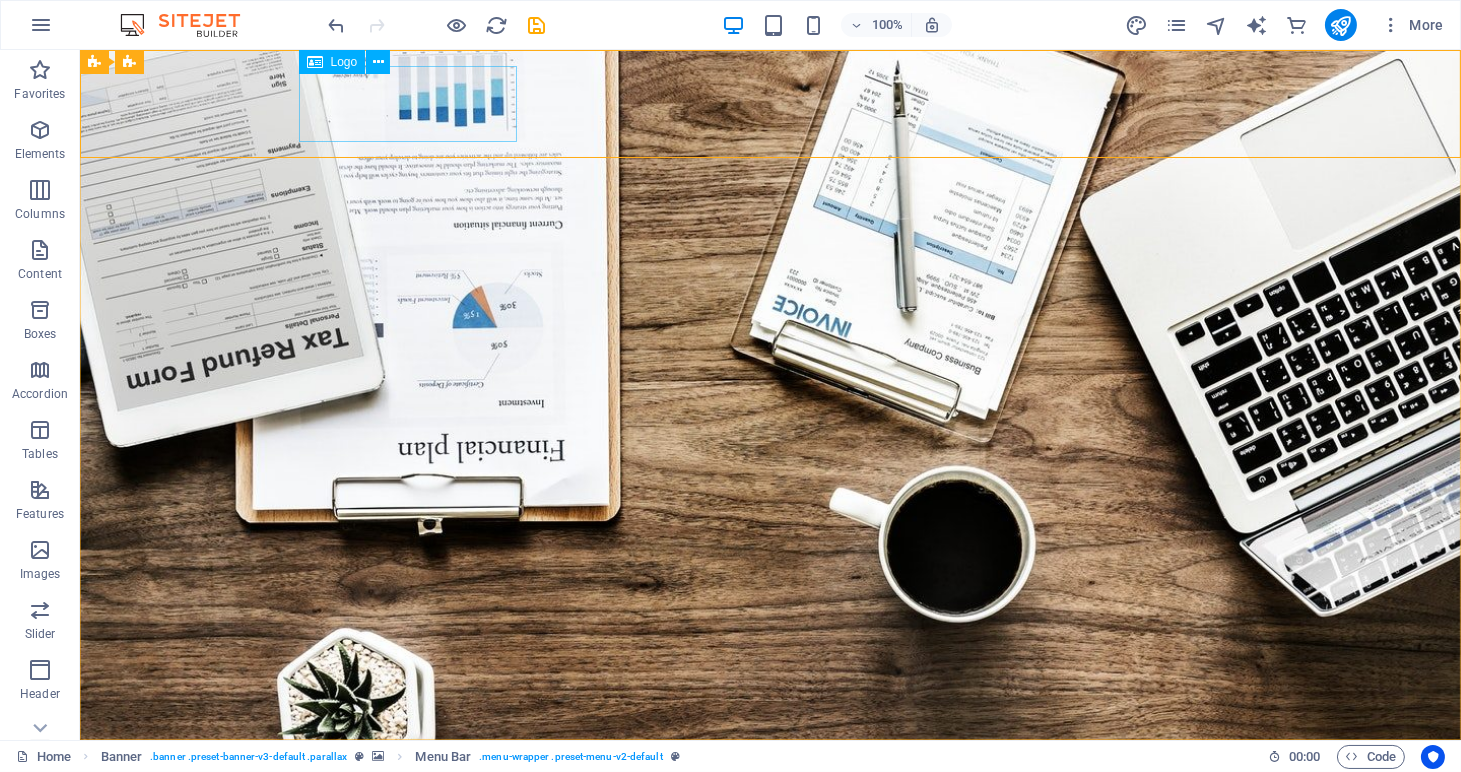 scroll, scrollTop: 0, scrollLeft: 0, axis: both 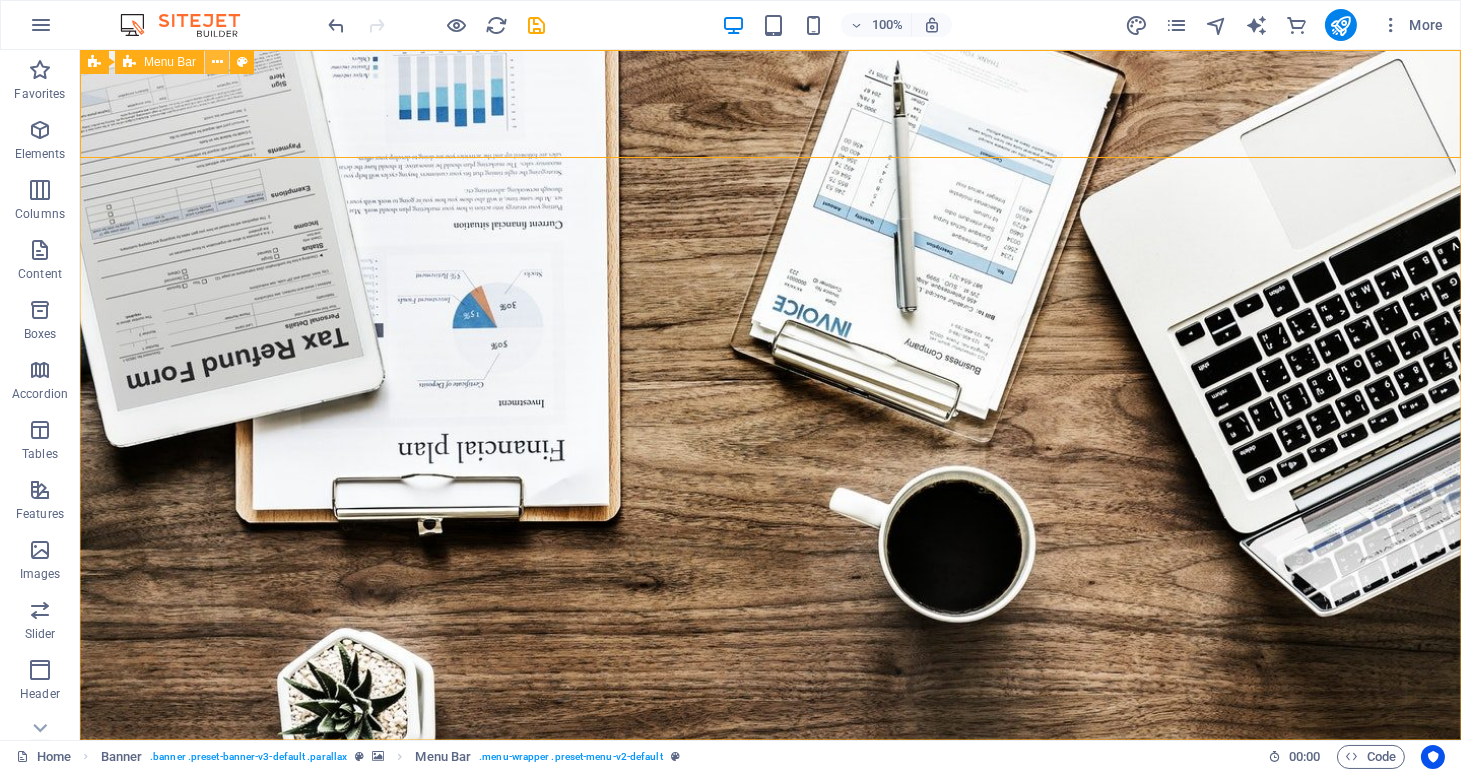 click at bounding box center (217, 62) 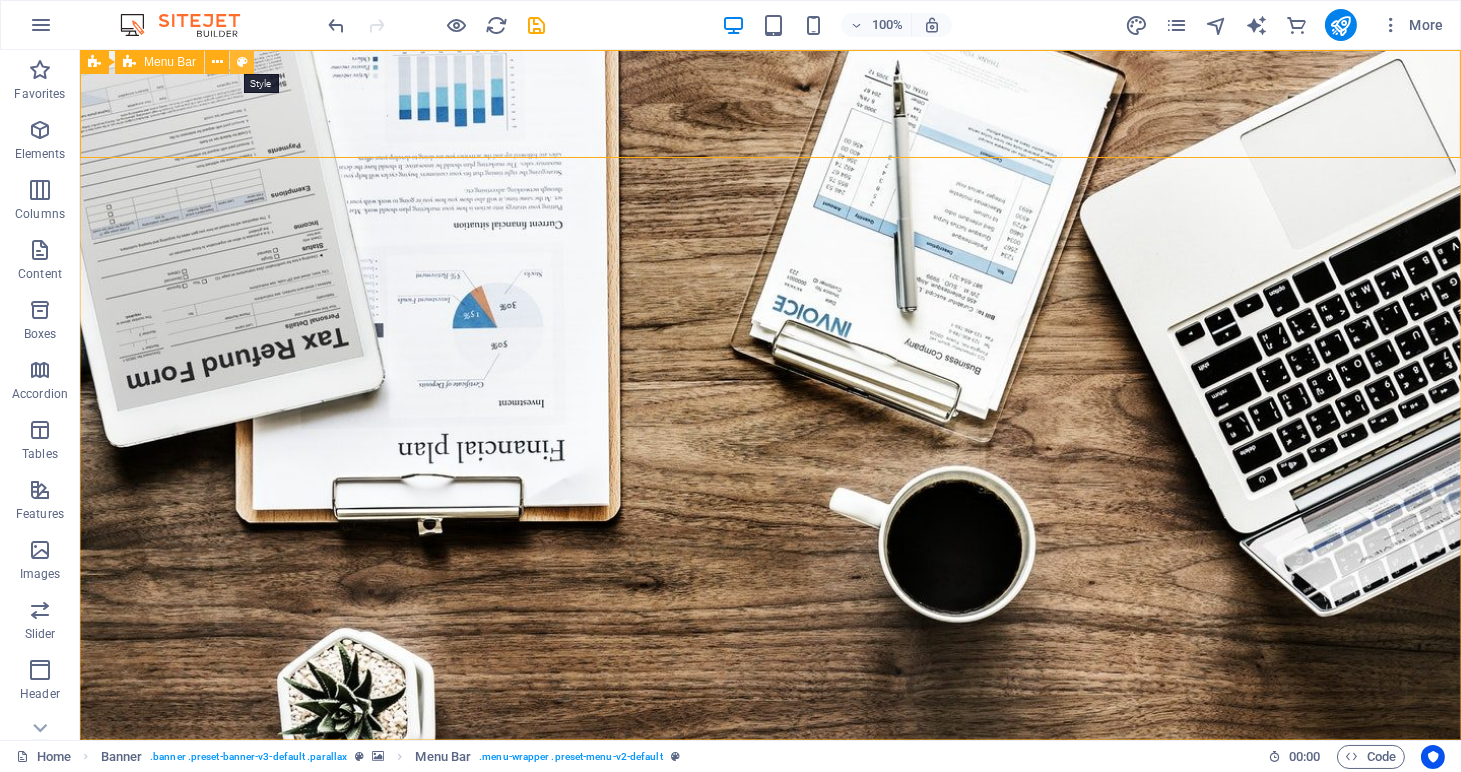 click at bounding box center (242, 62) 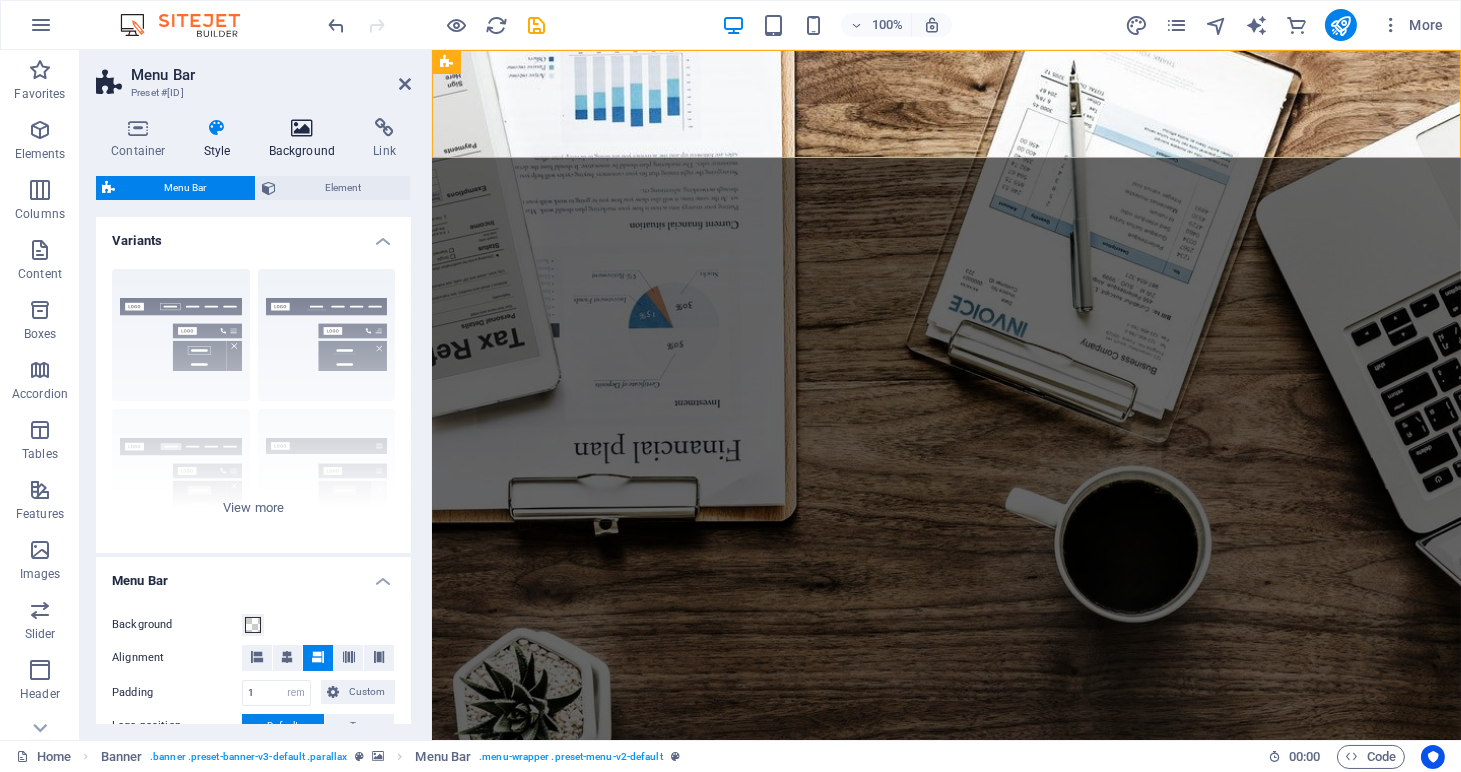 click on "Background" at bounding box center (306, 139) 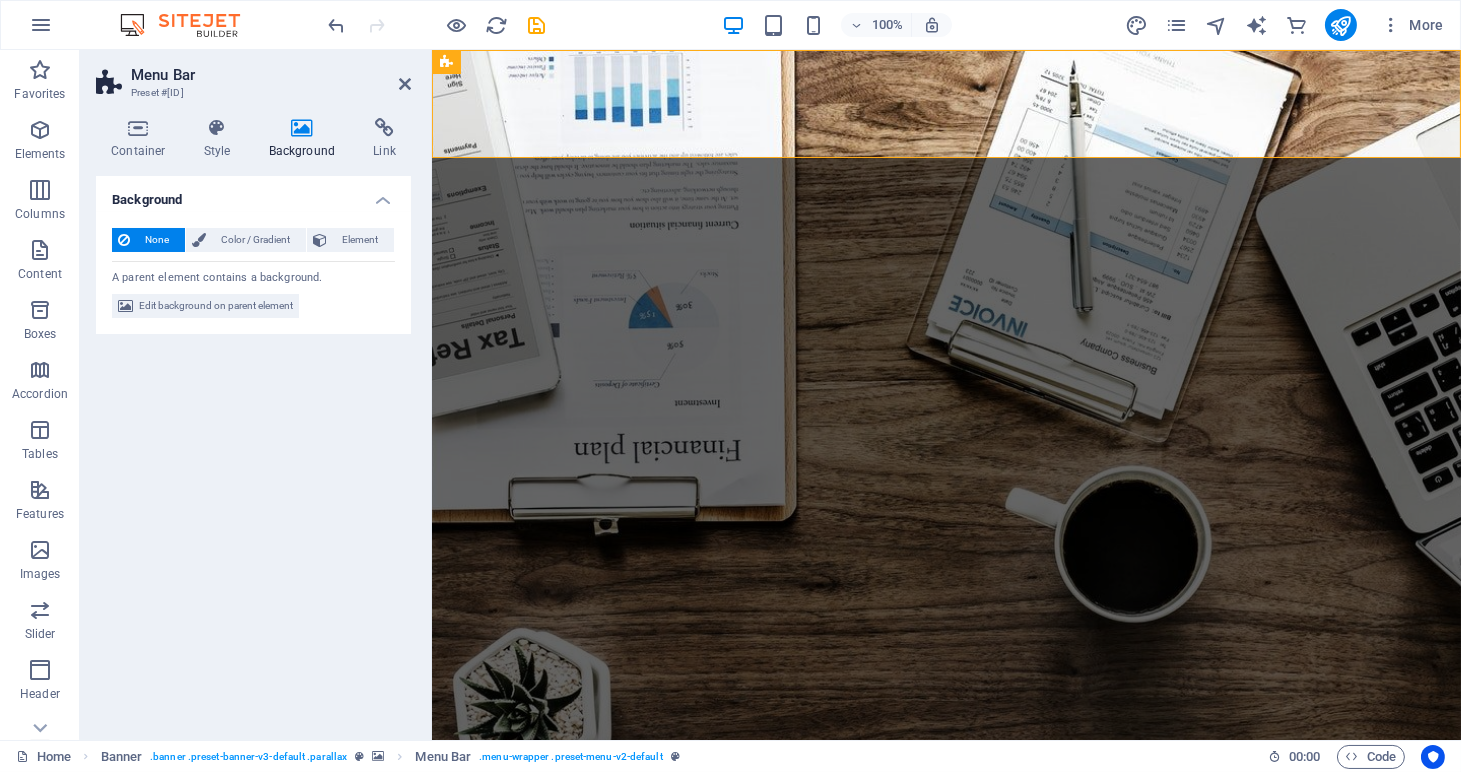 click at bounding box center [302, 128] 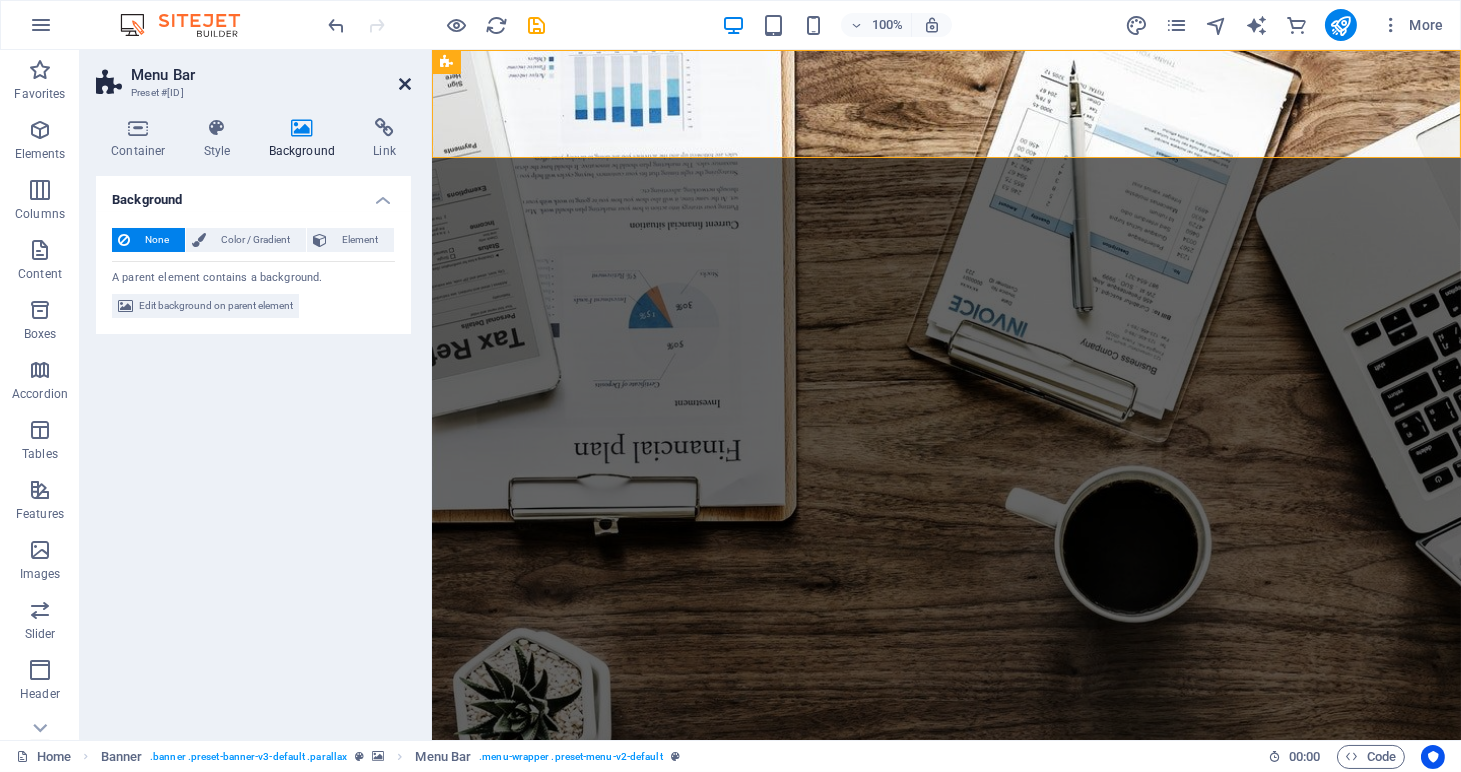 click at bounding box center (405, 84) 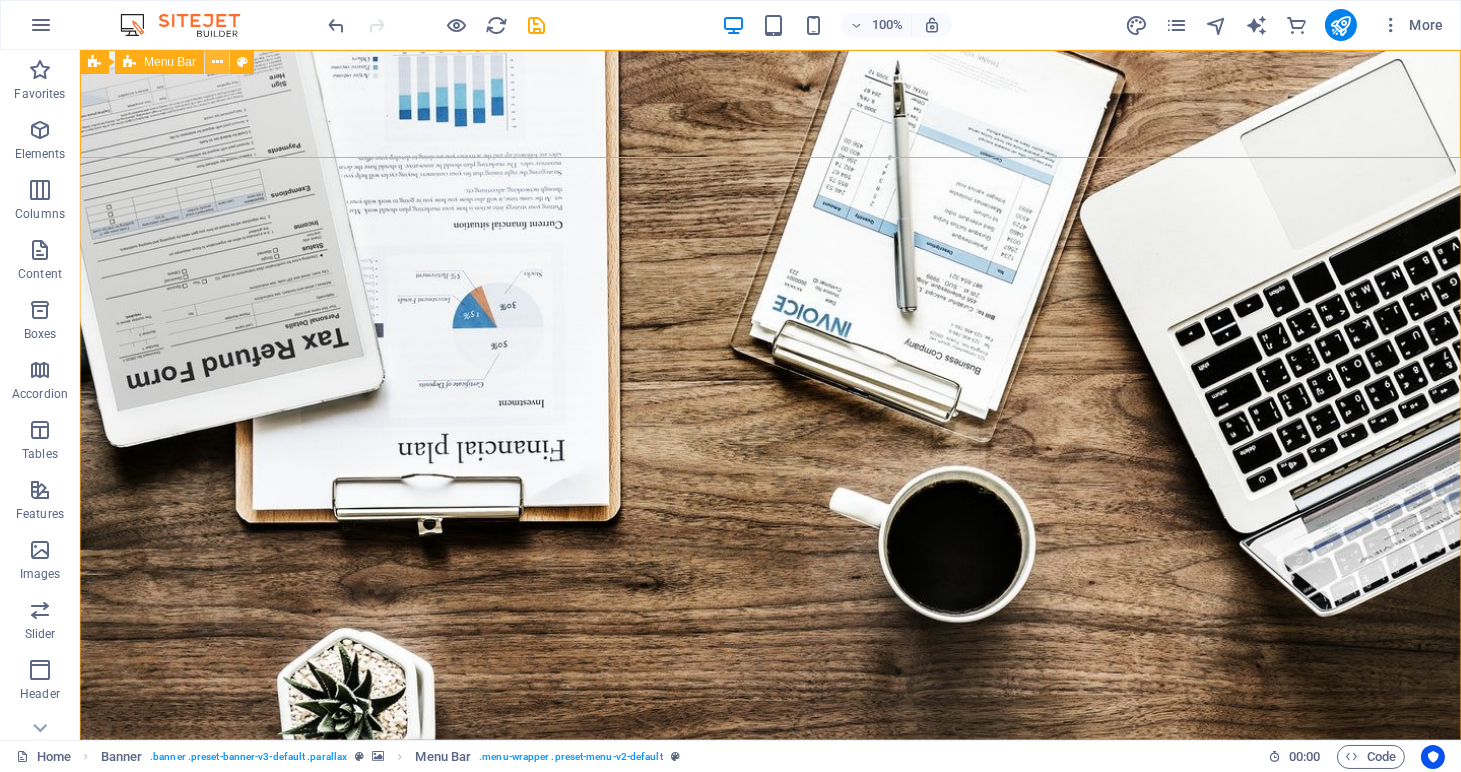 click at bounding box center (217, 62) 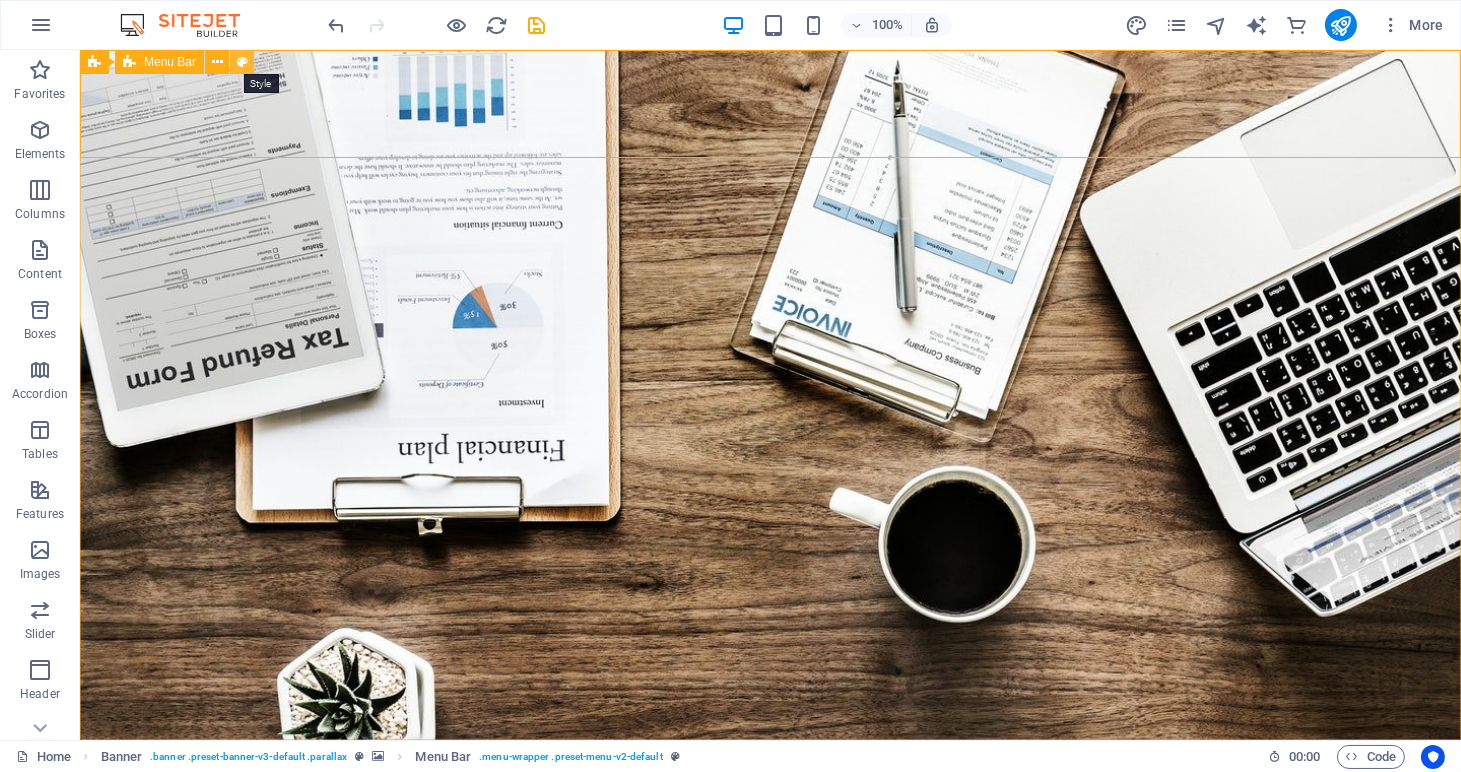 click at bounding box center (242, 62) 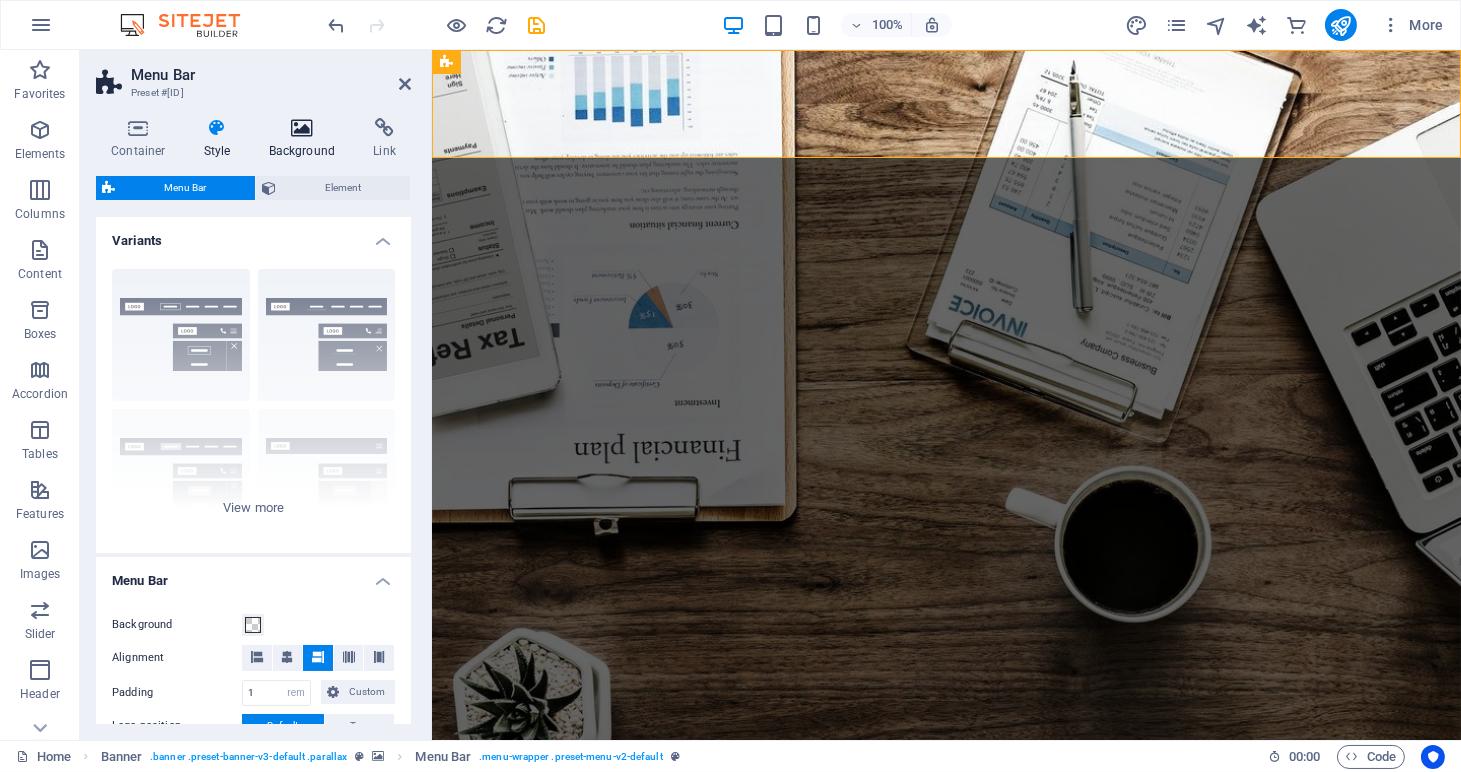 click at bounding box center [302, 128] 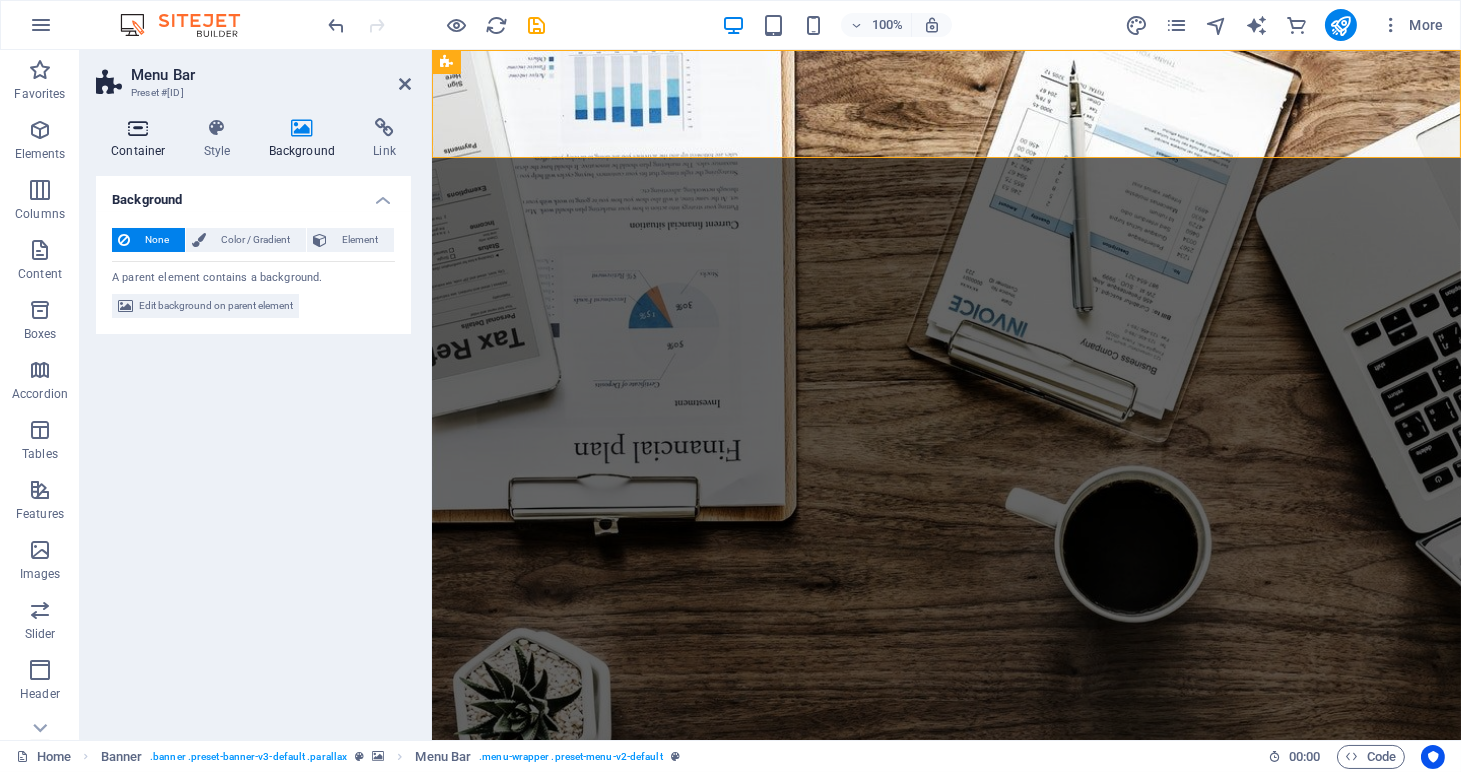 click at bounding box center [138, 128] 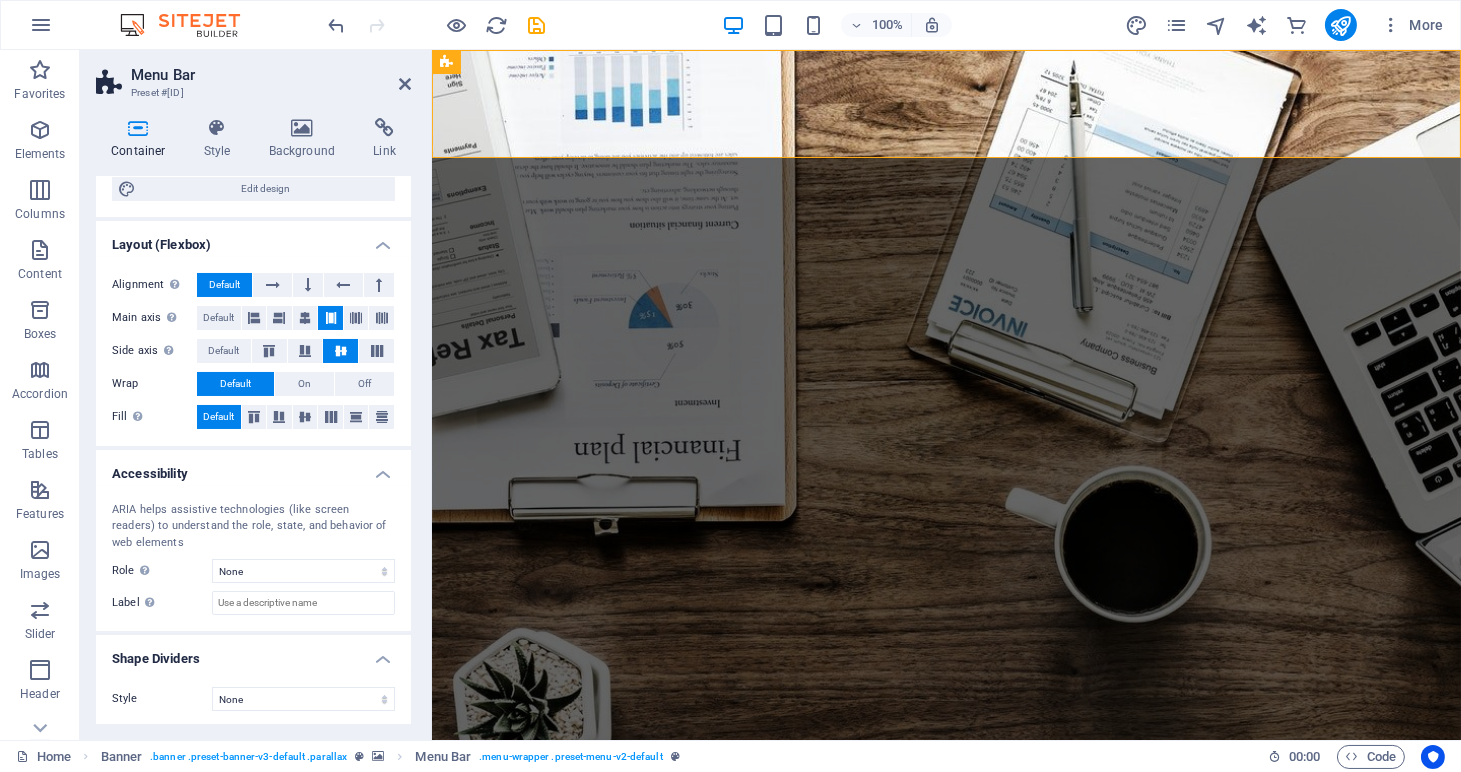 scroll, scrollTop: 0, scrollLeft: 0, axis: both 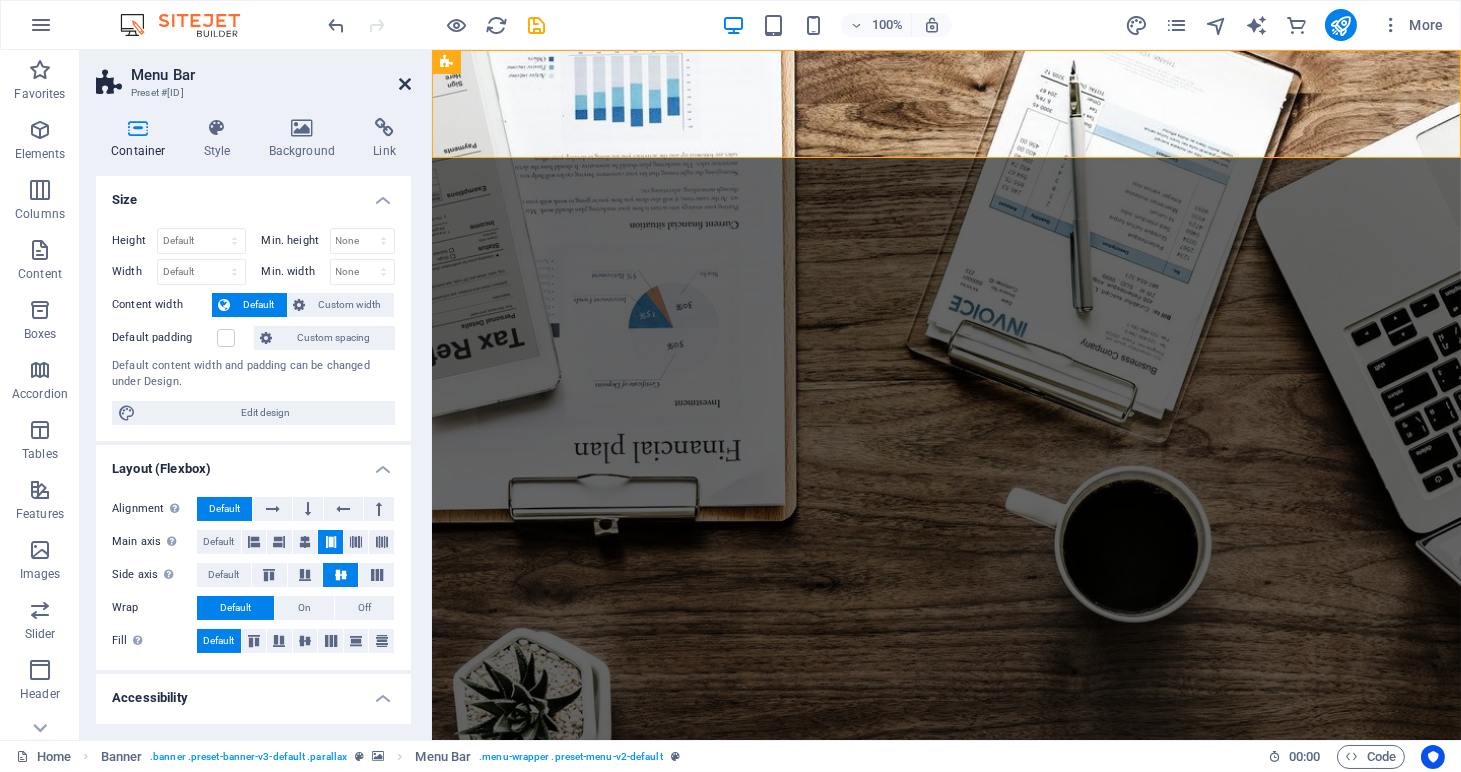 drag, startPoint x: 404, startPoint y: 86, endPoint x: 324, endPoint y: 35, distance: 94.873604 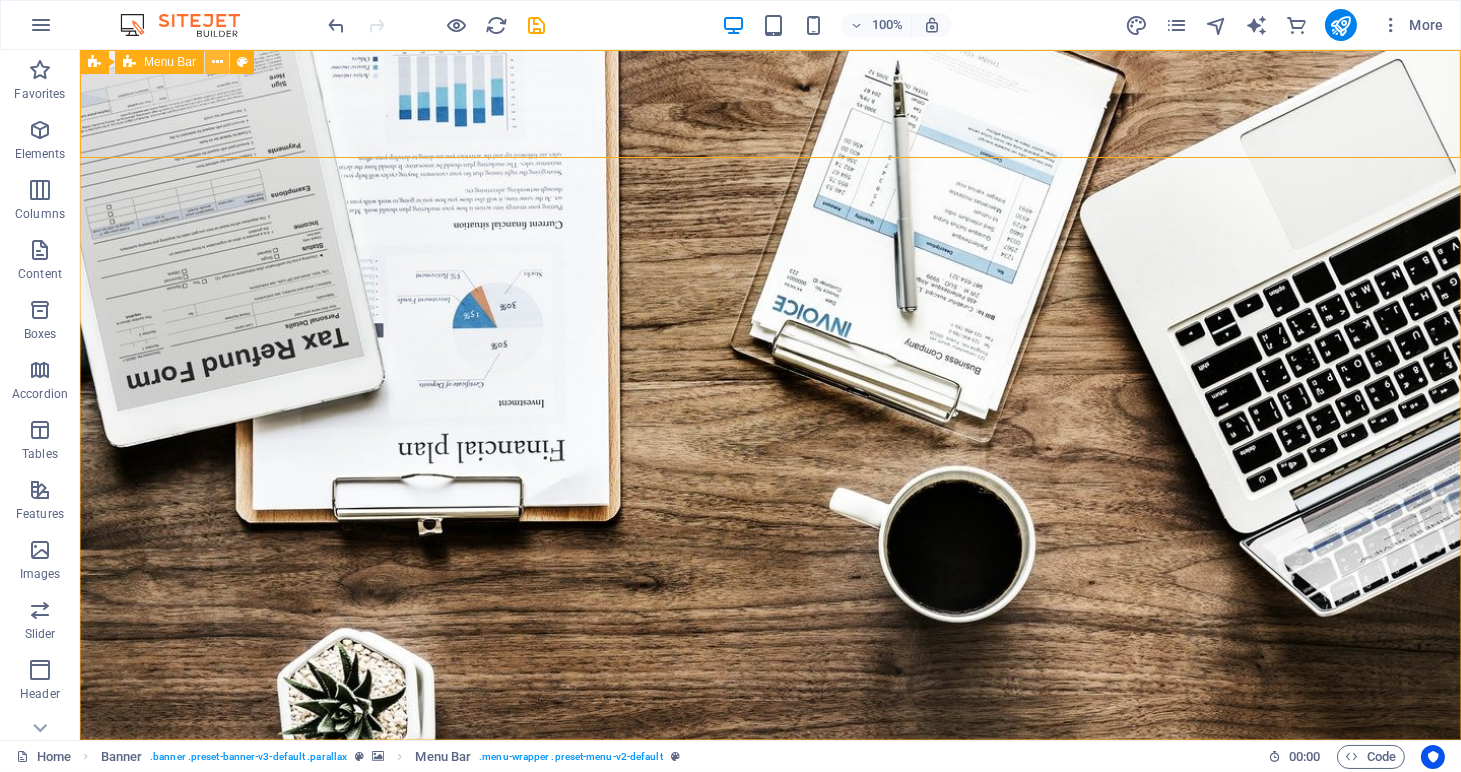 click at bounding box center (217, 62) 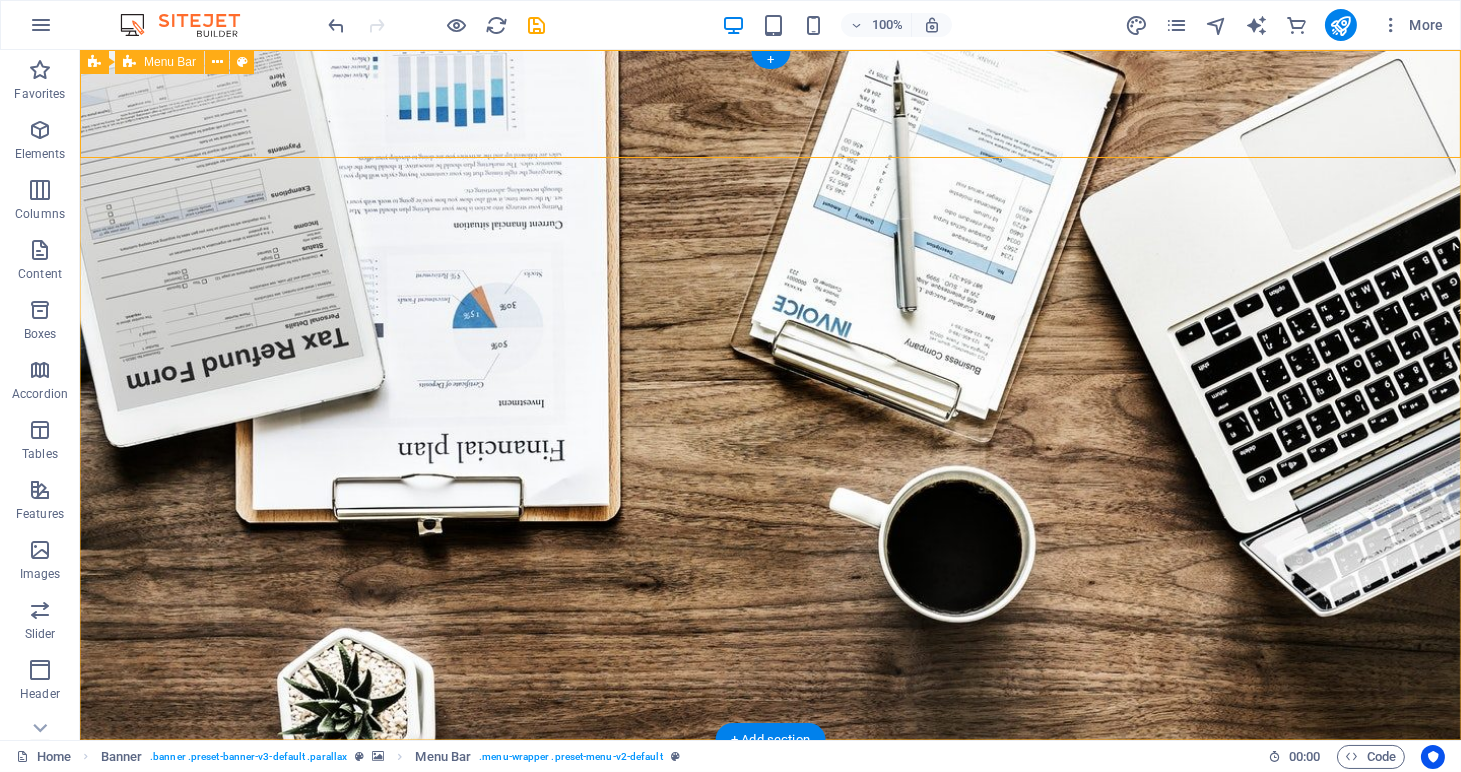 click on "Home About us Services Projects Team Contact" at bounding box center (770, 1375) 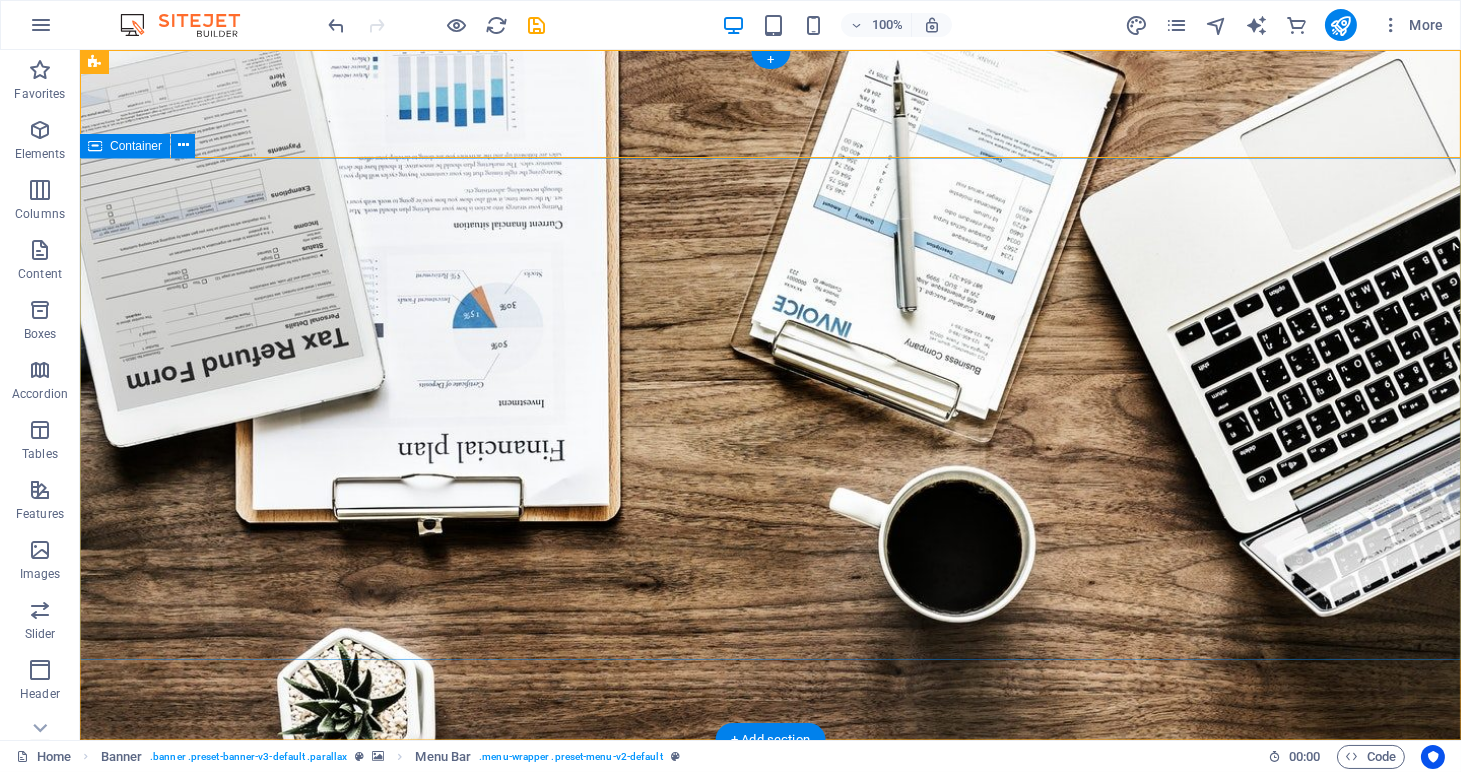 click on "t he zoho People  &  zoho recruit   E xperts Learn more" at bounding box center (770, 1655) 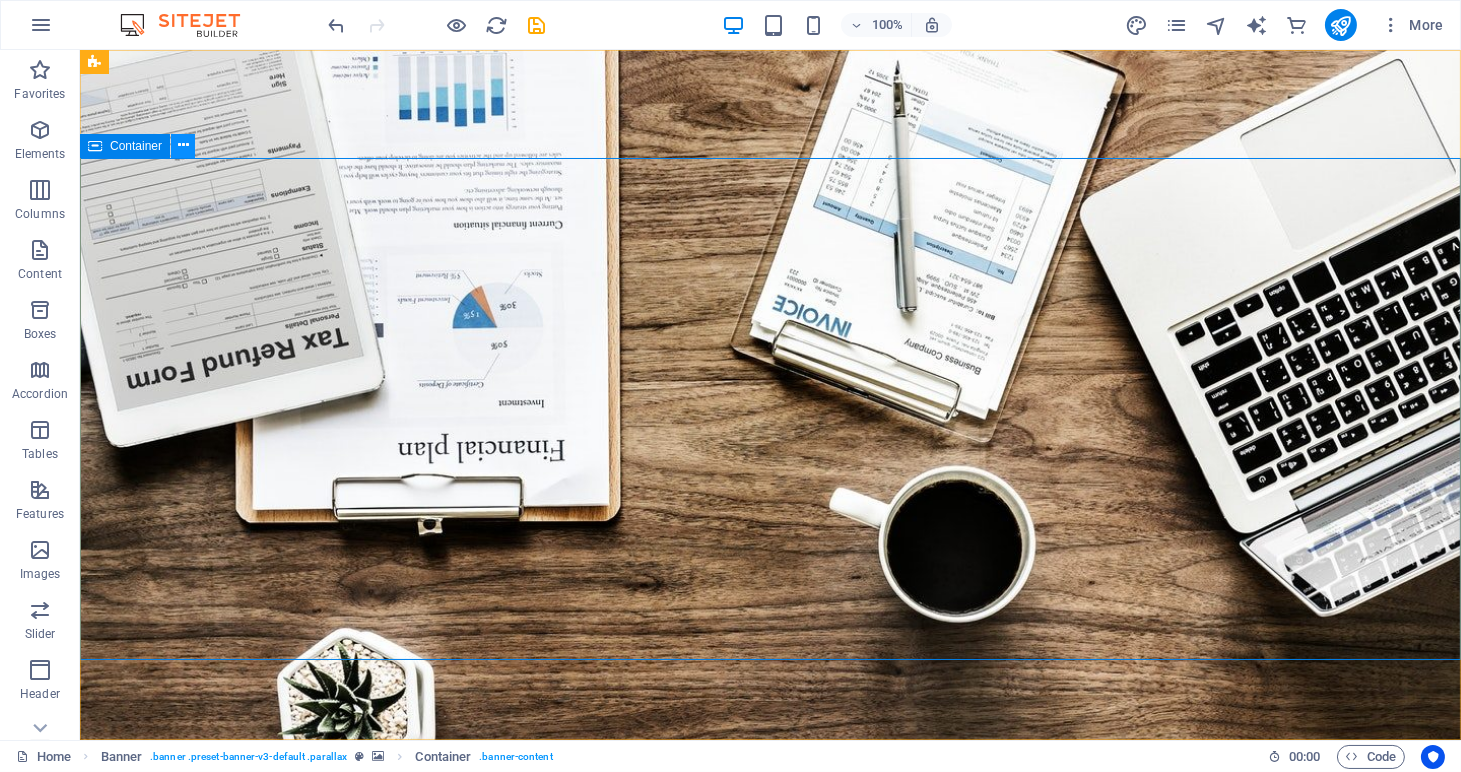 click at bounding box center (183, 145) 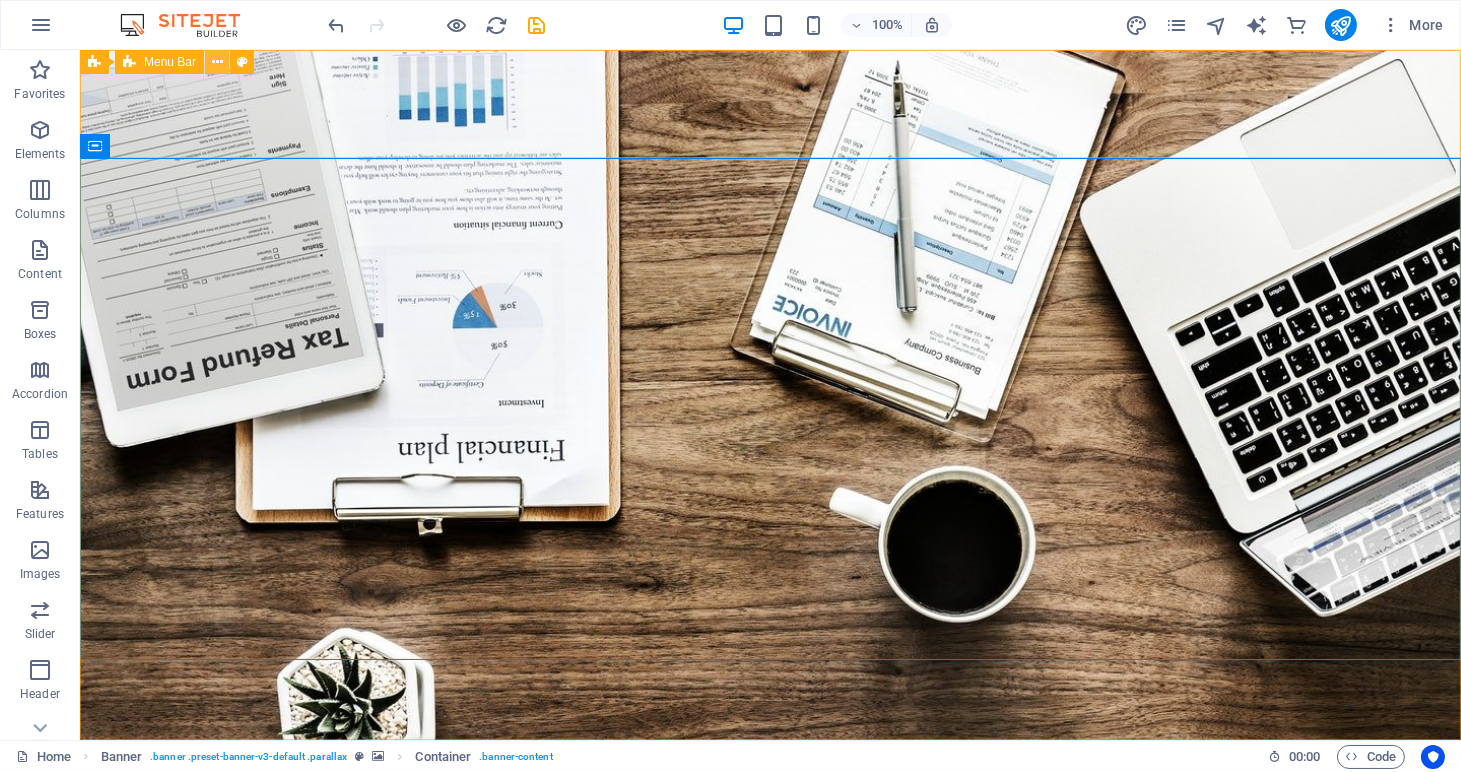 click at bounding box center (217, 62) 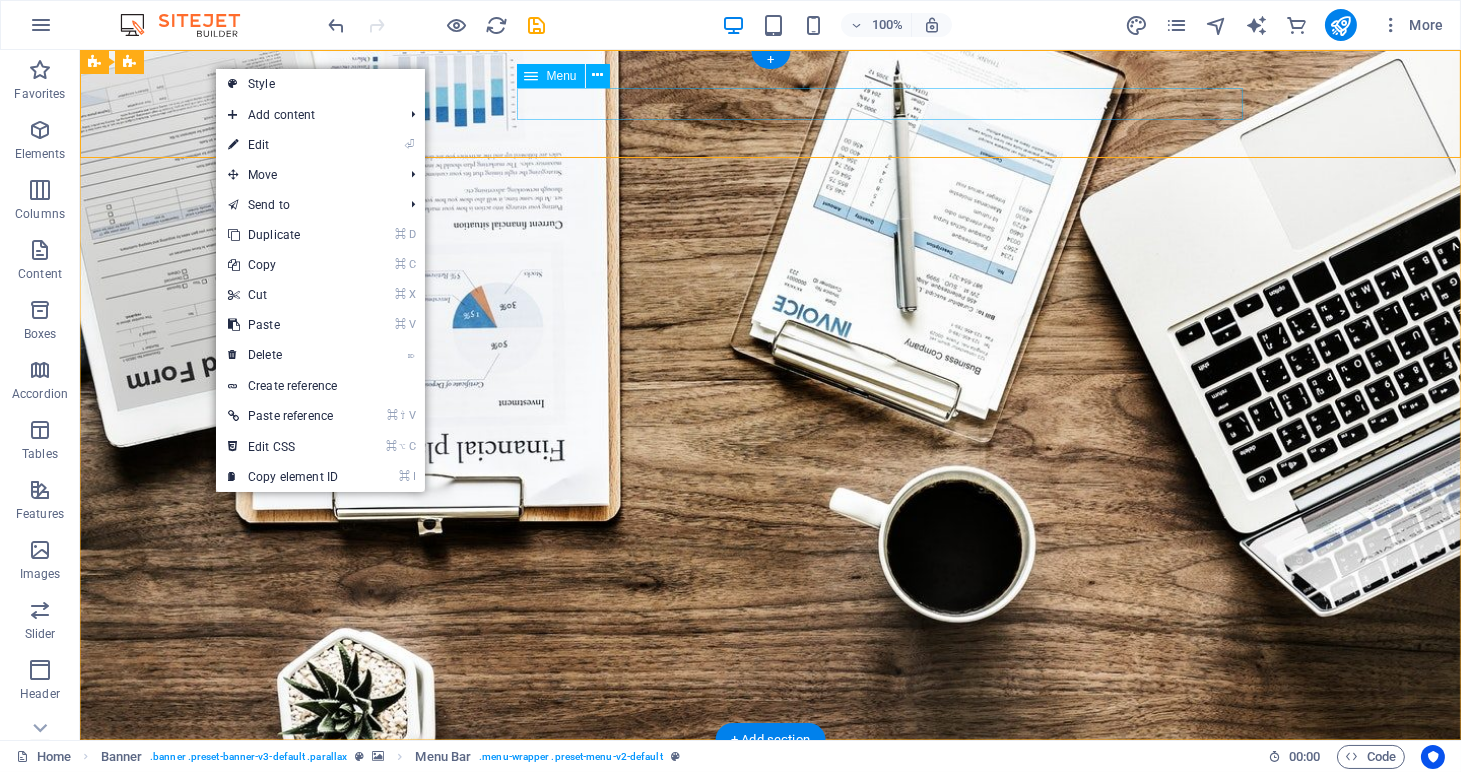 click on "Home About us Services Projects Team Contact" at bounding box center (771, 1413) 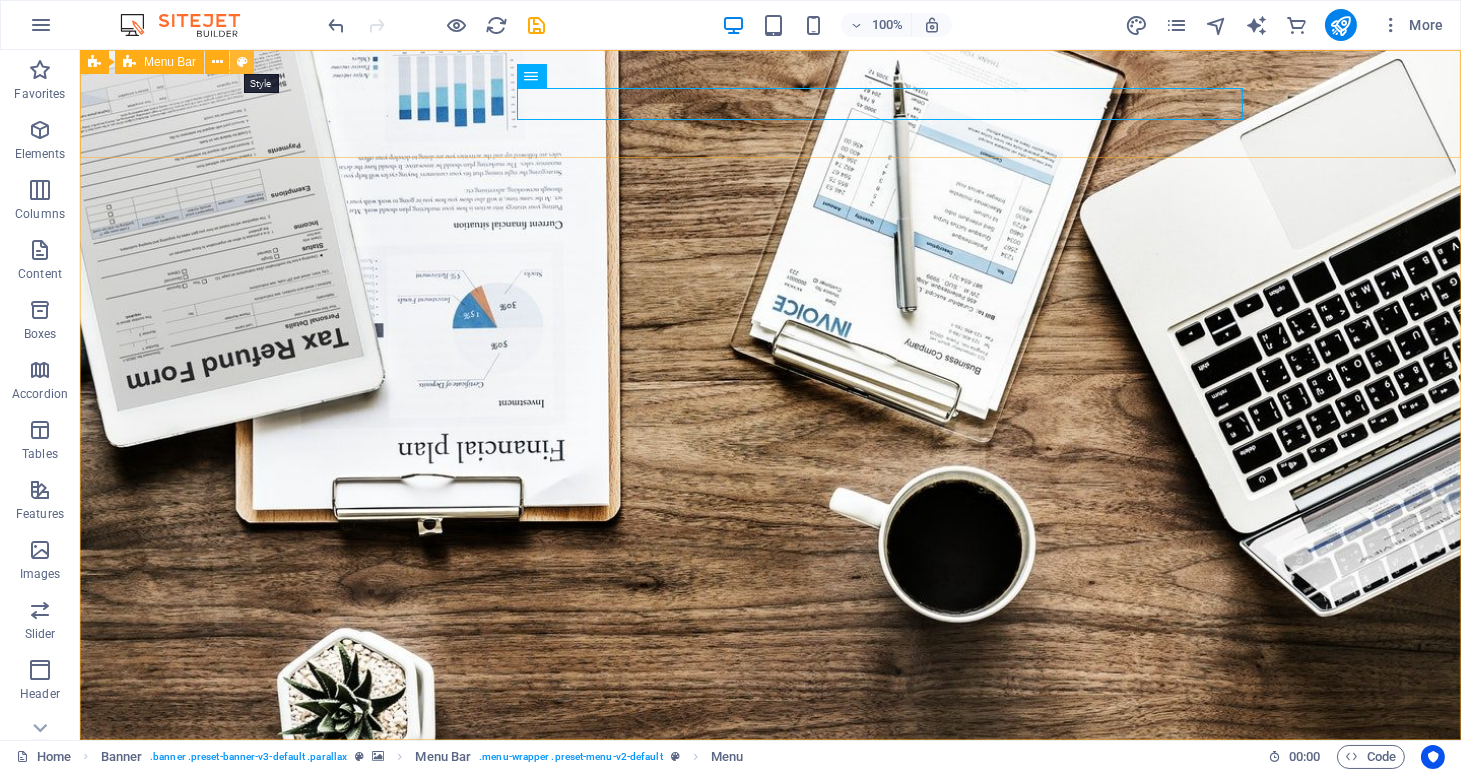 click at bounding box center (242, 62) 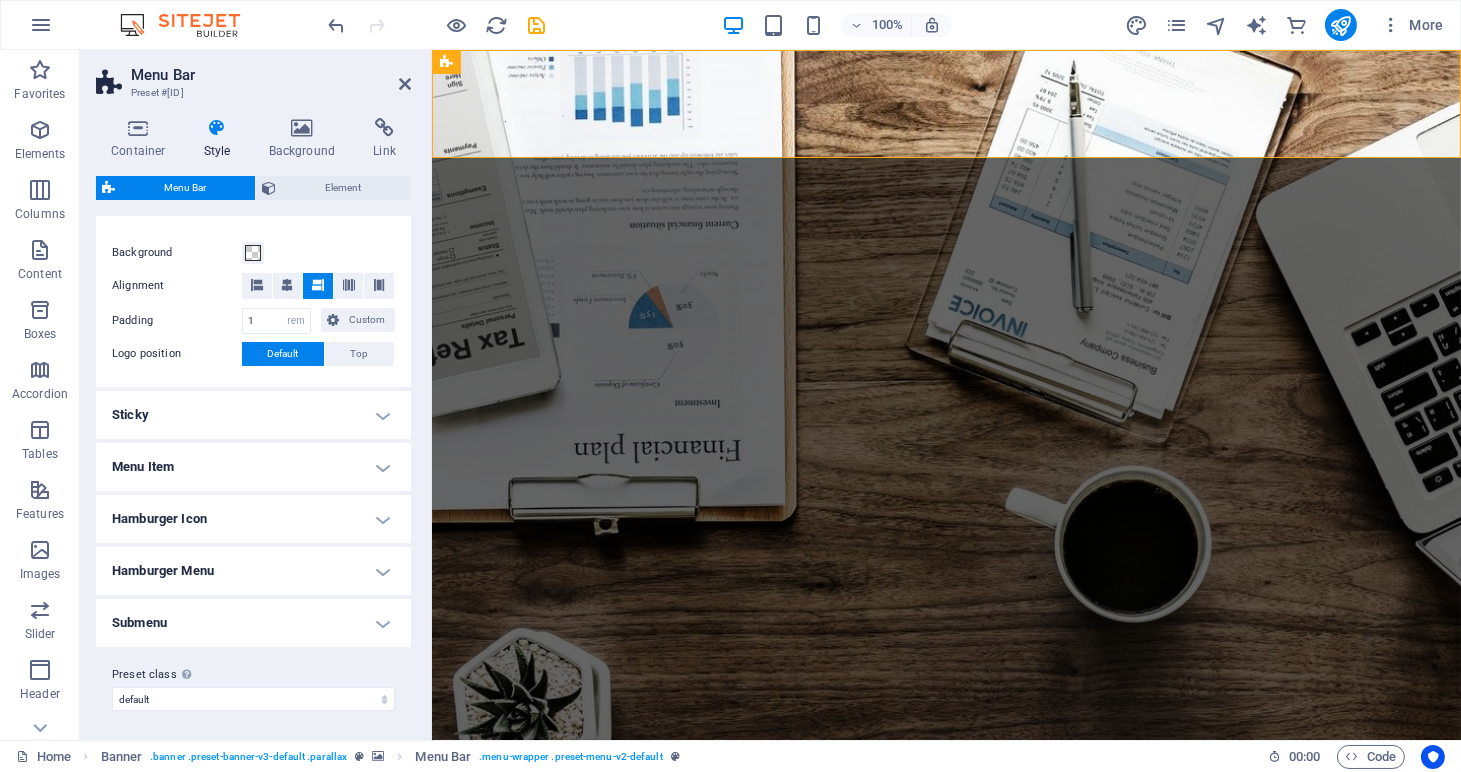 scroll, scrollTop: 0, scrollLeft: 0, axis: both 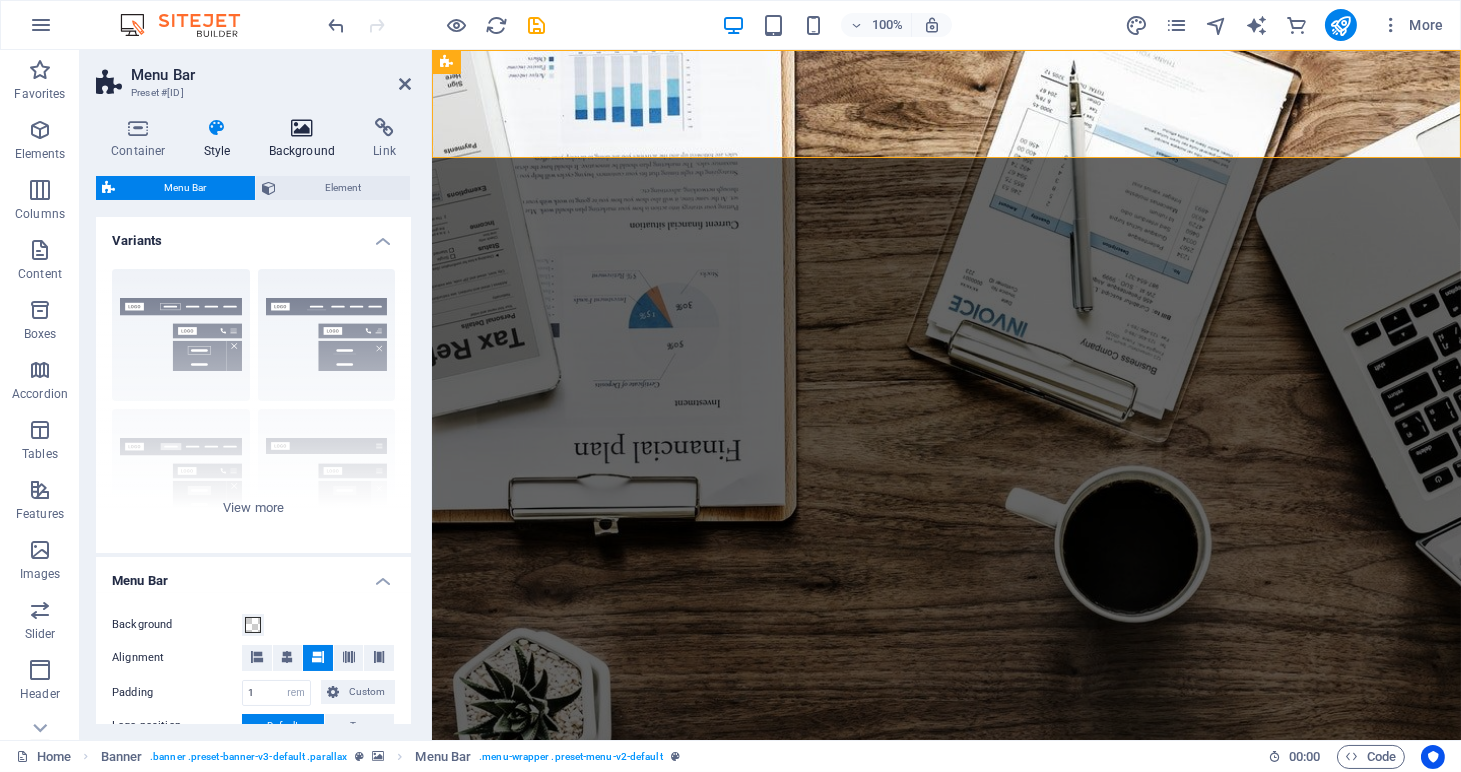 click on "Background" at bounding box center [306, 139] 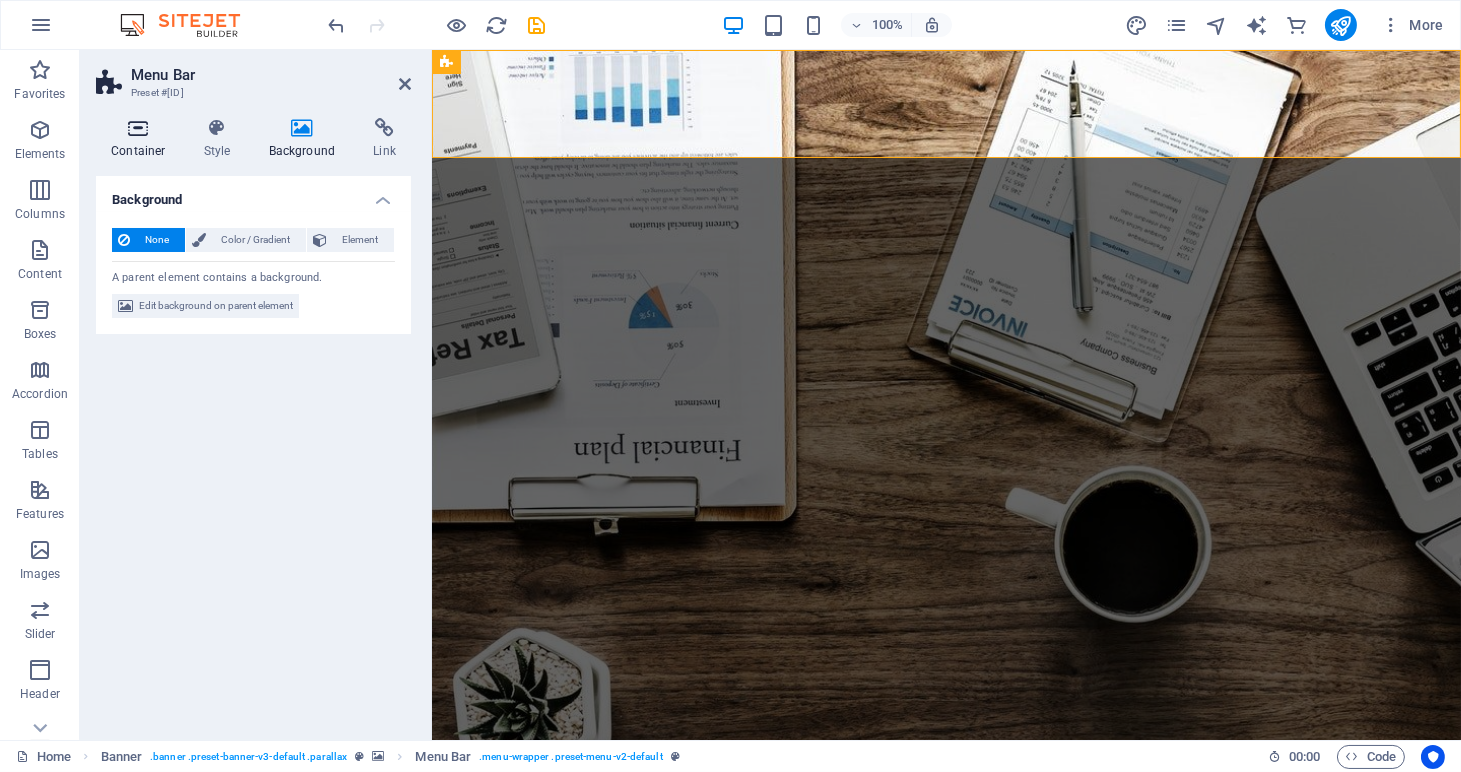 click at bounding box center [138, 128] 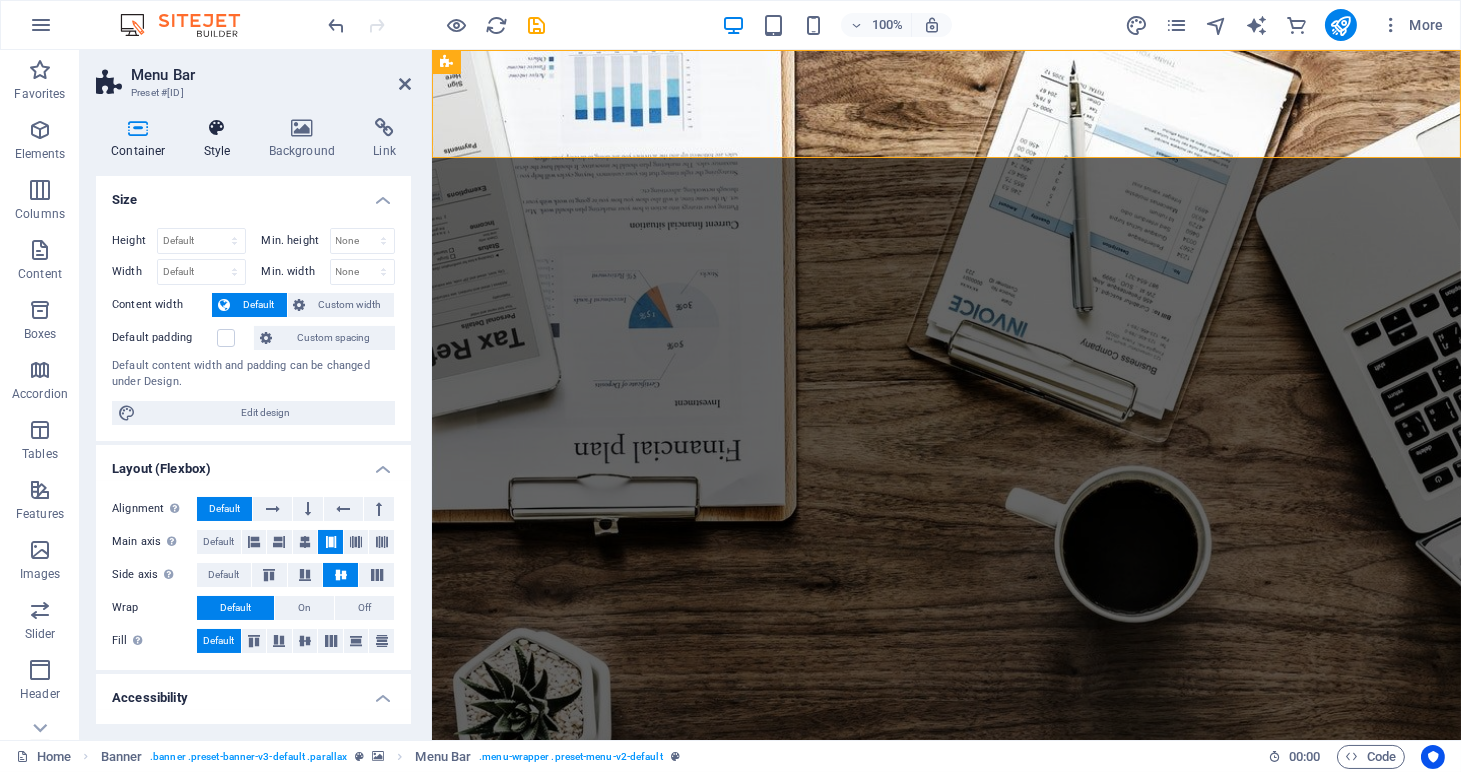 click at bounding box center (217, 128) 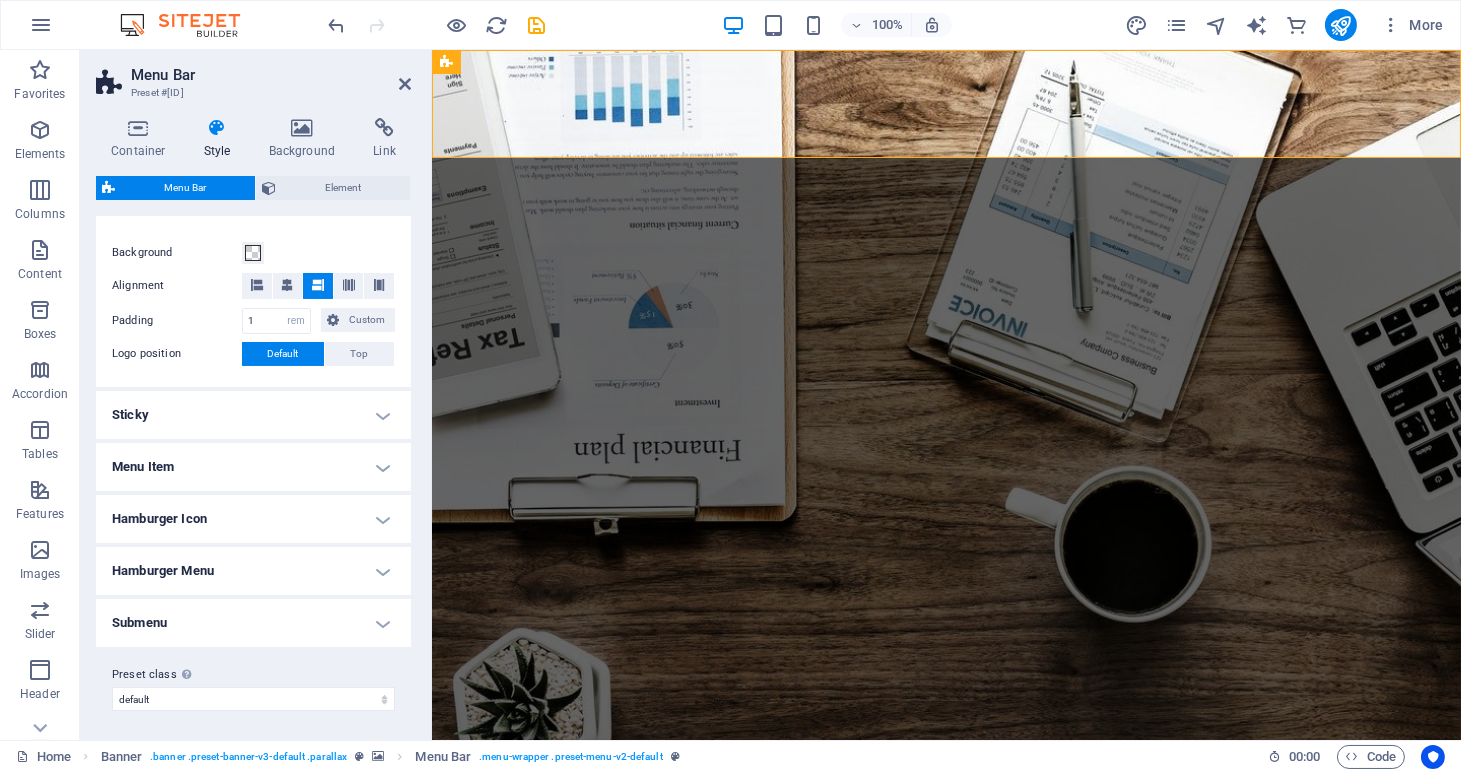 scroll, scrollTop: 0, scrollLeft: 0, axis: both 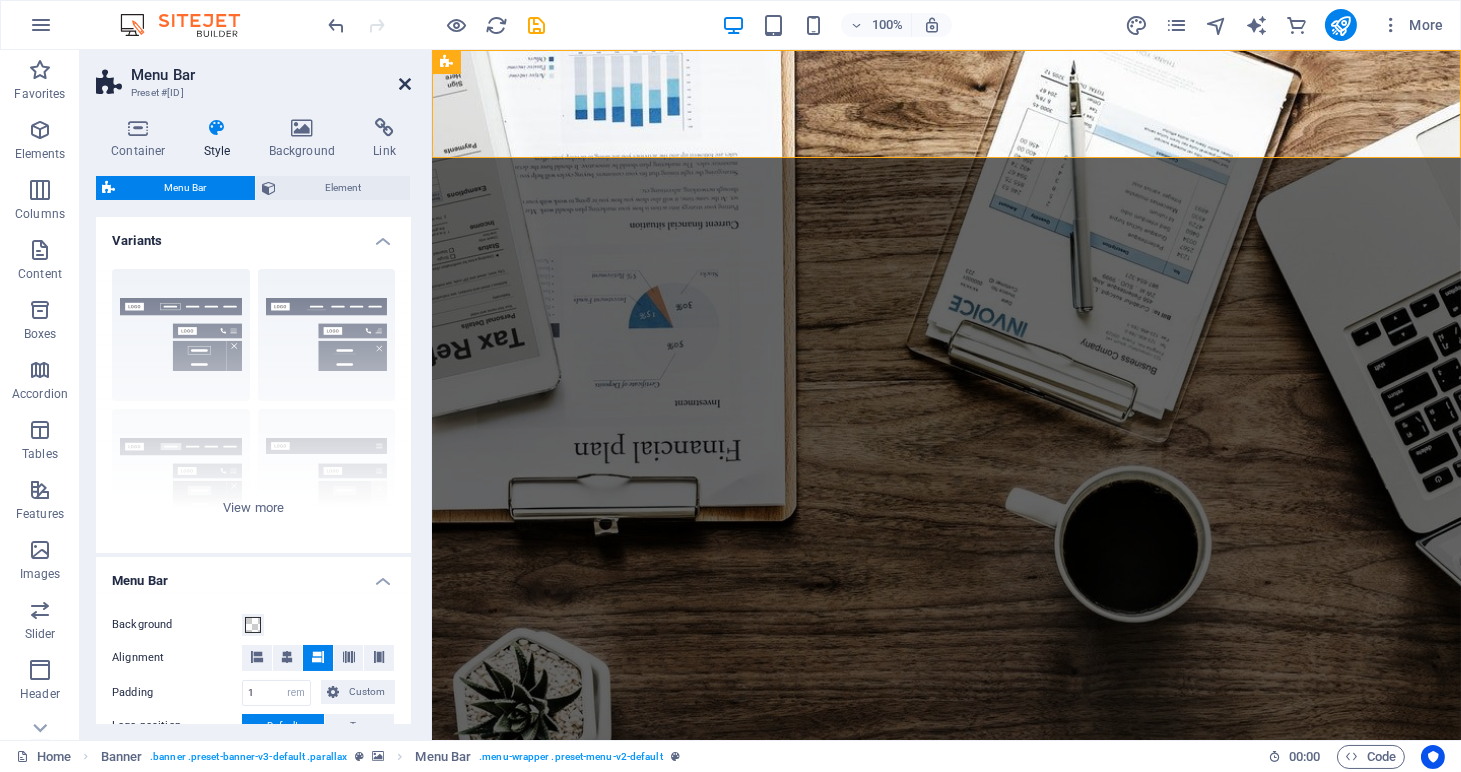 click at bounding box center [405, 84] 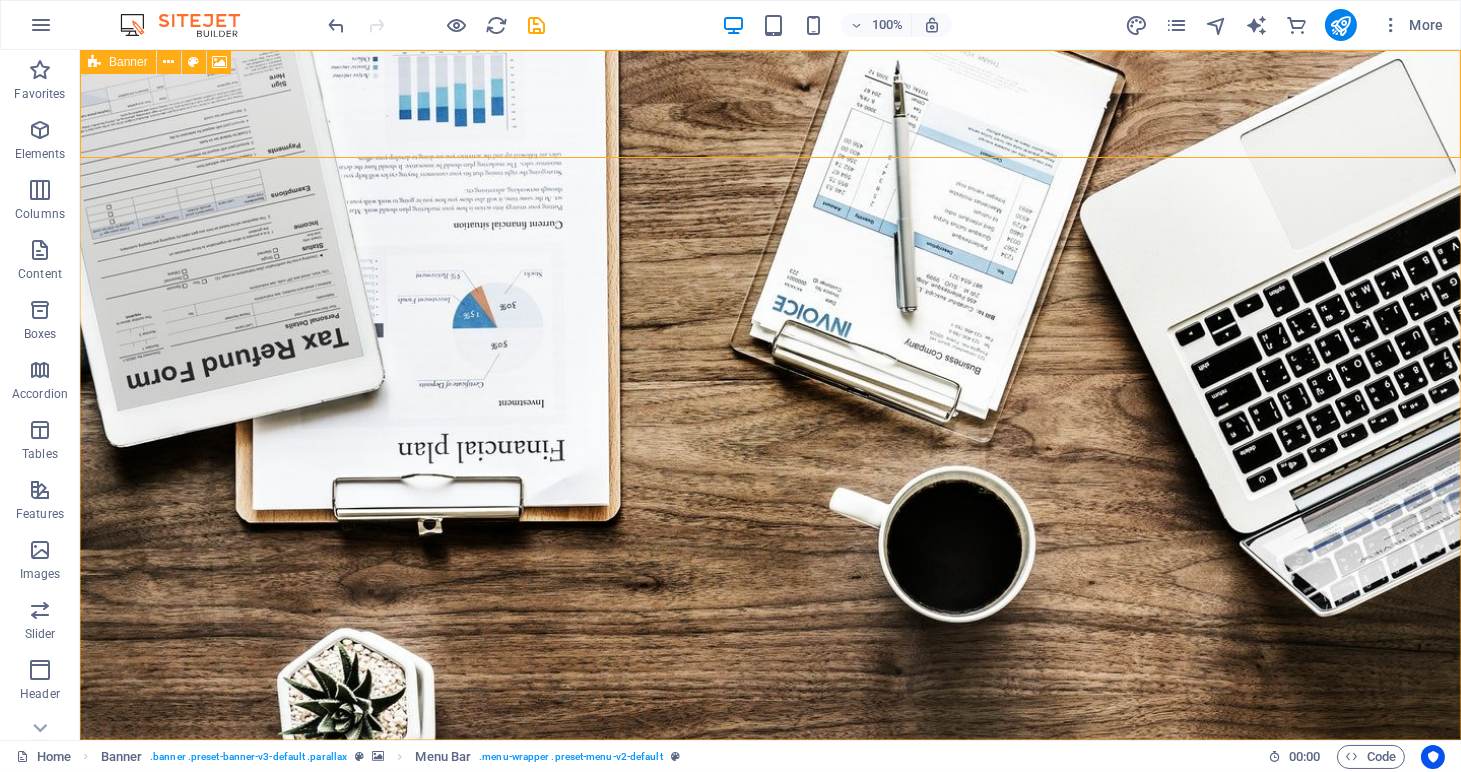 click at bounding box center (94, 62) 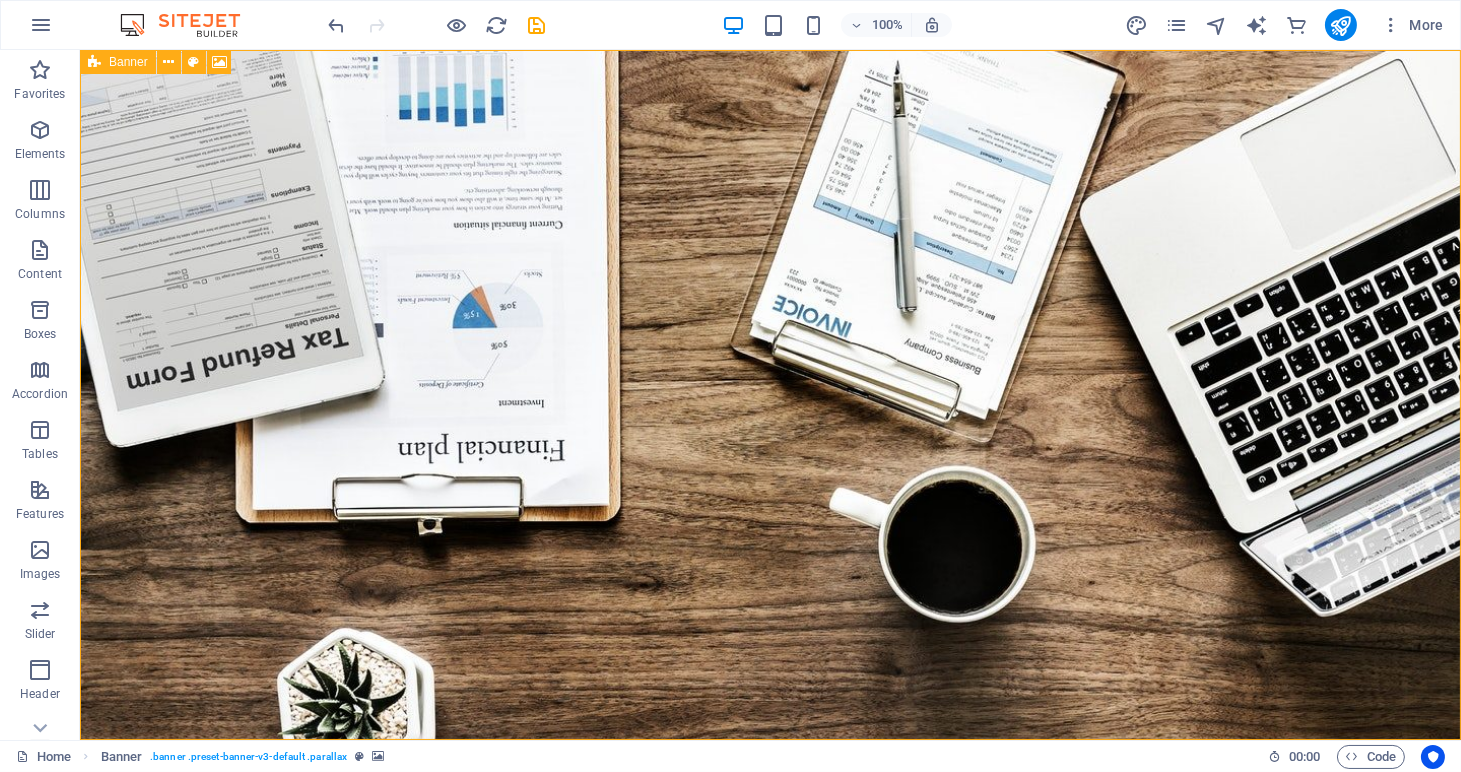 click at bounding box center (94, 62) 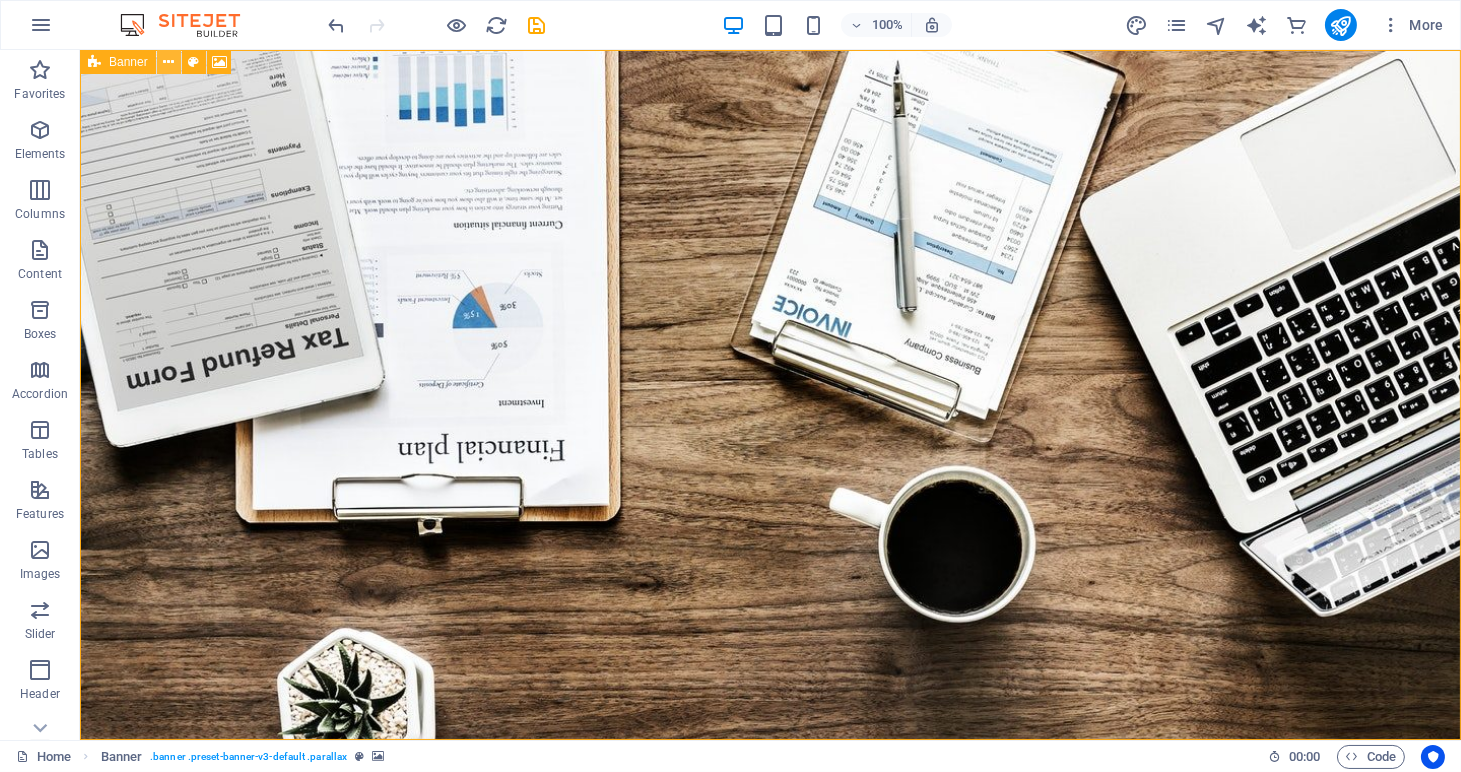 click at bounding box center [168, 62] 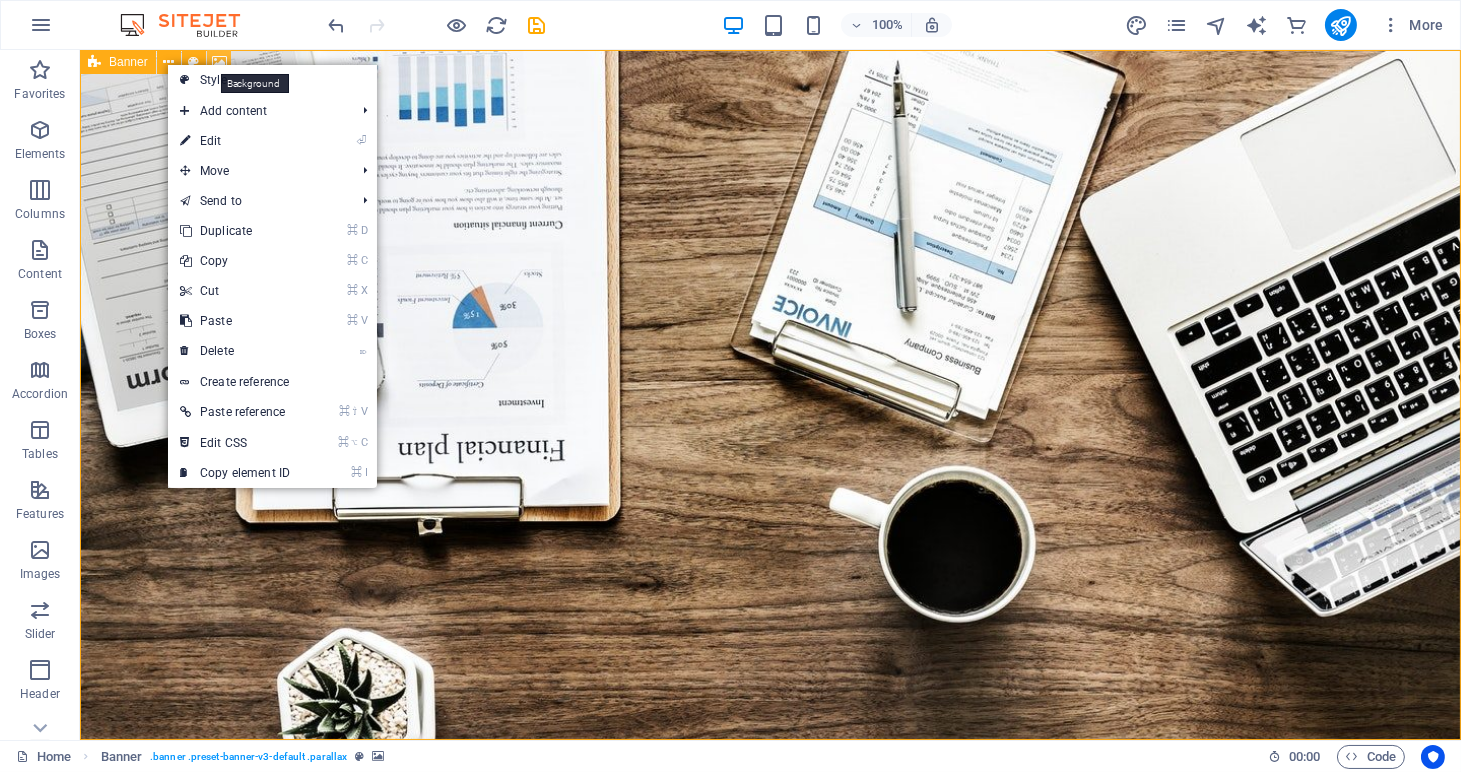 click at bounding box center (219, 62) 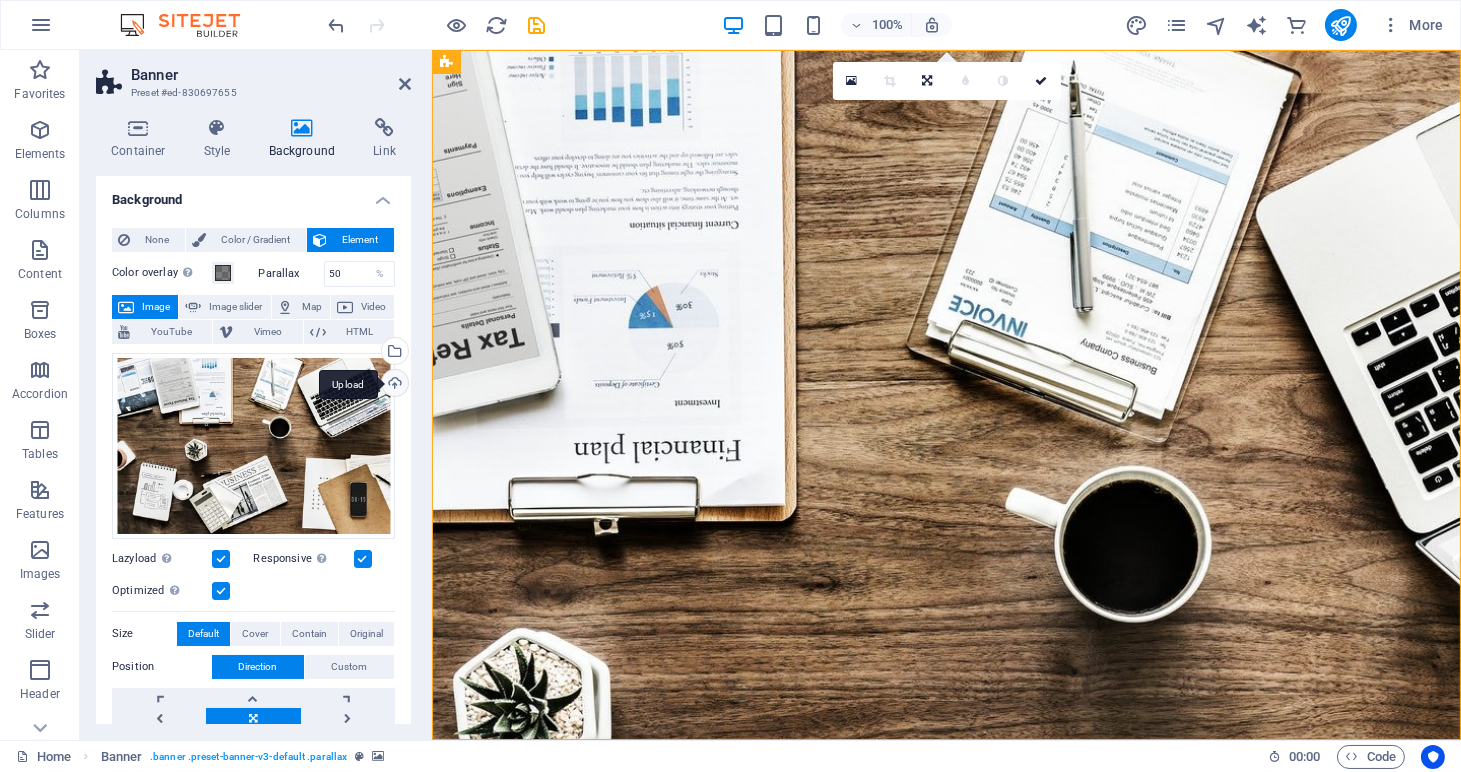click on "Upload" at bounding box center (393, 385) 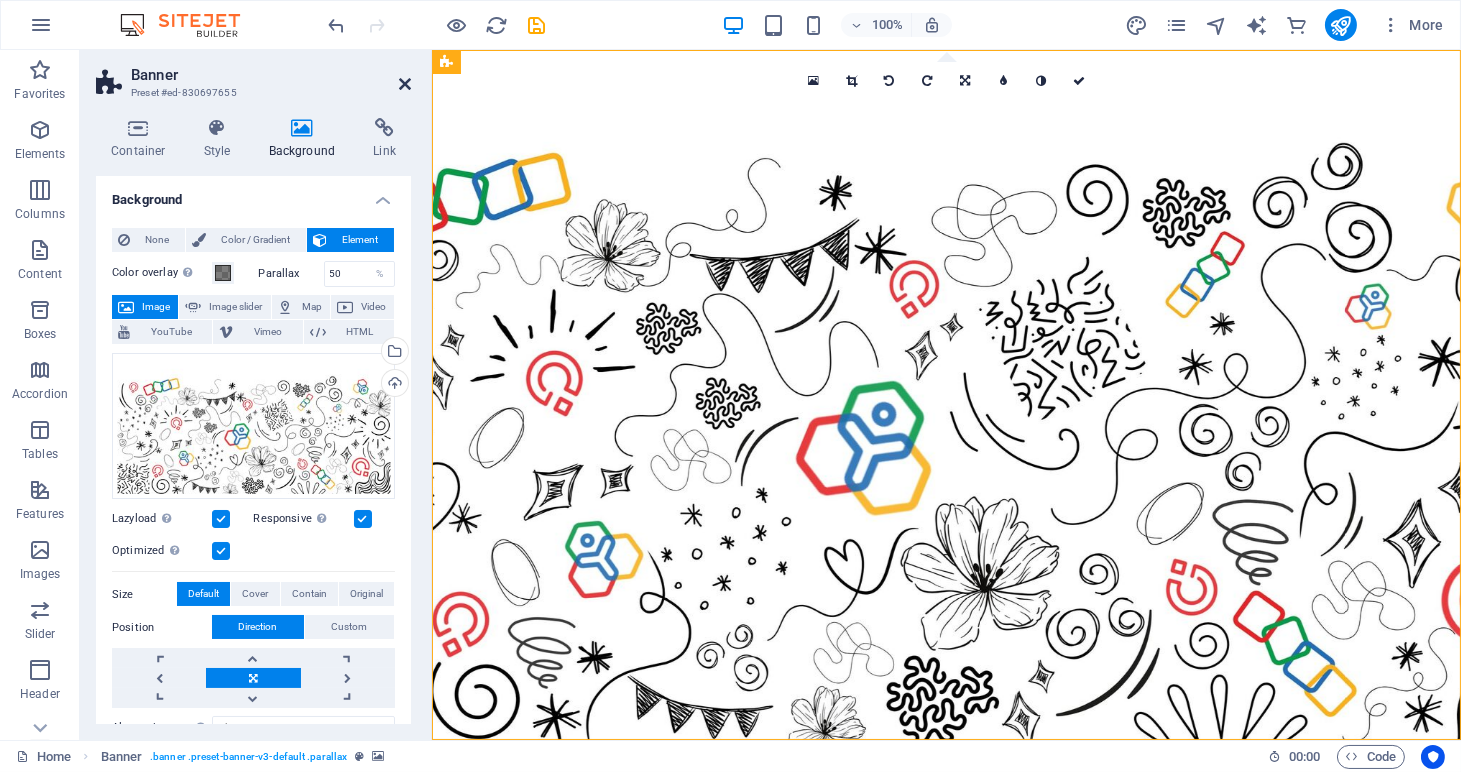 click at bounding box center [405, 84] 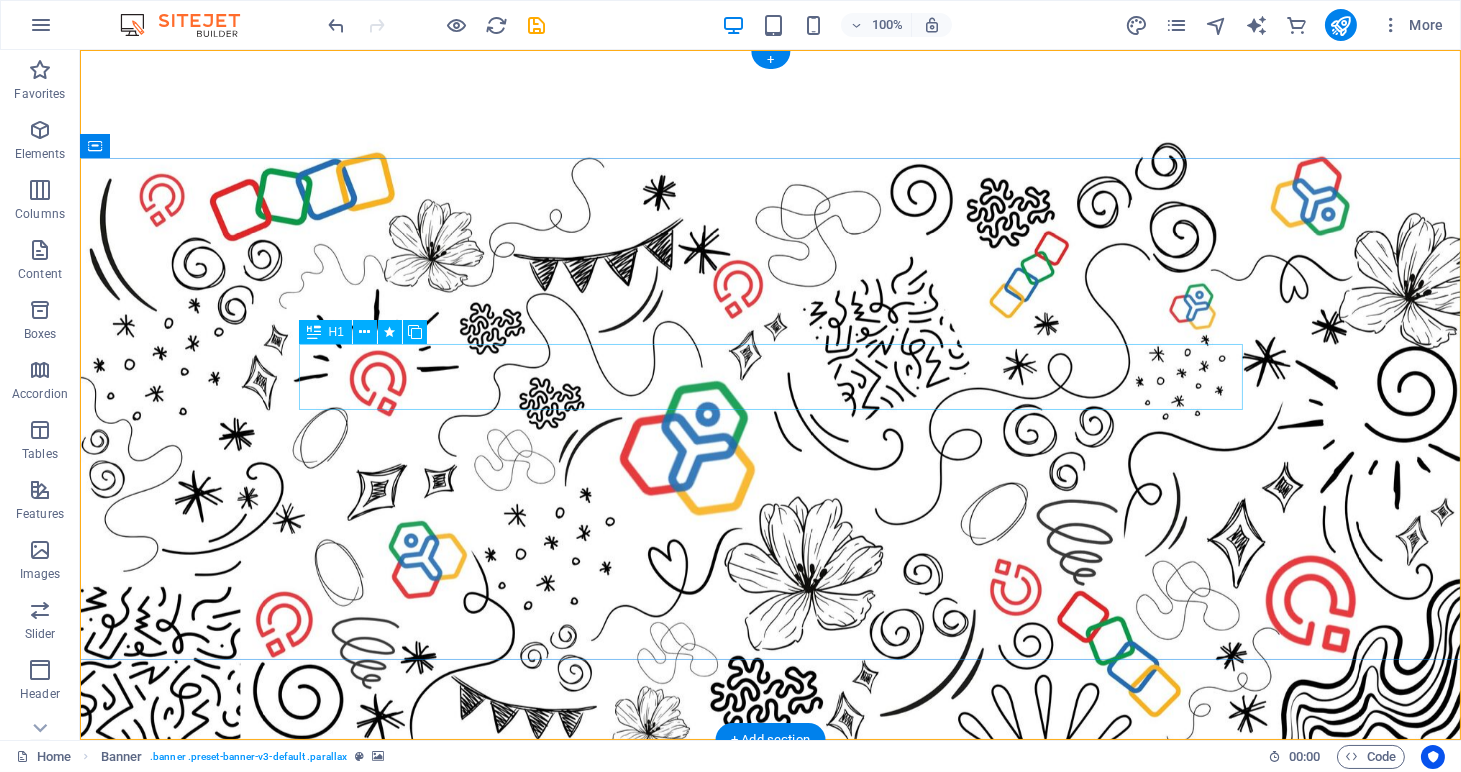 click on "& zoho recruit" at bounding box center [771, 1057] 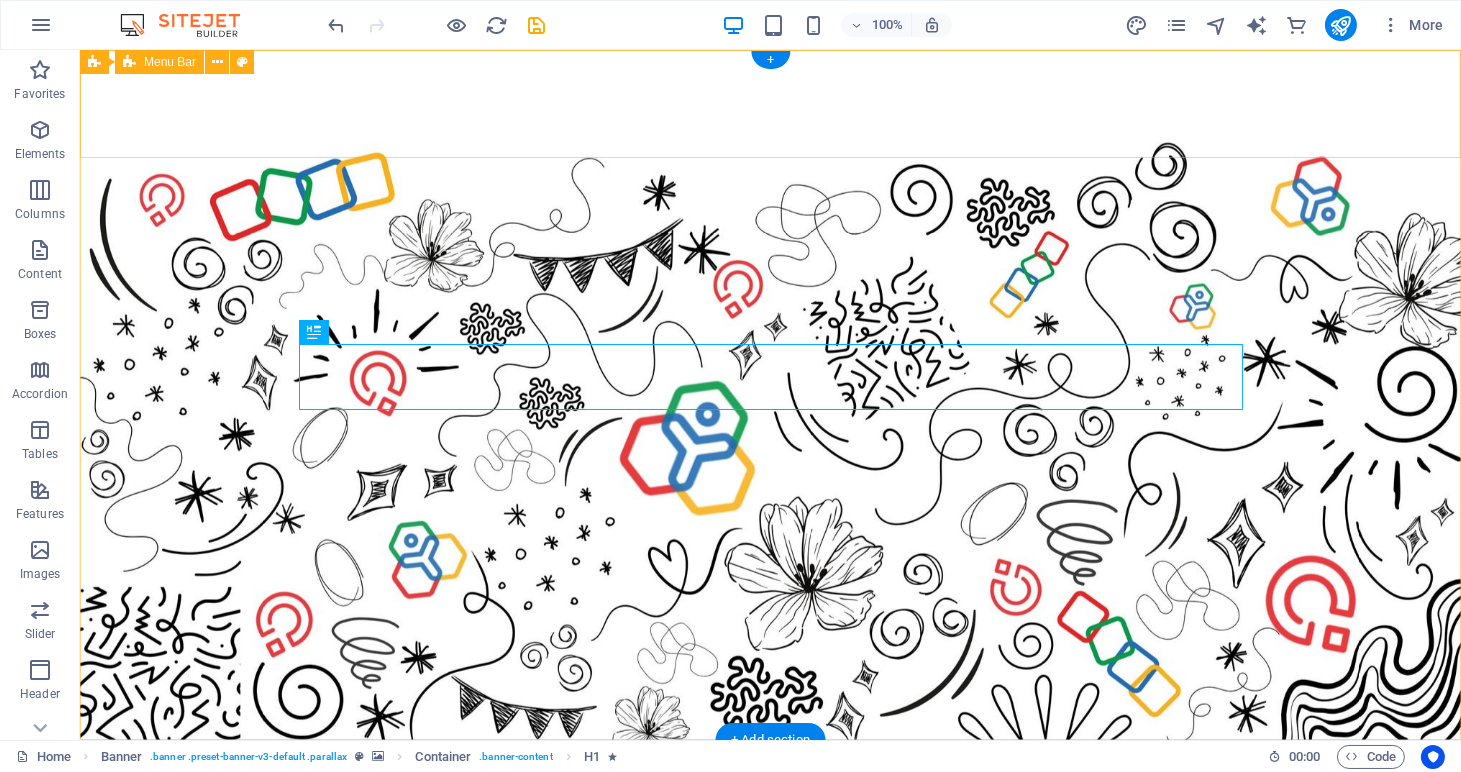 click on "Home About us Services Projects Team Contact" at bounding box center [770, 810] 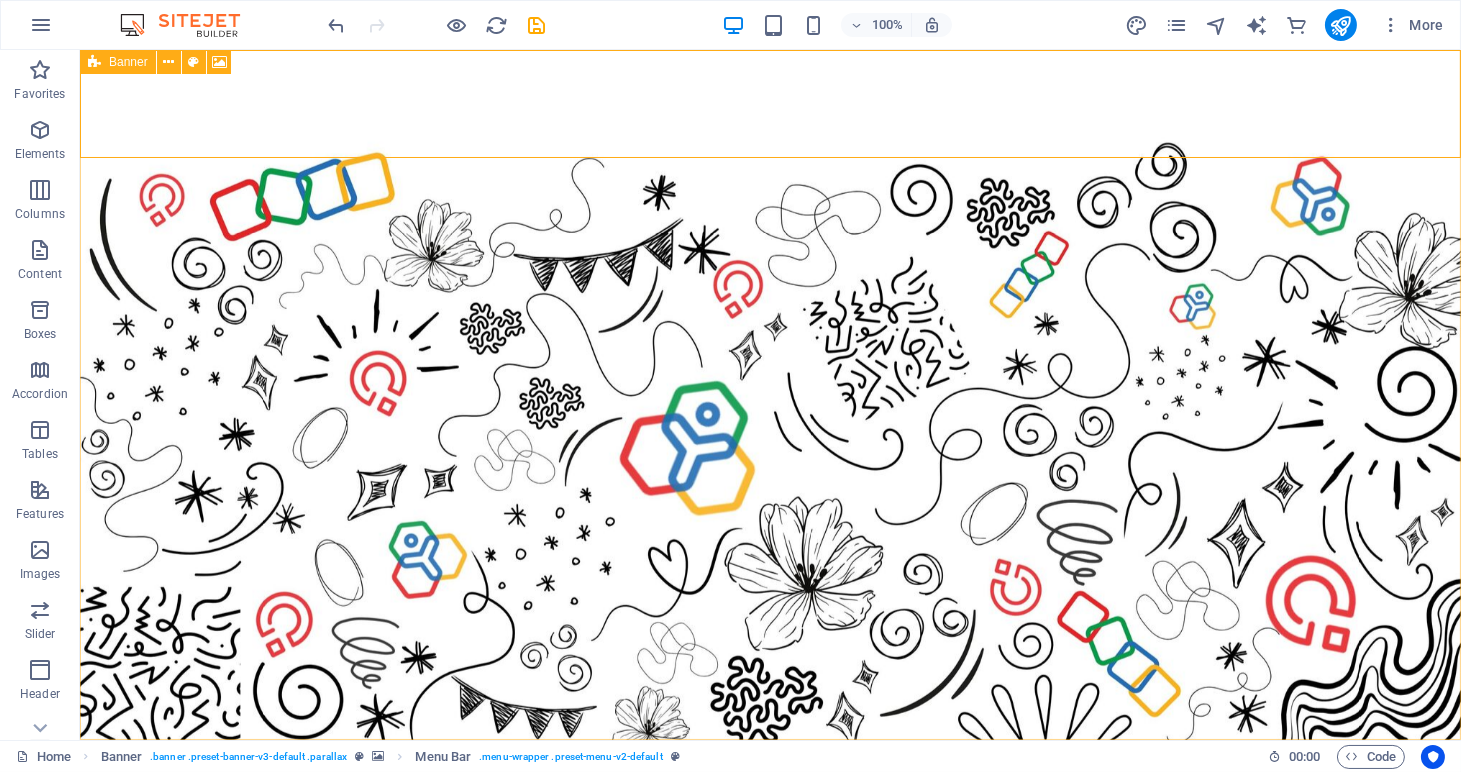 click at bounding box center [94, 62] 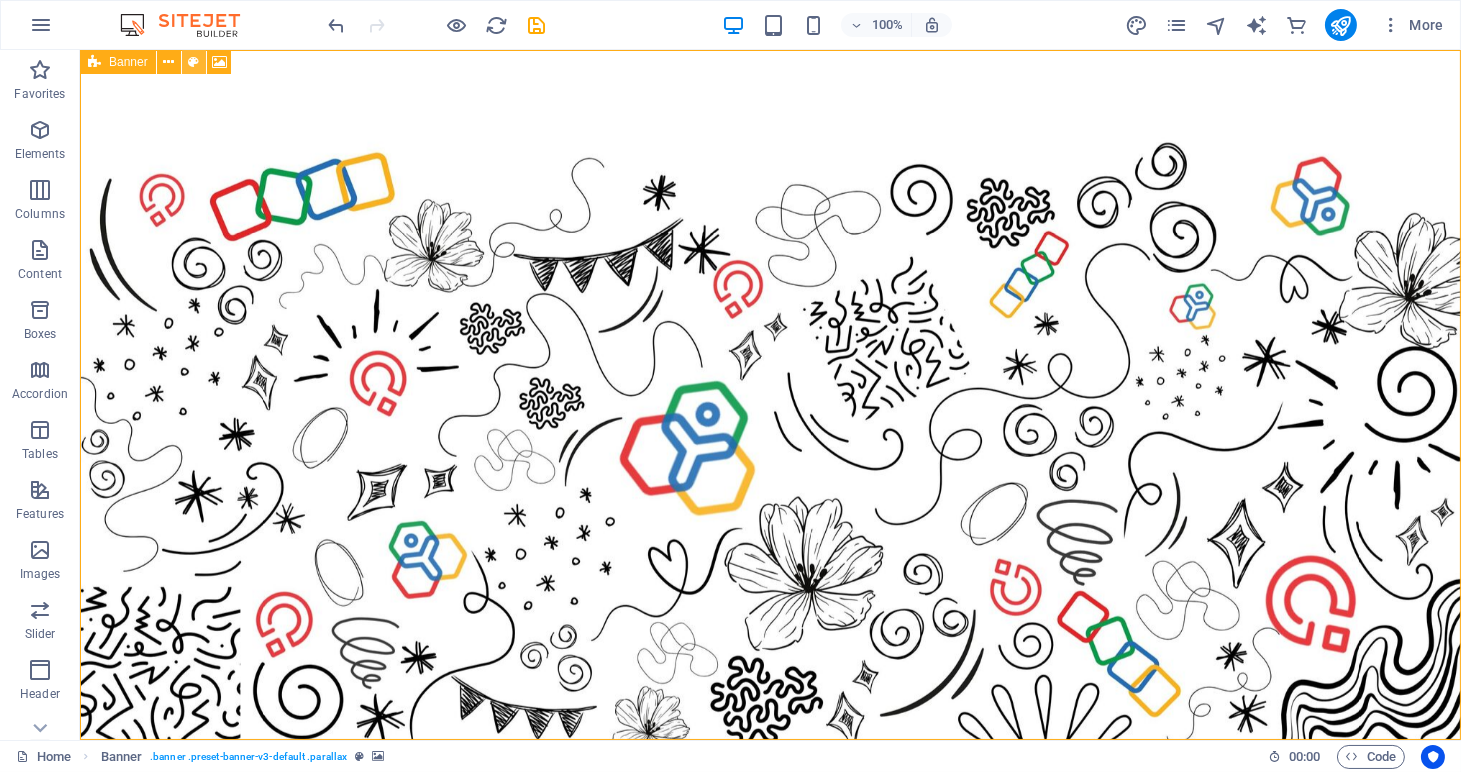 click at bounding box center (193, 62) 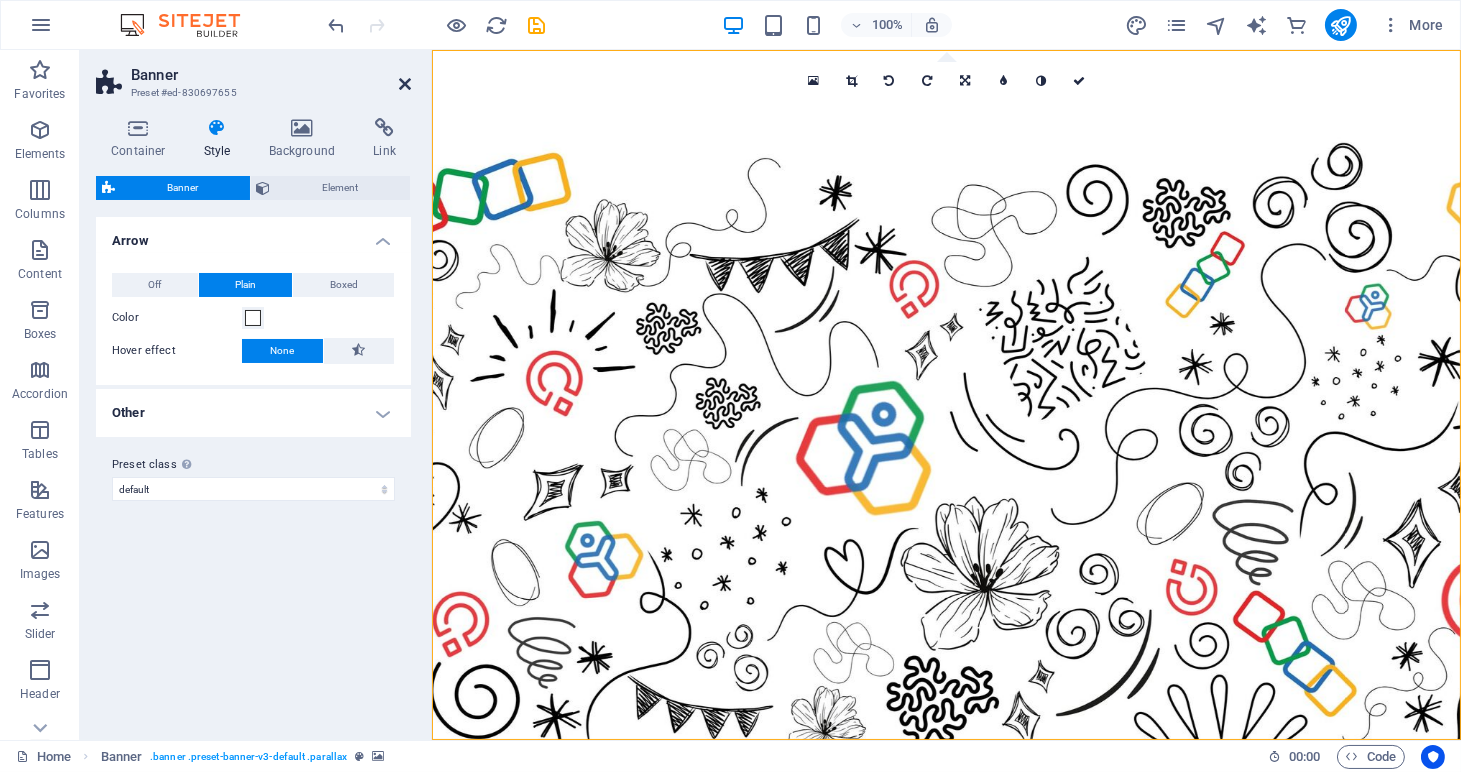 click at bounding box center [405, 84] 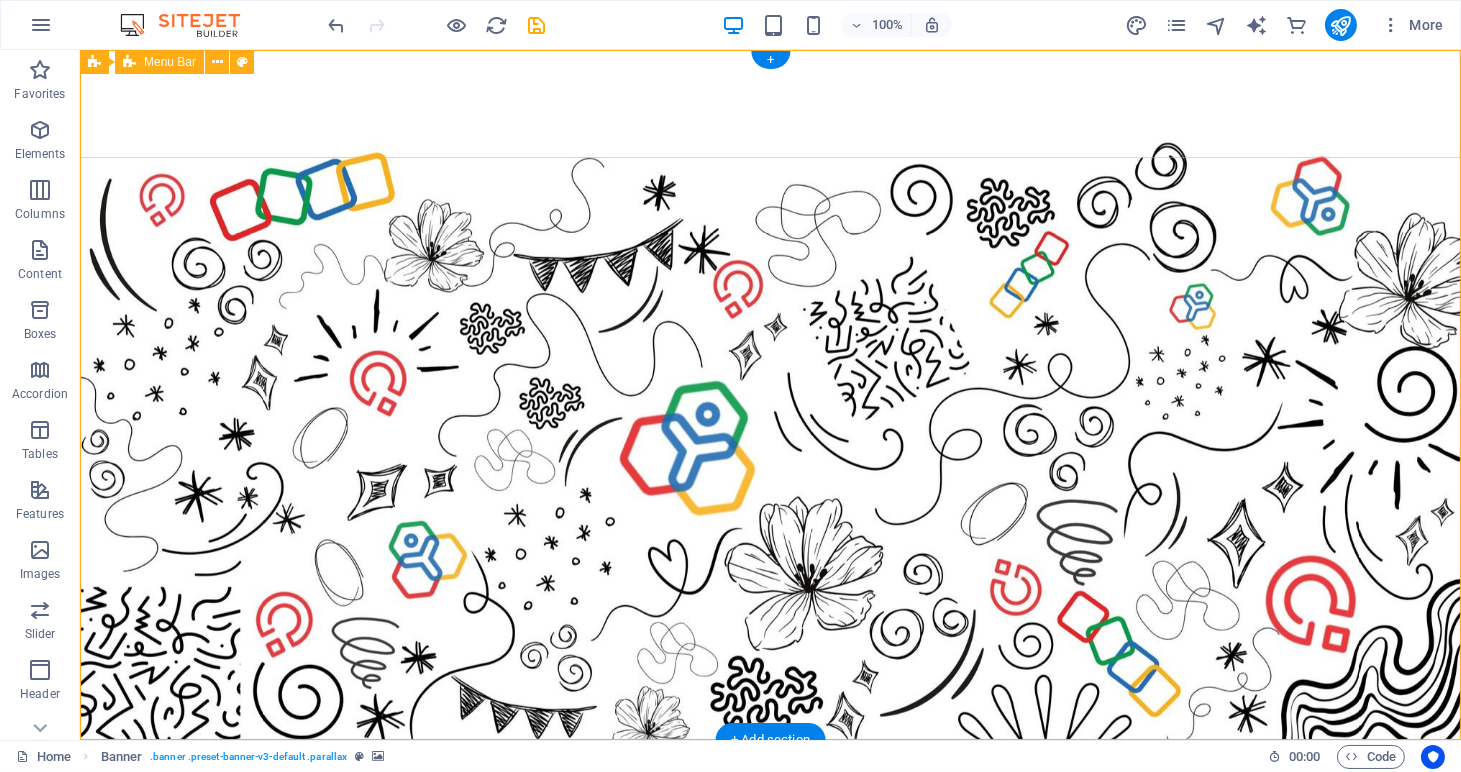 click on "Home About us Services Projects Team Contact" at bounding box center (770, 810) 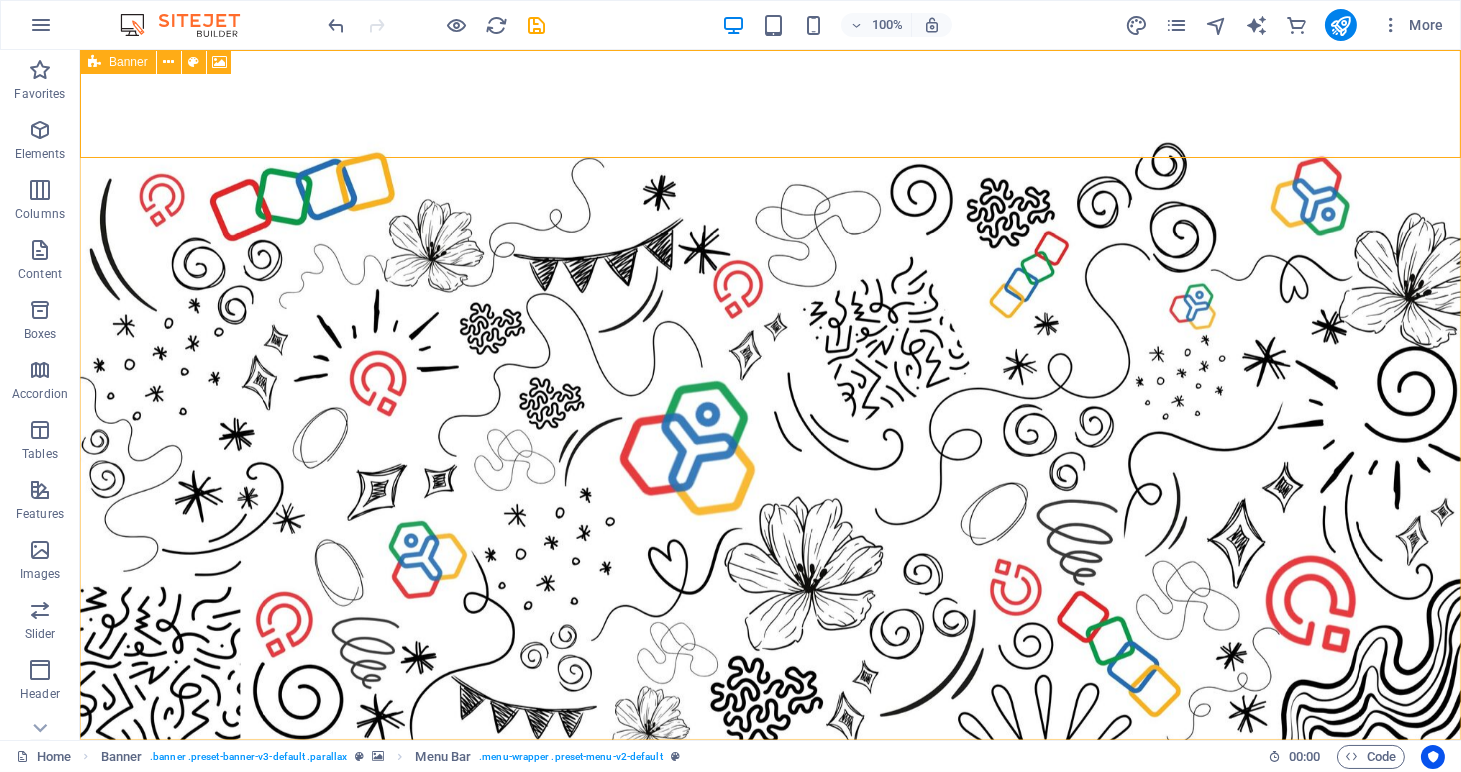 click at bounding box center (94, 62) 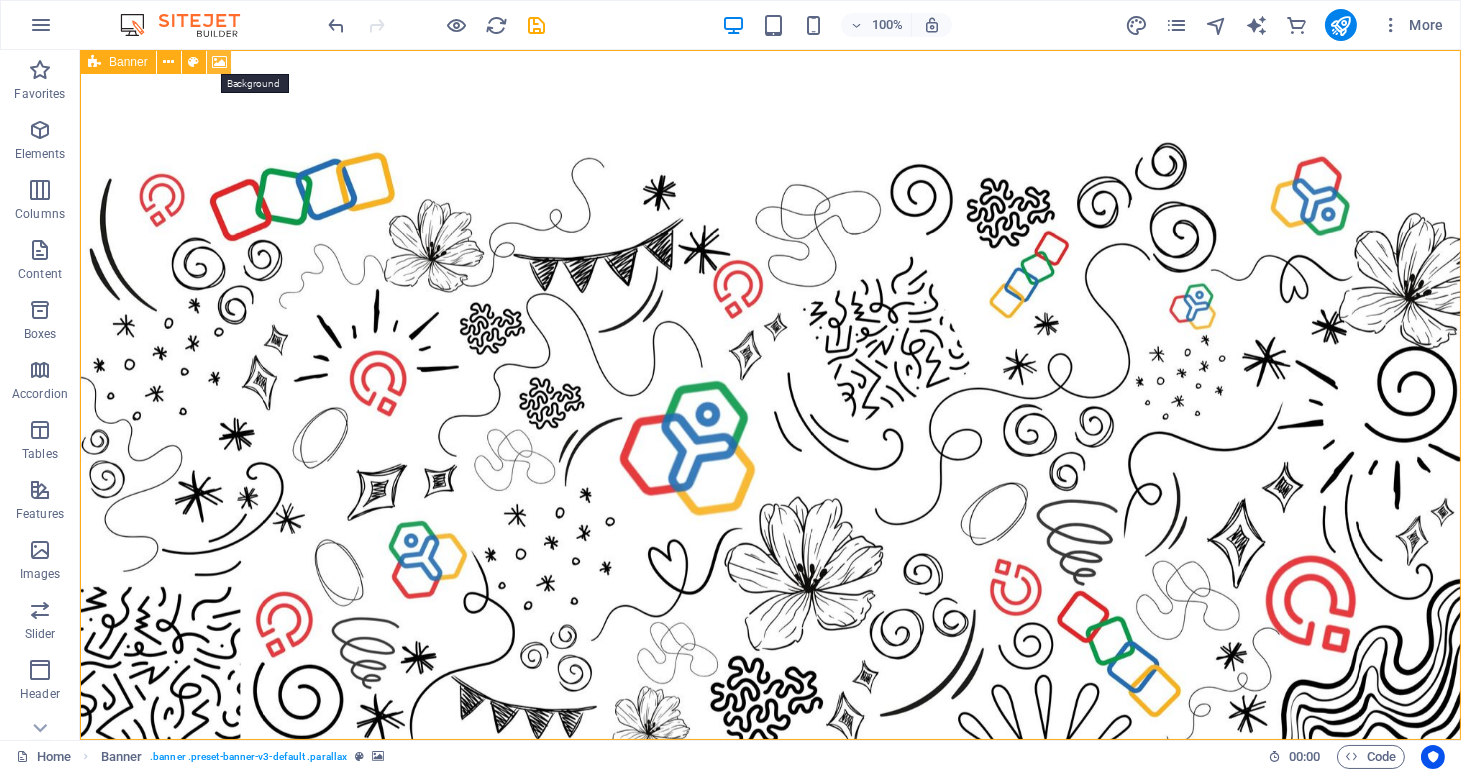 click at bounding box center (219, 62) 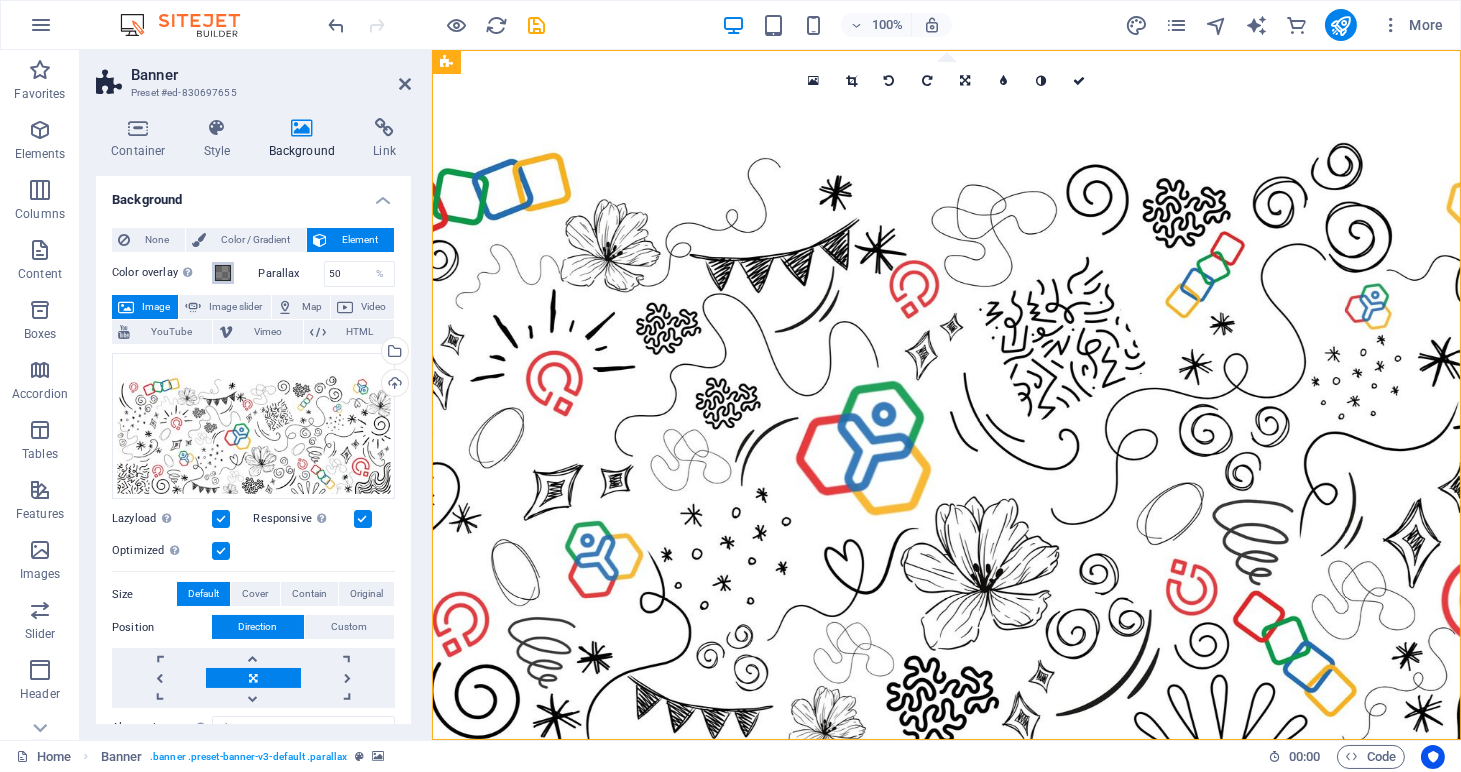 click at bounding box center [223, 273] 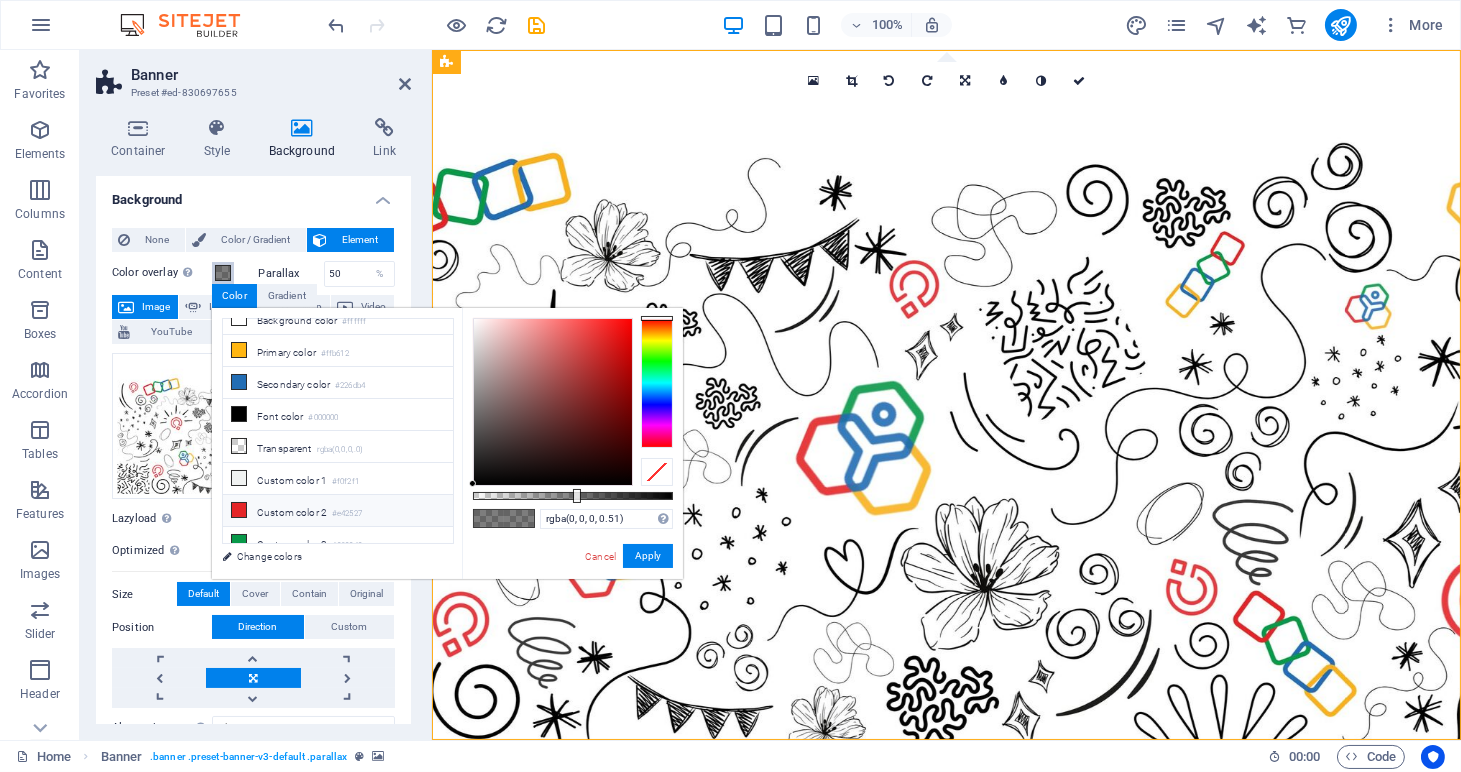 scroll, scrollTop: 0, scrollLeft: 0, axis: both 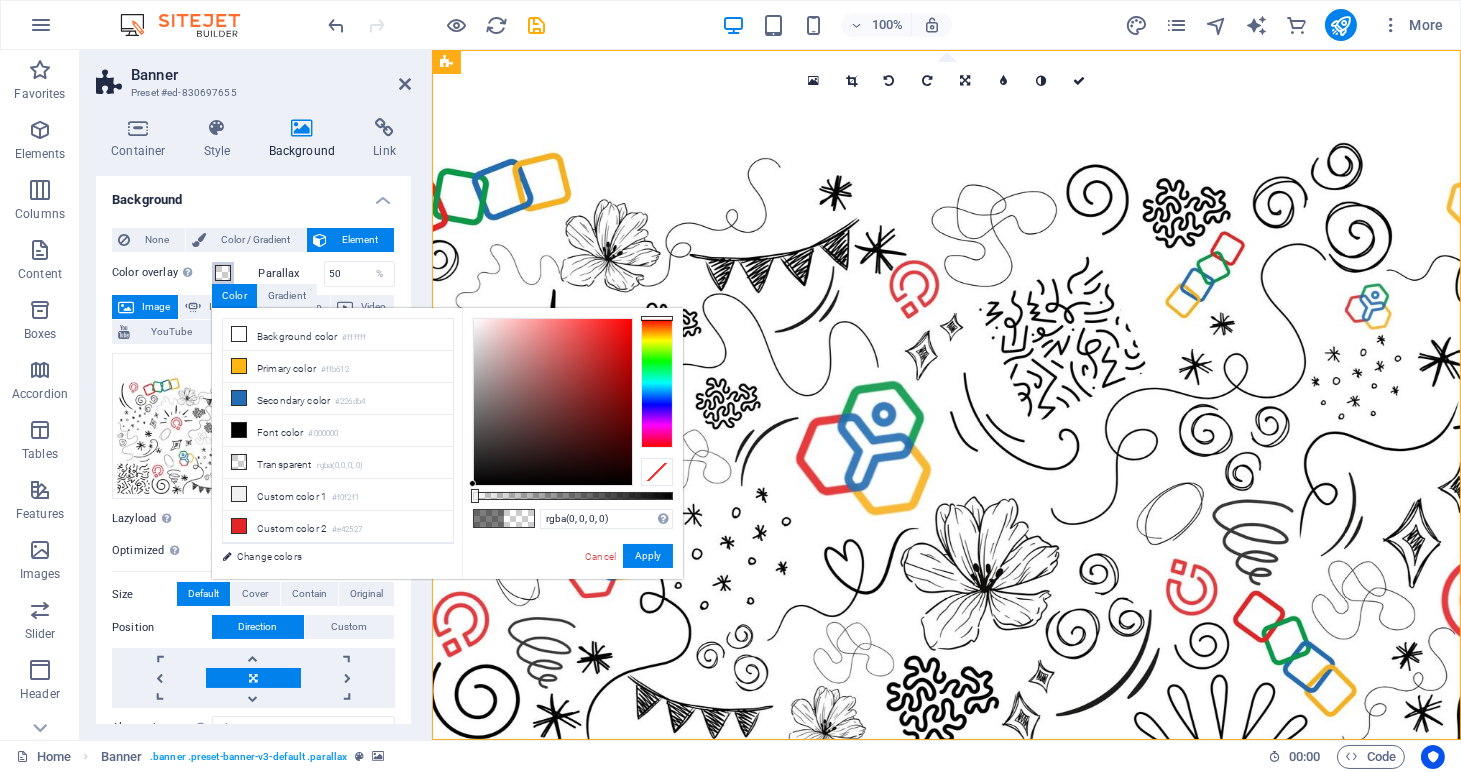 drag, startPoint x: 576, startPoint y: 493, endPoint x: 464, endPoint y: 492, distance: 112.00446 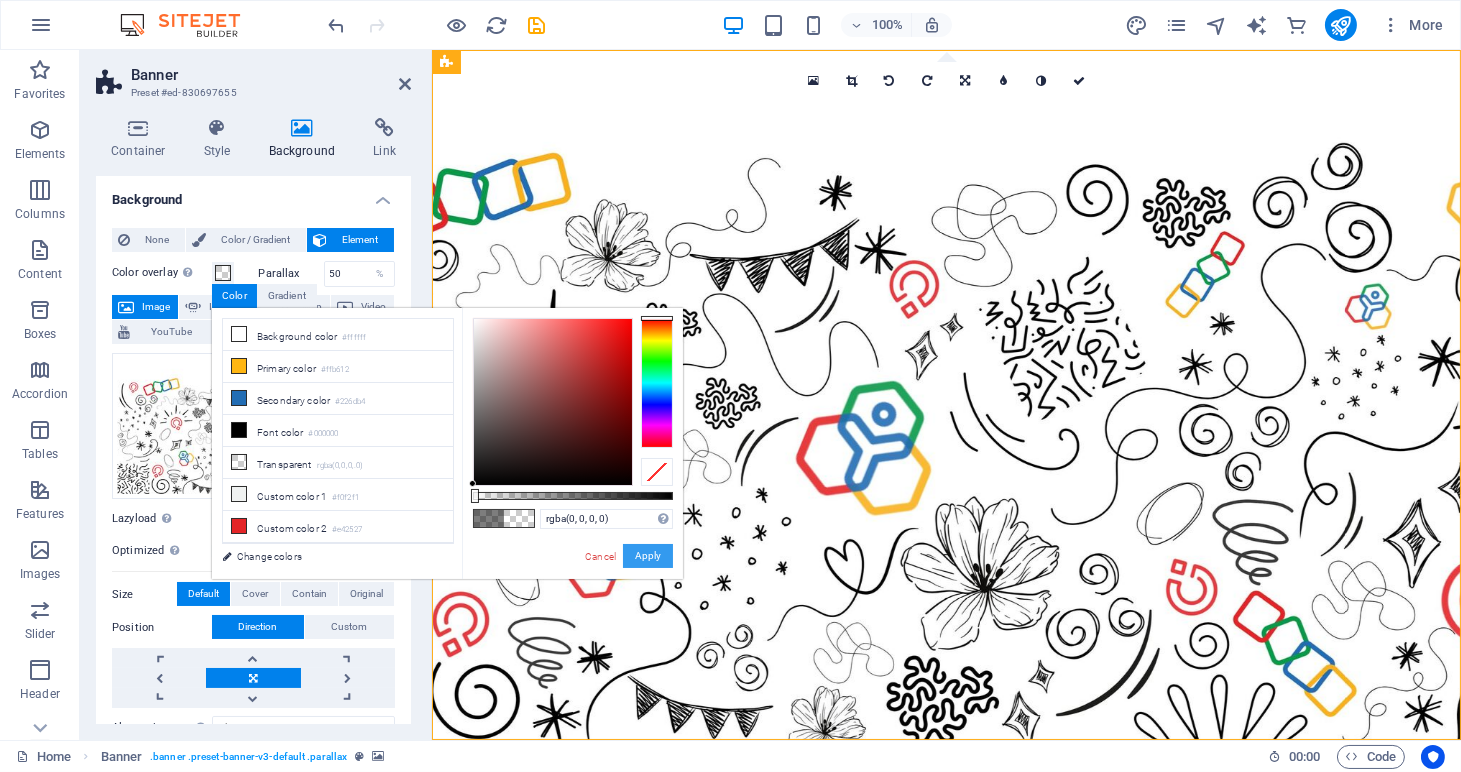 click on "Apply" at bounding box center [648, 556] 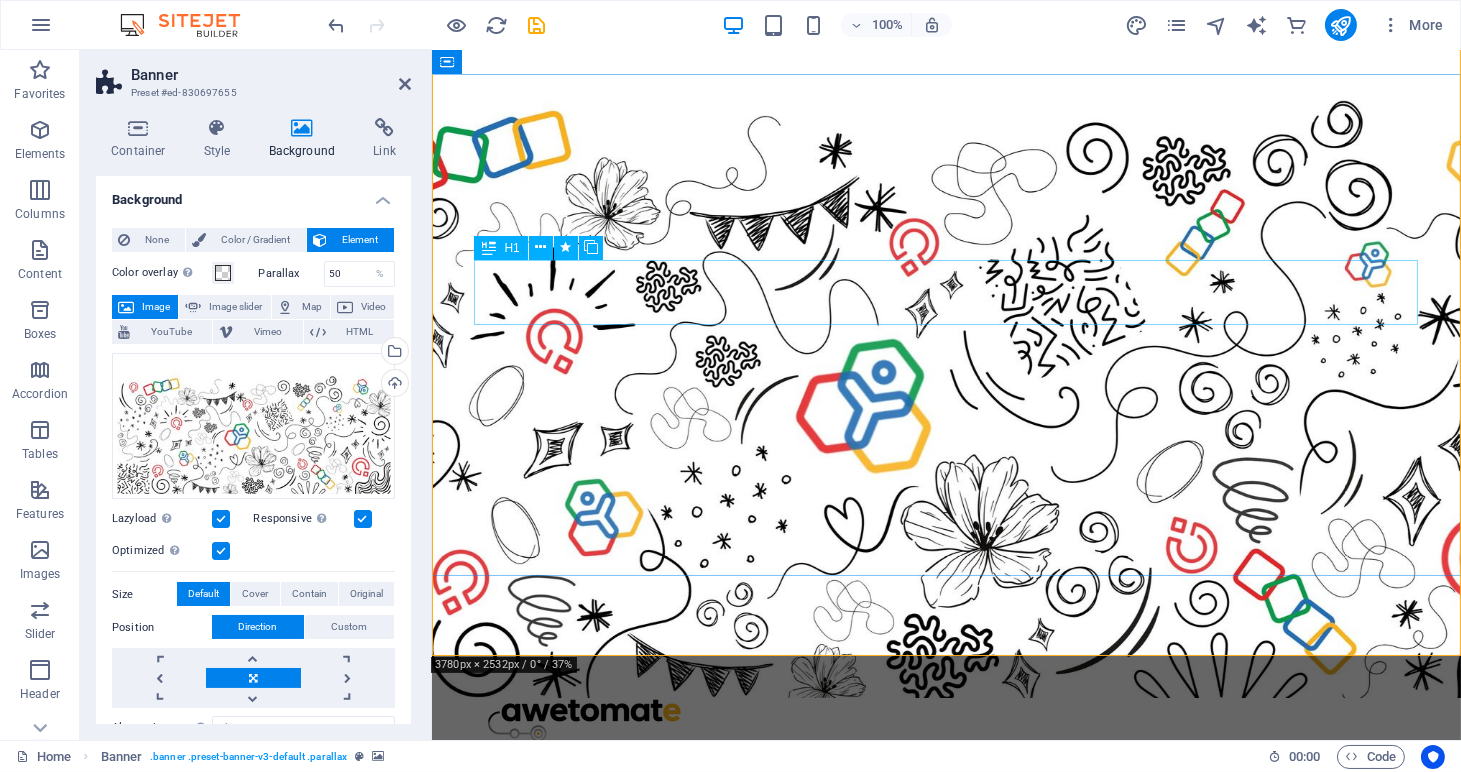 scroll, scrollTop: 84, scrollLeft: 0, axis: vertical 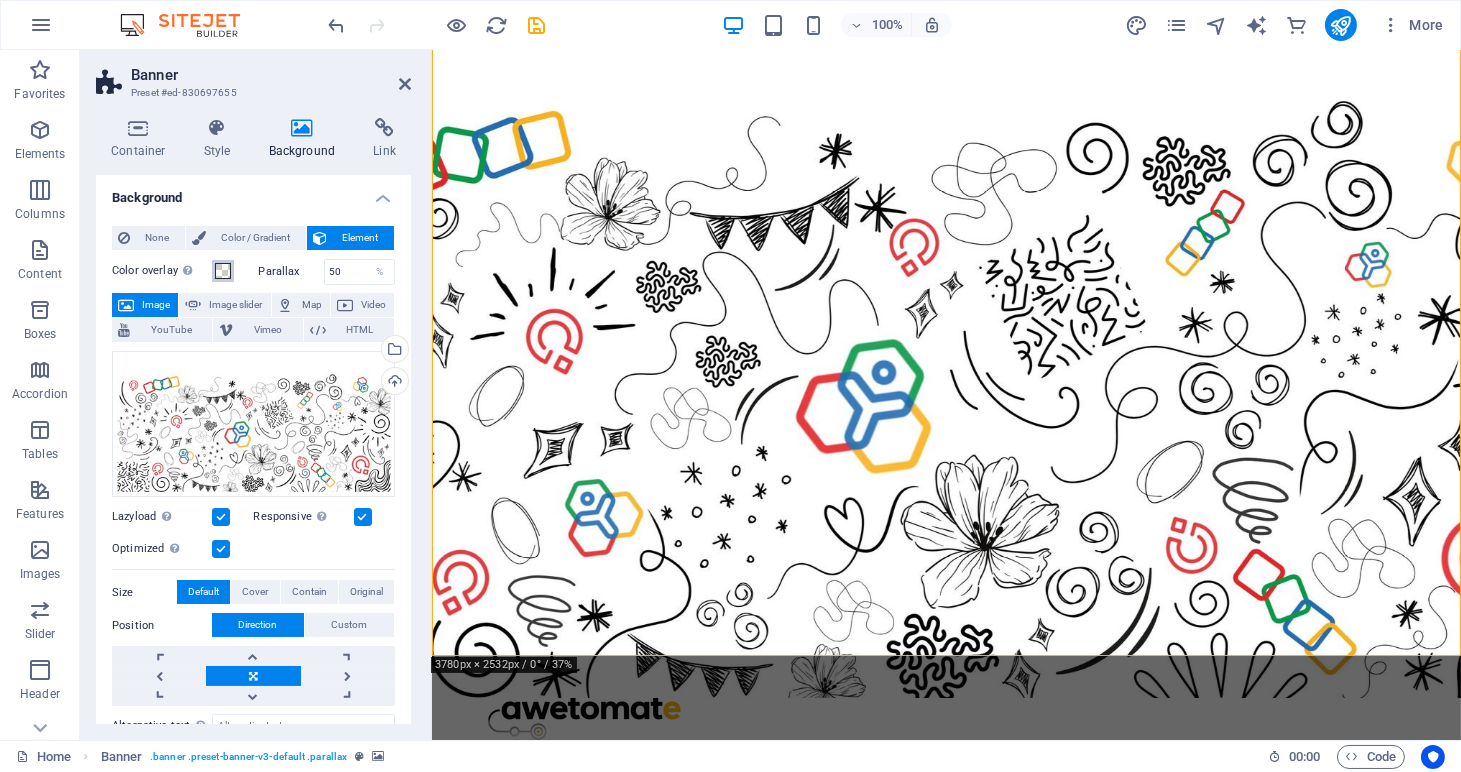 click at bounding box center (223, 271) 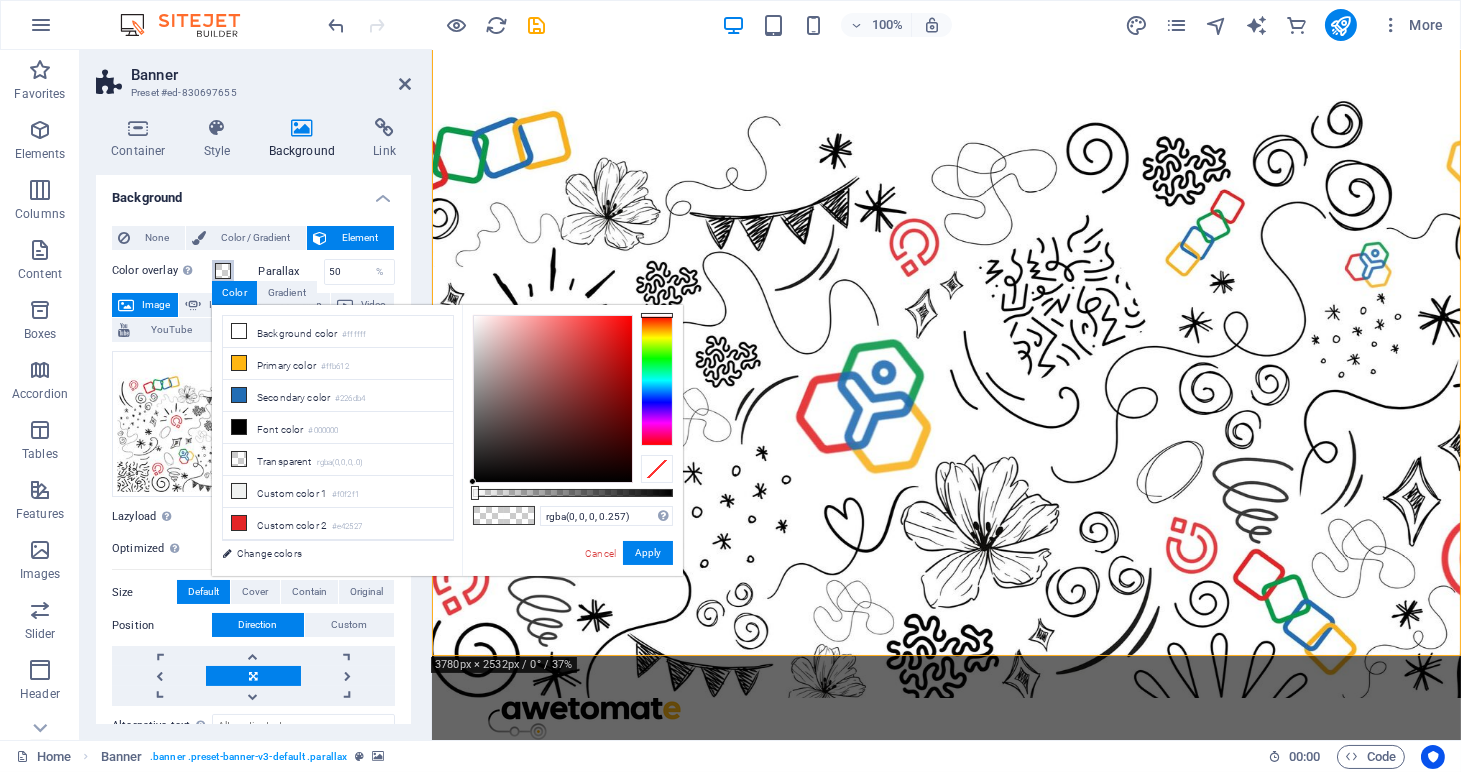 click at bounding box center [573, 493] 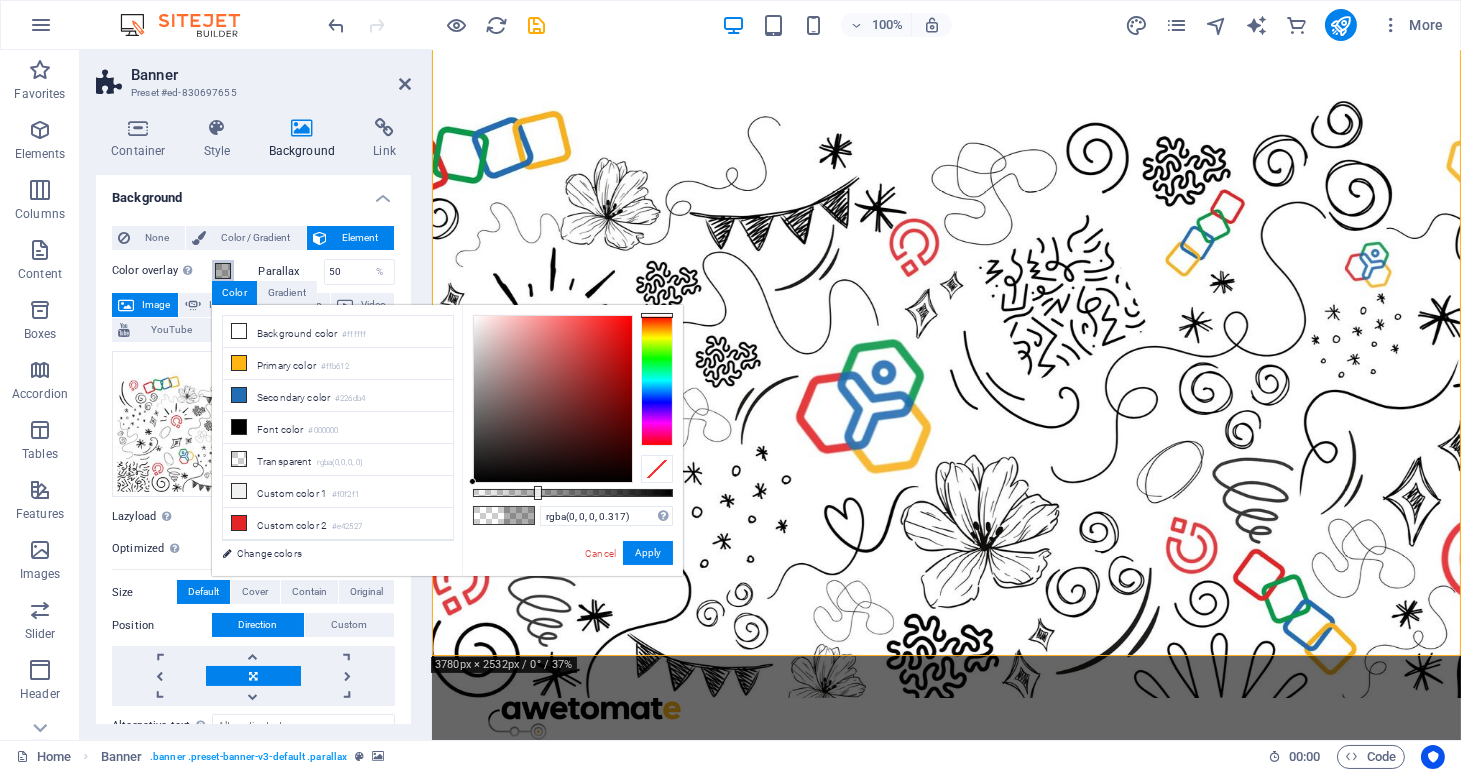 type on "rgba(0, 0, 0, 0.322)" 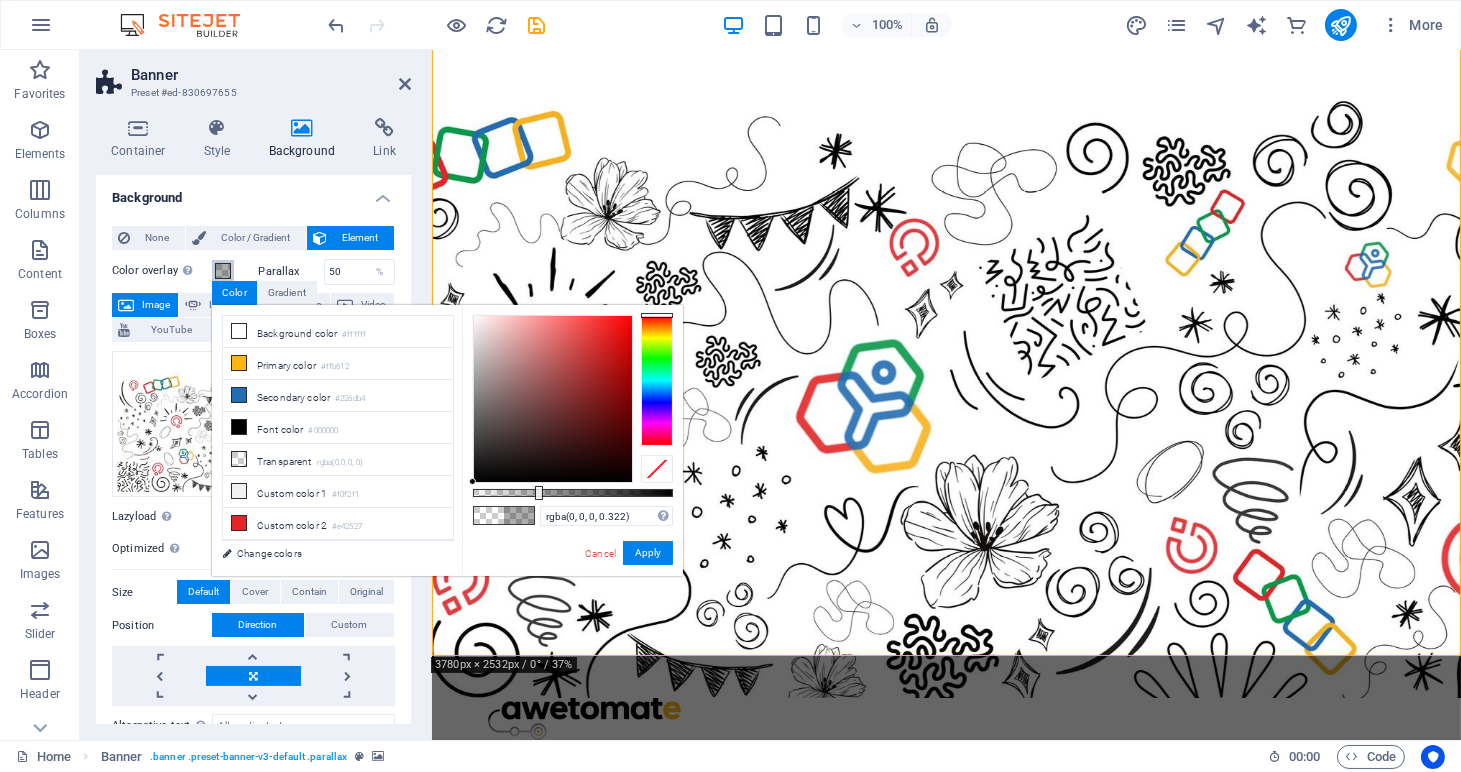 click at bounding box center (539, 493) 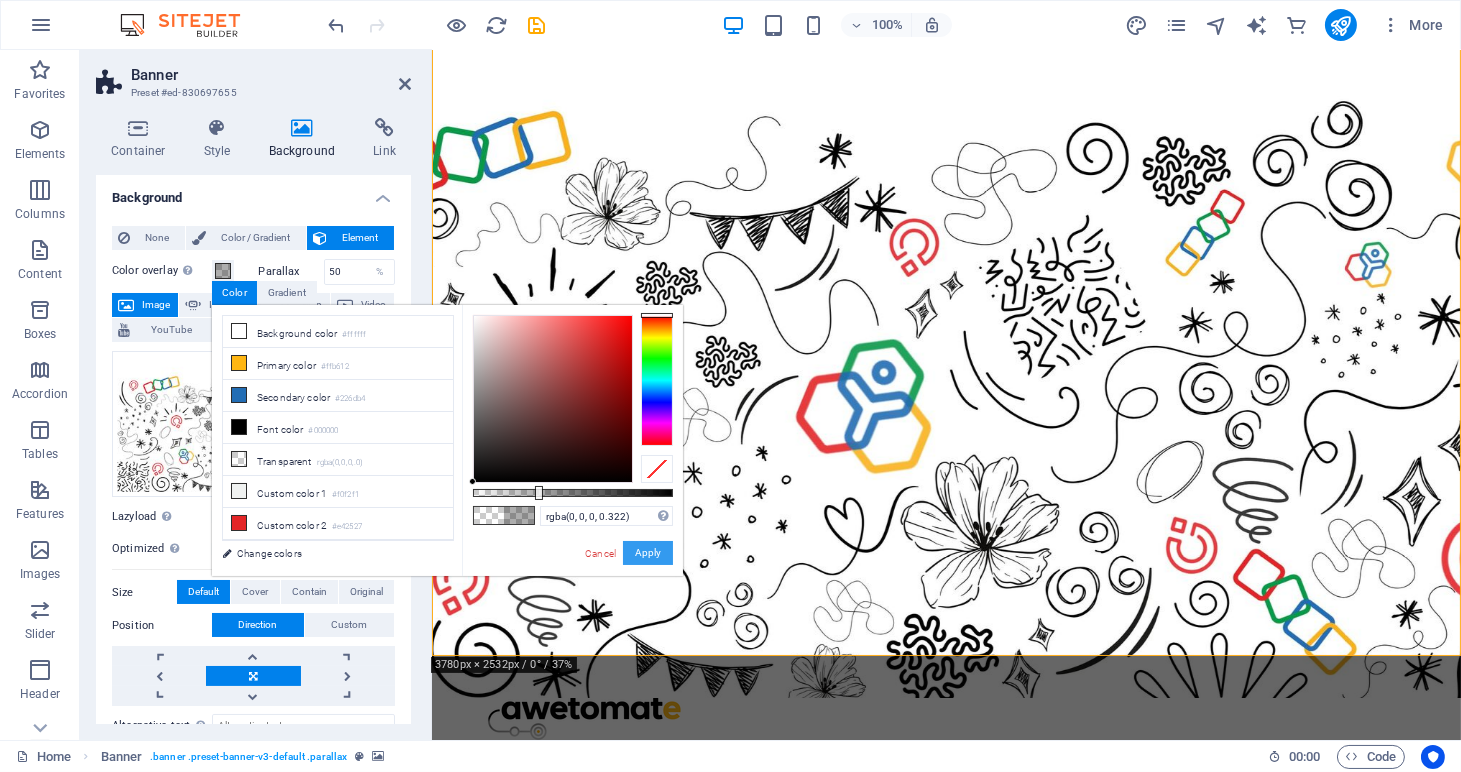 click on "Apply" at bounding box center [648, 553] 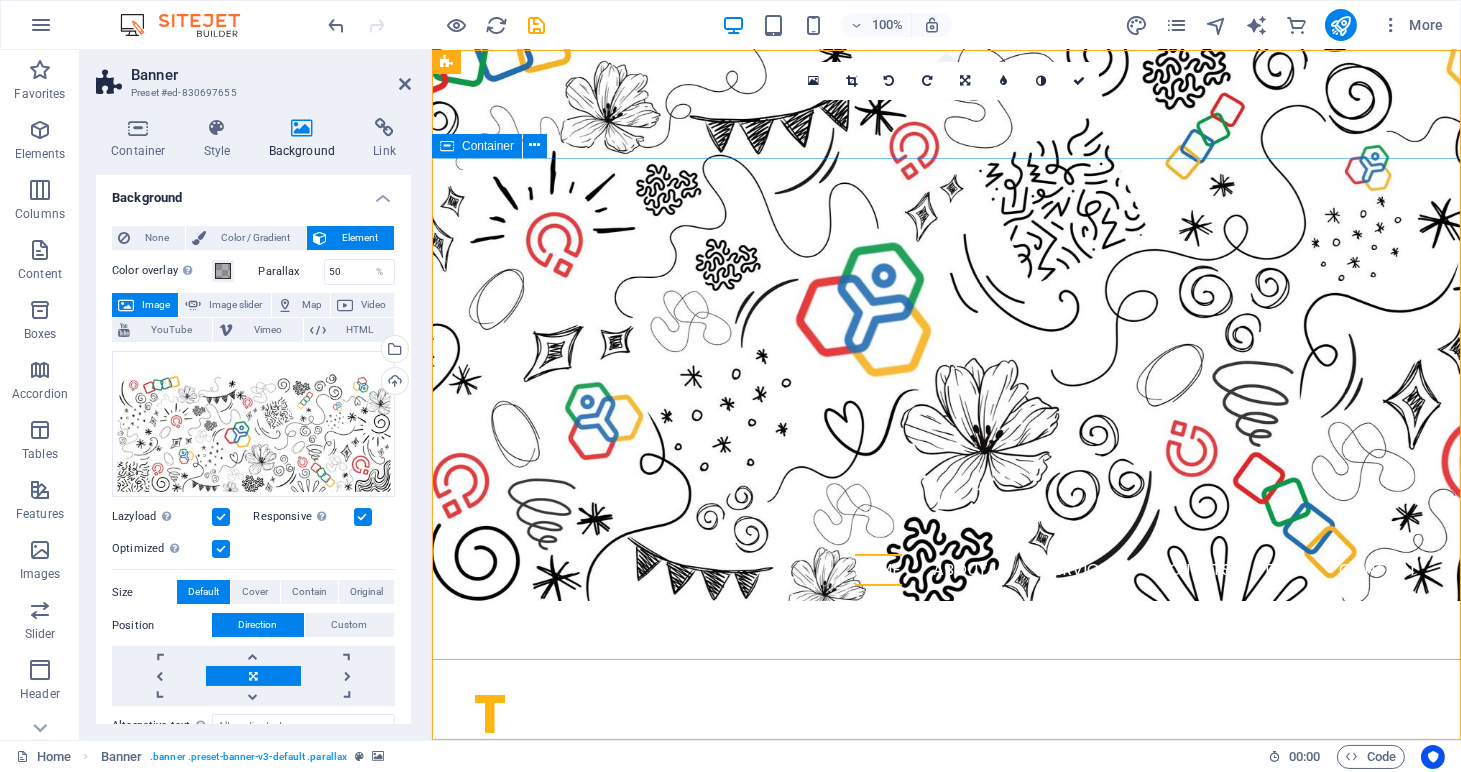 scroll, scrollTop: 0, scrollLeft: 0, axis: both 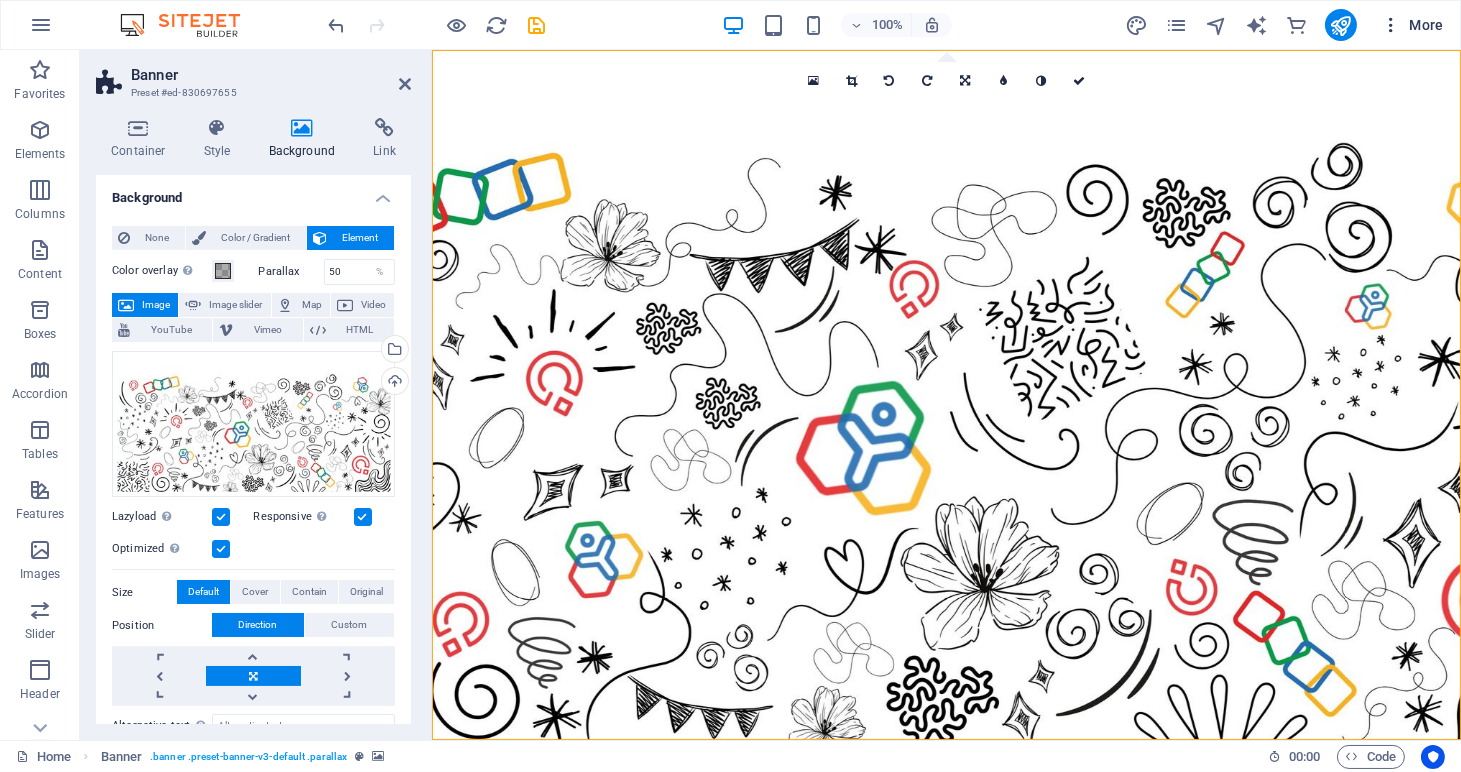 click on "More" at bounding box center (1412, 25) 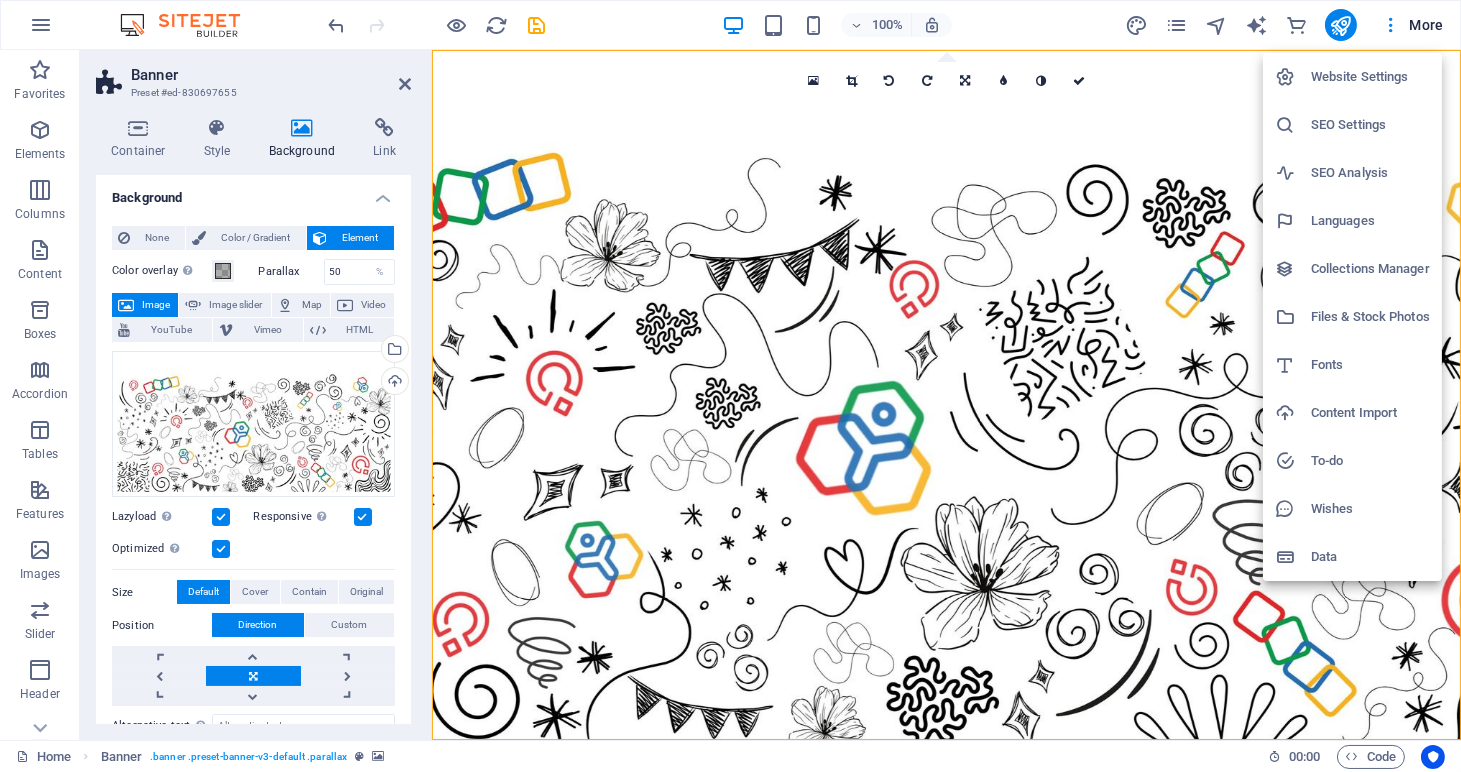 click at bounding box center [730, 386] 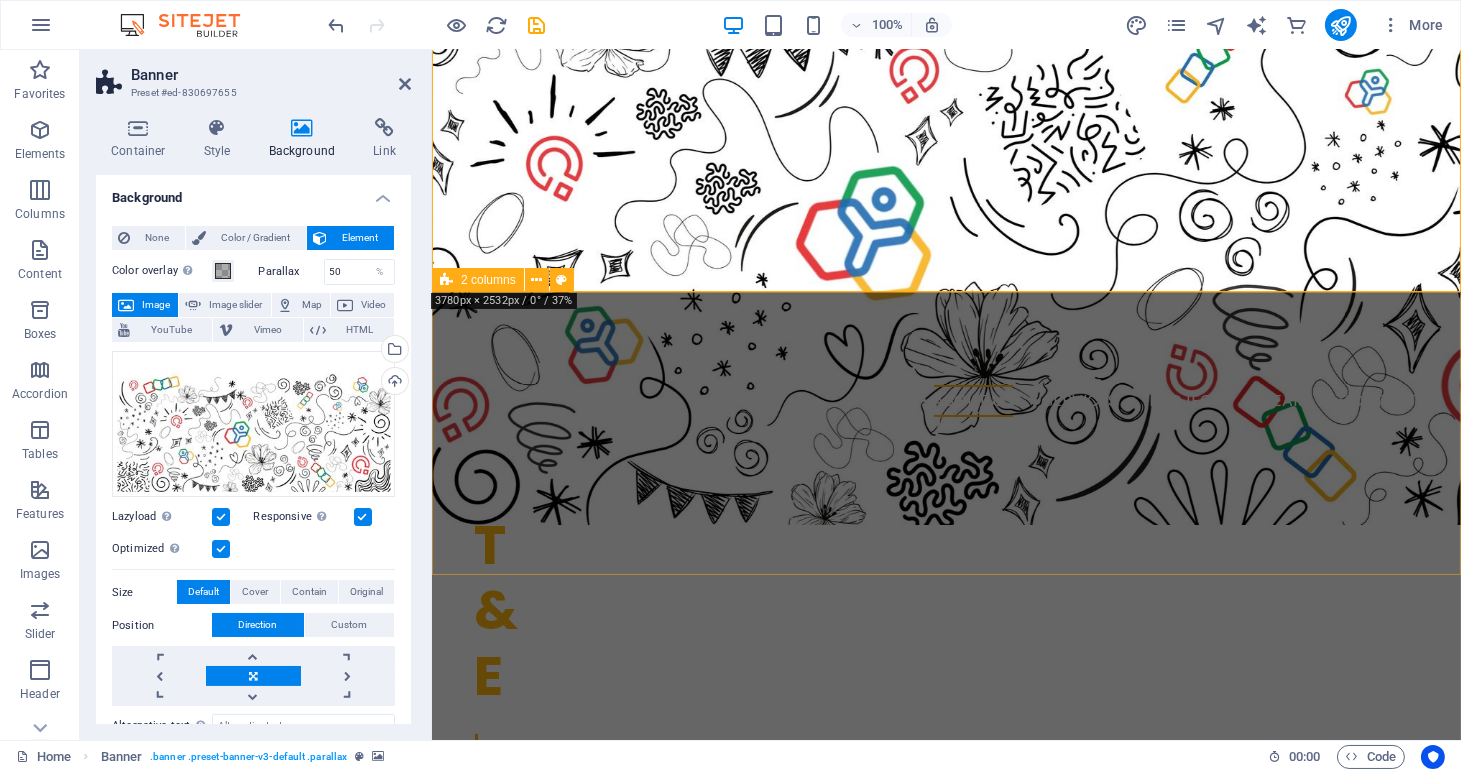 scroll, scrollTop: 474, scrollLeft: 0, axis: vertical 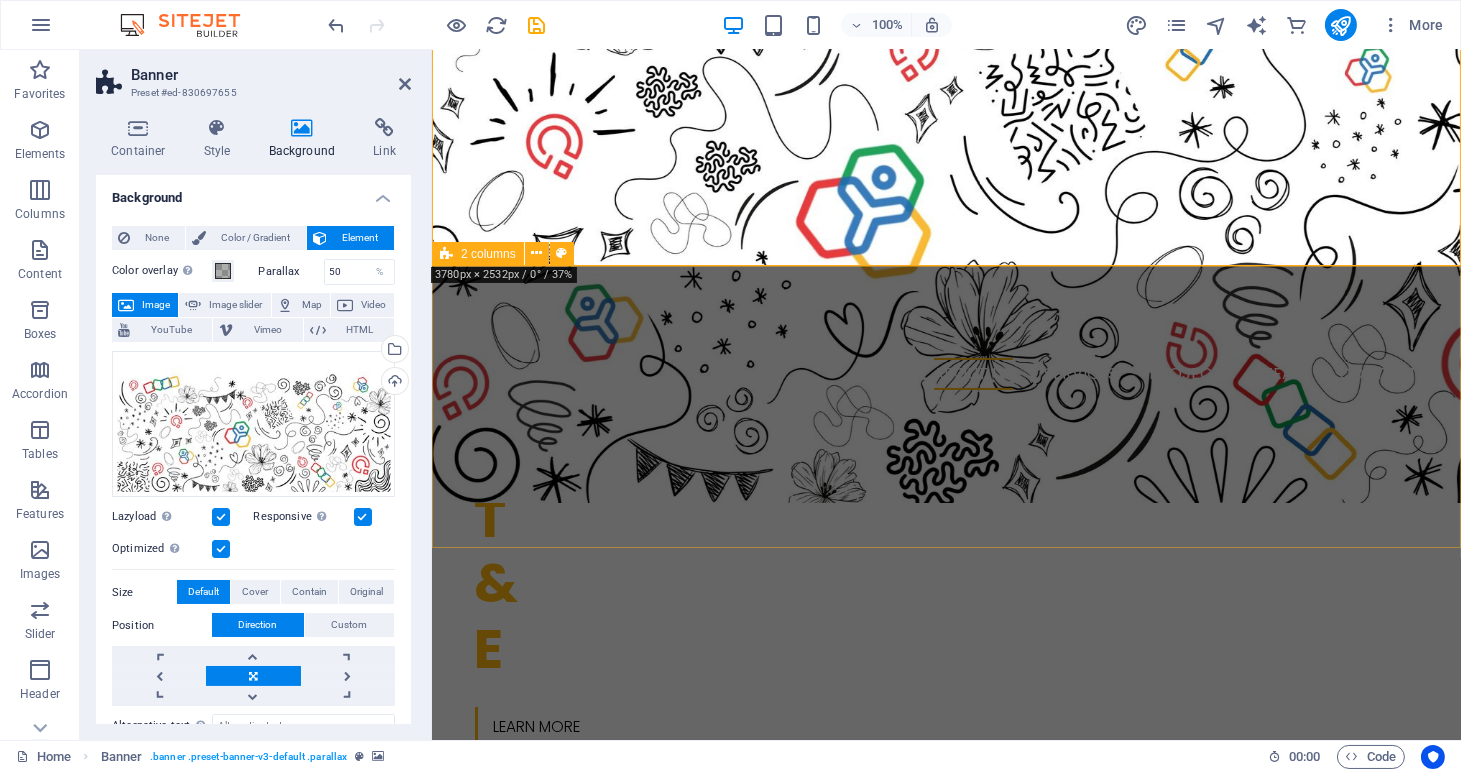 click on "We are a dynamic team of creative people and Marketing Experts. We’re a Zoho consultancy helping HR Managers and Recruiters automate and love their processes. Our team is small, passionate, and deeply focused on delivering smart, human centered solutions; exclusively Zoho People and Zoho Recruit." at bounding box center [945, 1109] 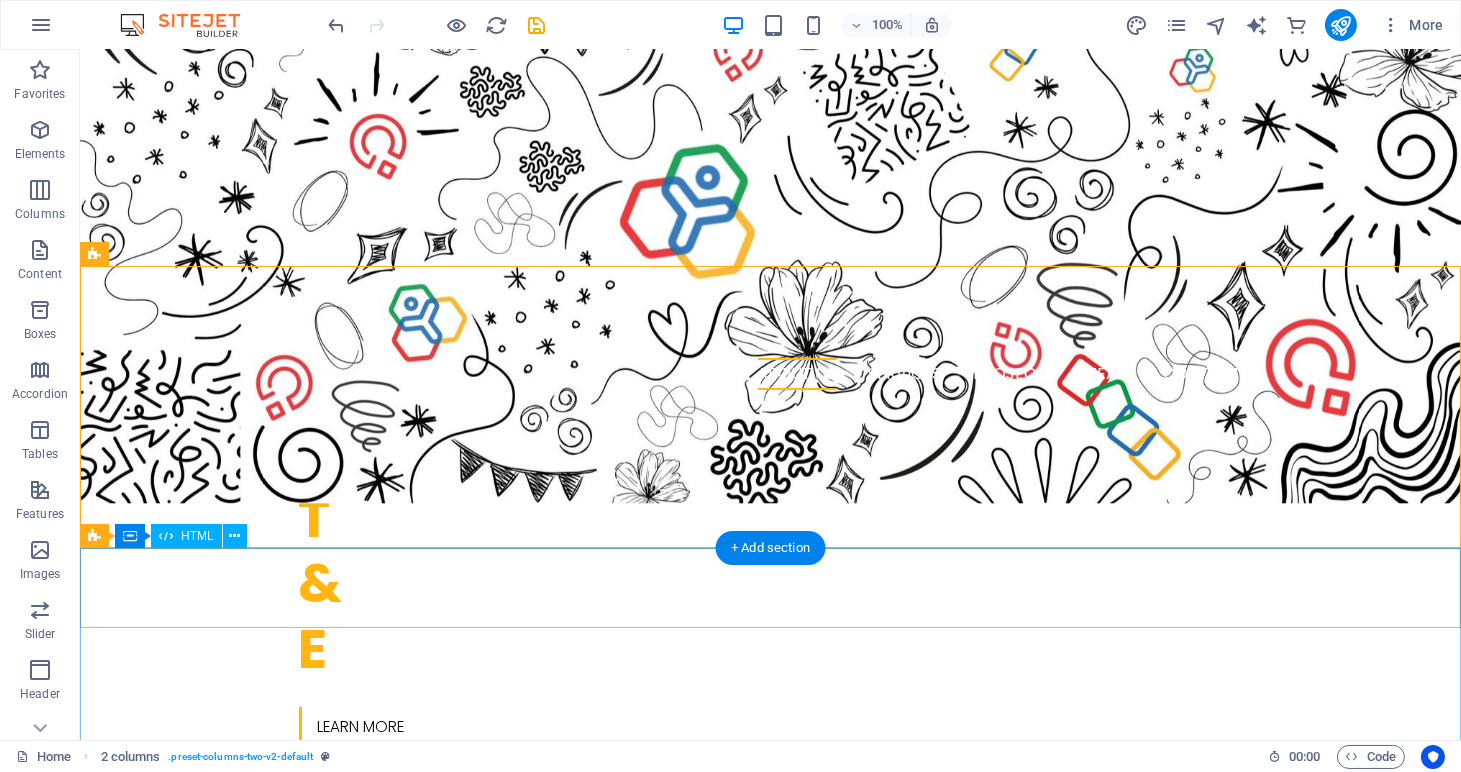 click at bounding box center (770, 1721) 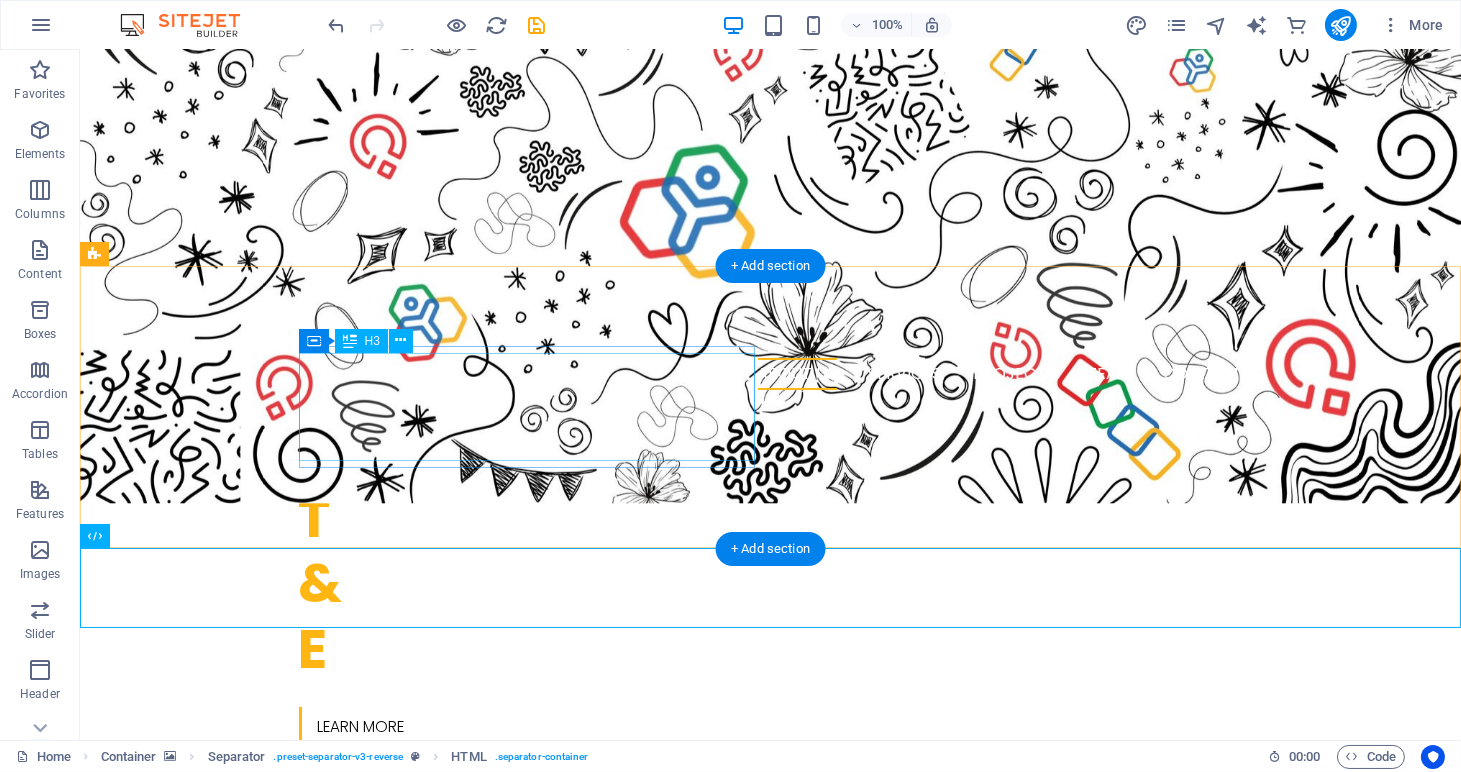 click on "W e  are a dynamic team of creative people and Marketing Experts." at bounding box center [324, 1040] 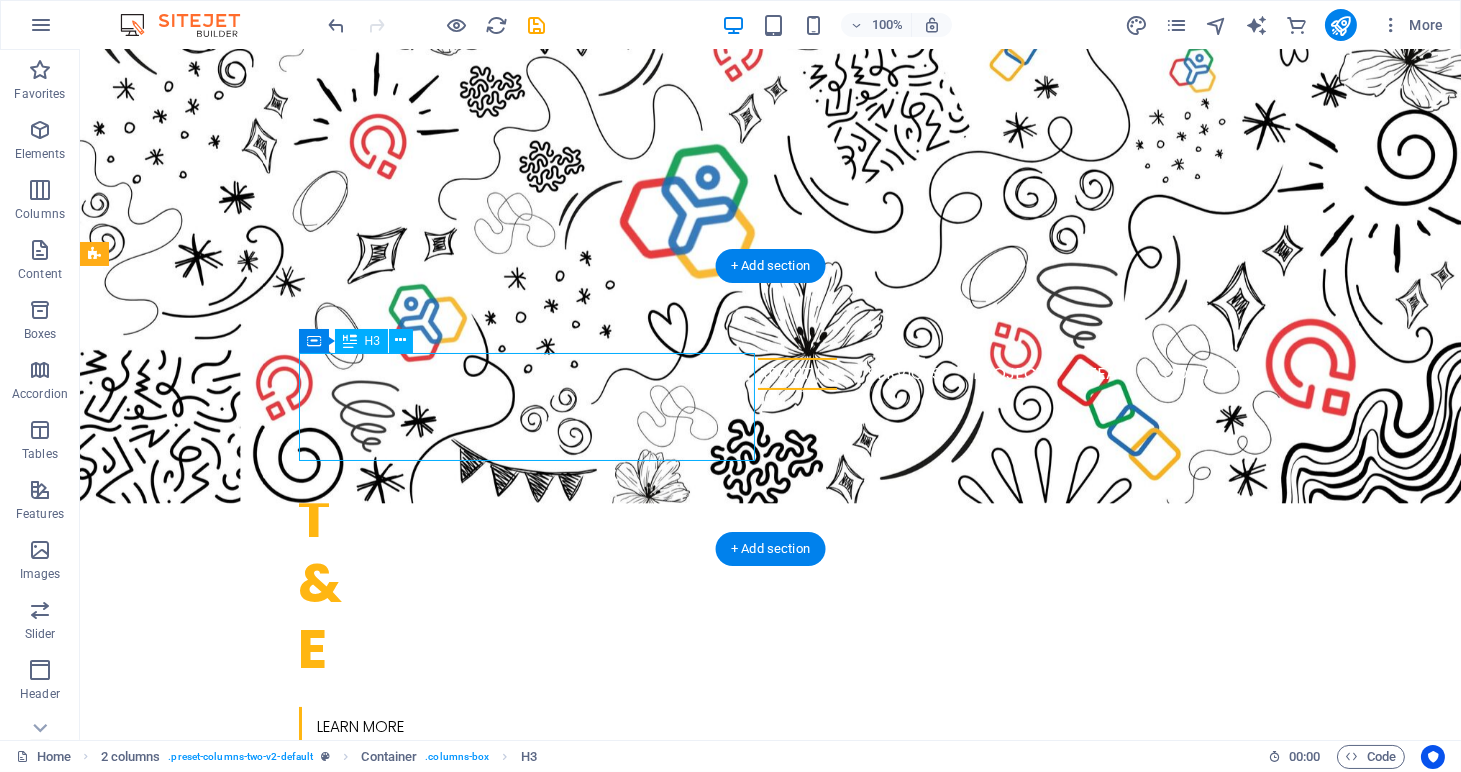 click on "W e  are a dynamic team of creative people and Marketing Experts." at bounding box center (324, 1040) 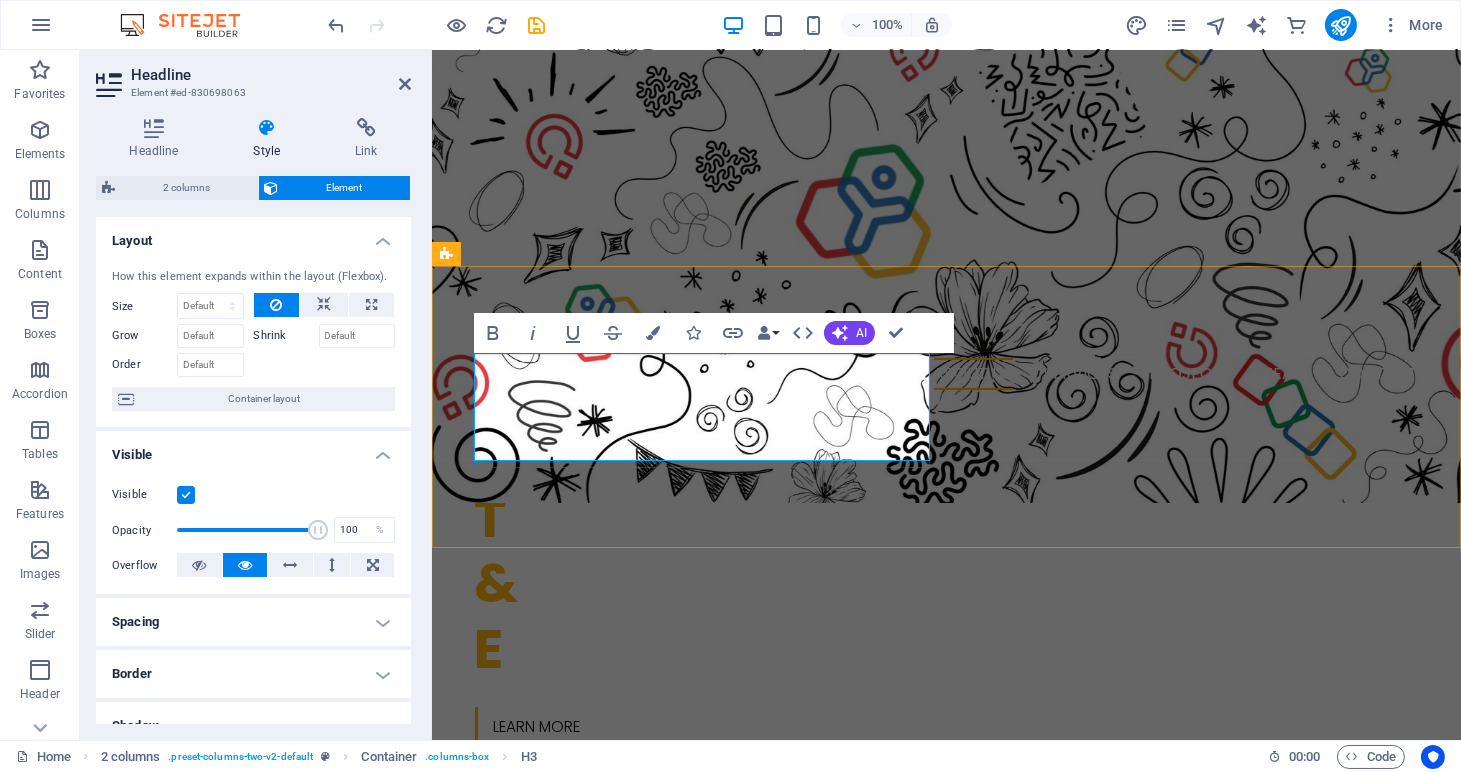 click on "W e  are a dynamic team of creative people and Marketing Experts." at bounding box center (675, 1040) 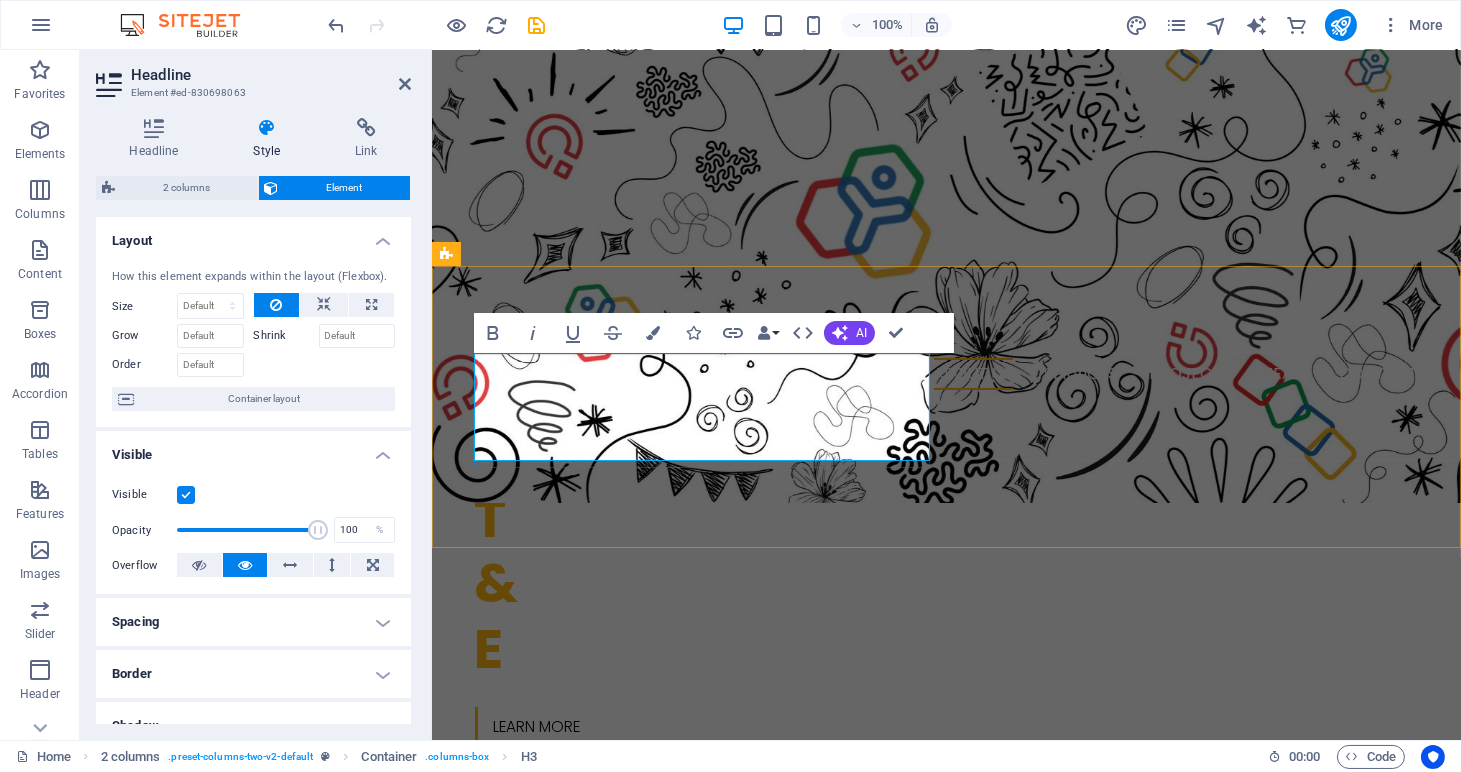copy on "W e  are a dynamic team of creative people and Marketing Experts." 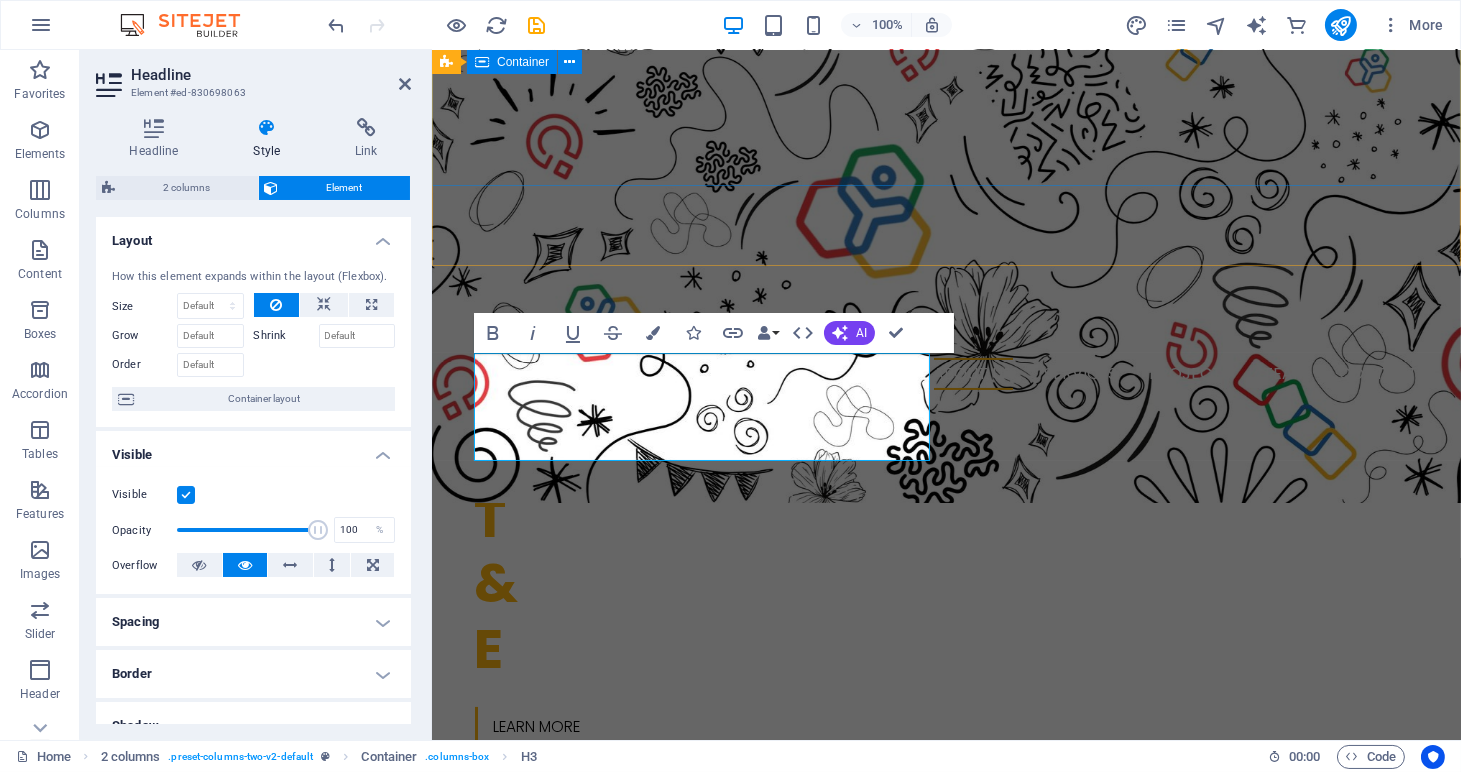click on "t he zoho People  &  zoho recruit   E xperts Learn more" at bounding box center (945, 616) 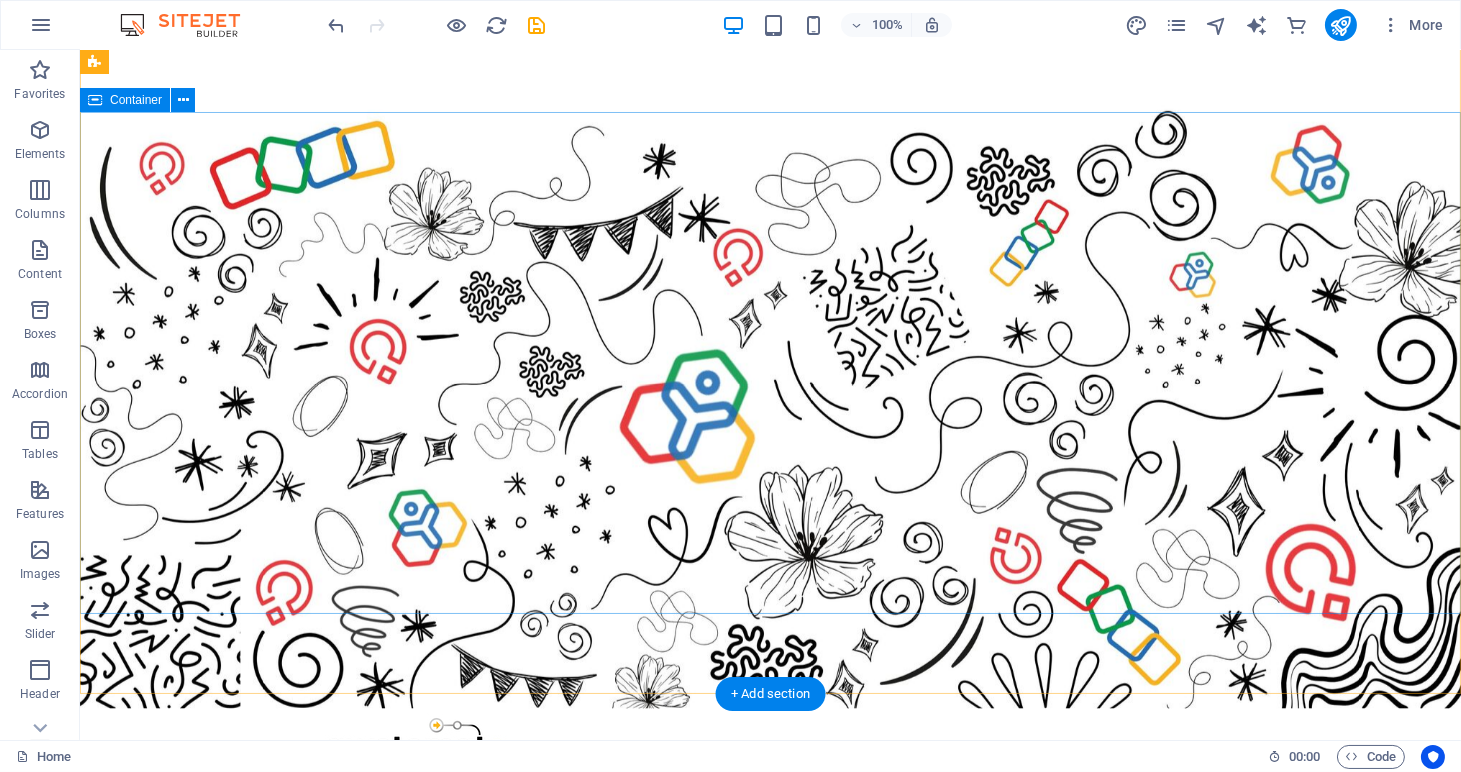 scroll, scrollTop: 0, scrollLeft: 0, axis: both 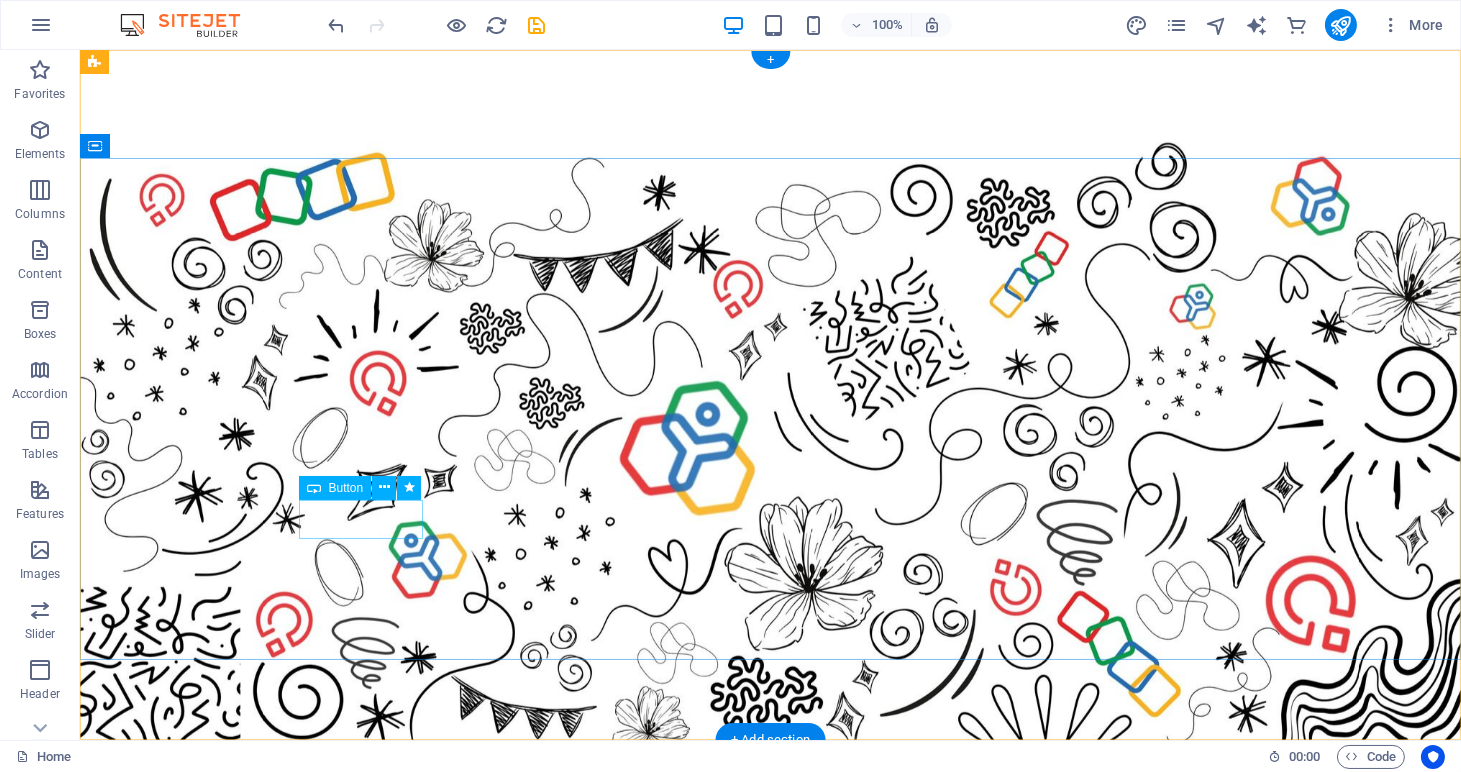 click on "Learn more" at bounding box center (771, 1200) 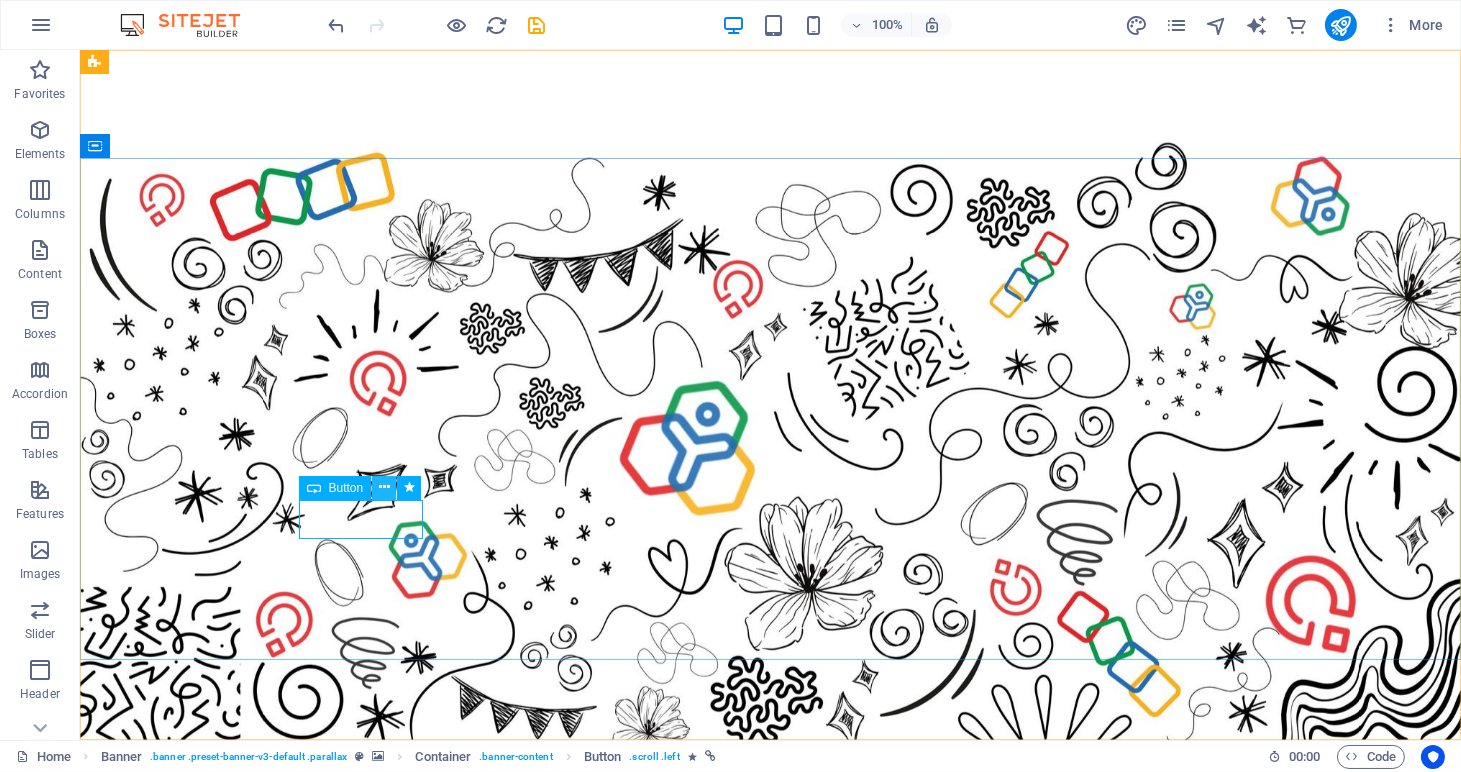 click at bounding box center [384, 487] 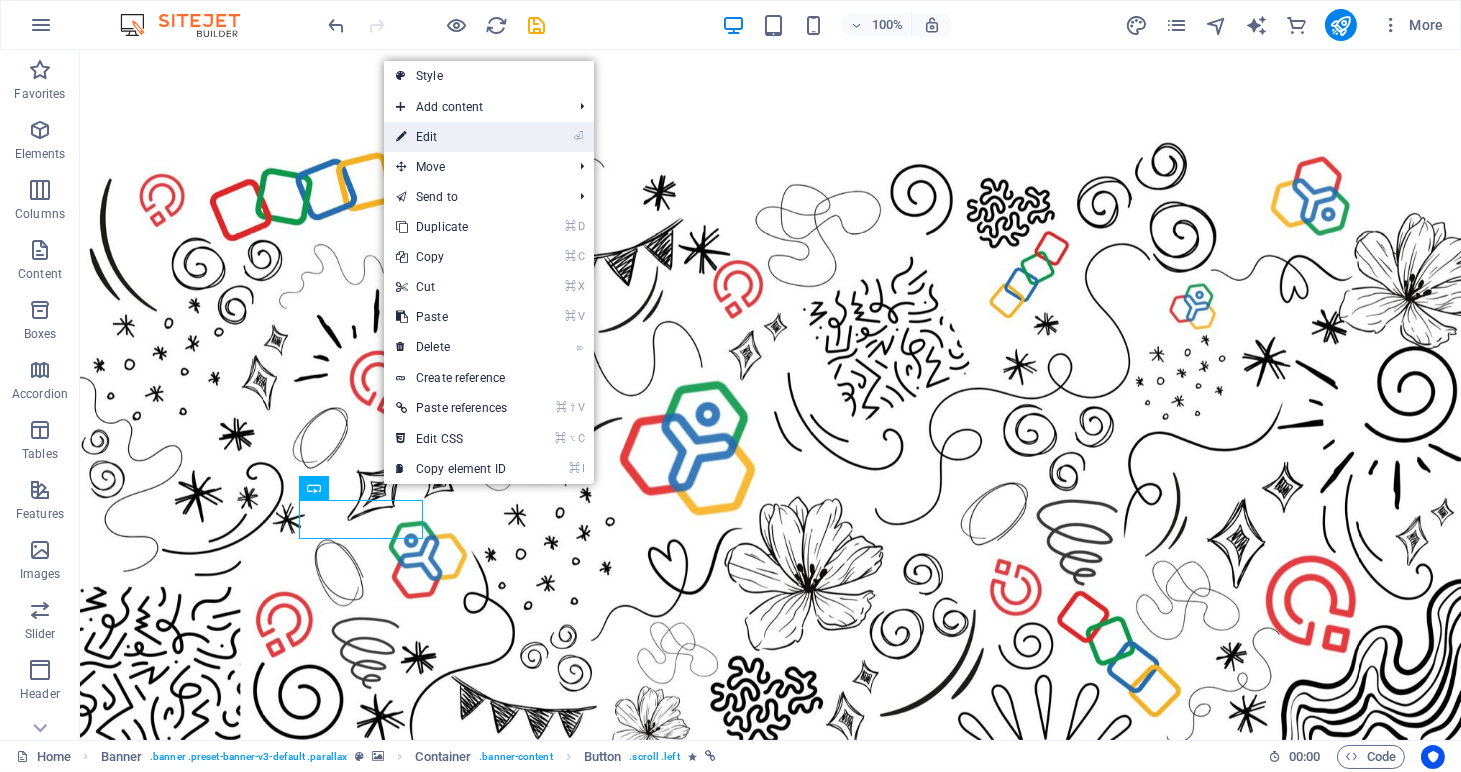 click on "⏎  Edit" at bounding box center (451, 137) 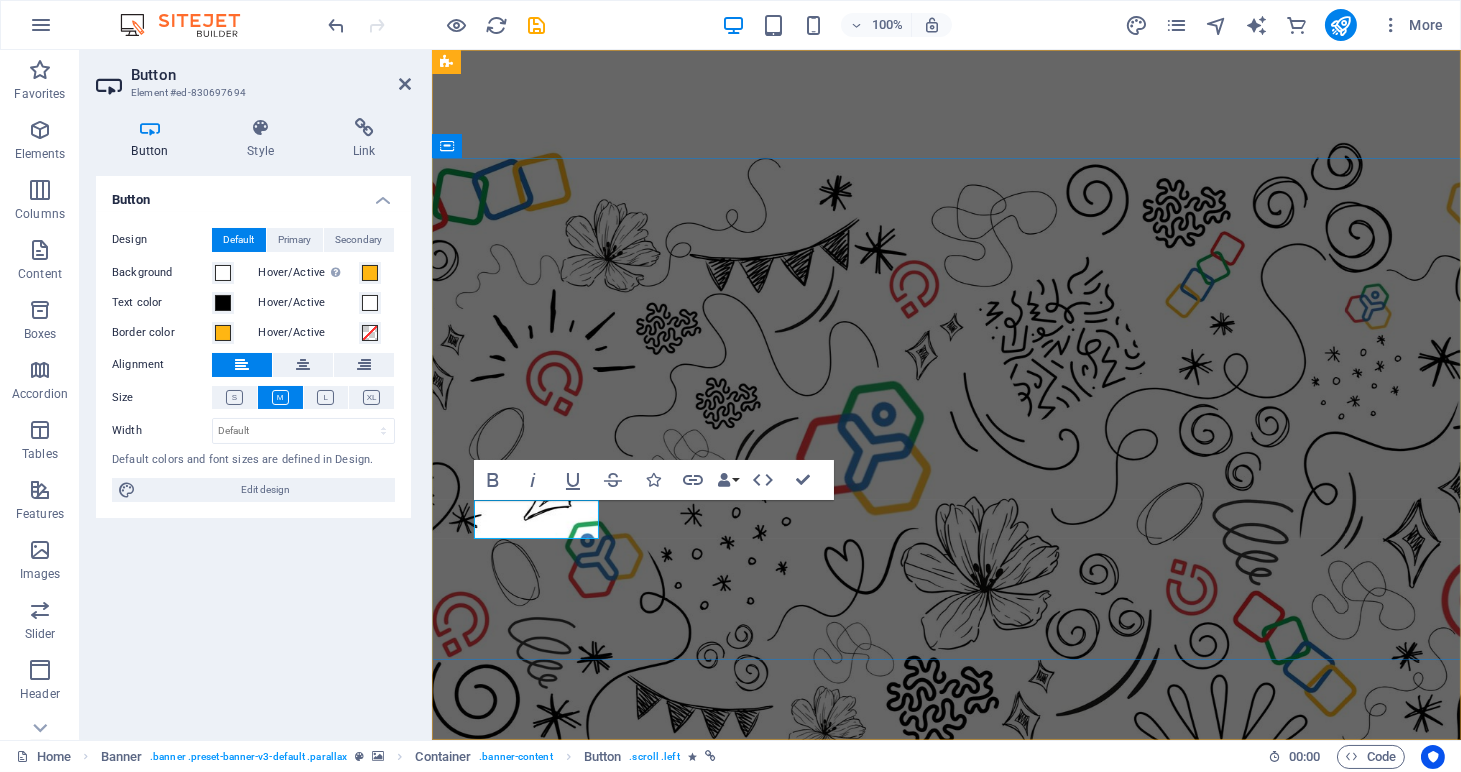 type 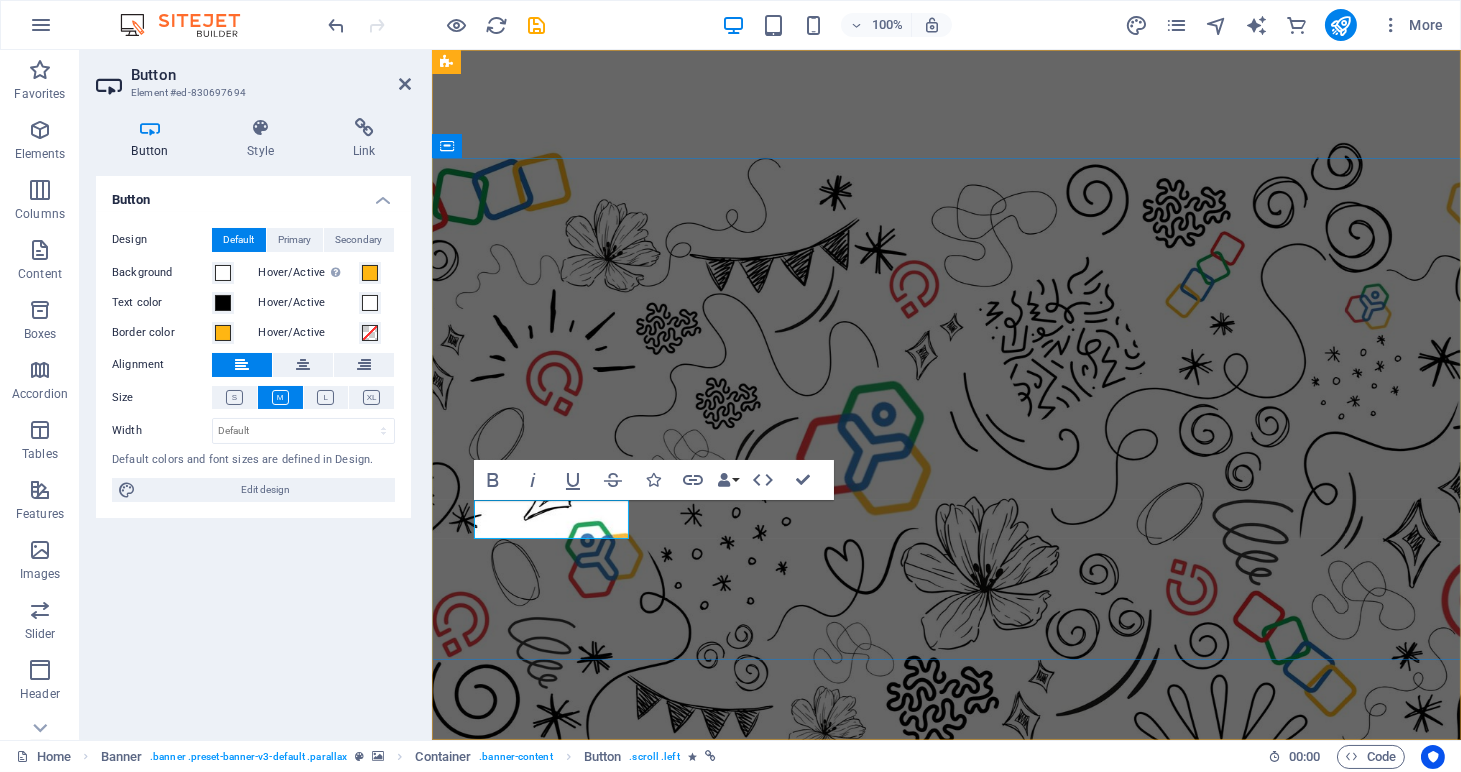 click on "Whatsappchat" at bounding box center [551, 1200] 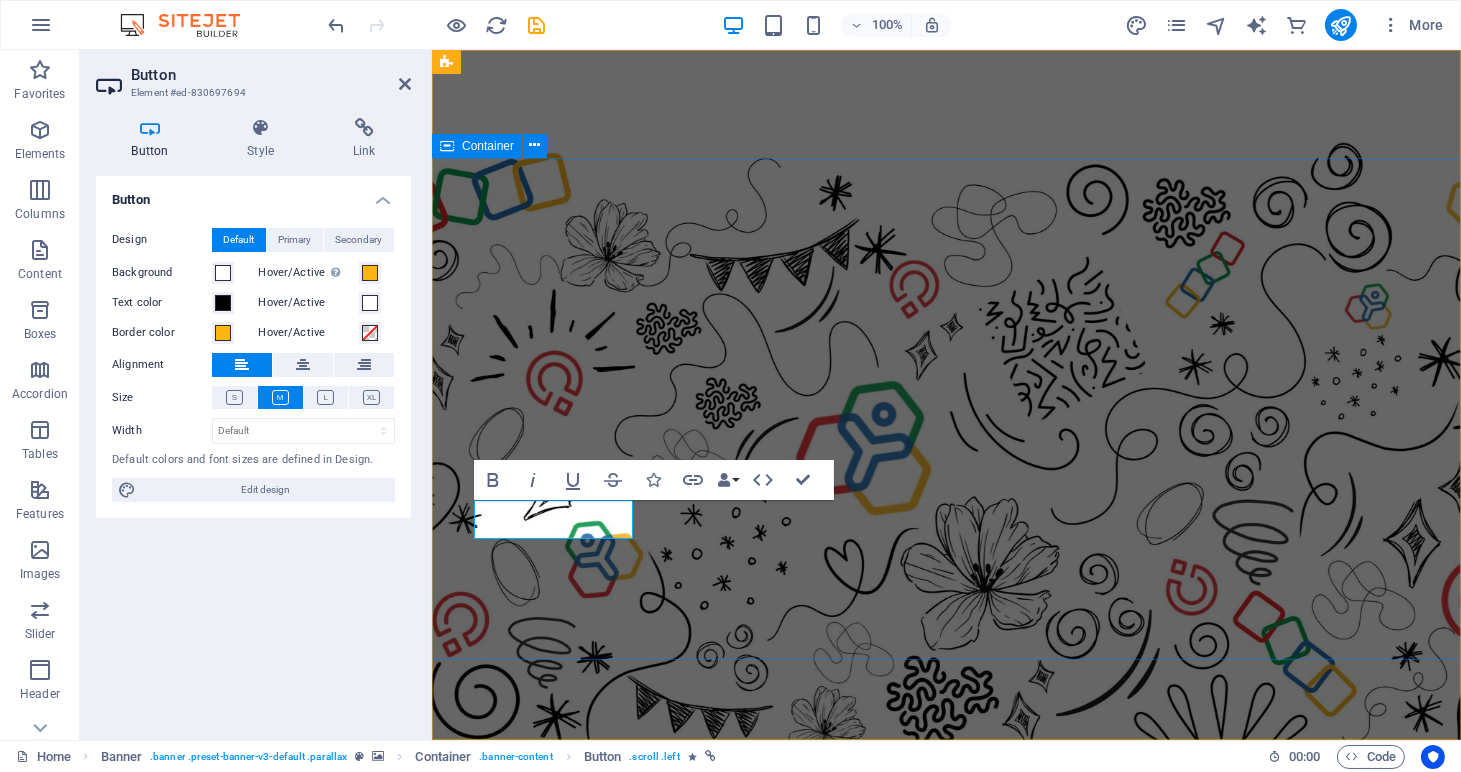 click on "t he zoho People  &  zoho recruit   E xperts Whatsapp chat" at bounding box center [945, 1090] 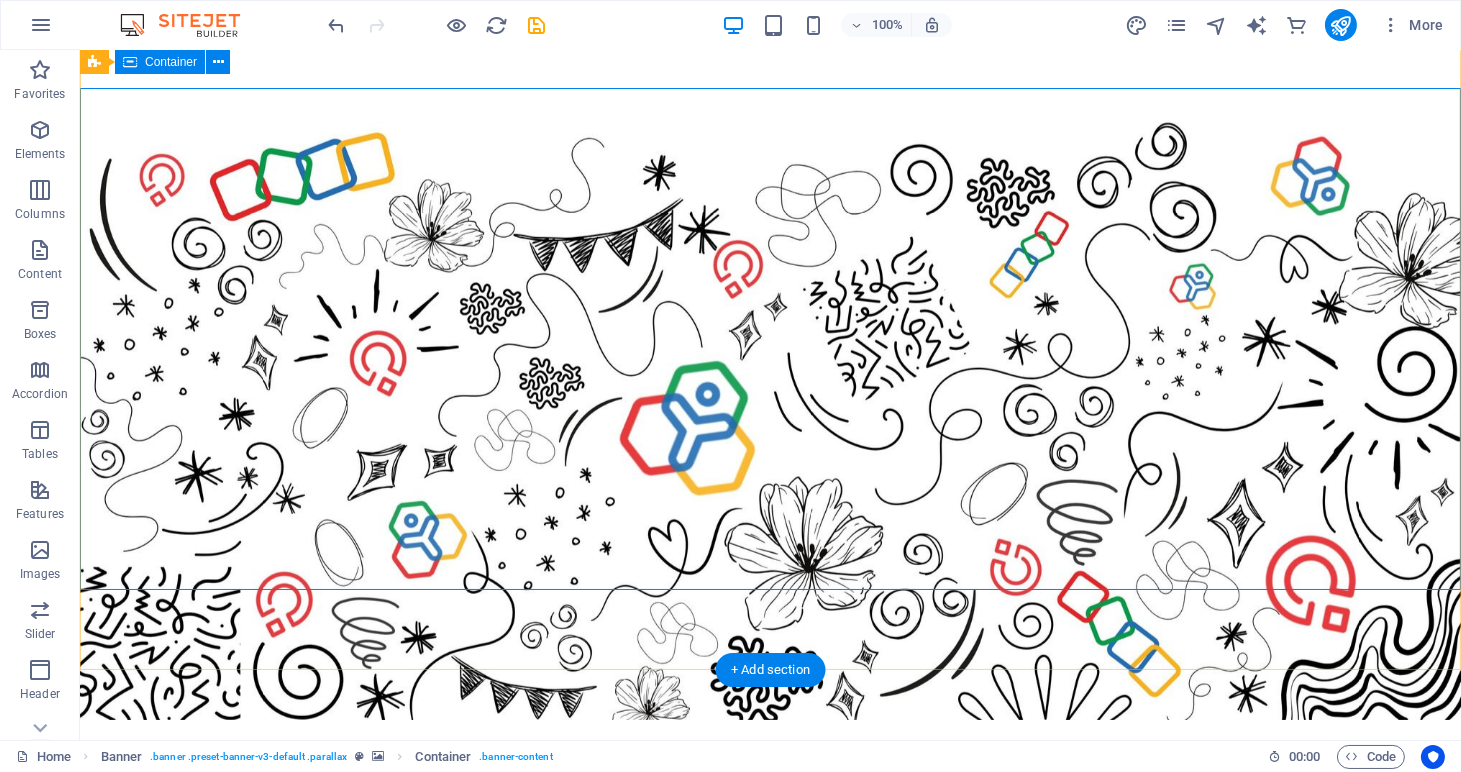 scroll, scrollTop: 0, scrollLeft: 0, axis: both 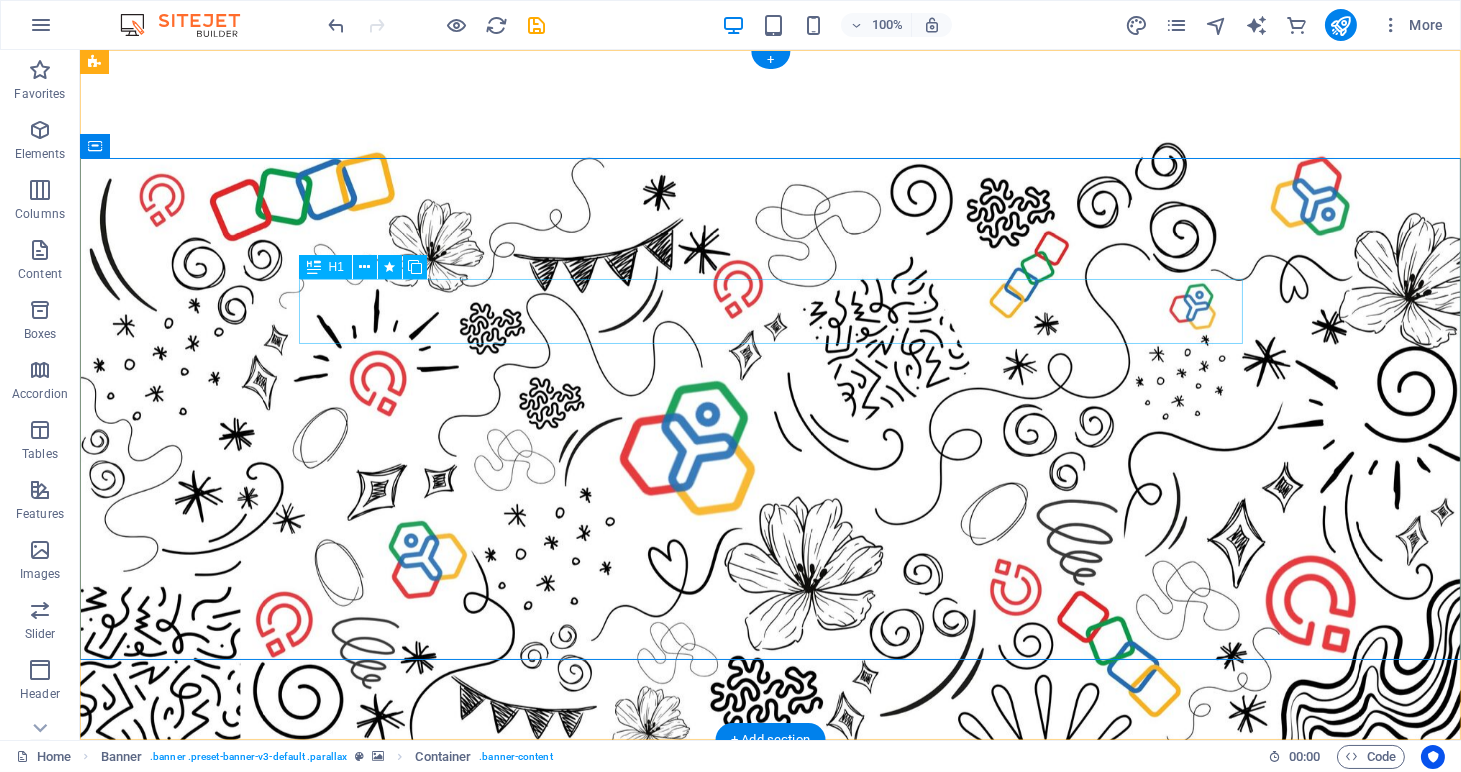 click on "t he zoho People" at bounding box center [771, 992] 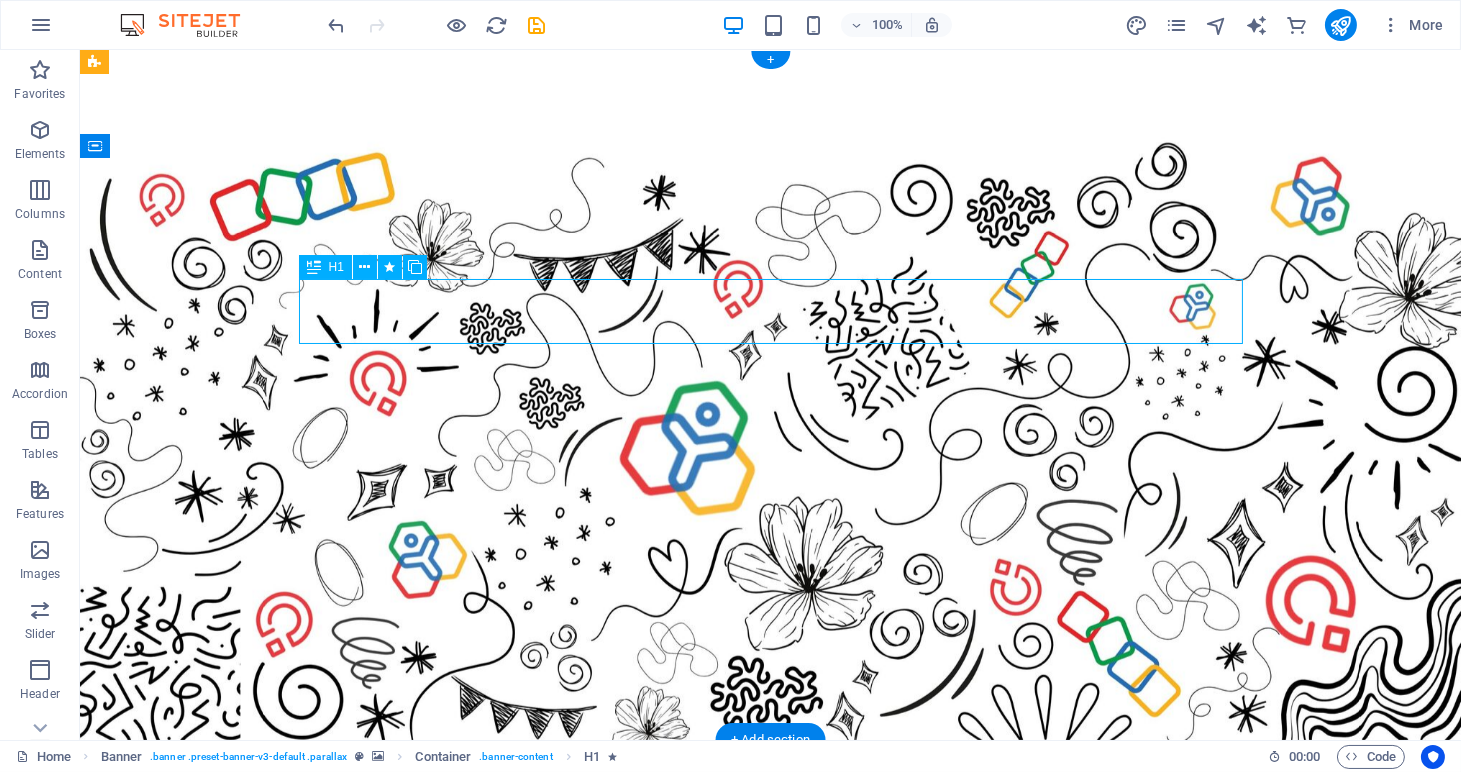 click on "t he zoho People" at bounding box center (771, 992) 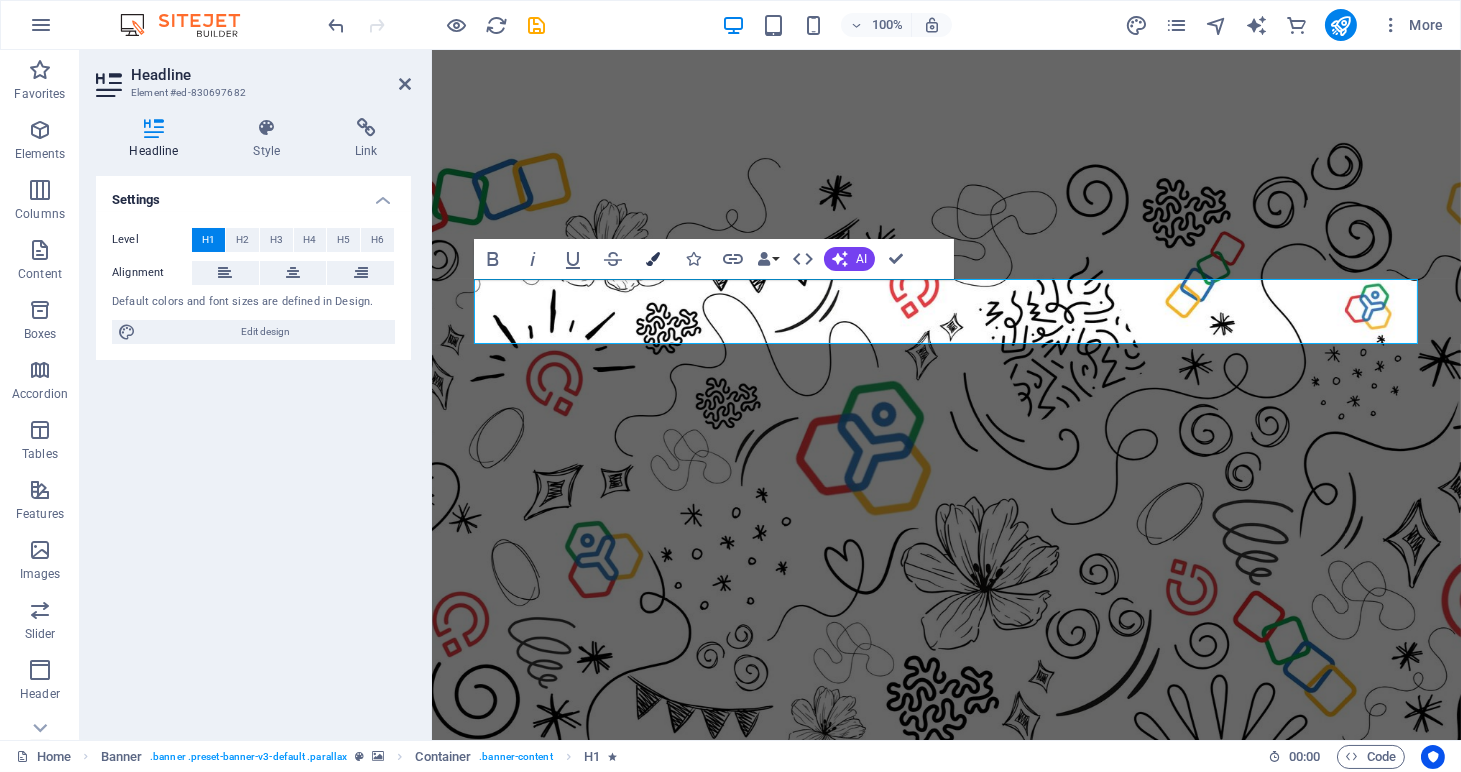 click at bounding box center (653, 259) 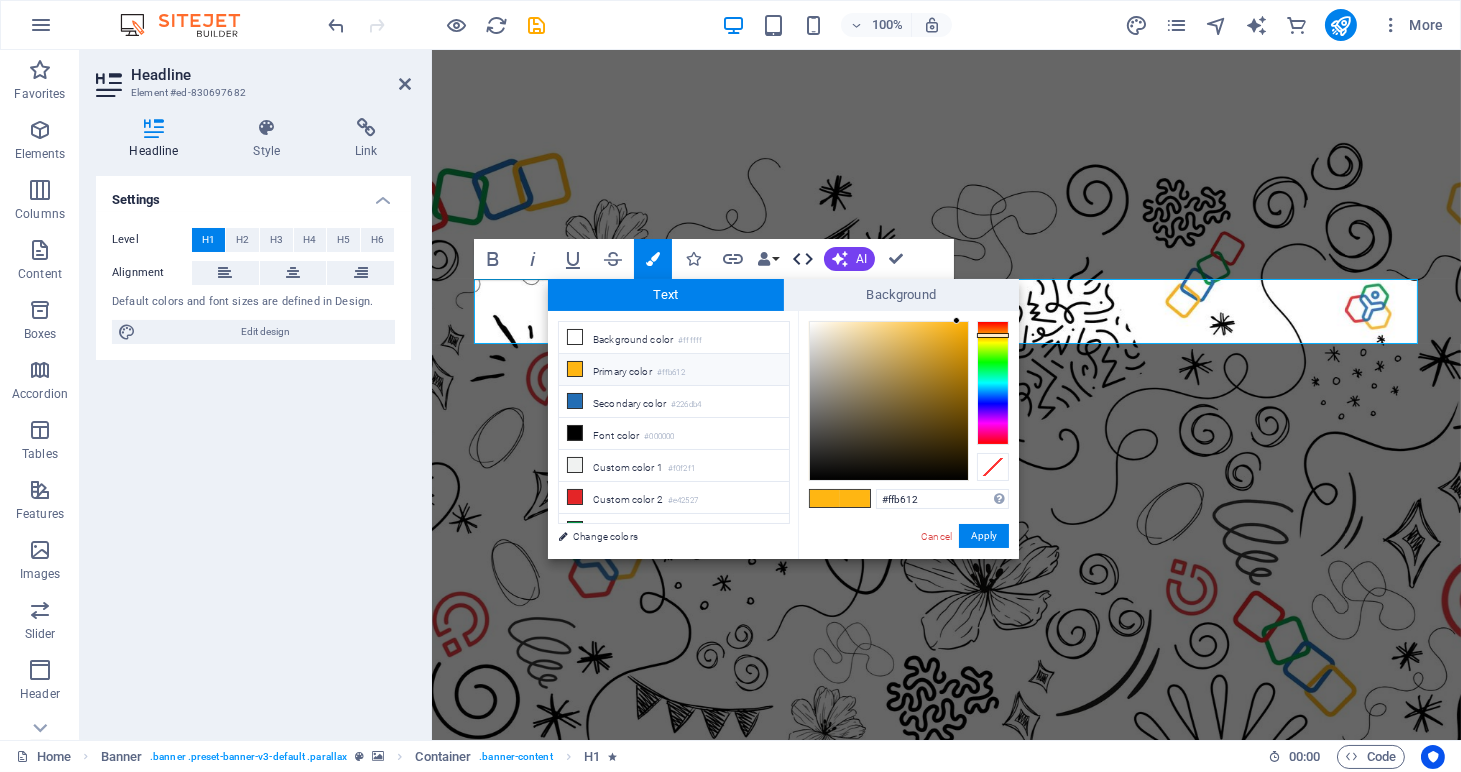 click 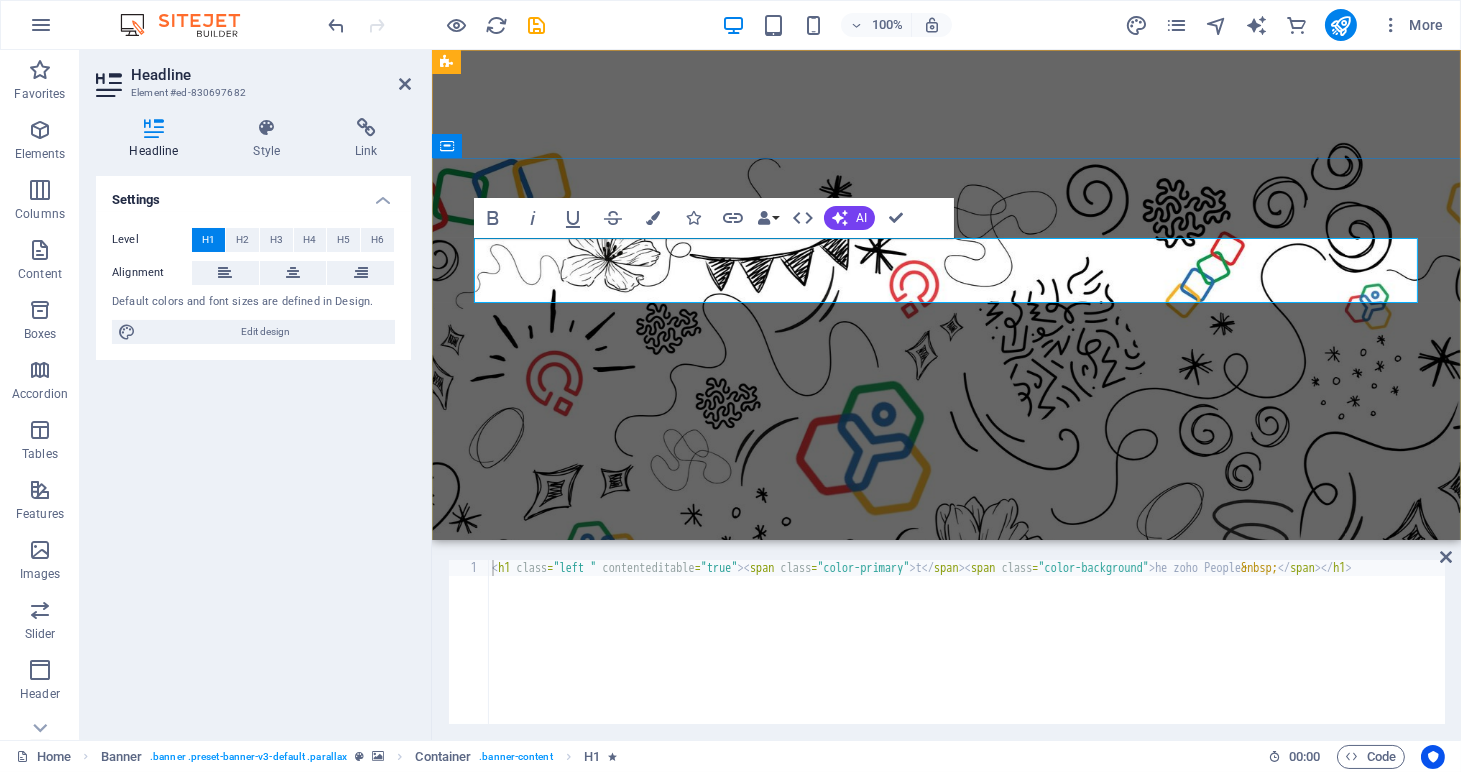 click on "he zoho People" at bounding box center (727, 992) 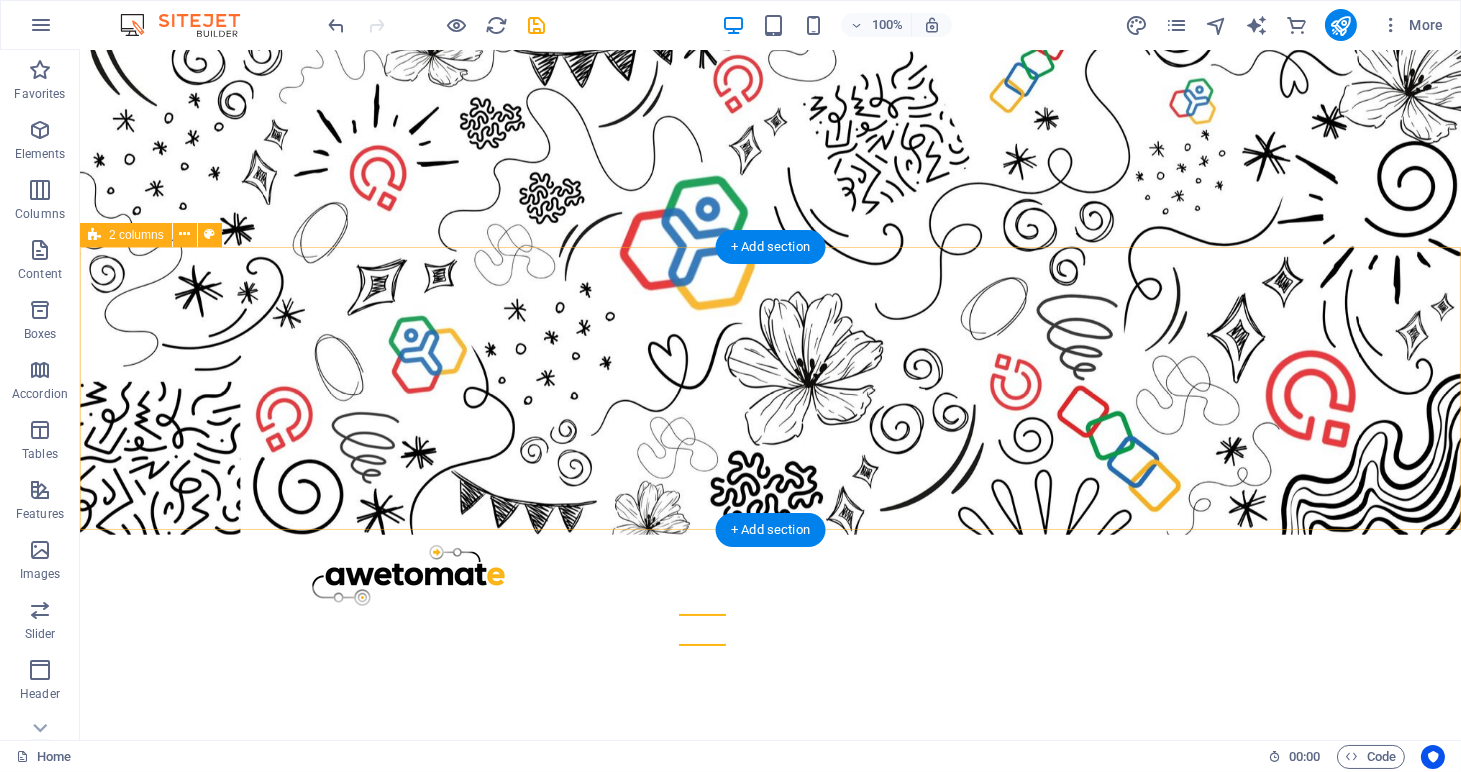 scroll, scrollTop: 0, scrollLeft: 0, axis: both 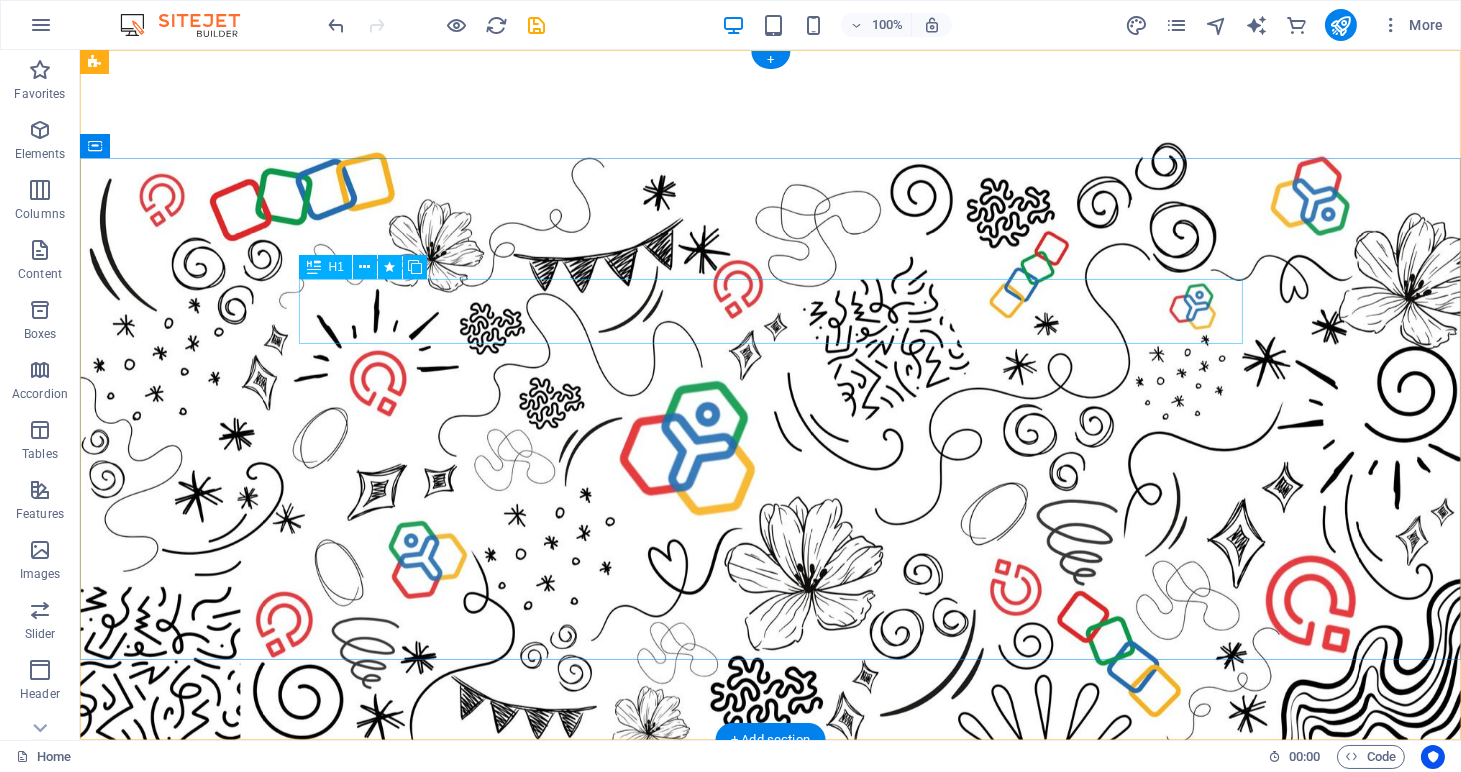 click on "t he zoho People" at bounding box center [771, 992] 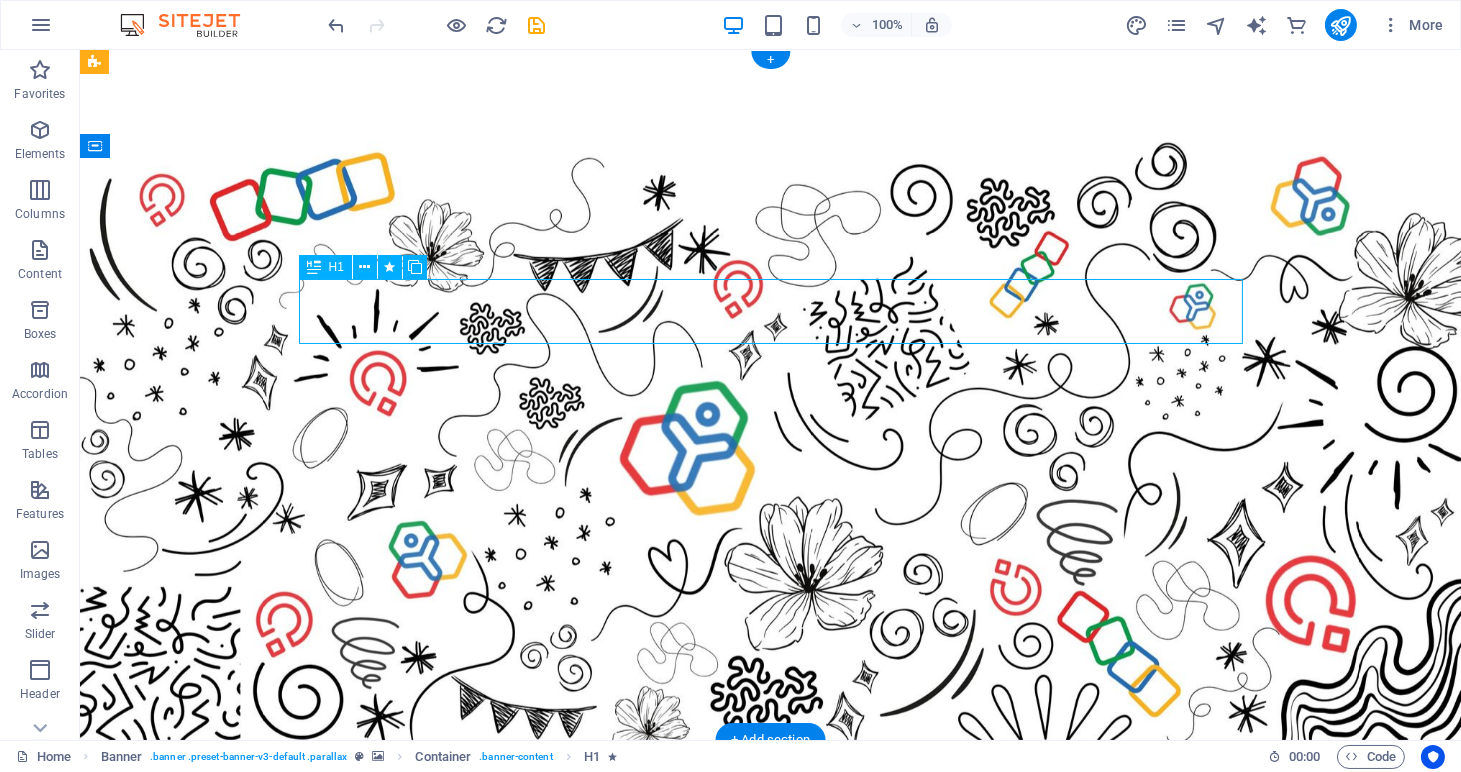 click on "t he zoho People" at bounding box center [771, 992] 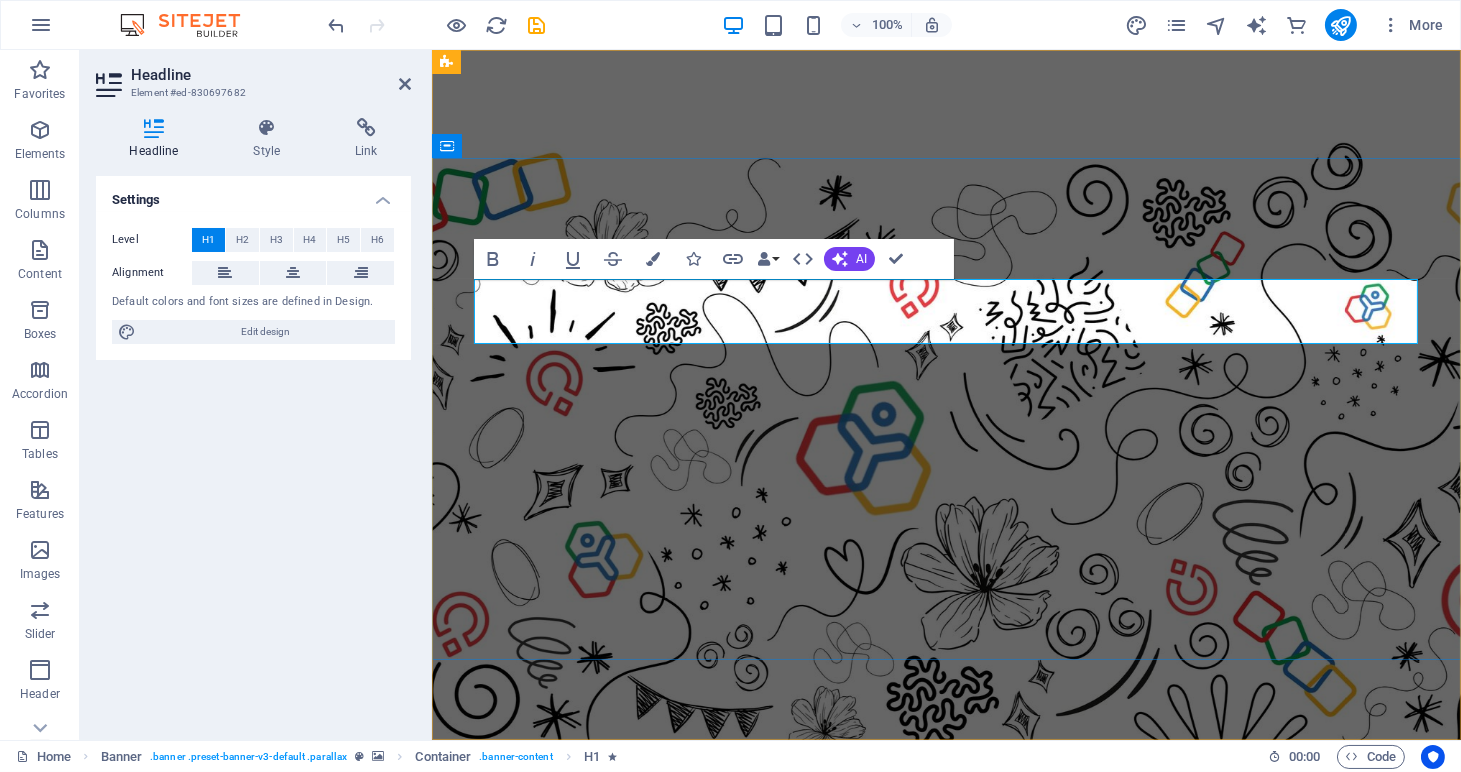 type 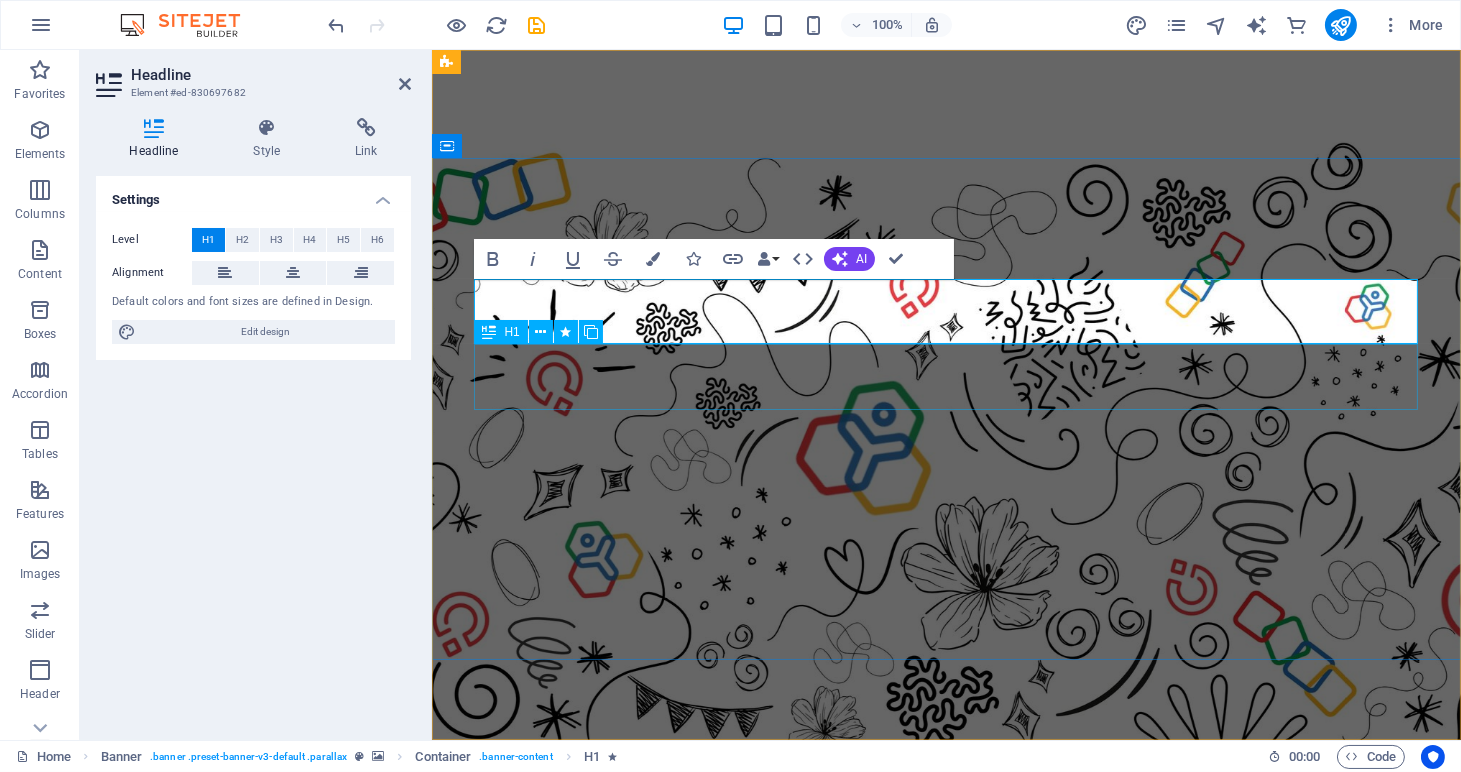 click on "& zoho recruit" at bounding box center (946, 1057) 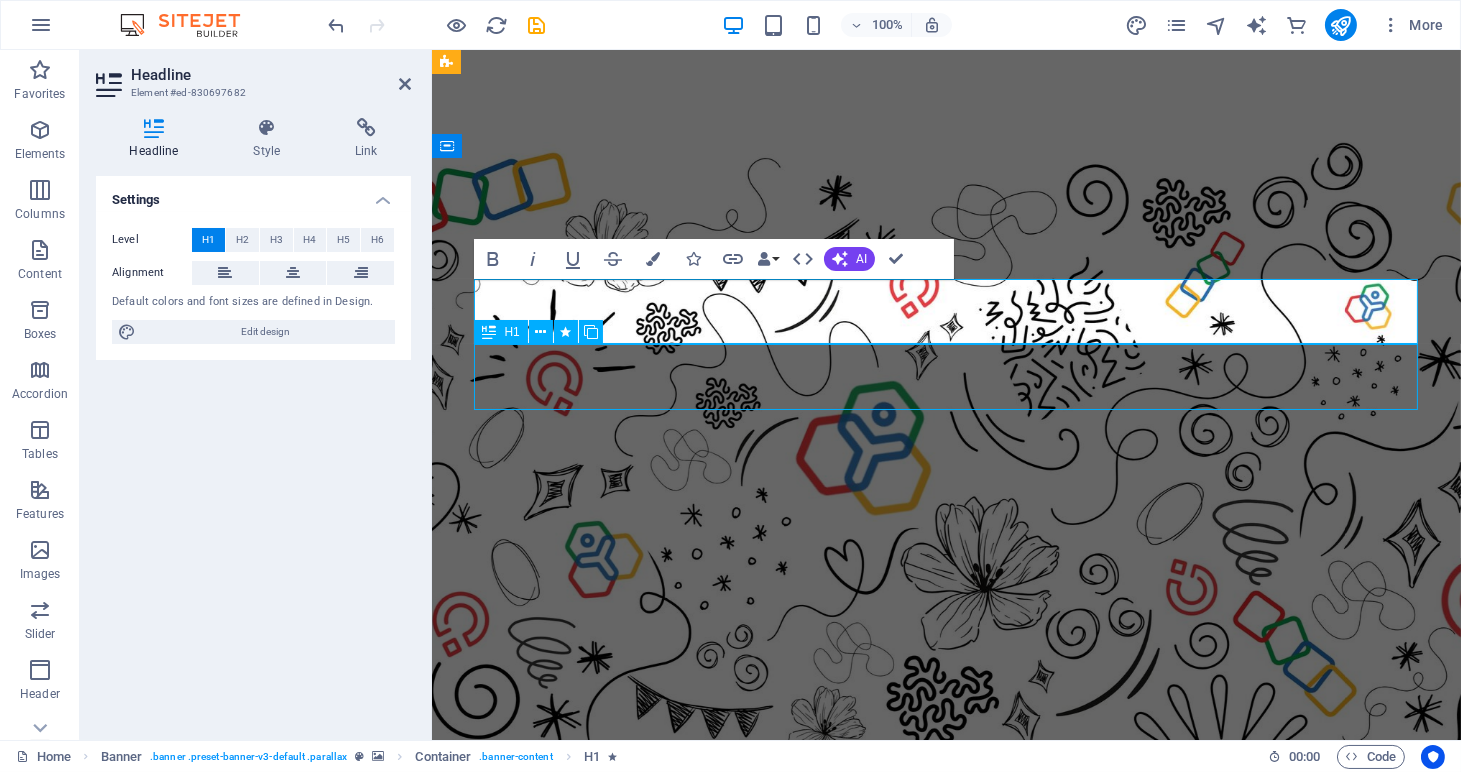 click on "& zoho recruit" at bounding box center (946, 1057) 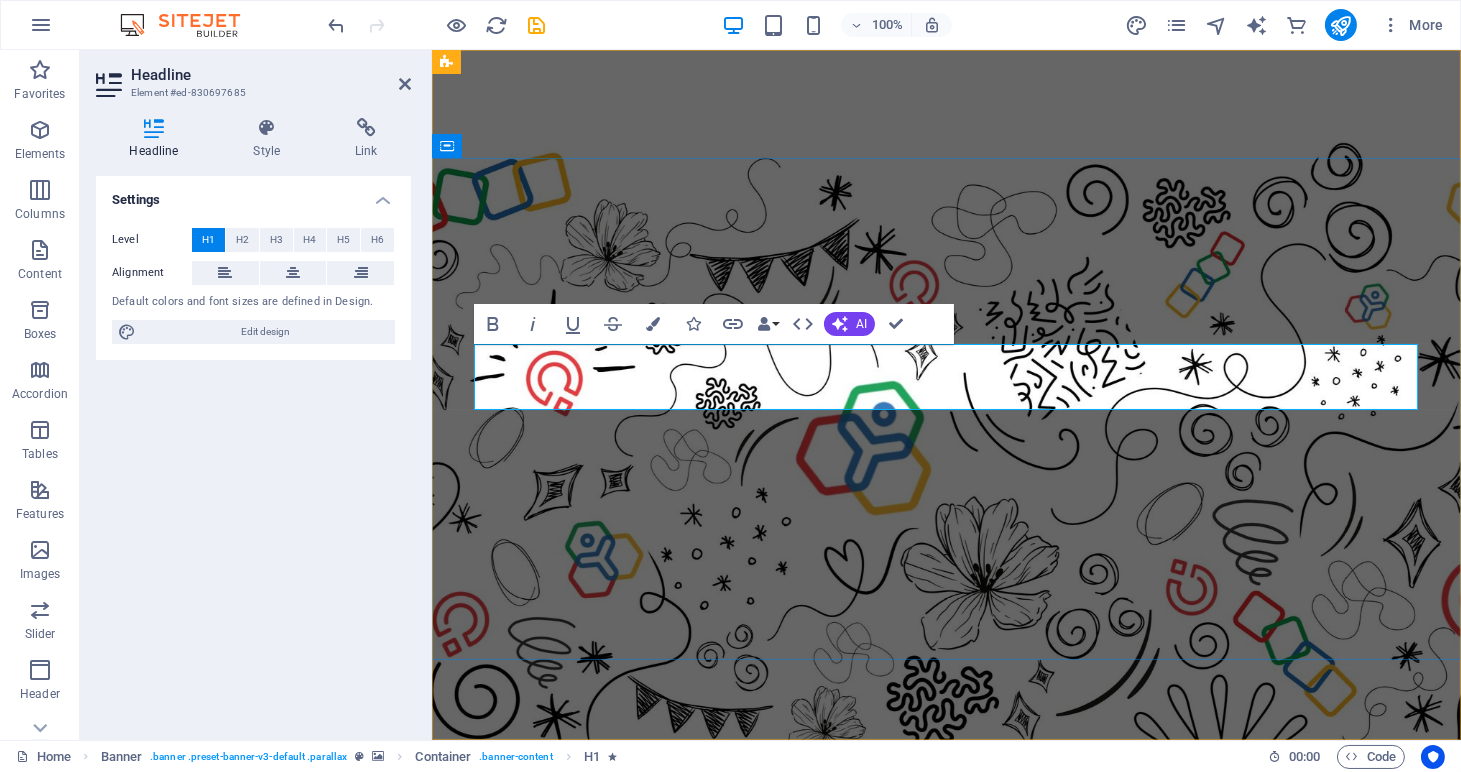 type 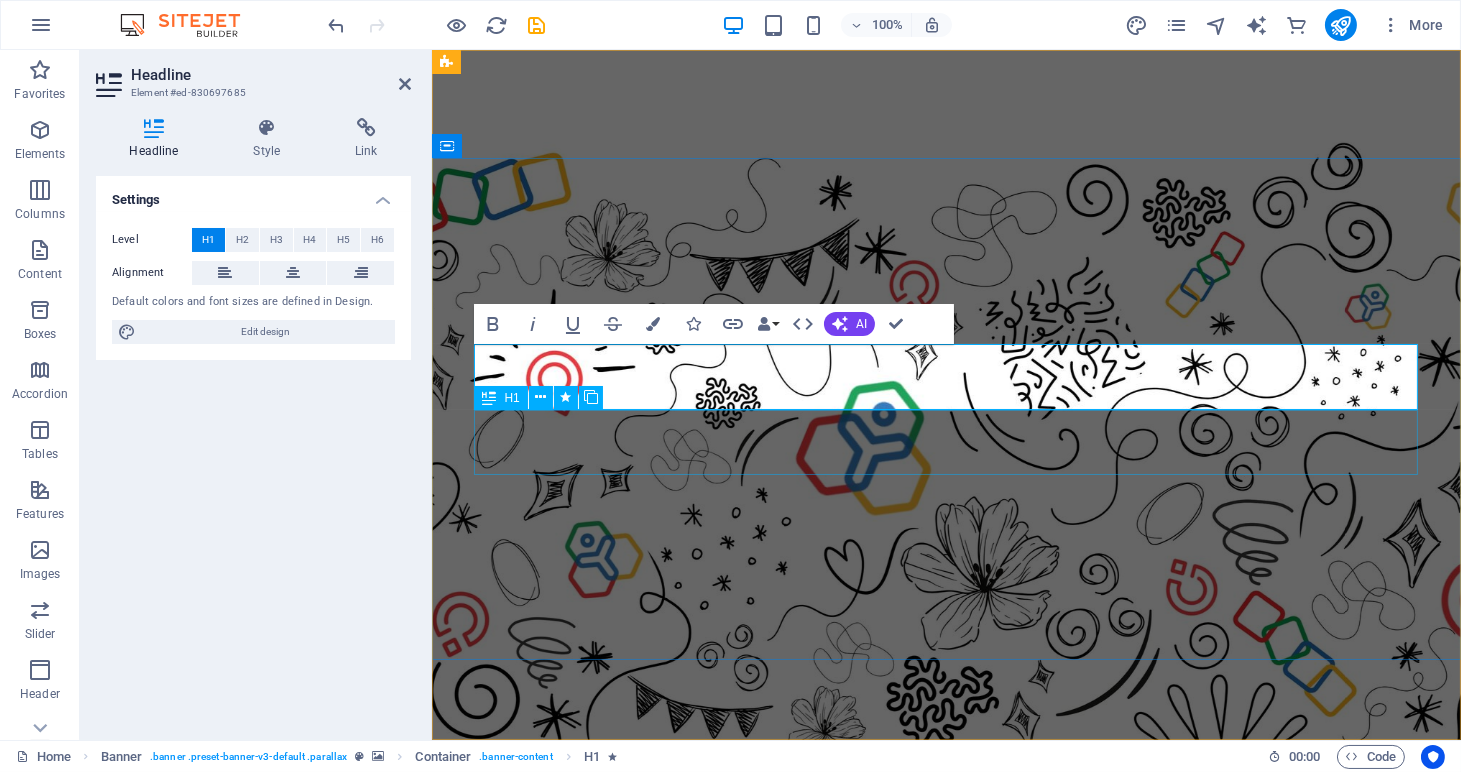 click on "E xperts" at bounding box center [946, 1123] 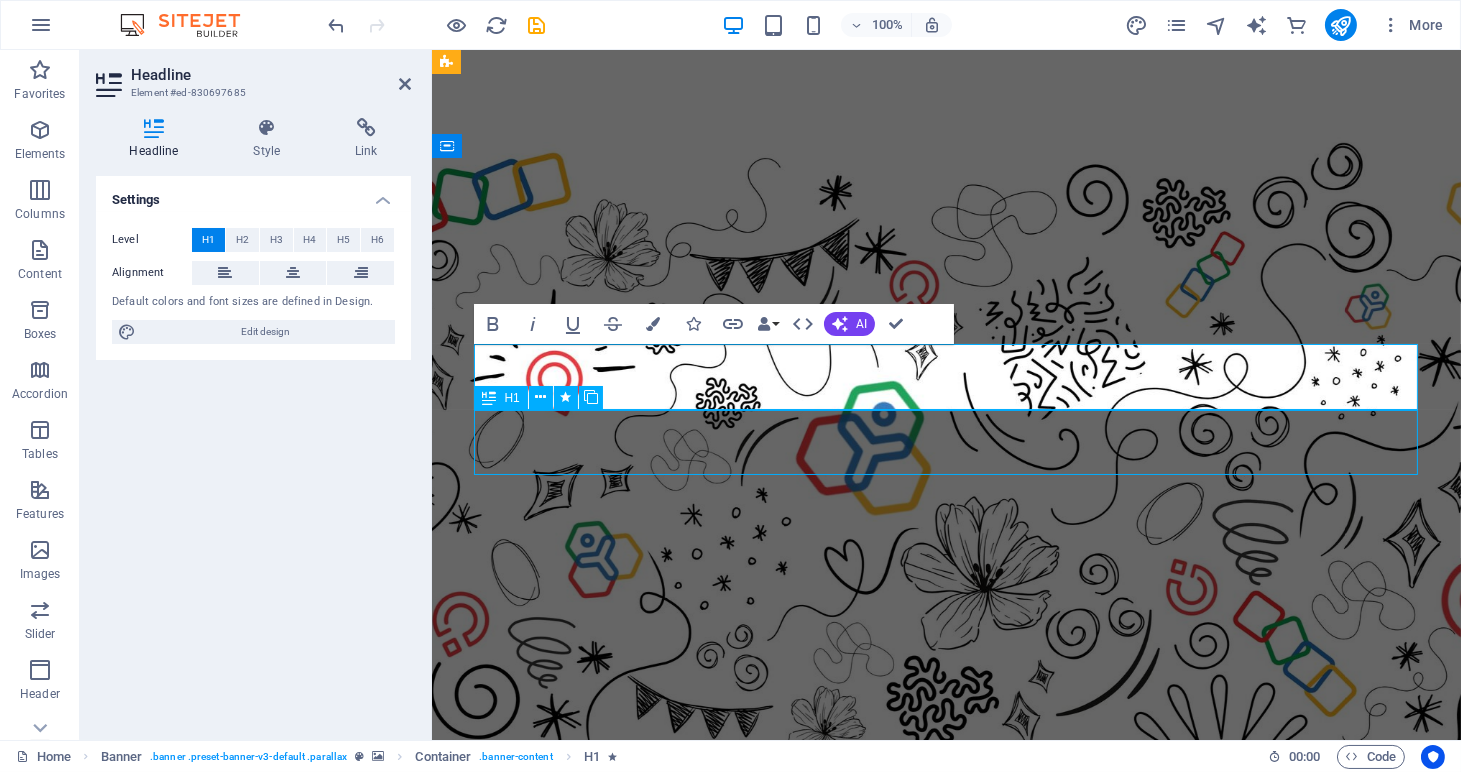 click on "E xperts" at bounding box center (946, 1123) 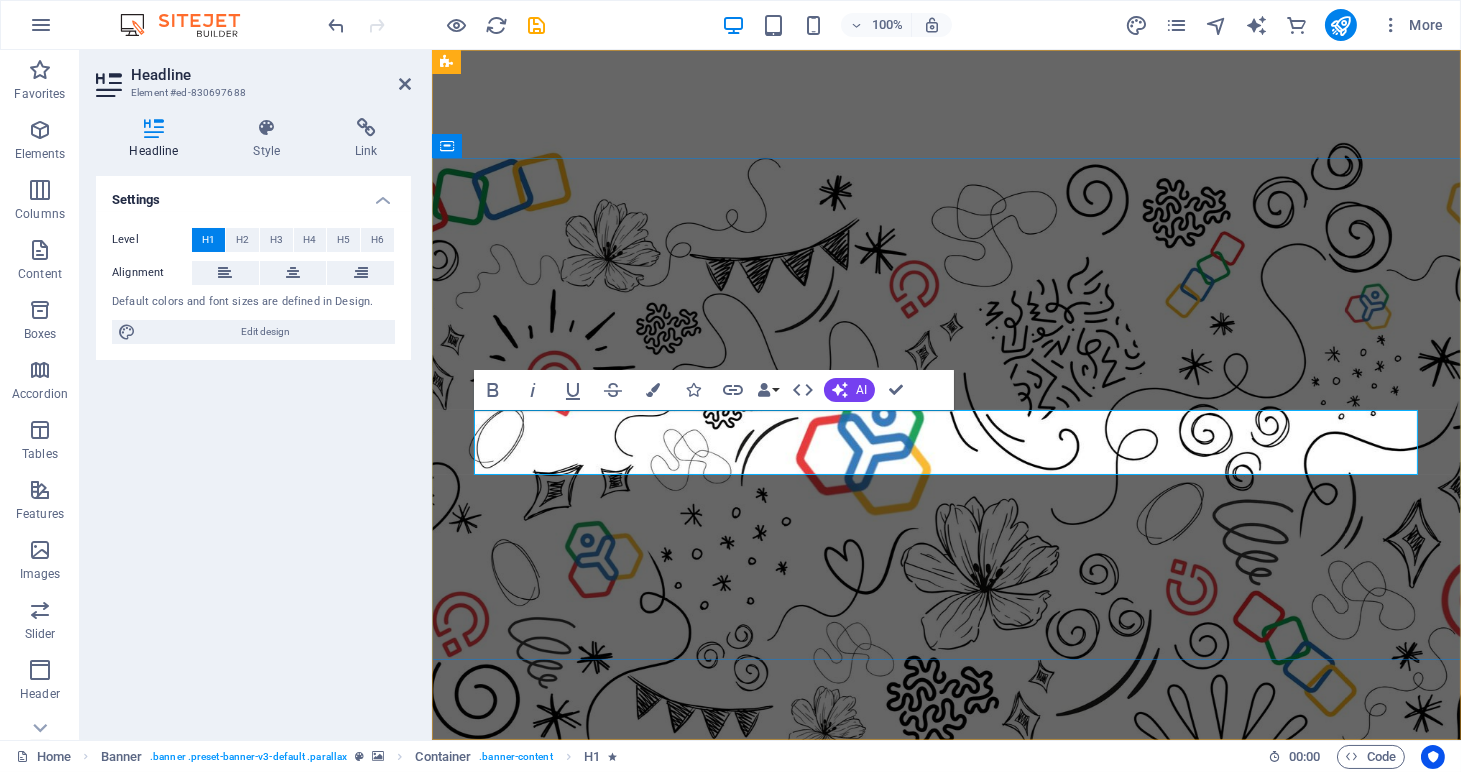 type 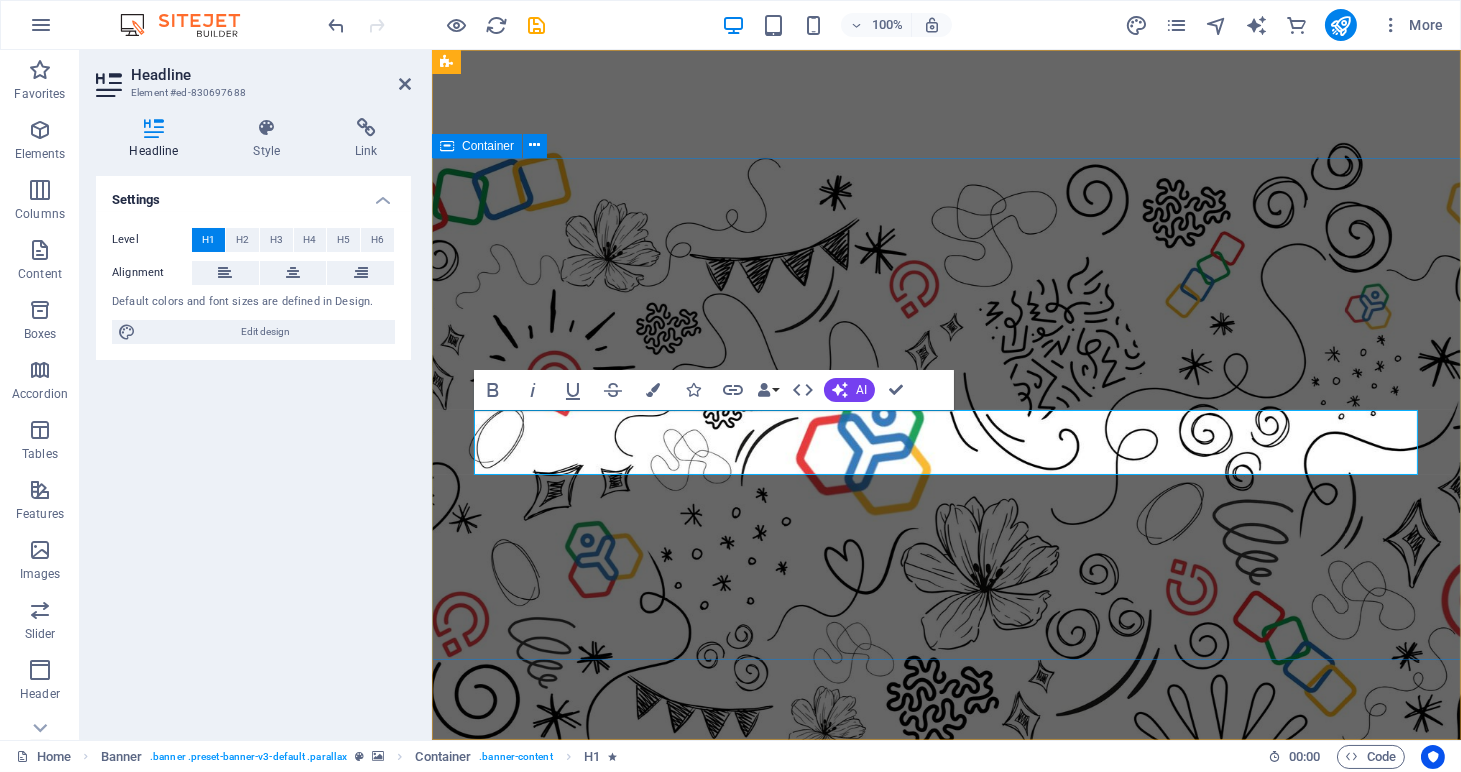 click on "Zoho people zoho recruit experts Whatsapp chat" at bounding box center [945, 1090] 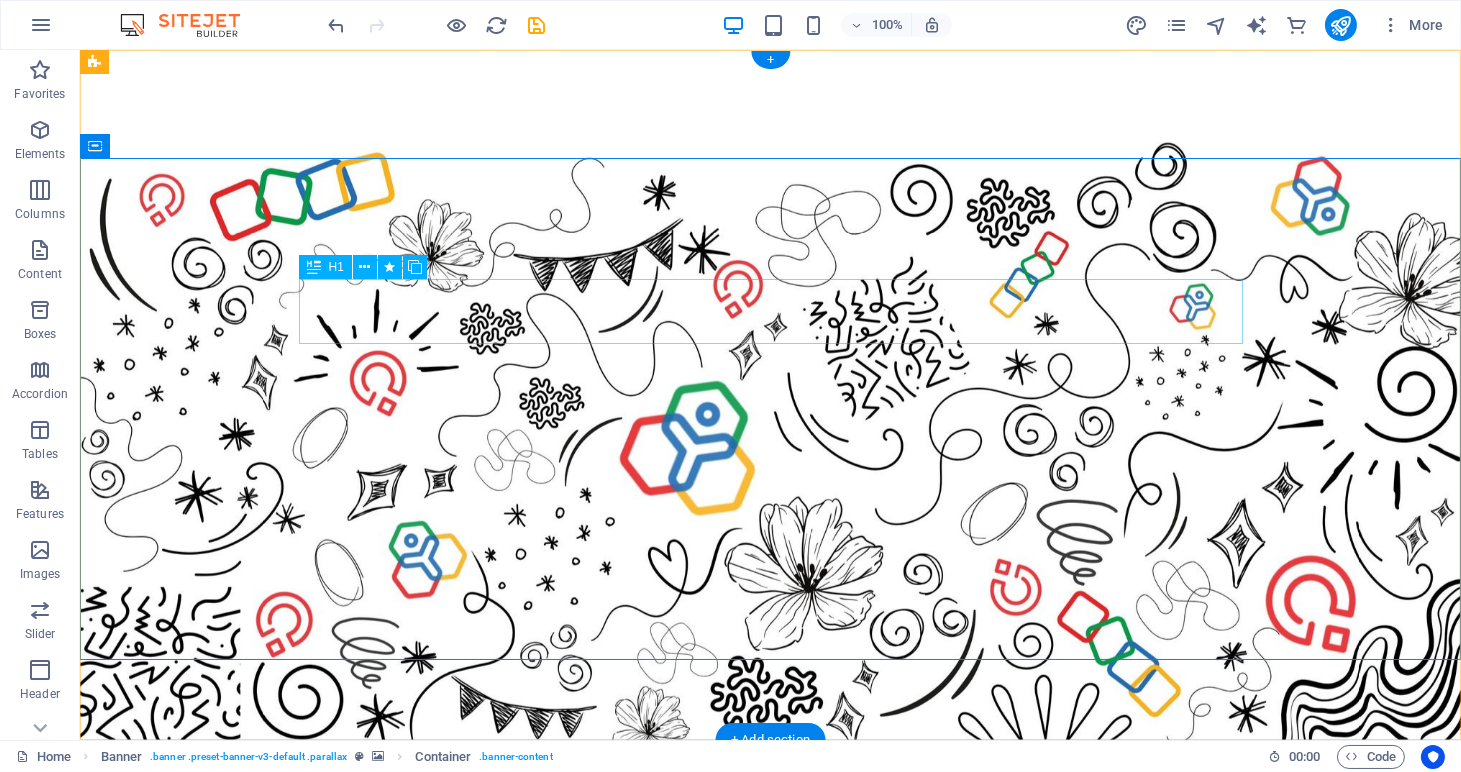 click on "Zoho people" at bounding box center [771, 992] 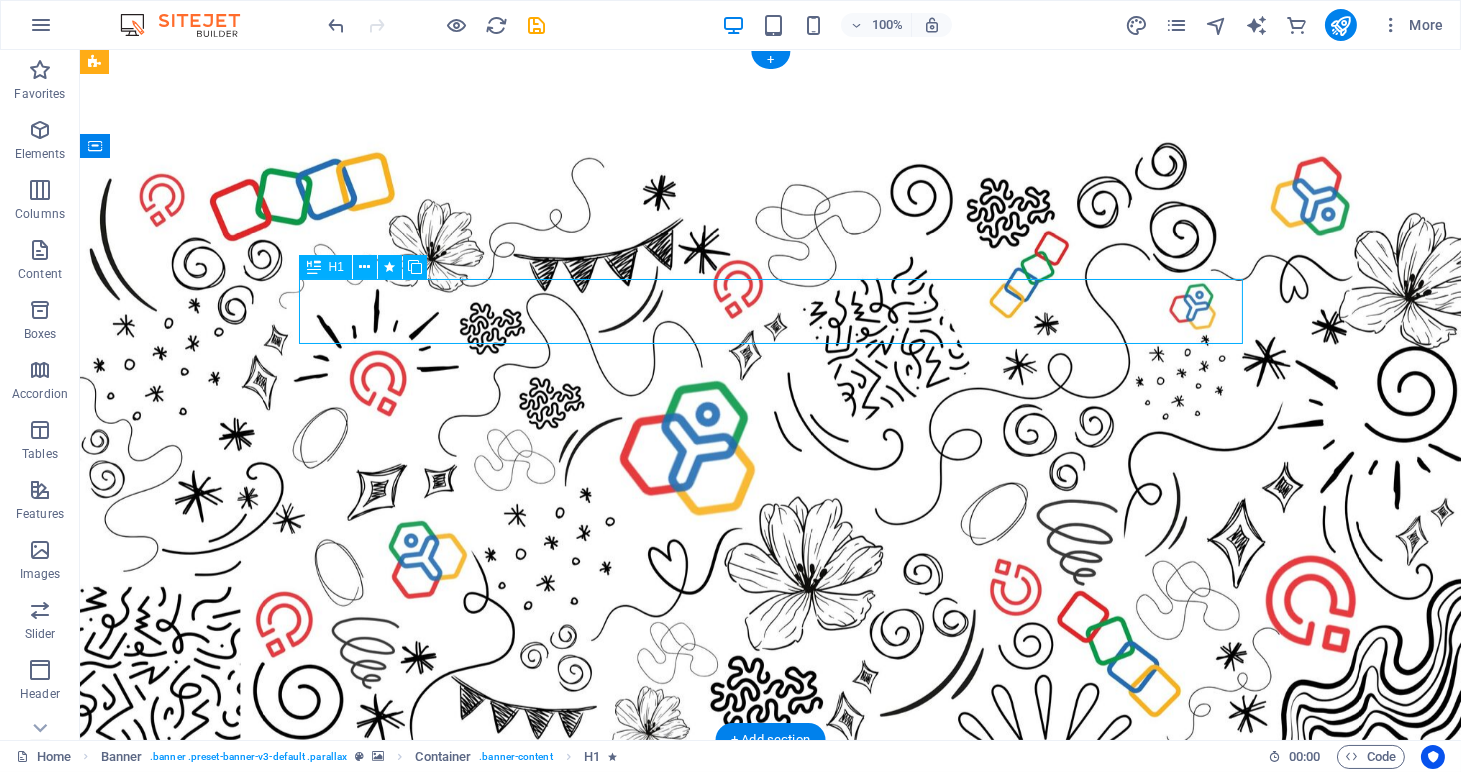 click on "Zoho people" at bounding box center (771, 992) 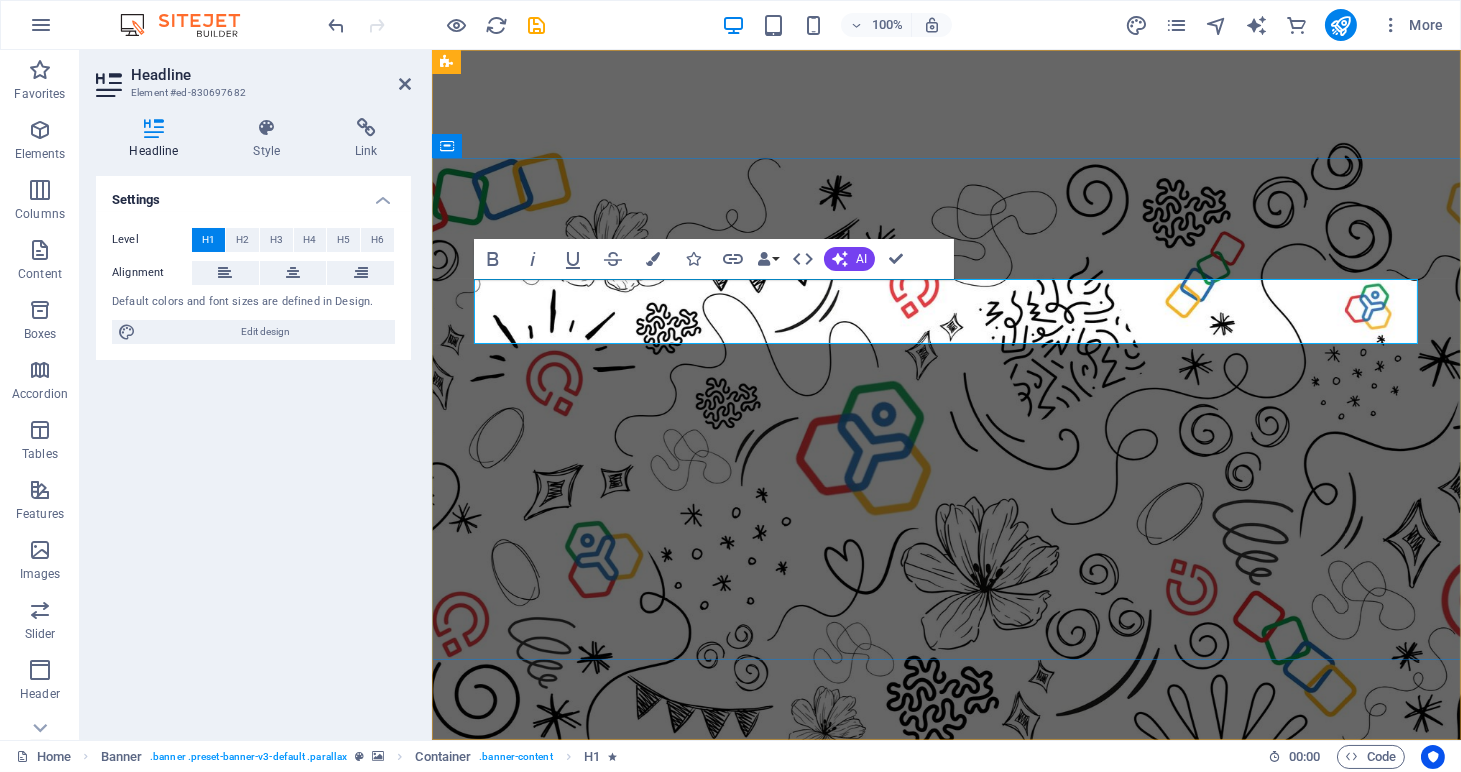 click on "Zoho people" at bounding box center [655, 992] 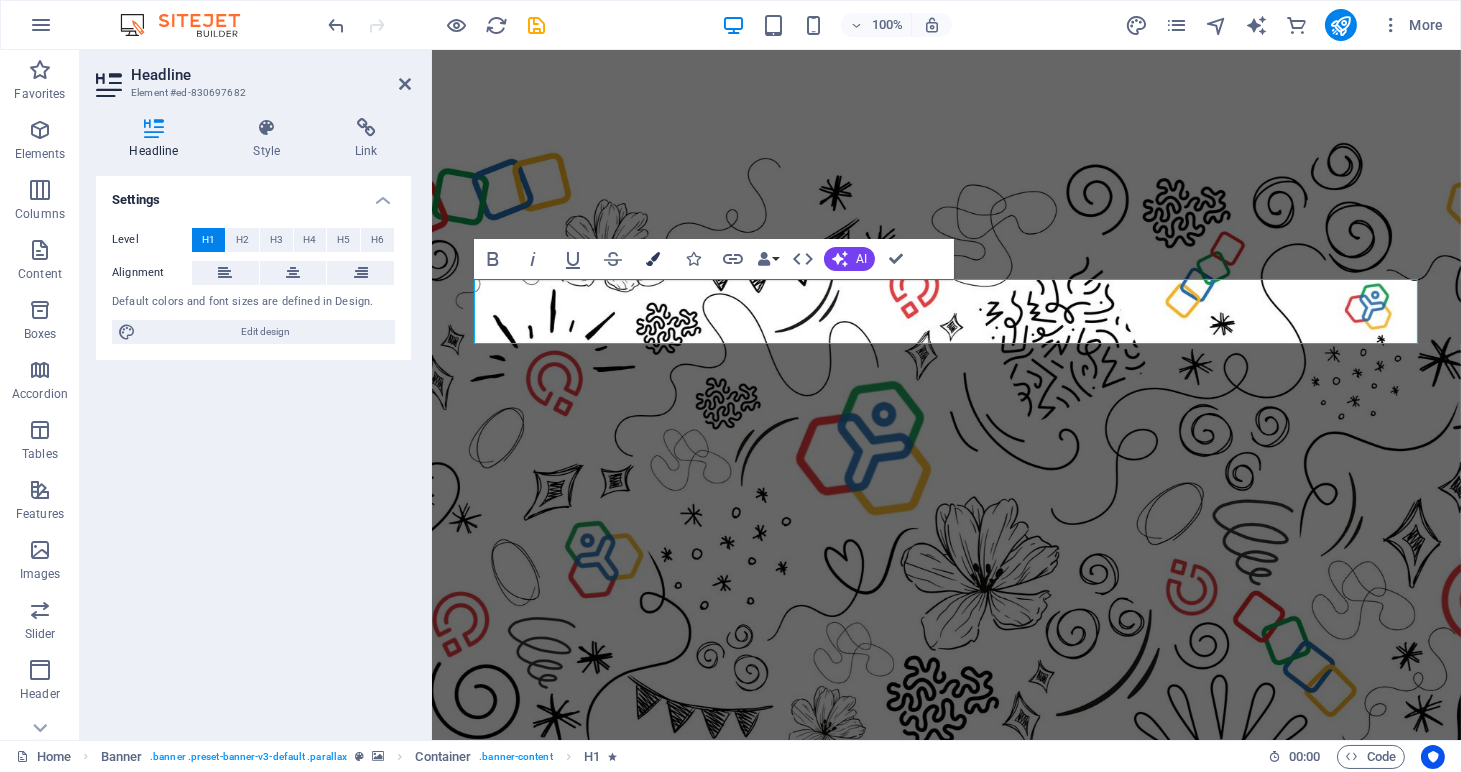 click at bounding box center (653, 259) 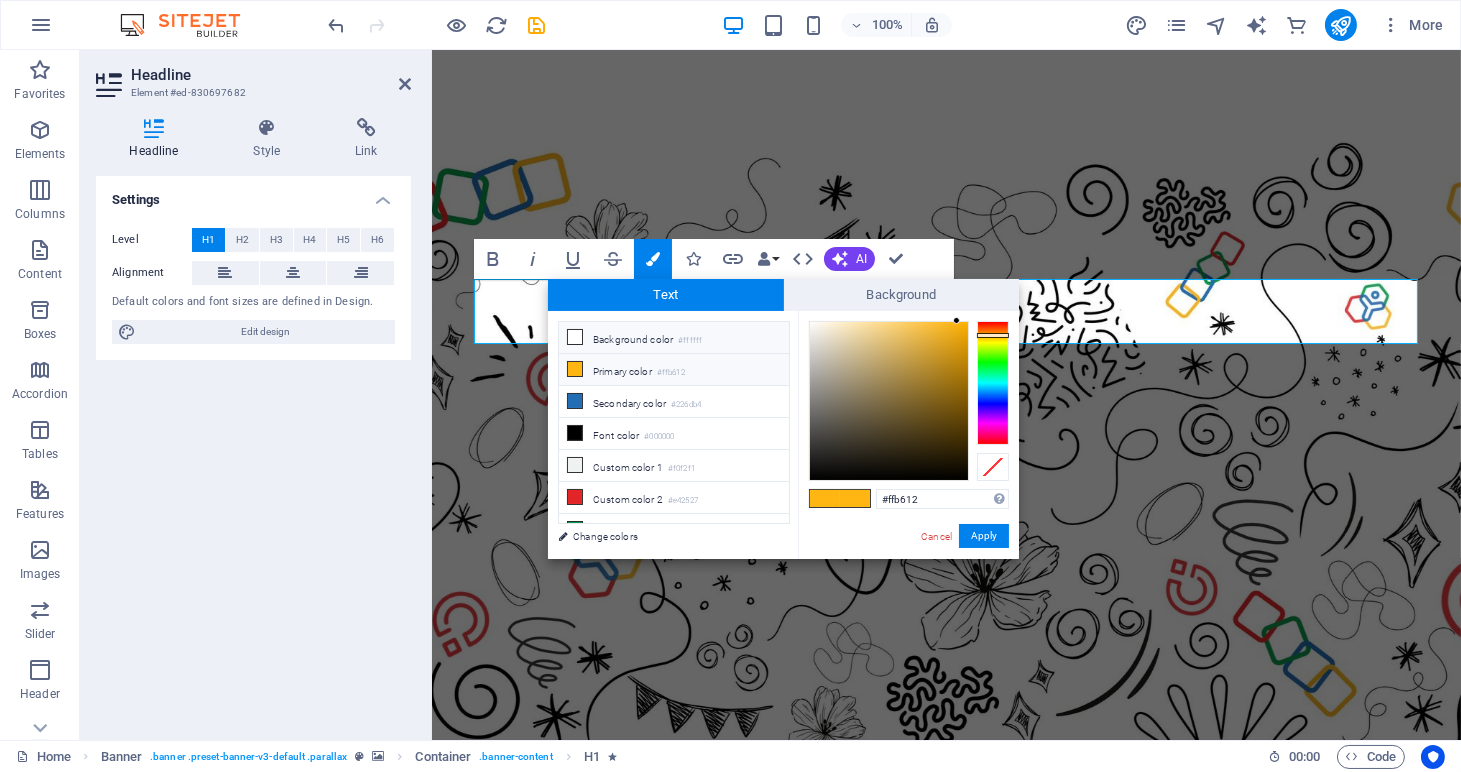 click at bounding box center (575, 337) 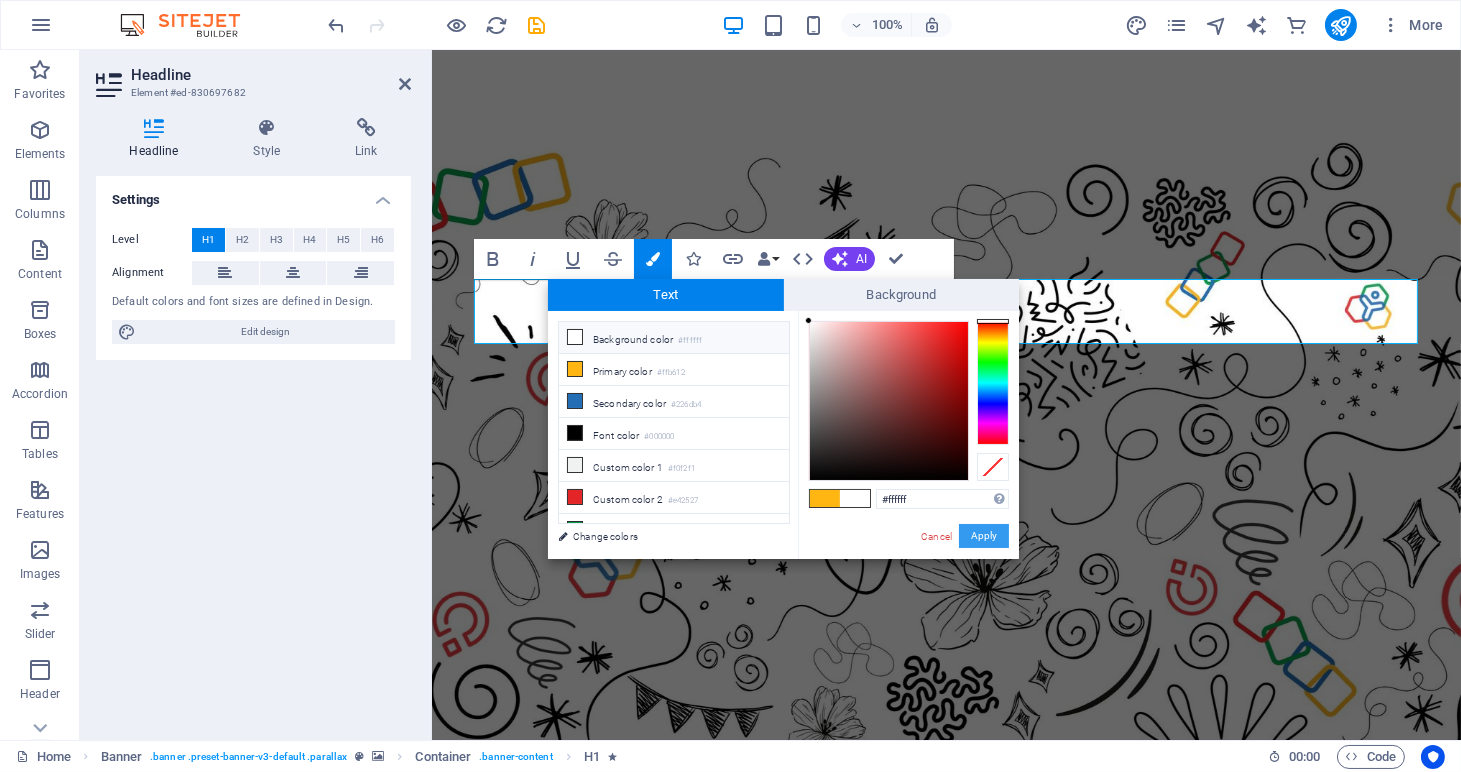 click on "Apply" at bounding box center [984, 536] 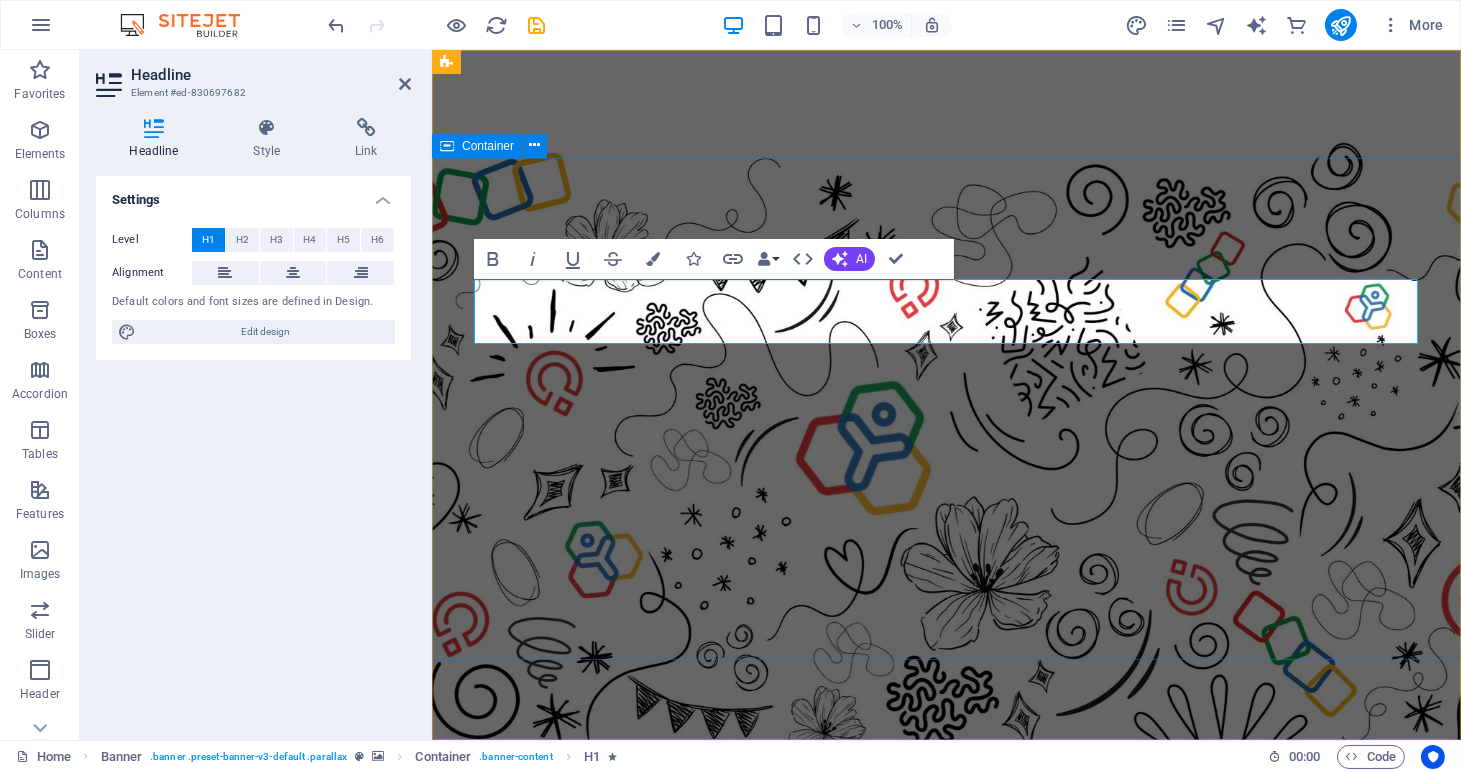 click on "Zoho people zoho recruit experts Whatsapp chat" at bounding box center [945, 1090] 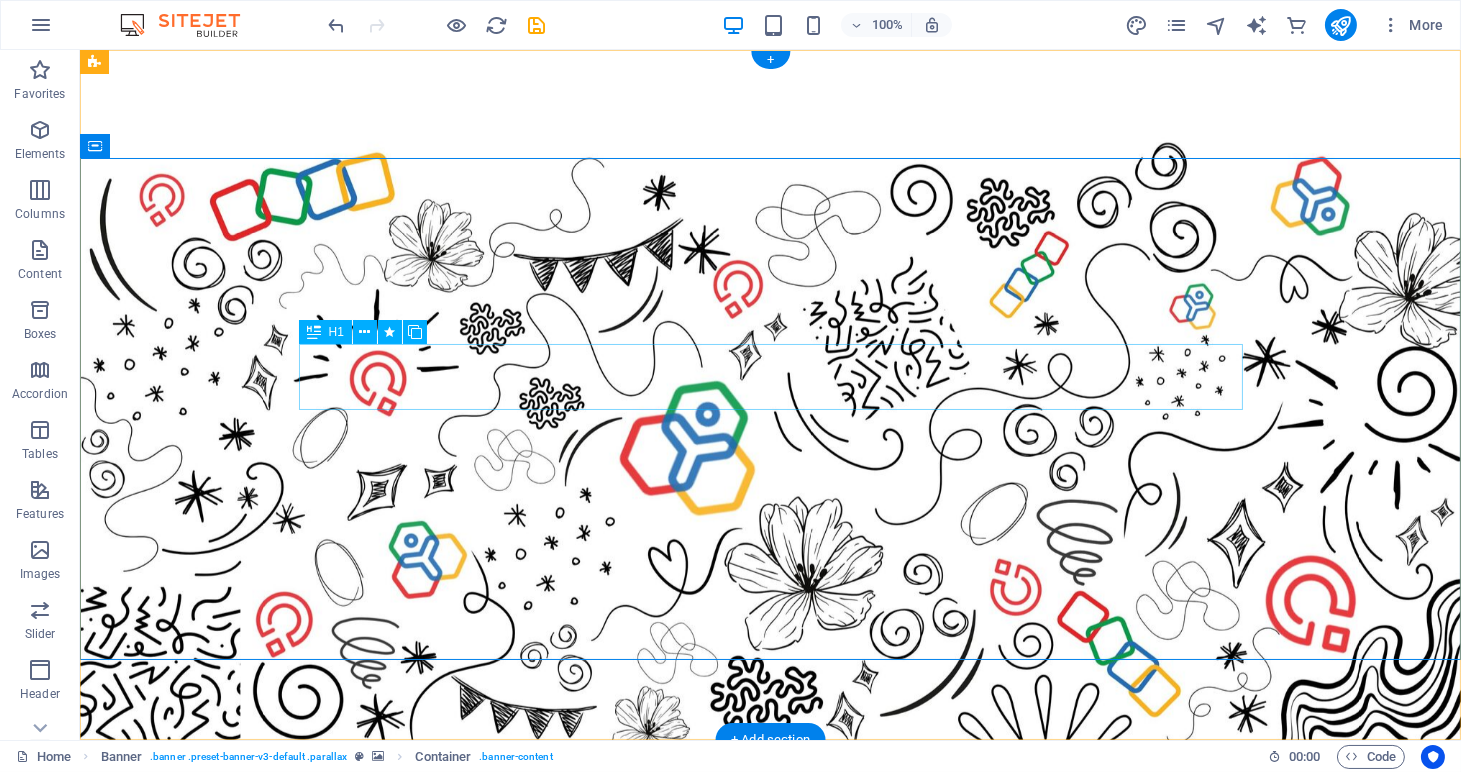 click on "zoho recruit" at bounding box center [771, 1057] 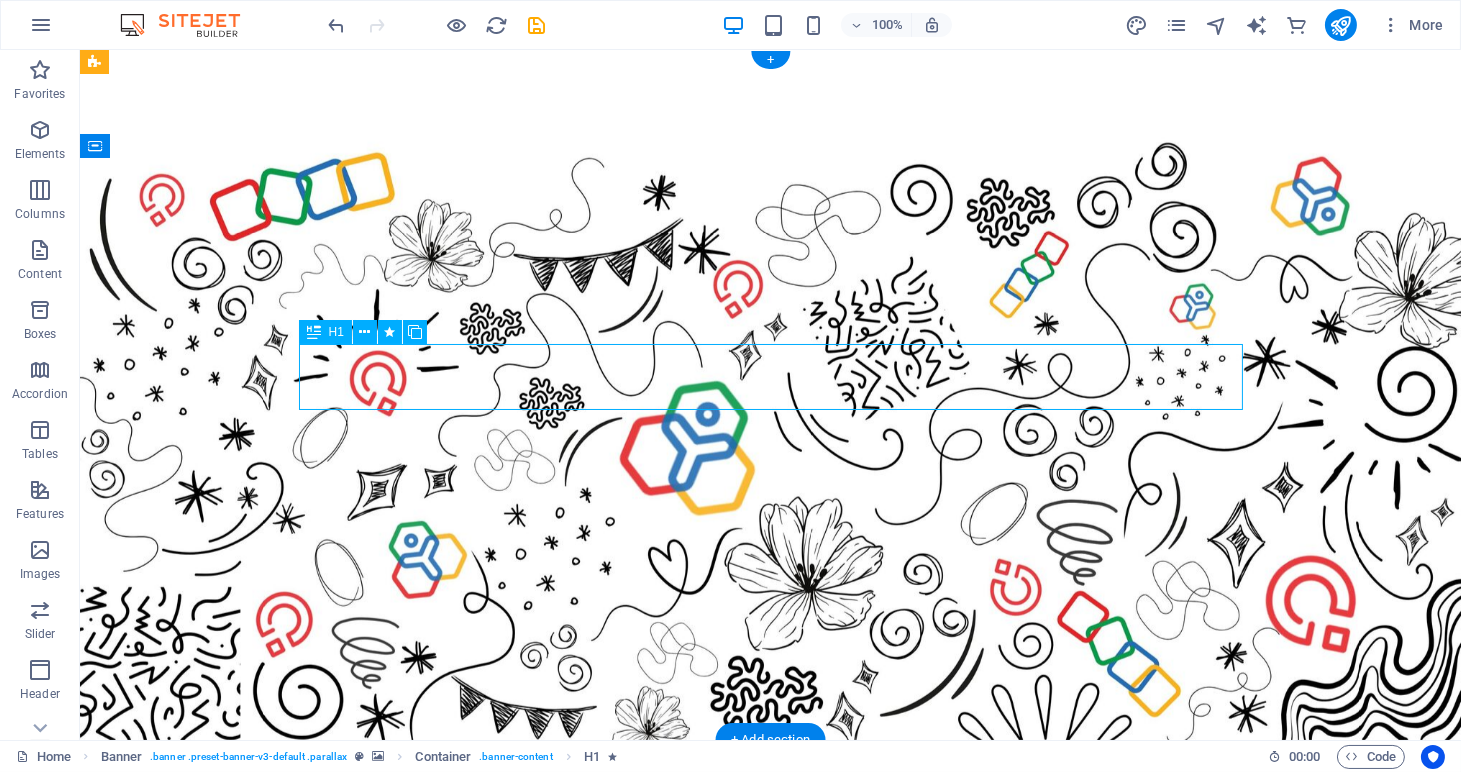 click on "zoho recruit" at bounding box center (771, 1057) 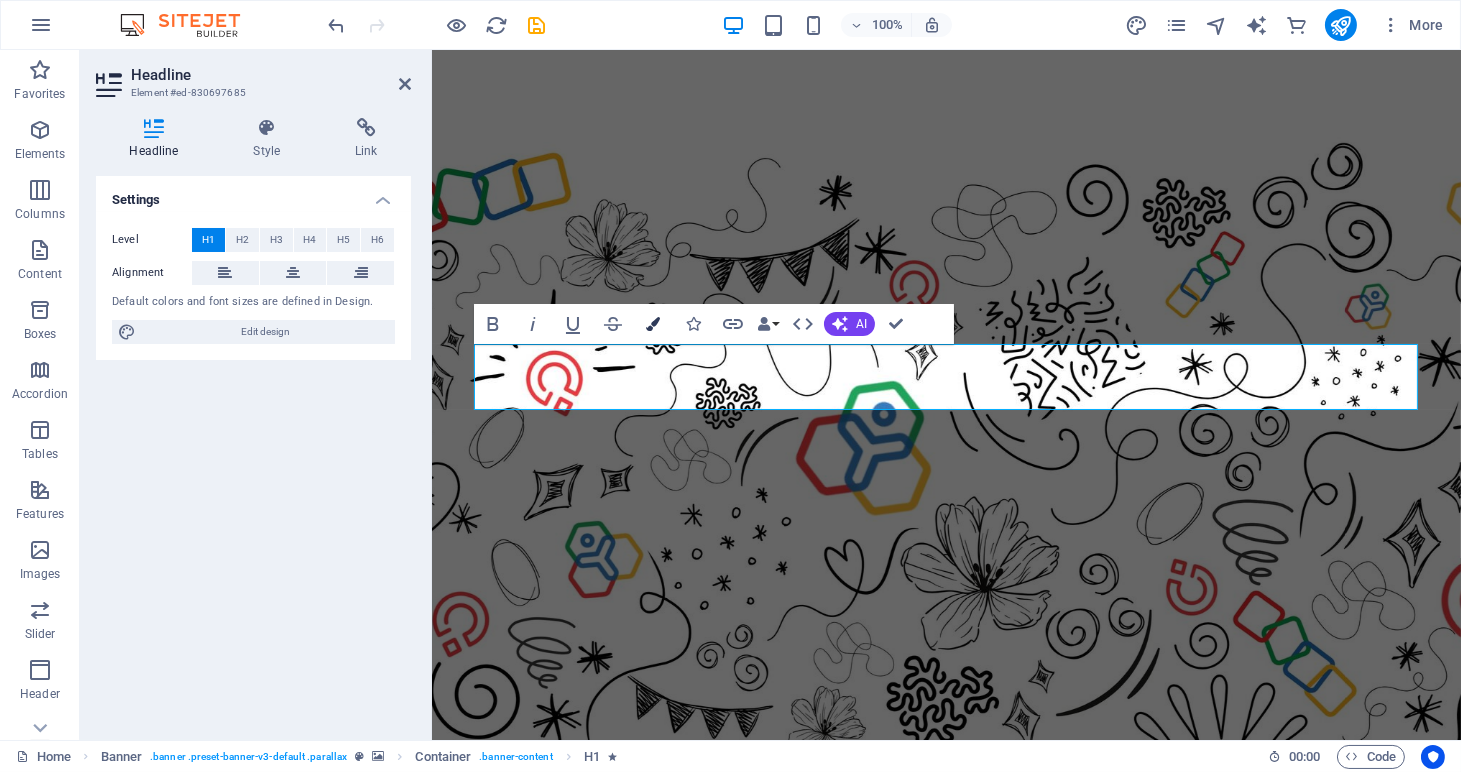 click at bounding box center (653, 324) 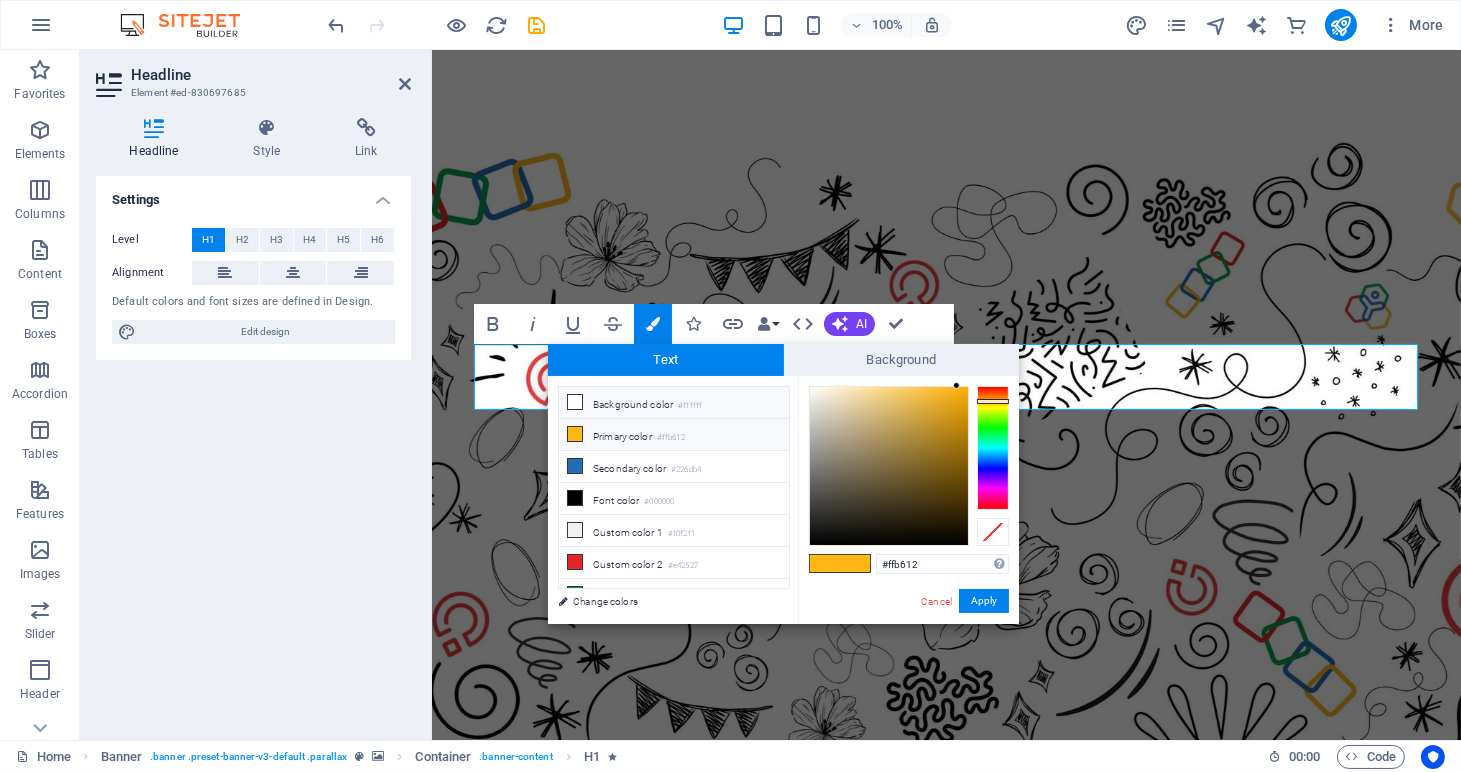 click on "Background color
#ffffff" at bounding box center (674, 403) 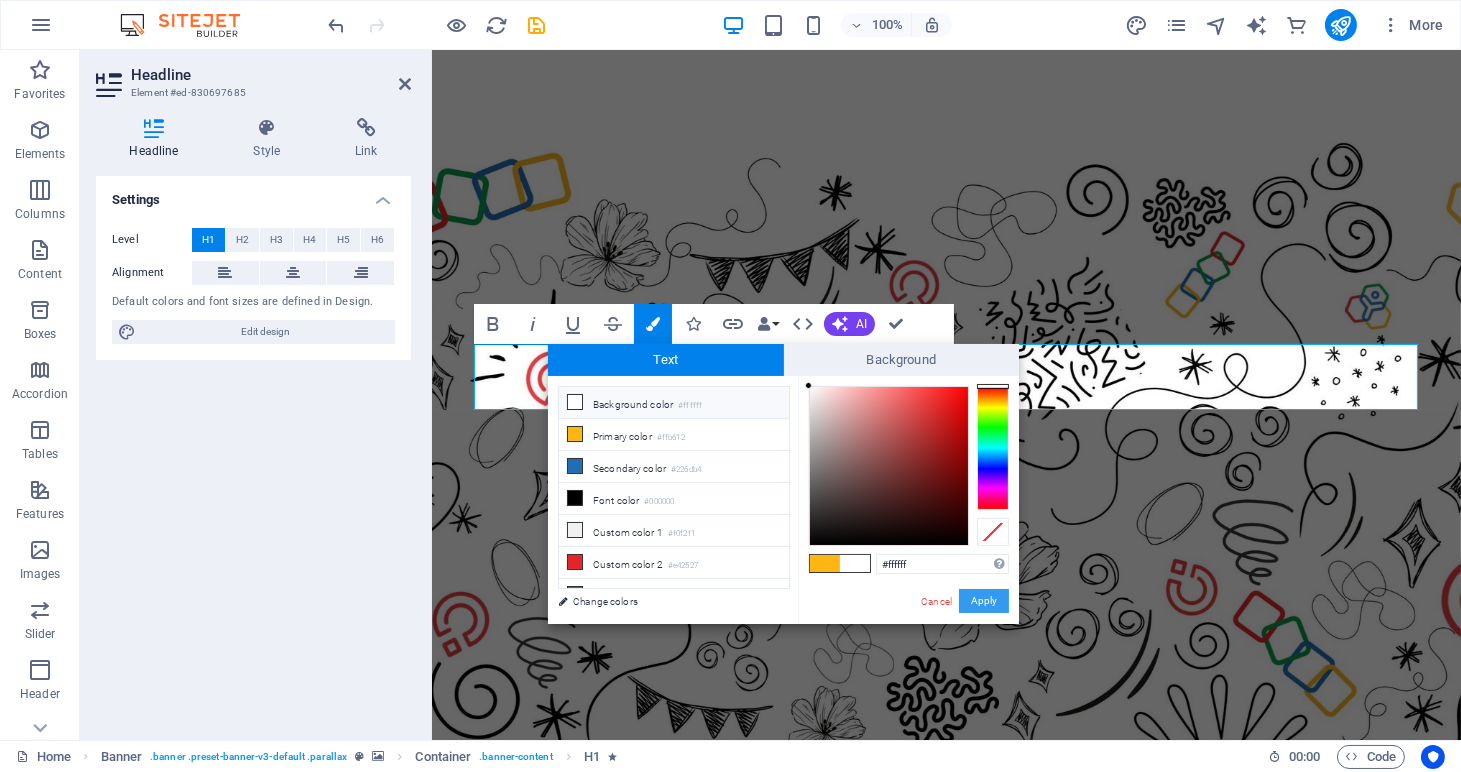 click on "Apply" at bounding box center (984, 601) 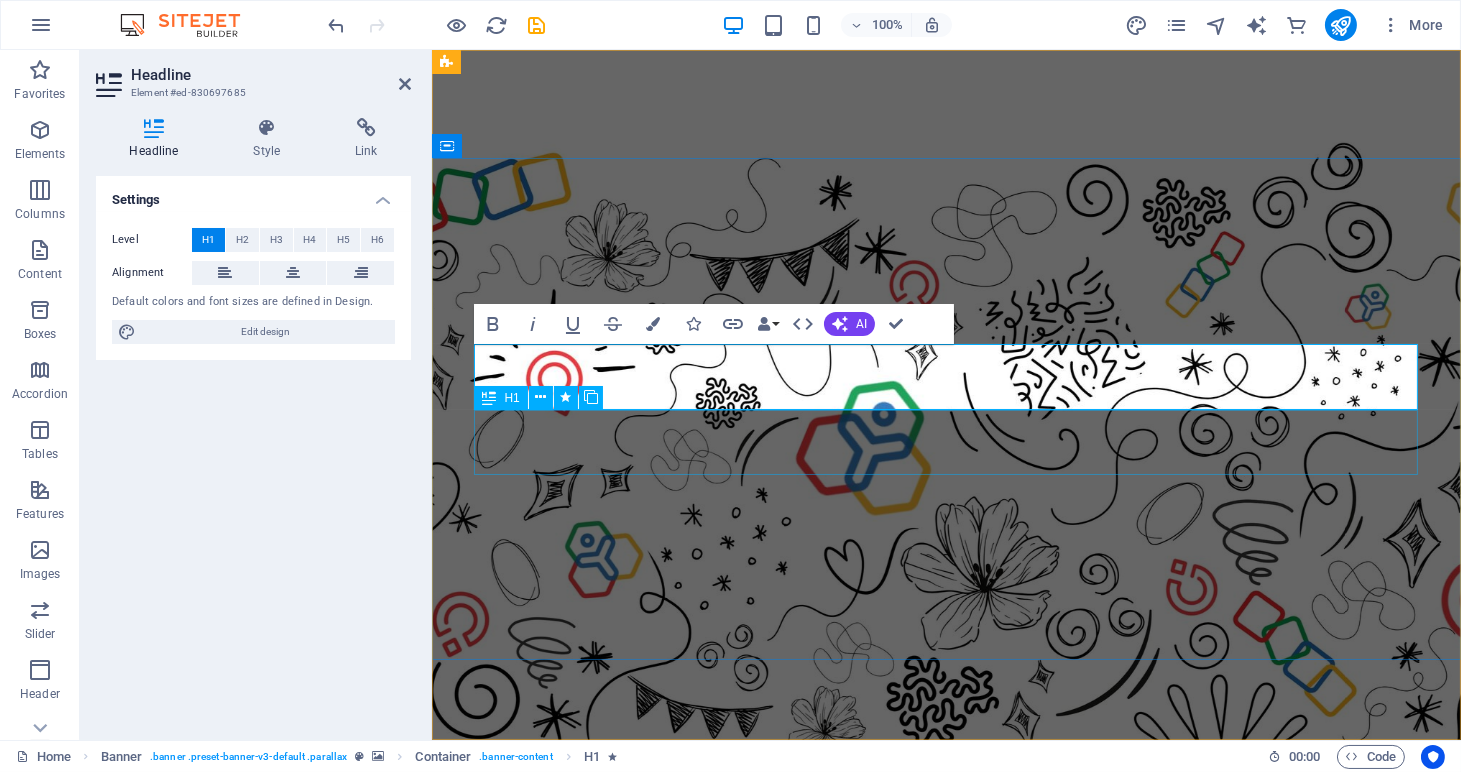 click on "experts" at bounding box center (946, 1123) 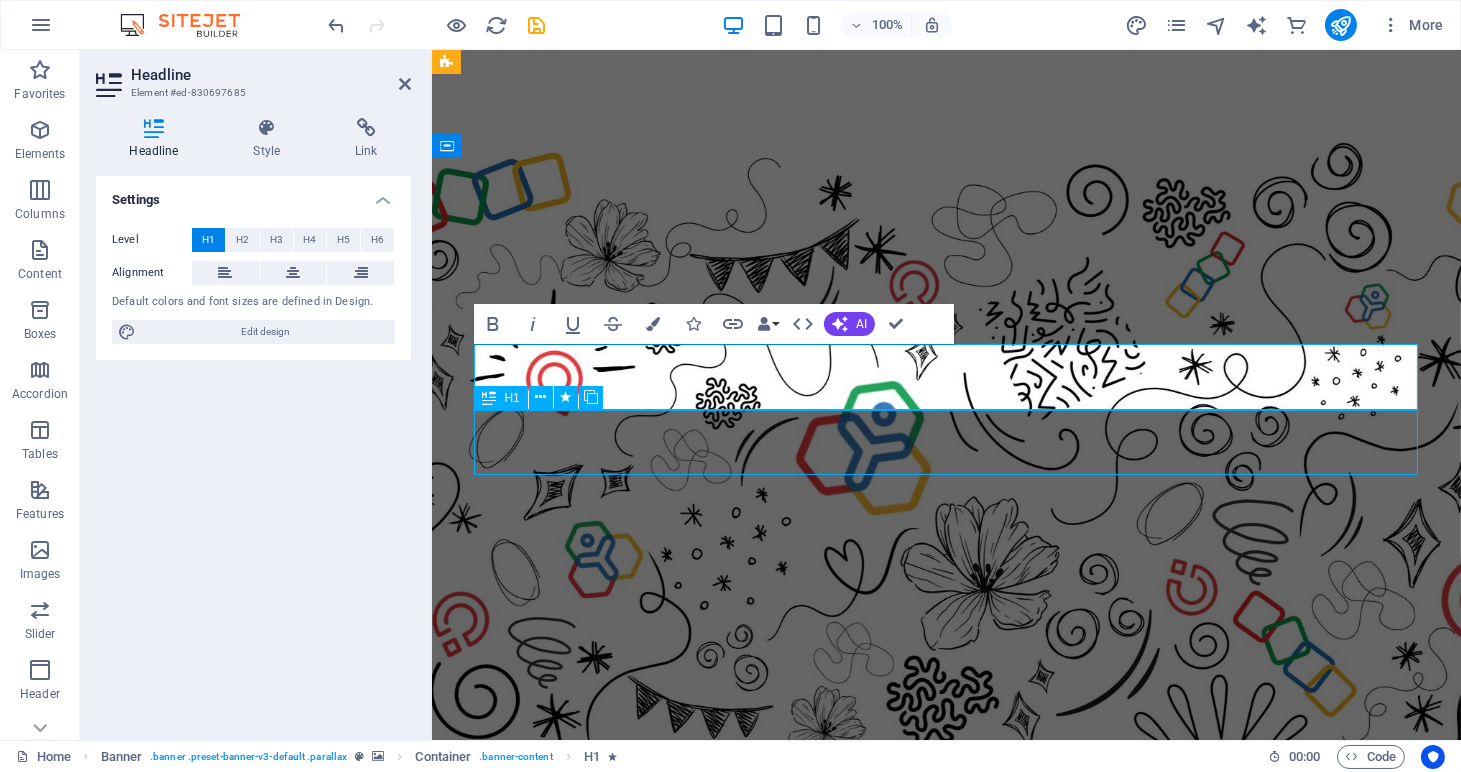 click on "experts" at bounding box center [946, 1123] 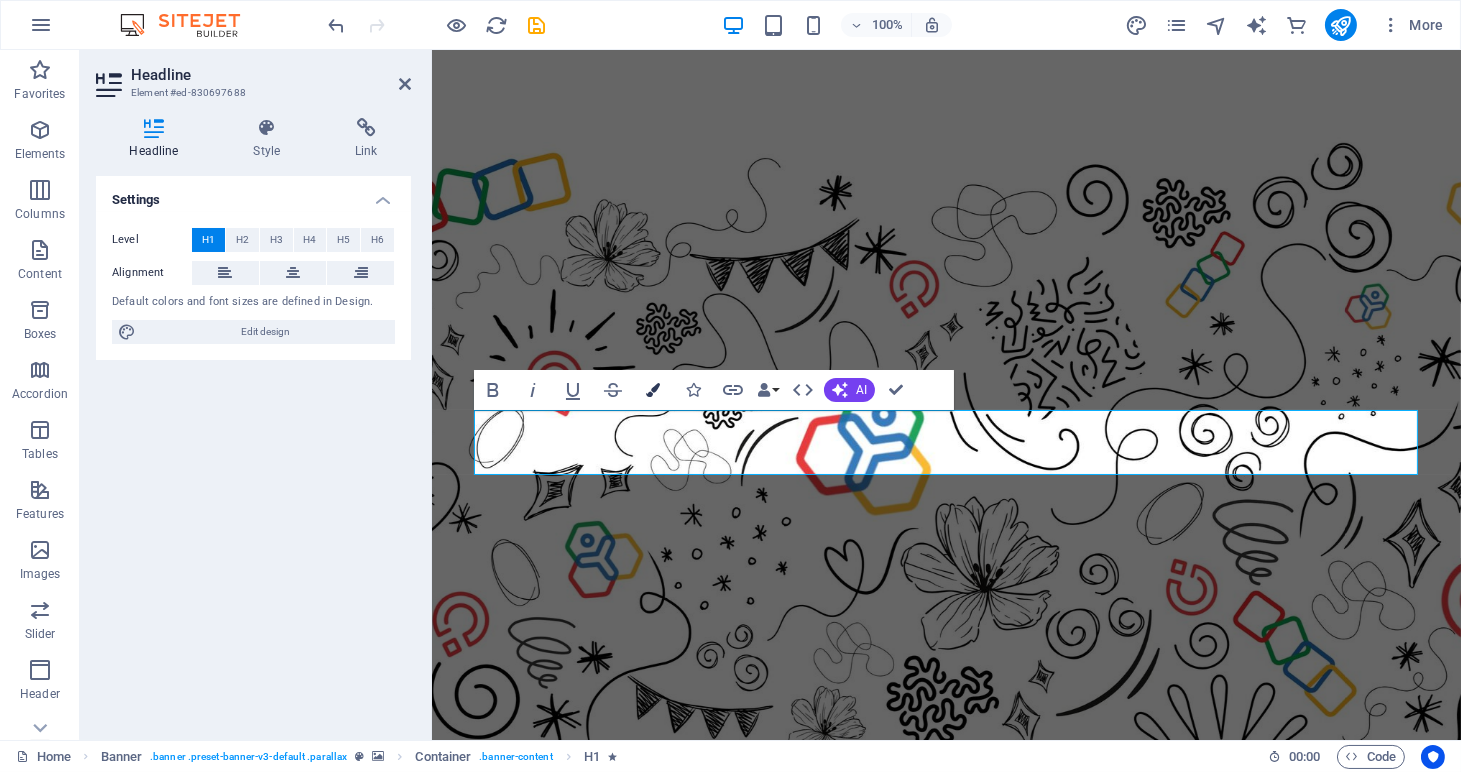 click at bounding box center (653, 390) 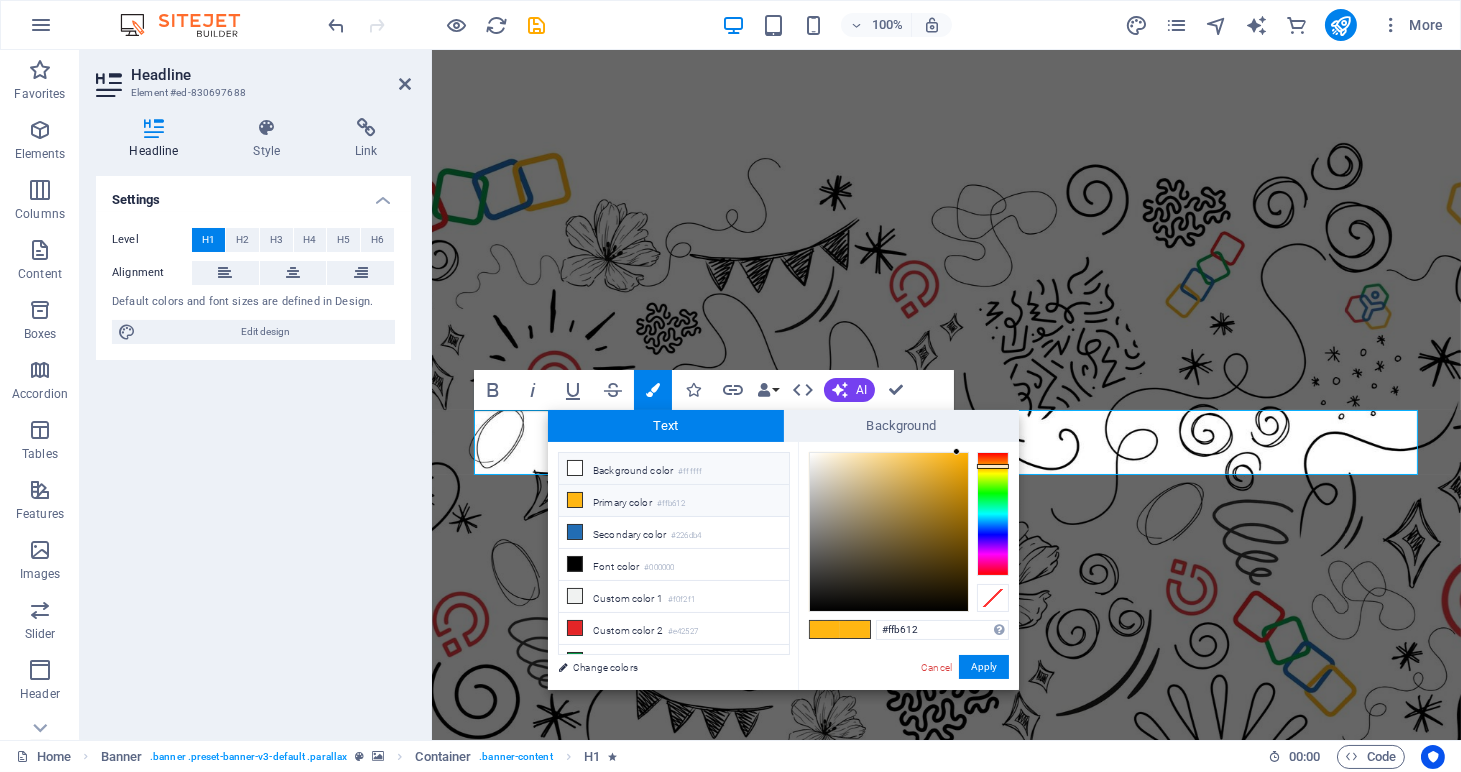 click on "Background color
#ffffff" at bounding box center (674, 469) 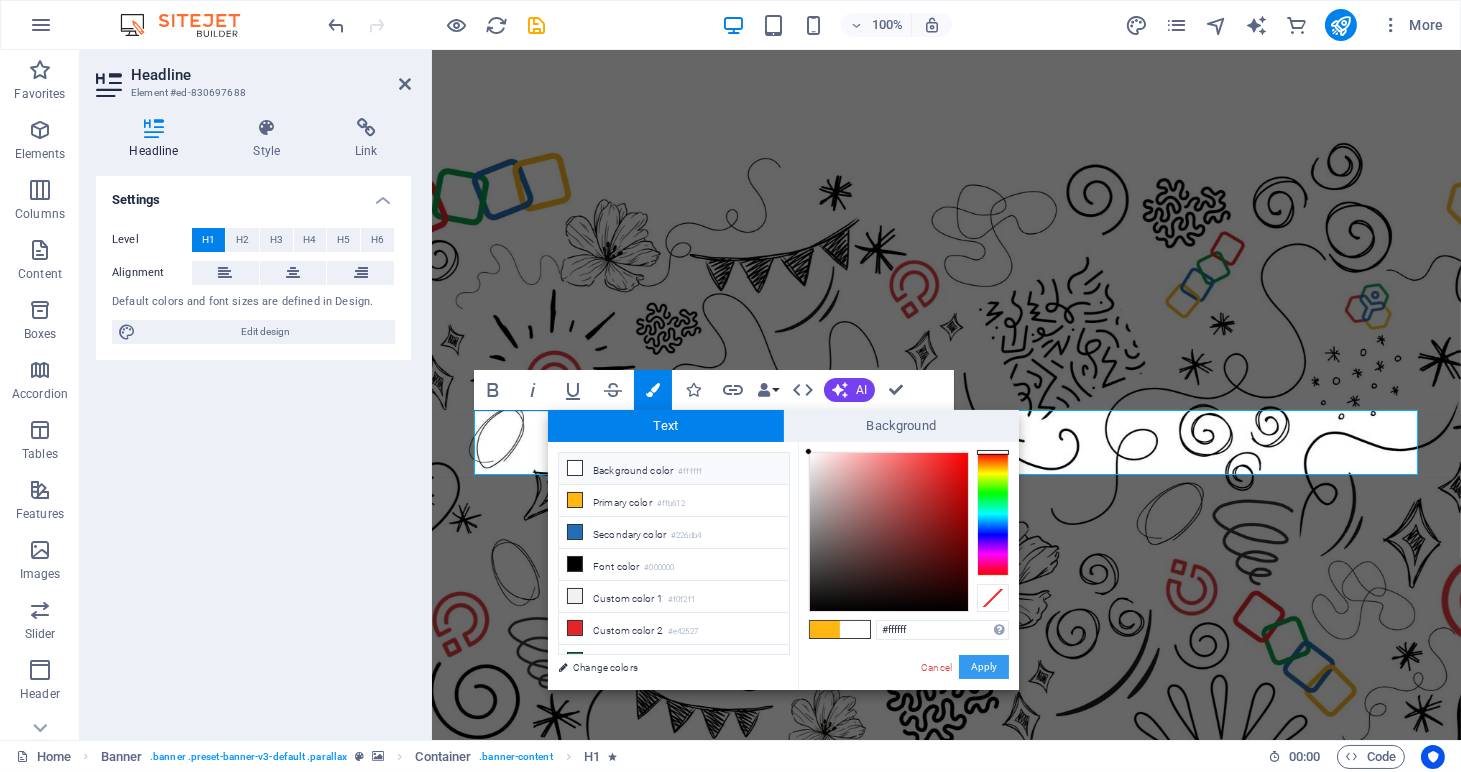 click on "Apply" at bounding box center (984, 667) 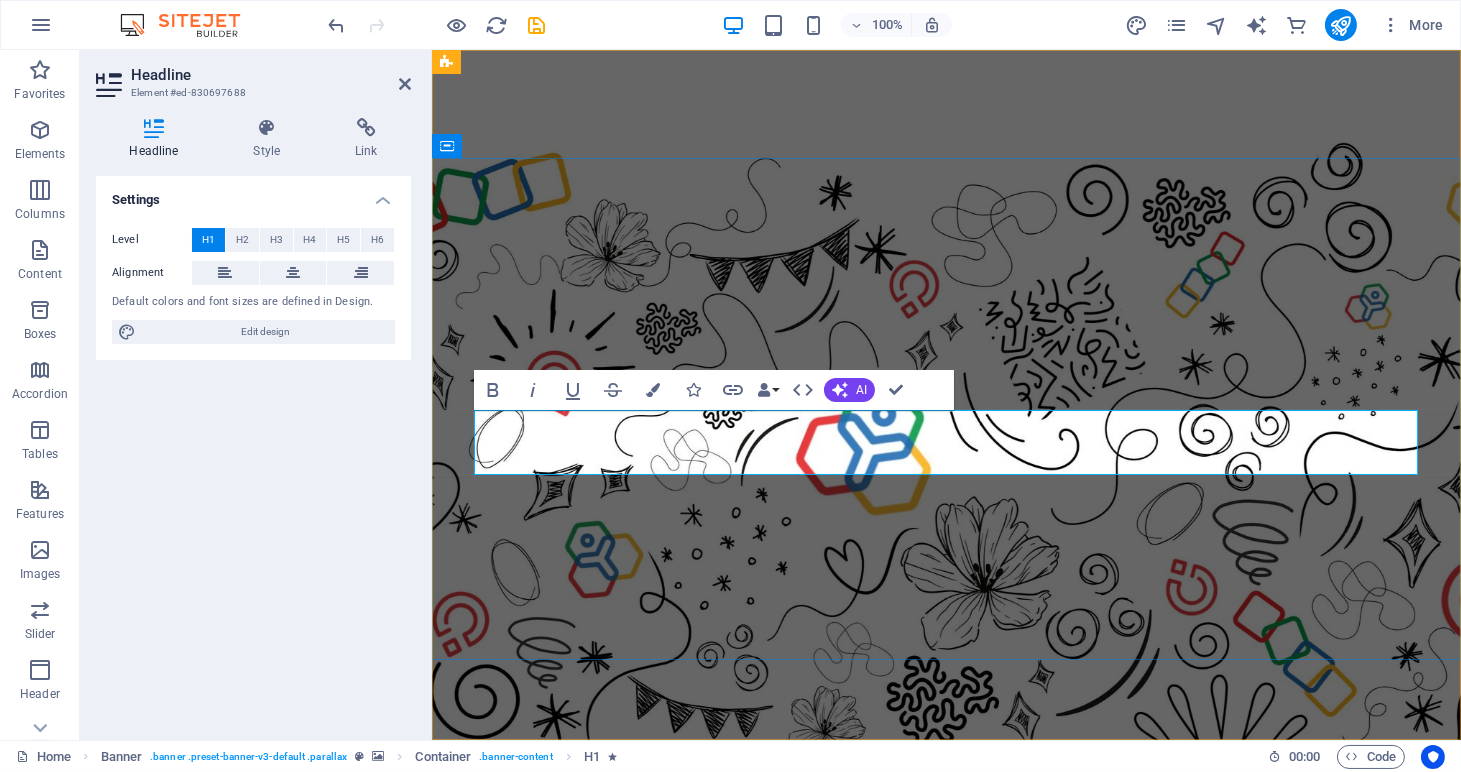 click on "experts" at bounding box center [589, 1123] 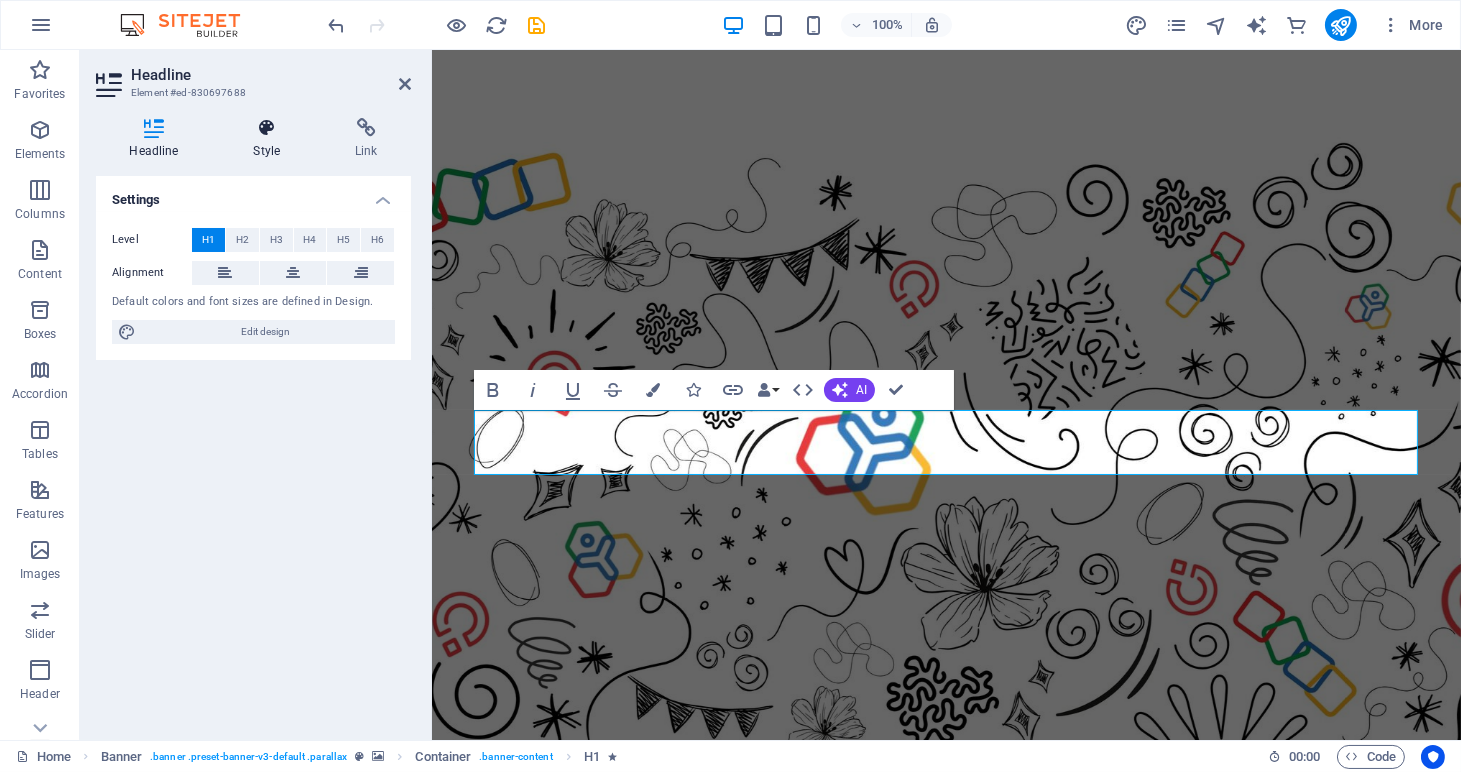 click at bounding box center [267, 128] 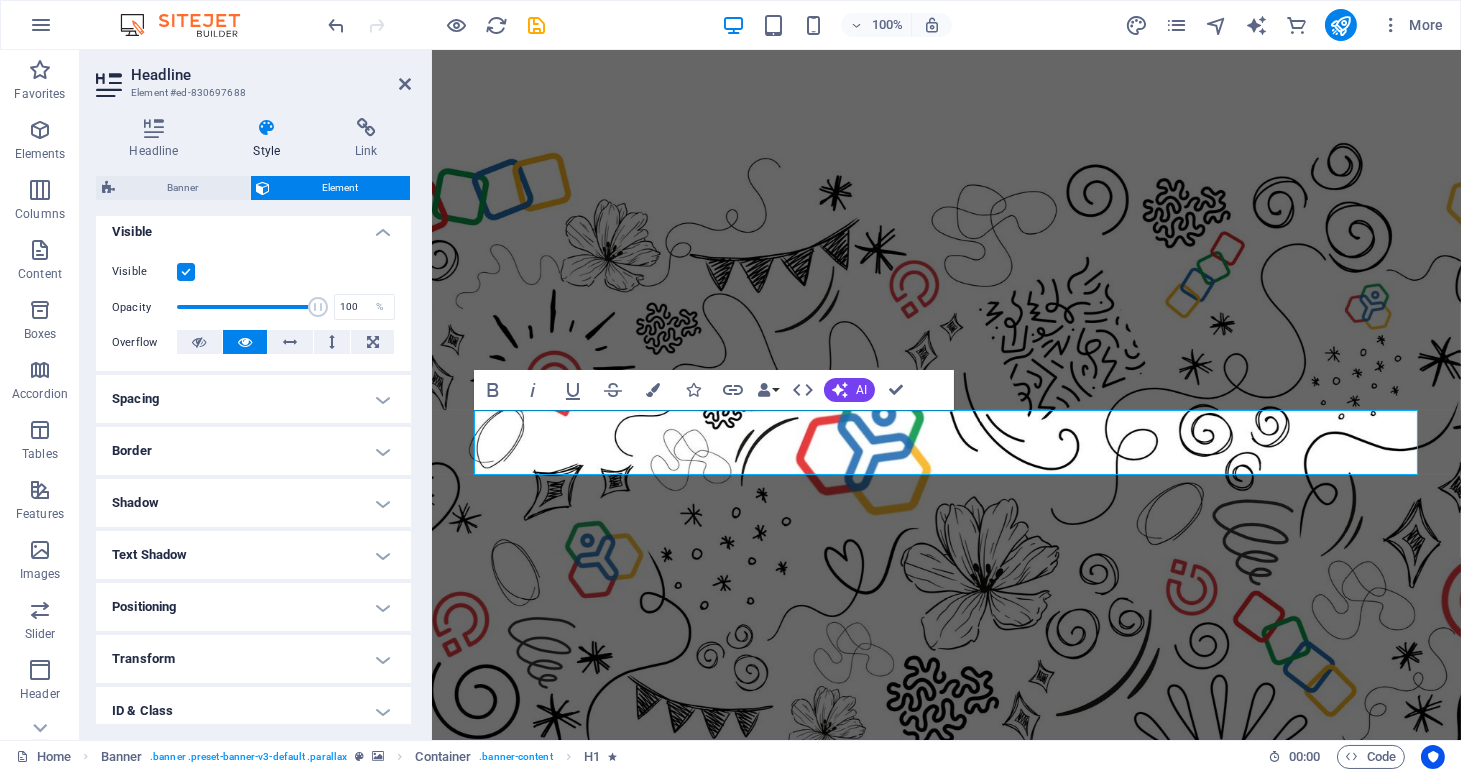 scroll, scrollTop: 230, scrollLeft: 0, axis: vertical 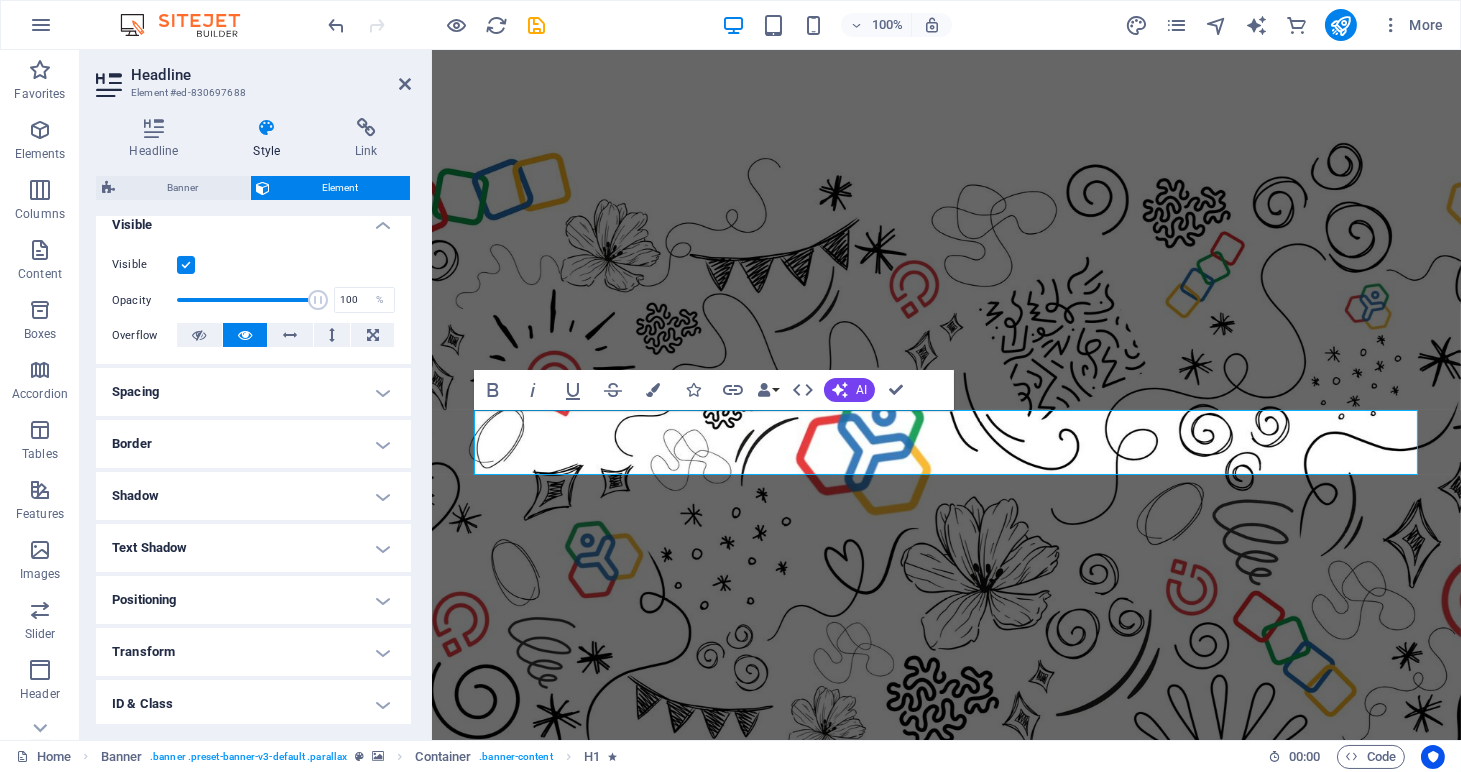 click on "Shadow" at bounding box center [253, 496] 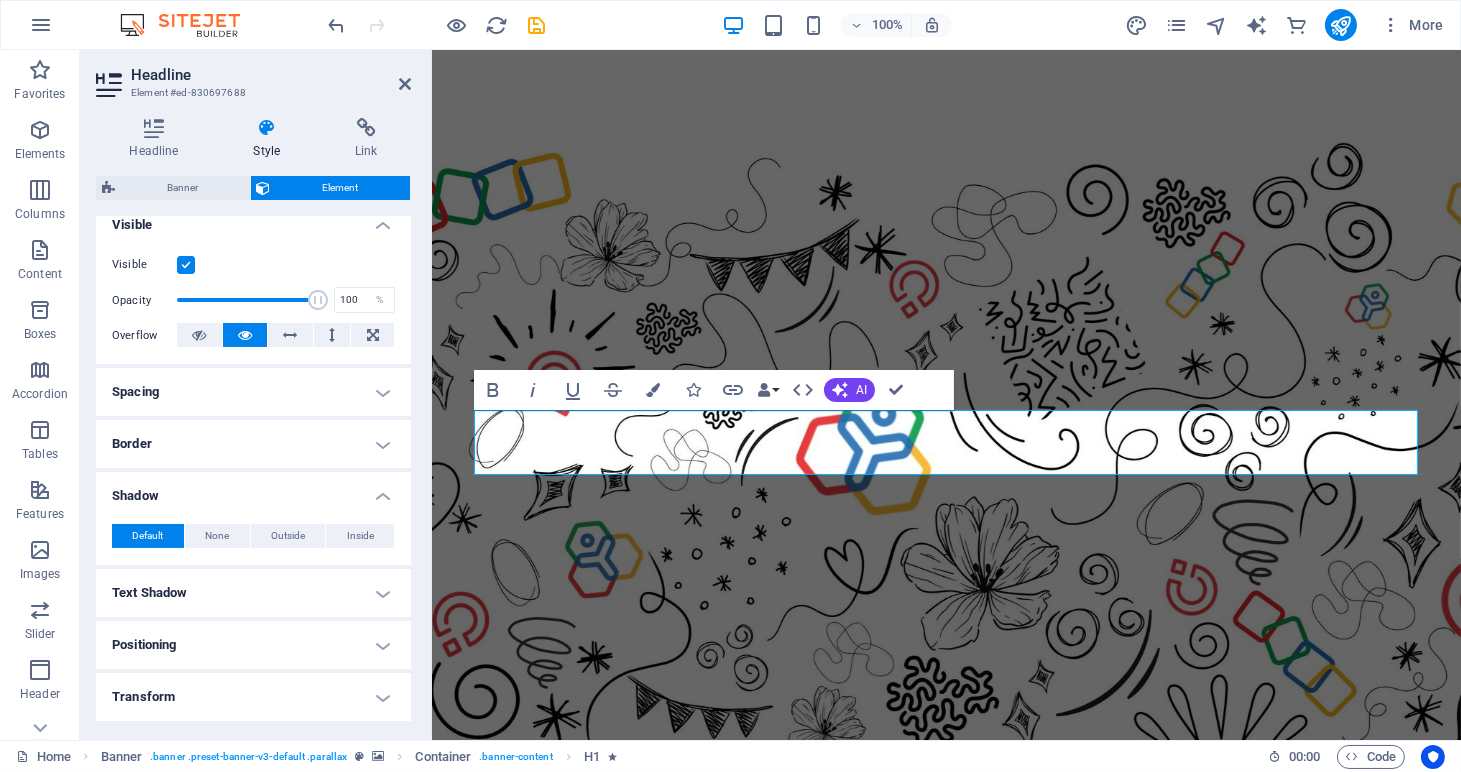 click on "Text Shadow" at bounding box center (253, 593) 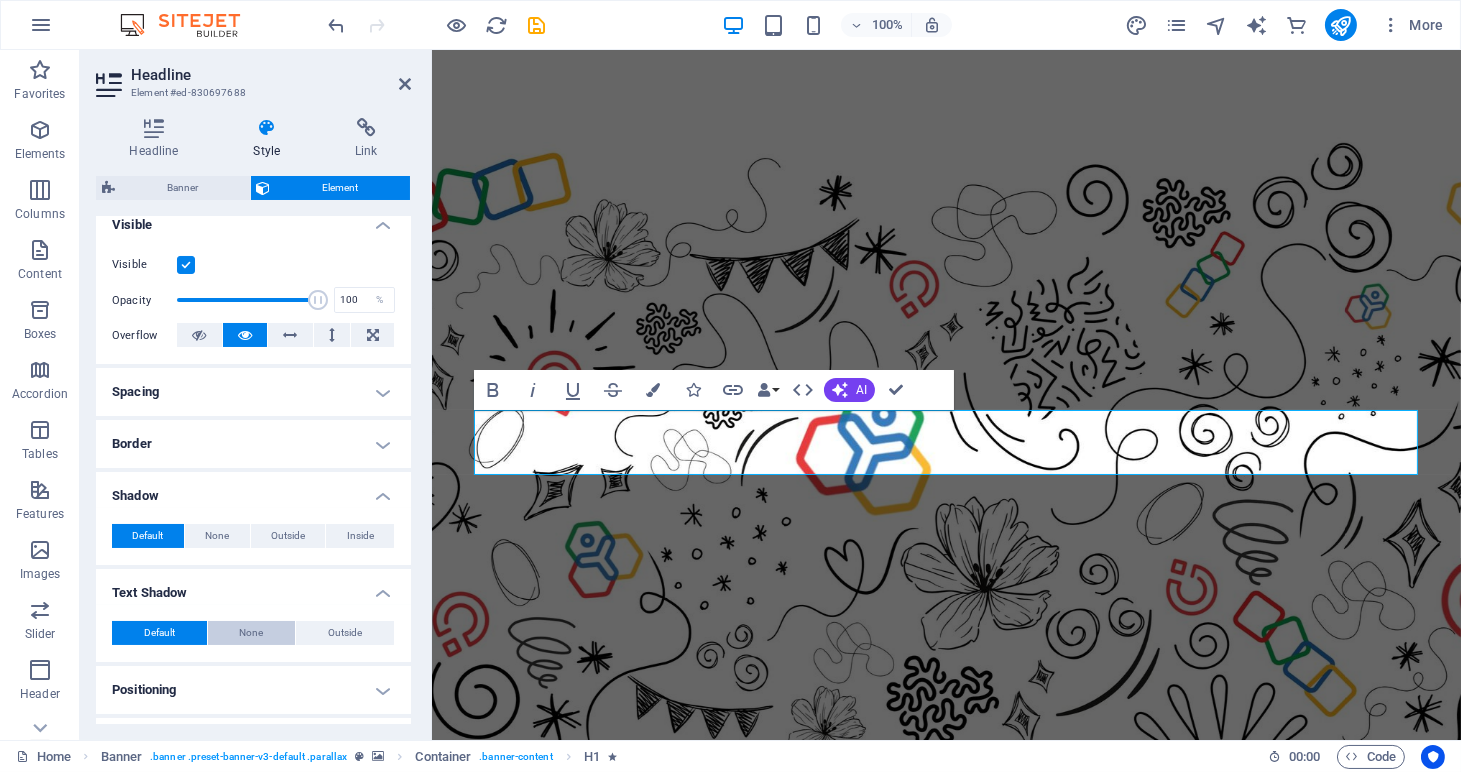 scroll, scrollTop: 296, scrollLeft: 0, axis: vertical 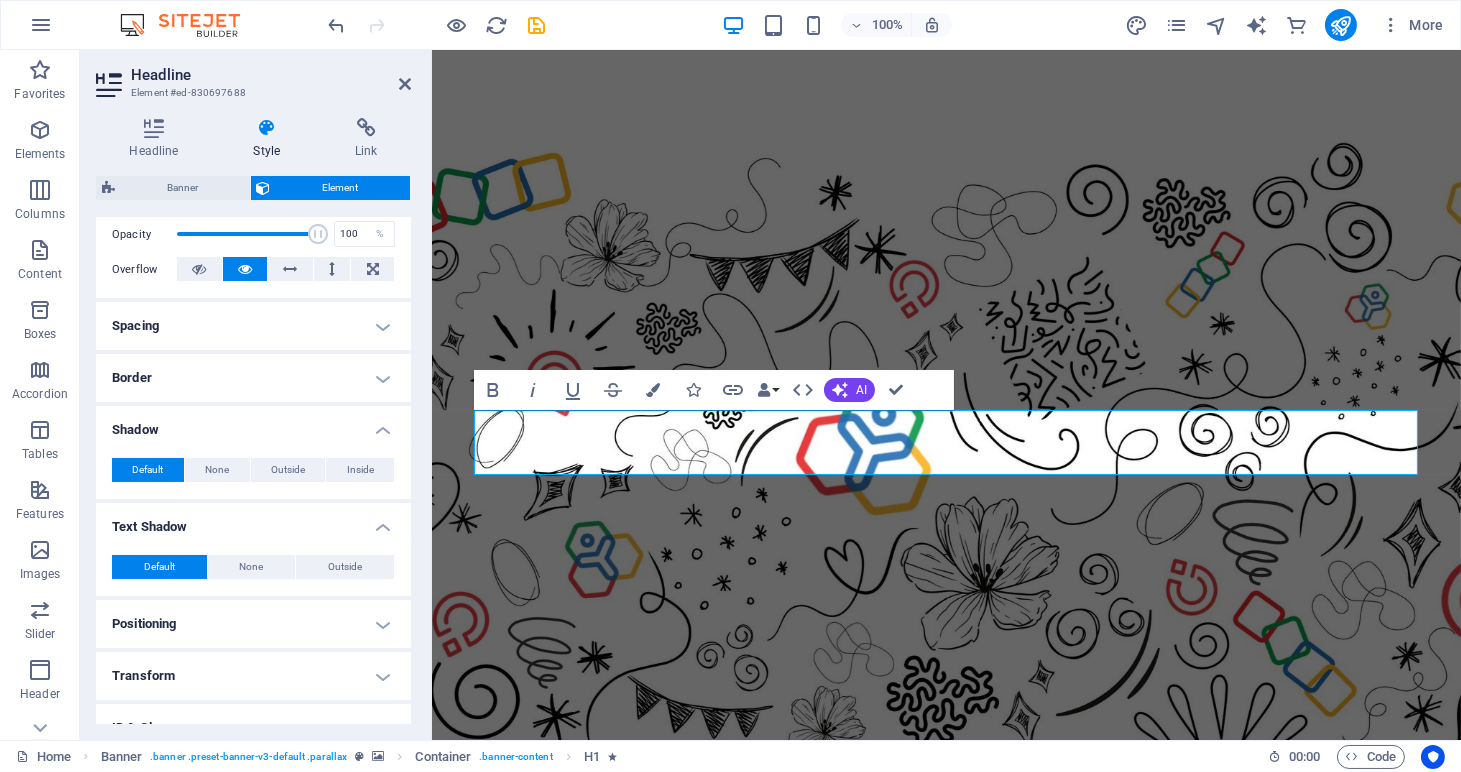 click on "Positioning" at bounding box center [253, 624] 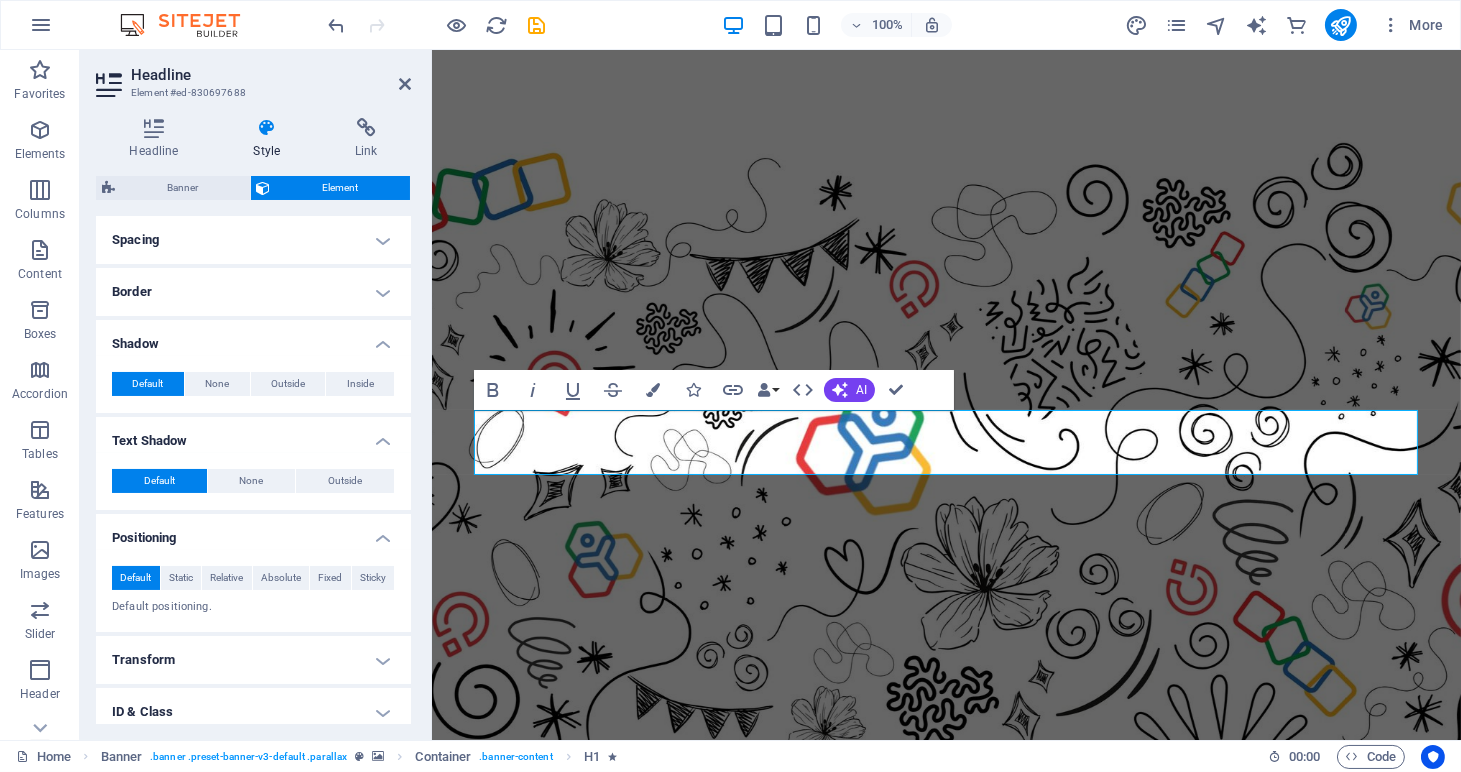 scroll, scrollTop: 432, scrollLeft: 0, axis: vertical 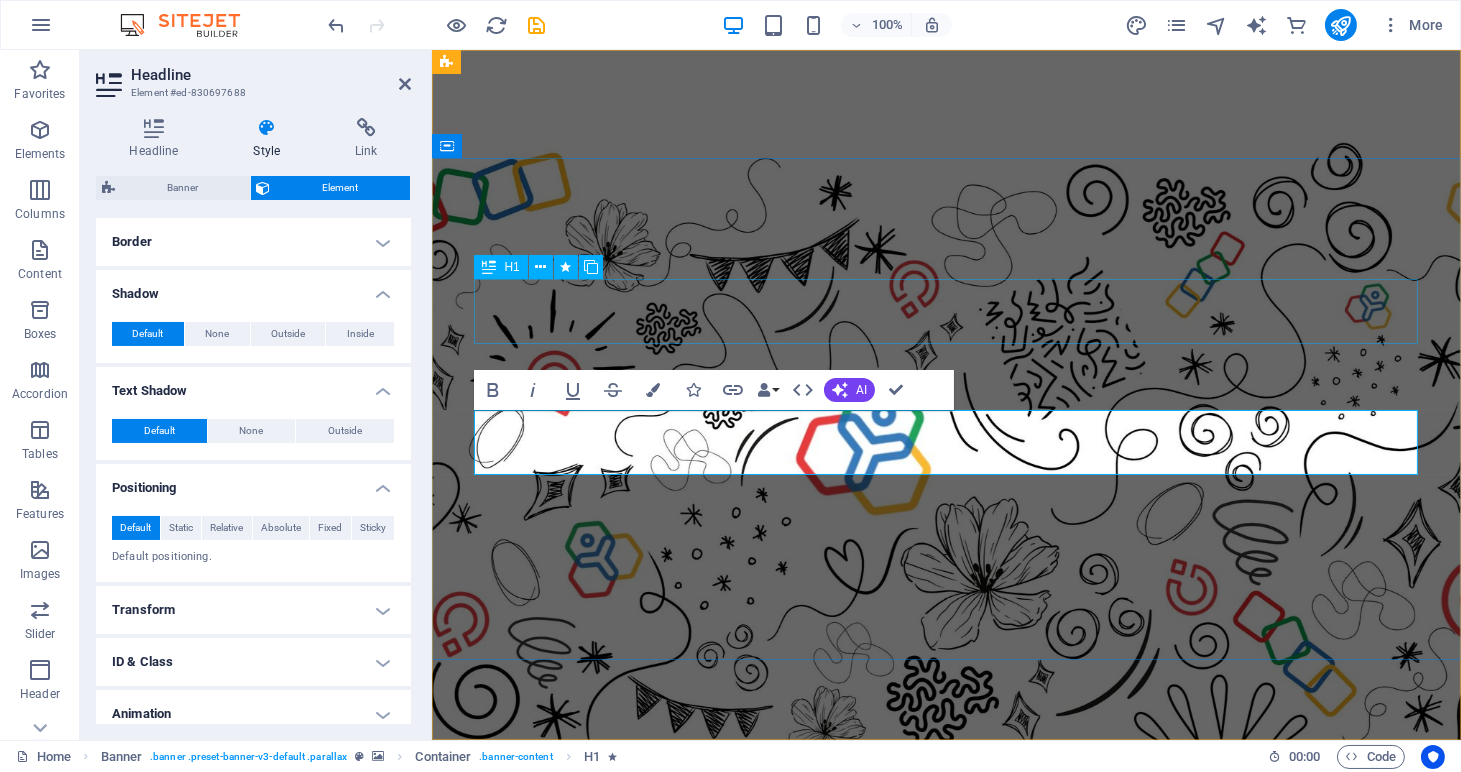 click on "Zoho people" at bounding box center [946, 992] 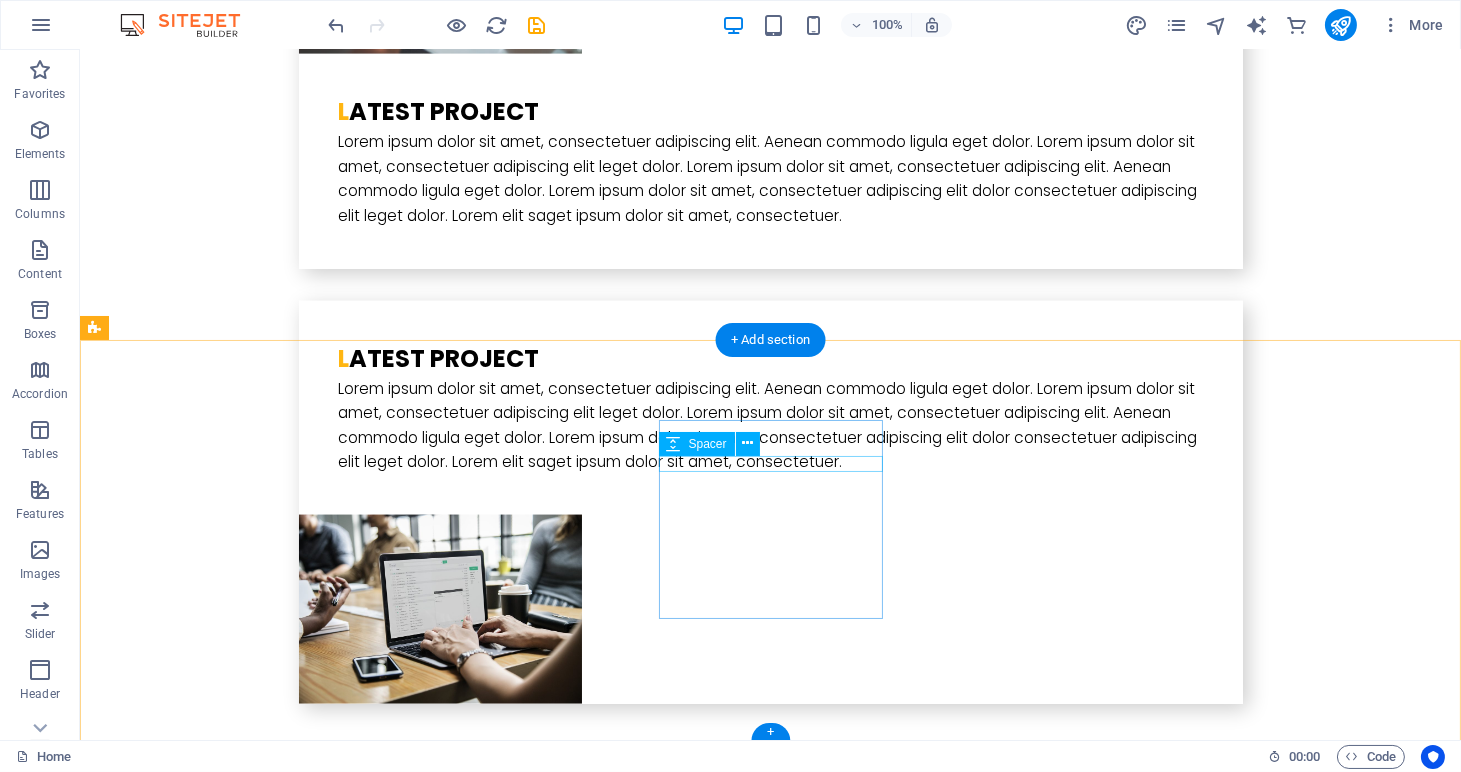 scroll, scrollTop: 5222, scrollLeft: 0, axis: vertical 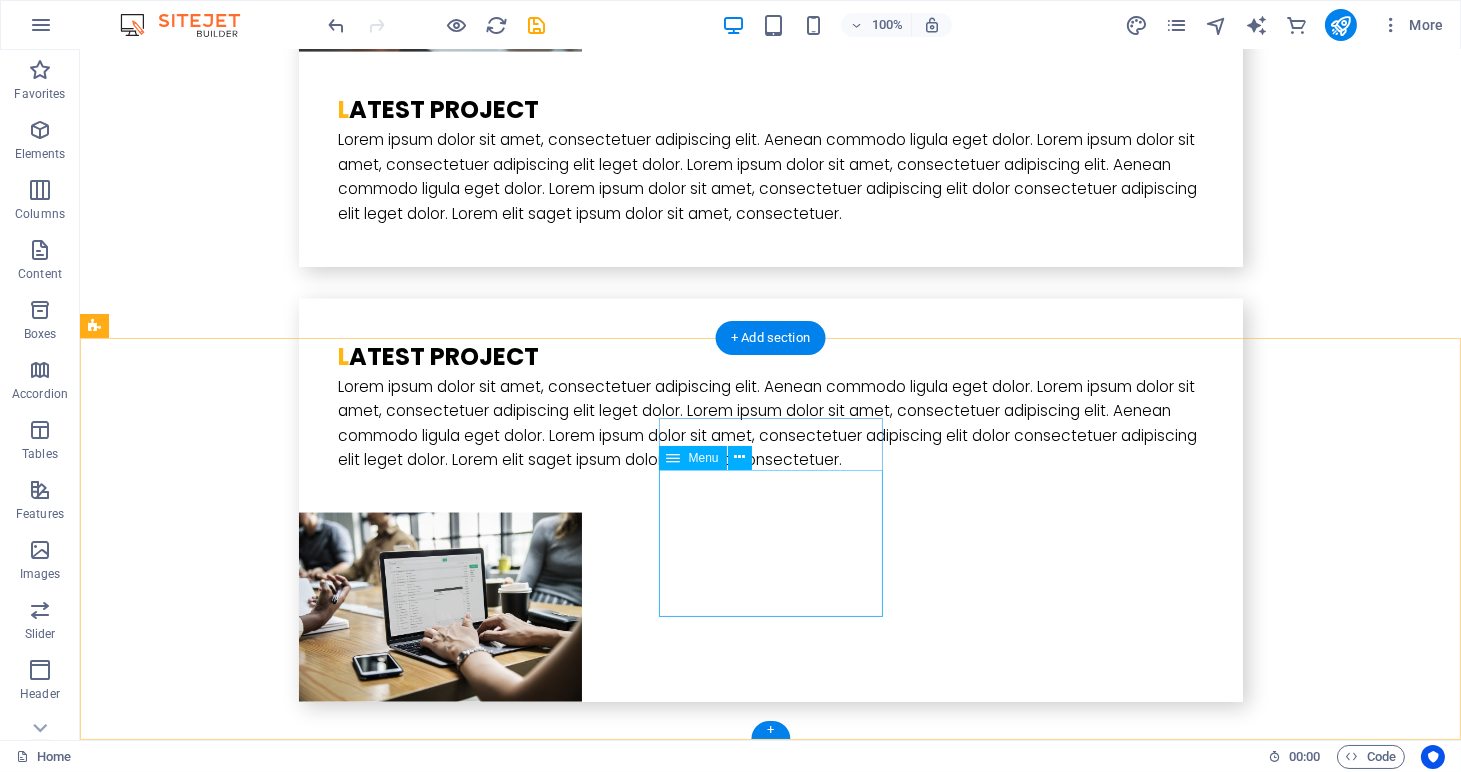 click on "Home About us Services Projects Team Contact" at bounding box center [208, 5749] 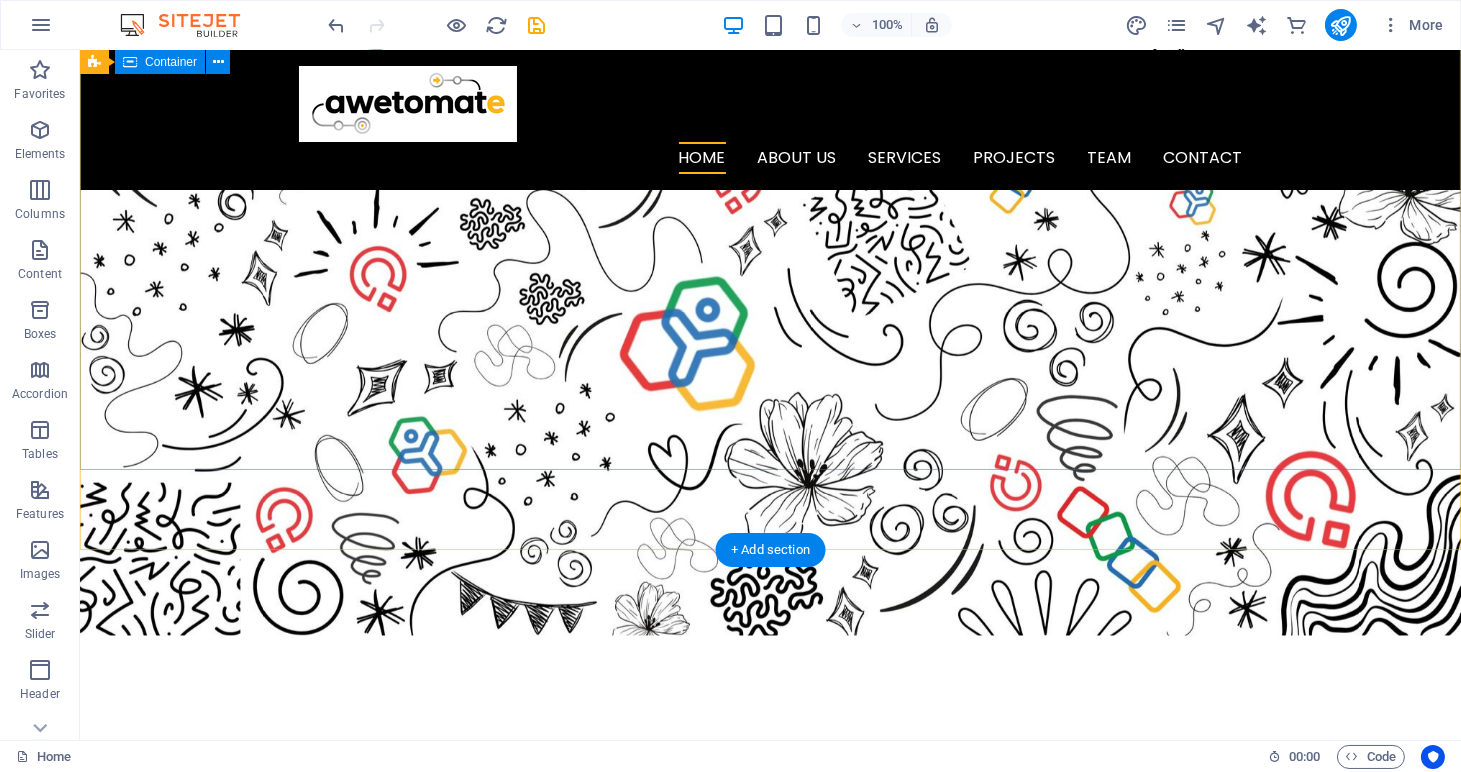 scroll, scrollTop: 0, scrollLeft: 0, axis: both 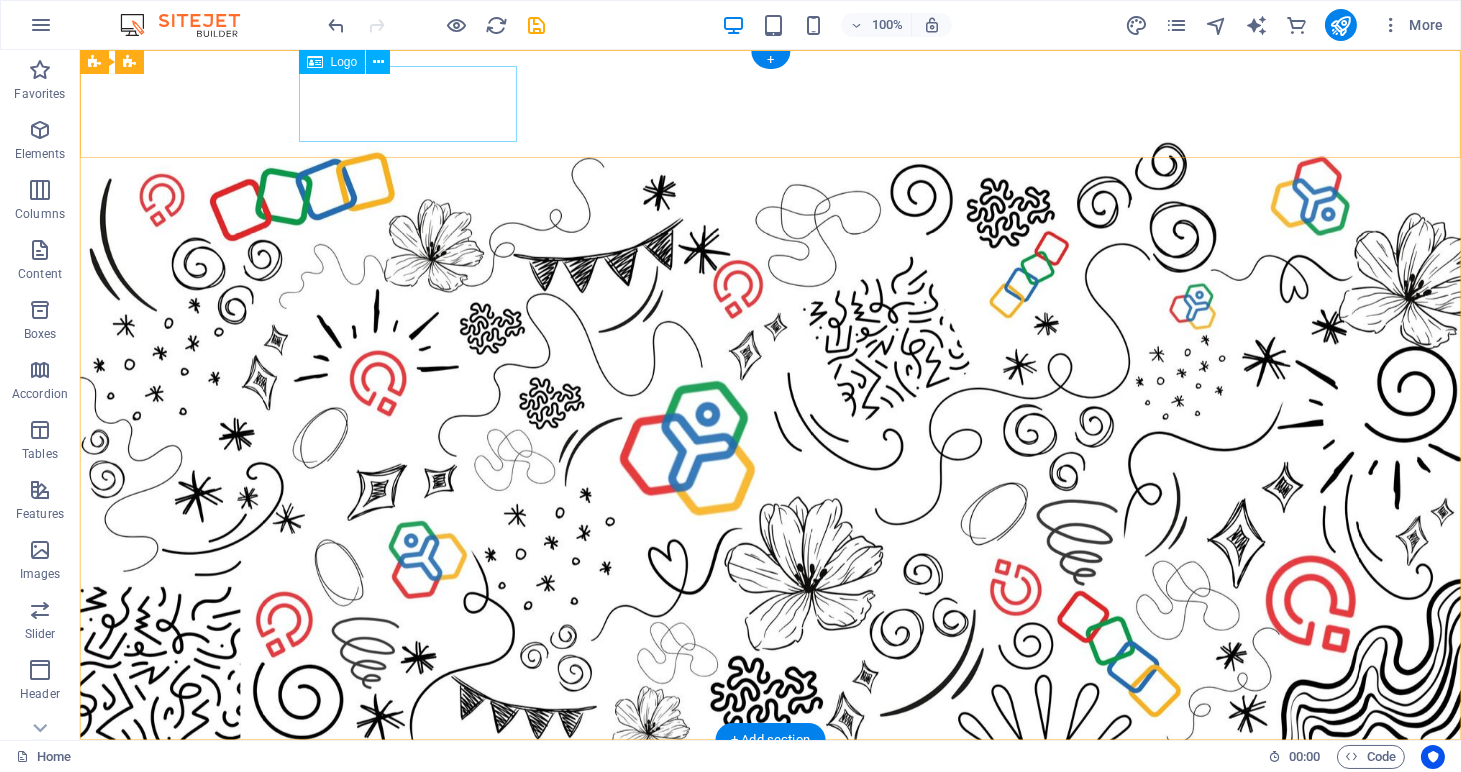click at bounding box center [771, 794] 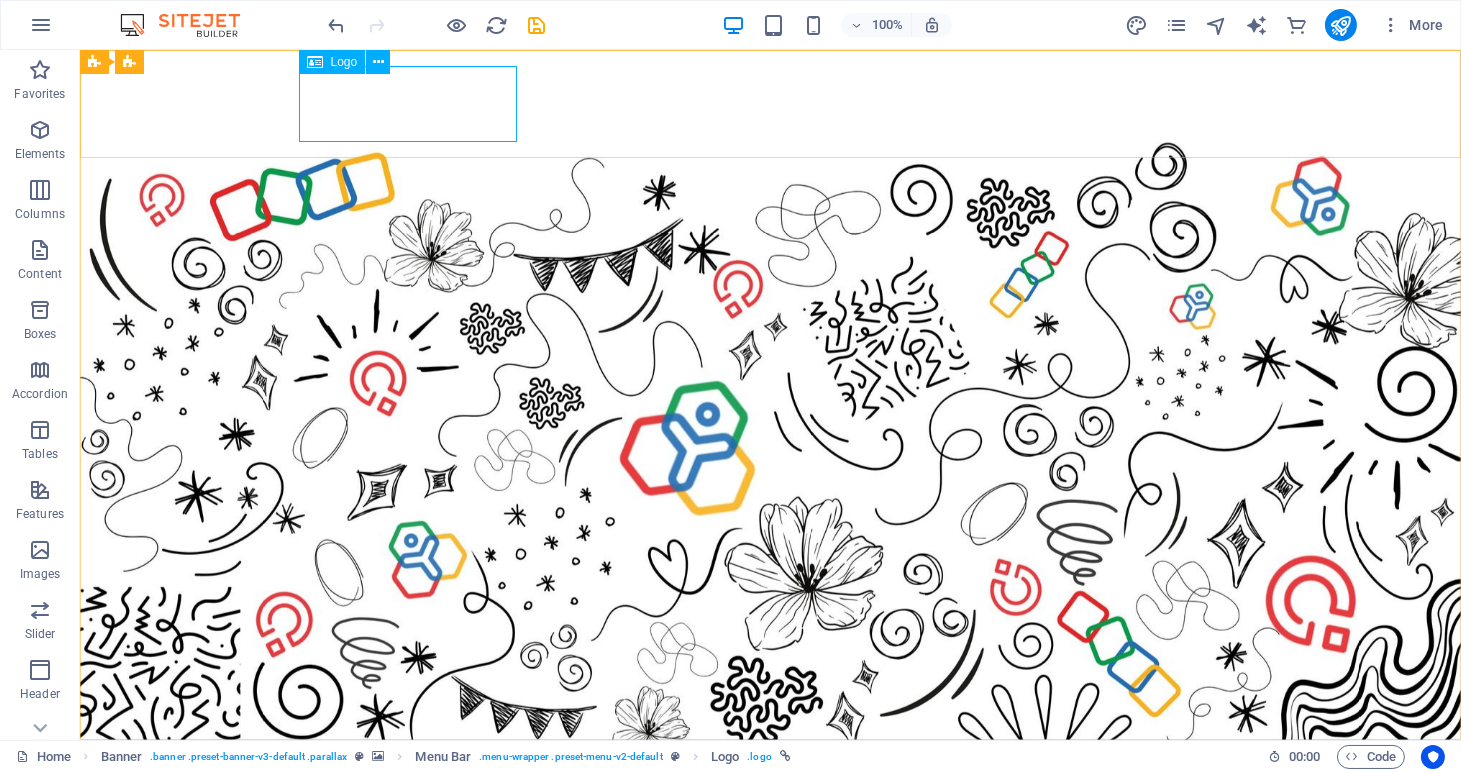 click on "Logo" at bounding box center (344, 62) 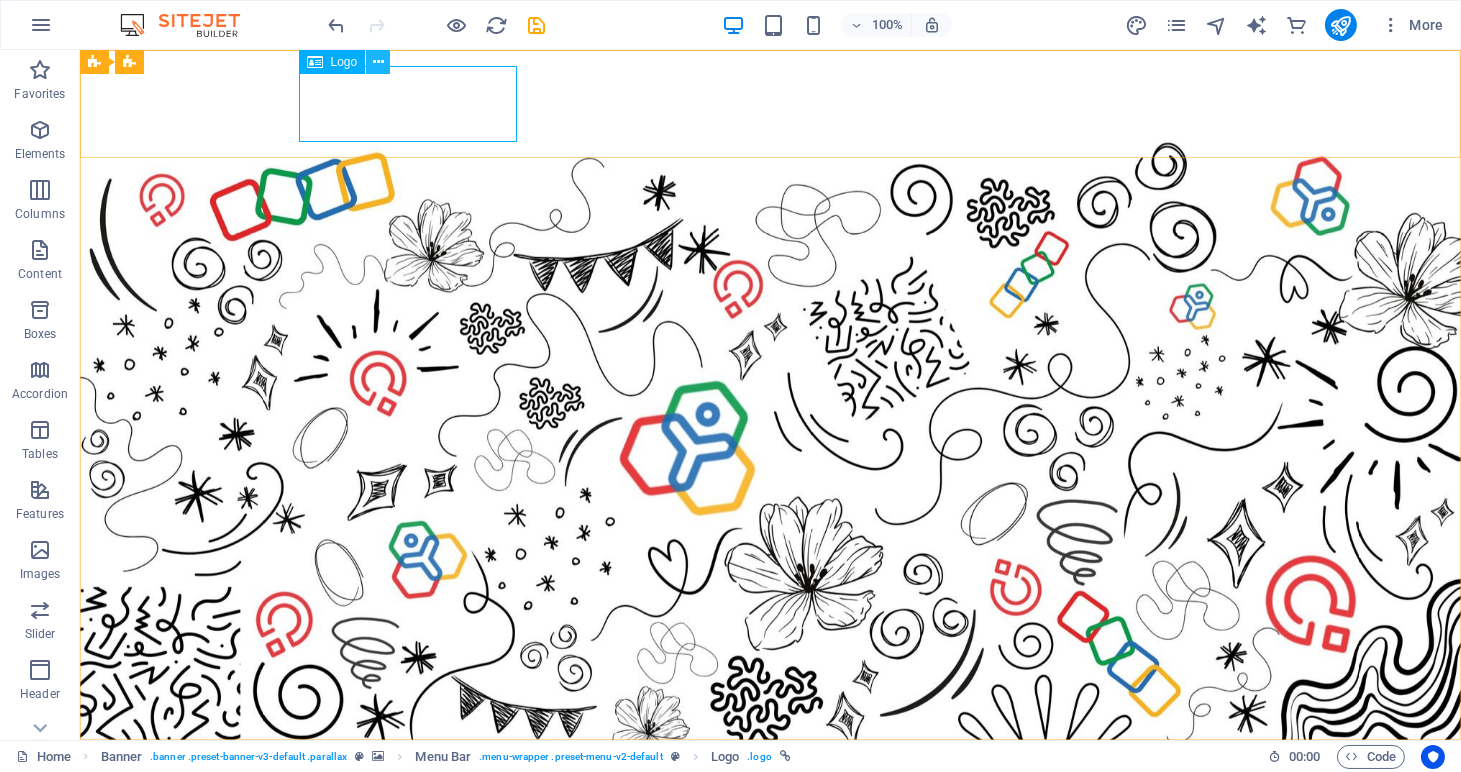 click at bounding box center (378, 62) 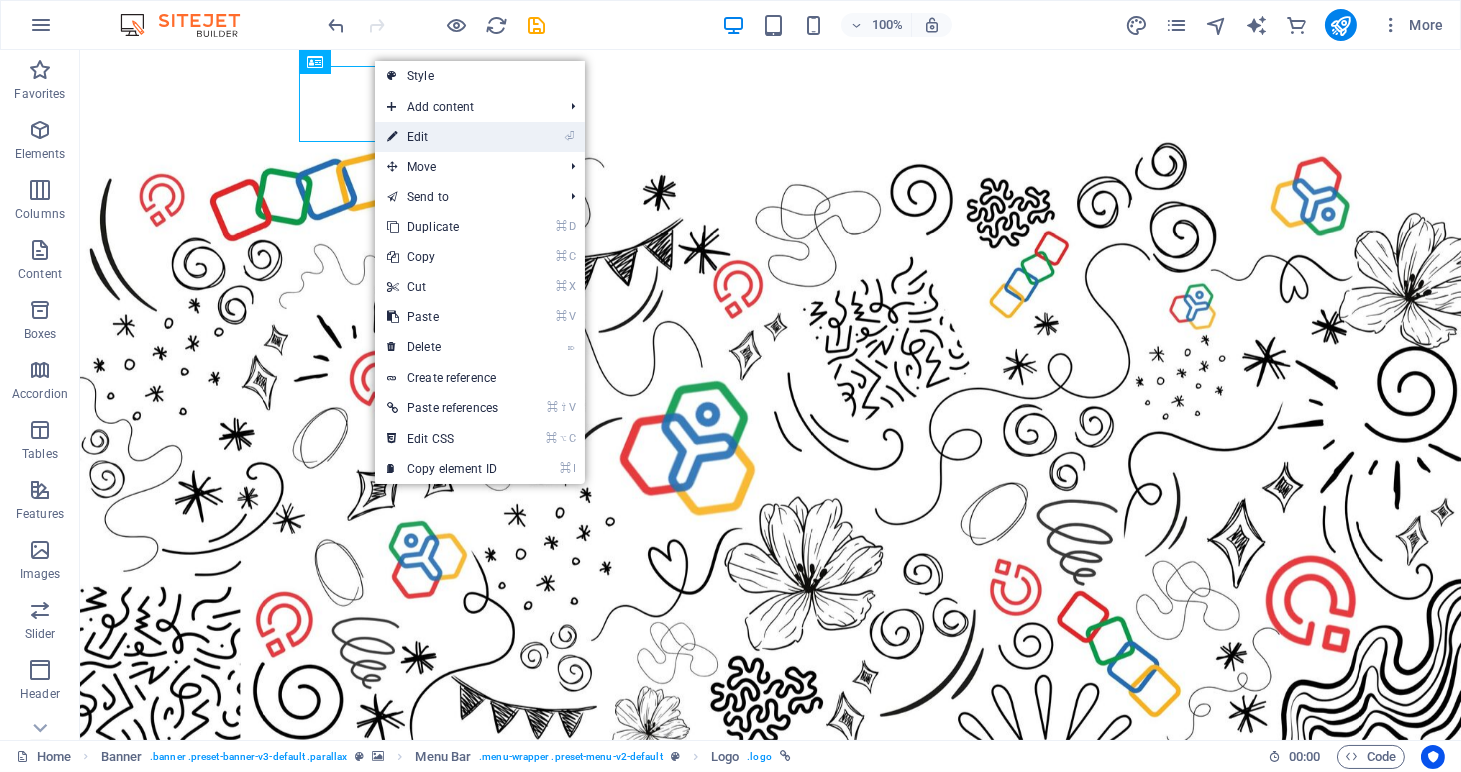 click on "⏎  Edit" at bounding box center [442, 137] 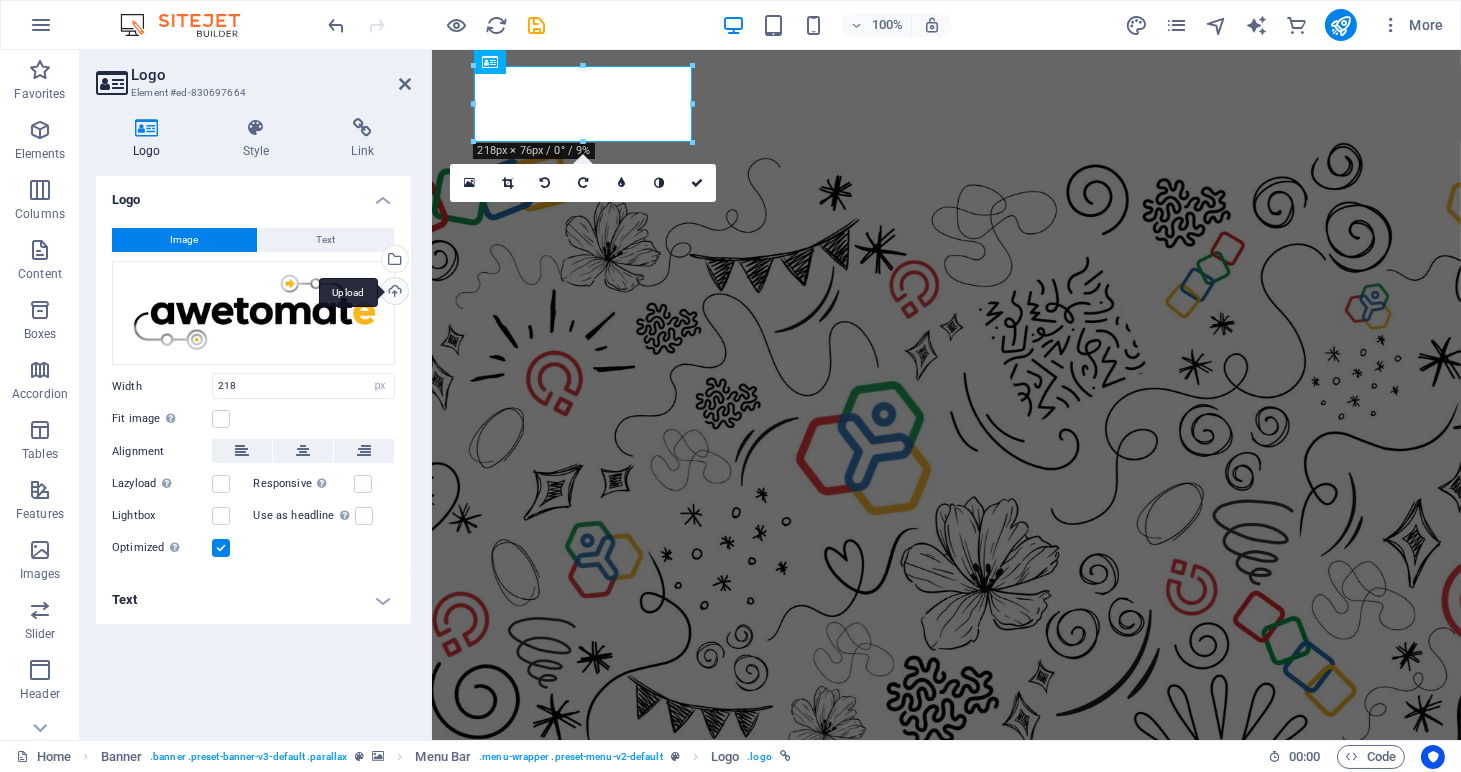 click on "Upload" at bounding box center [393, 293] 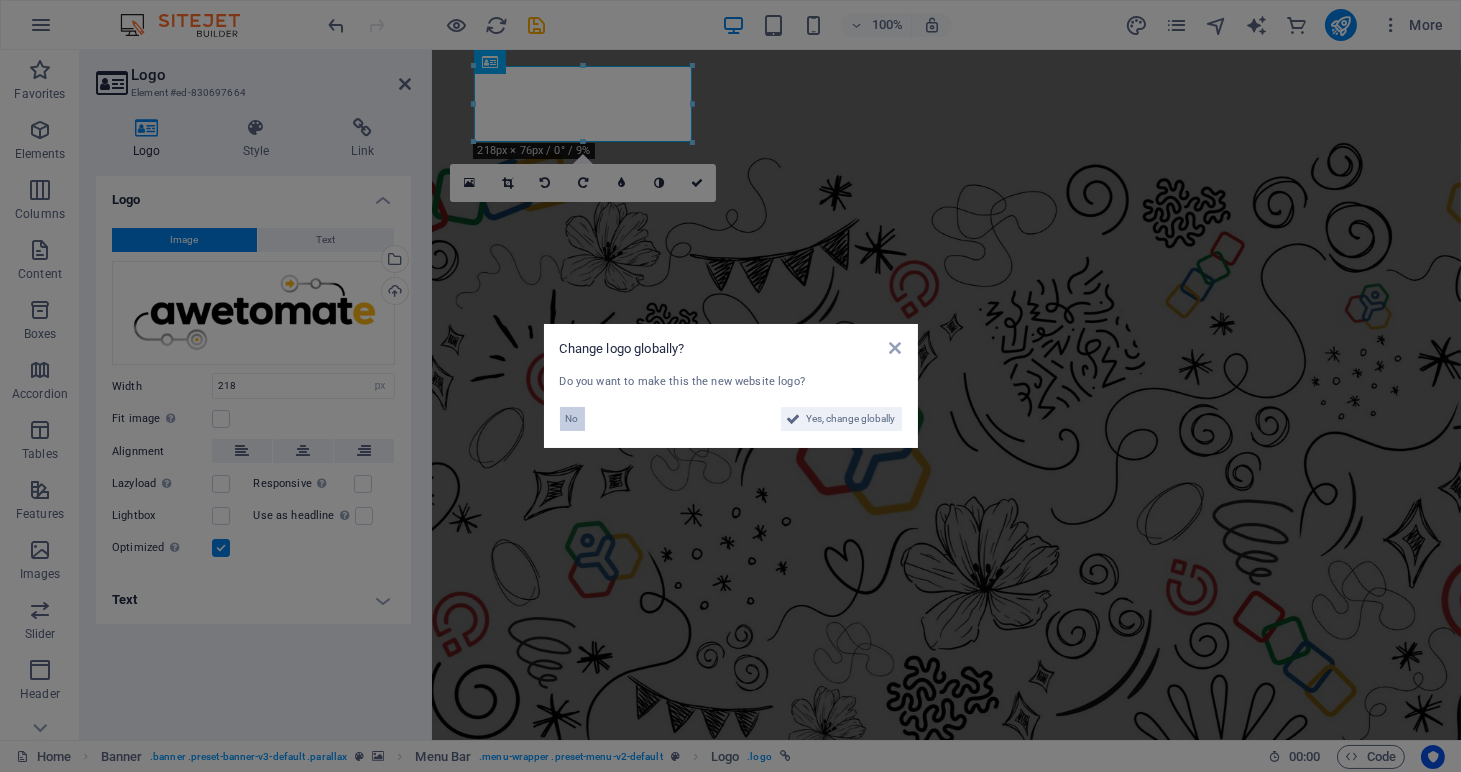 drag, startPoint x: 572, startPoint y: 424, endPoint x: 140, endPoint y: 374, distance: 434.88388 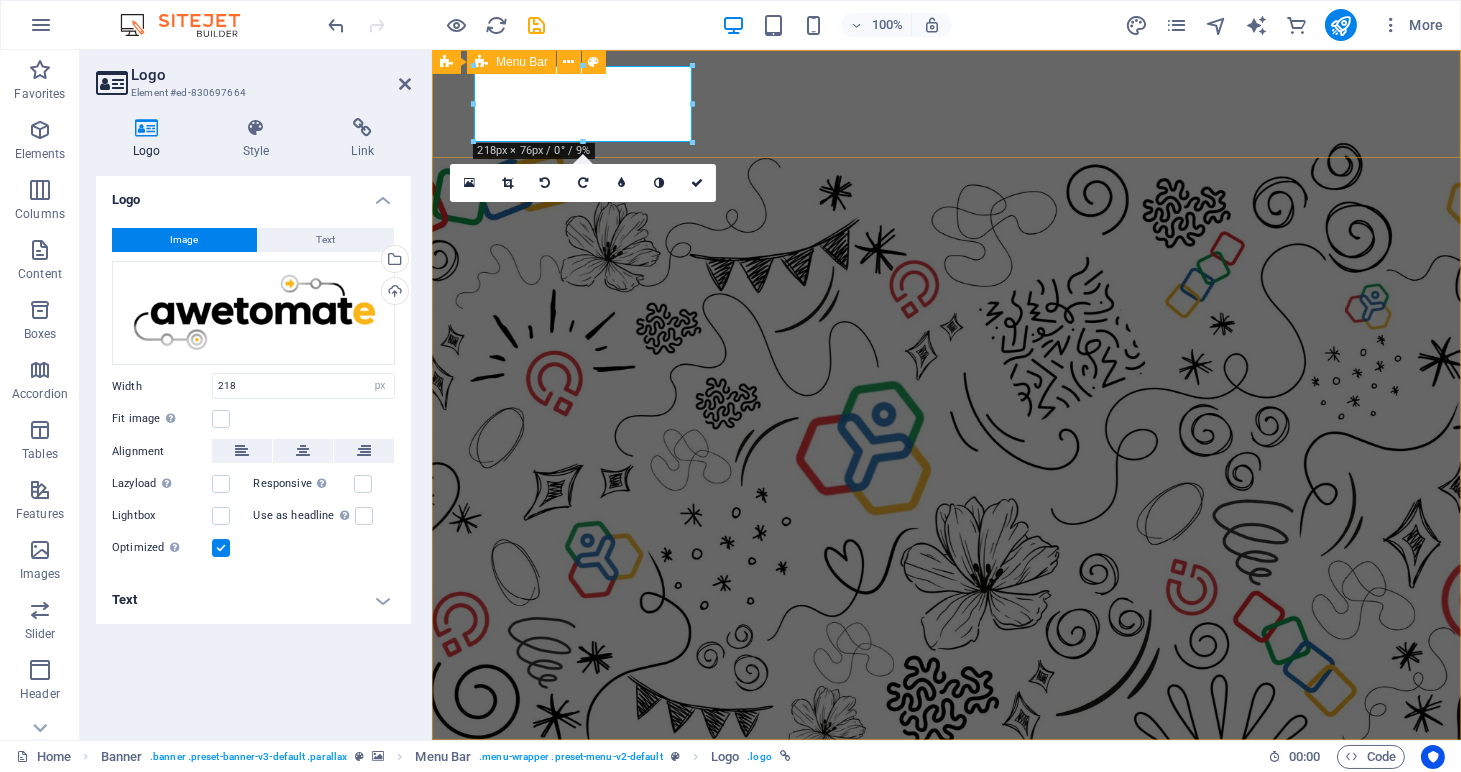 click on "Home About us Services Projects Team Contact" at bounding box center [945, 810] 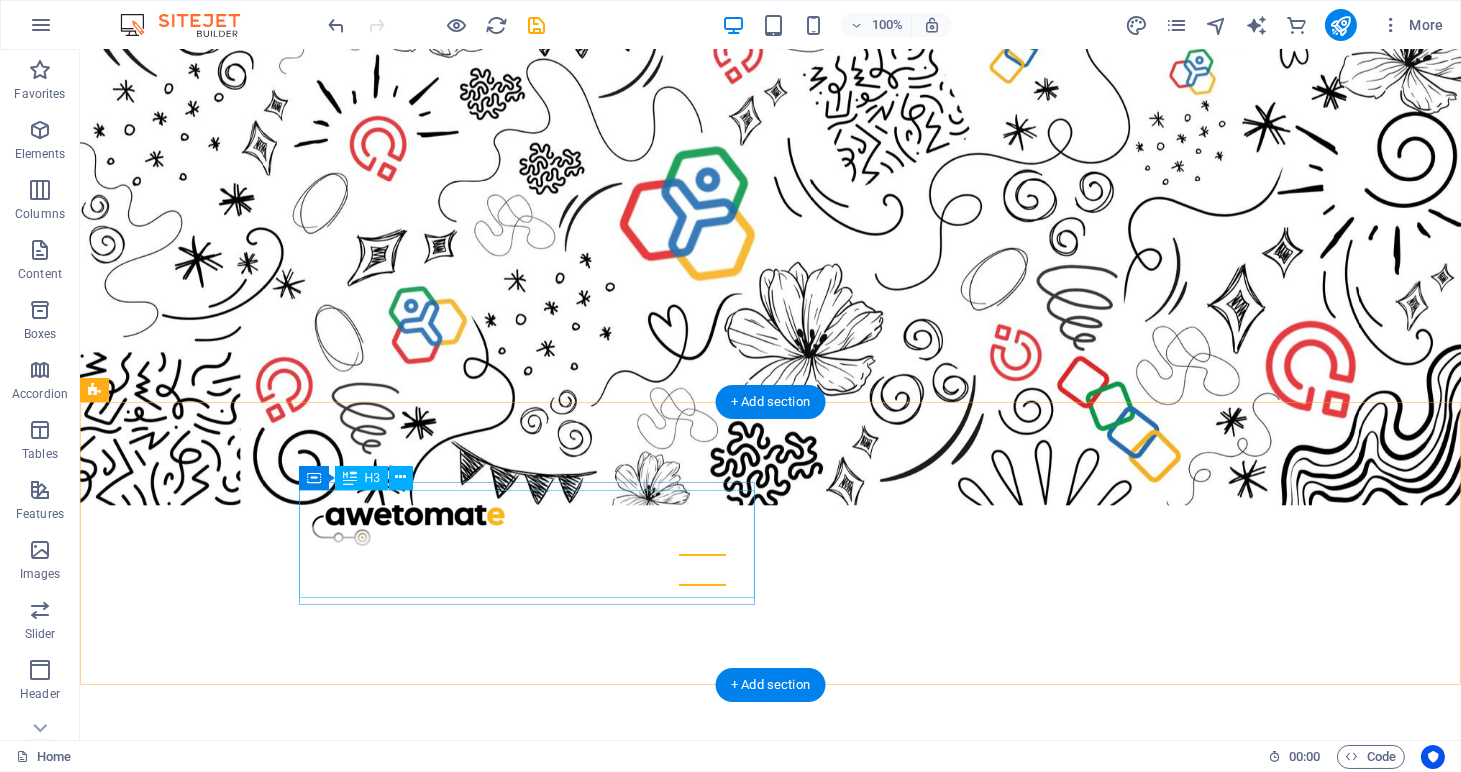 scroll, scrollTop: 0, scrollLeft: 0, axis: both 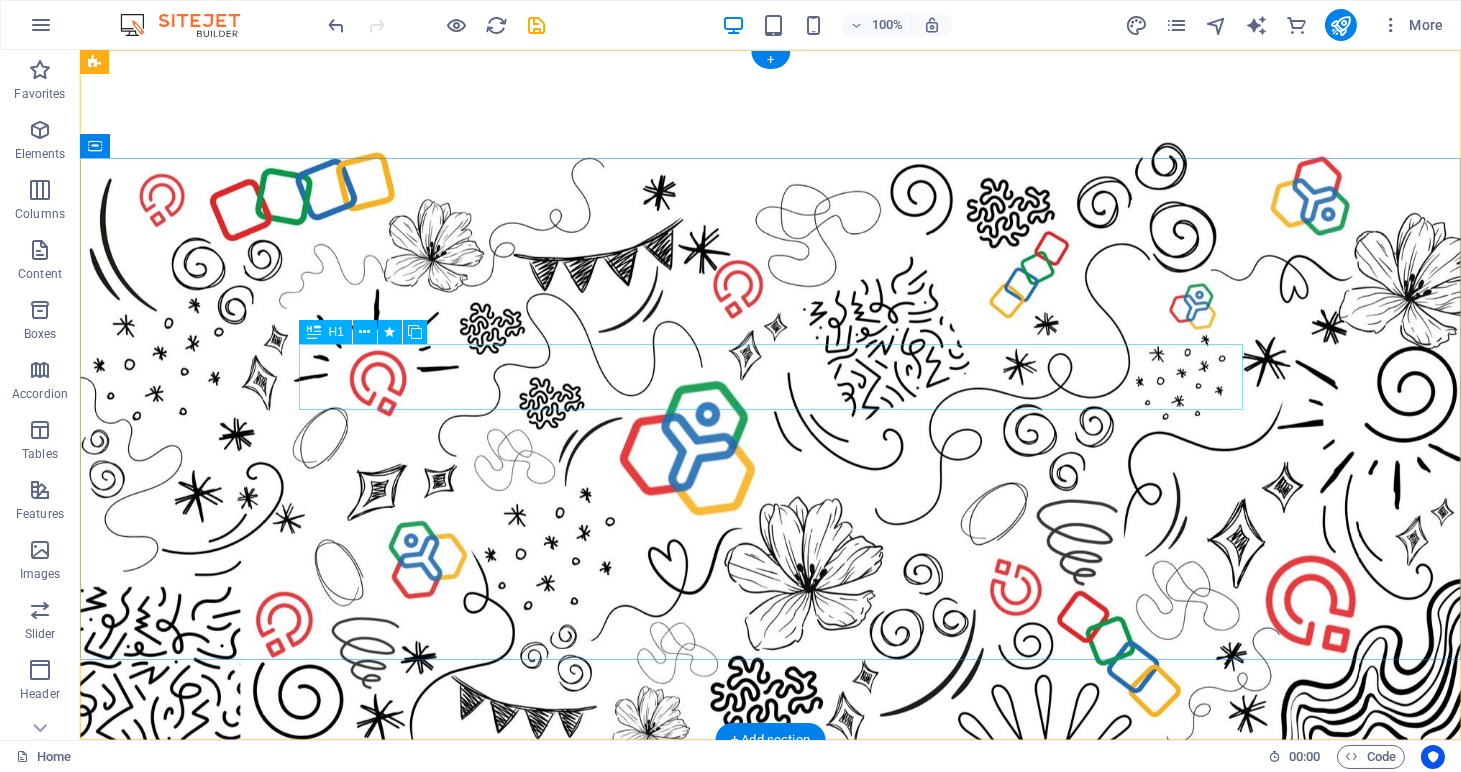 click on "zoho recruit" at bounding box center [771, 1057] 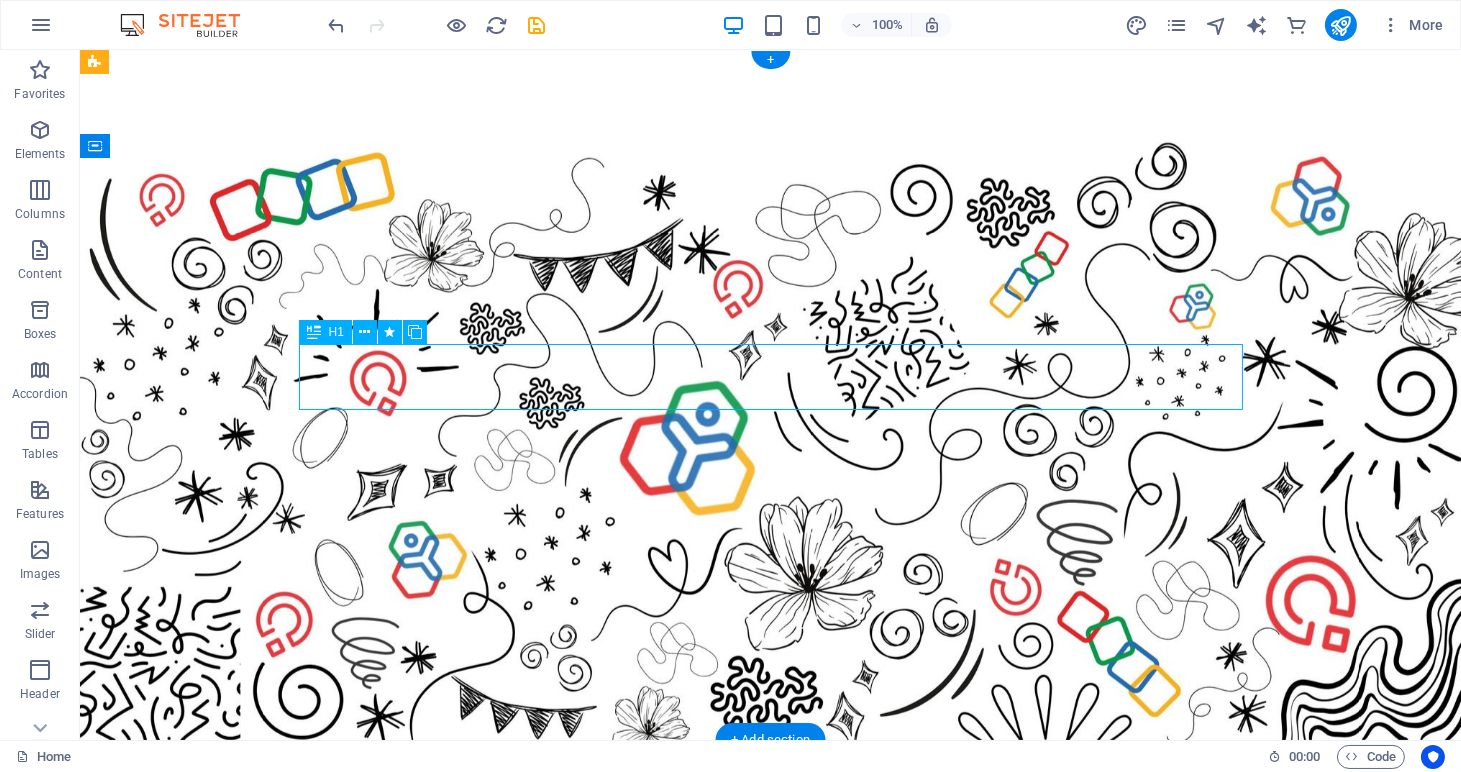 click on "zoho recruit" at bounding box center [771, 1057] 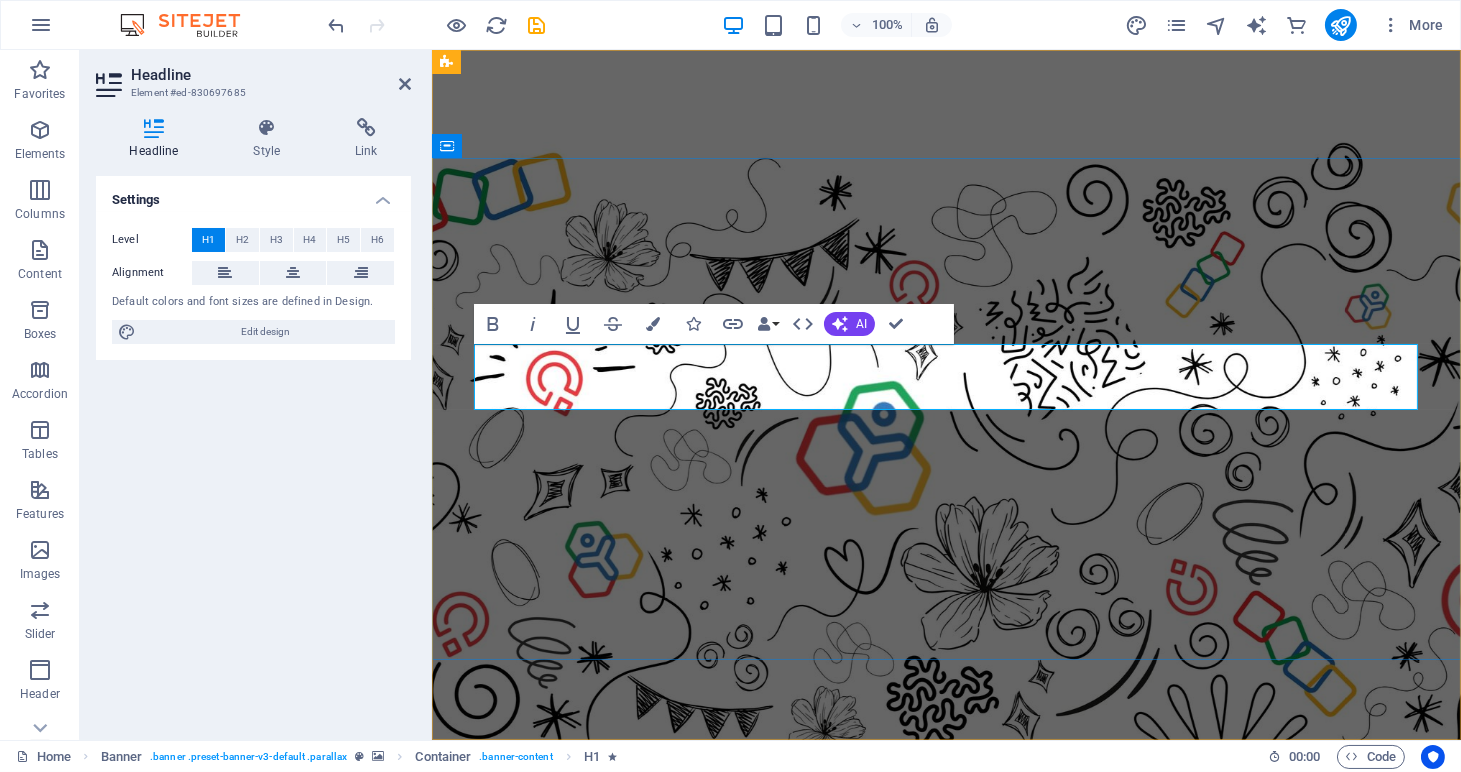 click on "zoho recruit" at bounding box center [672, 1057] 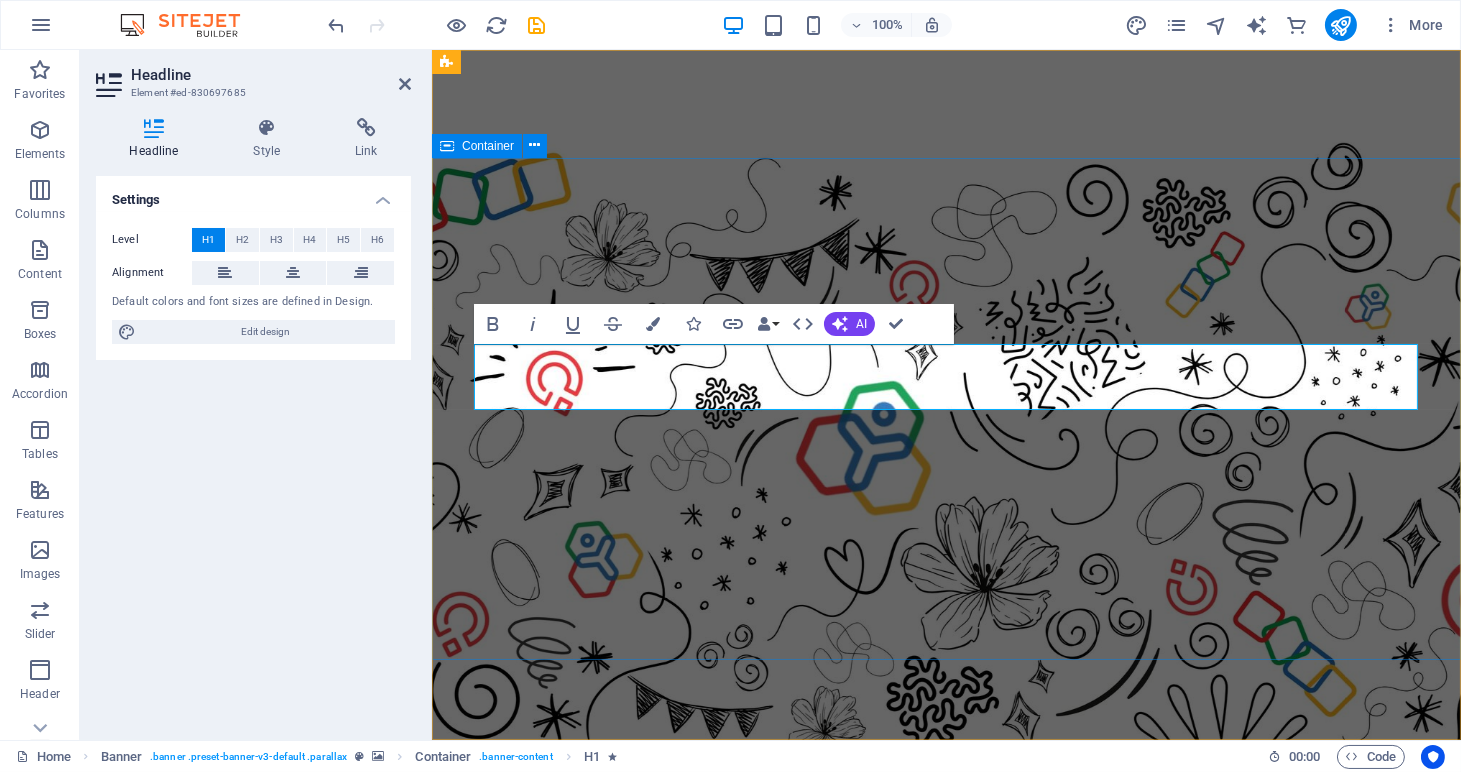 click on "The Zoho people & recruit experts Whatsapp chat" at bounding box center [945, 1090] 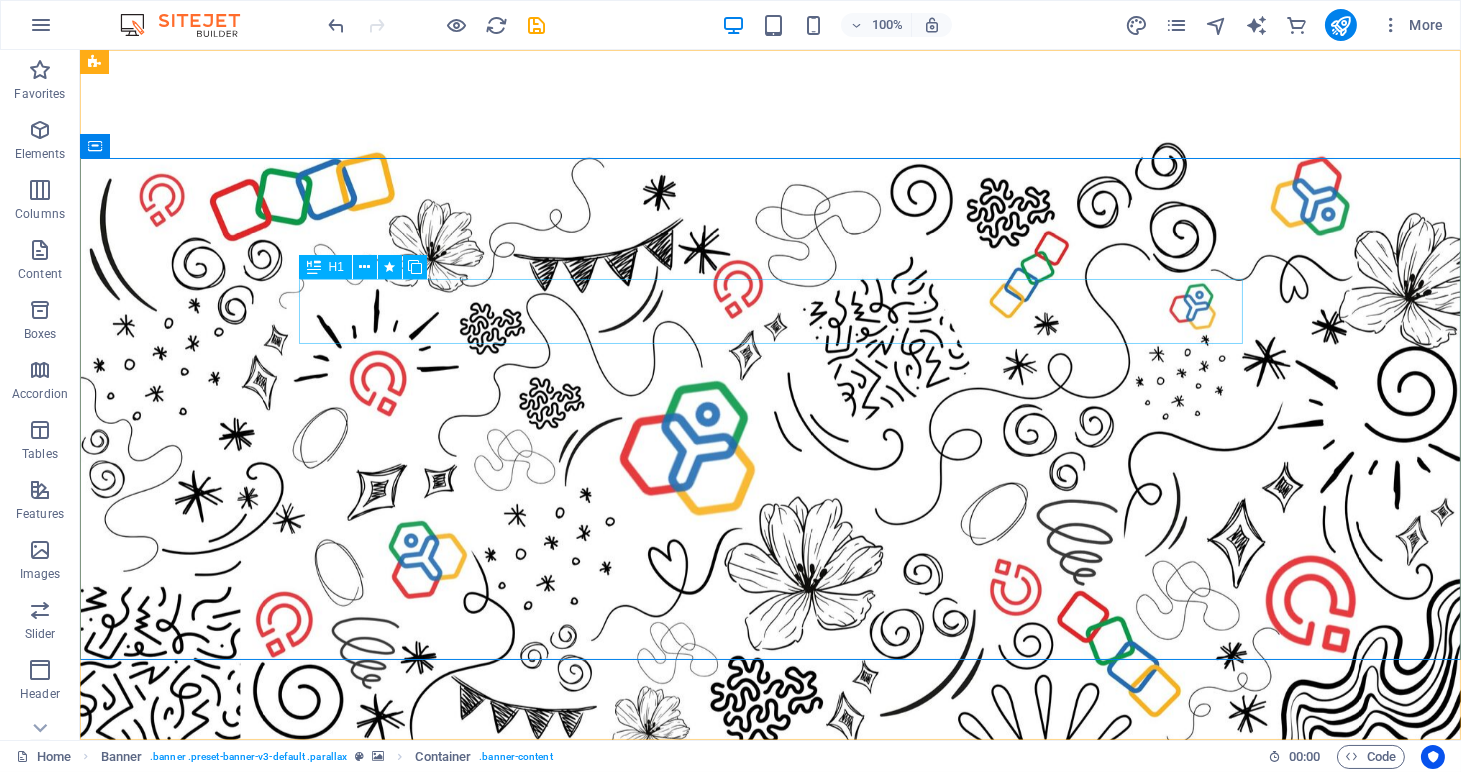 click on "Zoho people" at bounding box center (771, 992) 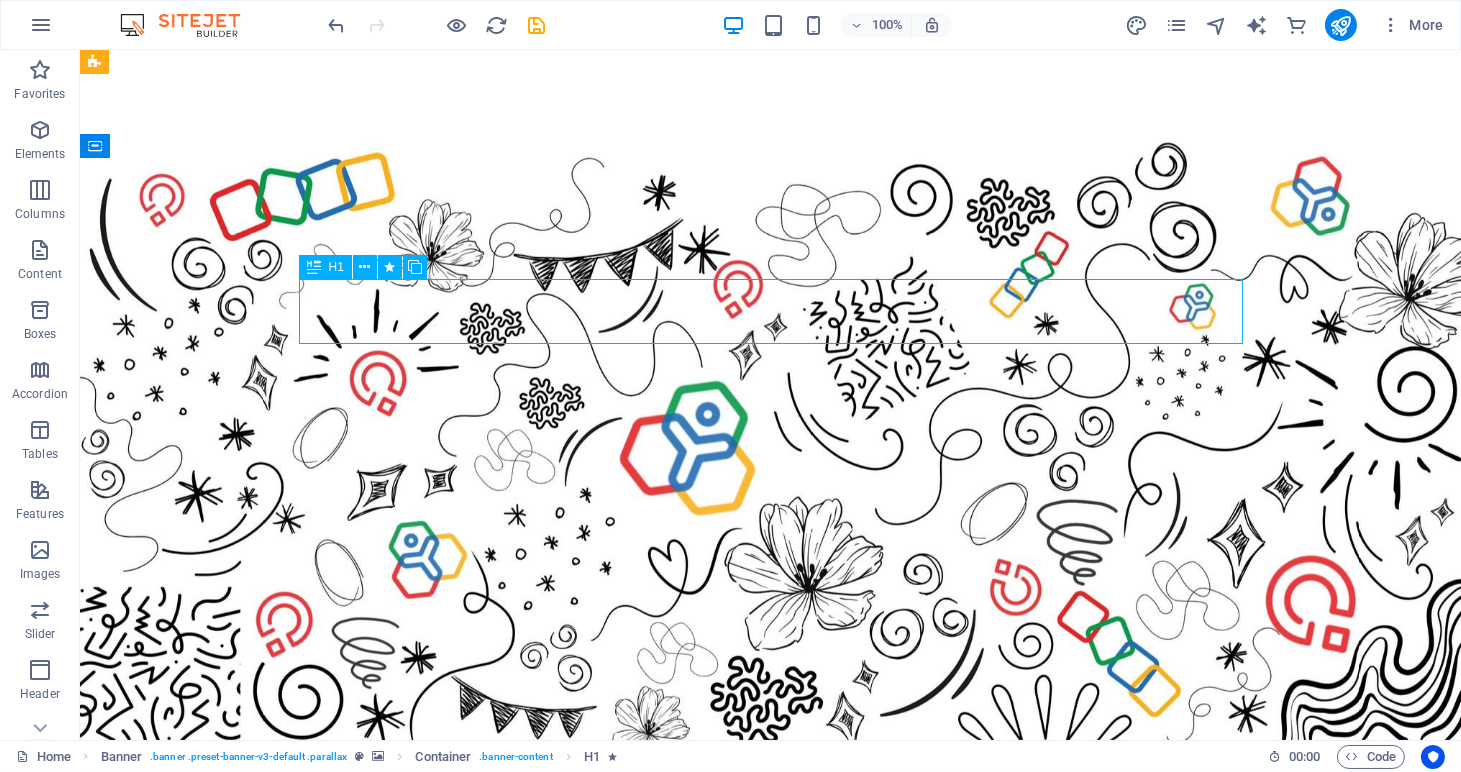 click on "Zoho people" at bounding box center [771, 992] 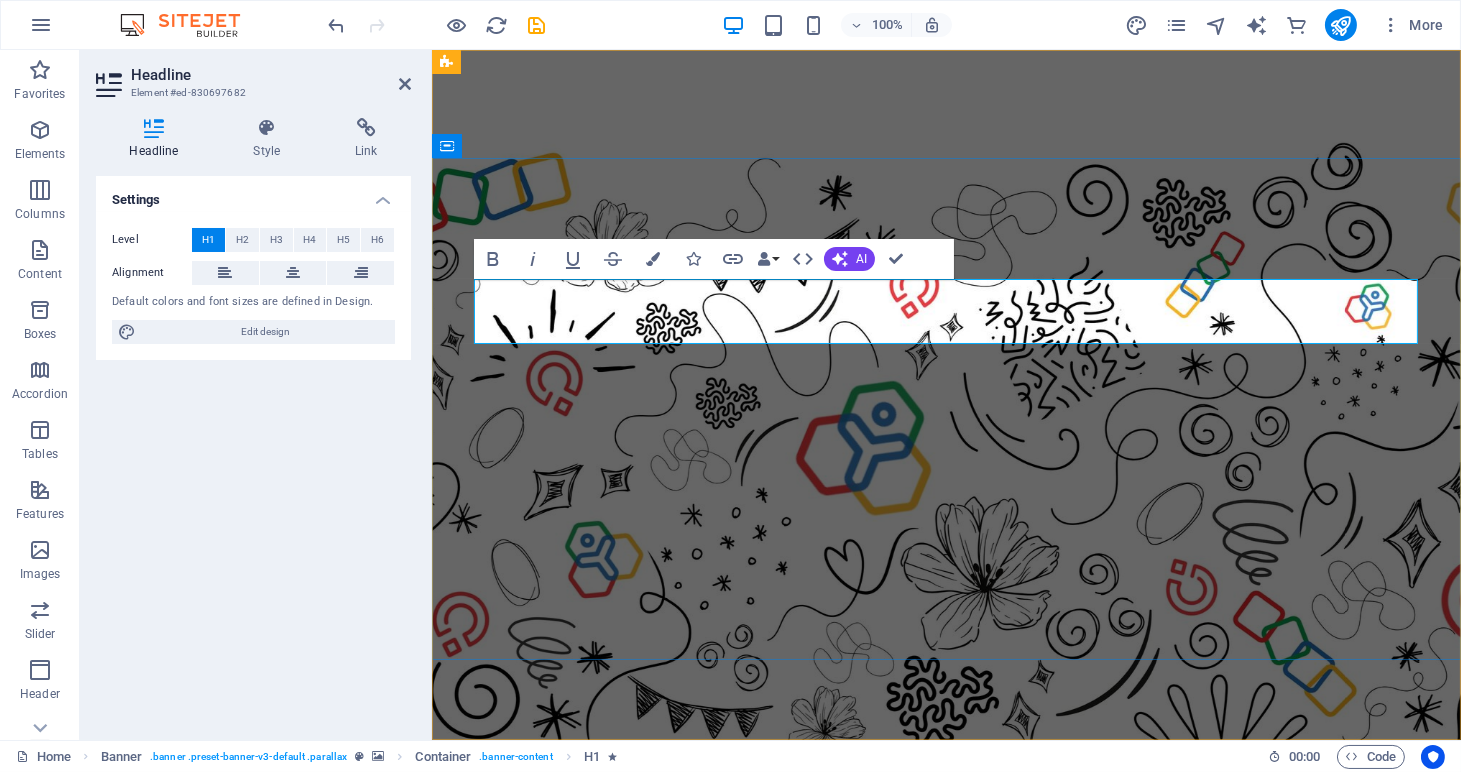 click on "Zoho people" at bounding box center (655, 992) 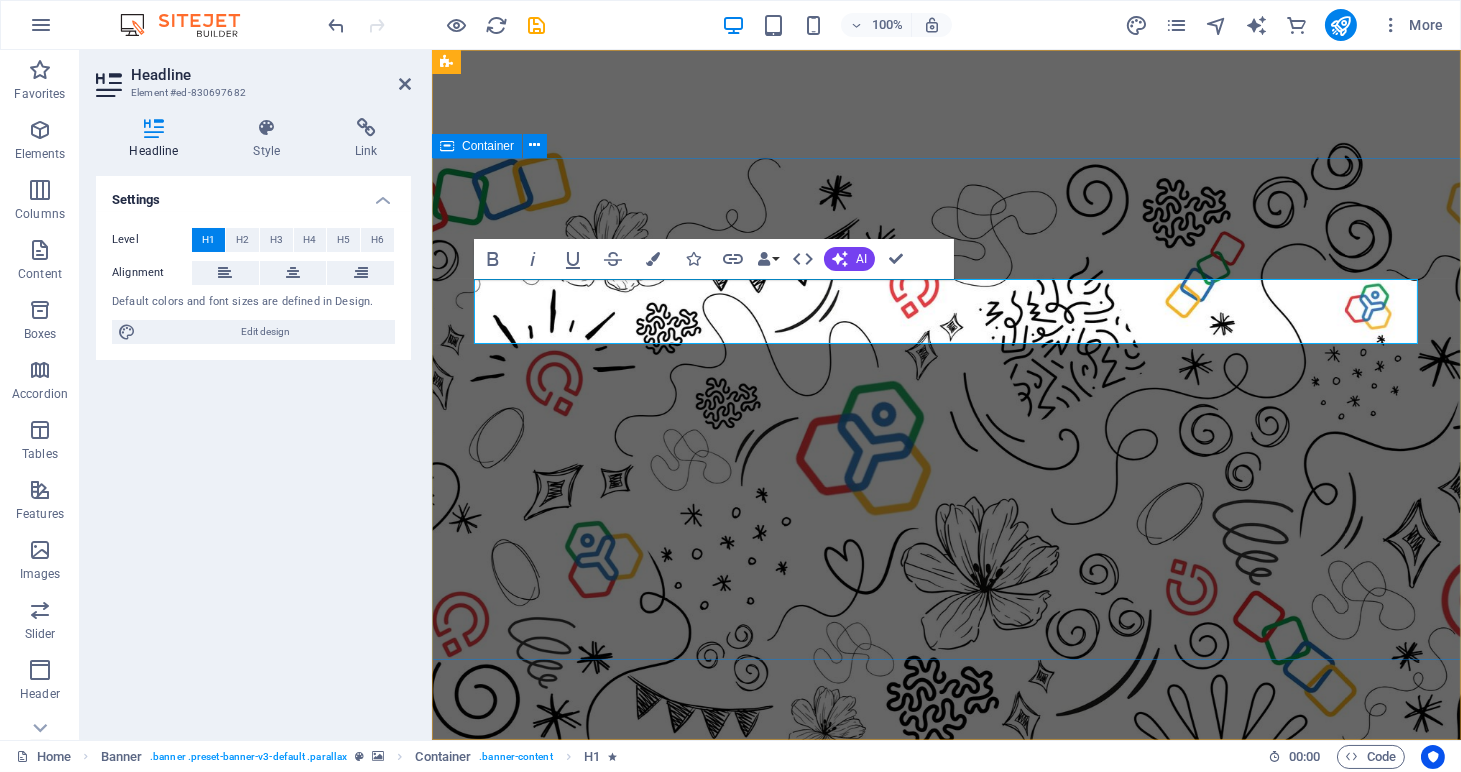 click on "The Zoho people & recruit experts Whatsapp chat" at bounding box center (945, 1090) 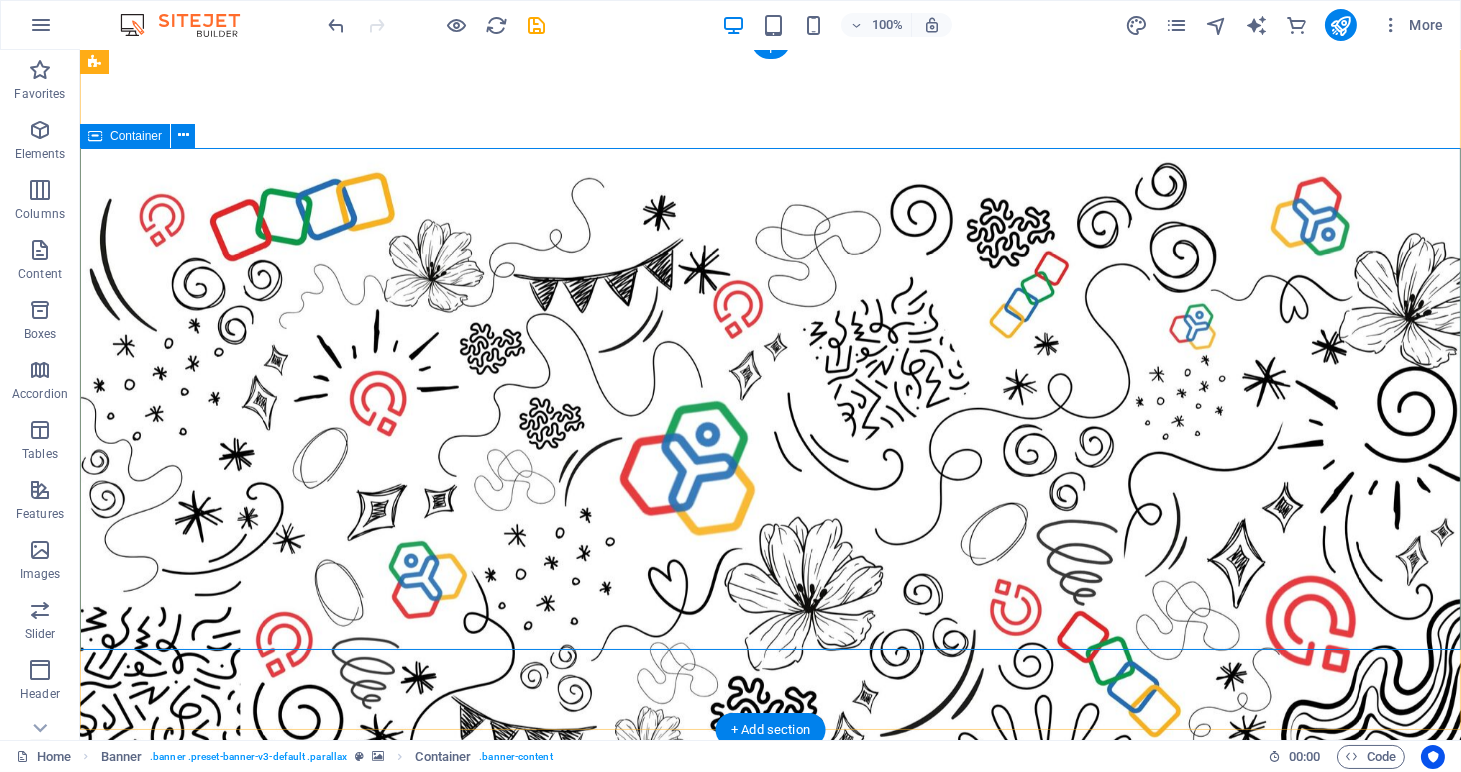 scroll, scrollTop: 0, scrollLeft: 0, axis: both 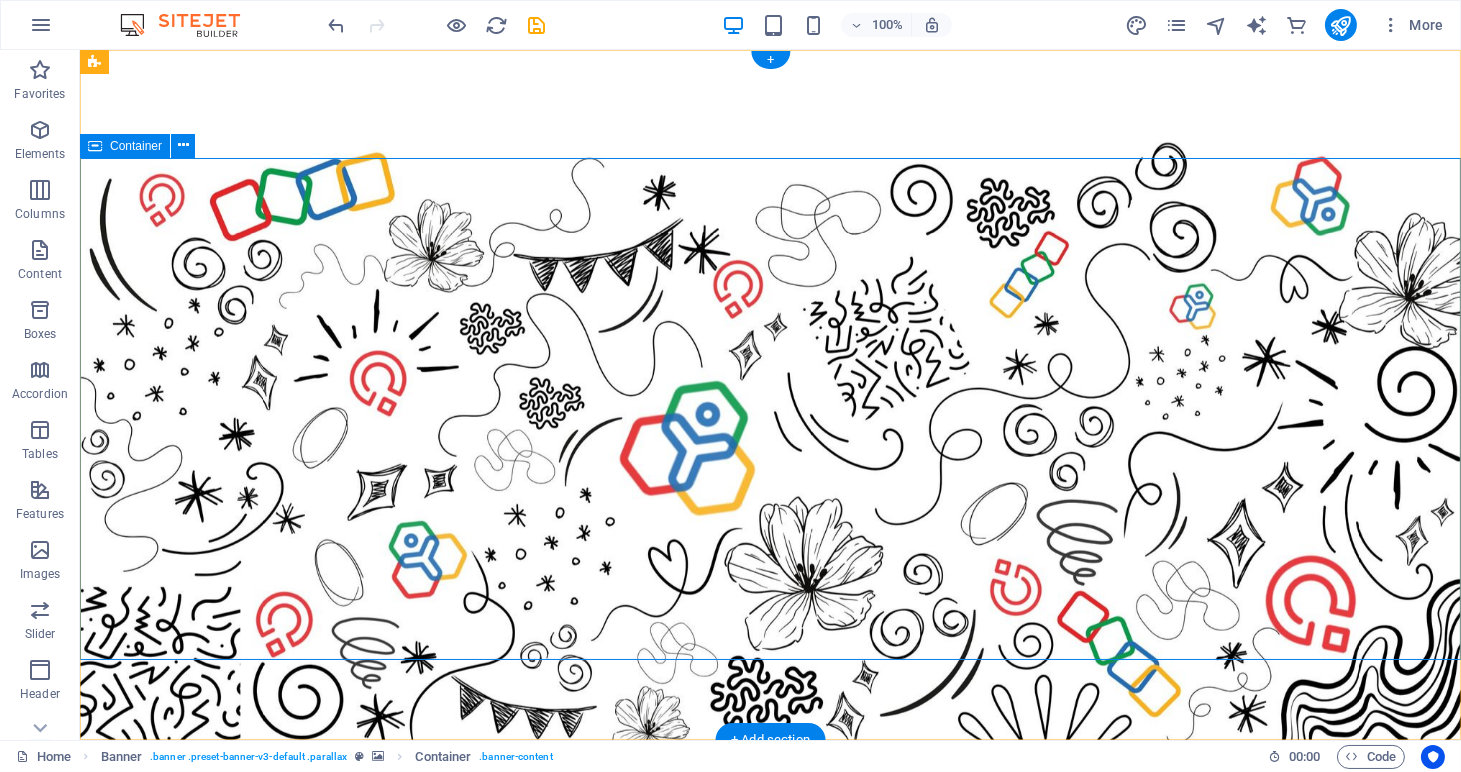 click on "The Zoho people & recruit experts Whatsapp chat" at bounding box center [770, 1090] 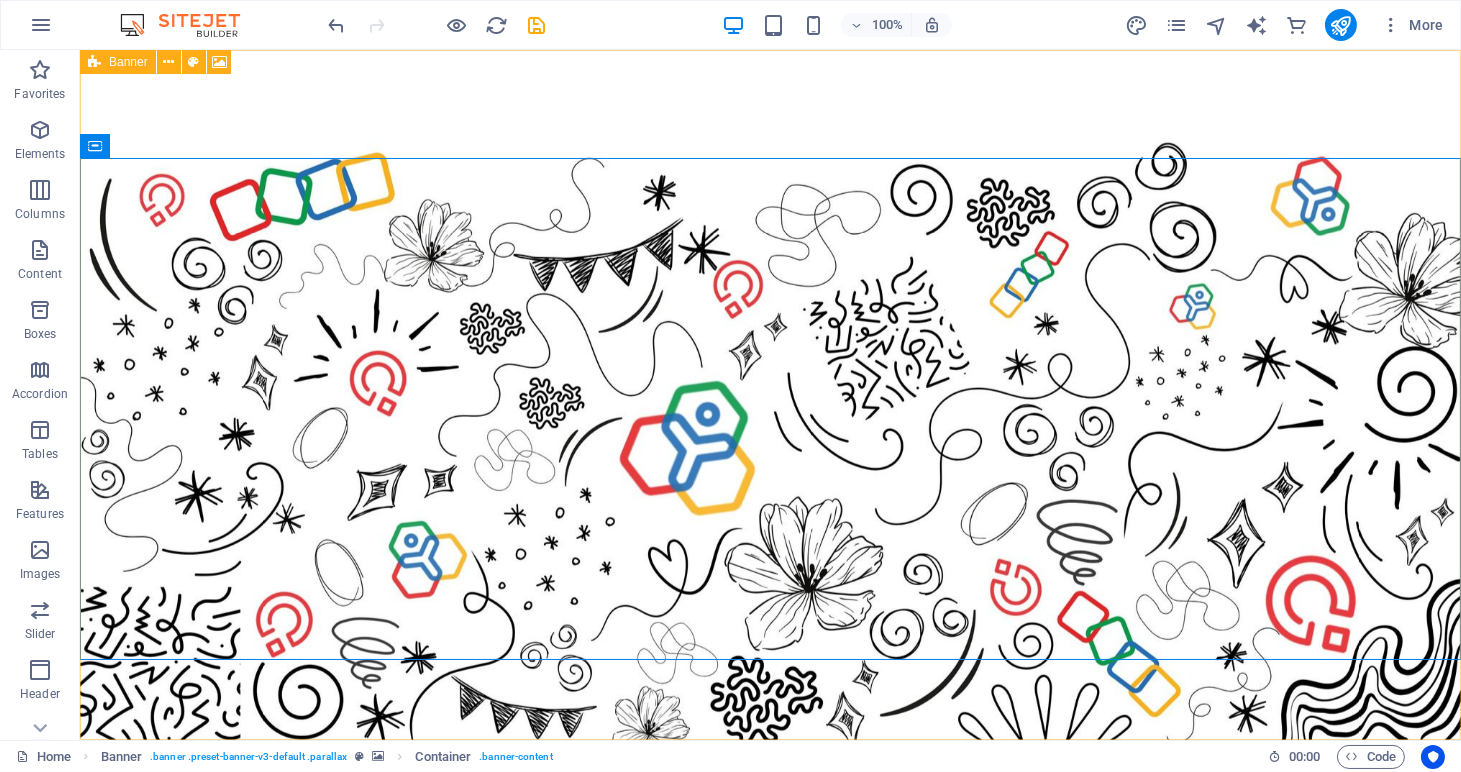 click at bounding box center (94, 62) 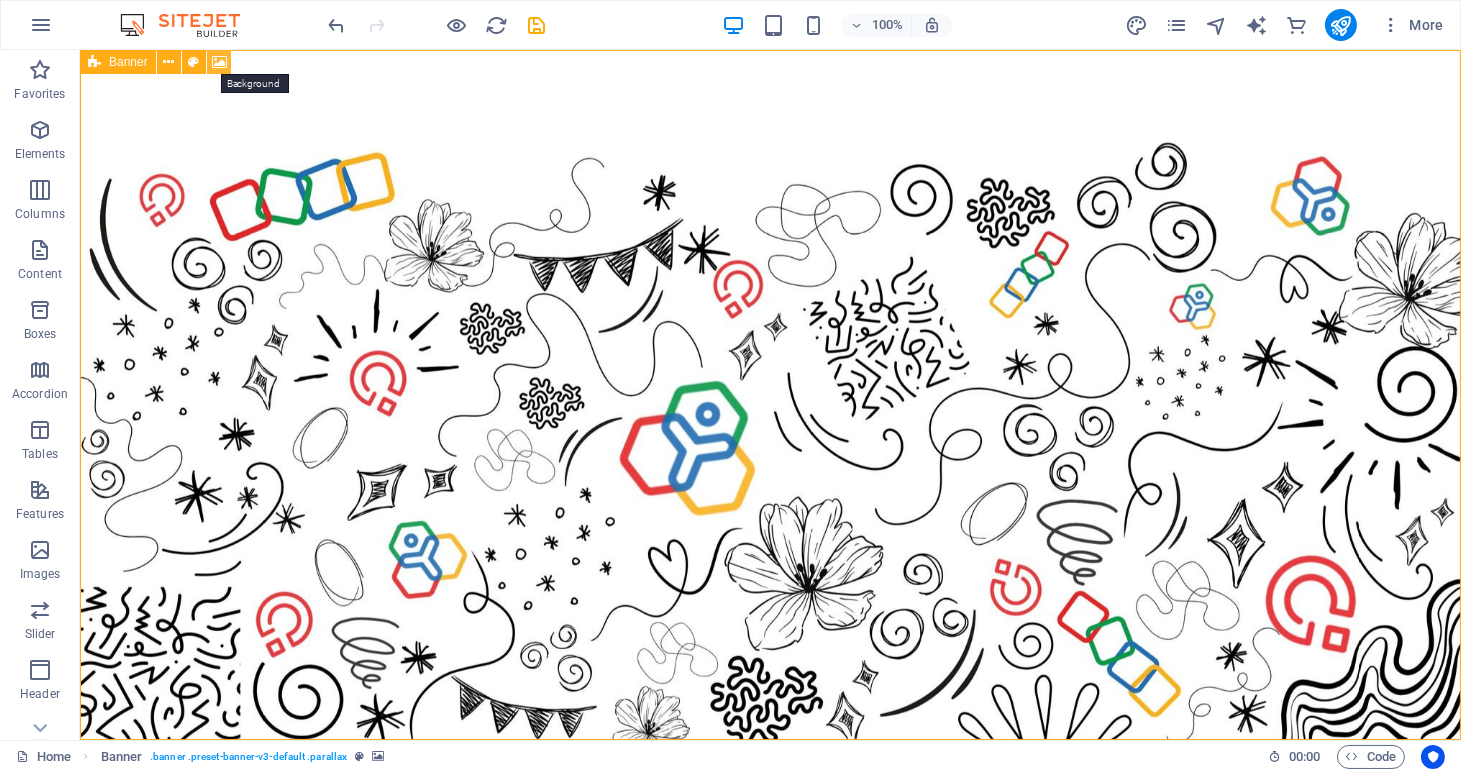 click at bounding box center (219, 62) 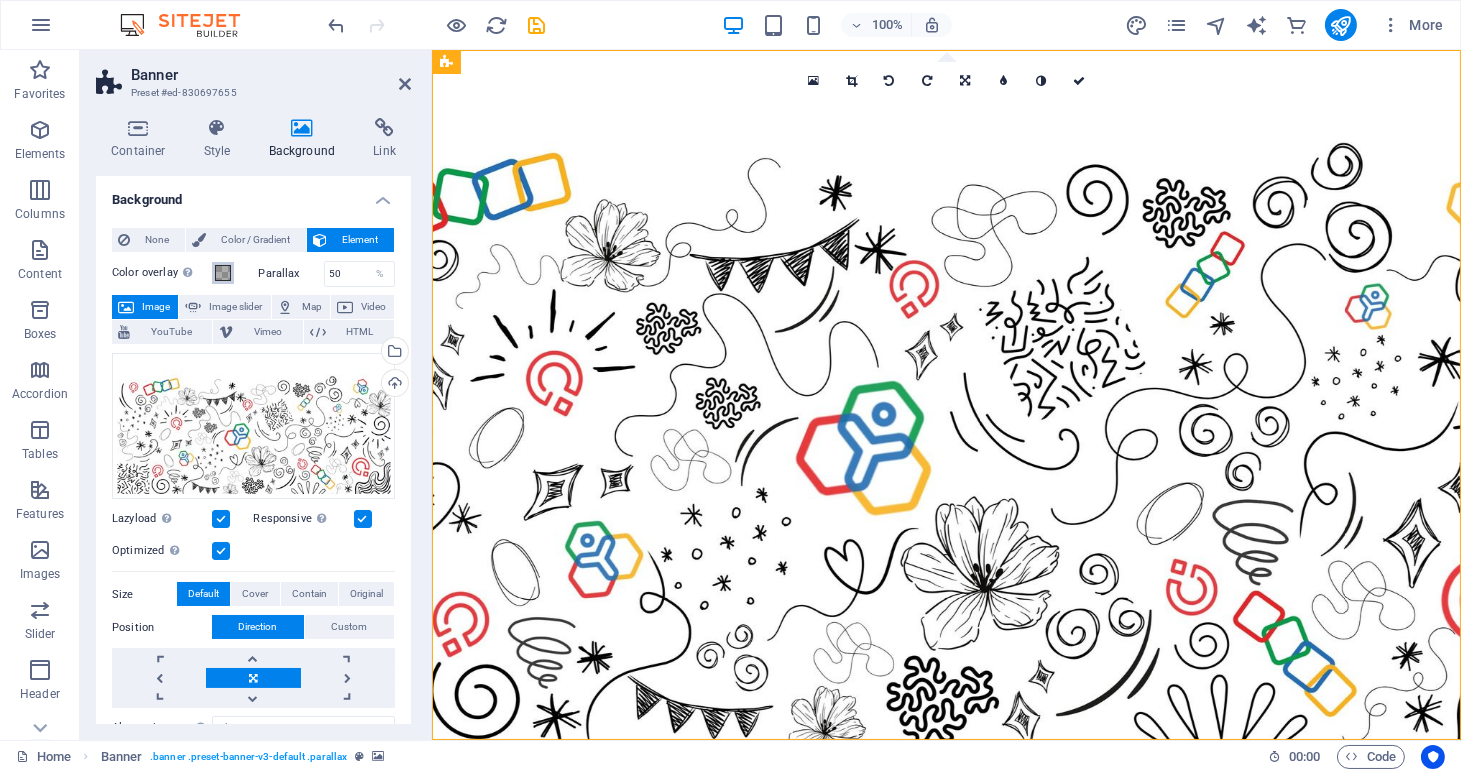 click on "Color overlay Places an overlay over the background to colorize it" at bounding box center (223, 273) 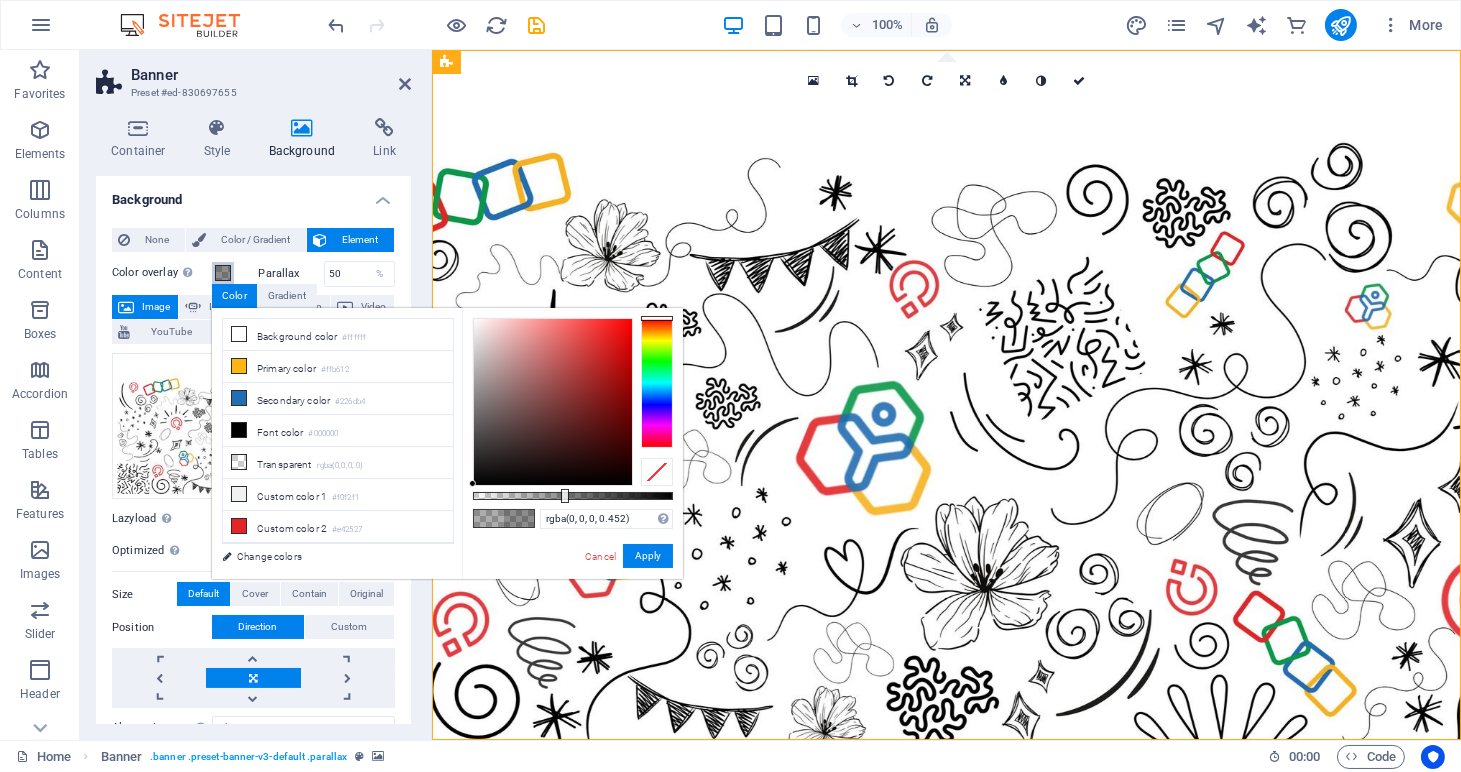 type on "rgba(0, 0, 0, 0.457)" 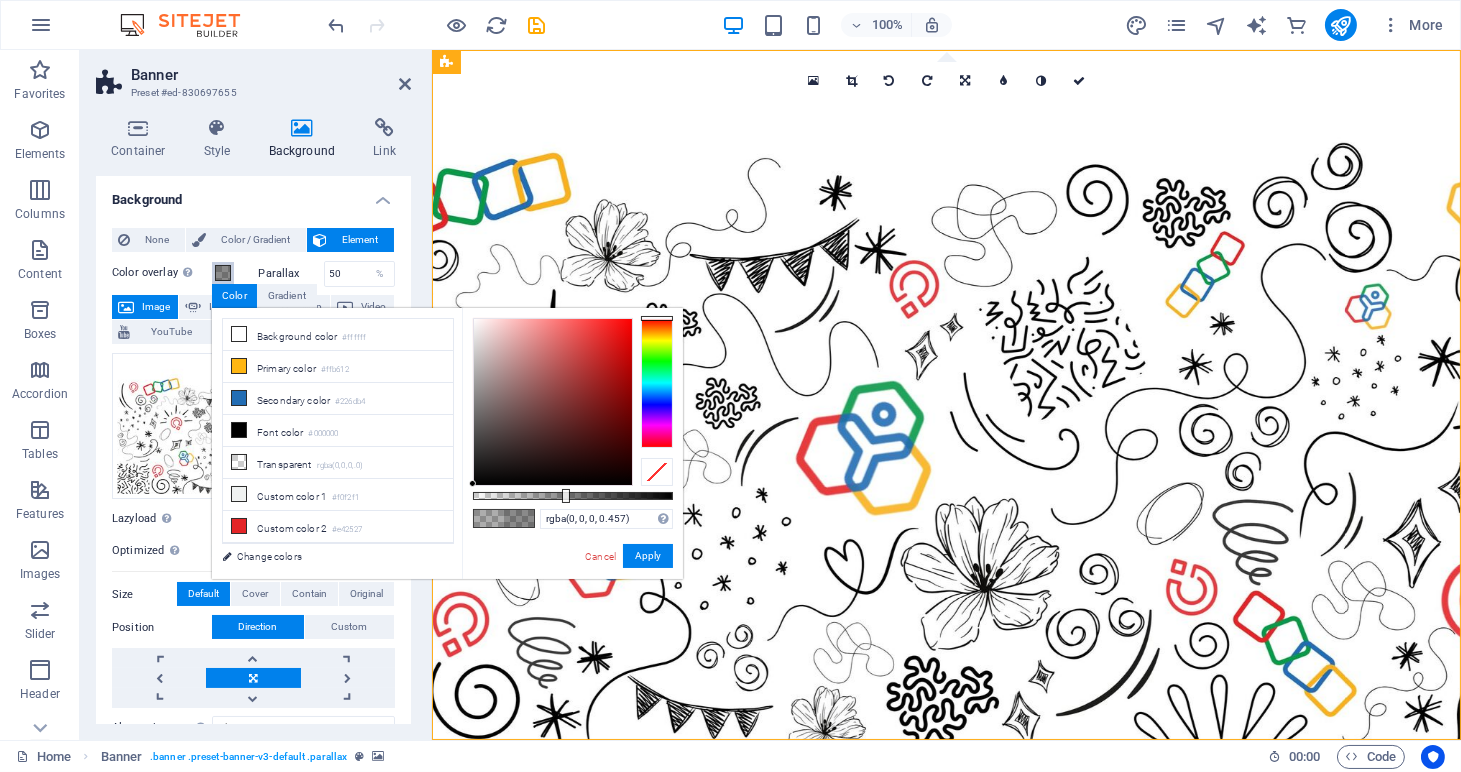 drag, startPoint x: 534, startPoint y: 492, endPoint x: 564, endPoint y: 494, distance: 30.066593 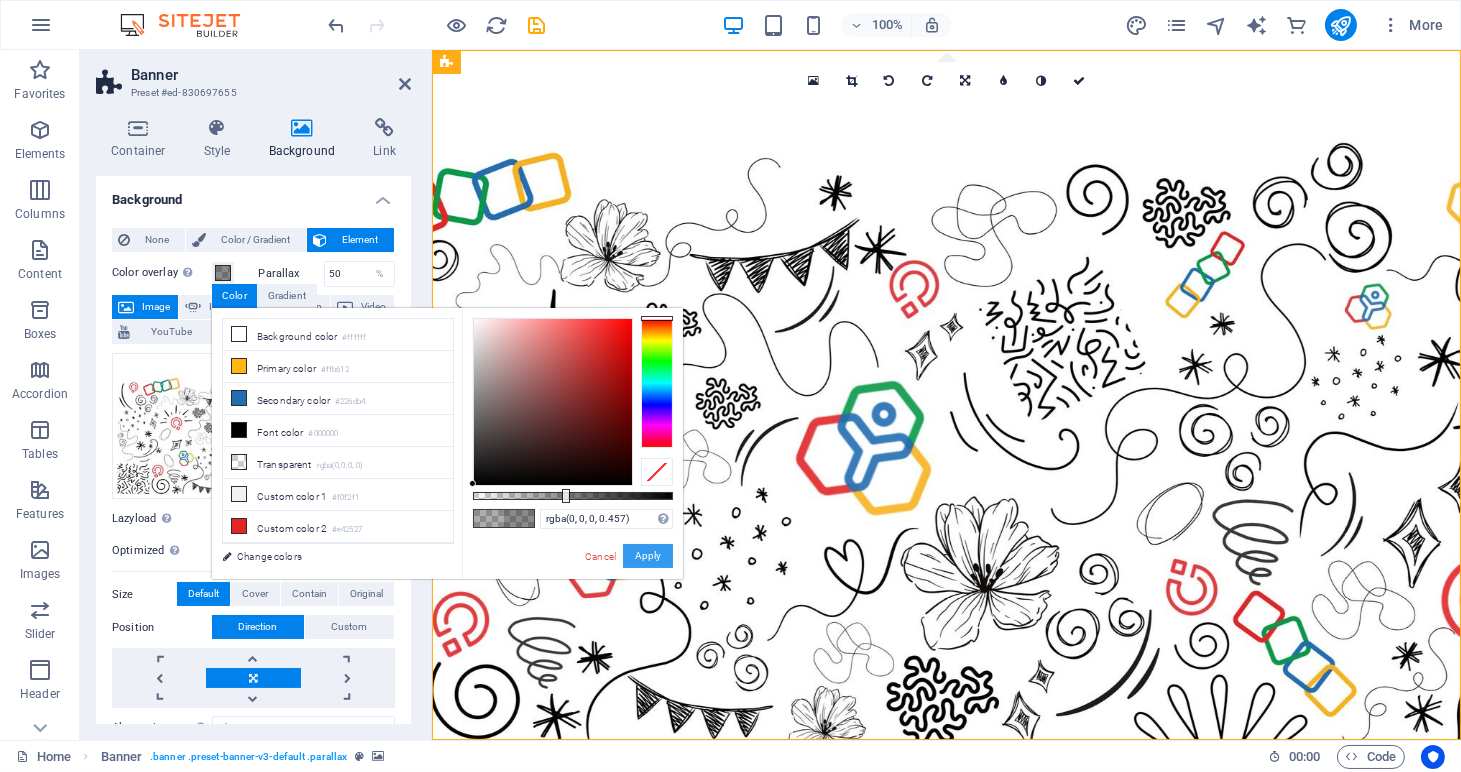 click on "Apply" at bounding box center (648, 556) 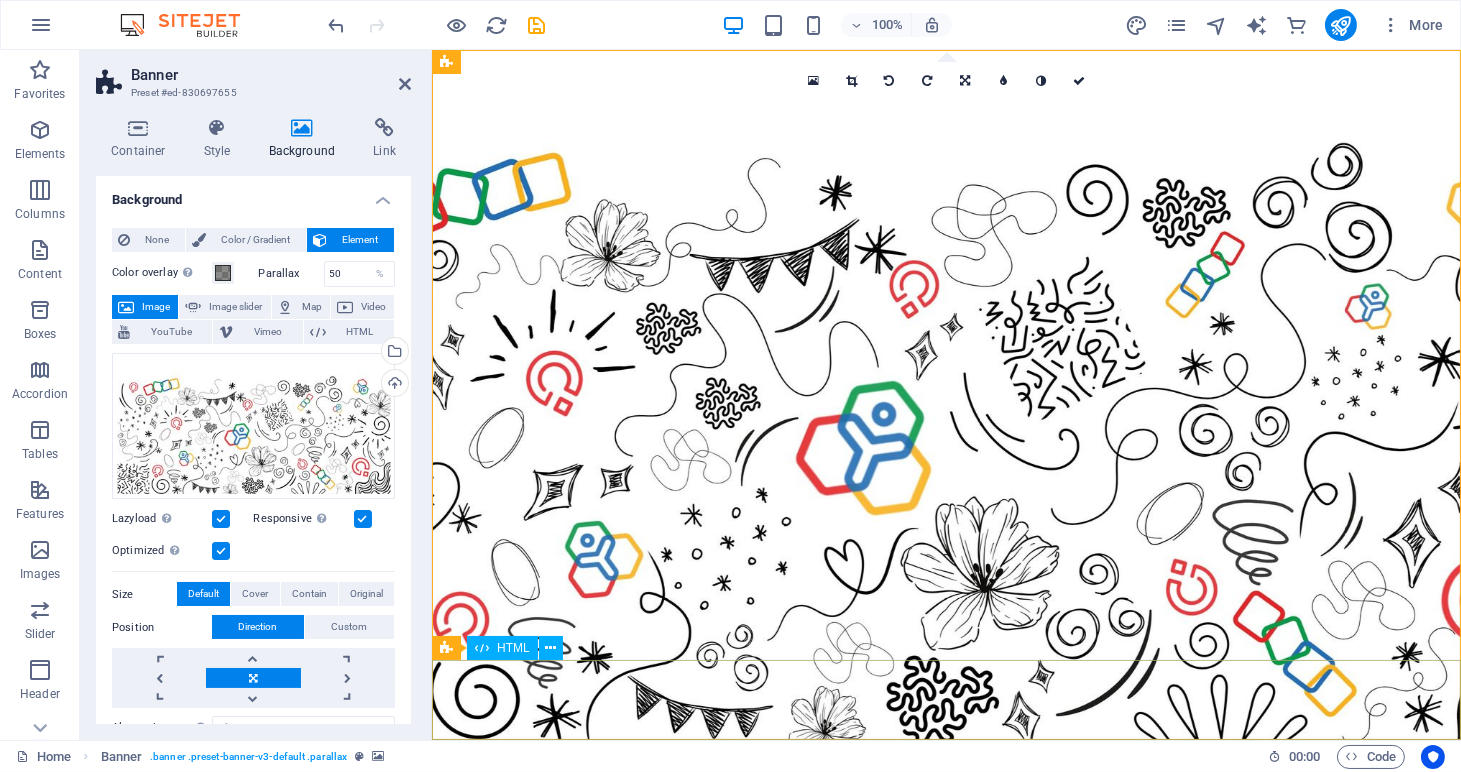 click at bounding box center [945, 1340] 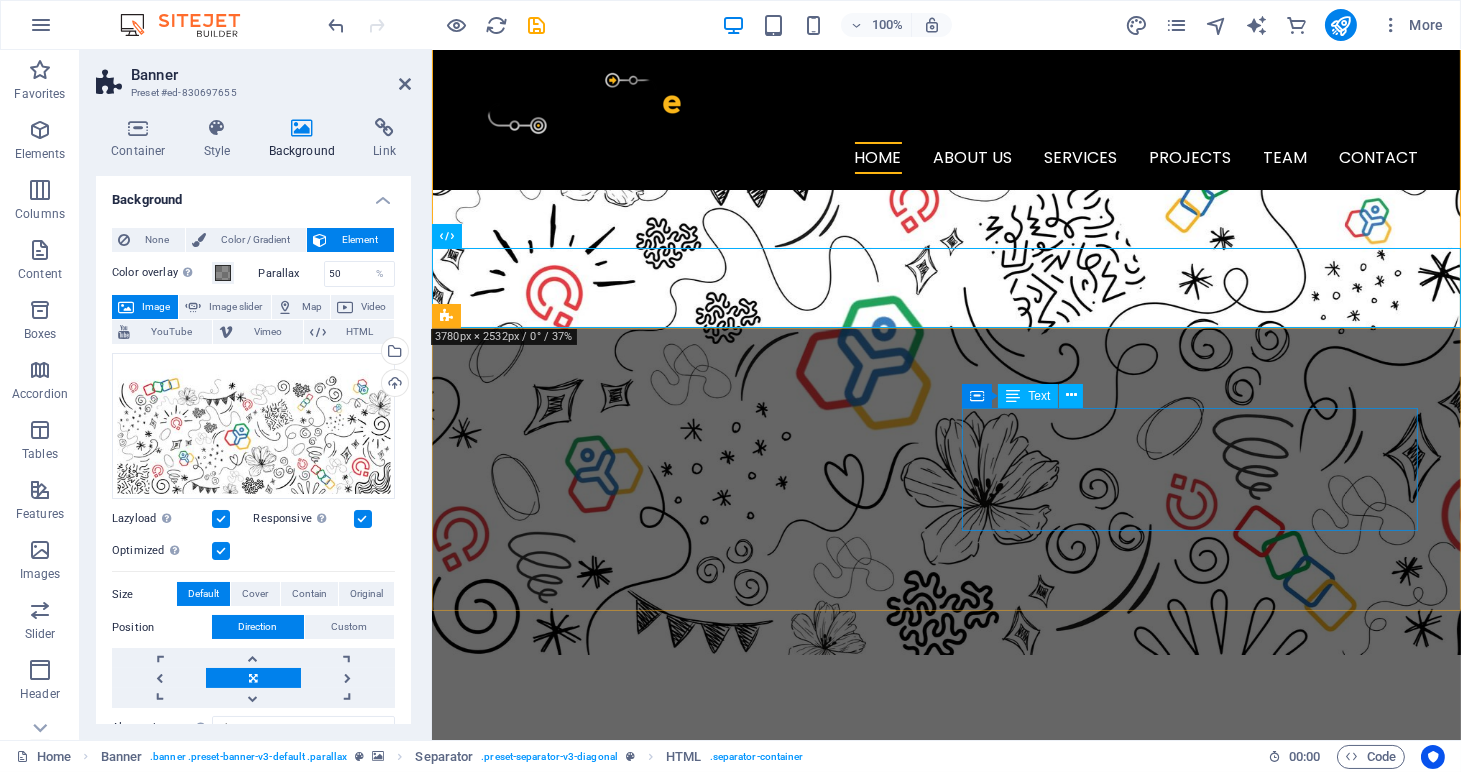 scroll, scrollTop: 0, scrollLeft: 0, axis: both 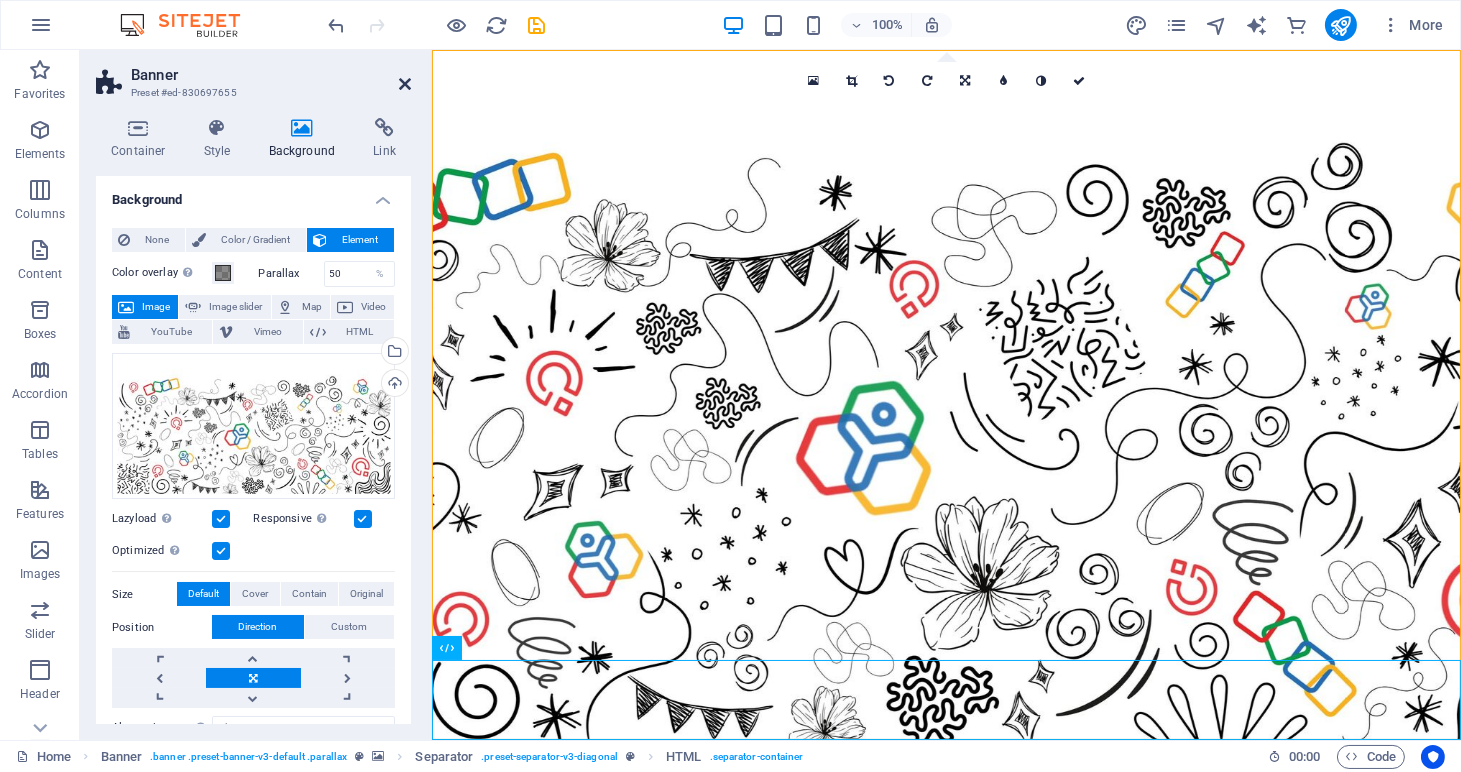 click at bounding box center (405, 84) 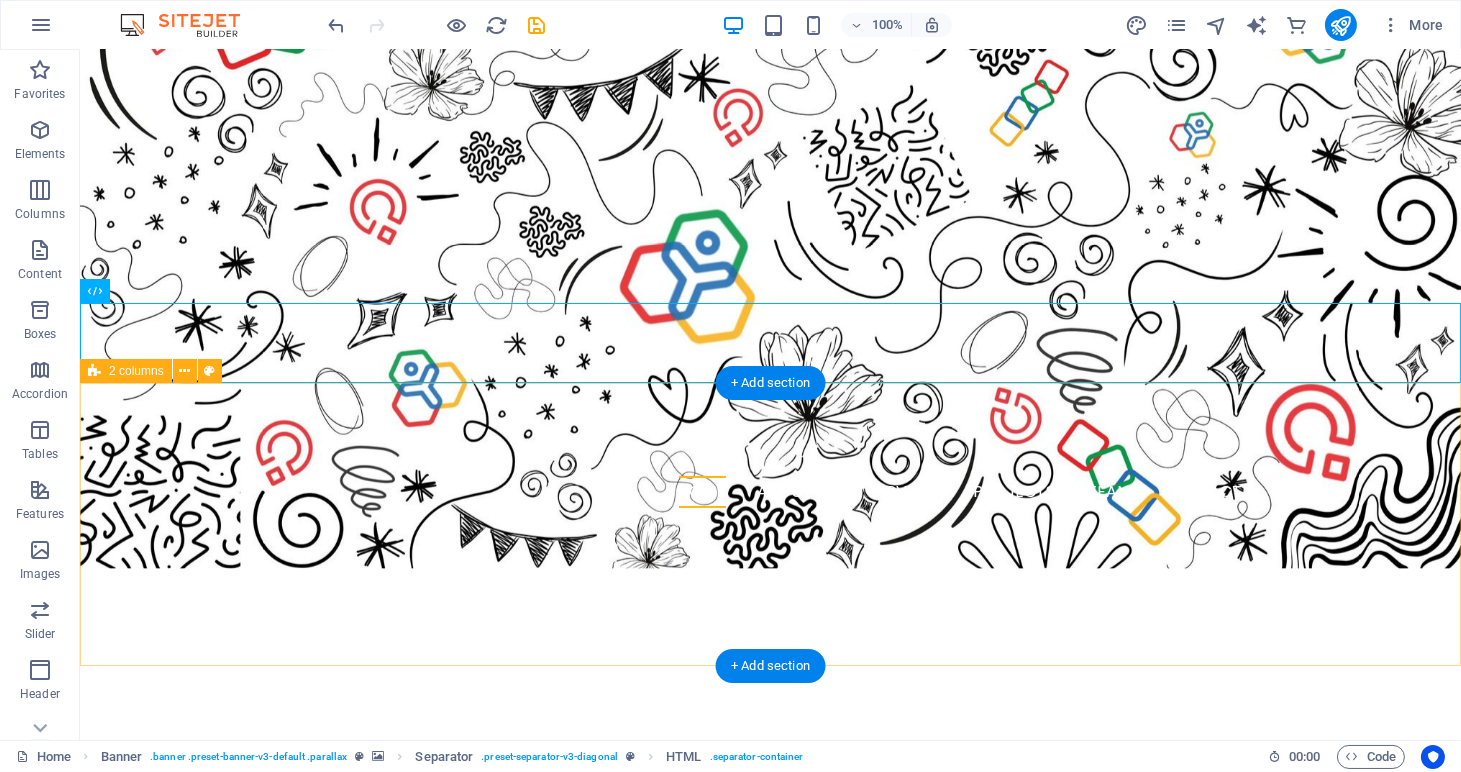 scroll, scrollTop: 406, scrollLeft: 0, axis: vertical 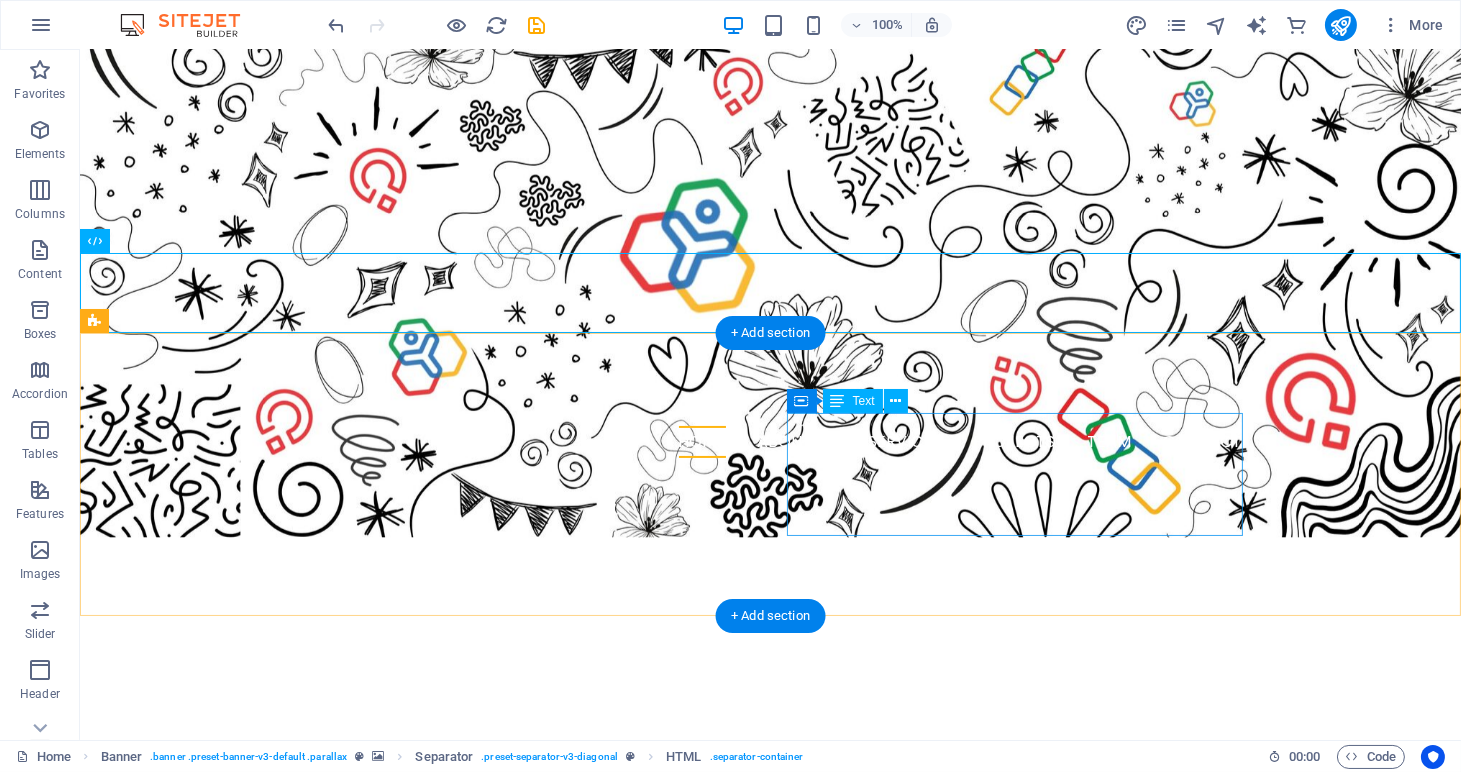click on "We’re a Zoho consultancy helping HR Managers and Recruiters automate and love their processes. Our team is small, passionate, and deeply focused on delivering smart, human centered solutions; exclusively Zoho People and Zoho Recruit." at bounding box center [324, 1239] 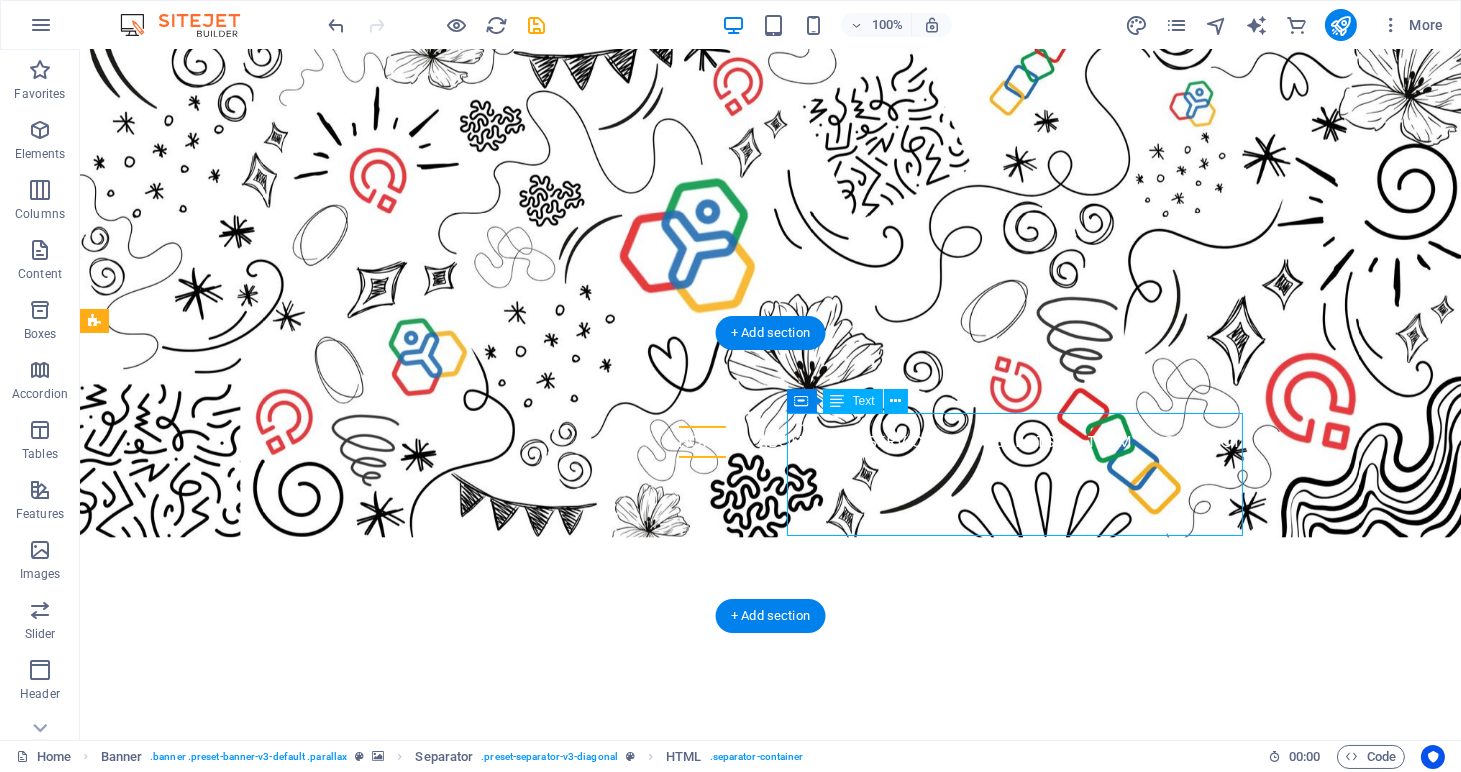 click on "We’re a Zoho consultancy helping HR Managers and Recruiters automate and love their processes. Our team is small, passionate, and deeply focused on delivering smart, human centered solutions; exclusively Zoho People and Zoho Recruit." at bounding box center [324, 1239] 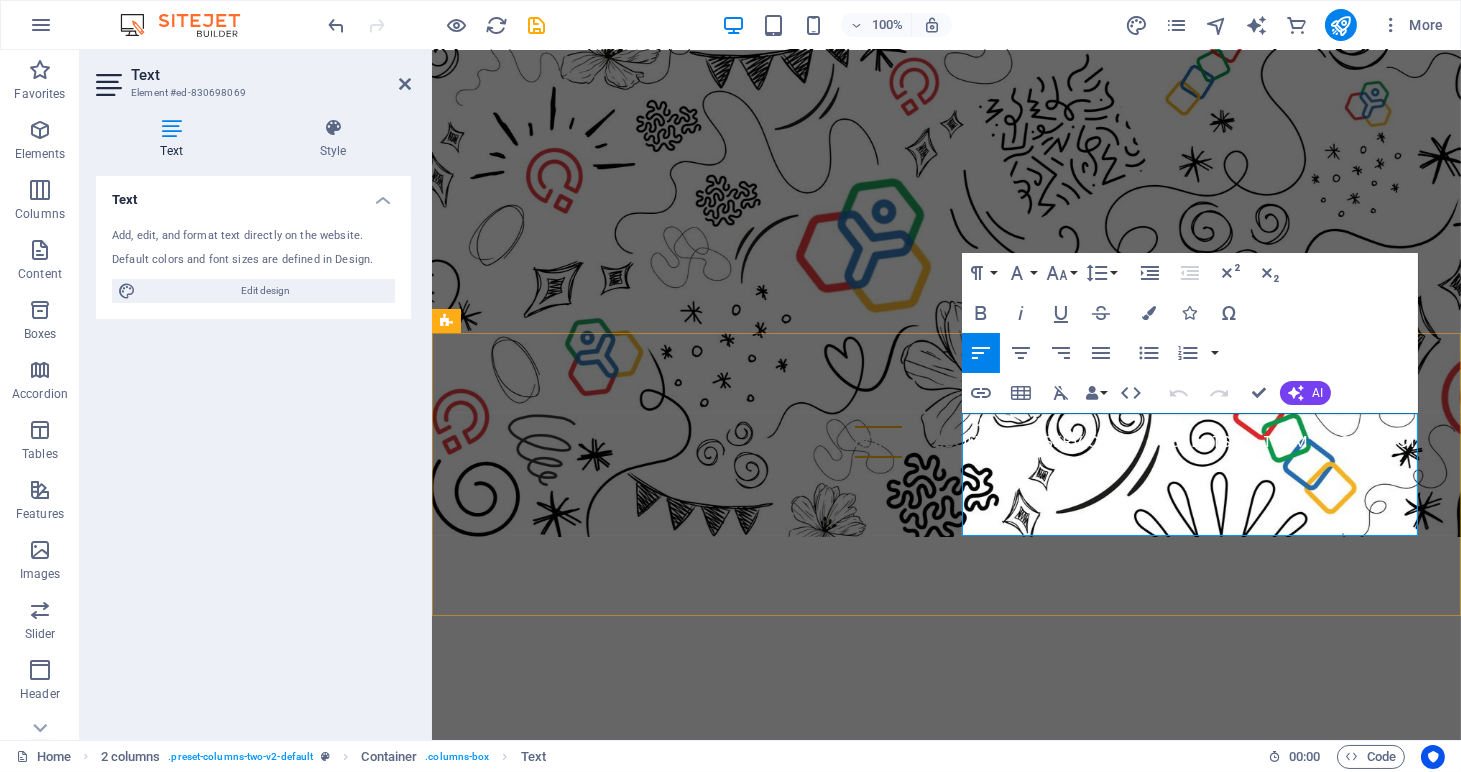 click on "We’re a Zoho consultancy helping HR Managers and Recruiters automate and love their processes. Our team is small, passionate, and deeply focused on delivering smart, human centered solutions; exclusively Zoho People and Zoho Recruit." at bounding box center [675, 1239] 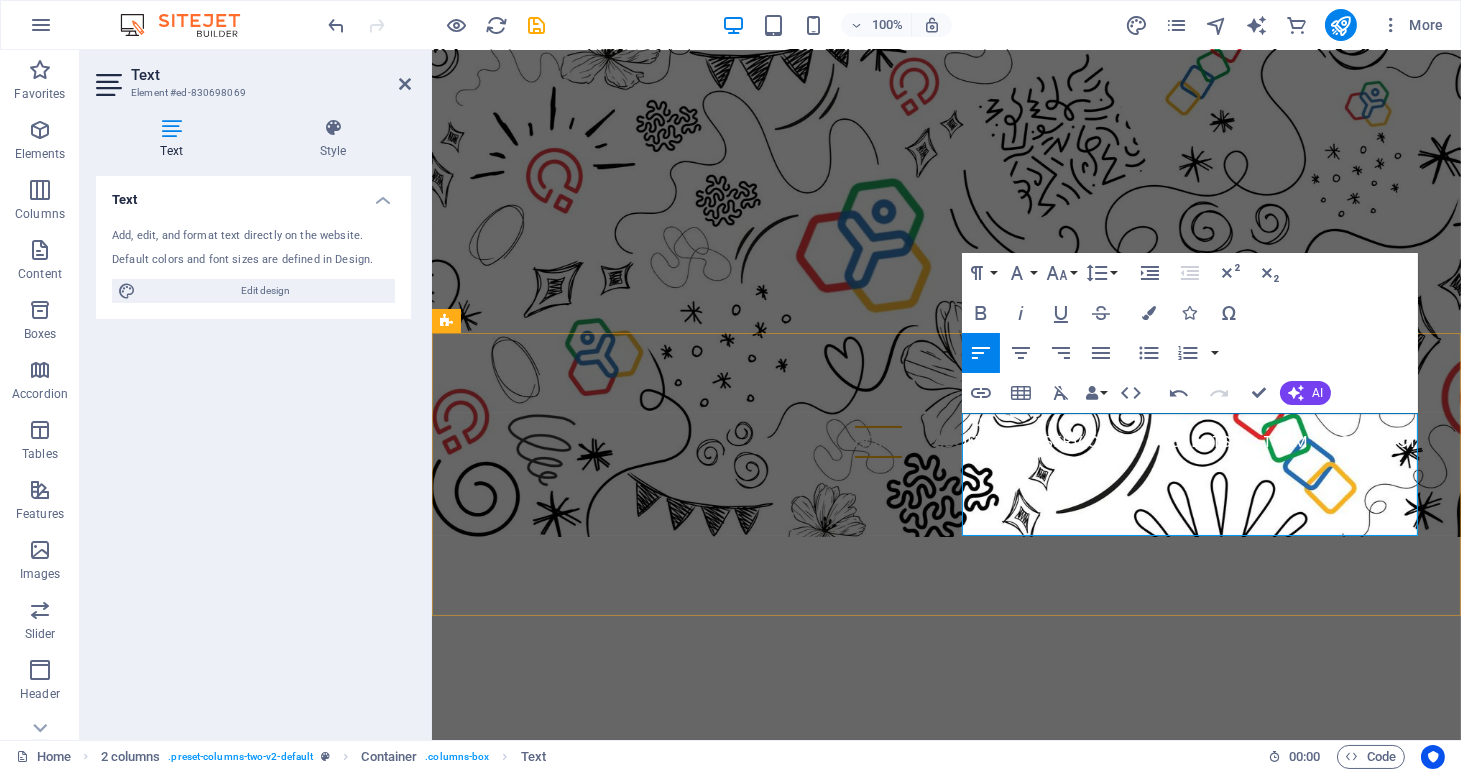 click on "We’re a specialised consultancy helping HR Managers and Recruiters automate and love their processes. Our team is small, passionate, and deeply focused on delivering smart, human centered solutions; exclusively Zoho People and Zoho Recruit." at bounding box center (675, 1239) 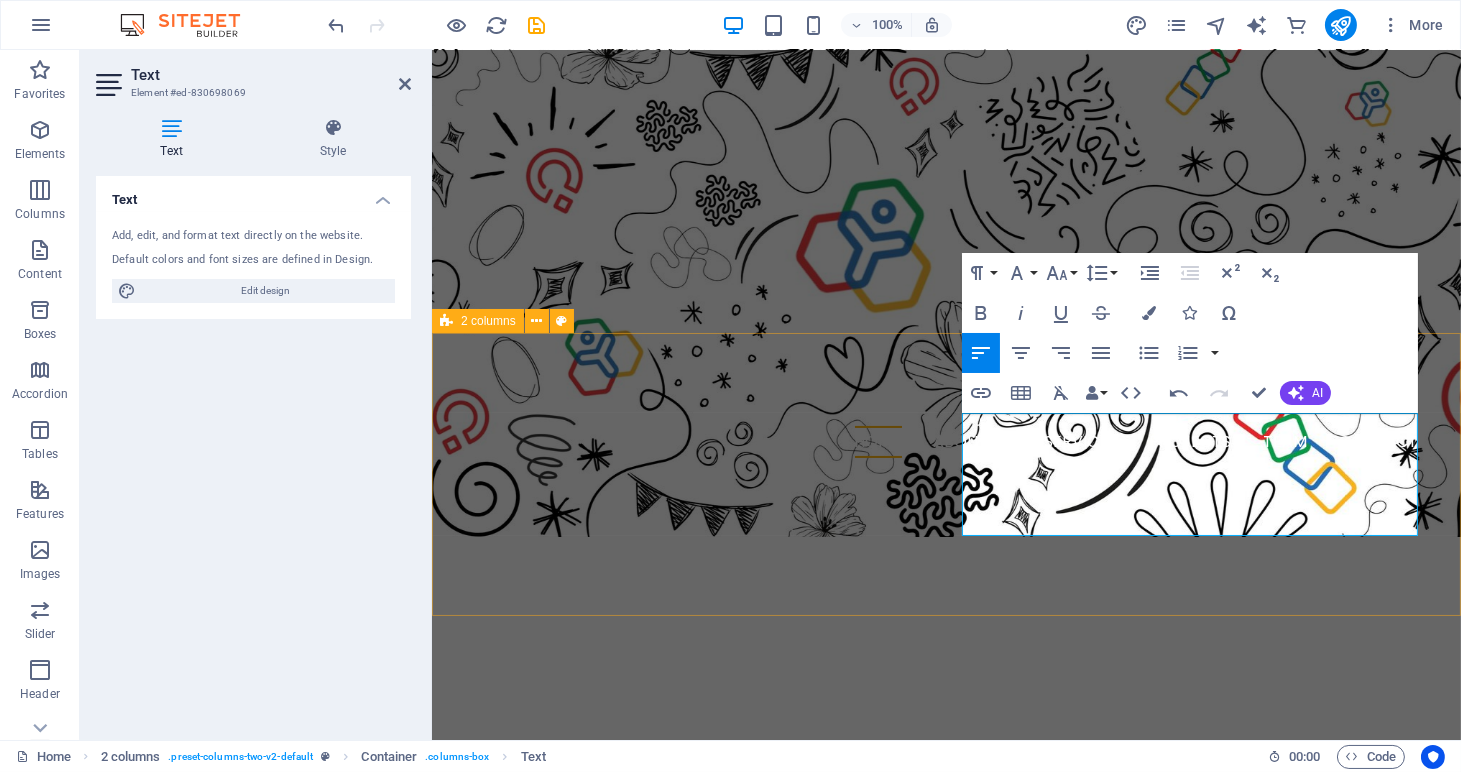 click on "We are a dynamic team of creative people and Marketing Experts. We’re a specialised Zoho Partner helping HR Managers and Recruiters automate and love their processes. Our team is small, passionate, and deeply focused on delivering smart, human centered solutions; exclusively Zoho People and Zoho Recruit." at bounding box center [945, 1177] 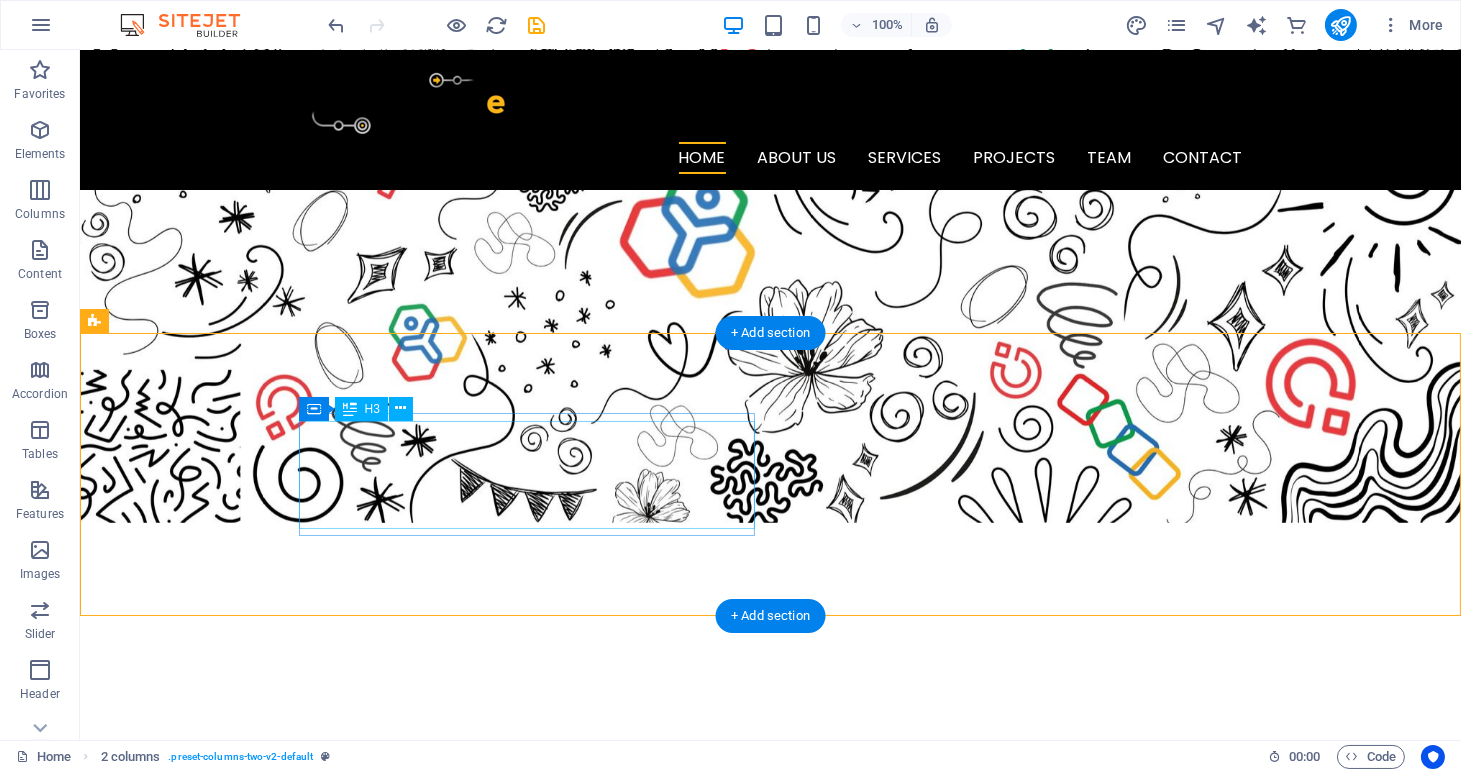 scroll, scrollTop: 356, scrollLeft: 0, axis: vertical 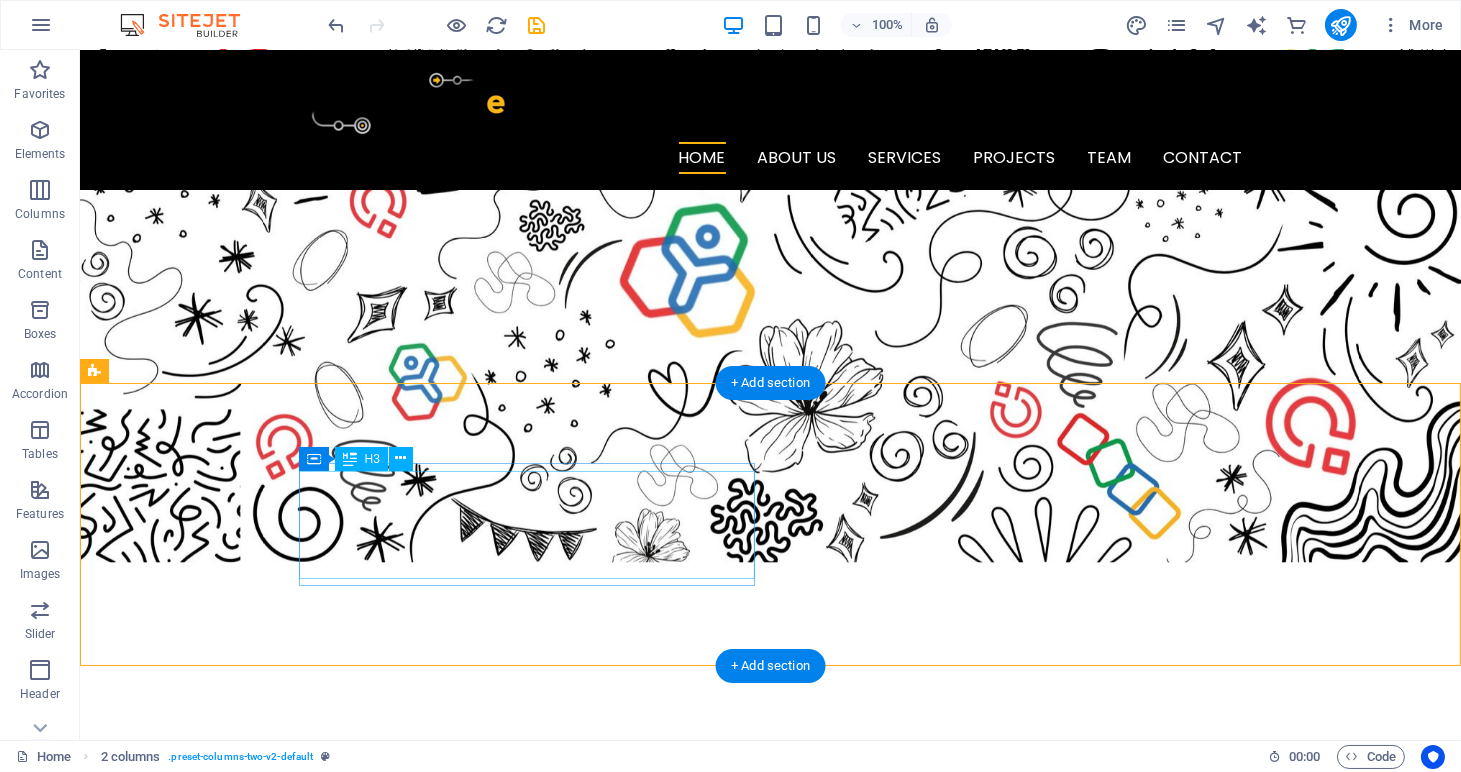 click on "W e  are a dynamic team of creative people and Marketing Experts." at bounding box center (324, 1126) 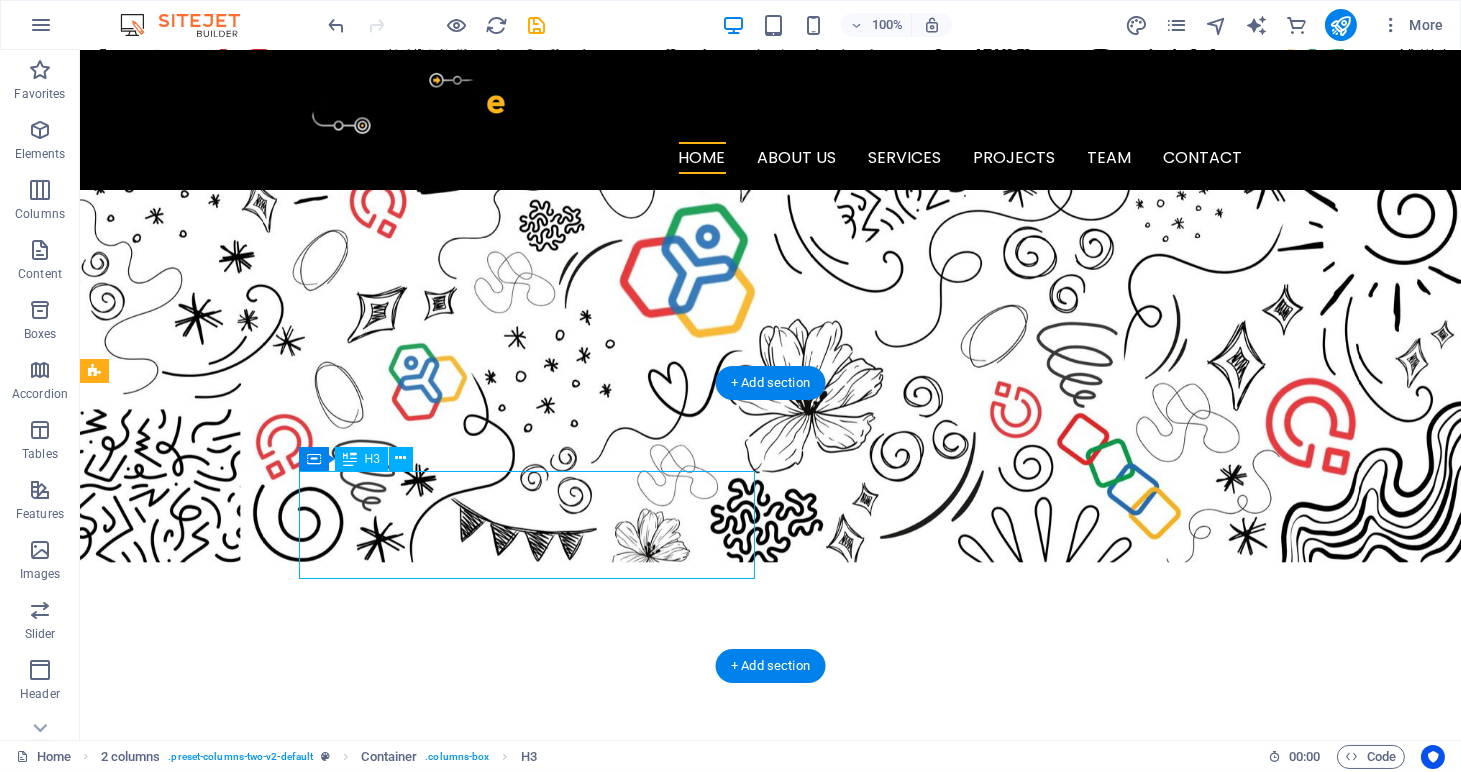 click on "W e  are a dynamic team of creative people and Marketing Experts." at bounding box center (324, 1126) 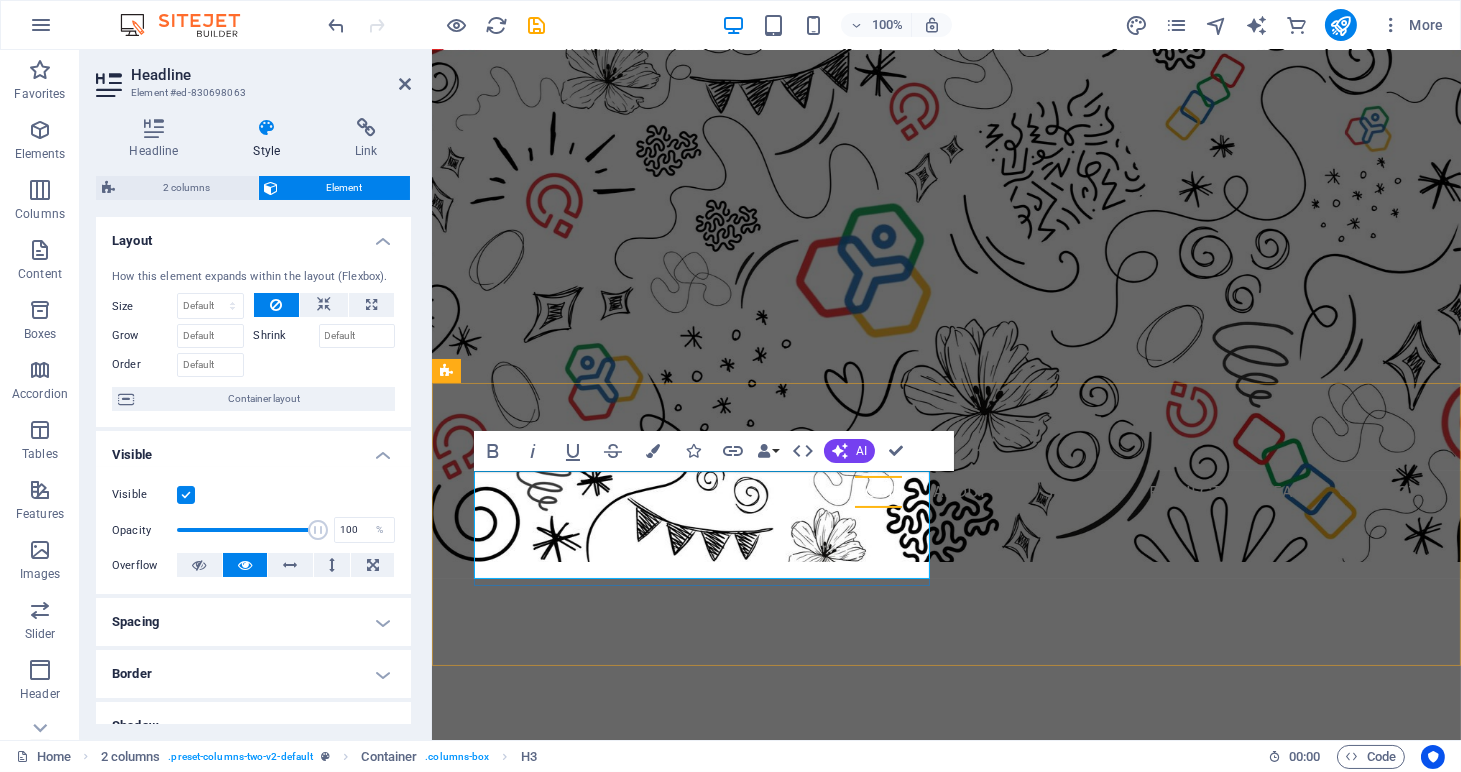 click on "W e  are a dynamic team of creative people and Marketing Experts." at bounding box center [675, 1158] 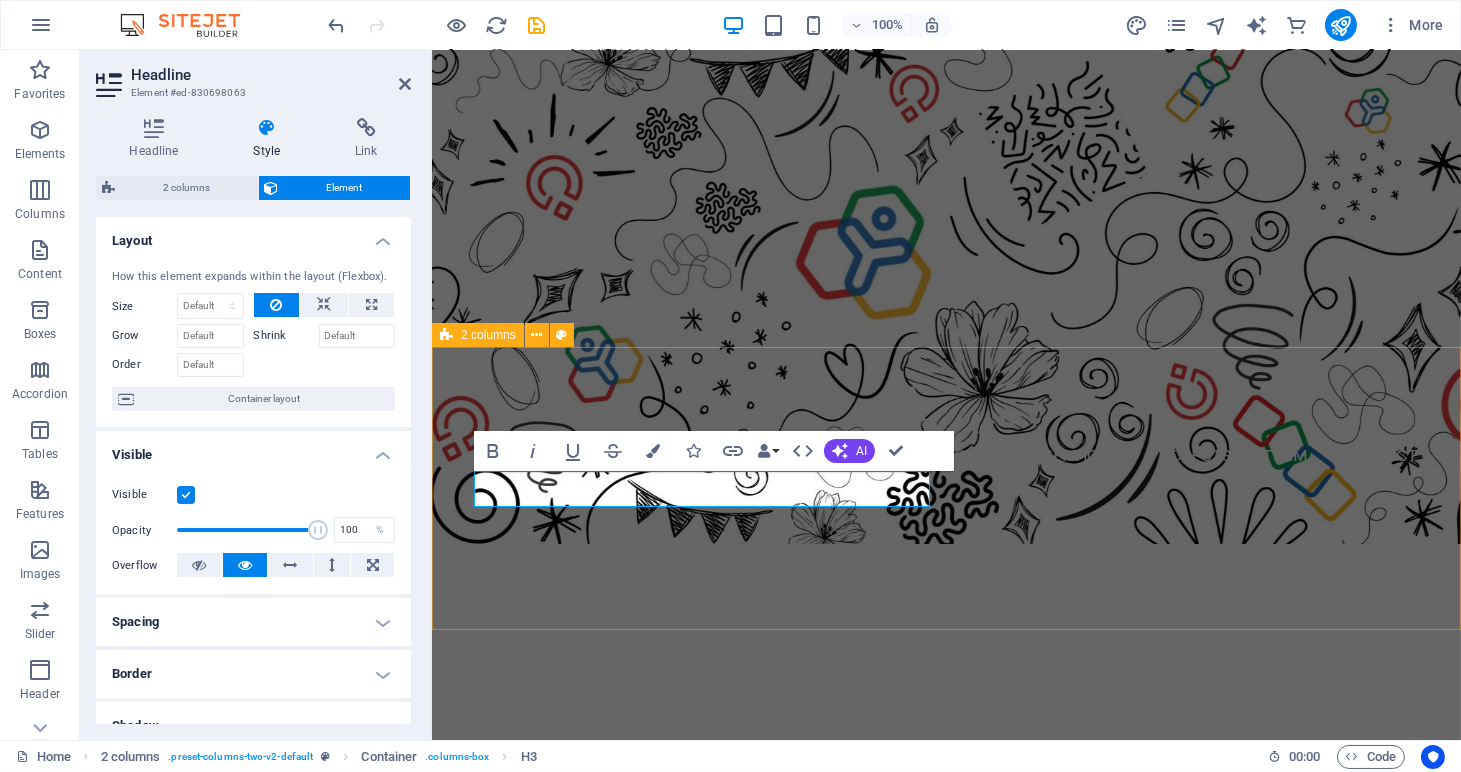 click on "We are Zoho People & Recruit We’re a specialised Zoho Partner helping HR Managers and Recruiters automate and love their processes. Our team is small, passionate, and deeply focused on delivering smart, human centered solutions; exclusively Zoho People and Zoho Recruit." at bounding box center [945, 1155] 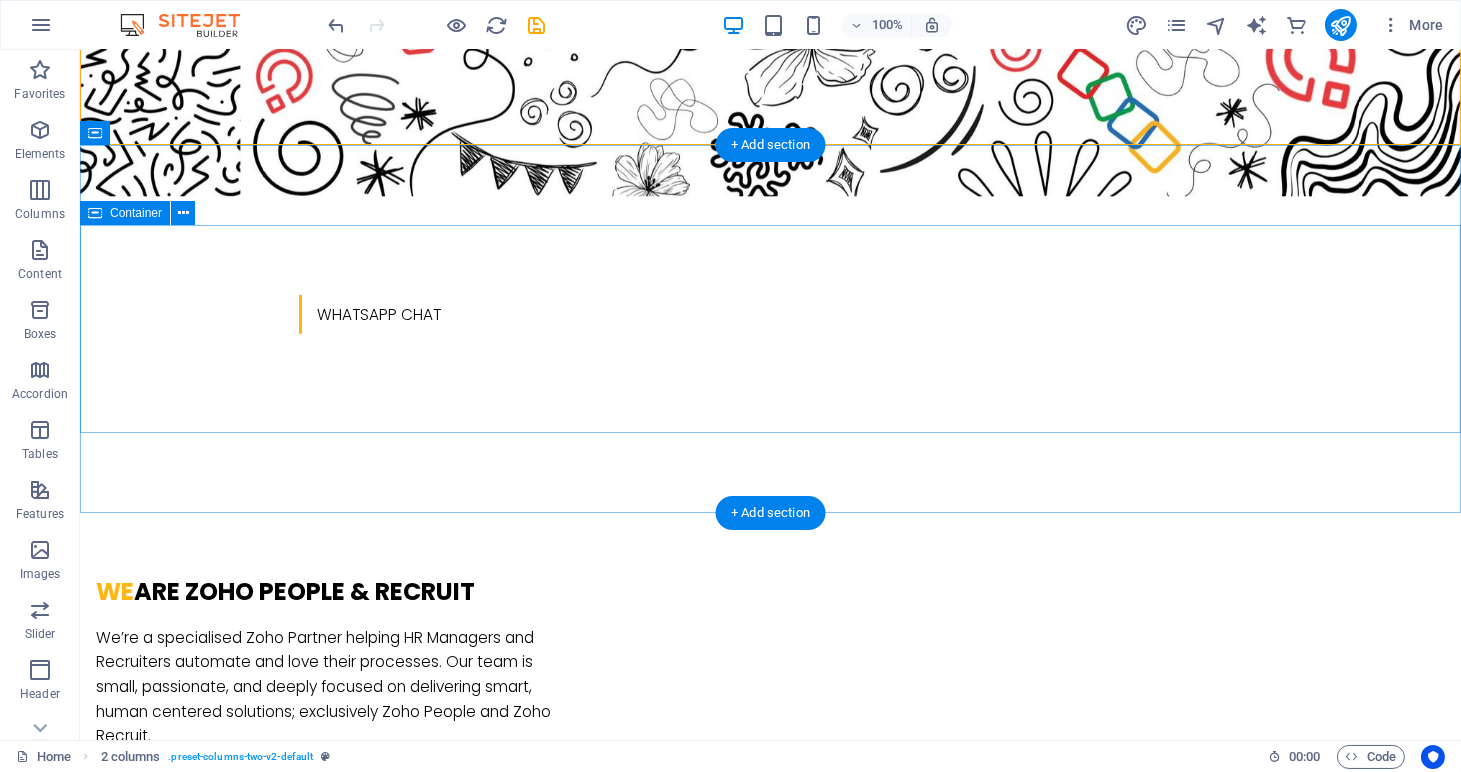 scroll, scrollTop: 904, scrollLeft: 0, axis: vertical 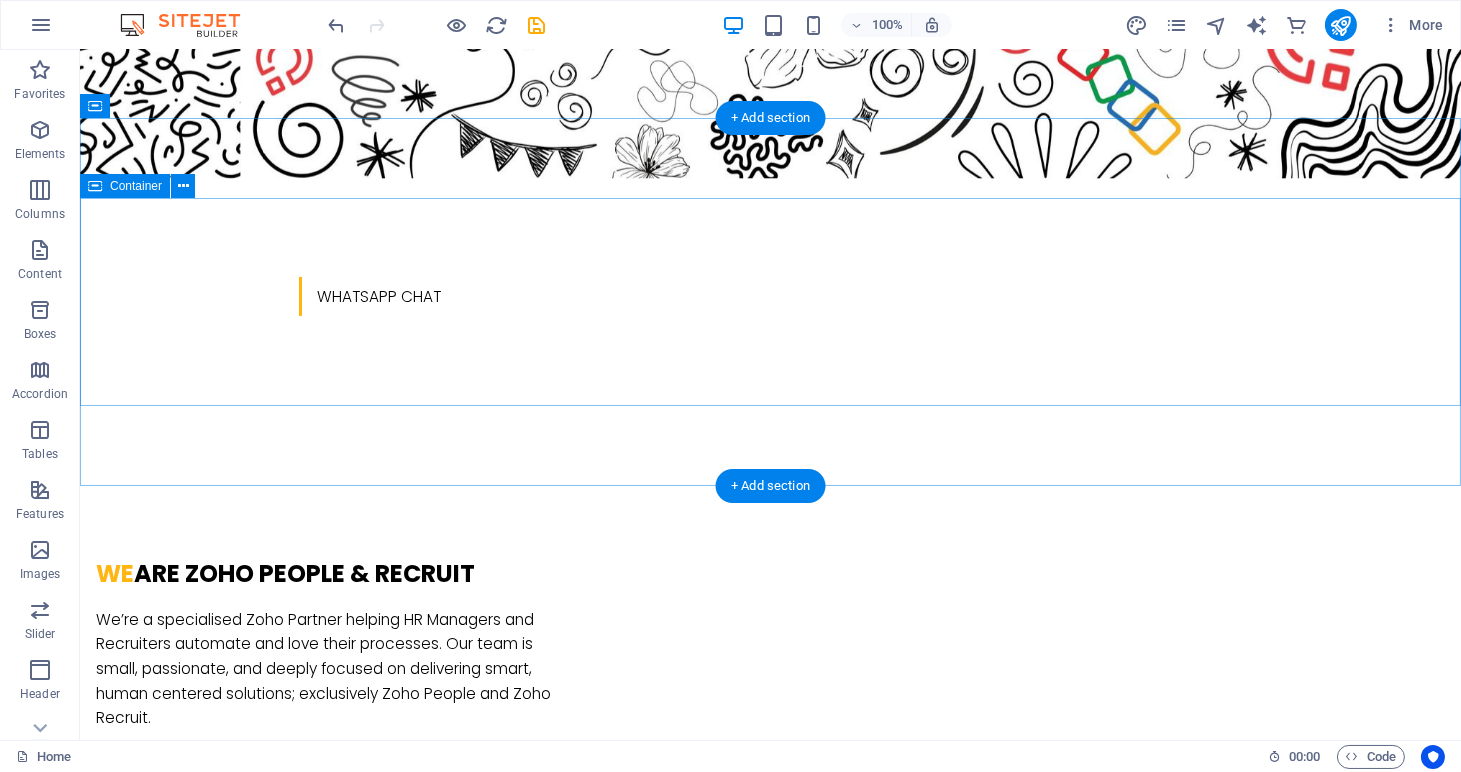 click on "O ur Services" at bounding box center [770, 1363] 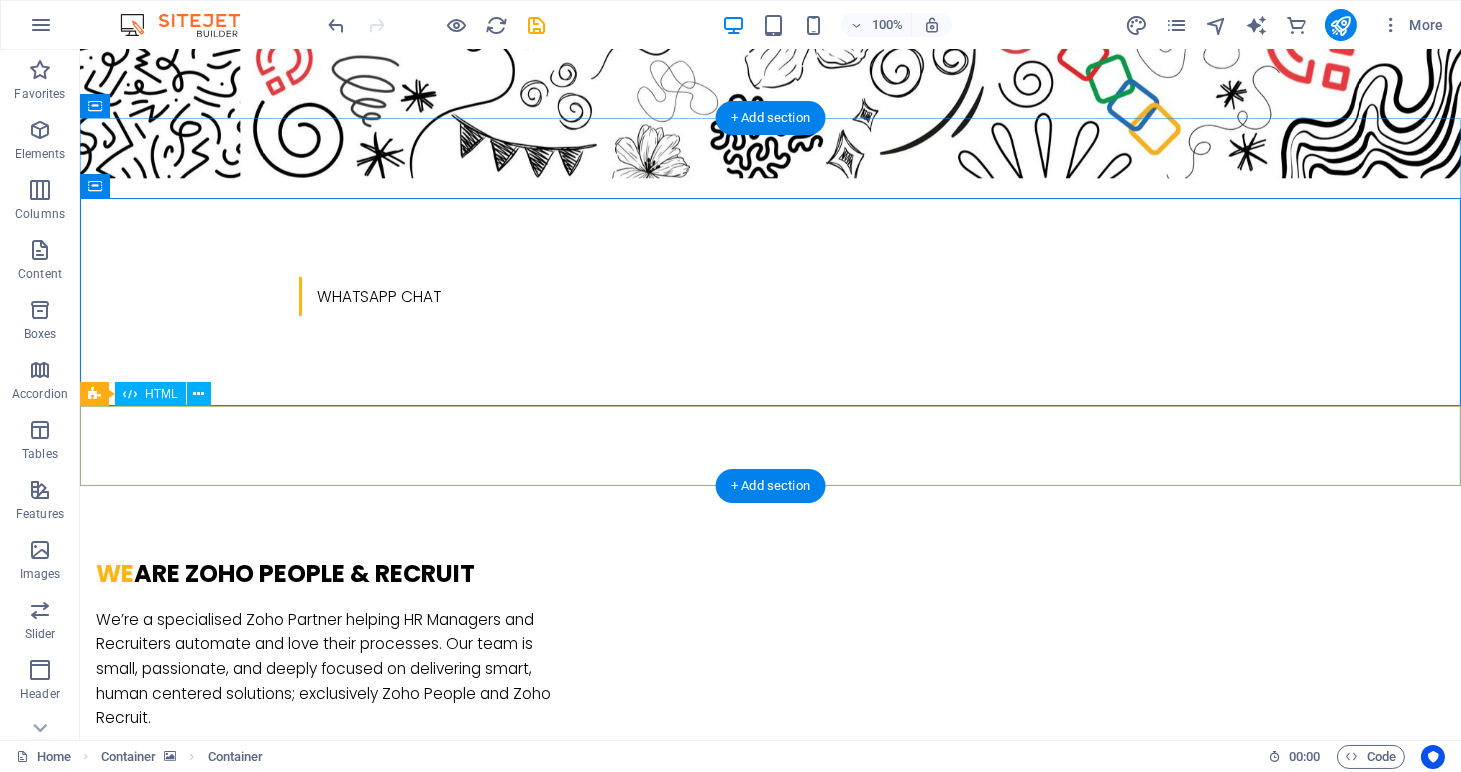 click at bounding box center [770, 1507] 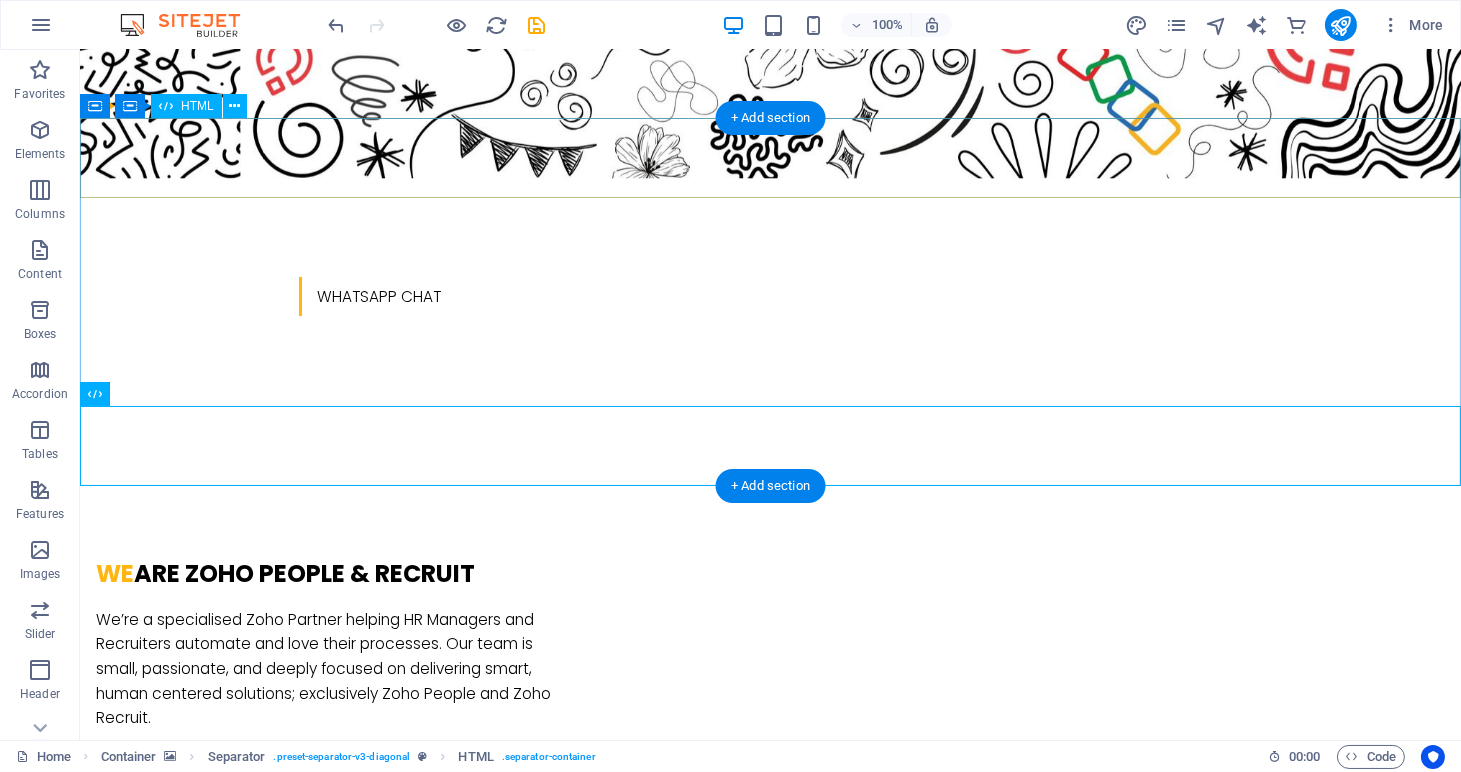 click at bounding box center [770, 1219] 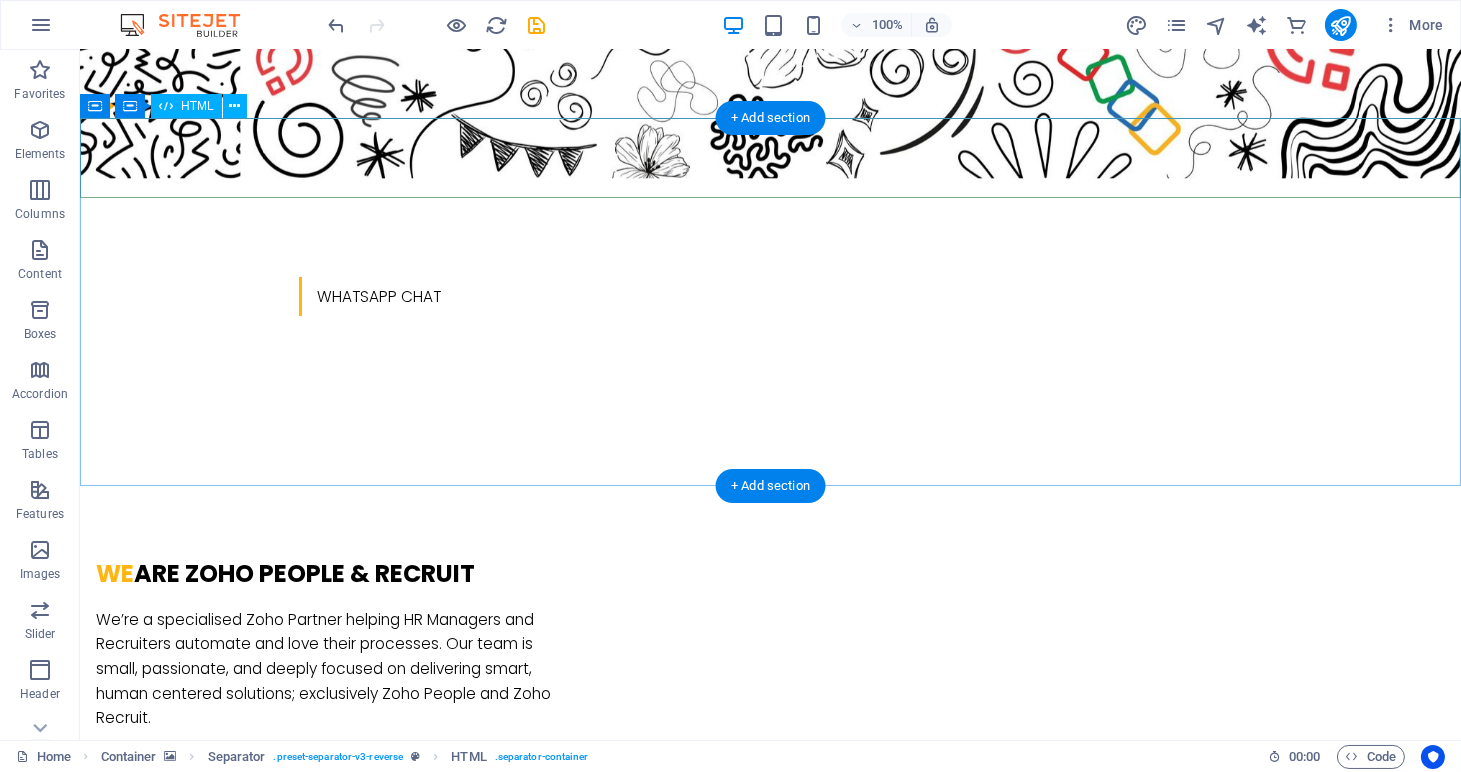 click at bounding box center [770, 1219] 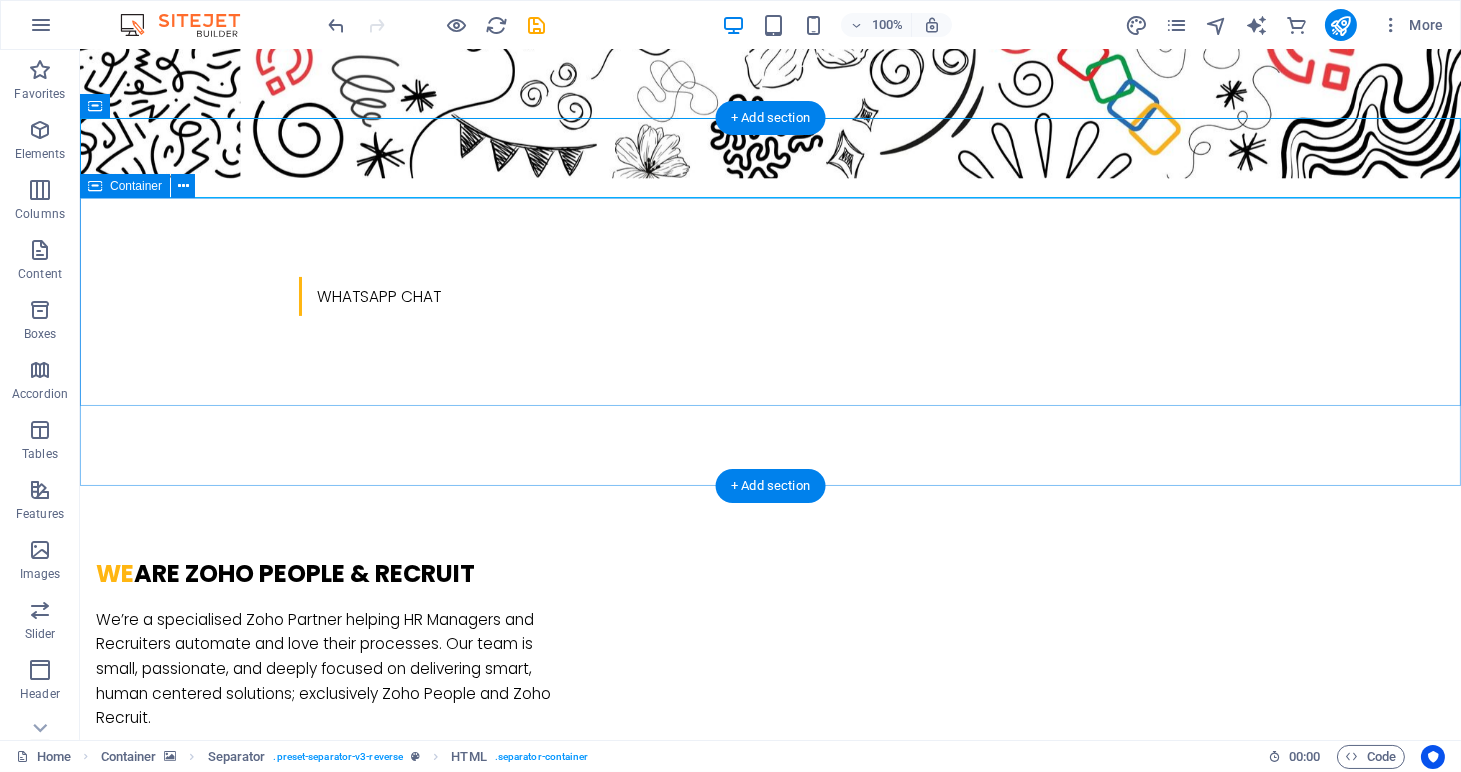 click on "O ur Services" at bounding box center (770, 1363) 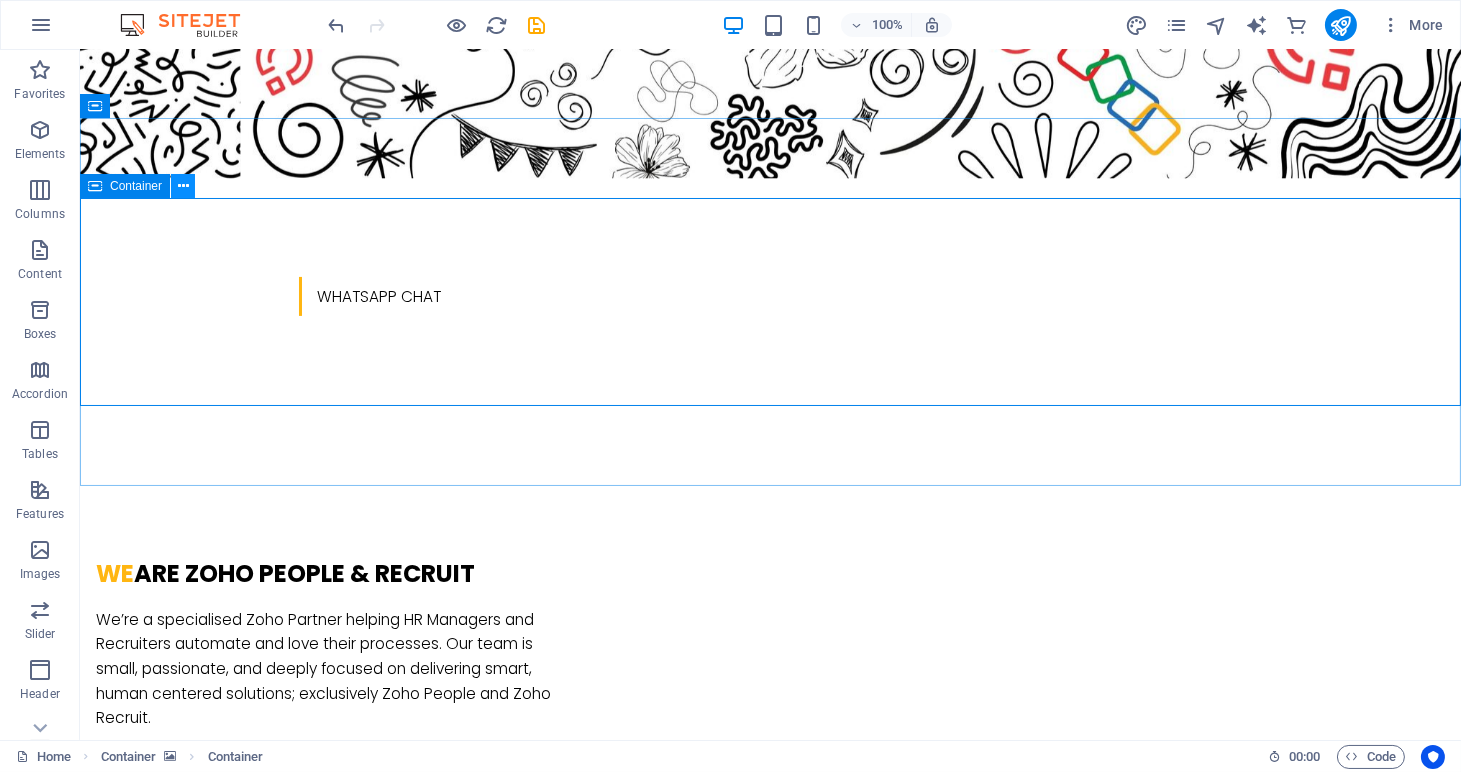 click at bounding box center (183, 186) 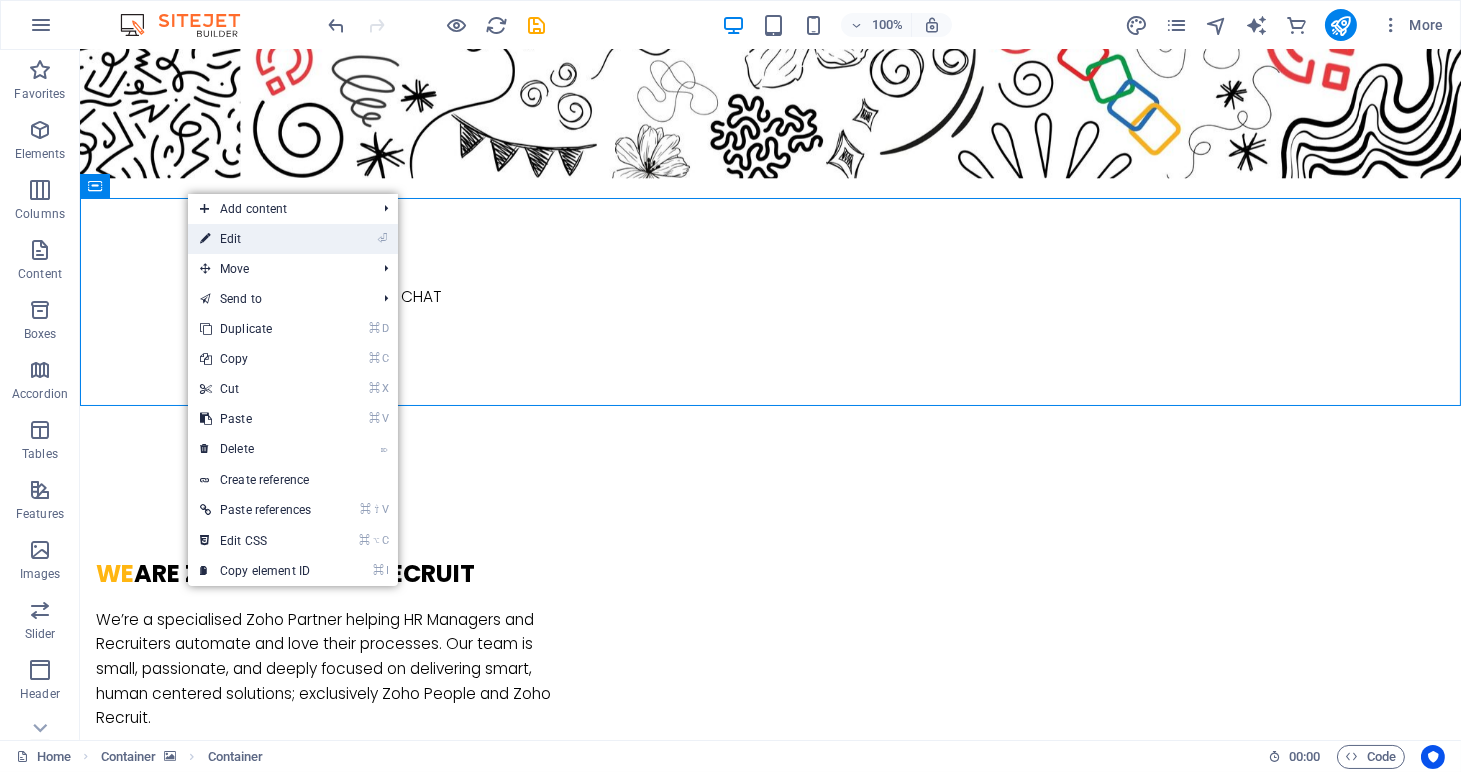 click on "⏎  Edit" at bounding box center [255, 239] 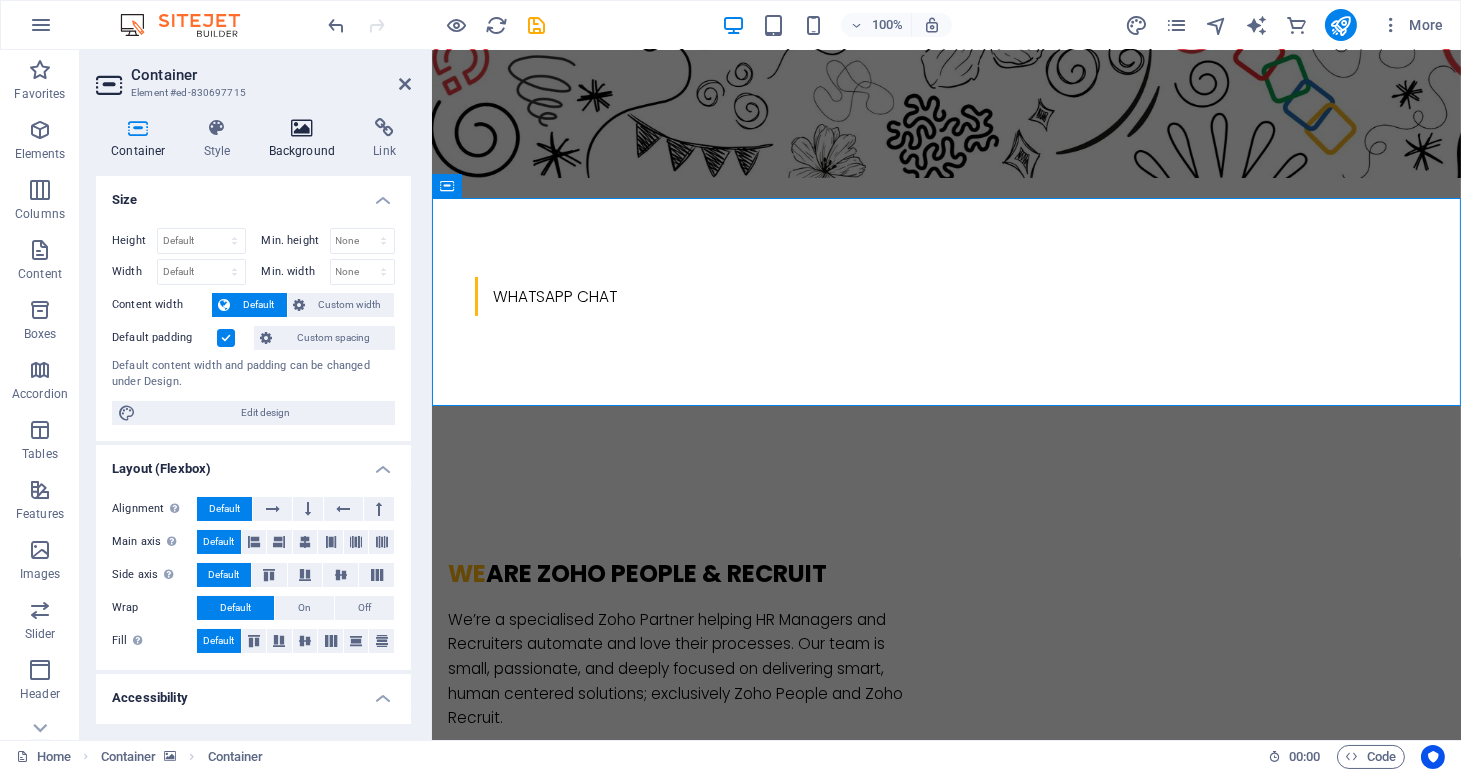 click at bounding box center (302, 128) 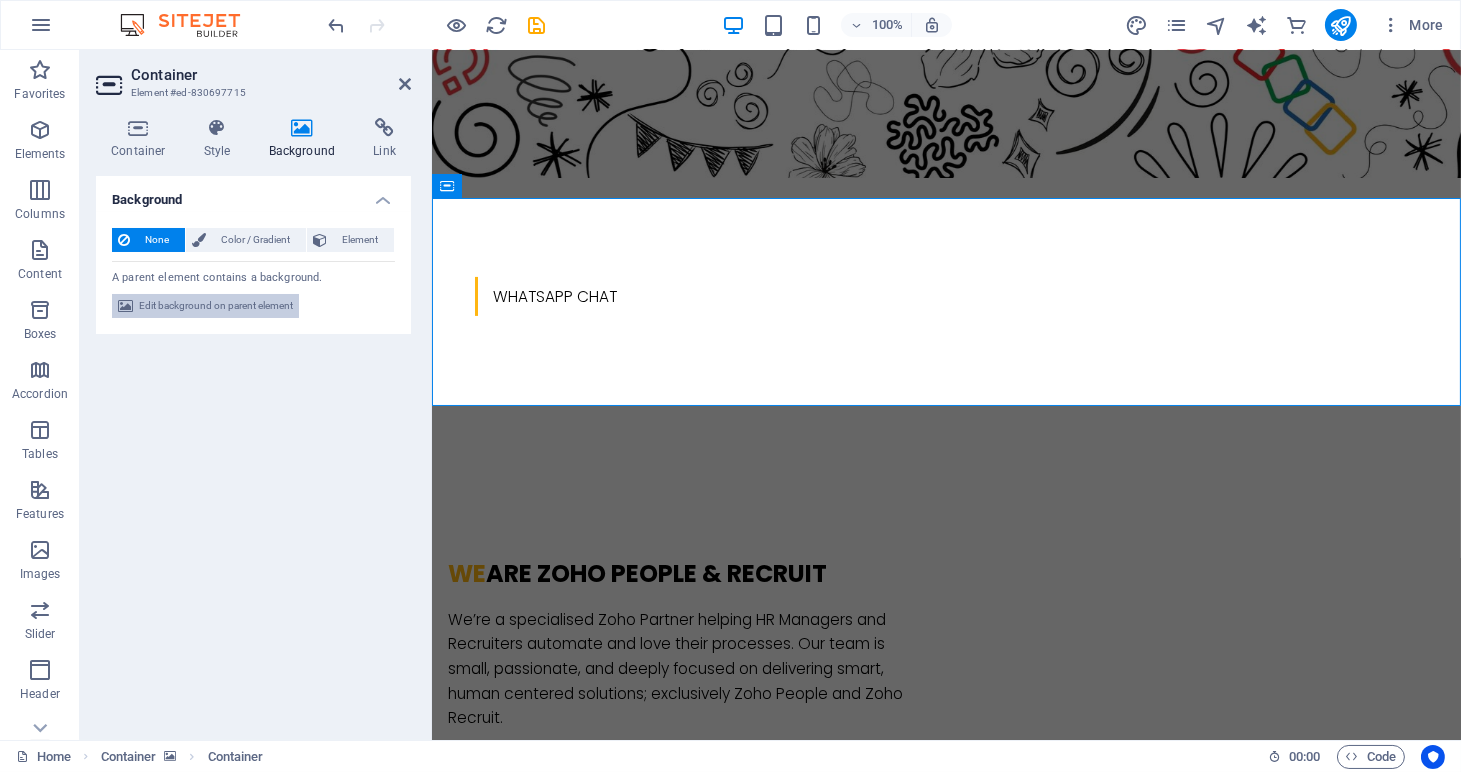 click on "Edit background on parent element" at bounding box center [216, 306] 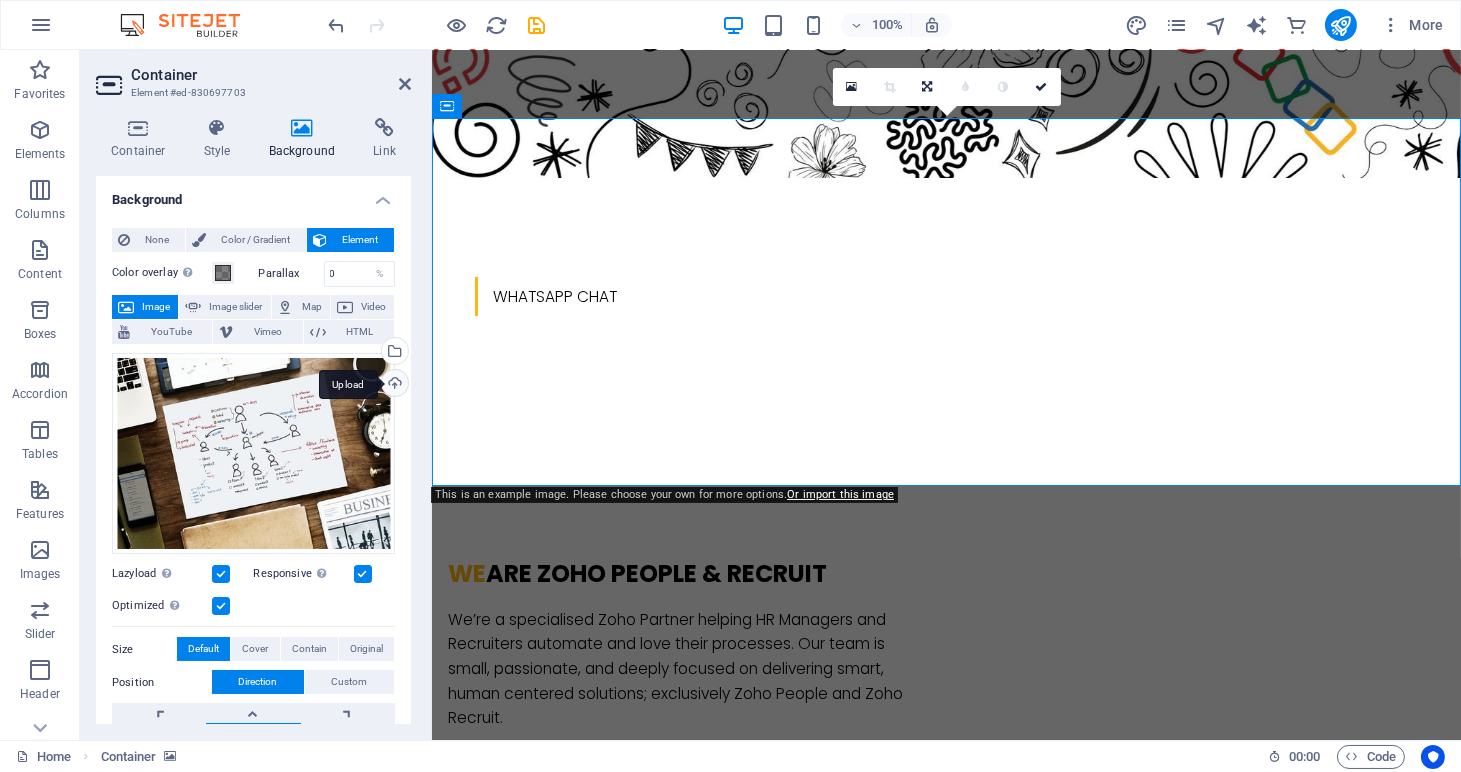 click on "Upload" at bounding box center [393, 385] 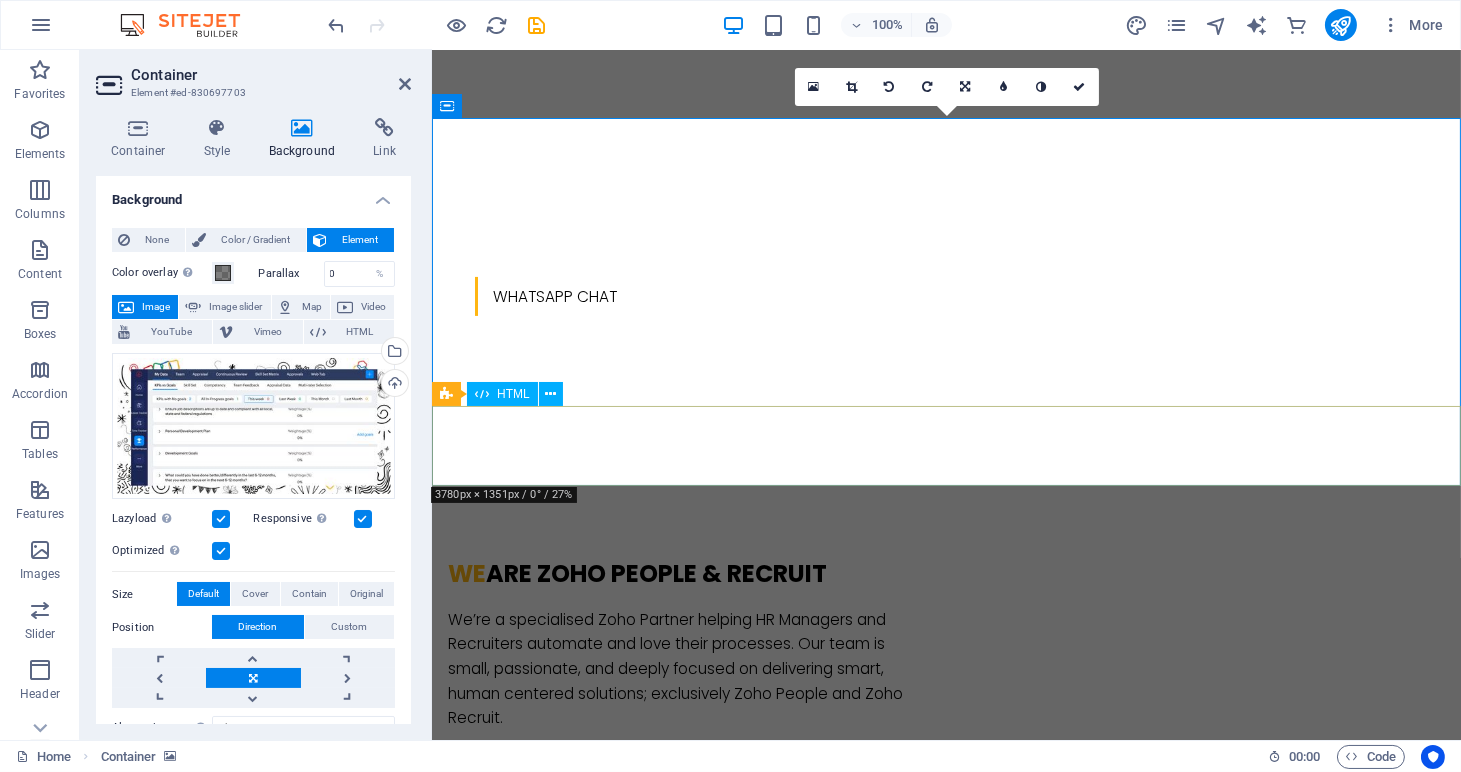 click at bounding box center (945, 1507) 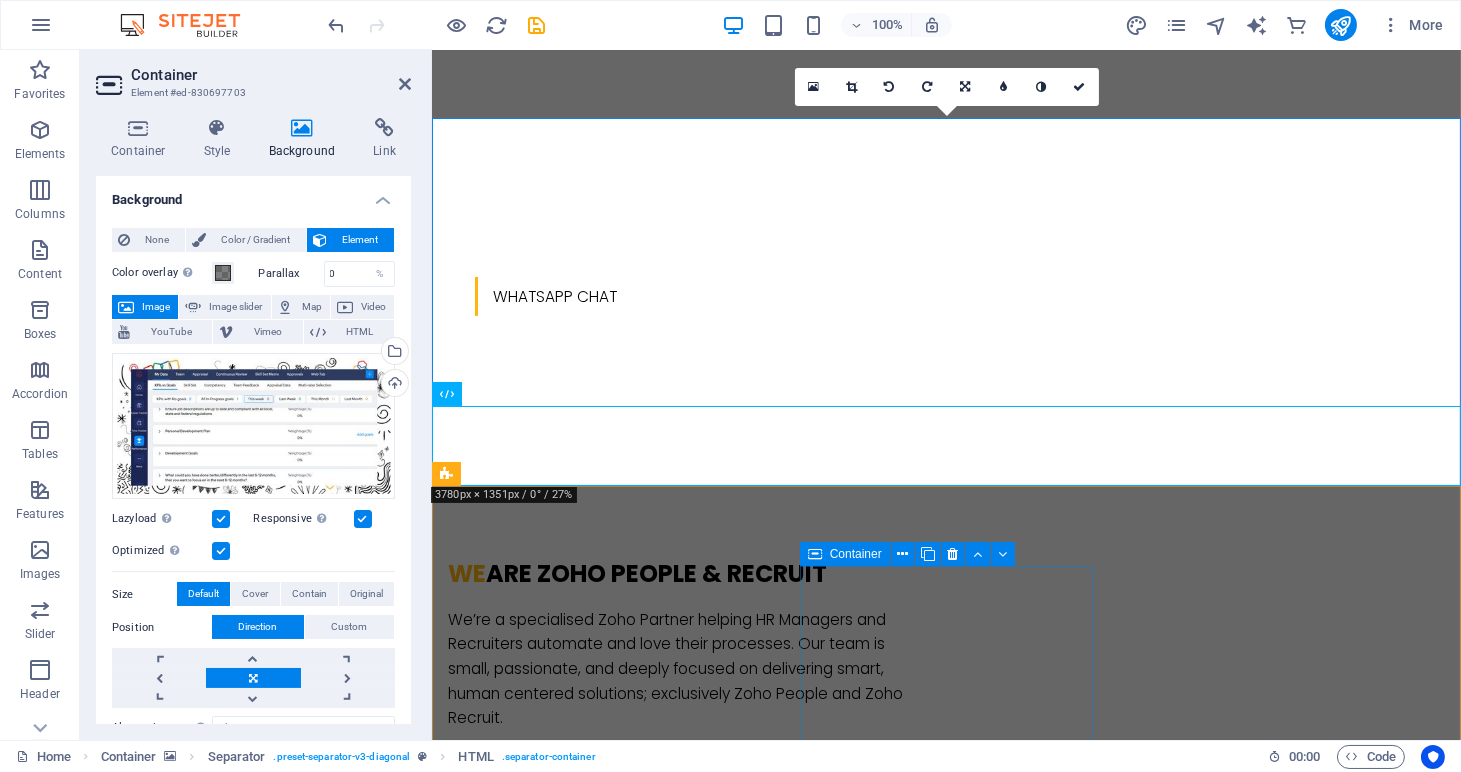 click on "Strategies Lorem ipsum dolor sit amet, consectetur adipisicing elit. Veritatis, dolorem!" at bounding box center (593, 1988) 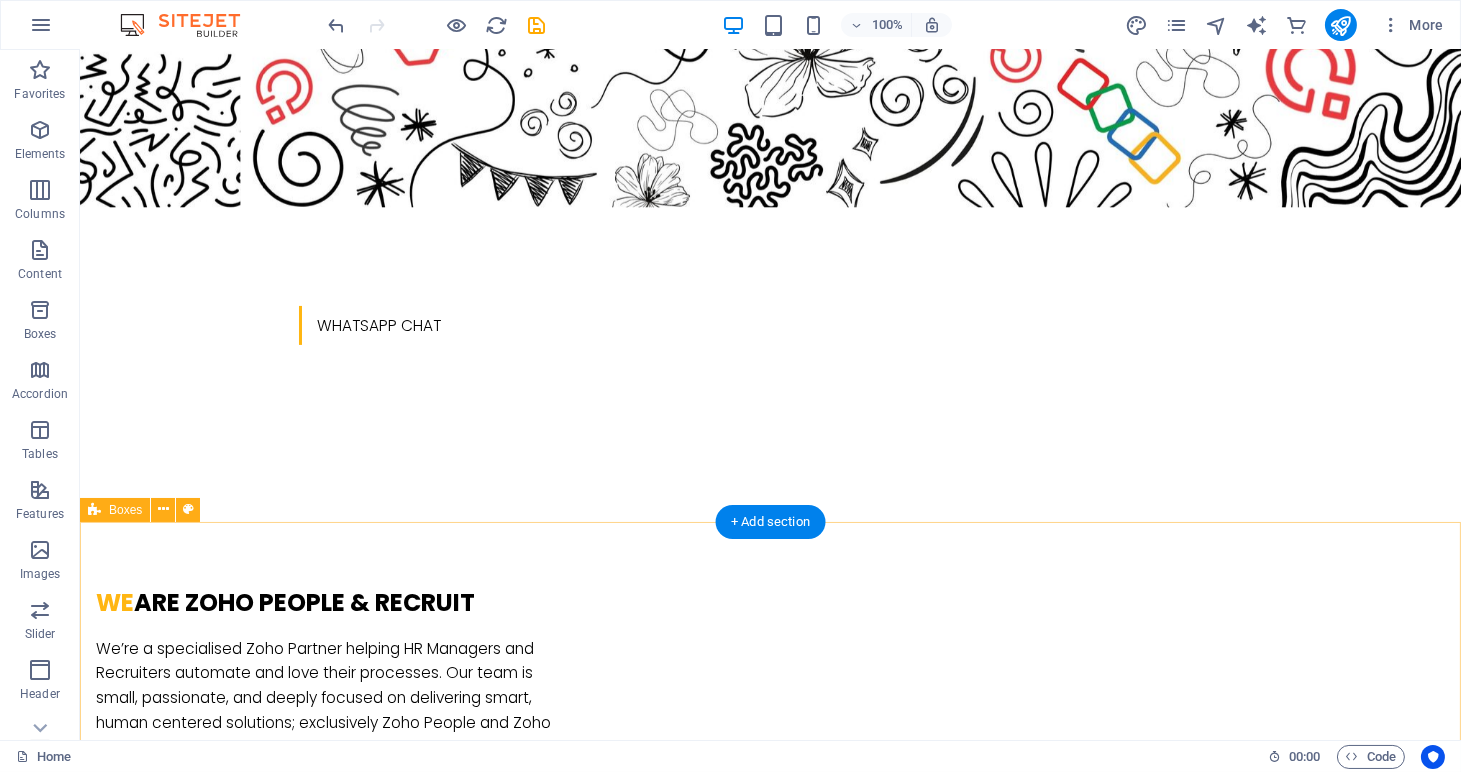 scroll, scrollTop: 887, scrollLeft: 0, axis: vertical 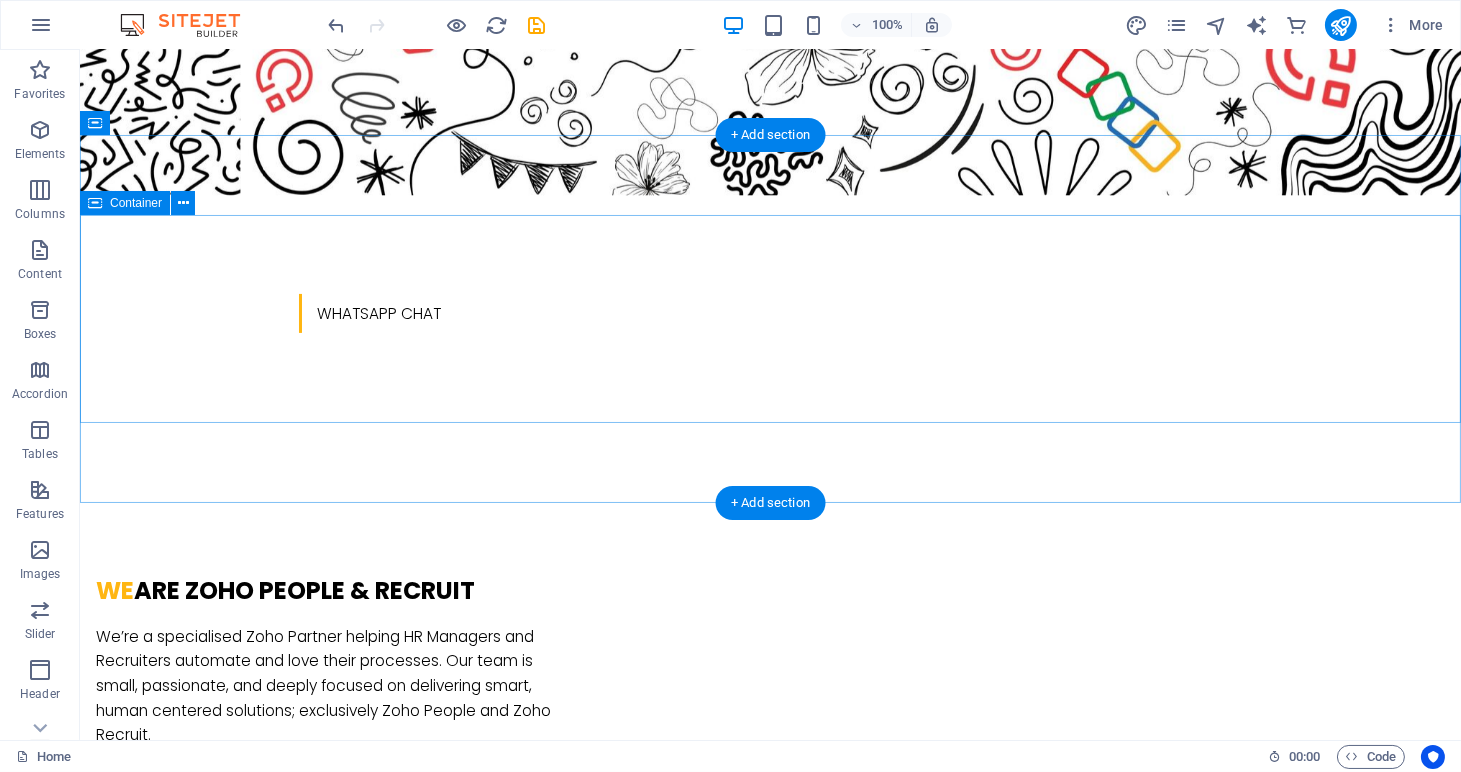 click on "O ur Services" at bounding box center [770, 1380] 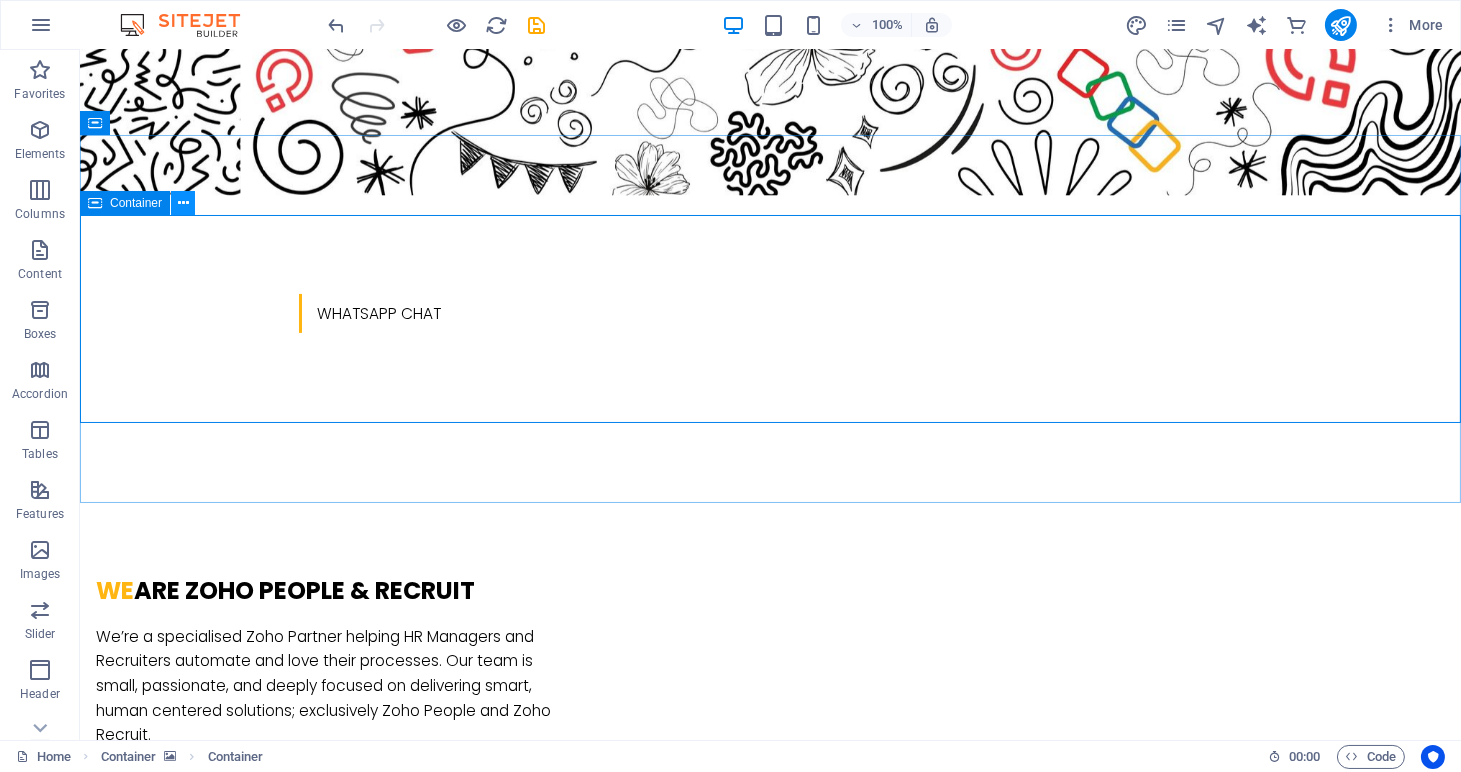 click at bounding box center [183, 203] 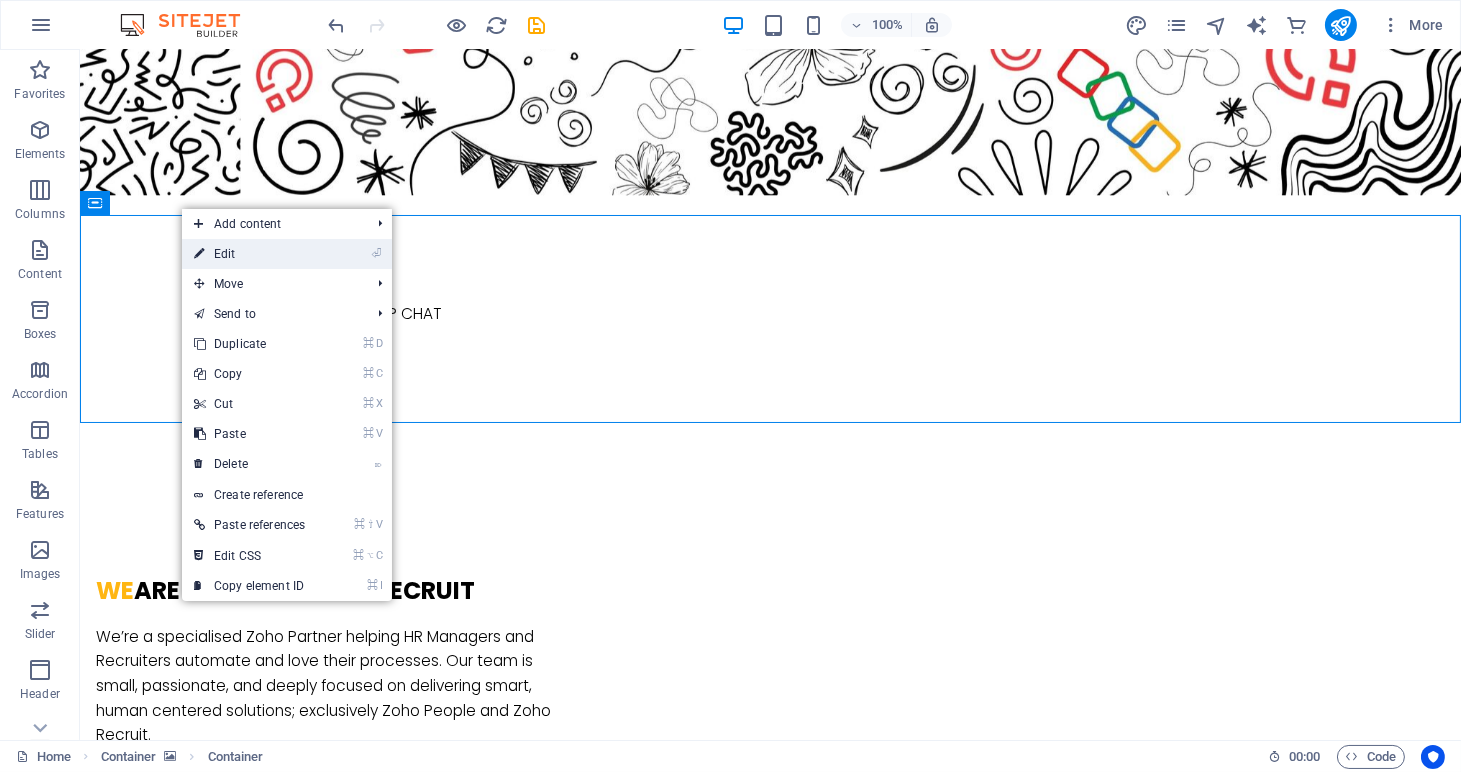click on "⏎  Edit" at bounding box center (249, 254) 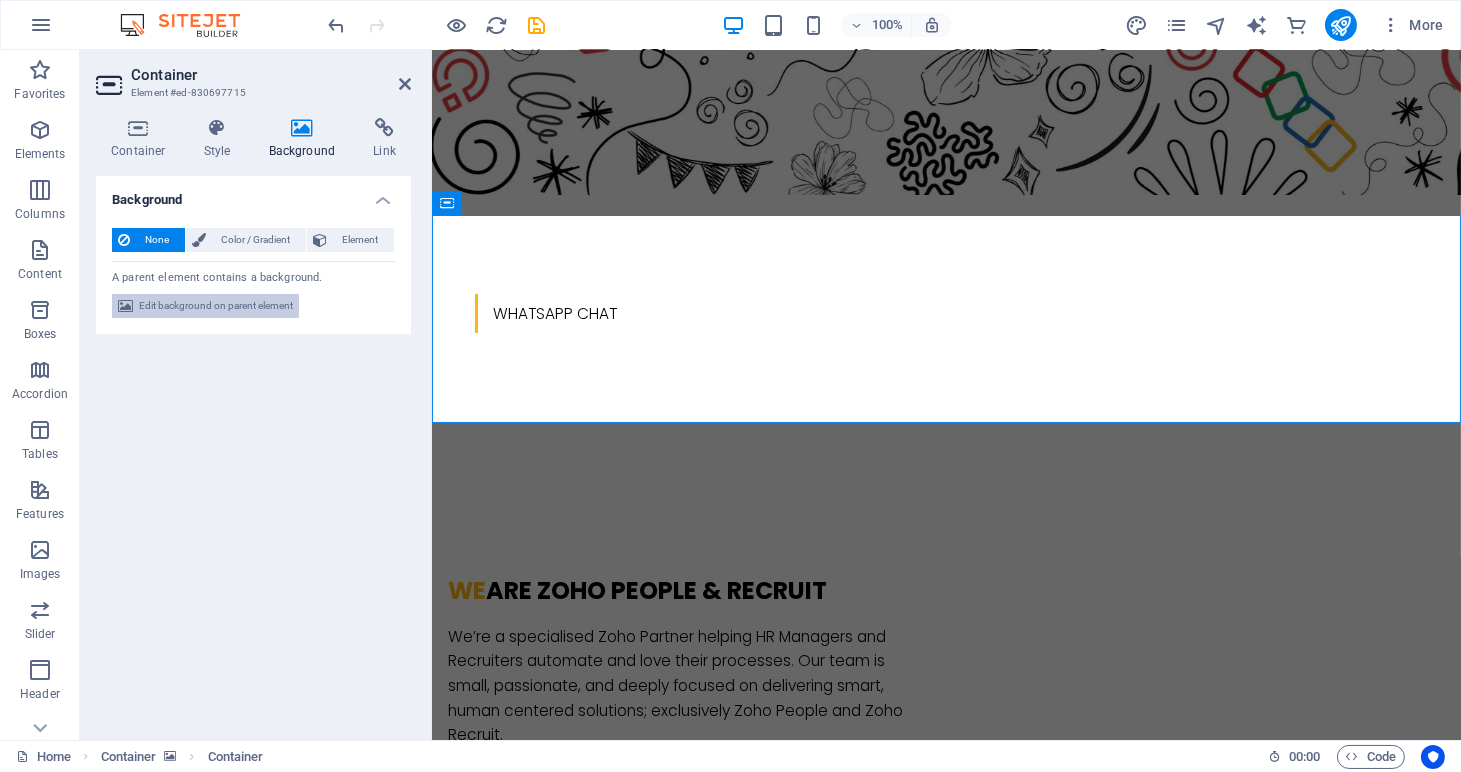 click on "Edit background on parent element" at bounding box center [216, 306] 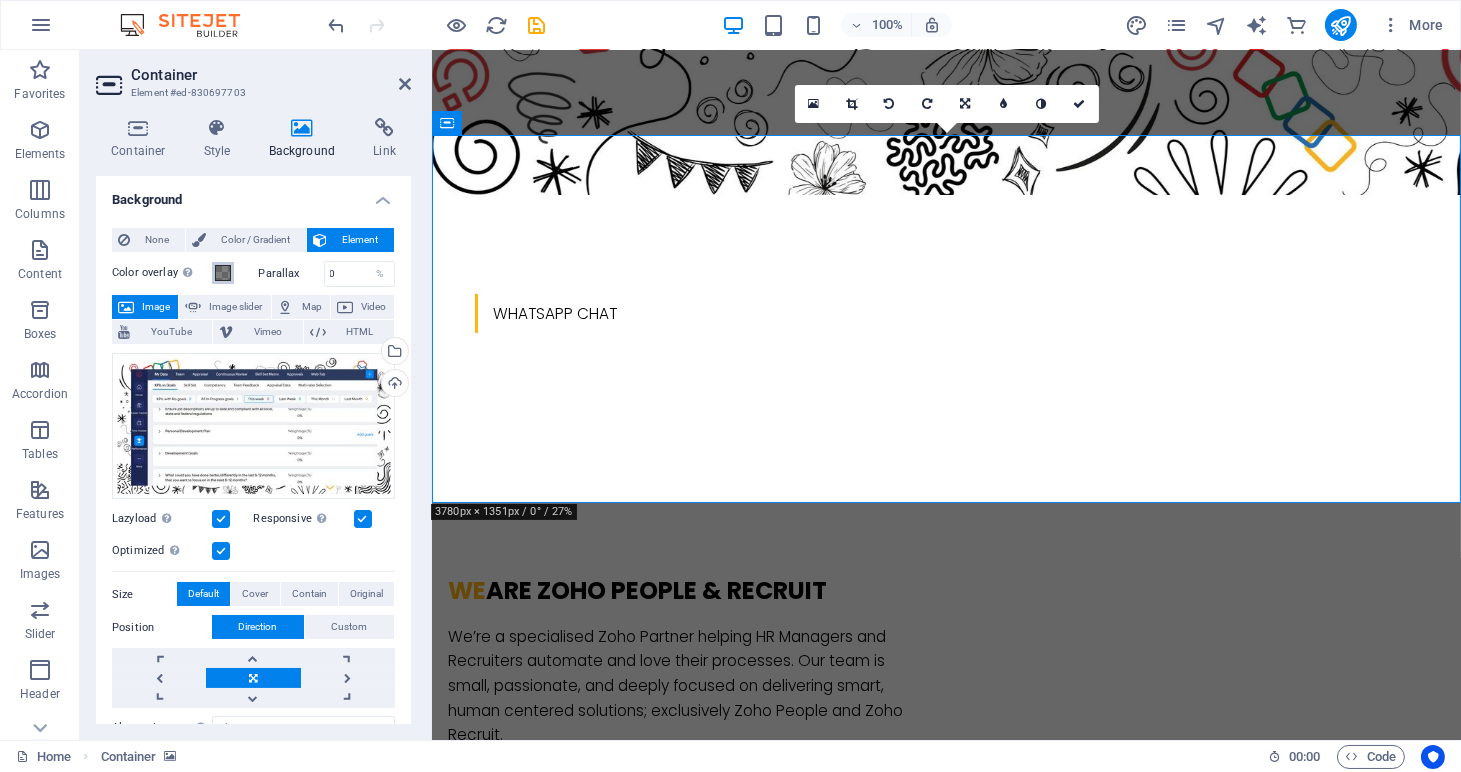 click at bounding box center [223, 273] 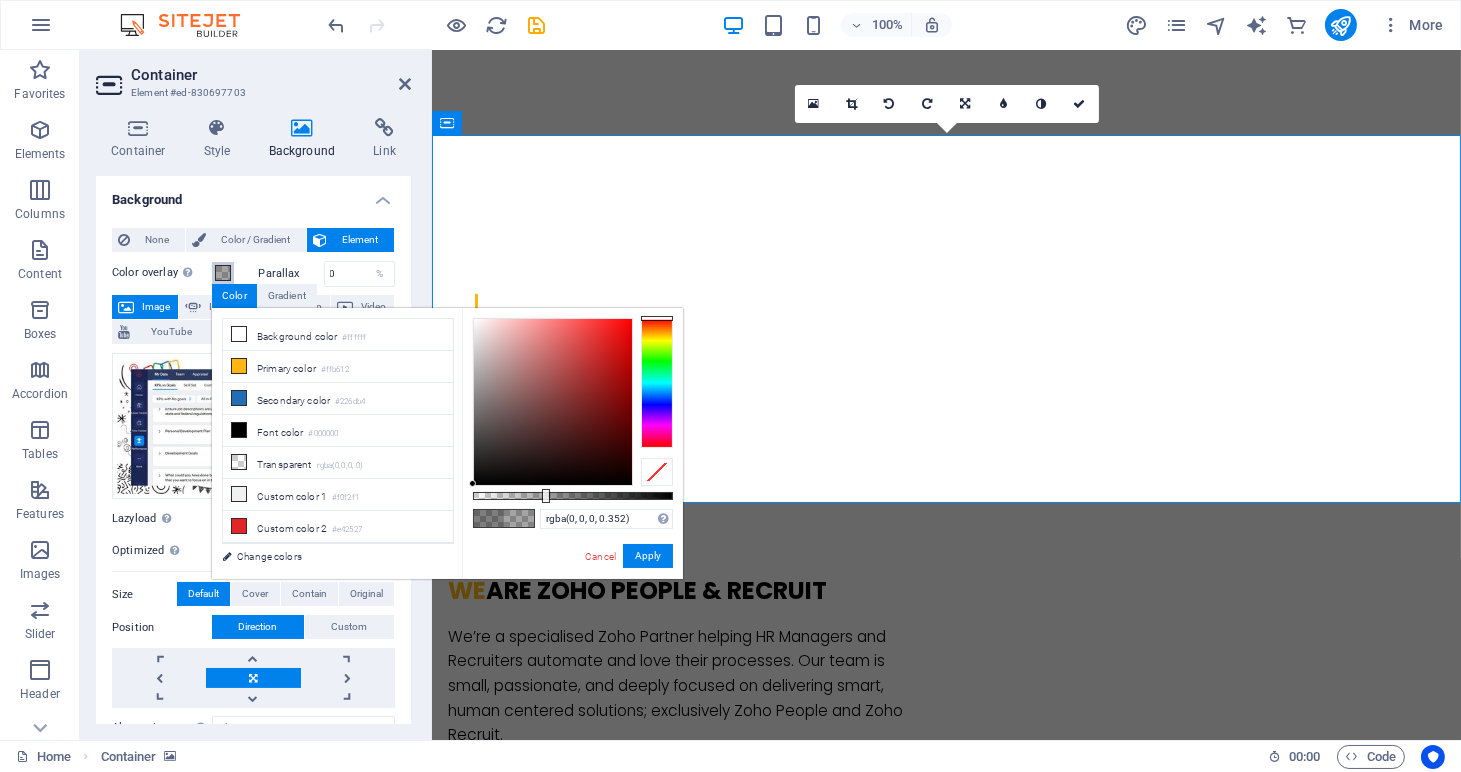 type on "rgba(0, 0, 0, 0.347)" 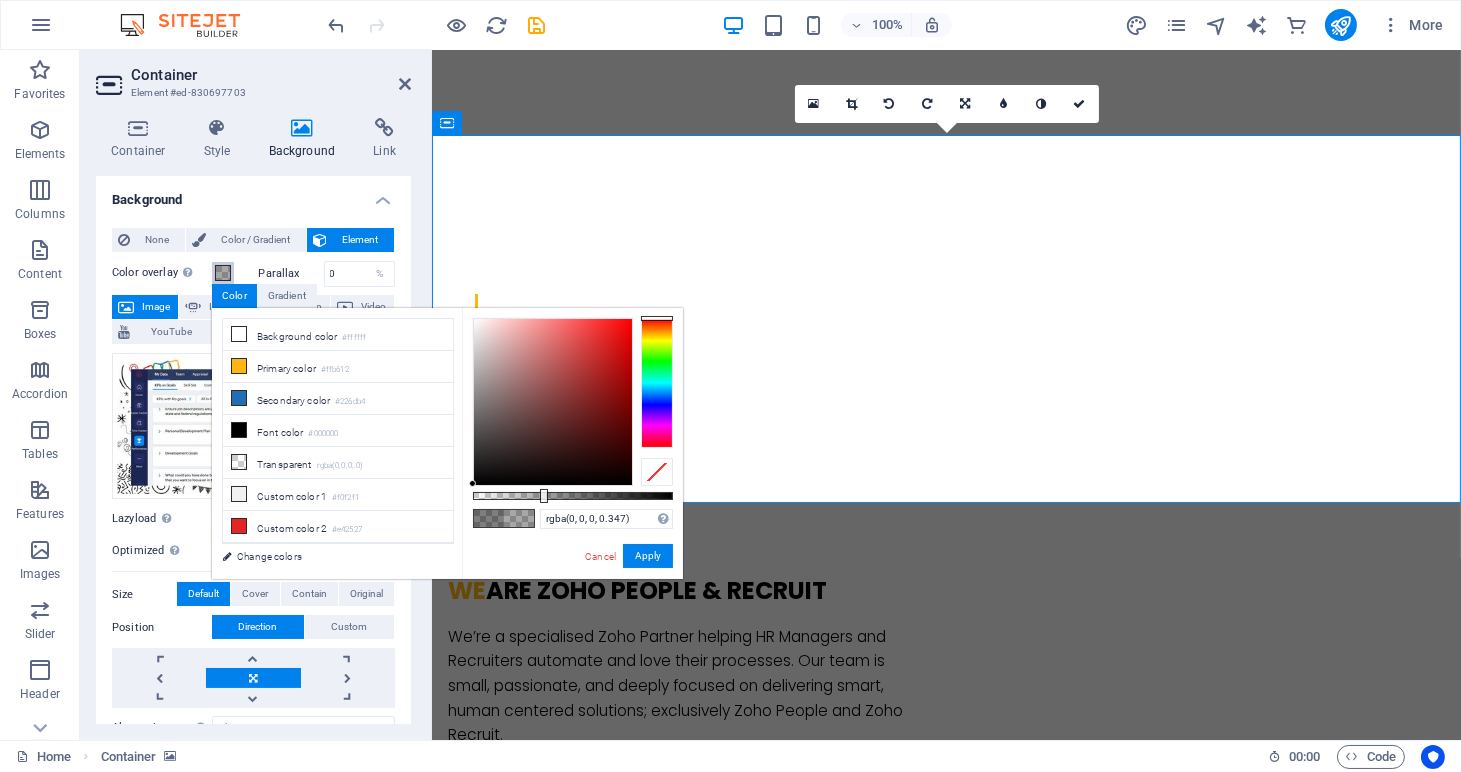 drag, startPoint x: 570, startPoint y: 498, endPoint x: 542, endPoint y: 498, distance: 28 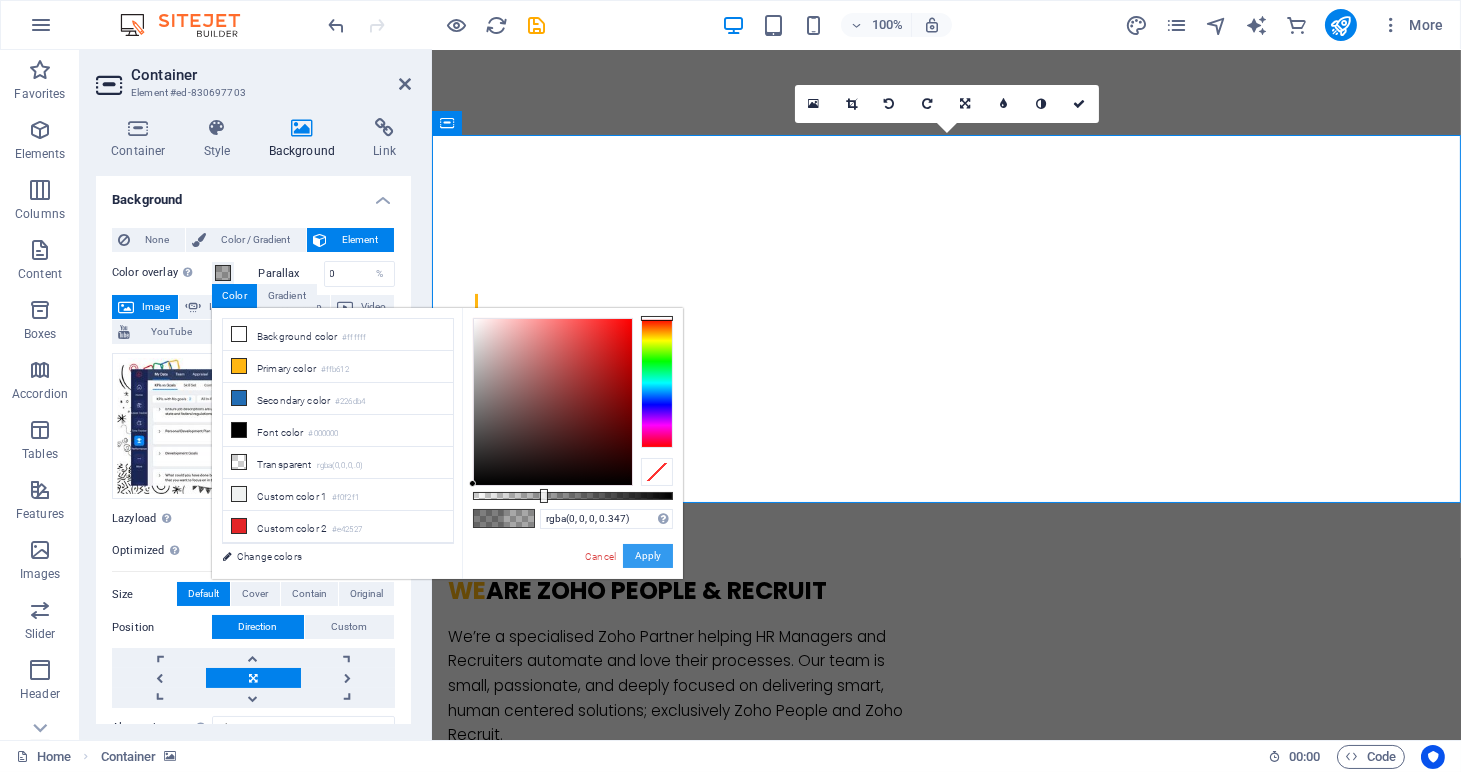 click on "Apply" at bounding box center (648, 556) 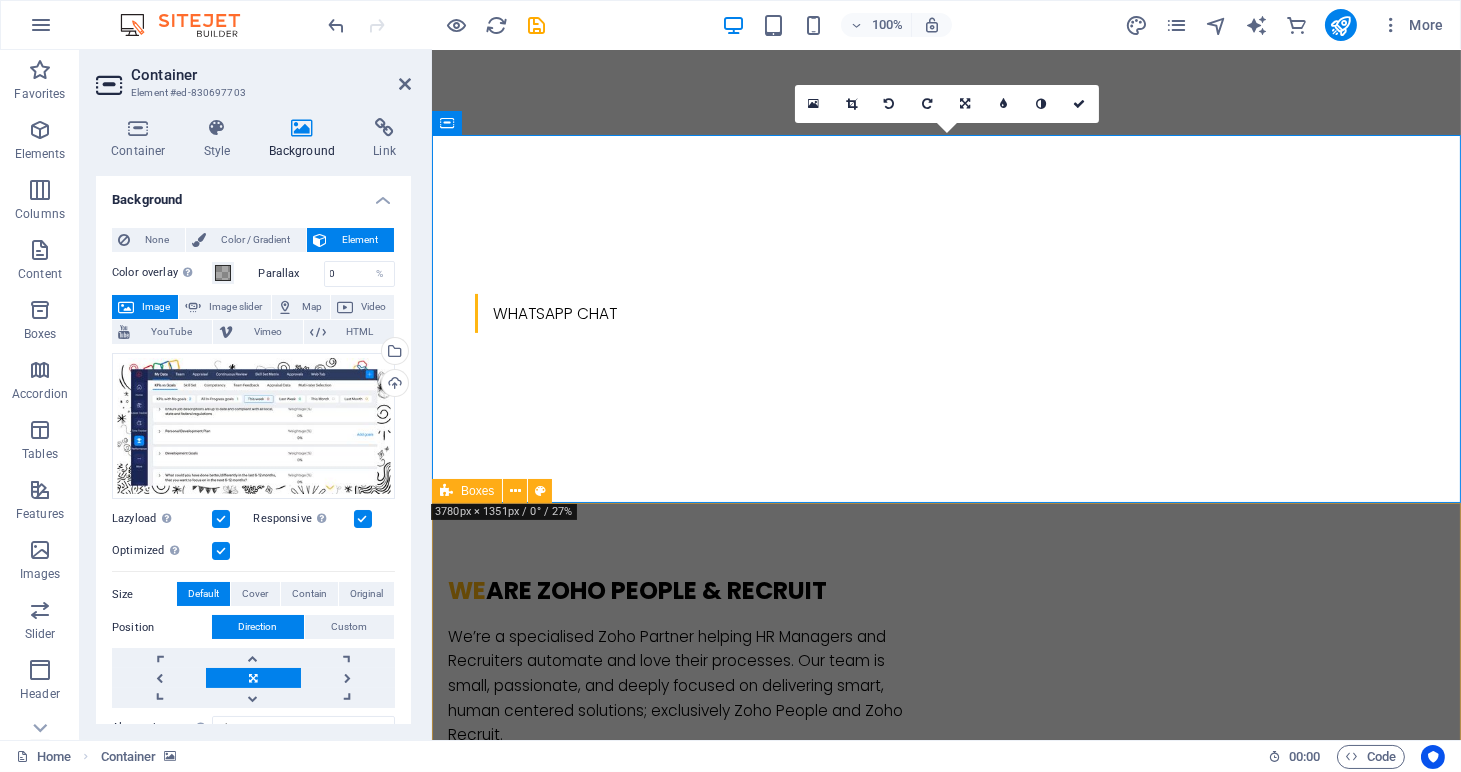 click on "Analytics Lorem ipsum dolor sit amet, consectetur adipisicing elit. Veritatis, dolorem! Strategies Lorem ipsum dolor sit amet, consectetur adipisicing elit. Veritatis, dolorem! Great Results Lorem ipsum dolor sit amet, consectetur adipisicing elit. Veritatis, dolorem!" at bounding box center (945, 2005) 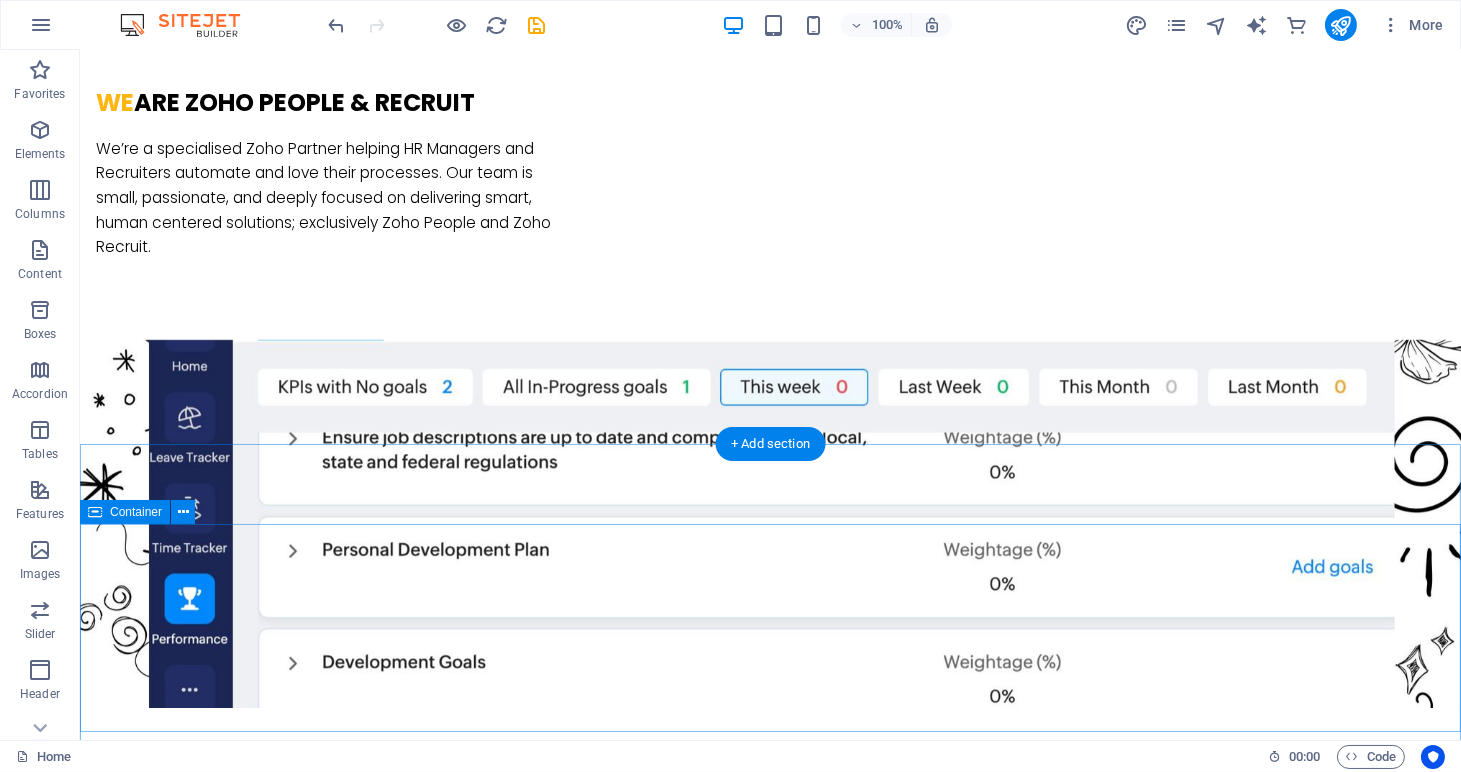 scroll, scrollTop: 1392, scrollLeft: 0, axis: vertical 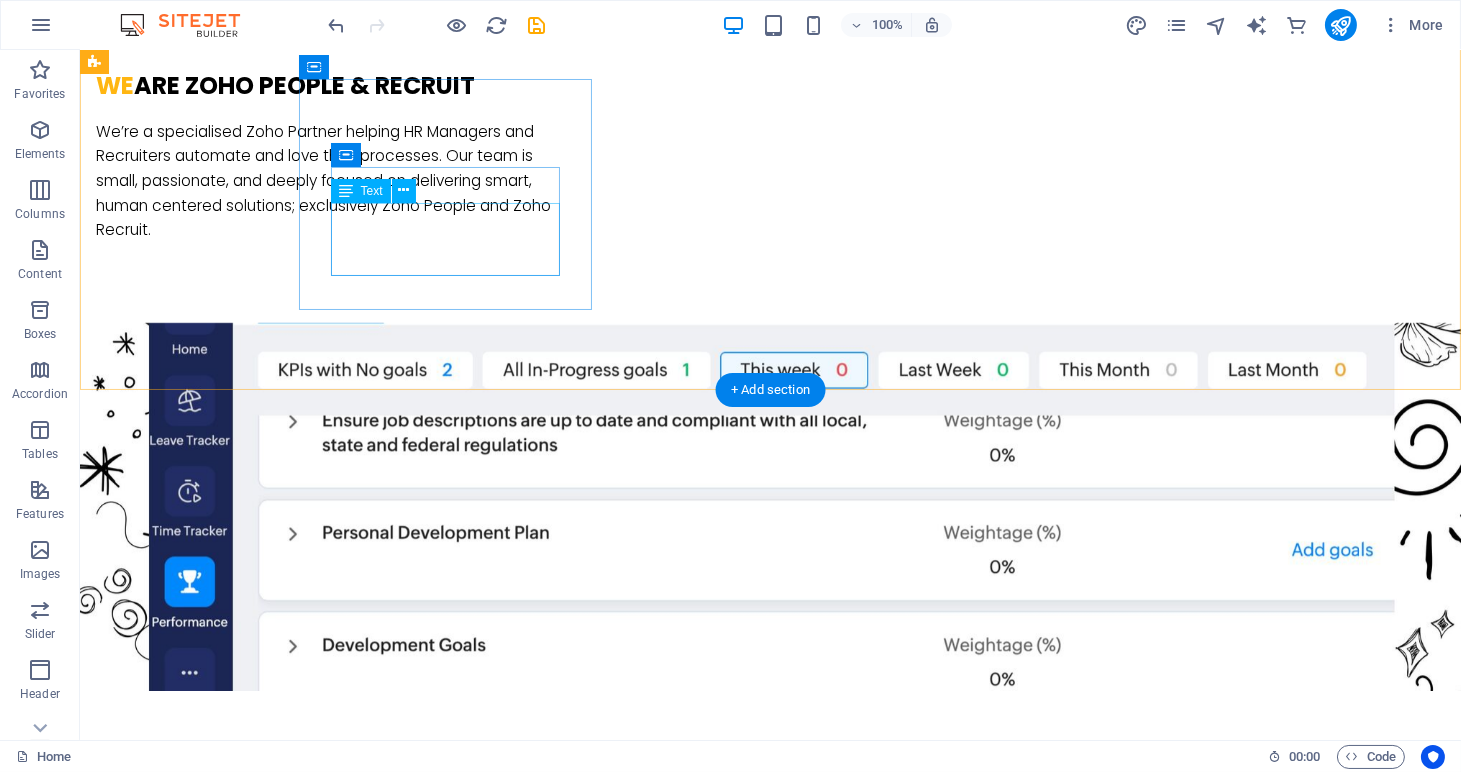 click on "Lorem ipsum dolor sit amet, consectetur adipisicing elit. Veritatis, dolorem!" at bounding box center (242, 1300) 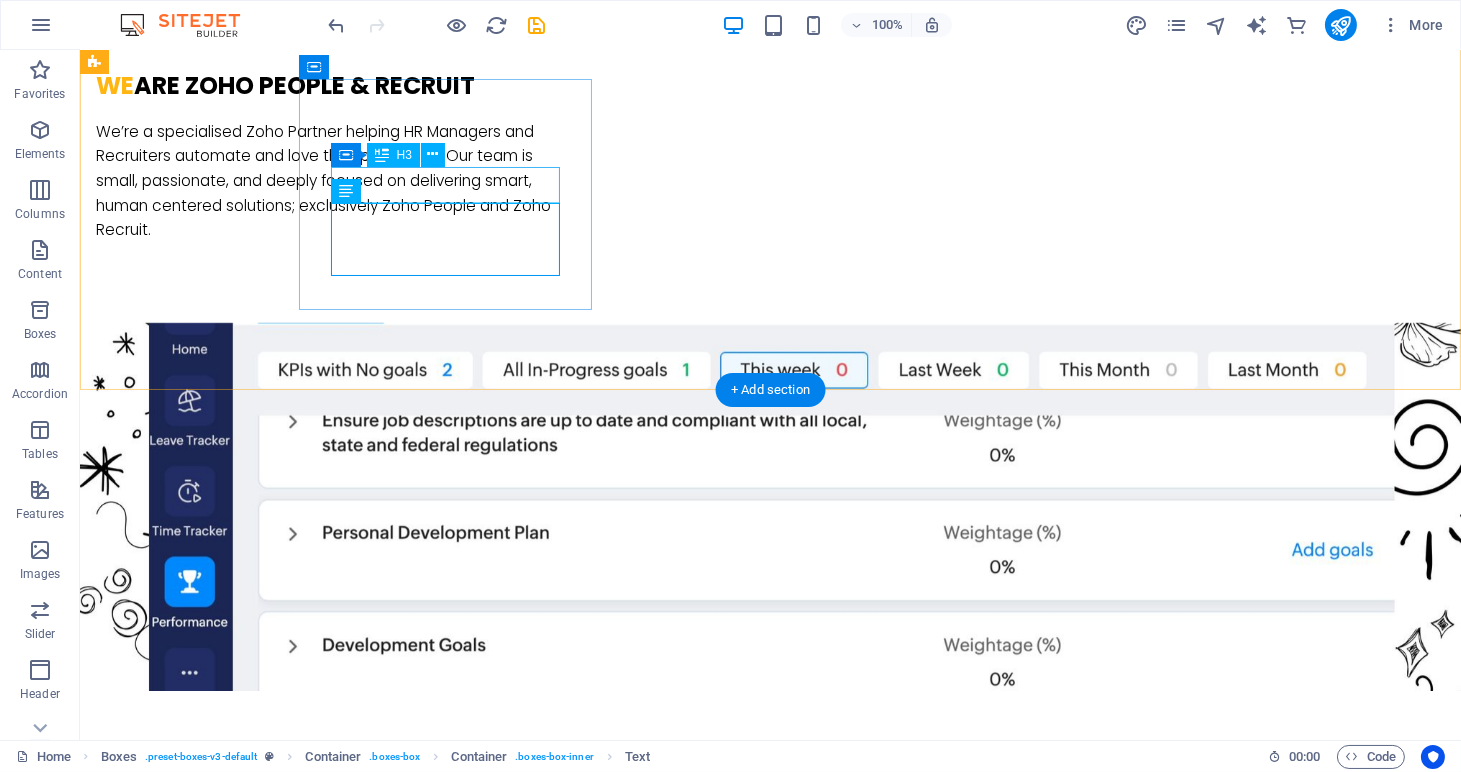 click on "Analytics" at bounding box center [242, 1245] 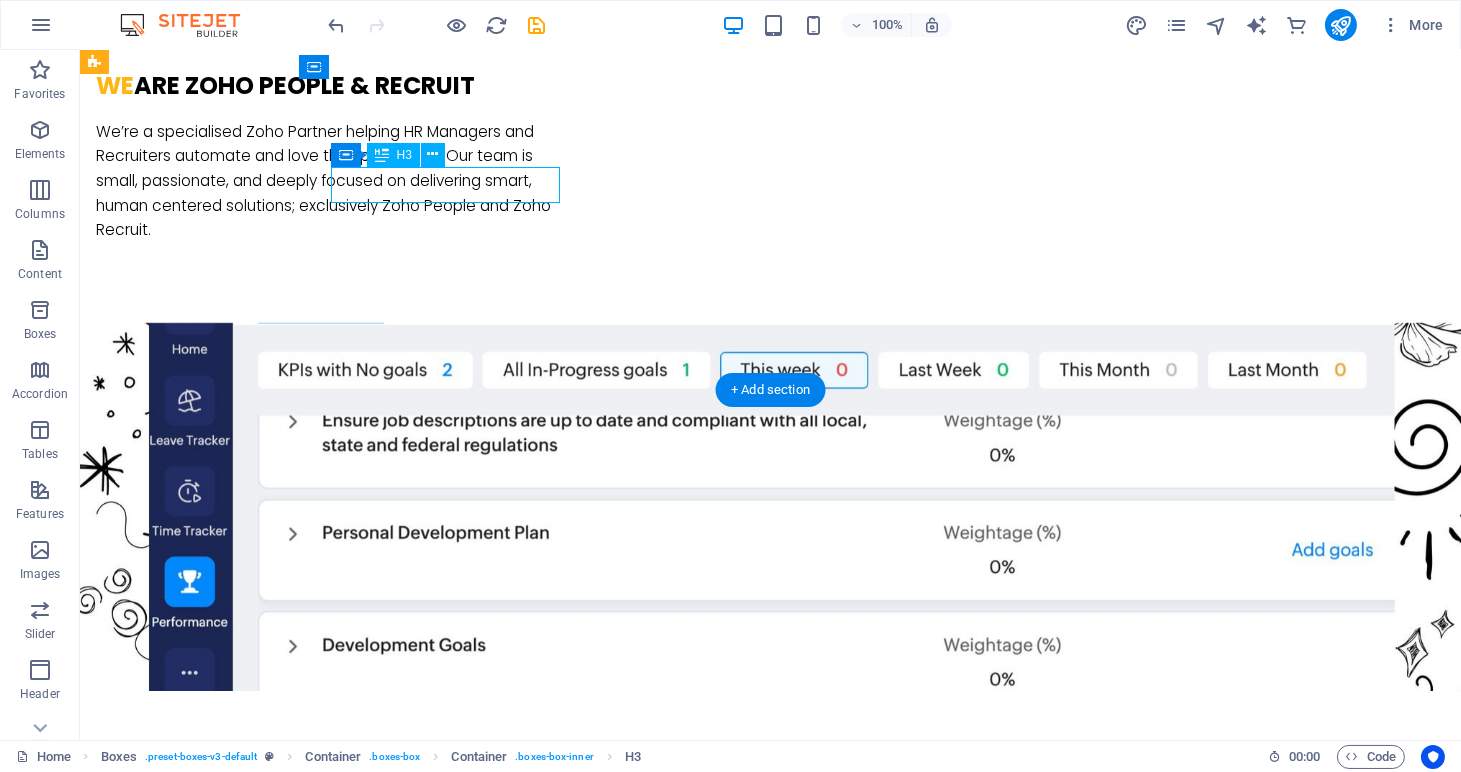 click on "Analytics" at bounding box center [242, 1245] 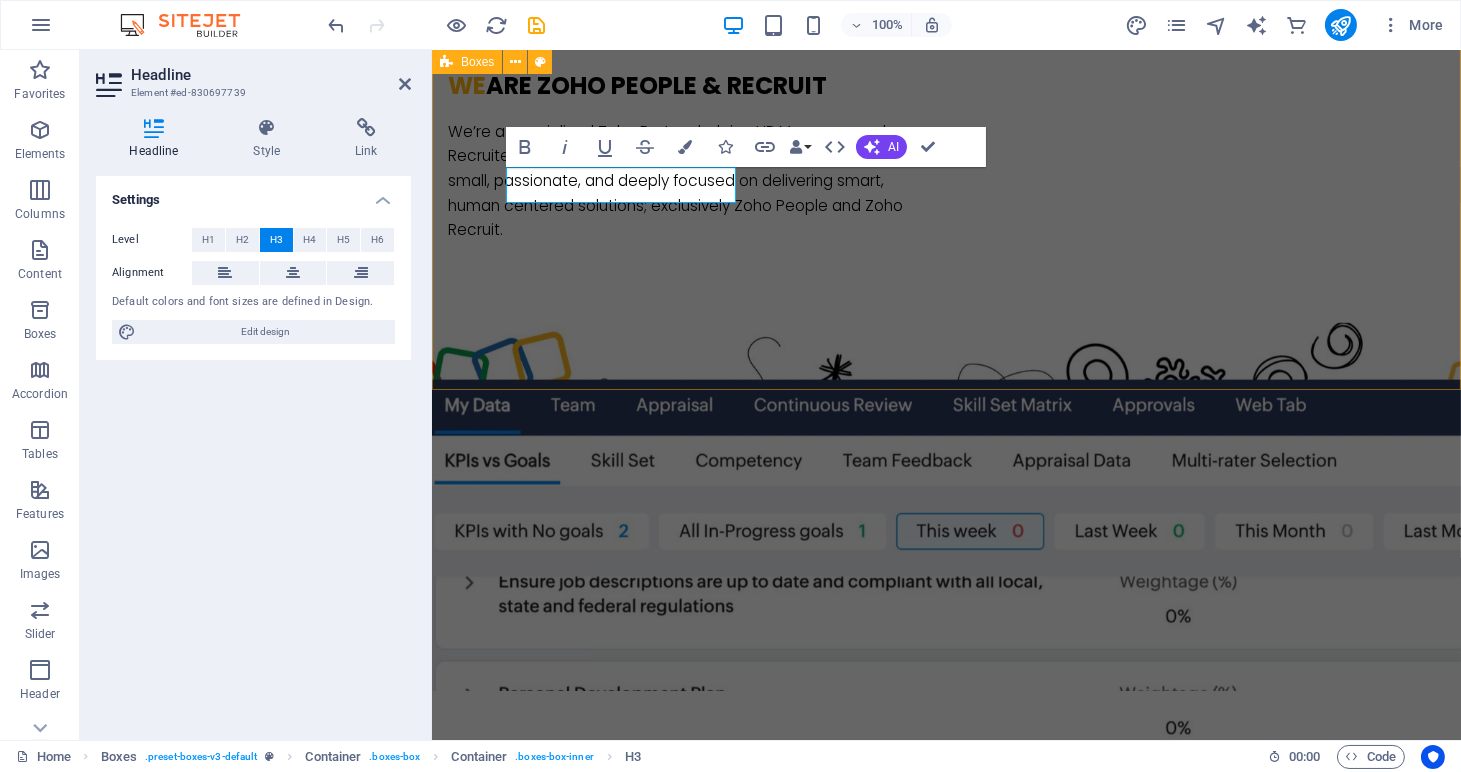 type 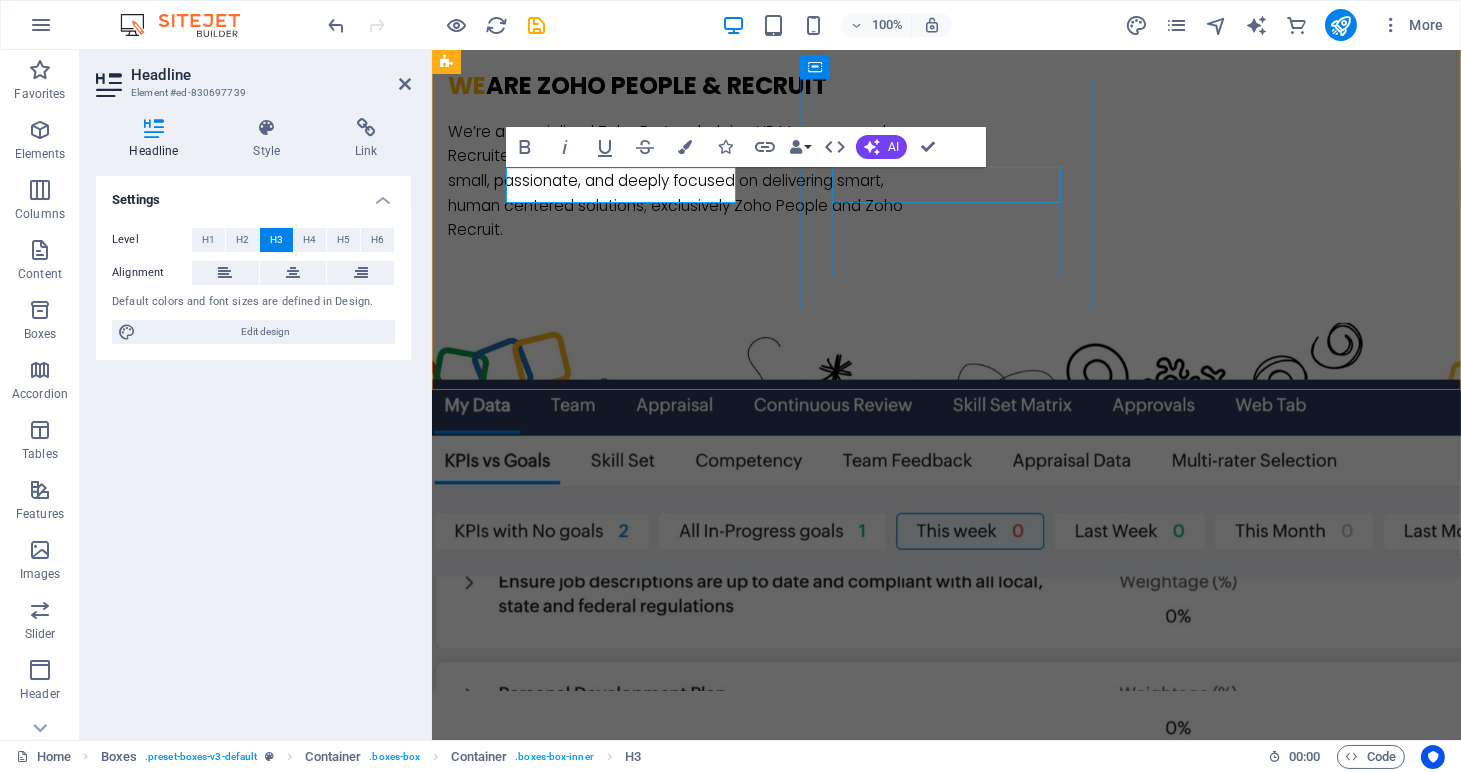 click on "Strategies" at bounding box center (593, 1490) 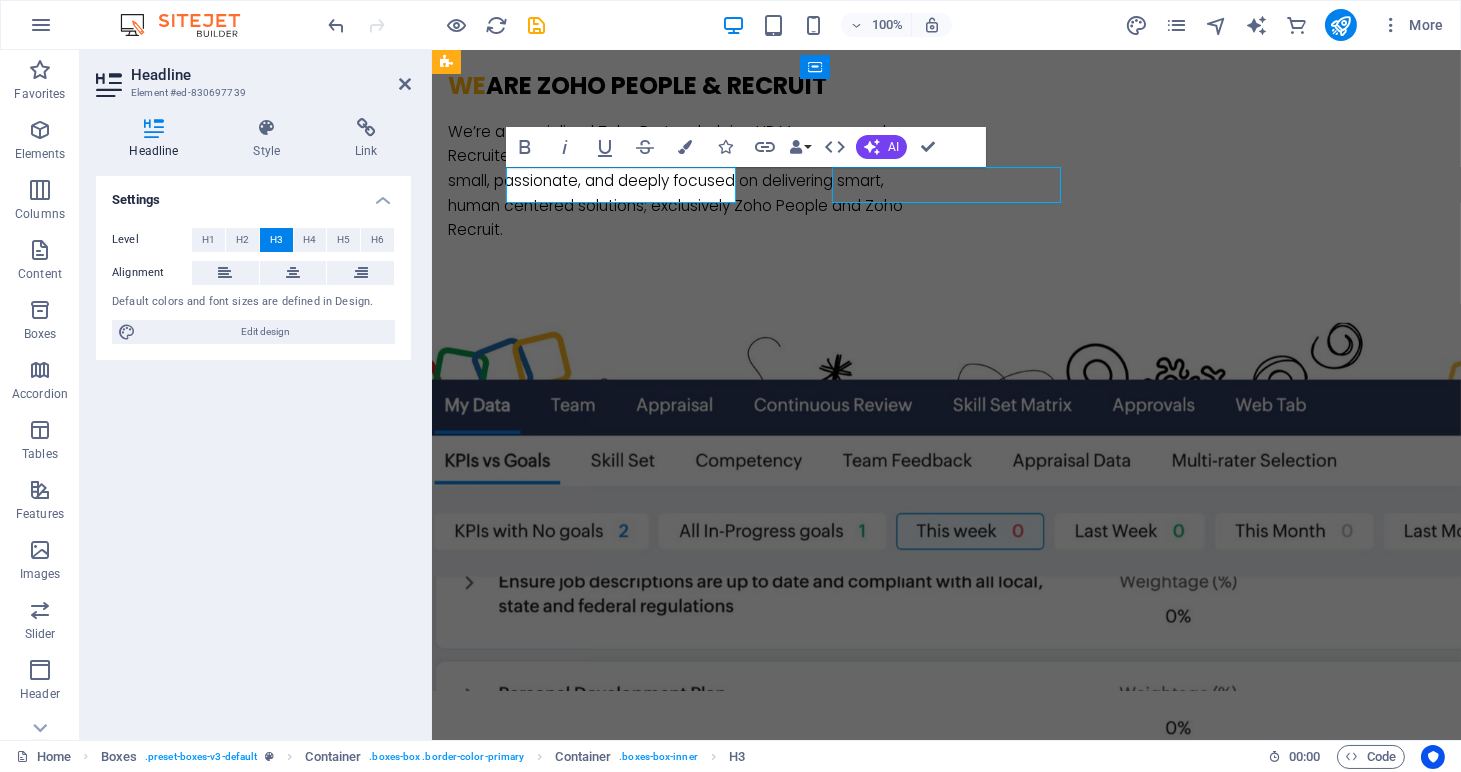 click on "Strategies" at bounding box center (593, 1490) 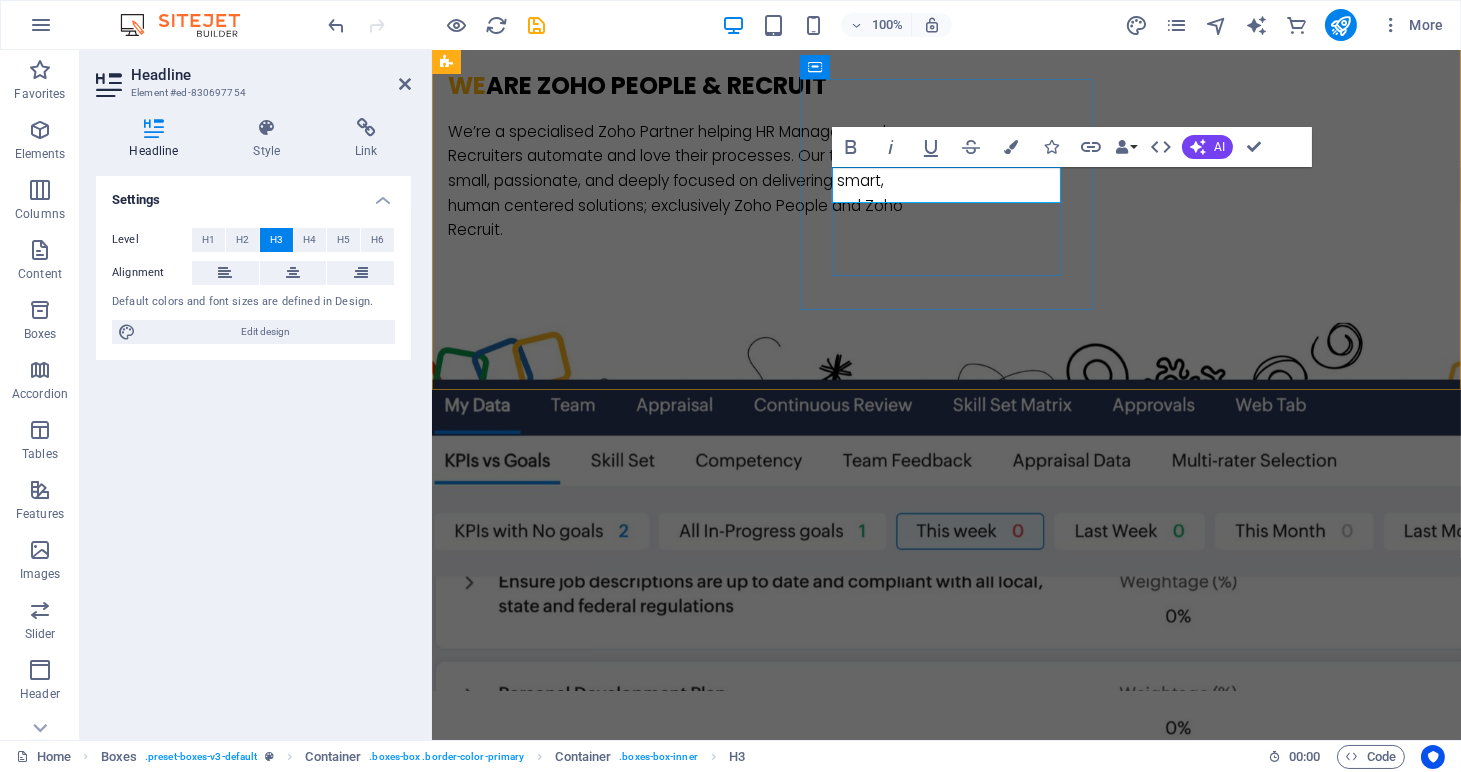 type 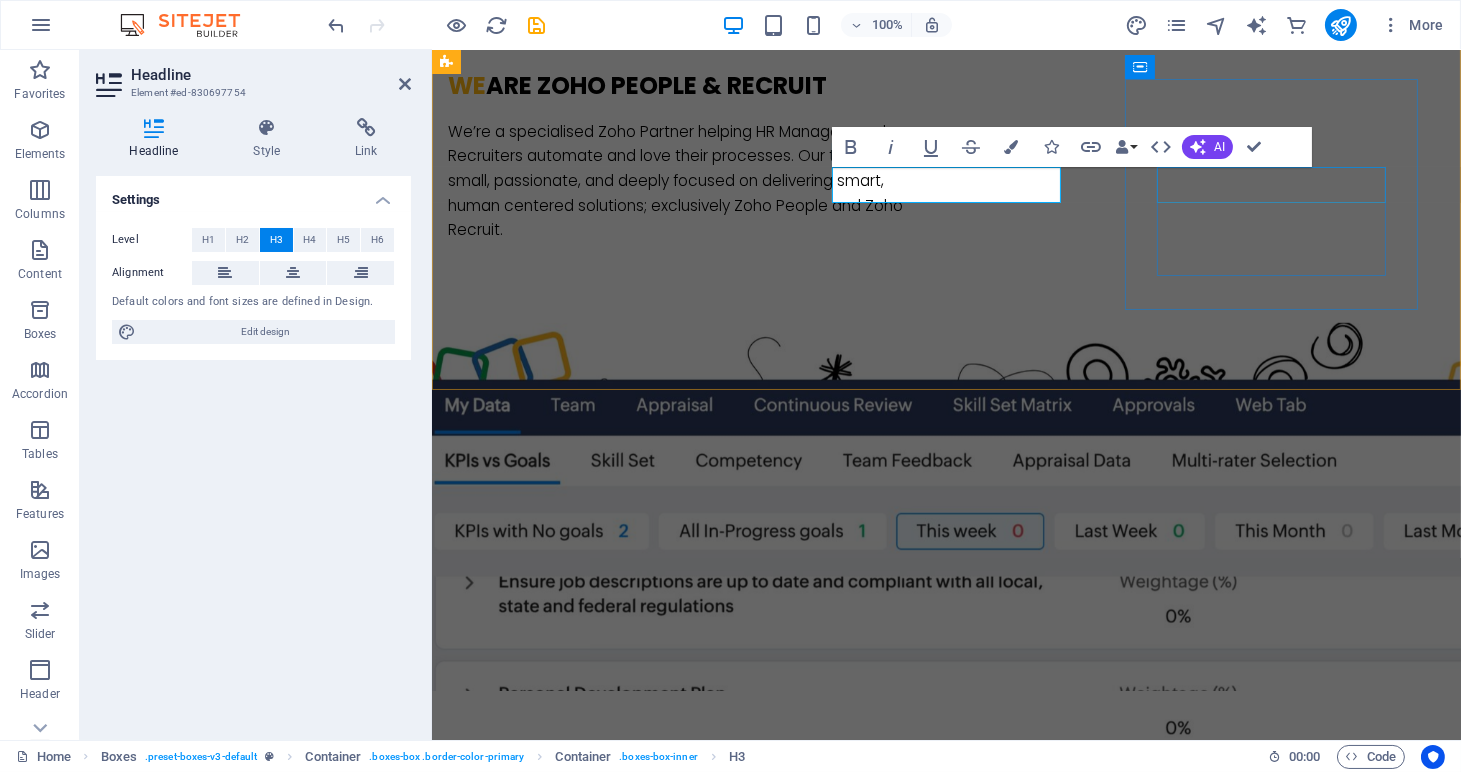 click on "Great Results" at bounding box center [593, 1738] 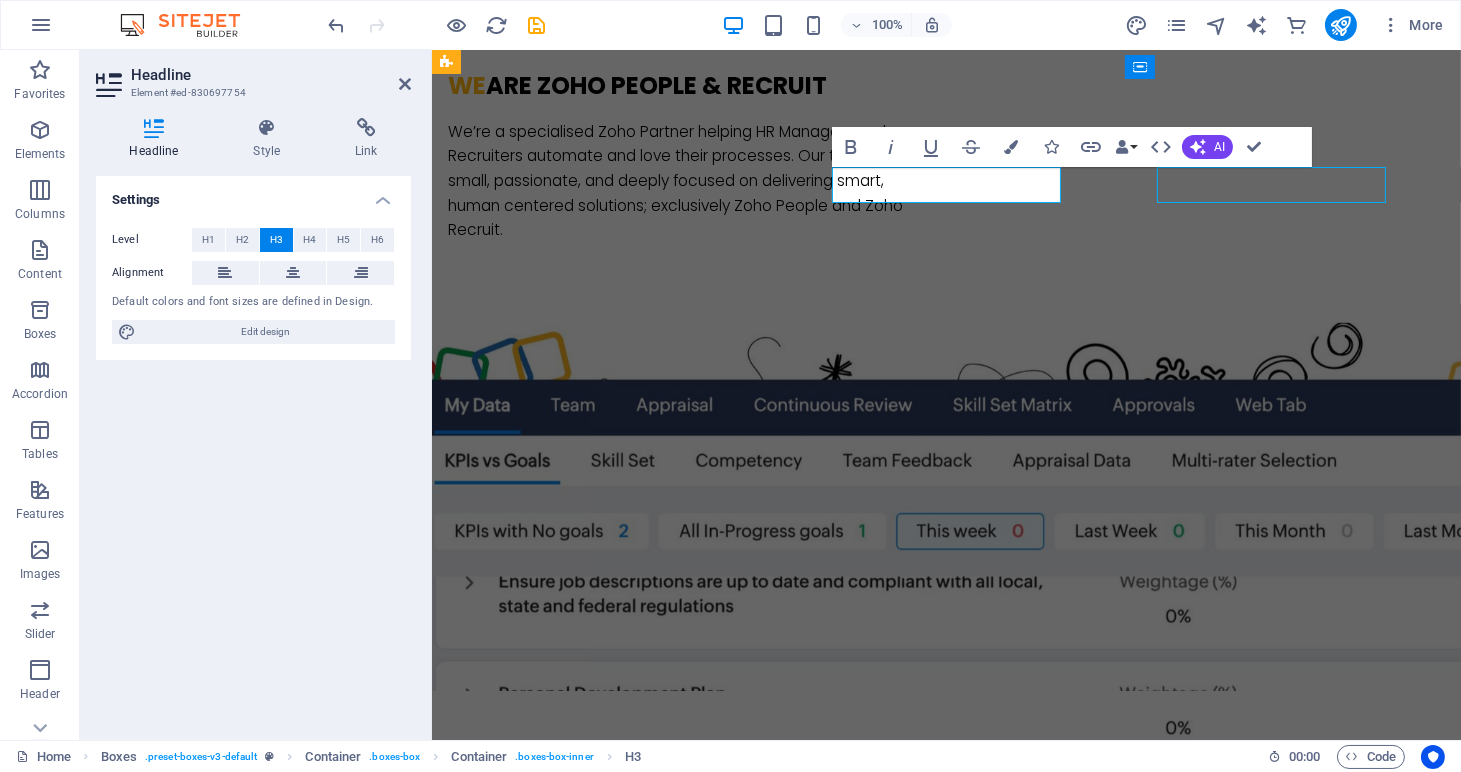 click on "Great Results" at bounding box center [593, 1738] 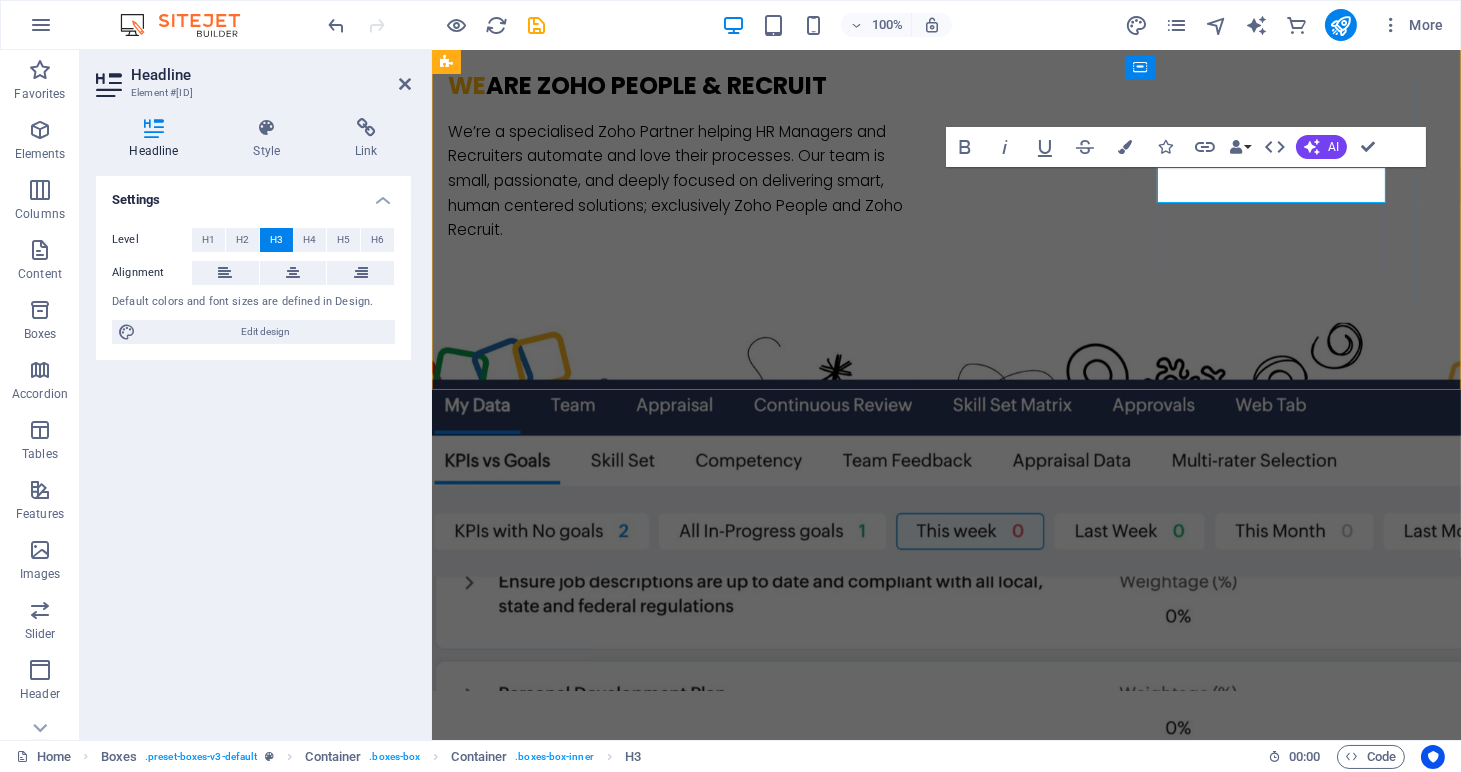 type 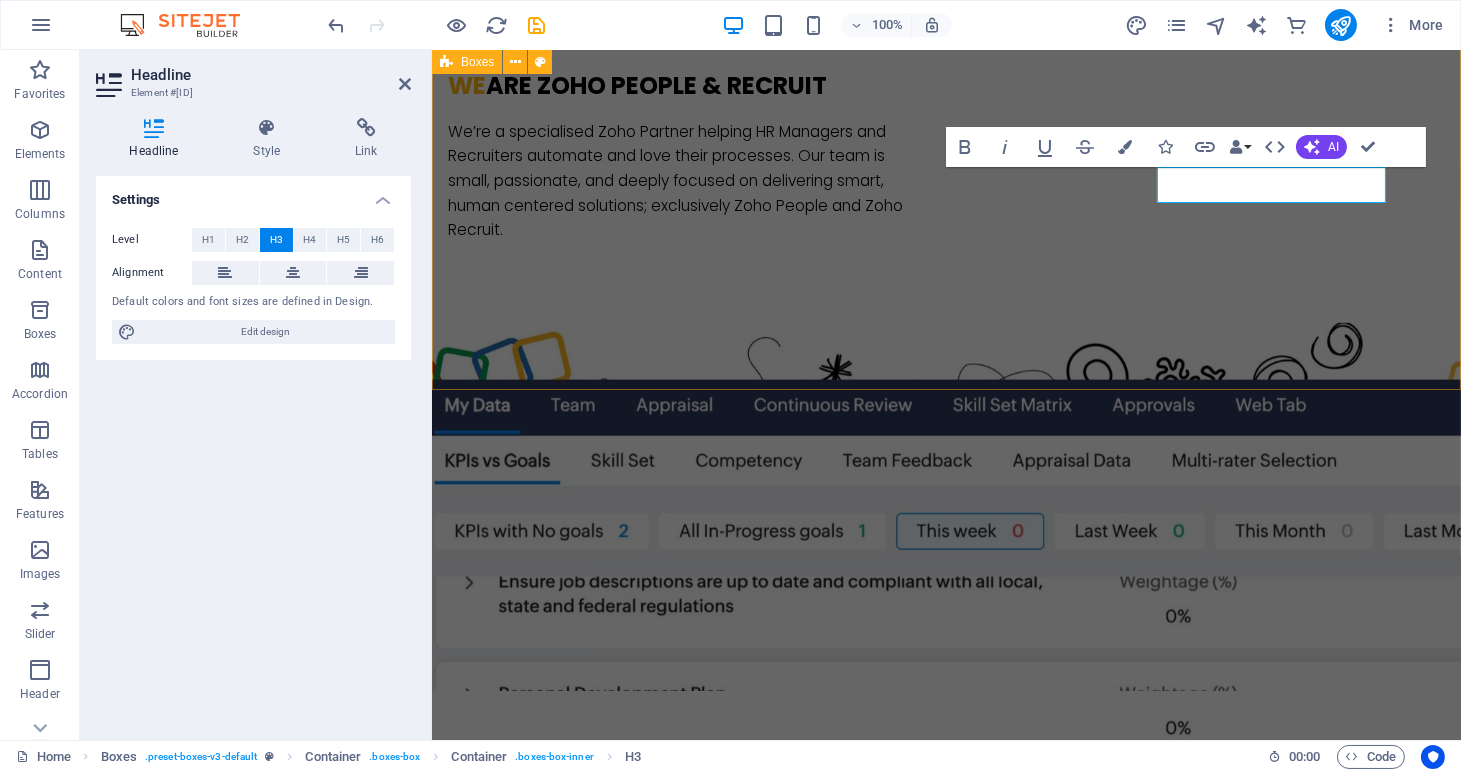 click on "Configuration Lorem ipsum dolor sit amet, consectetur adipisicing elit. Veritatis, dolorem! adoption Lorem ipsum dolor sit amet, consectetur adipisicing elit. Veritatis, dolorem! support Lorem ipsum dolor sit amet, consectetur adipisicing elit. Veritatis, dolorem!" at bounding box center [945, 1500] 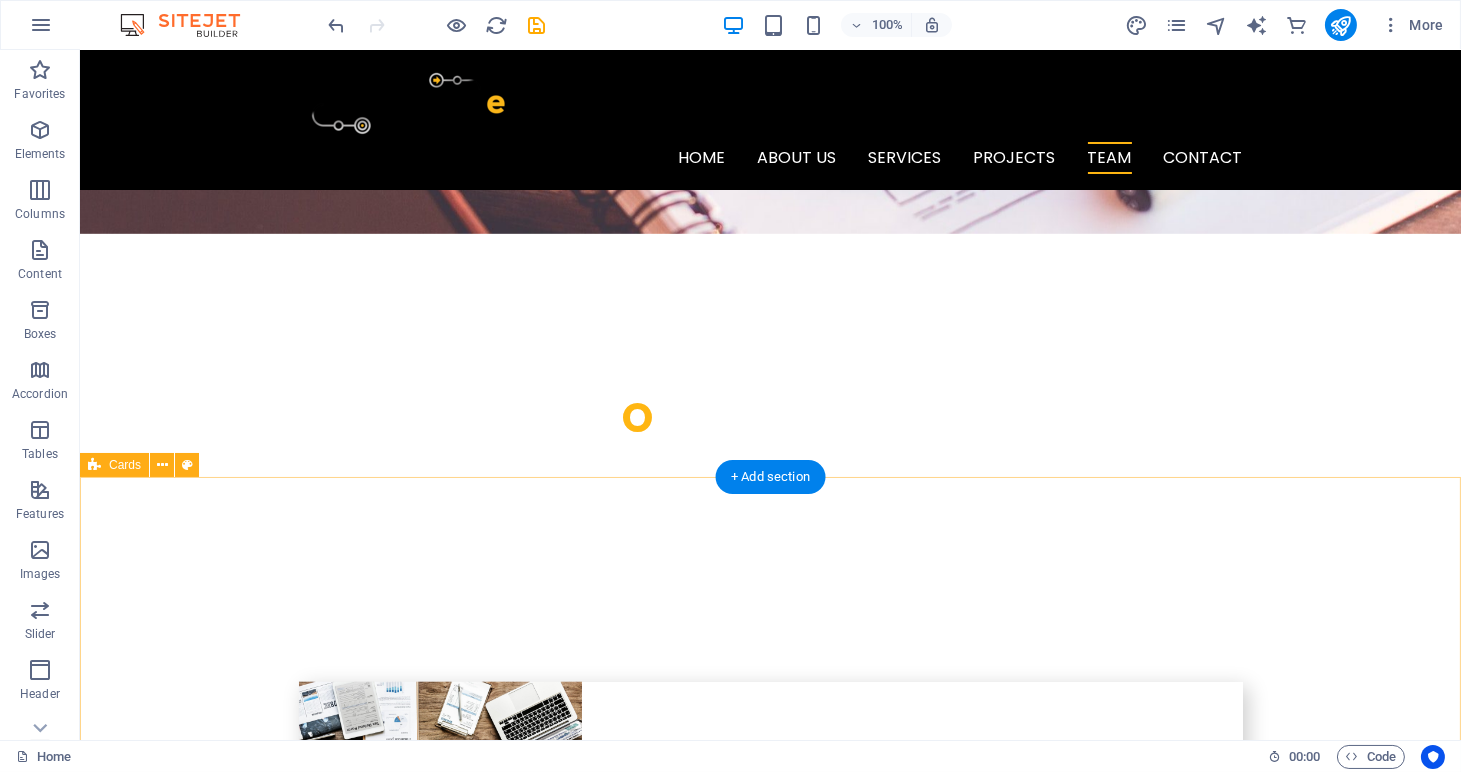 scroll, scrollTop: 3427, scrollLeft: 0, axis: vertical 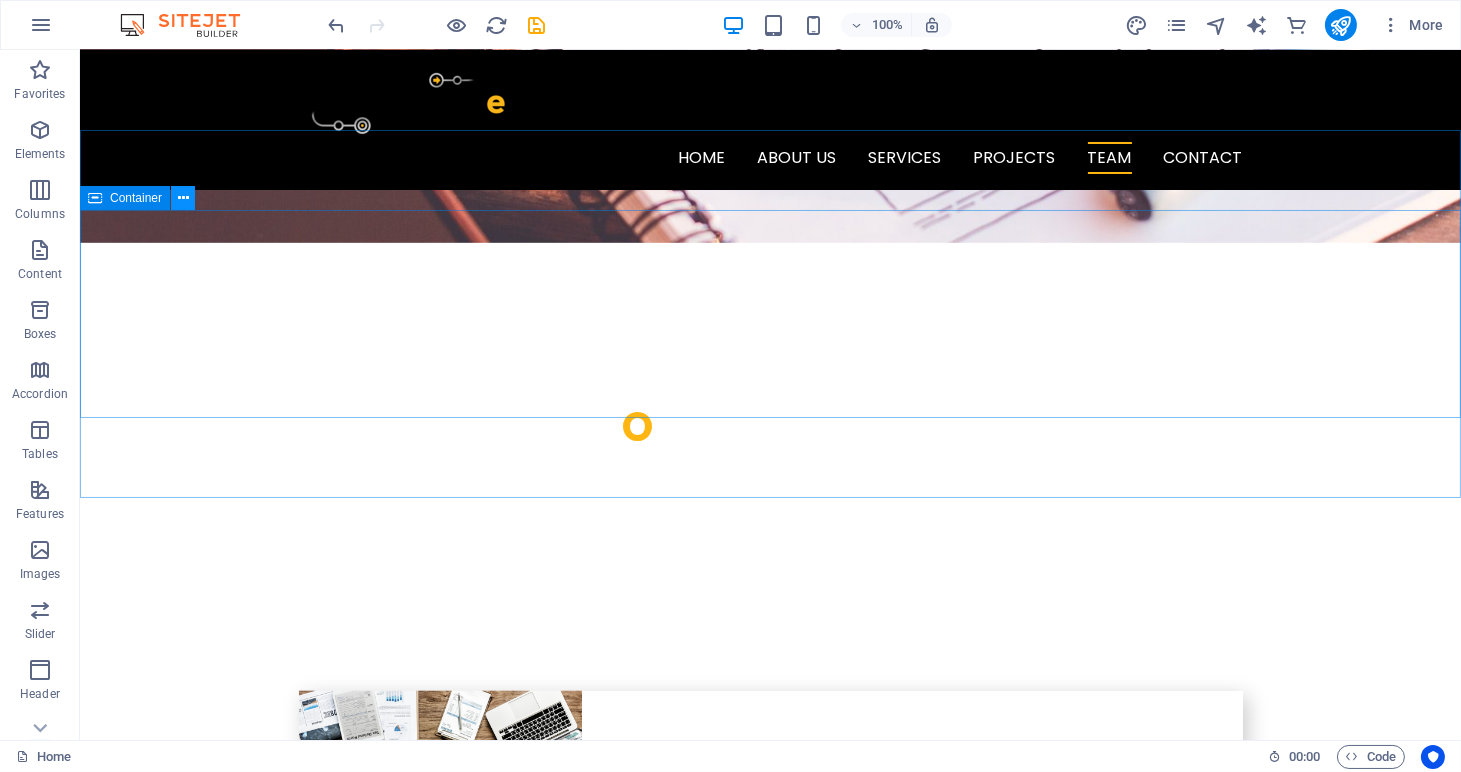 click at bounding box center (183, 198) 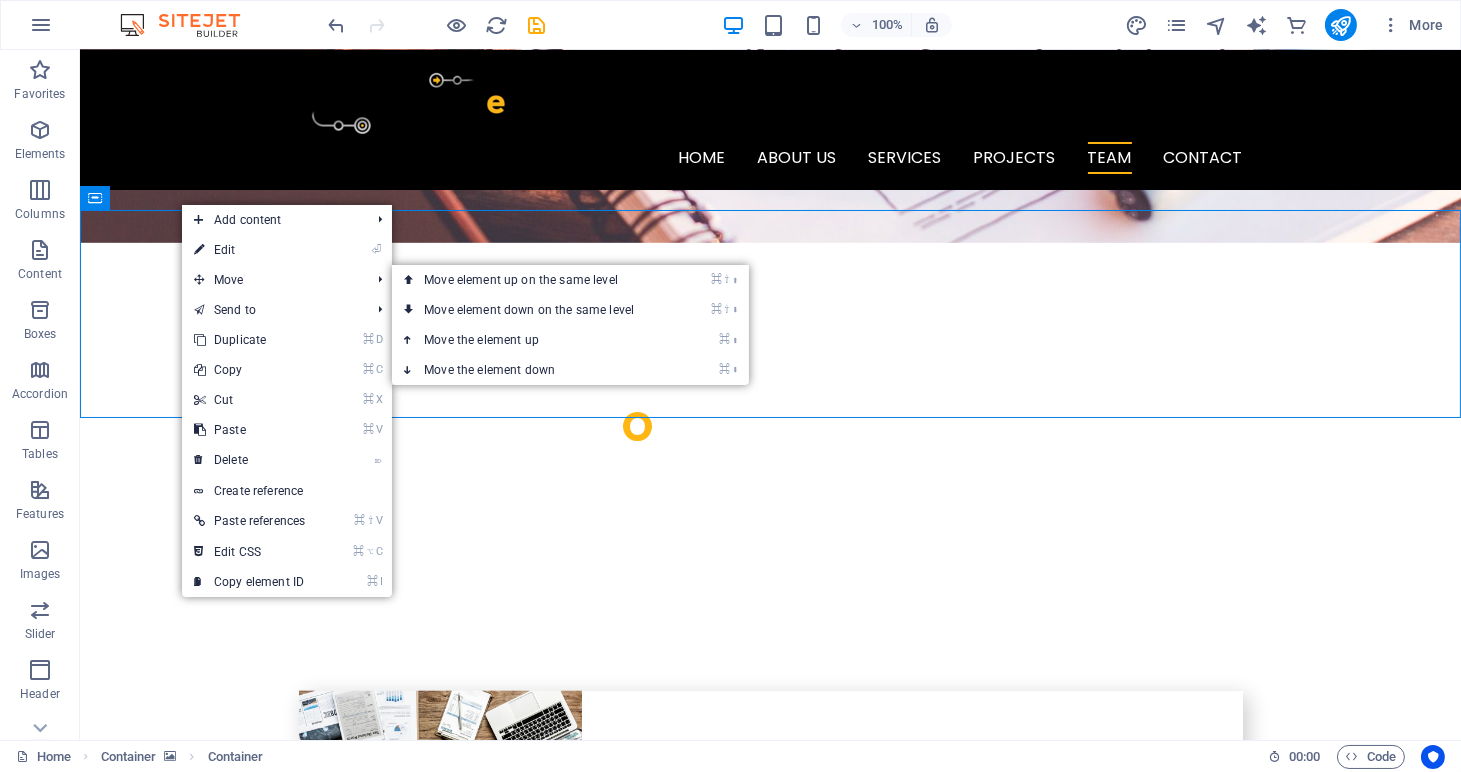 click on "⏎  Edit" at bounding box center (249, 250) 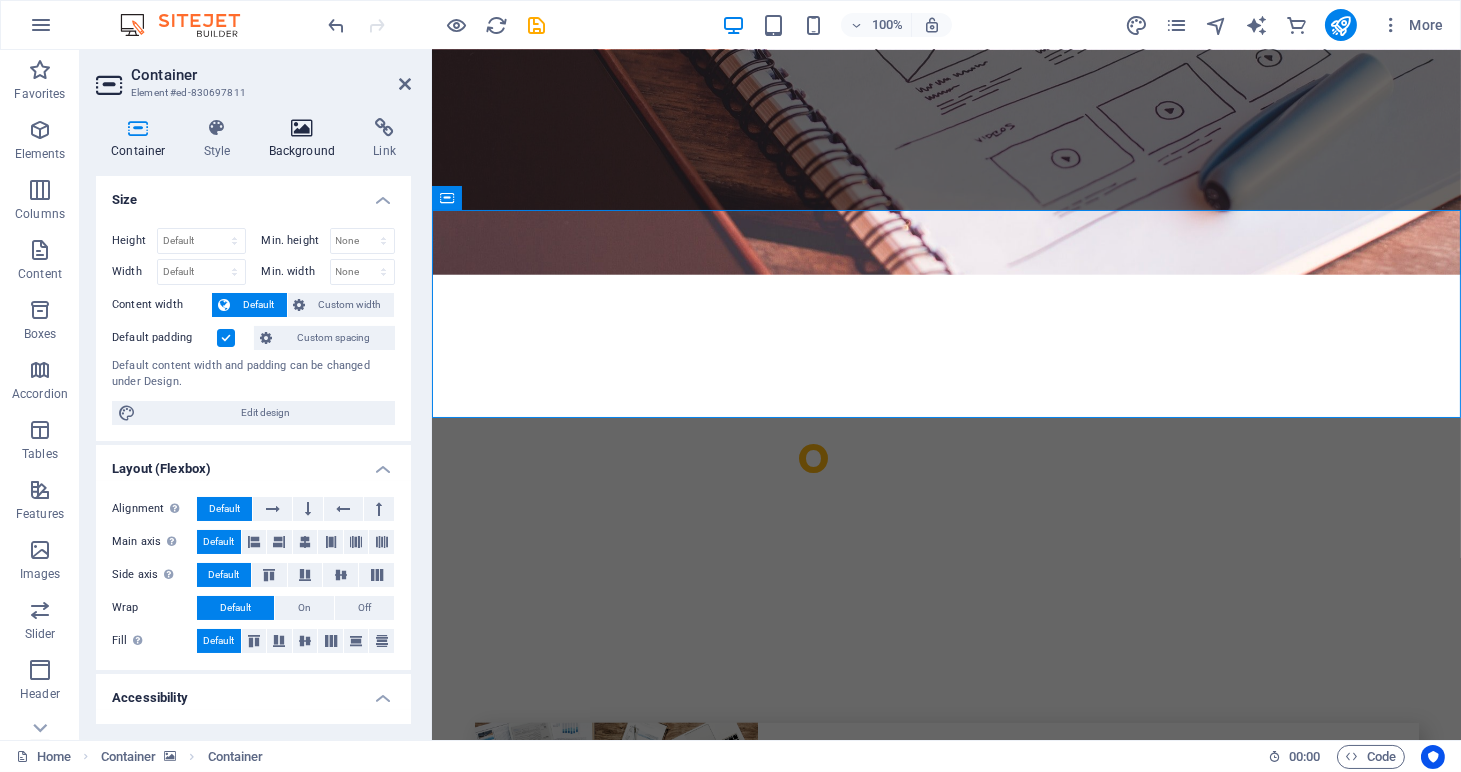 click at bounding box center (302, 128) 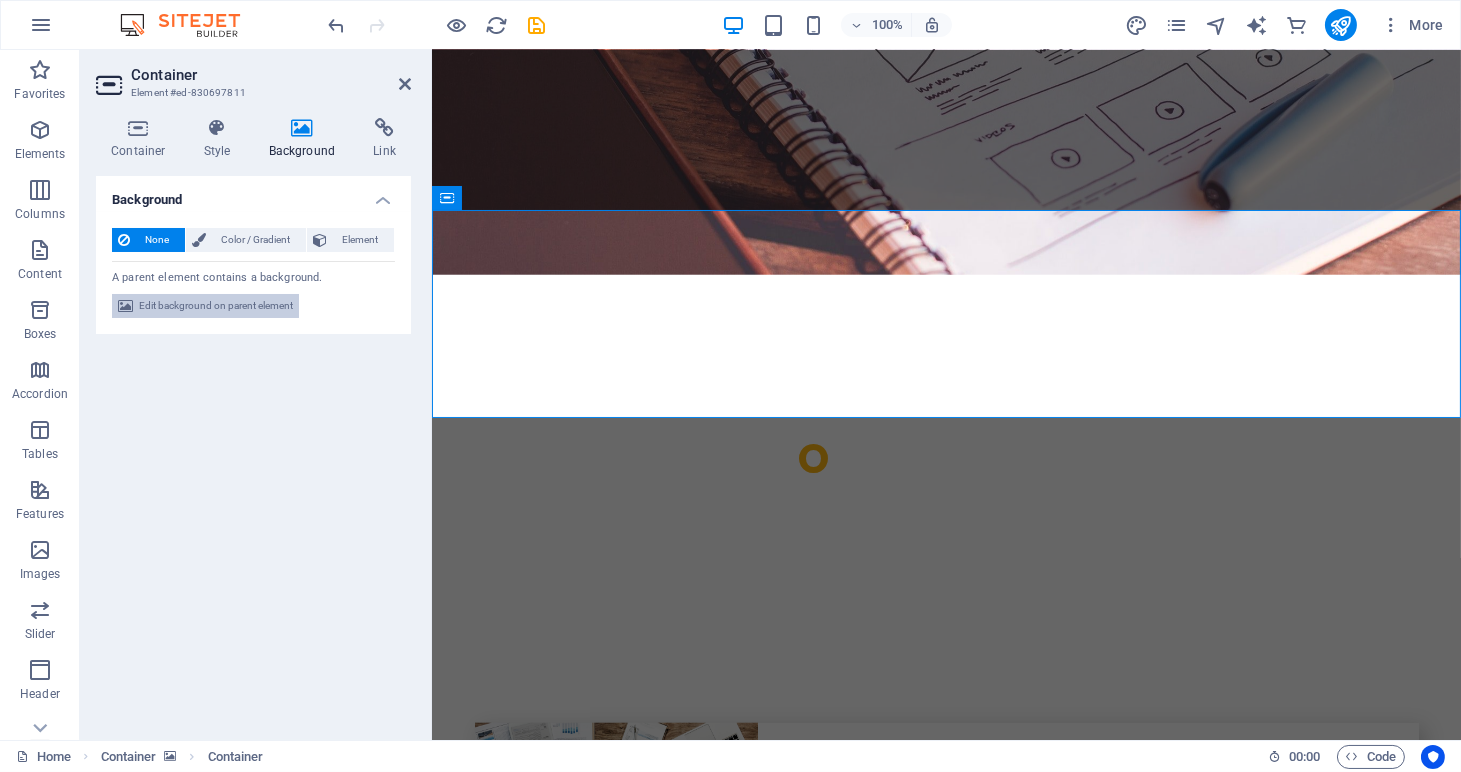 click on "Edit background on parent element" at bounding box center (216, 306) 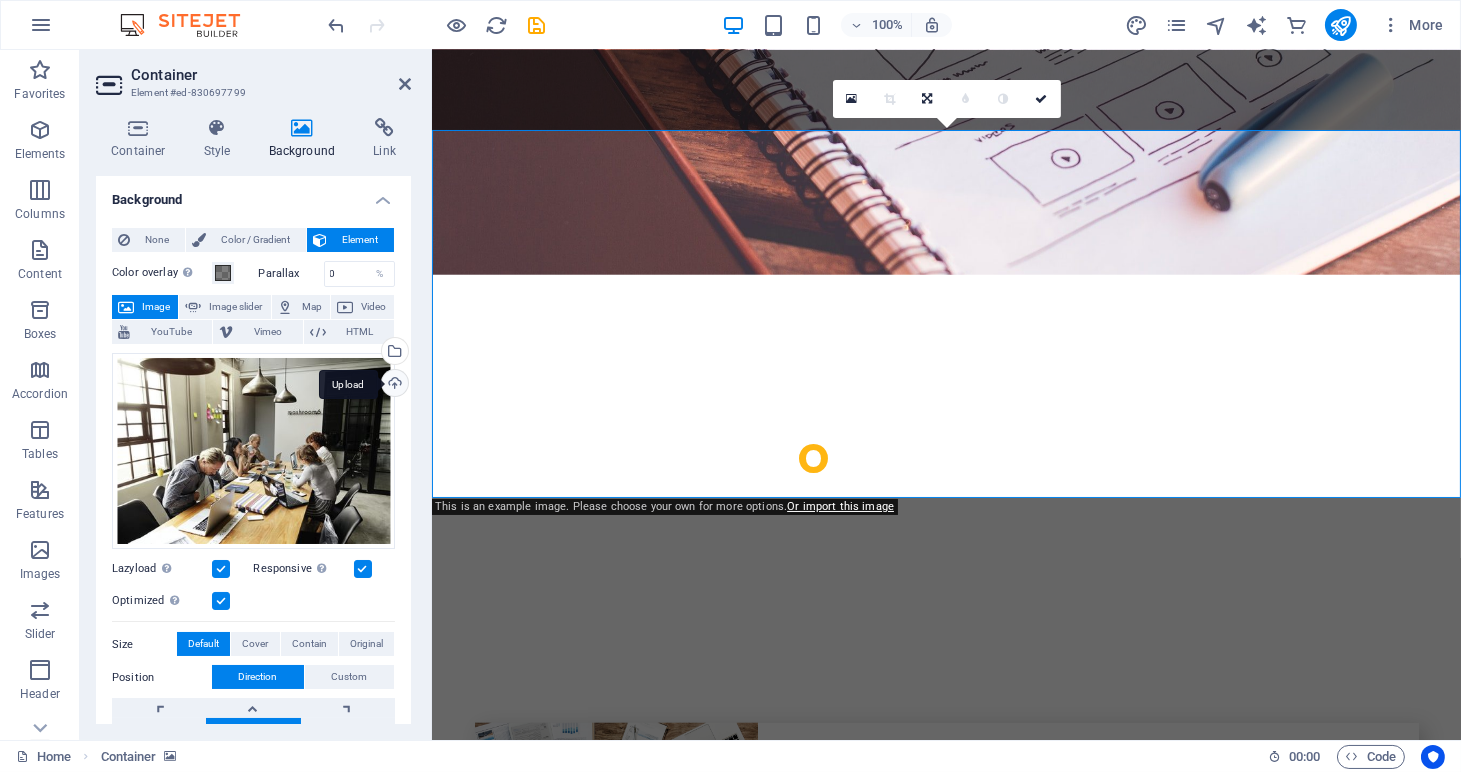 click on "Upload" at bounding box center [393, 385] 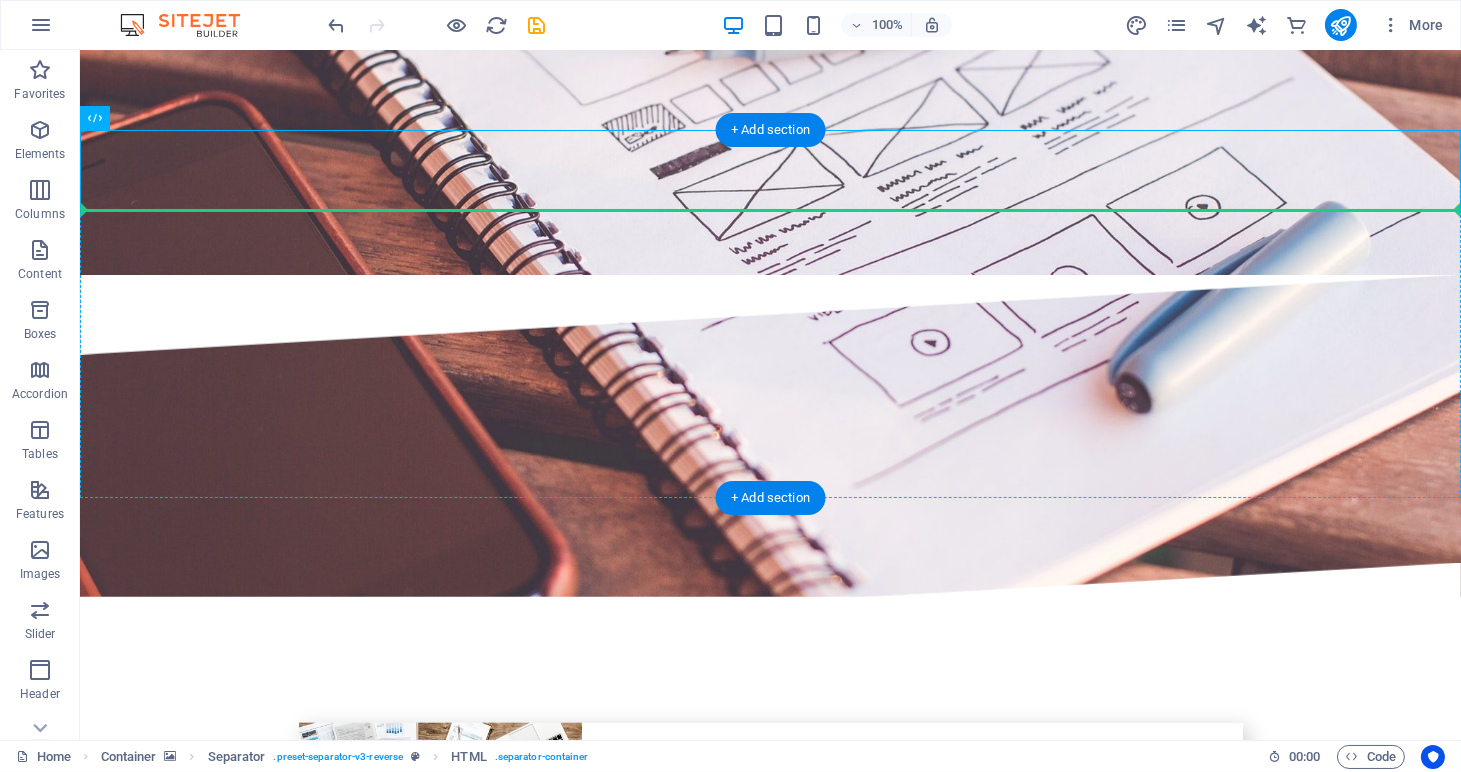 drag, startPoint x: 826, startPoint y: 176, endPoint x: 1180, endPoint y: 277, distance: 368.12634 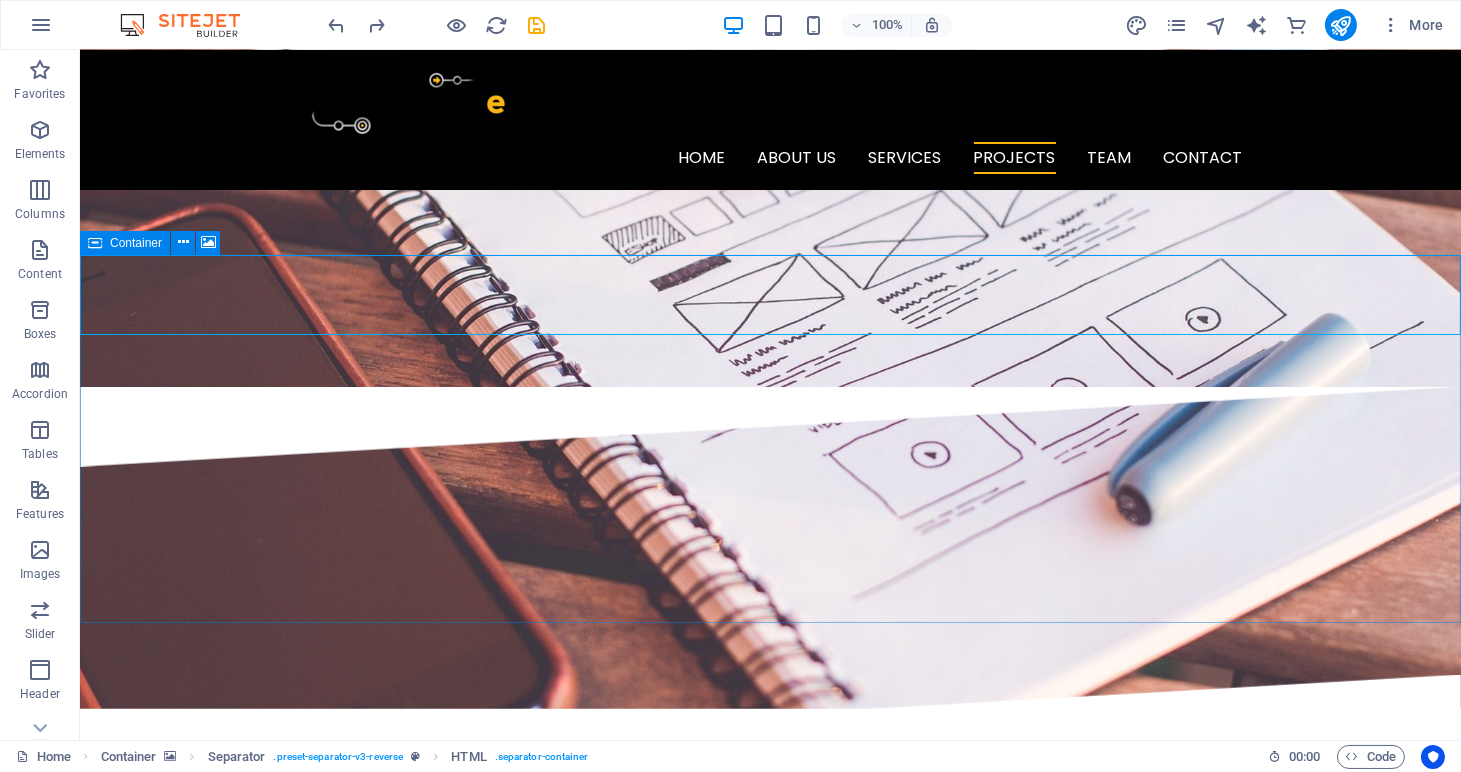 scroll, scrollTop: 3277, scrollLeft: 0, axis: vertical 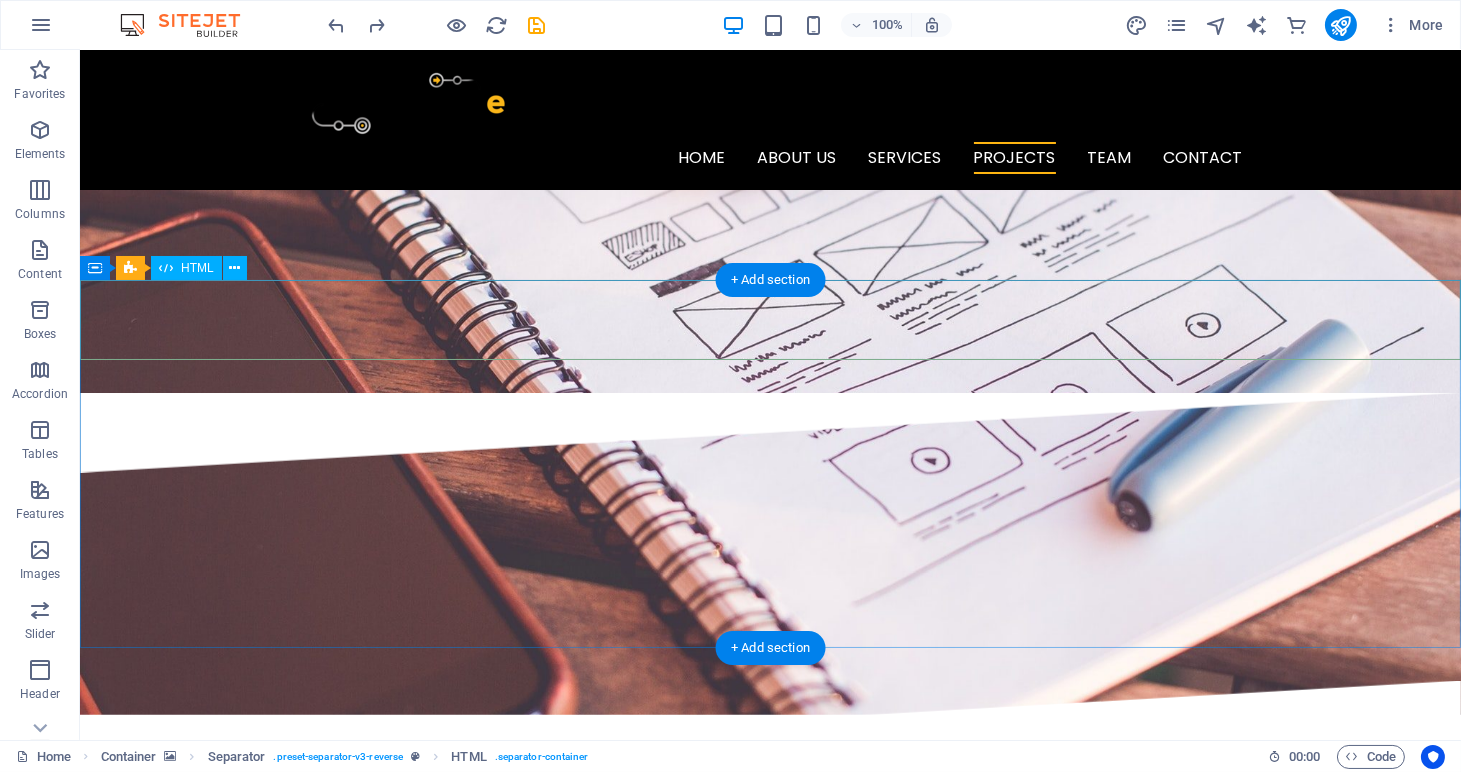 click at bounding box center (770, 3031) 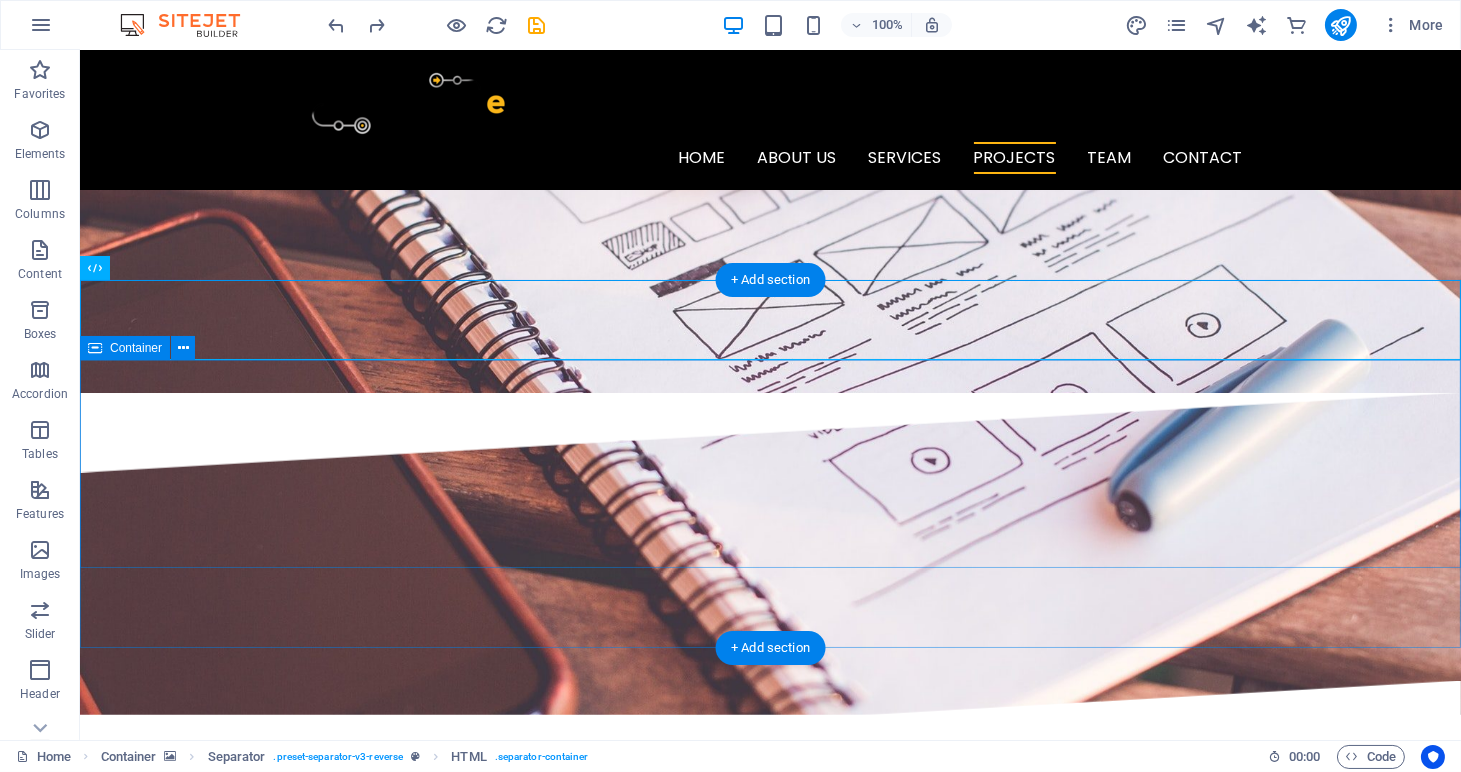 click on "O ur Team" at bounding box center (770, 3175) 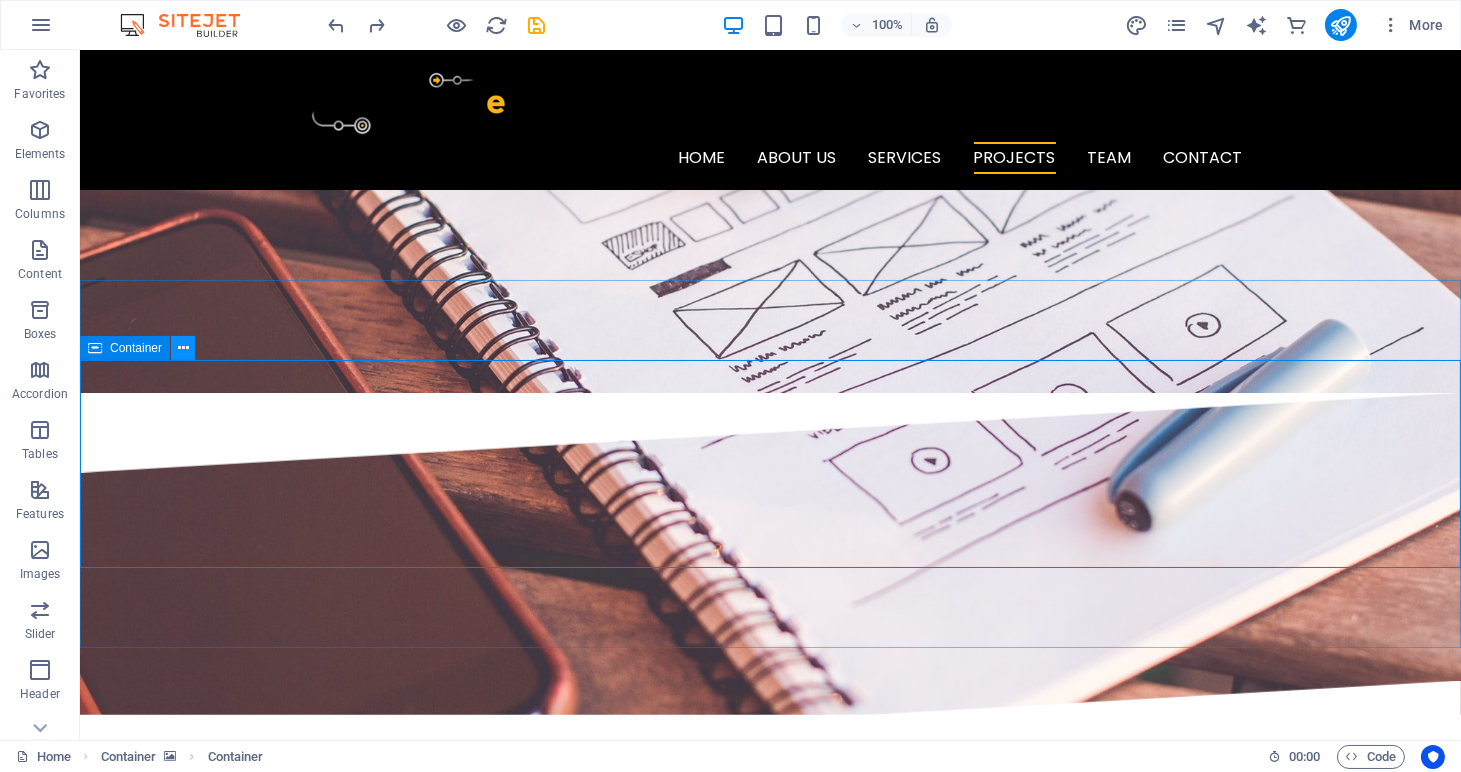 click at bounding box center (183, 348) 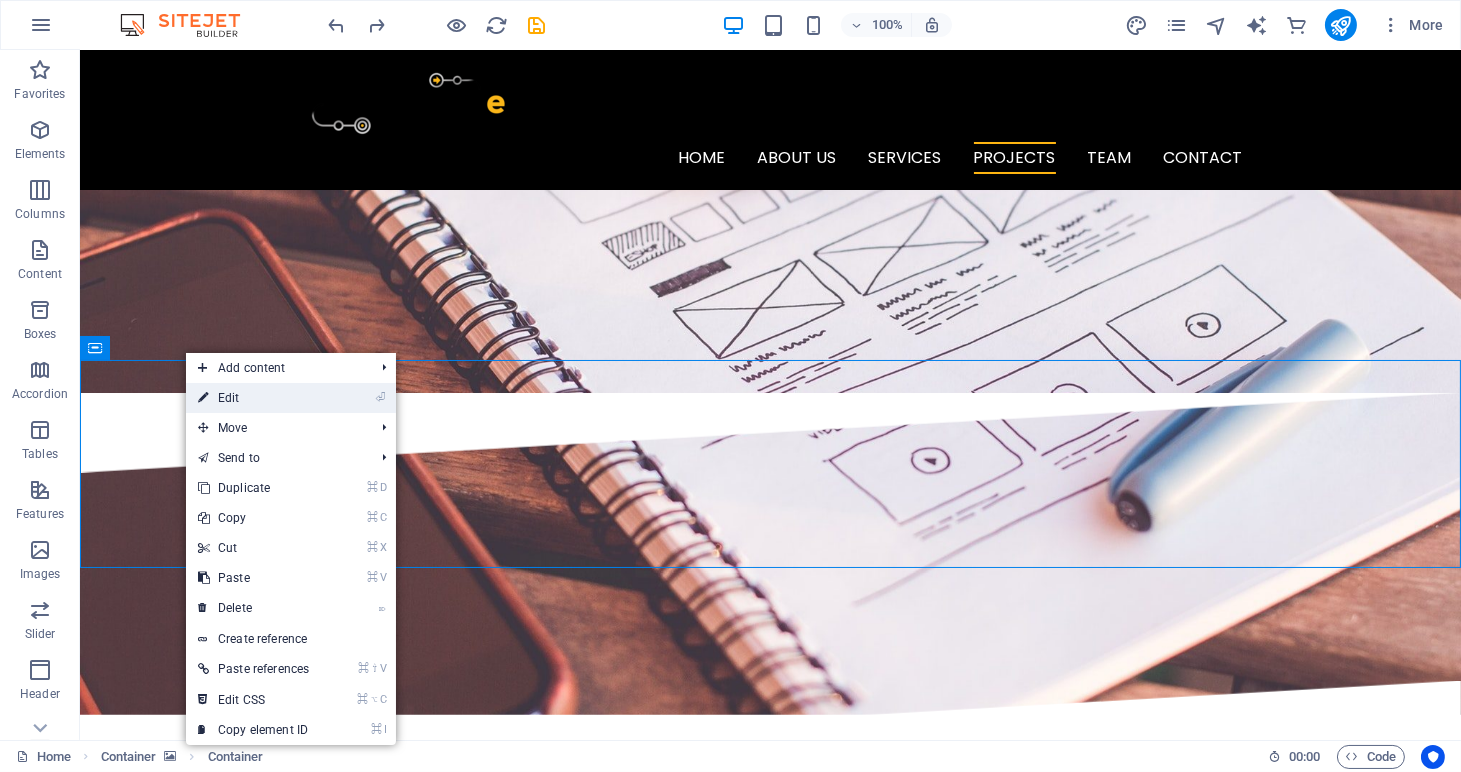 click on "⏎  Edit" at bounding box center (253, 398) 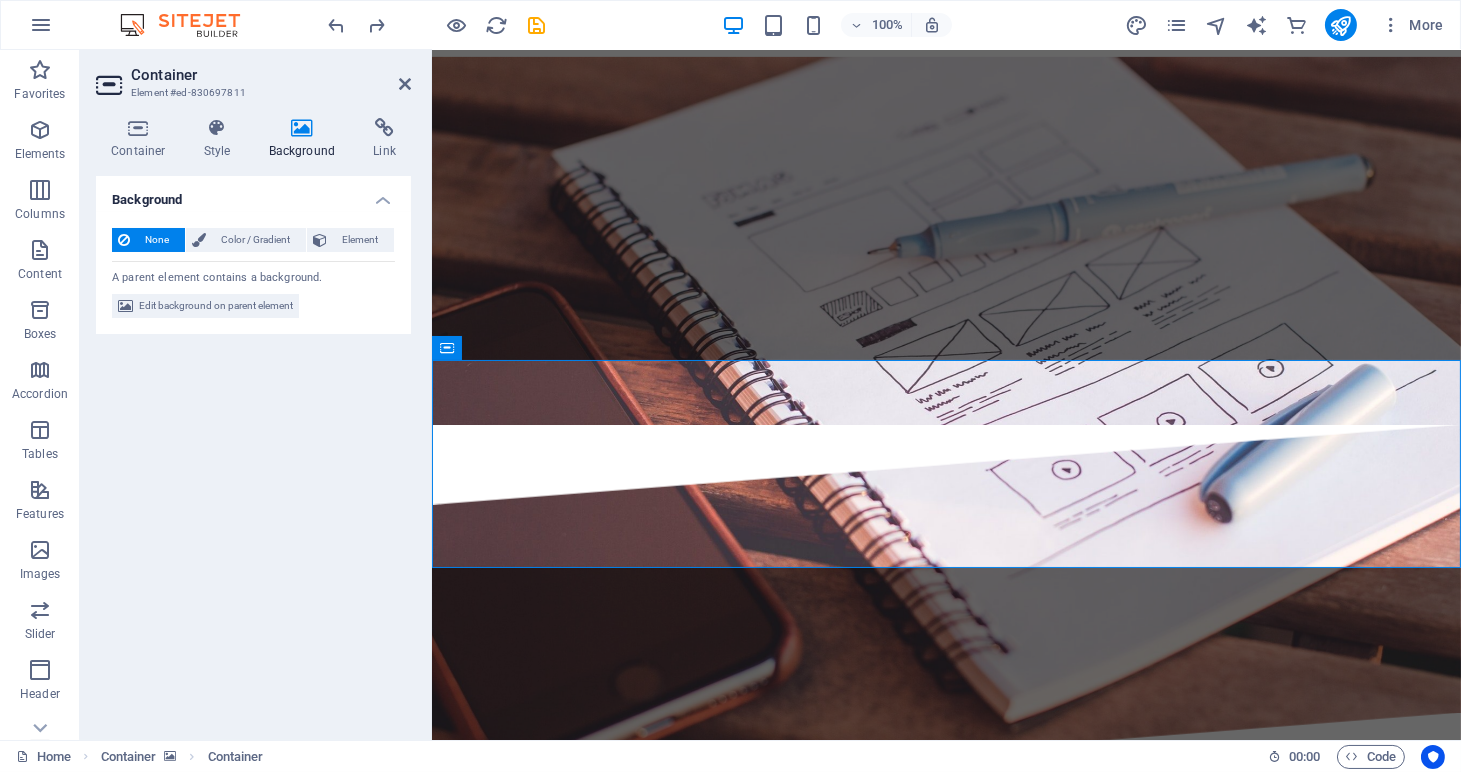 click at bounding box center (302, 128) 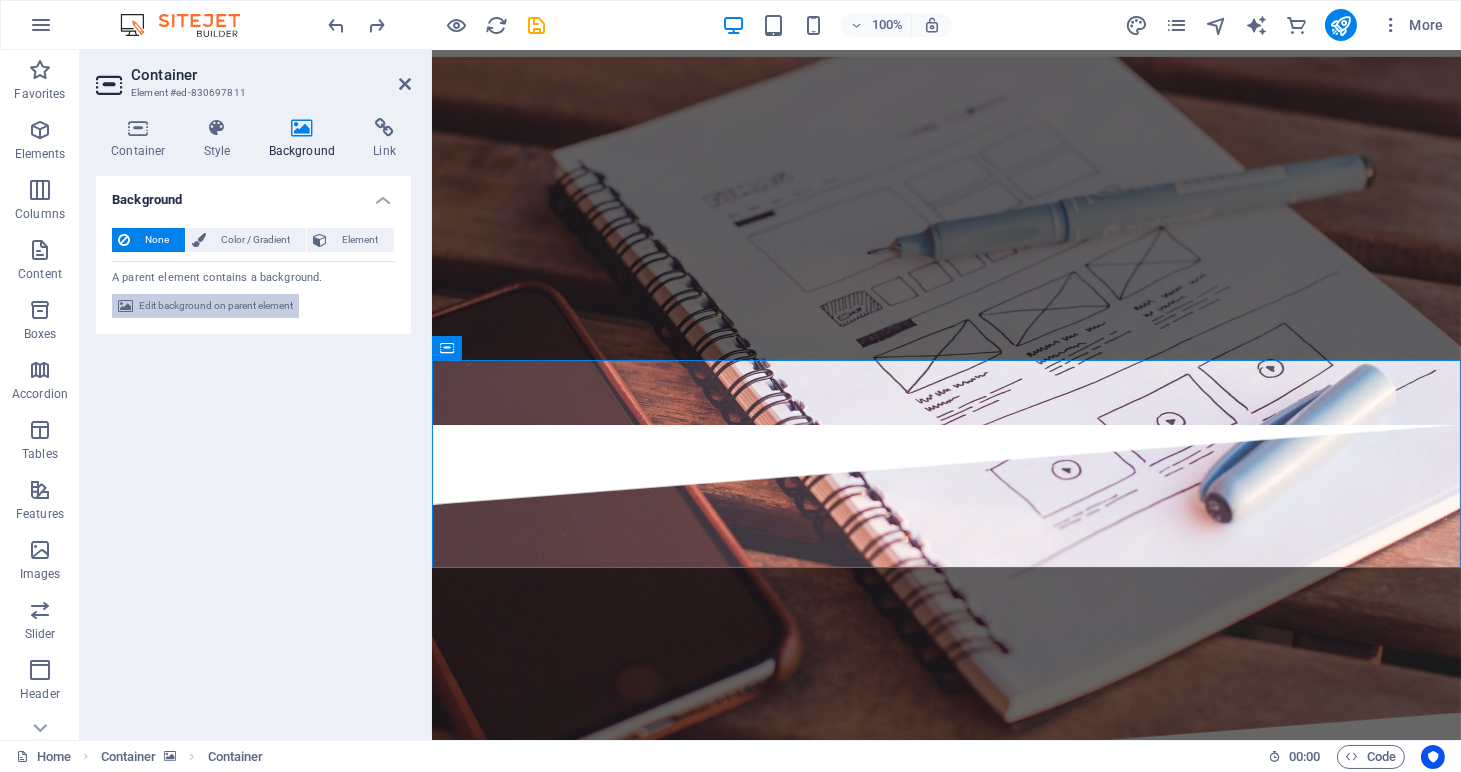 click on "Edit background on parent element" at bounding box center (216, 306) 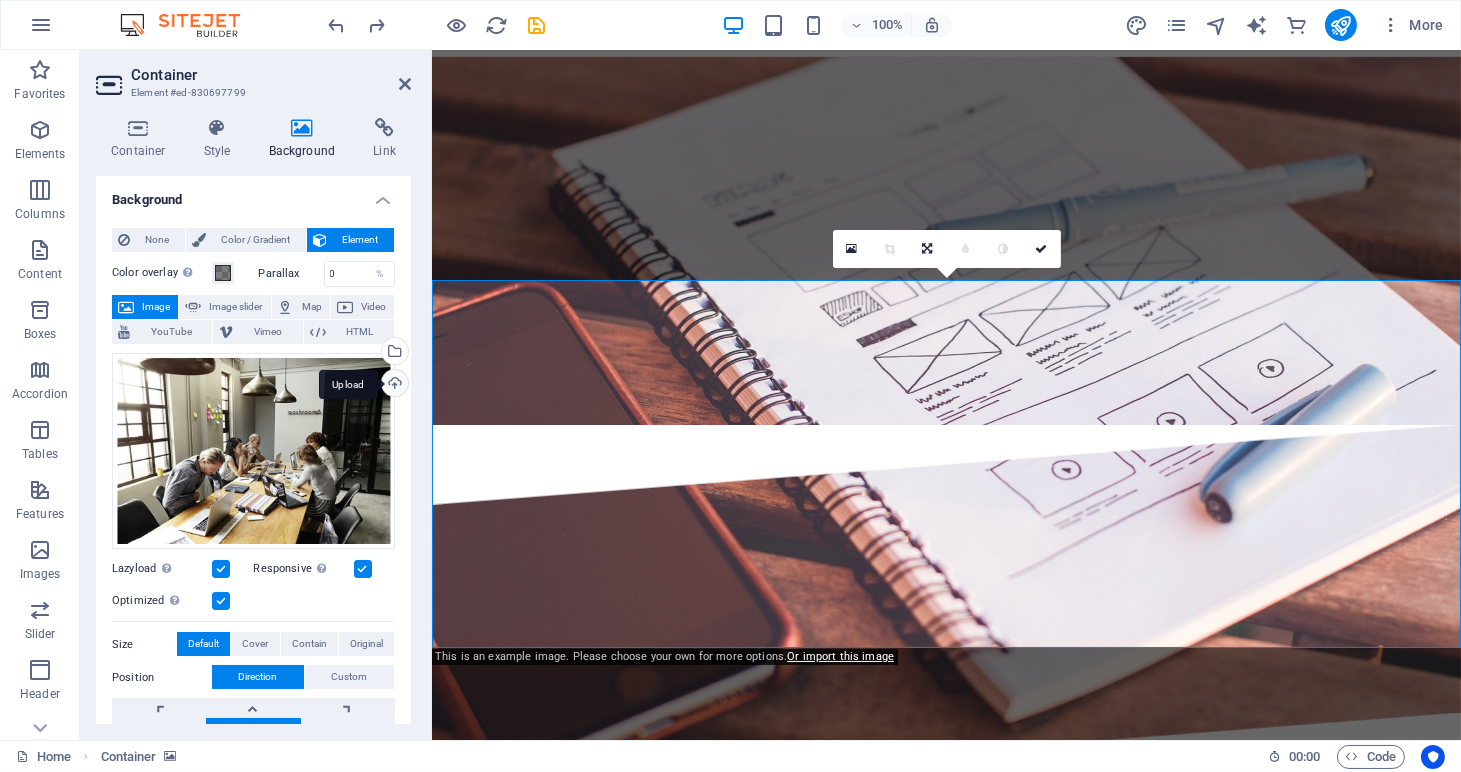 click on "Upload" at bounding box center [393, 385] 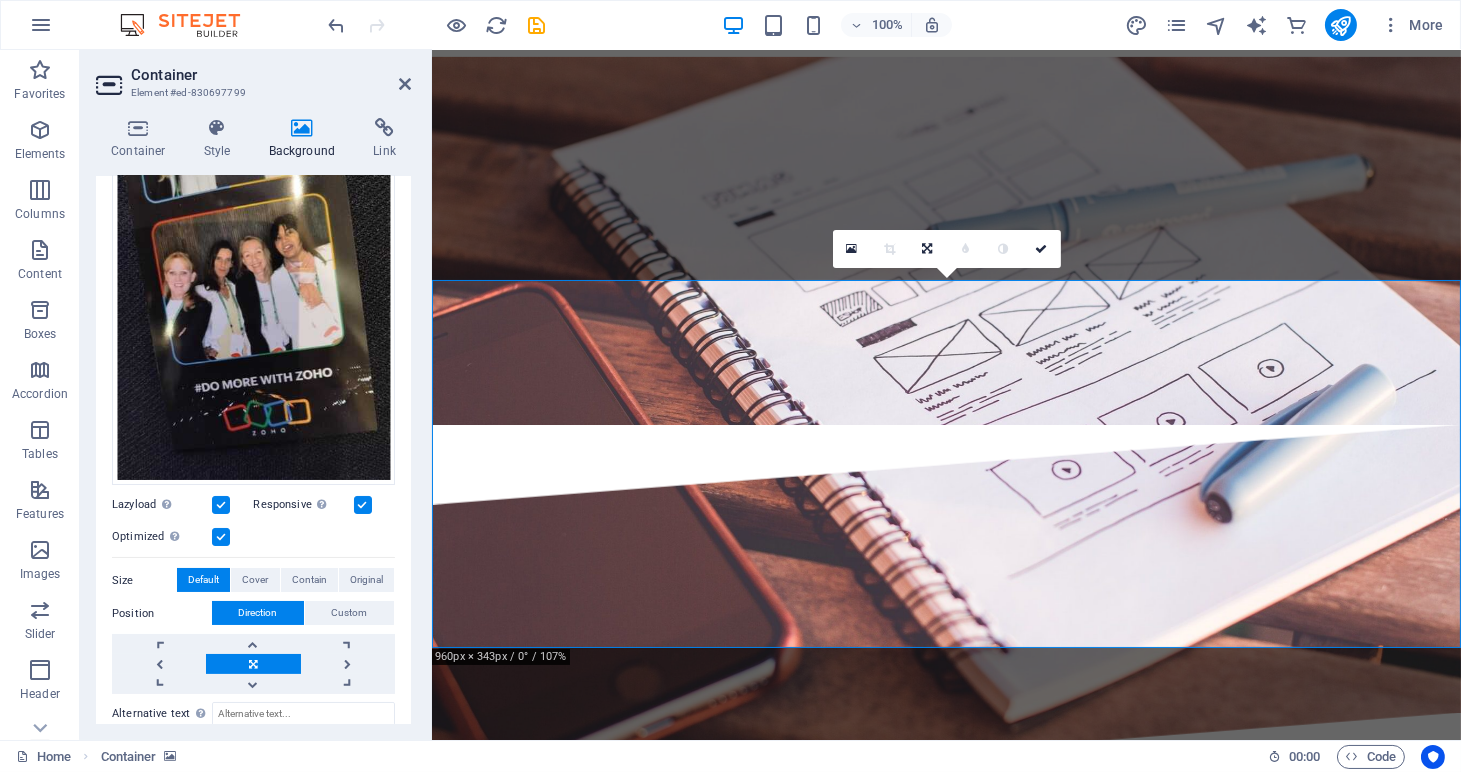 scroll, scrollTop: 293, scrollLeft: 0, axis: vertical 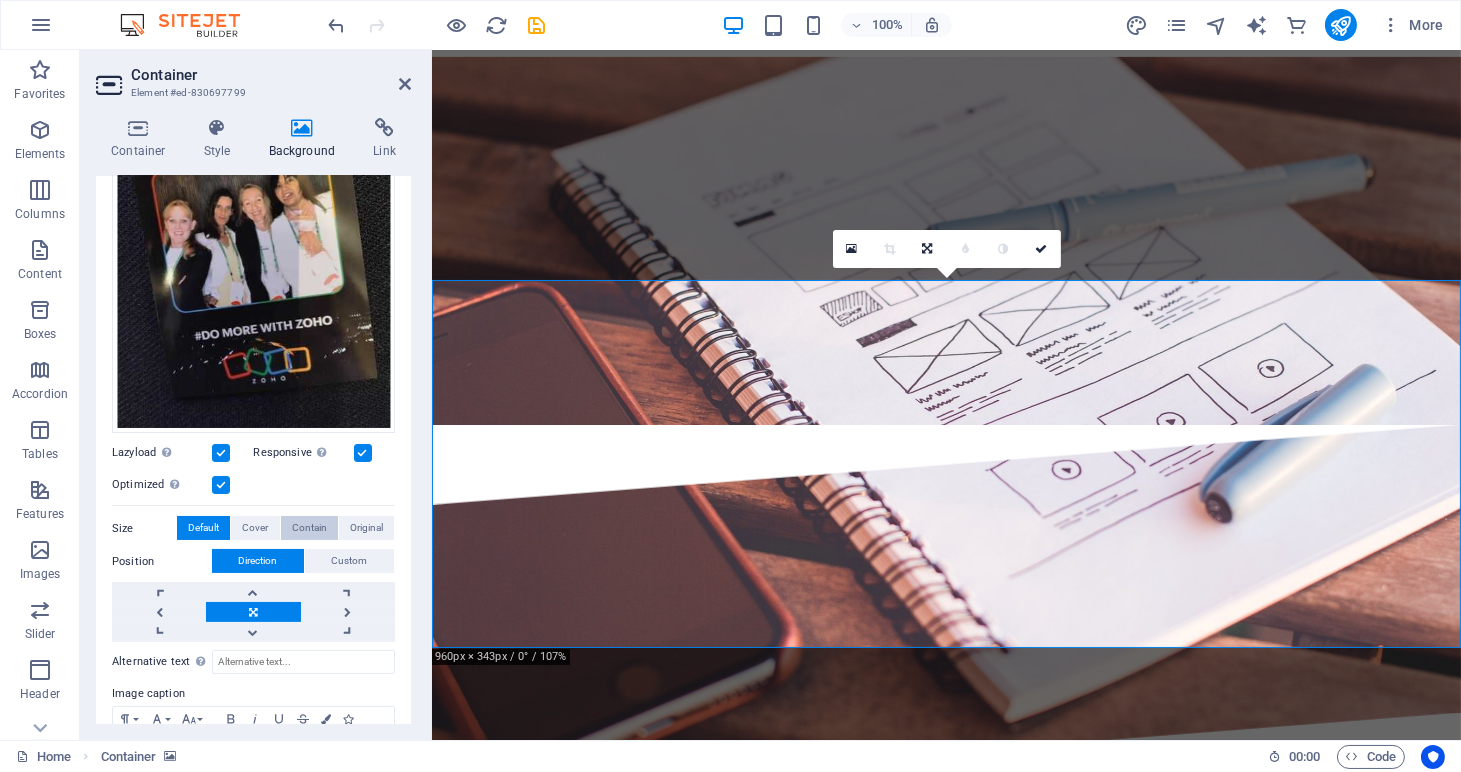 click on "Contain" at bounding box center [309, 528] 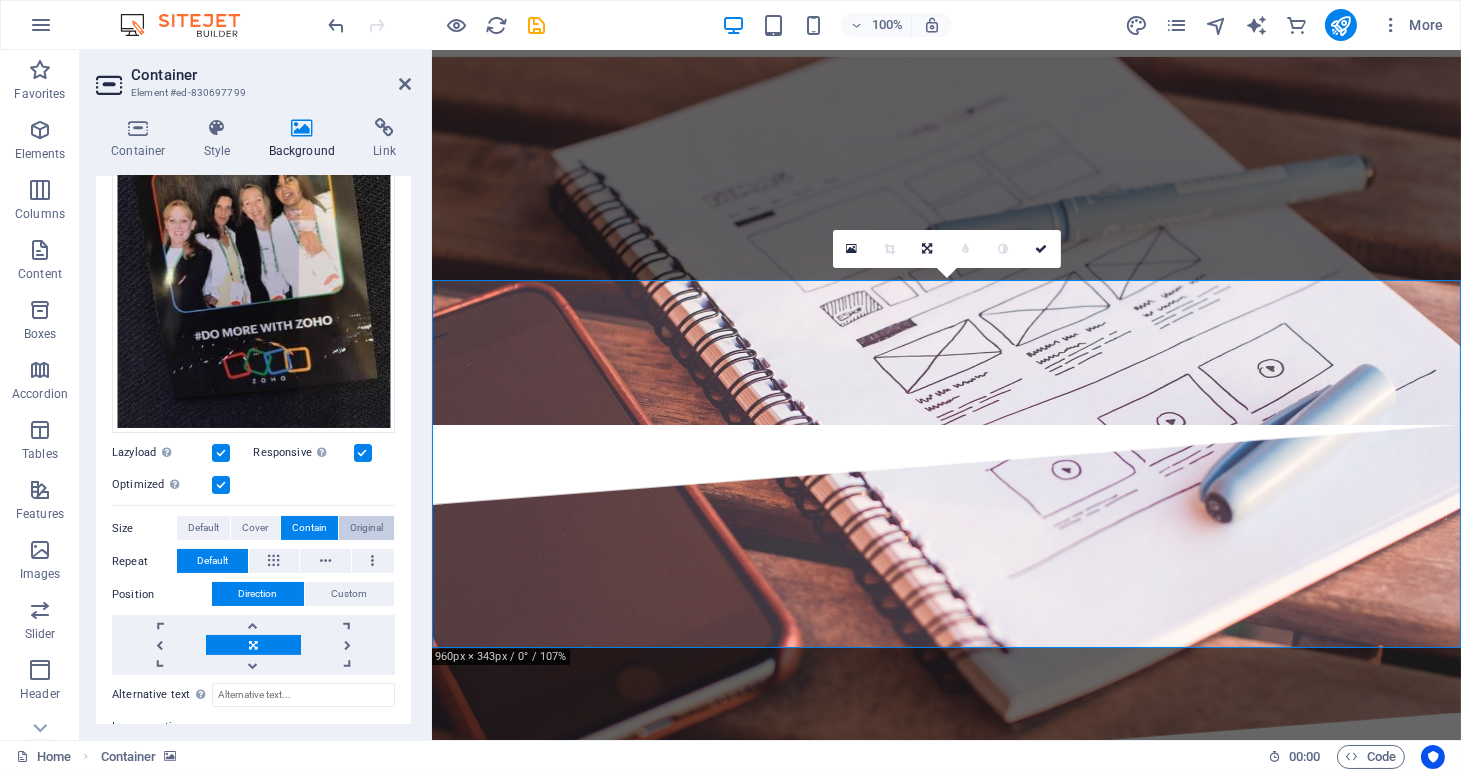 click on "Original" at bounding box center (366, 528) 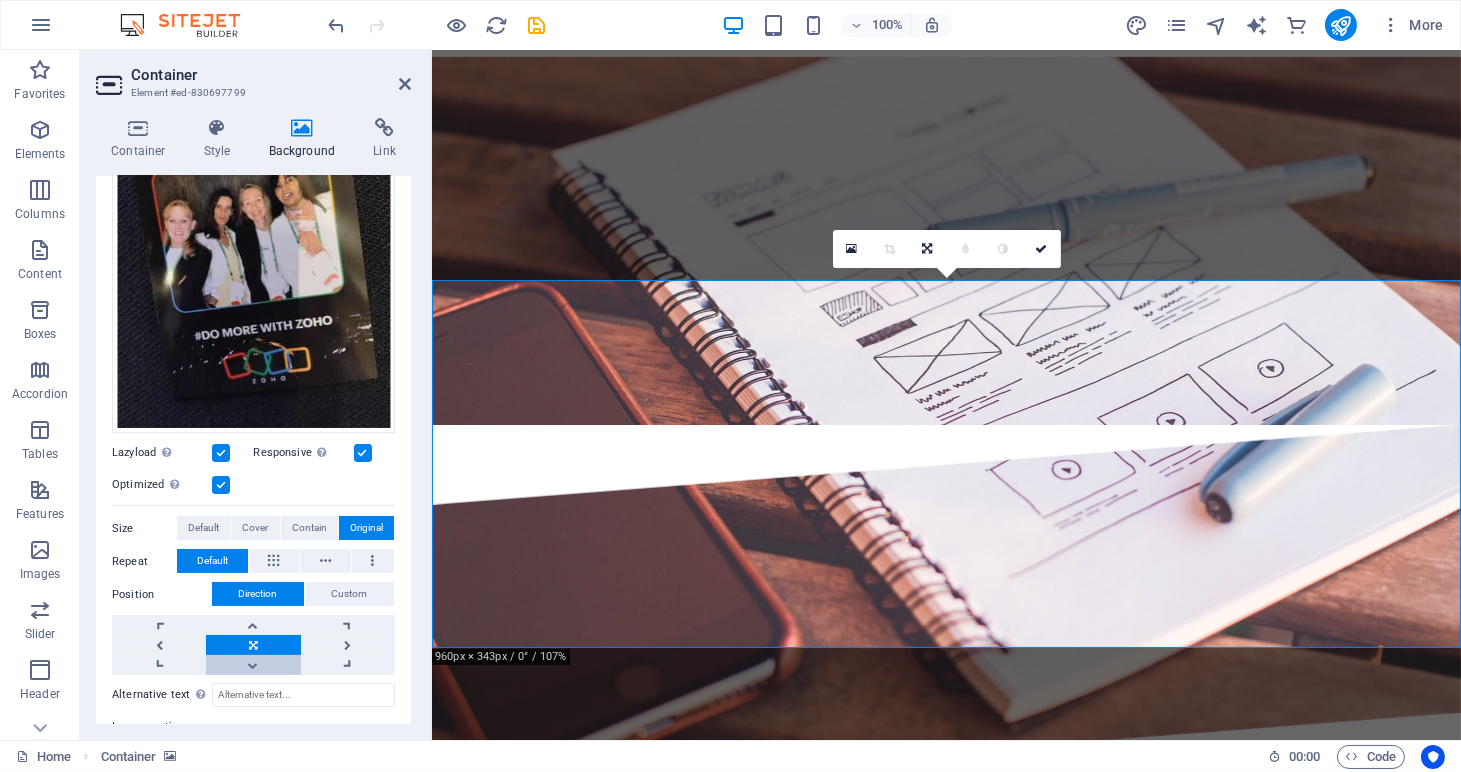click at bounding box center (253, 665) 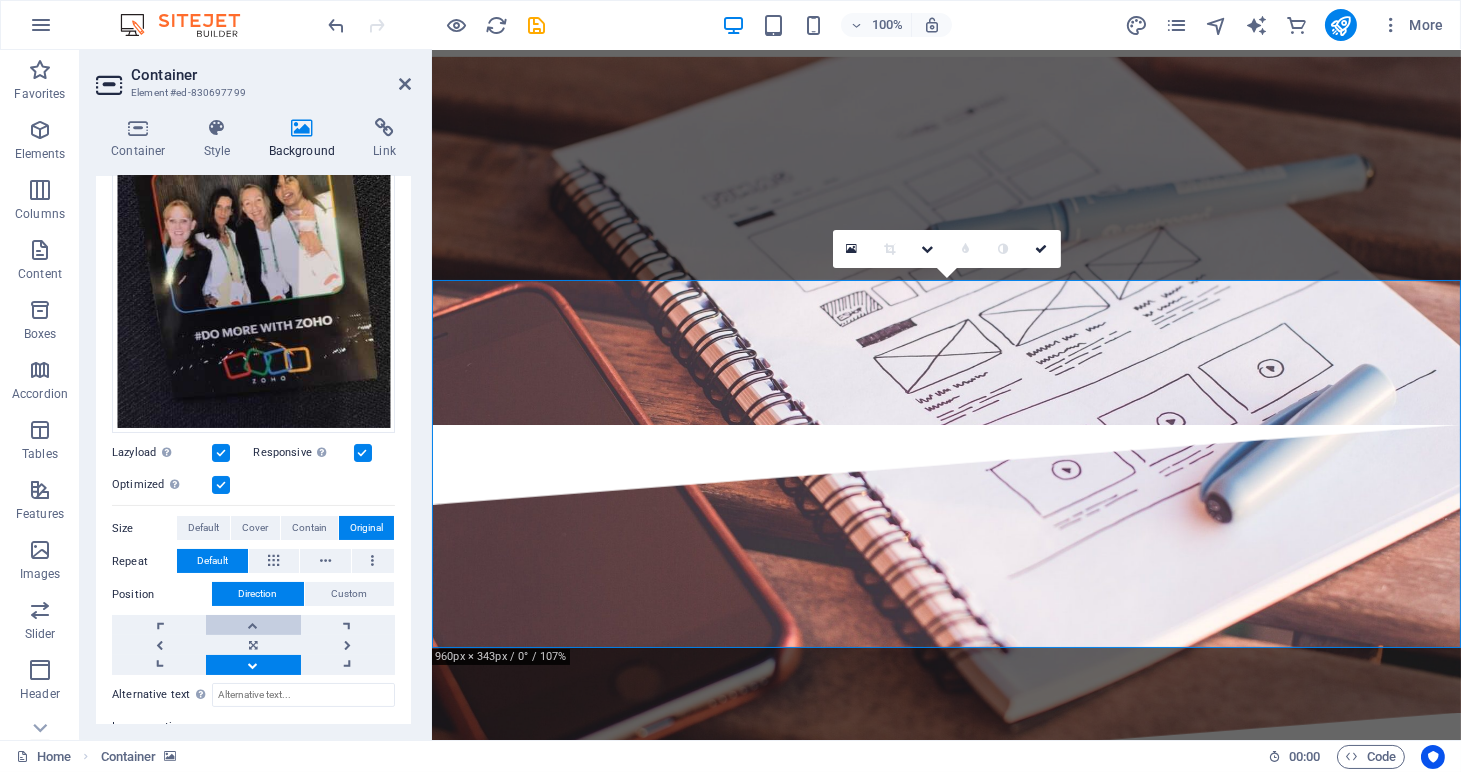click at bounding box center [253, 625] 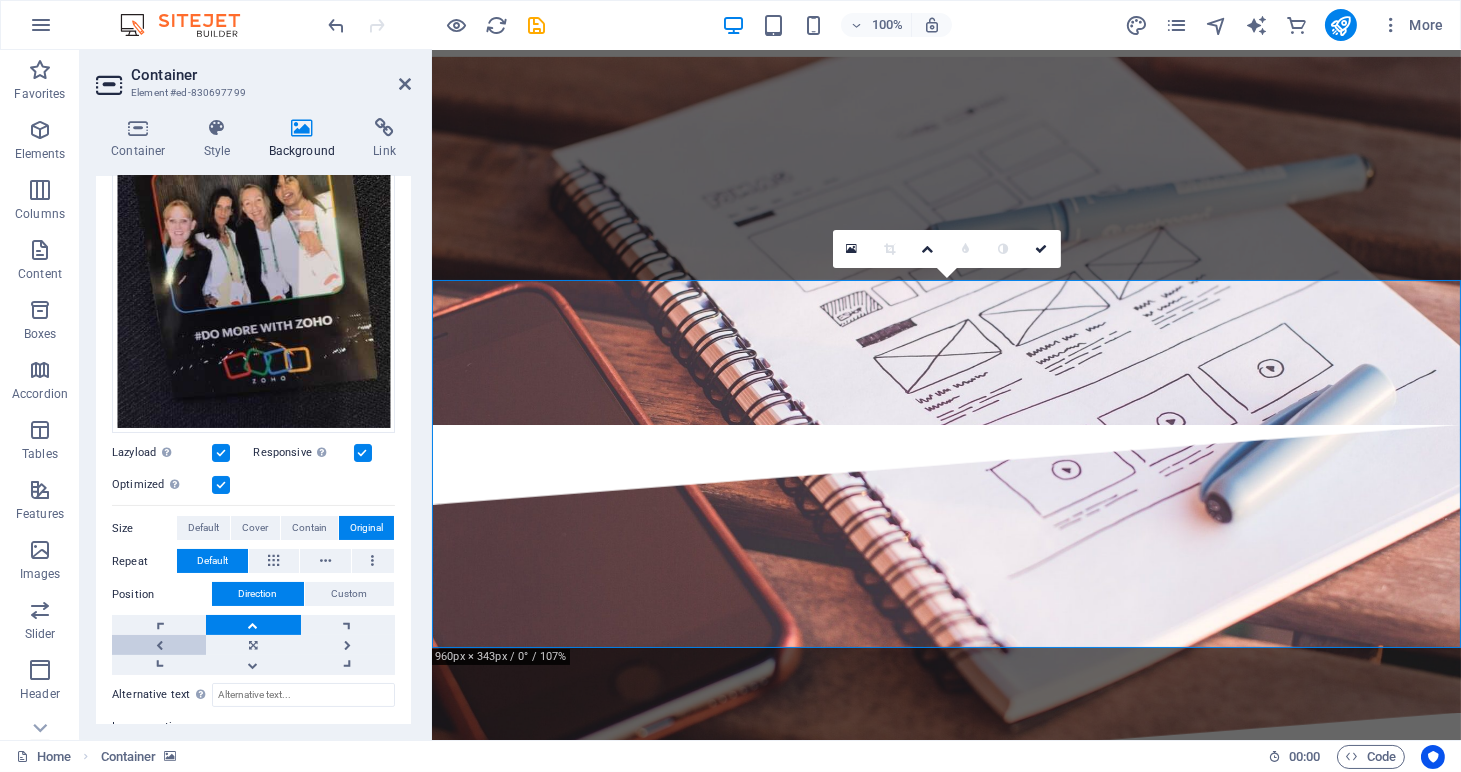 click at bounding box center (159, 645) 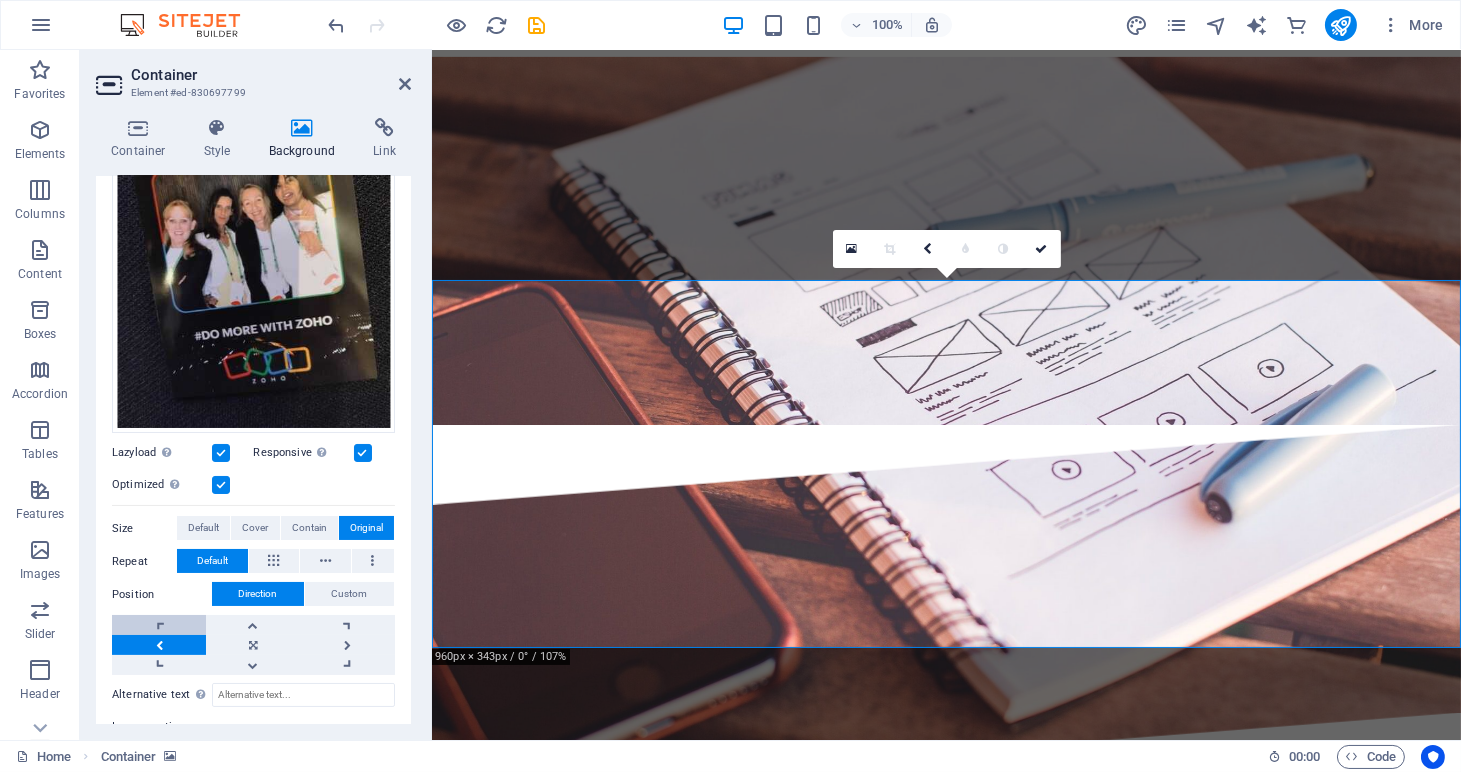 click at bounding box center [159, 625] 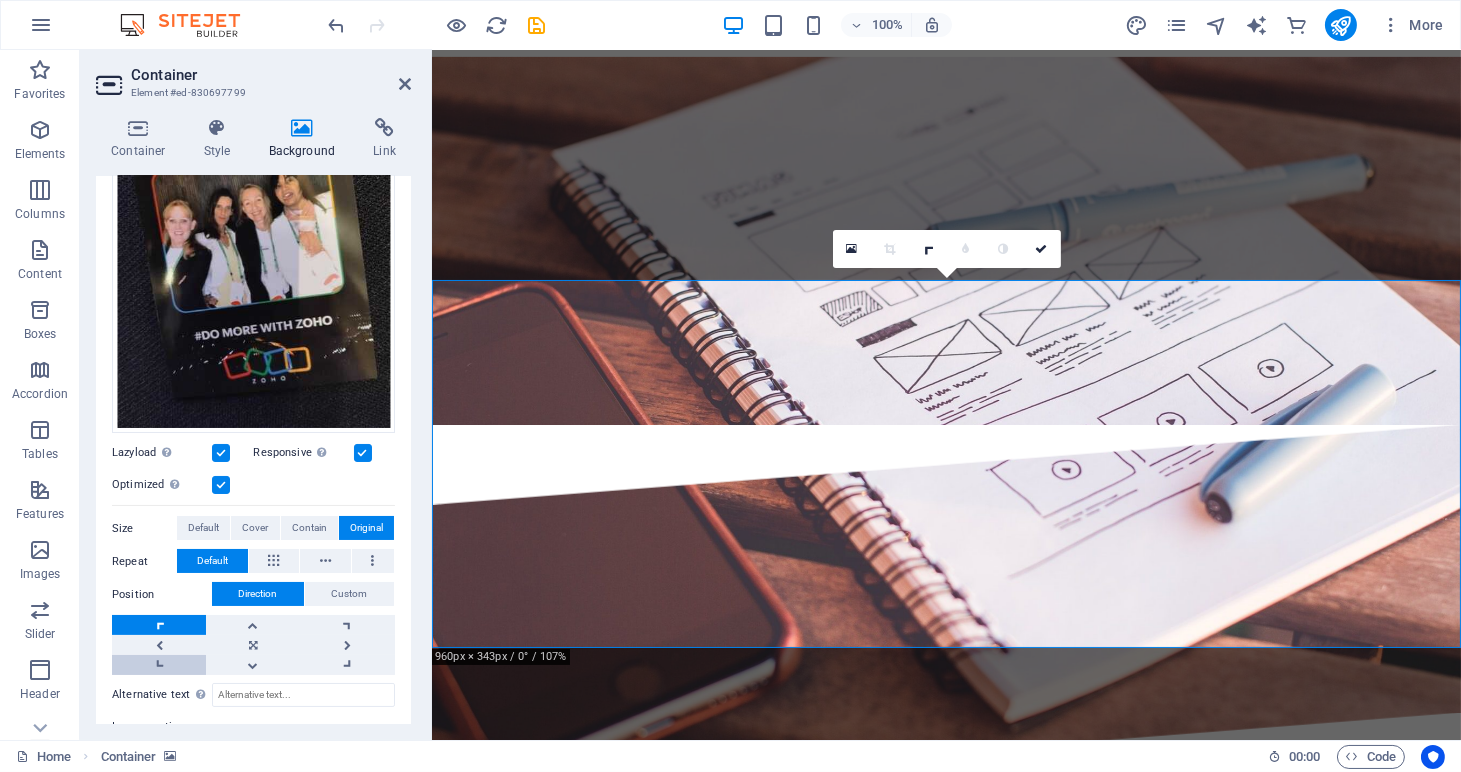 click at bounding box center [159, 665] 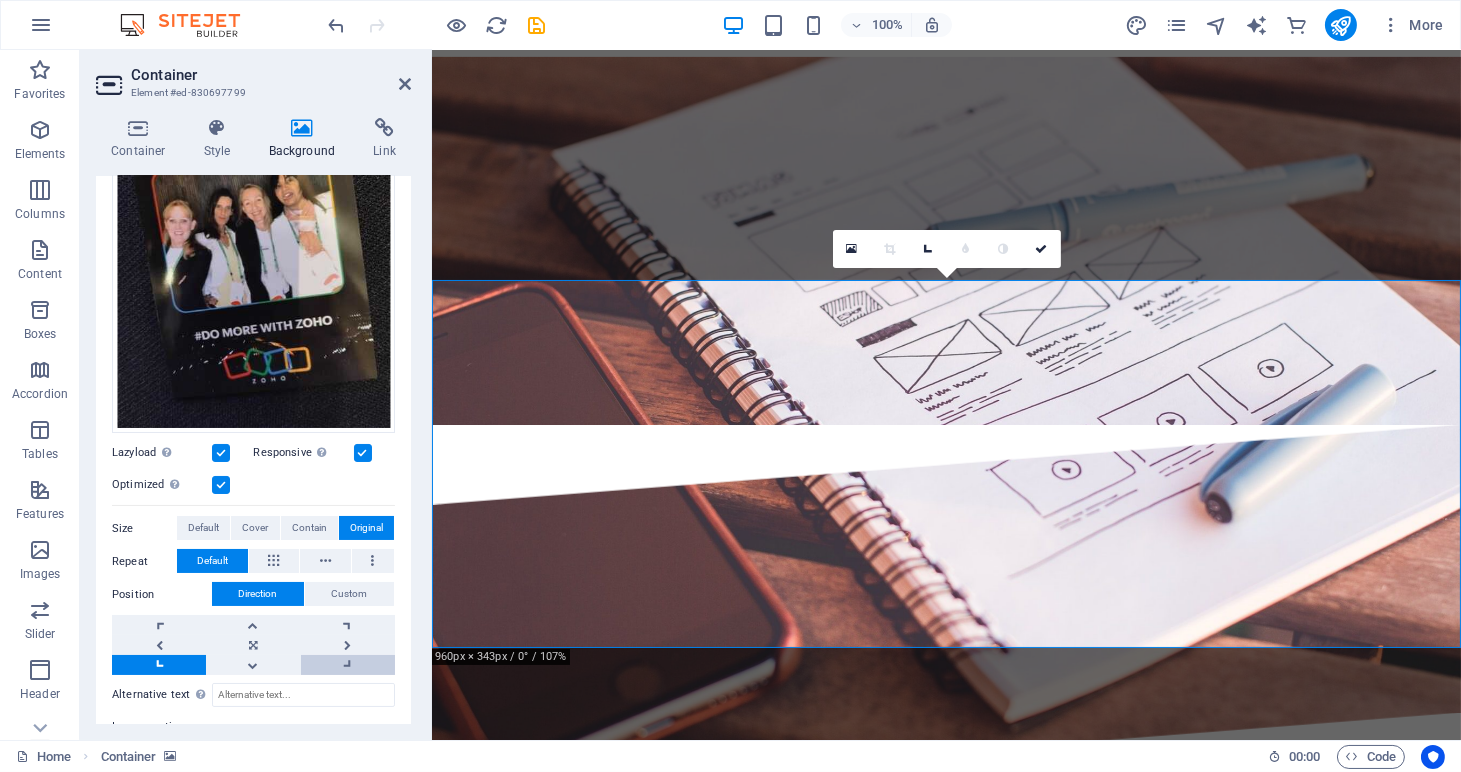 click at bounding box center (348, 665) 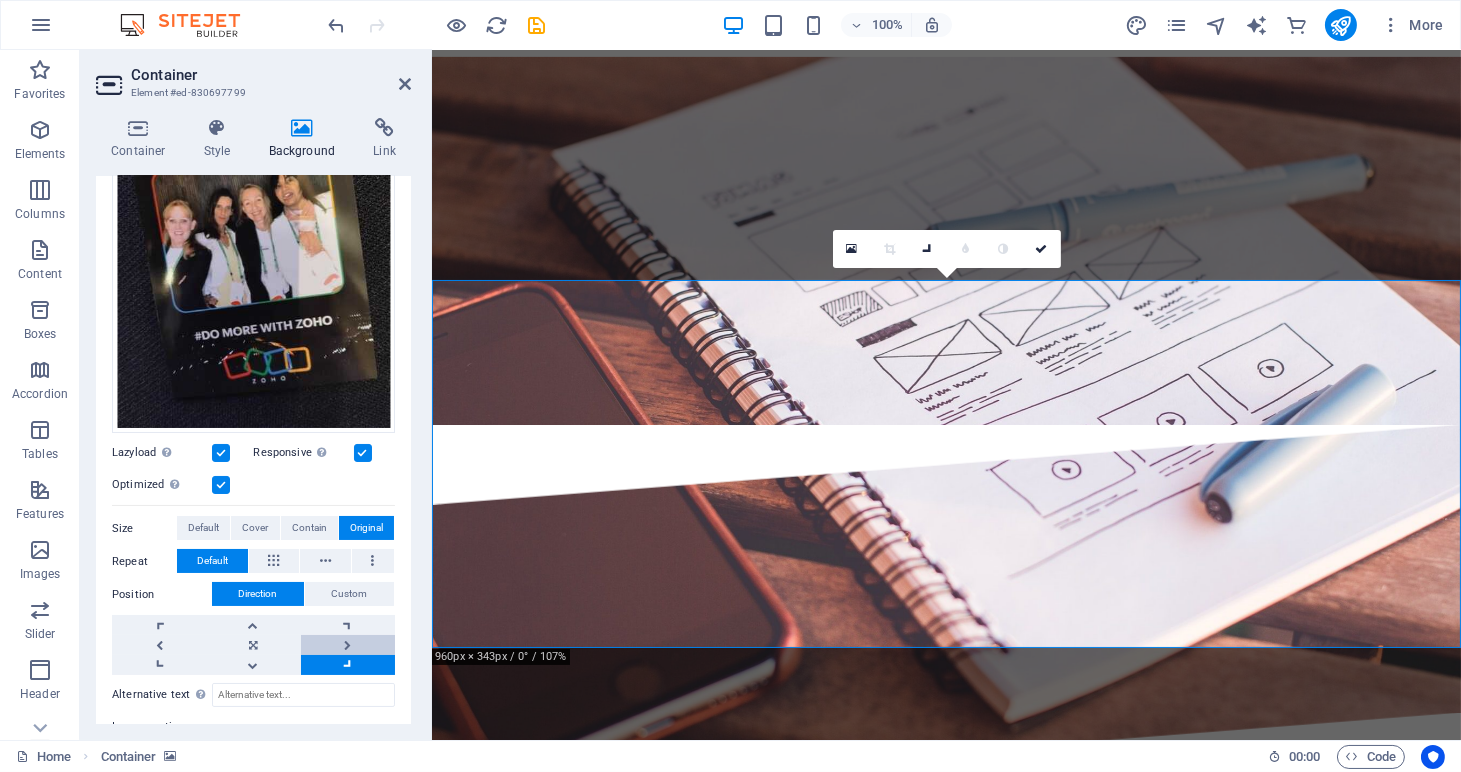click at bounding box center (348, 645) 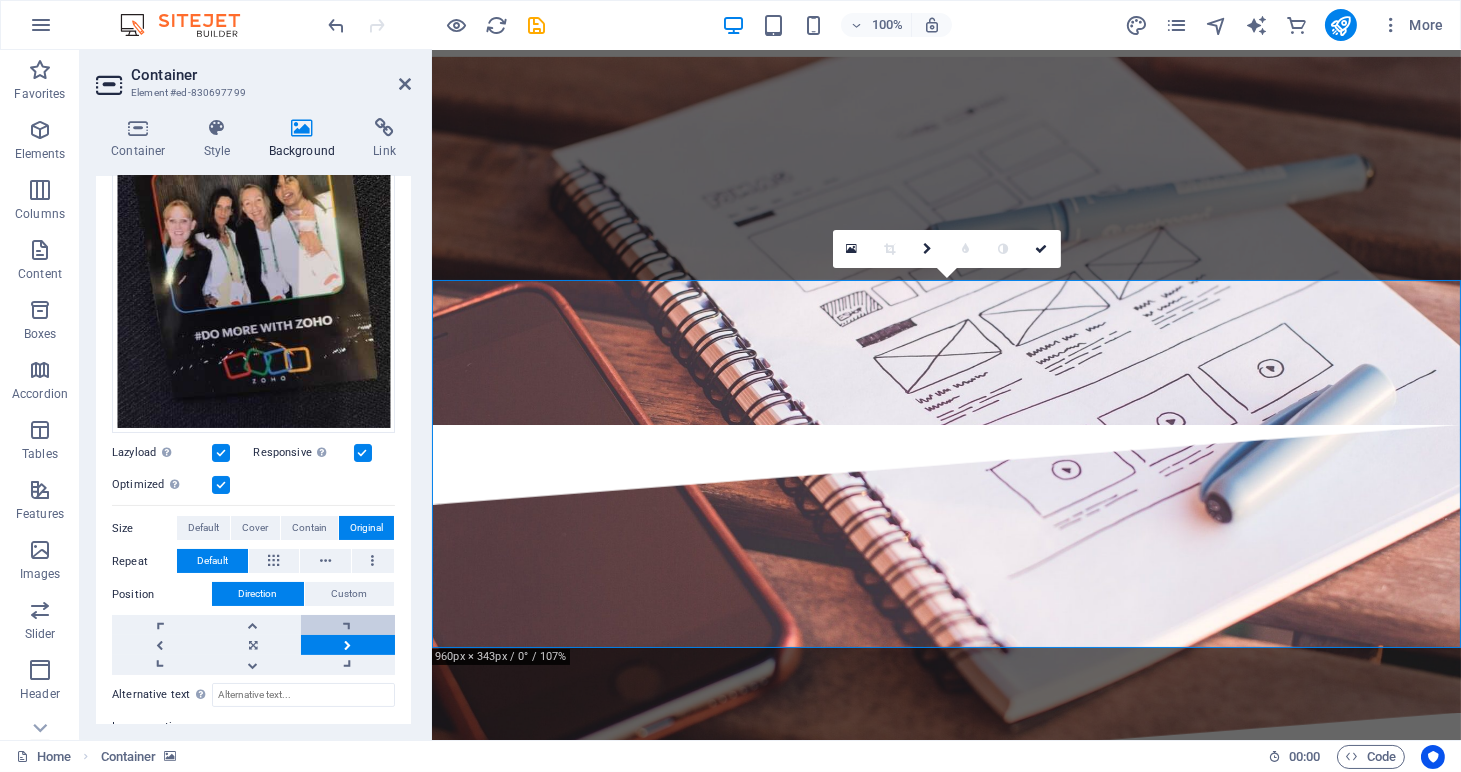 click at bounding box center [348, 625] 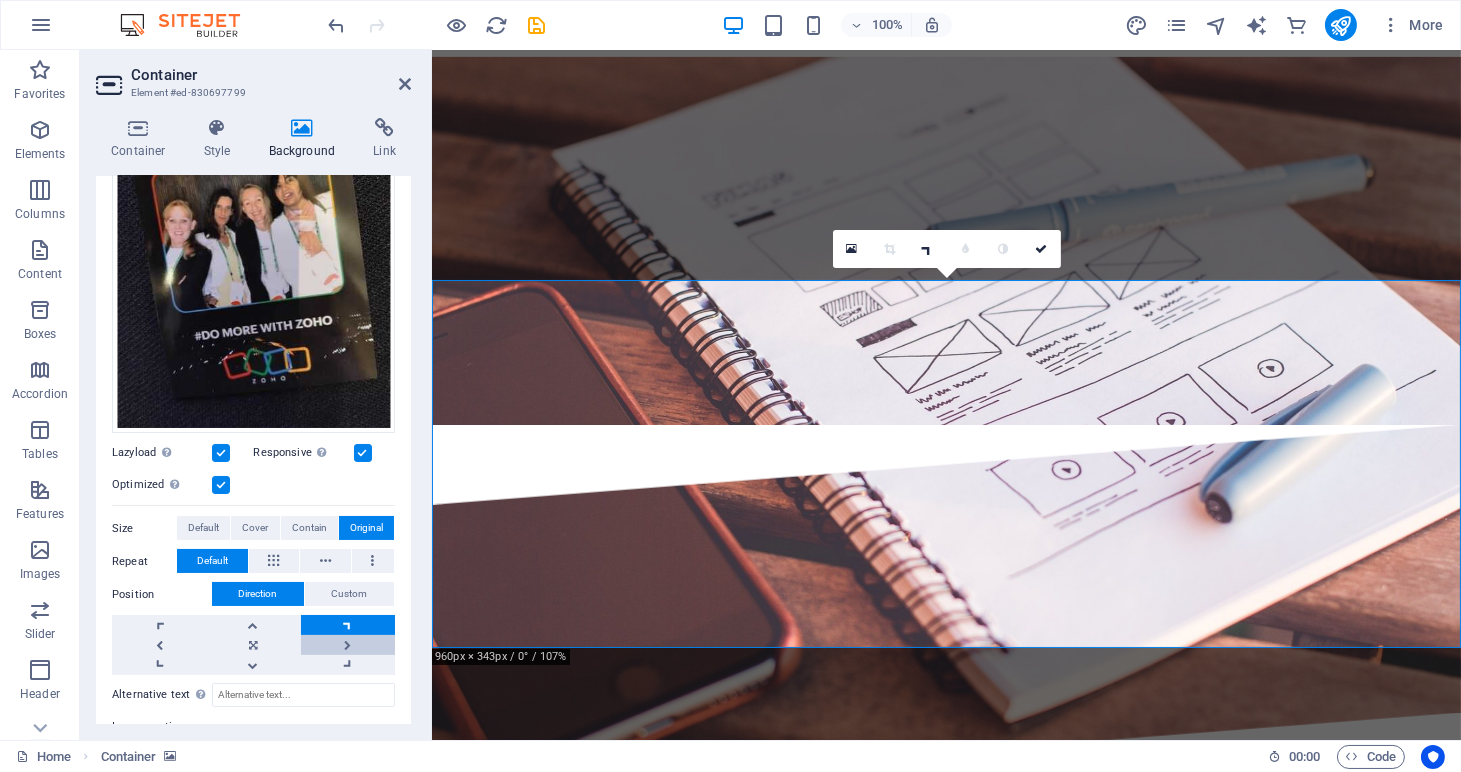 click at bounding box center (348, 645) 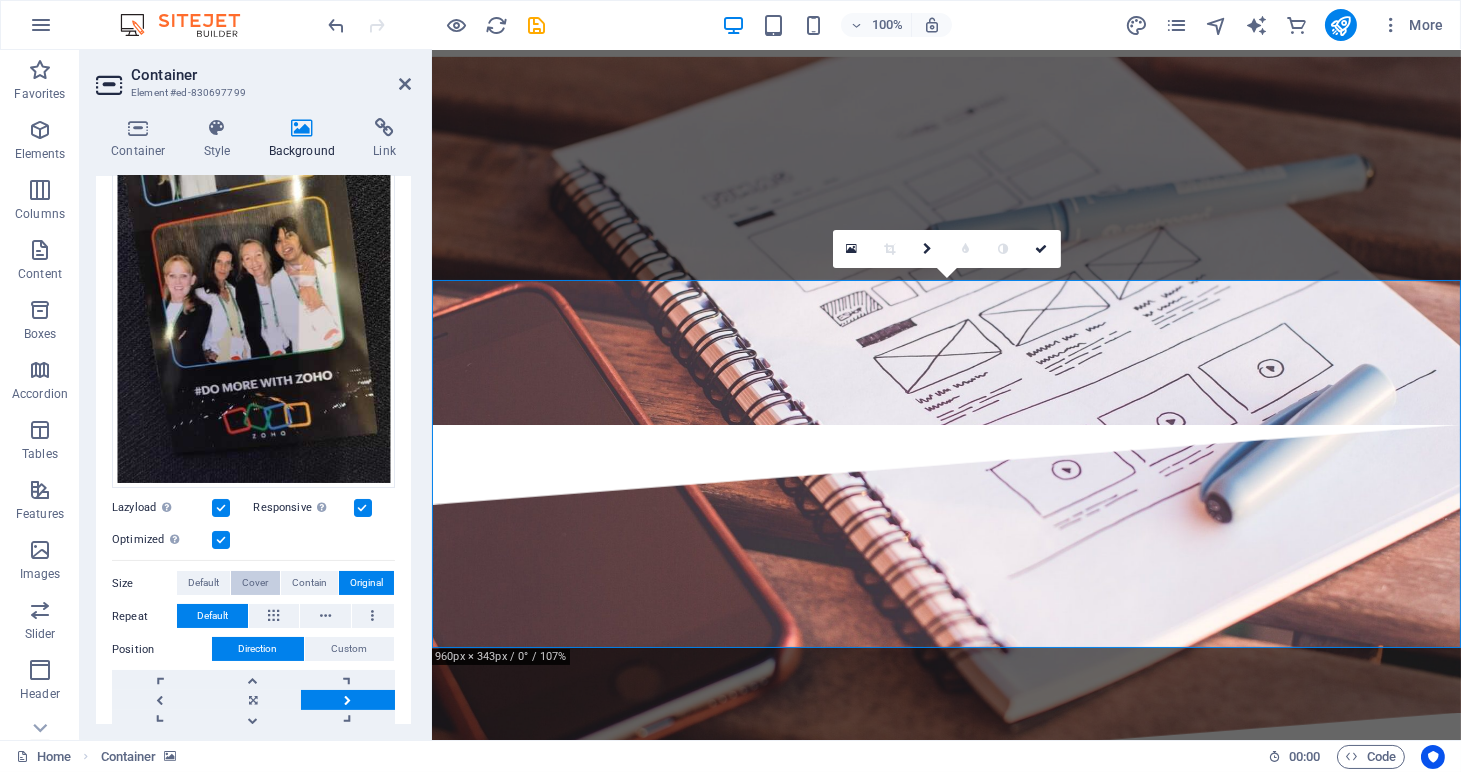 scroll, scrollTop: 67, scrollLeft: 0, axis: vertical 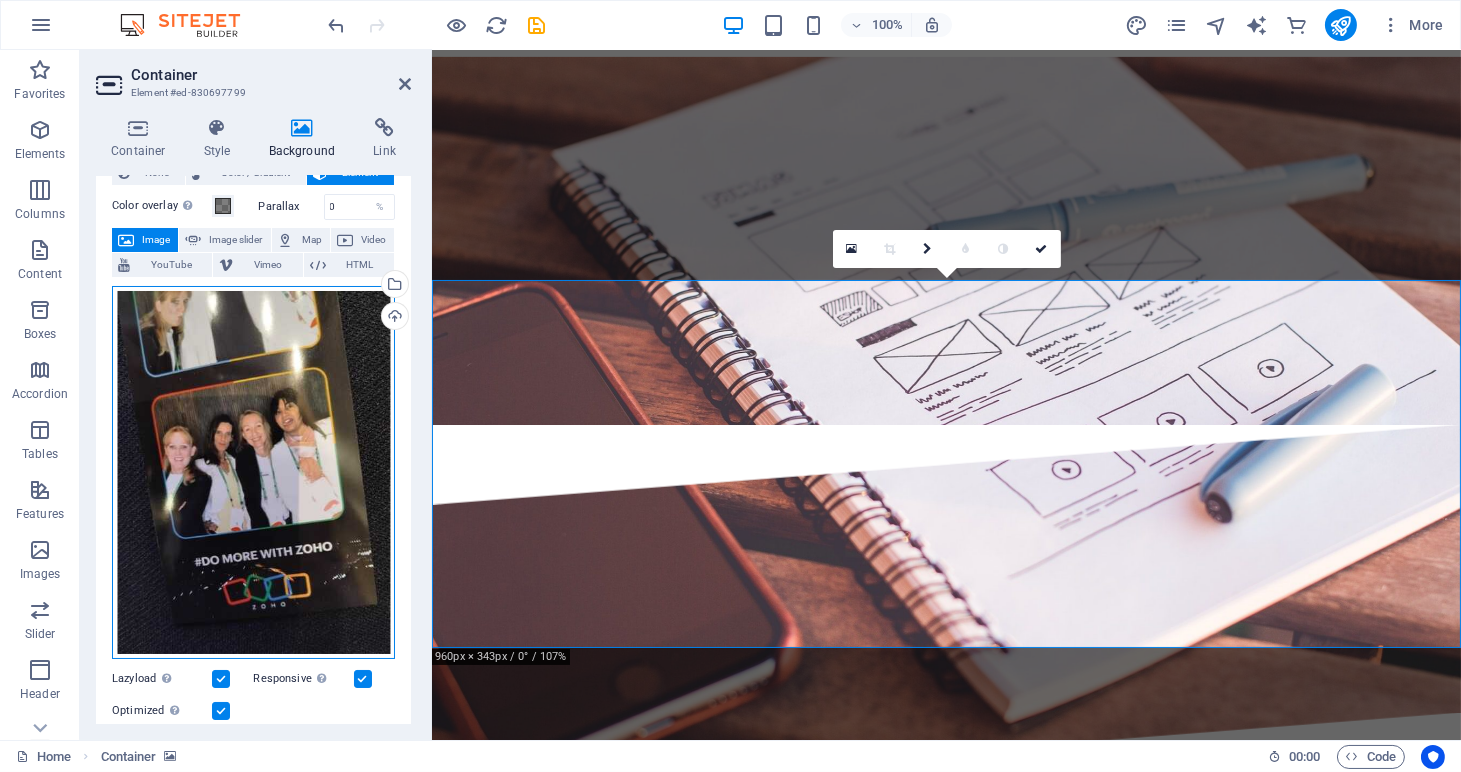 click on "Drag files here, click to choose files or select files from Files or our free stock photos & videos" at bounding box center (253, 473) 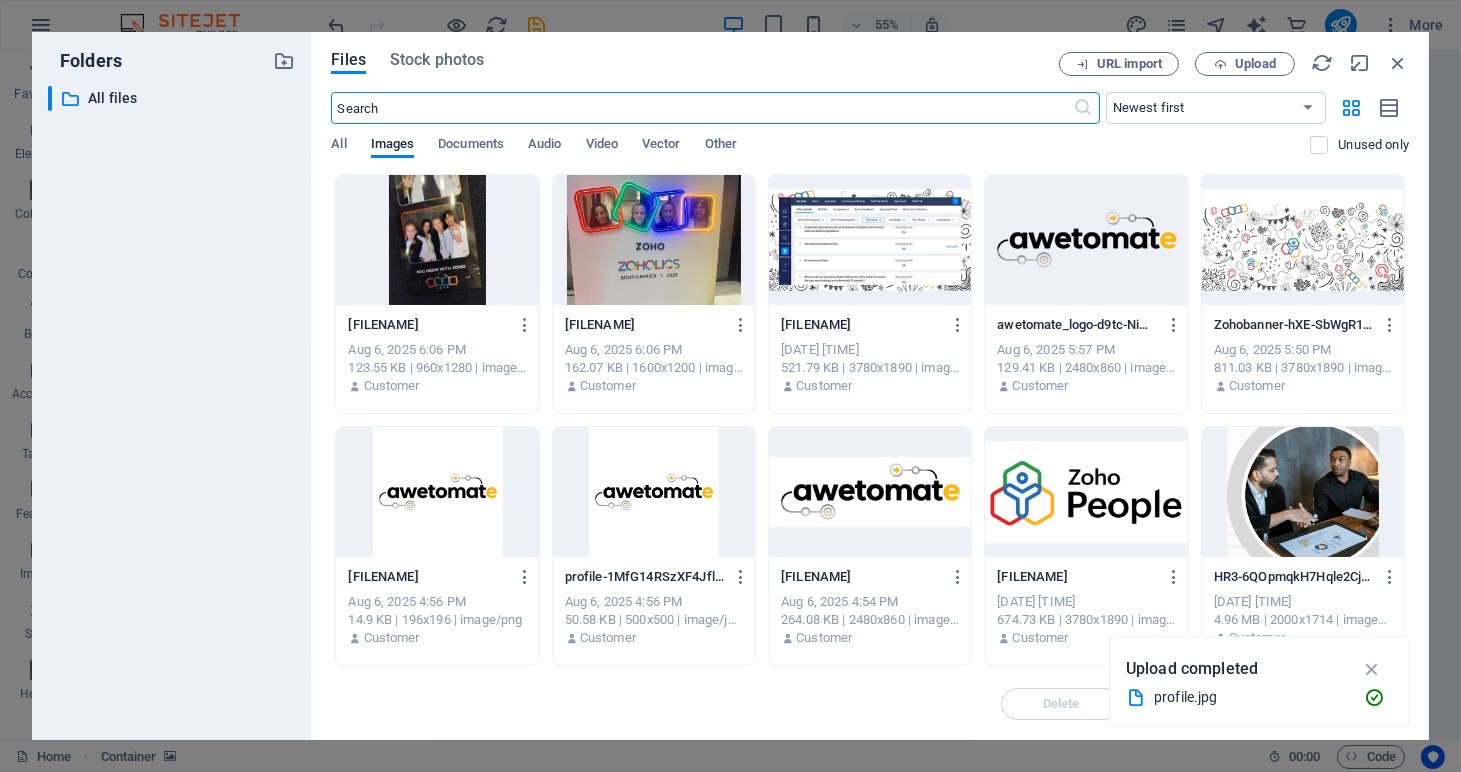 scroll, scrollTop: 3842, scrollLeft: 0, axis: vertical 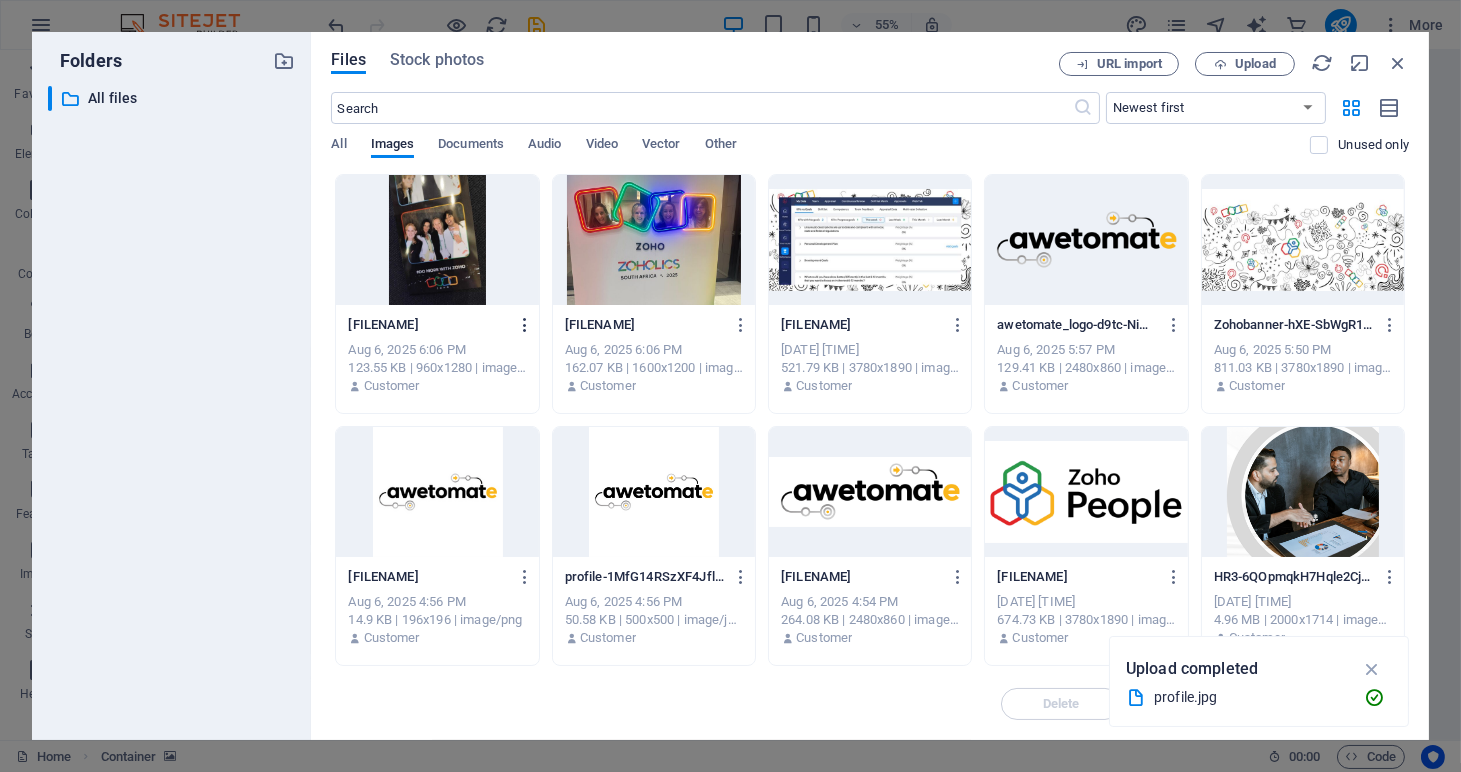 click at bounding box center [525, 325] 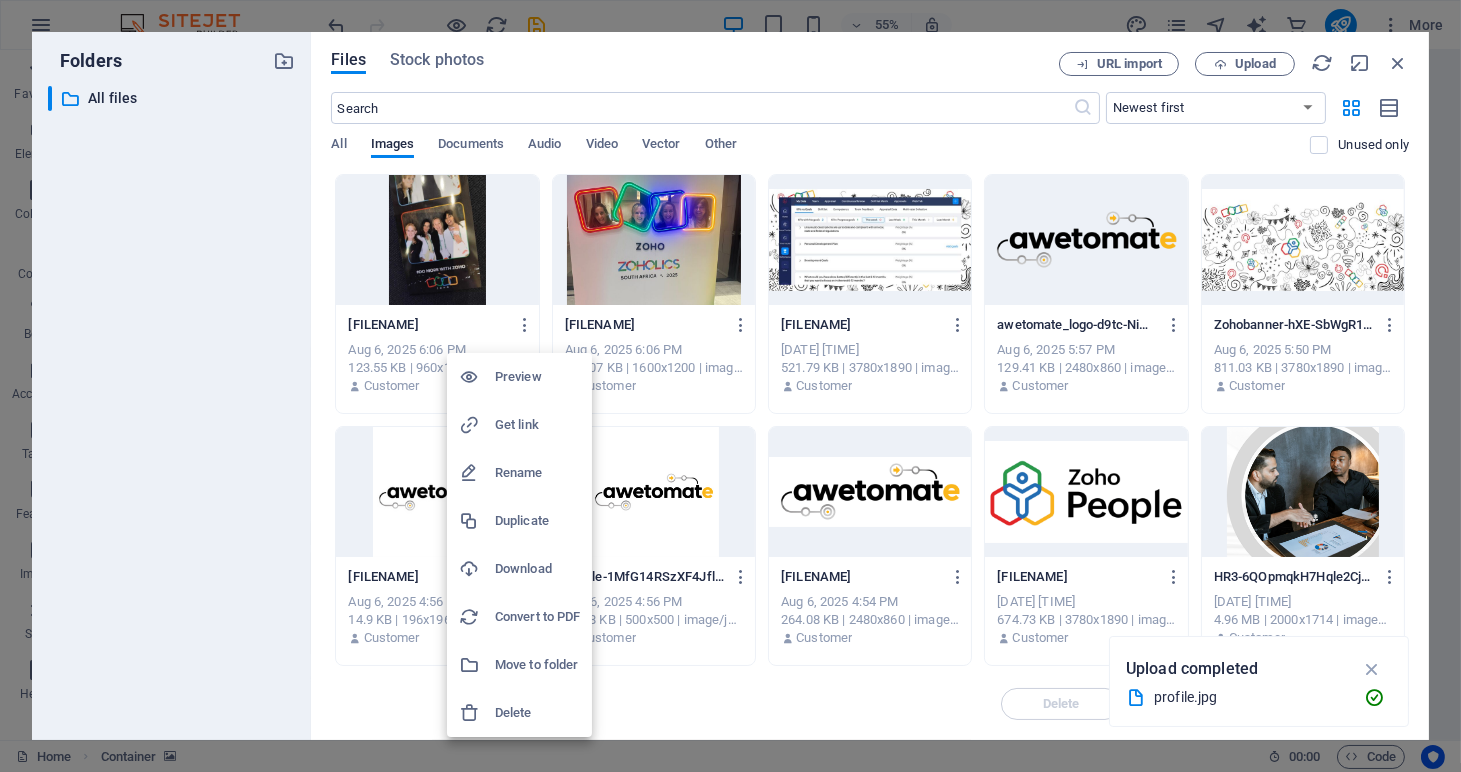 click at bounding box center [730, 386] 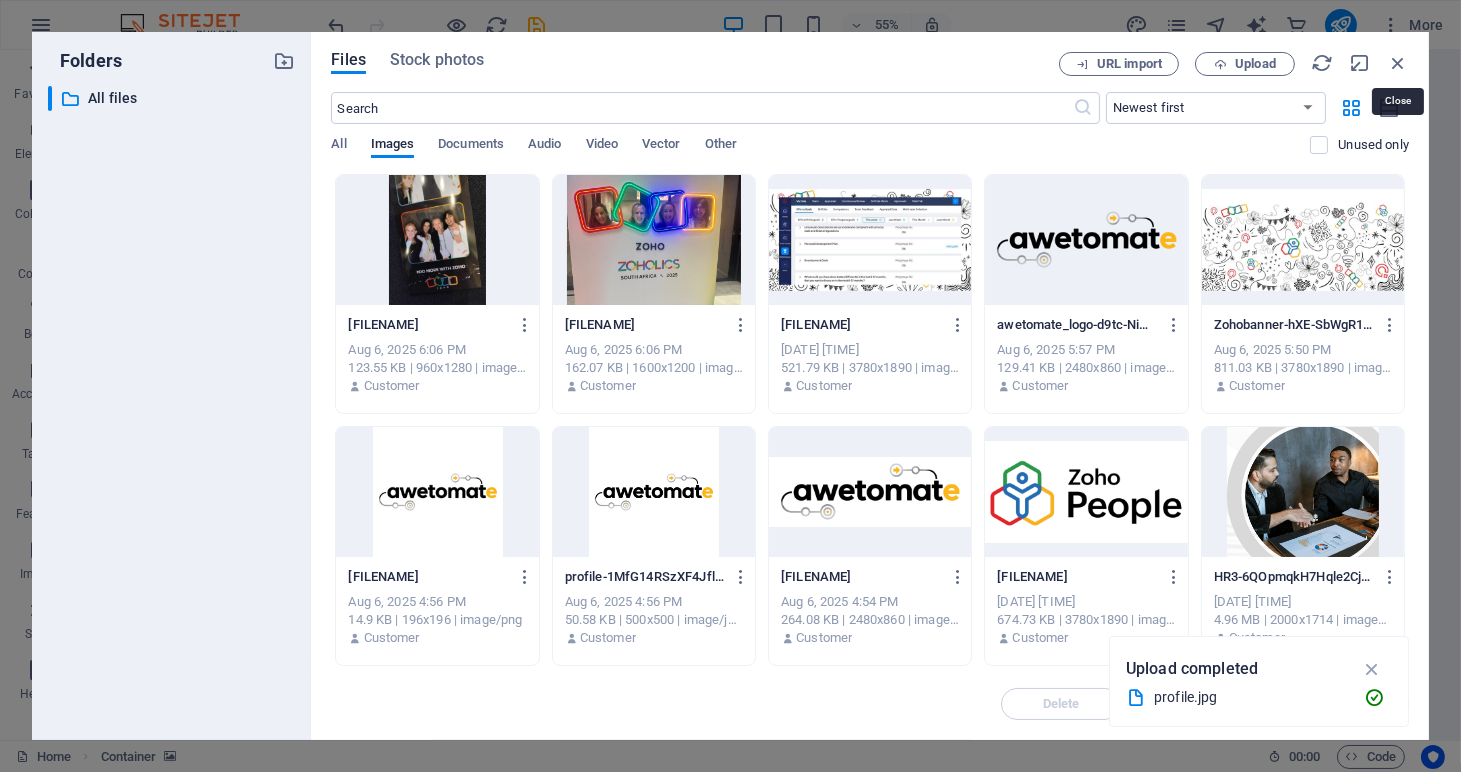 click at bounding box center (1398, 63) 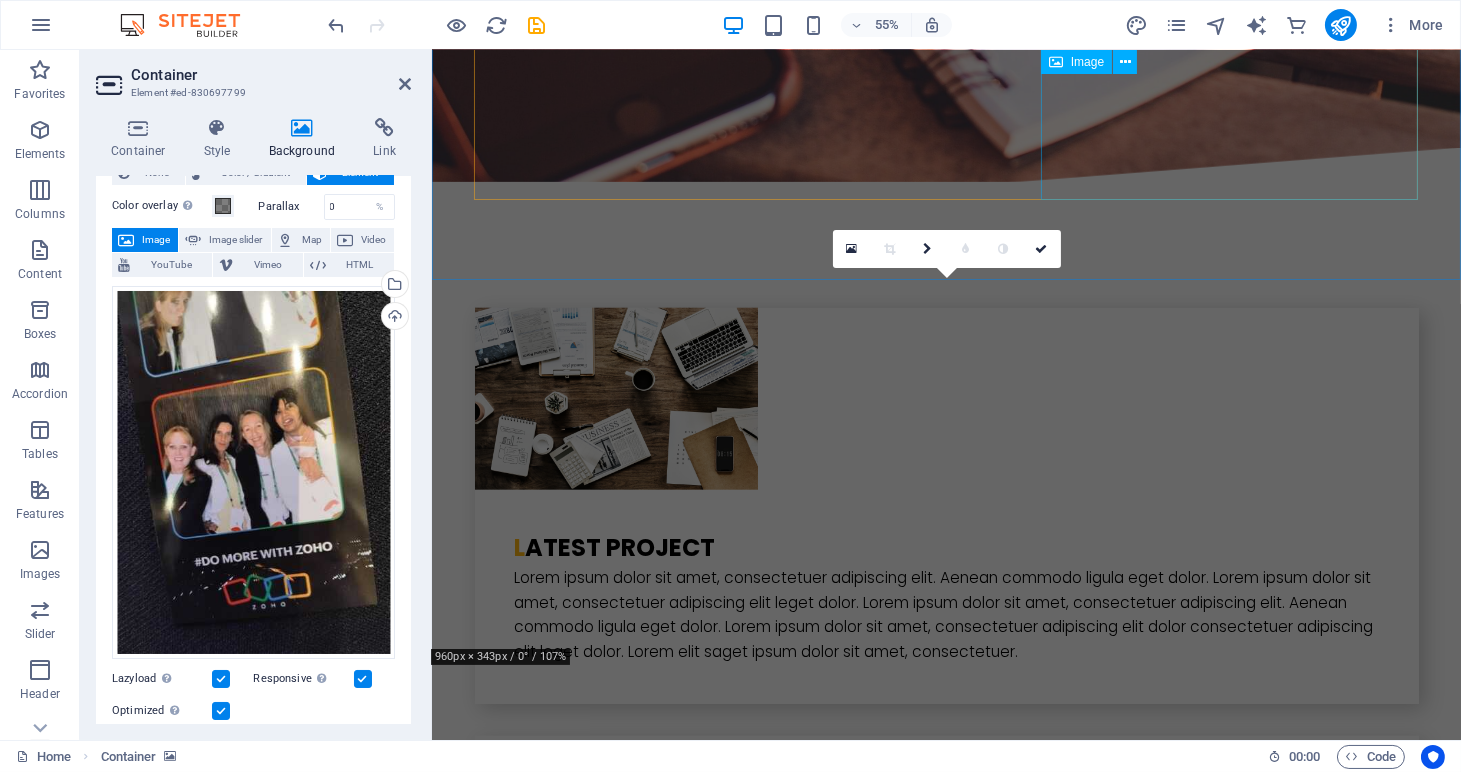 scroll, scrollTop: 3277, scrollLeft: 0, axis: vertical 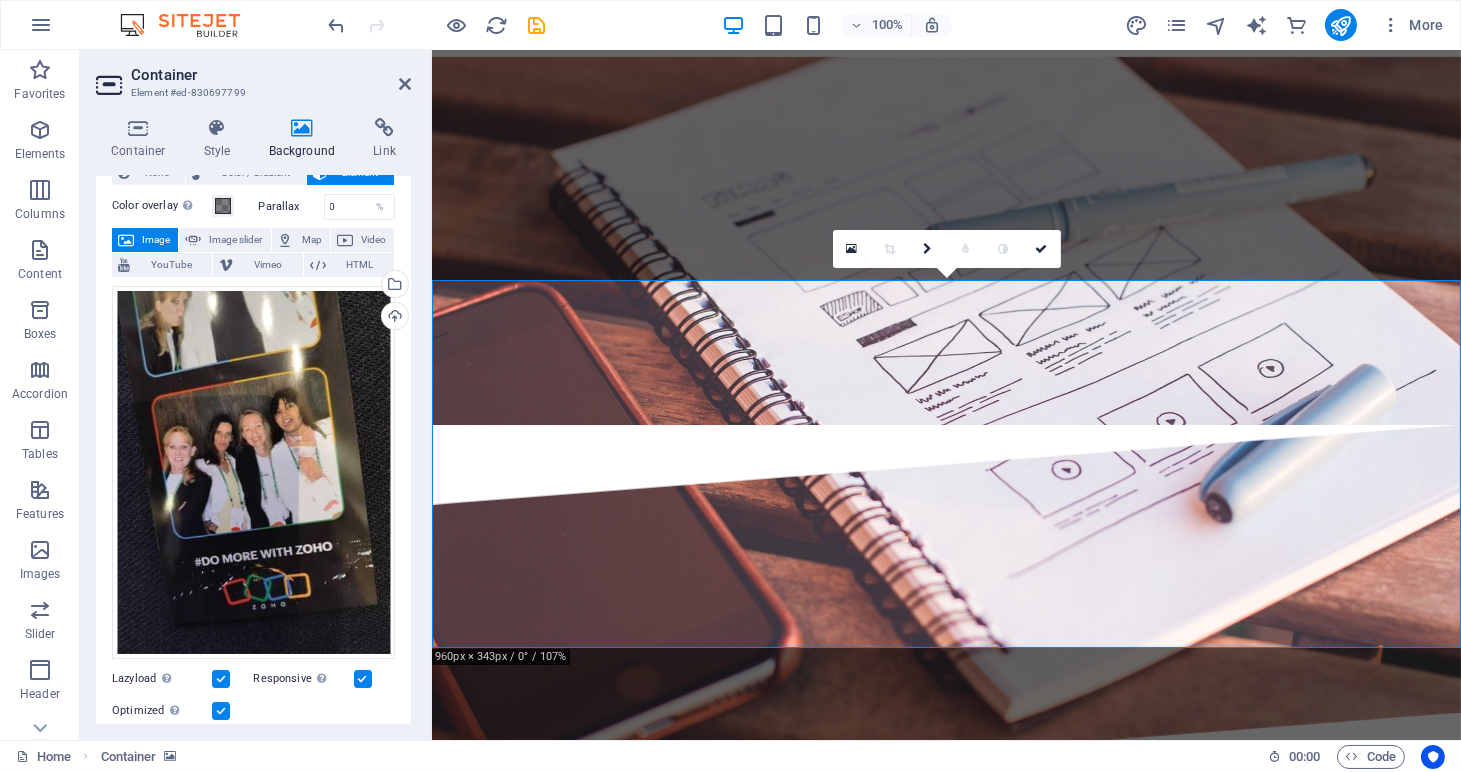 click on "None Color / Gradient Element Stretch background to full-width Color overlay Places an overlay over the background to colorize it Parallax 0 % Image Image slider Map Video YouTube Vimeo HTML Drag files here, click to choose files or select files from Files or our free stock photos & videos Select files from the file manager, stock photos, or upload file(s) Upload Lazyload Loading images after the page loads improves page speed. Responsive Automatically load retina image and smartphone optimized sizes. Optimized Images are compressed to improve page speed. Size Default Cover Contain Original Repeat Default Position Direction Custom X offset 50 px rem % vh vw Y offset 50 px rem % vh vw Alternative text The alternative text is used by devices that cannot display images (e.g. image search engines) and should be added to every image to improve website accessibility. Image caption Paragraph Format Normal Heading 1 Heading 2 Heading 3 Heading 4 Heading 5 Heading 6 Code Font Family Arial Georgia Impact Tahoma Verdana" at bounding box center (253, 619) 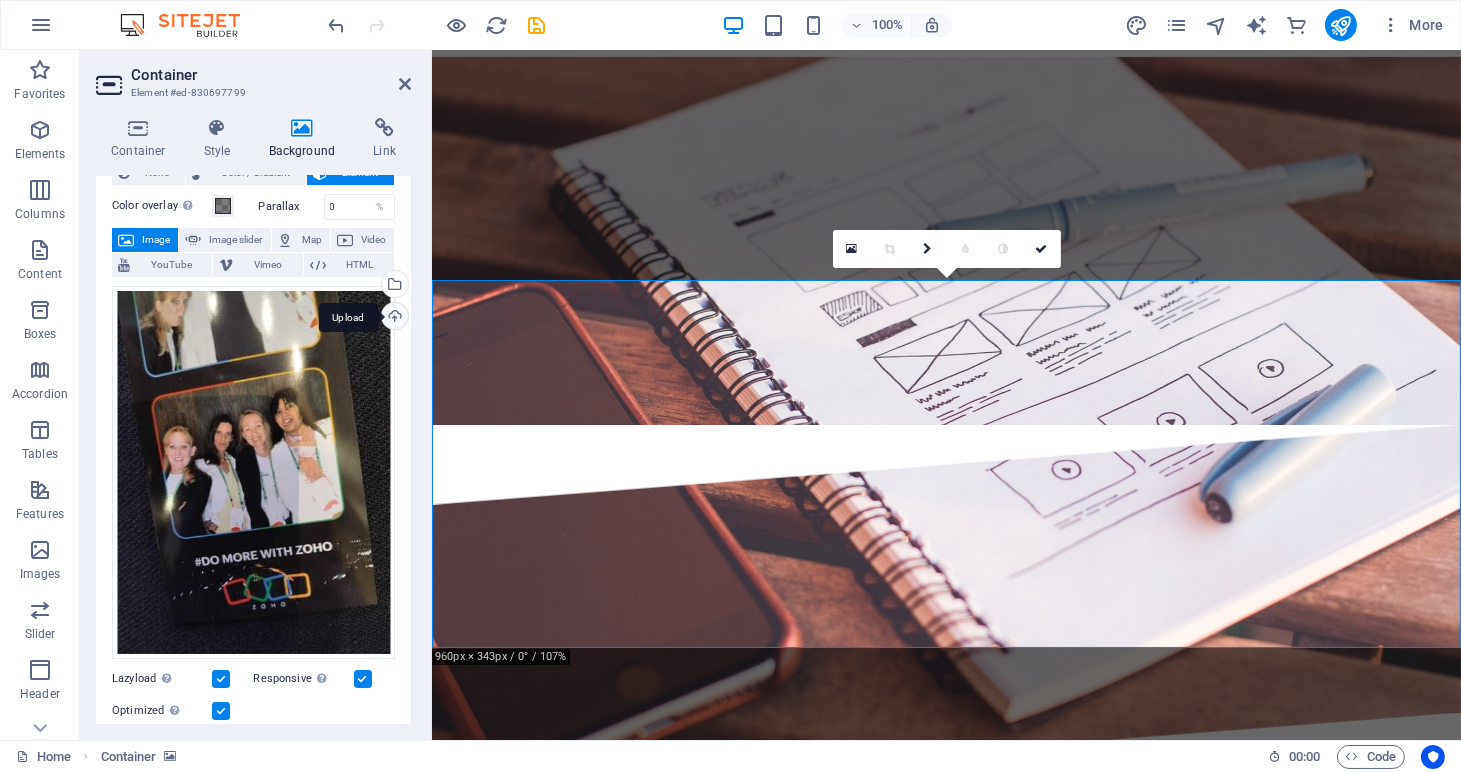 click on "Upload" at bounding box center [393, 318] 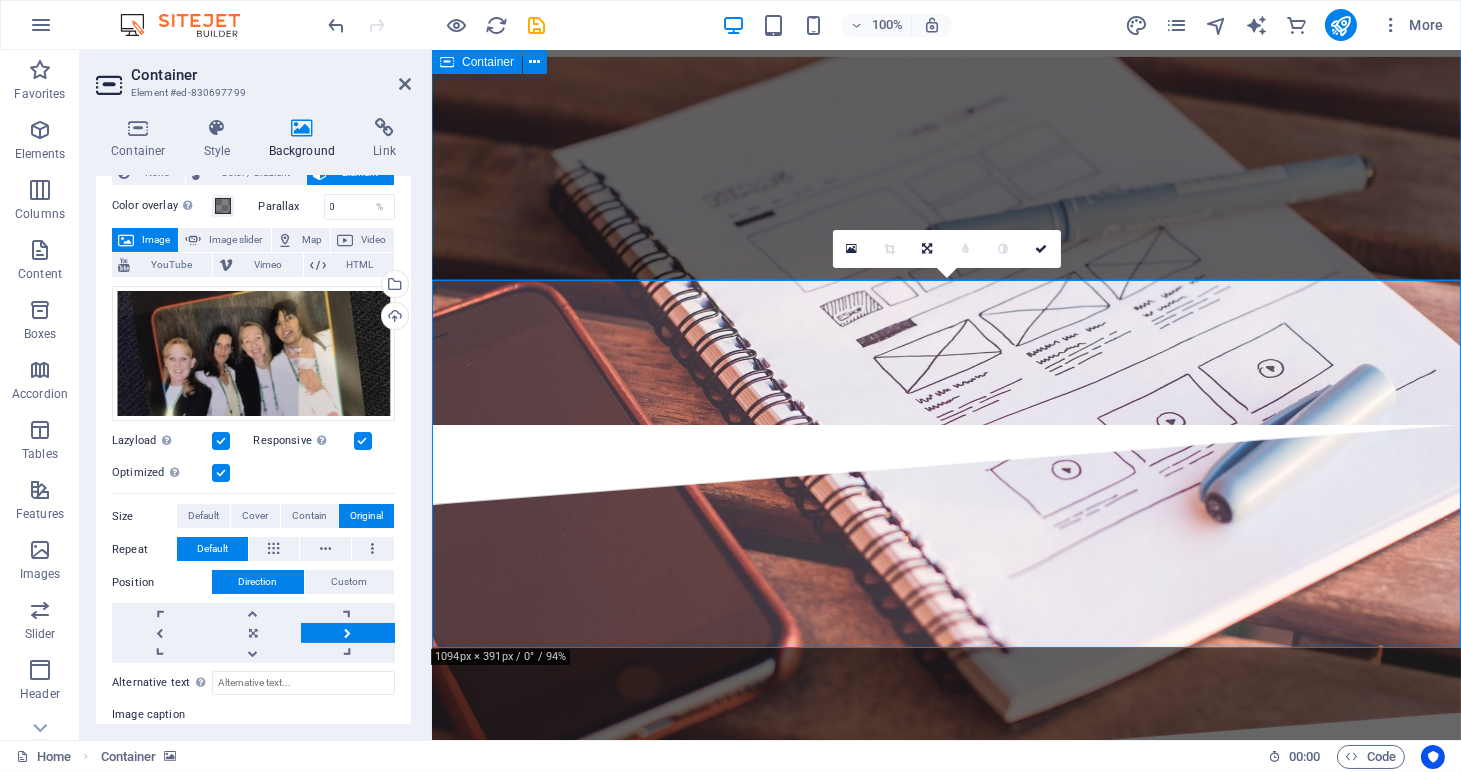 click on "L atest Project Lorem ipsum dolor sit amet, consectetuer adipiscing elit. Aenean commodo ligula eget dolor. Lorem ipsum dolor sit amet, consectetuer adipiscing elit leget dolor. Lorem ipsum dolor sit amet, consectetuer adipiscing elit. Aenean commodo ligula eget dolor. Lorem ipsum dolor sit amet, consectetuer adipiscing elit dolor consectetuer adipiscing elit leget dolor. Lorem elit saget ipsum dolor sit amet, consectetuer. L atest Project Lorem ipsum dolor sit amet, consectetuer adipiscing elit. Aenean commodo ligula eget dolor. Lorem ipsum dolor sit amet, consectetuer adipiscing elit leget dolor. Lorem ipsum dolor sit amet, consectetuer adipiscing elit. Aenean commodo ligula eget dolor. Lorem ipsum dolor sit amet, consectetuer adipiscing elit dolor consectetuer adipiscing elit leget dolor. Lorem elit saget ipsum dolor sit amet, consectetuer. L atest Project L atest Project" at bounding box center [945, 1724] 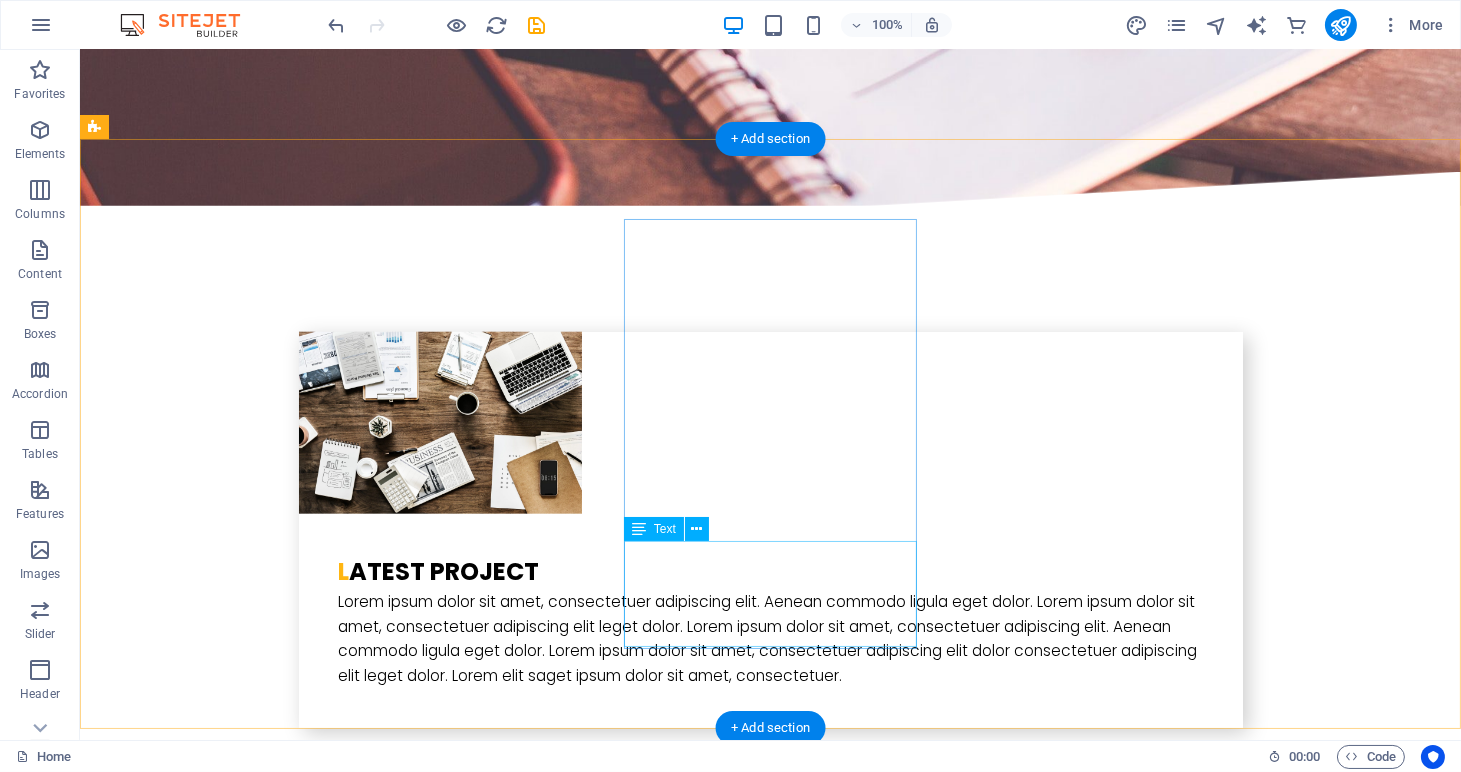 scroll, scrollTop: 3846, scrollLeft: 0, axis: vertical 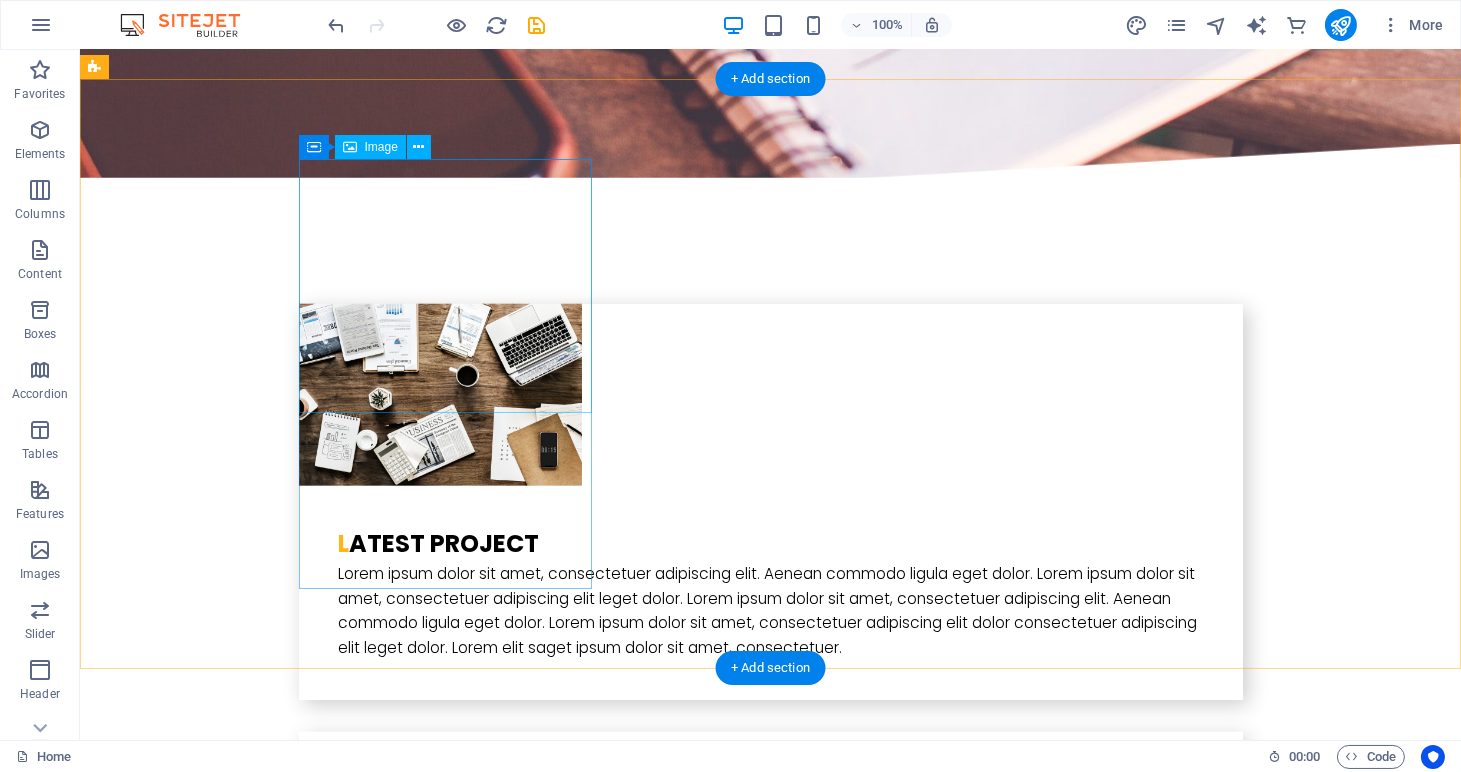 click at bounding box center [242, 3029] 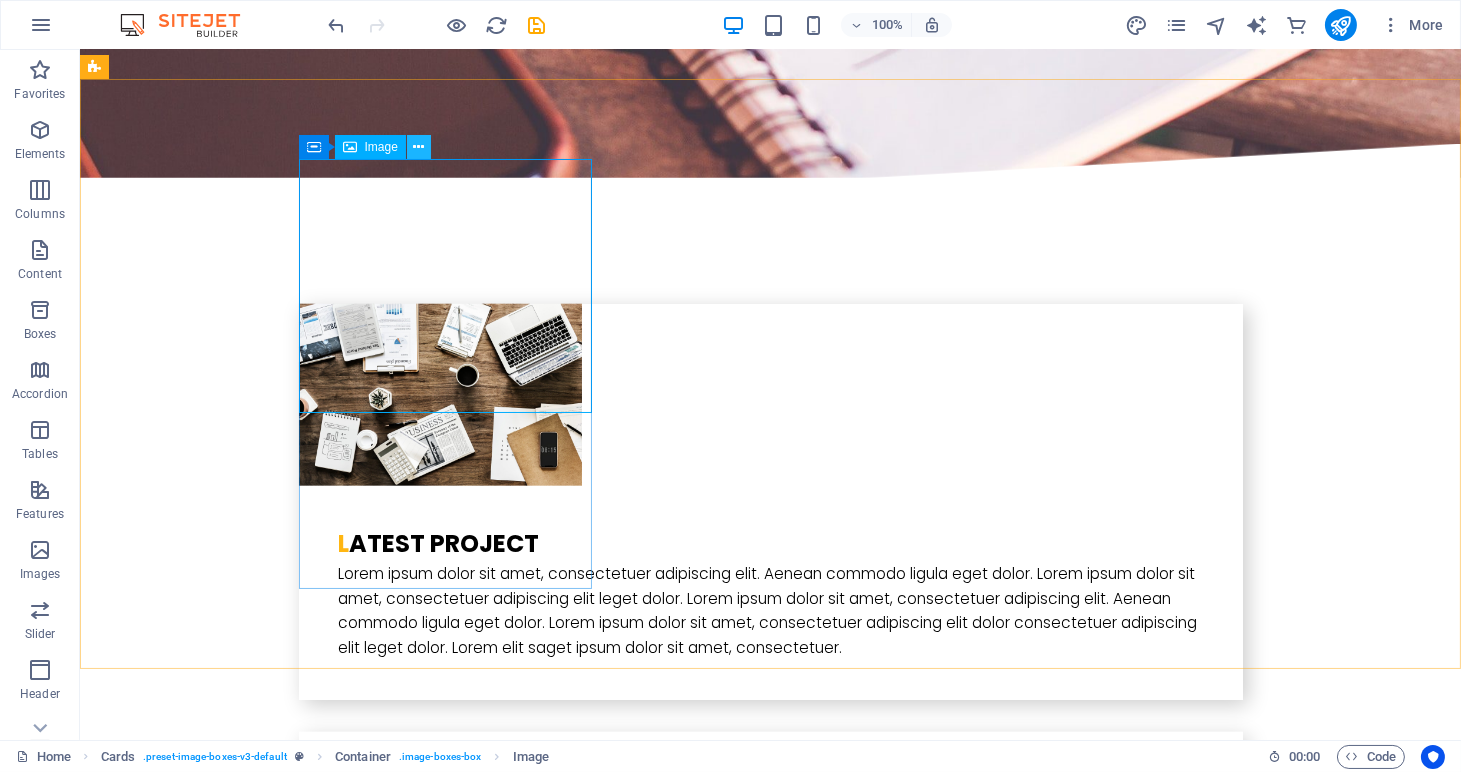click at bounding box center [418, 147] 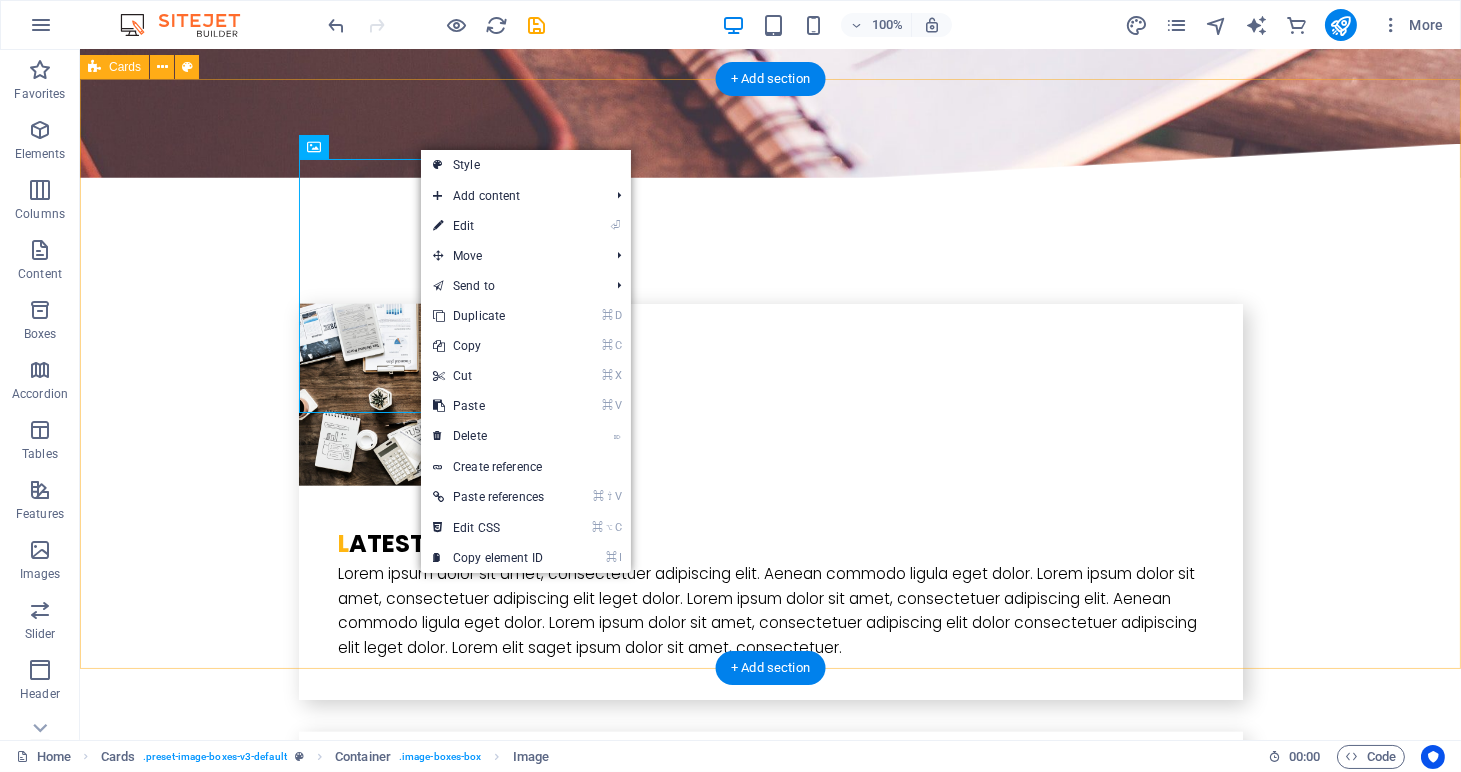 click on "Thomas Green Lorem ipsum dolor sit amet, consectetur adipisicing elit. Veritatis, dolorem! Melissa Doe Lorem ipsum dolor sit amet, consectetur adipisicing elit. Veritatis, dolorem! Alex Samok Lorem ipsum dolor sit amet, consectetur adipisicing elit. Veritatis, dolorem!" at bounding box center (770, 3562) 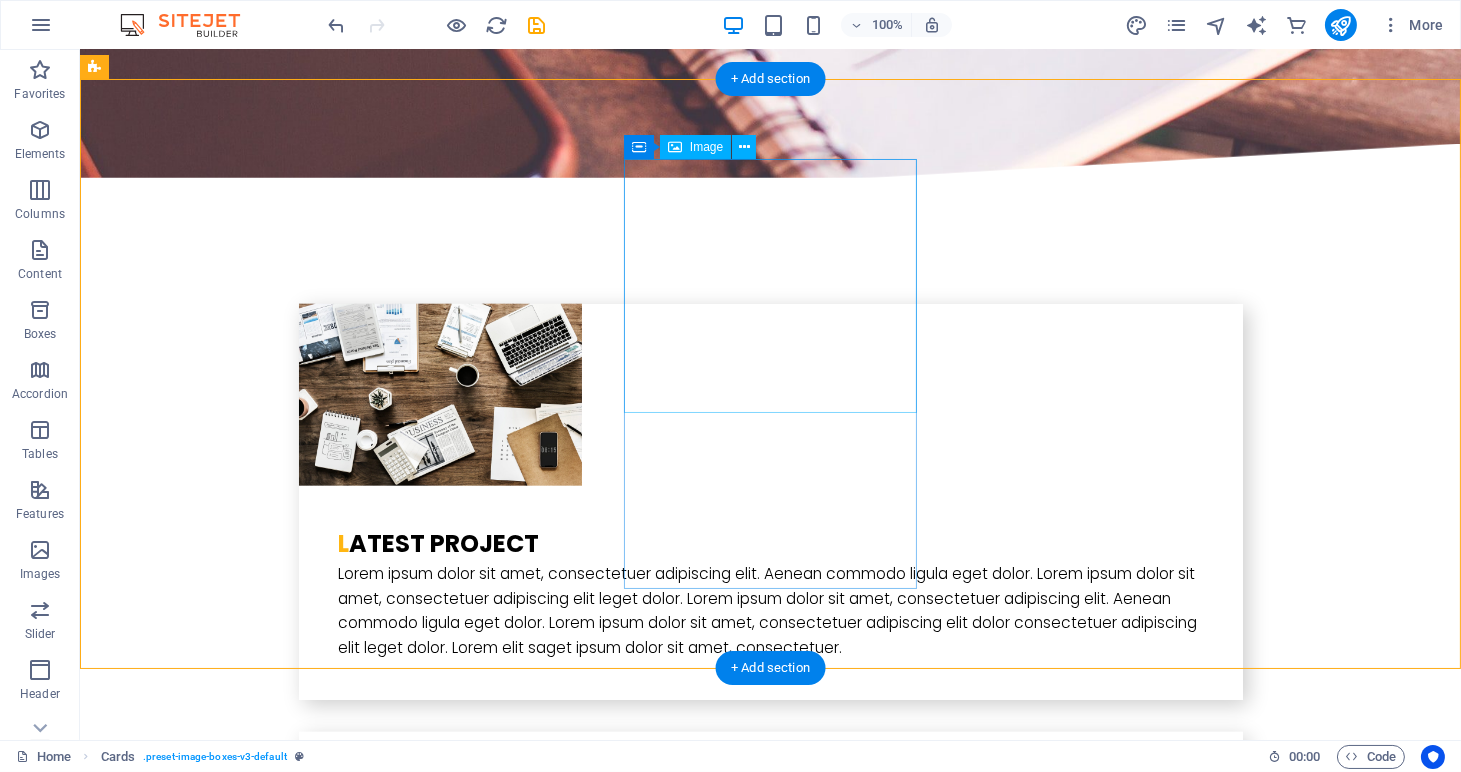click at bounding box center [242, 3474] 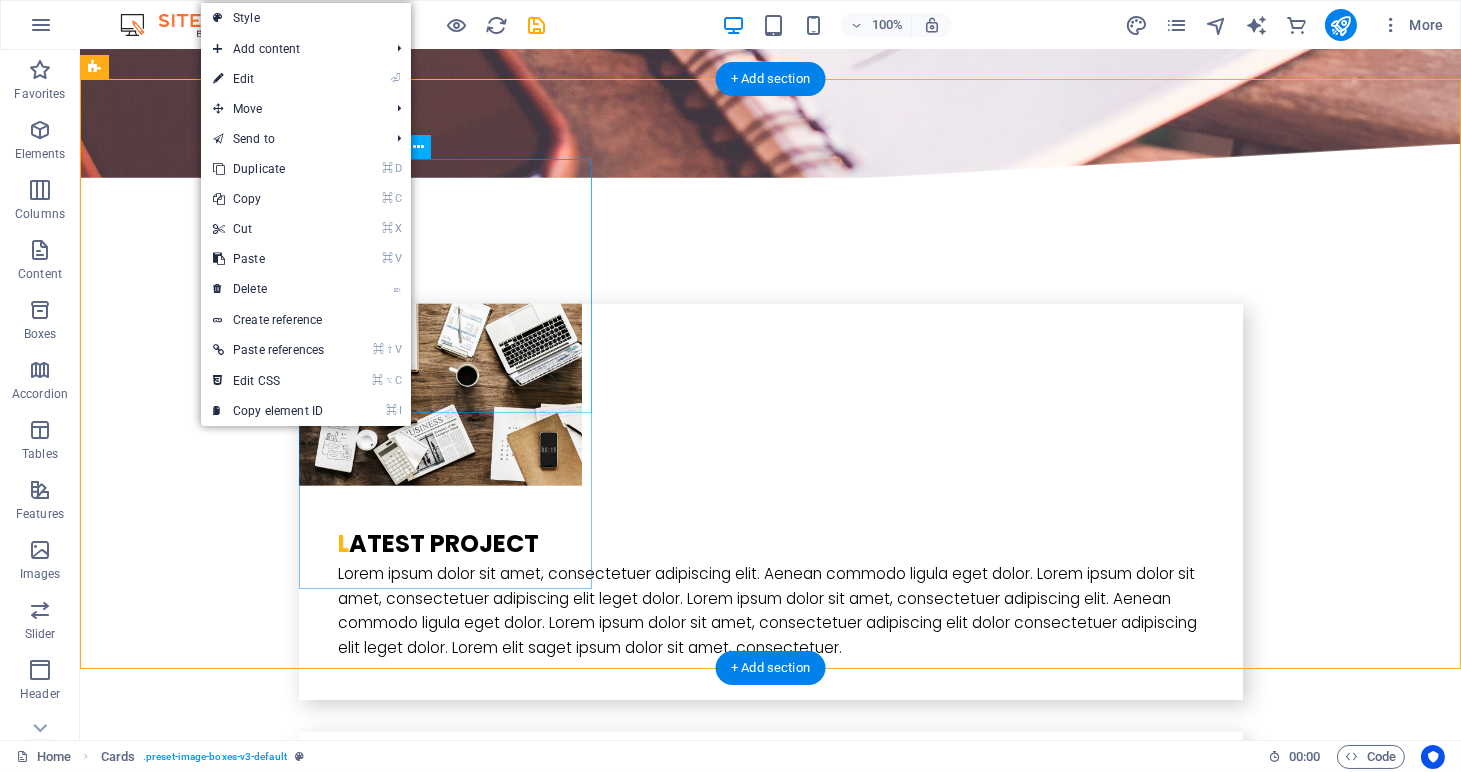 click at bounding box center (242, 3029) 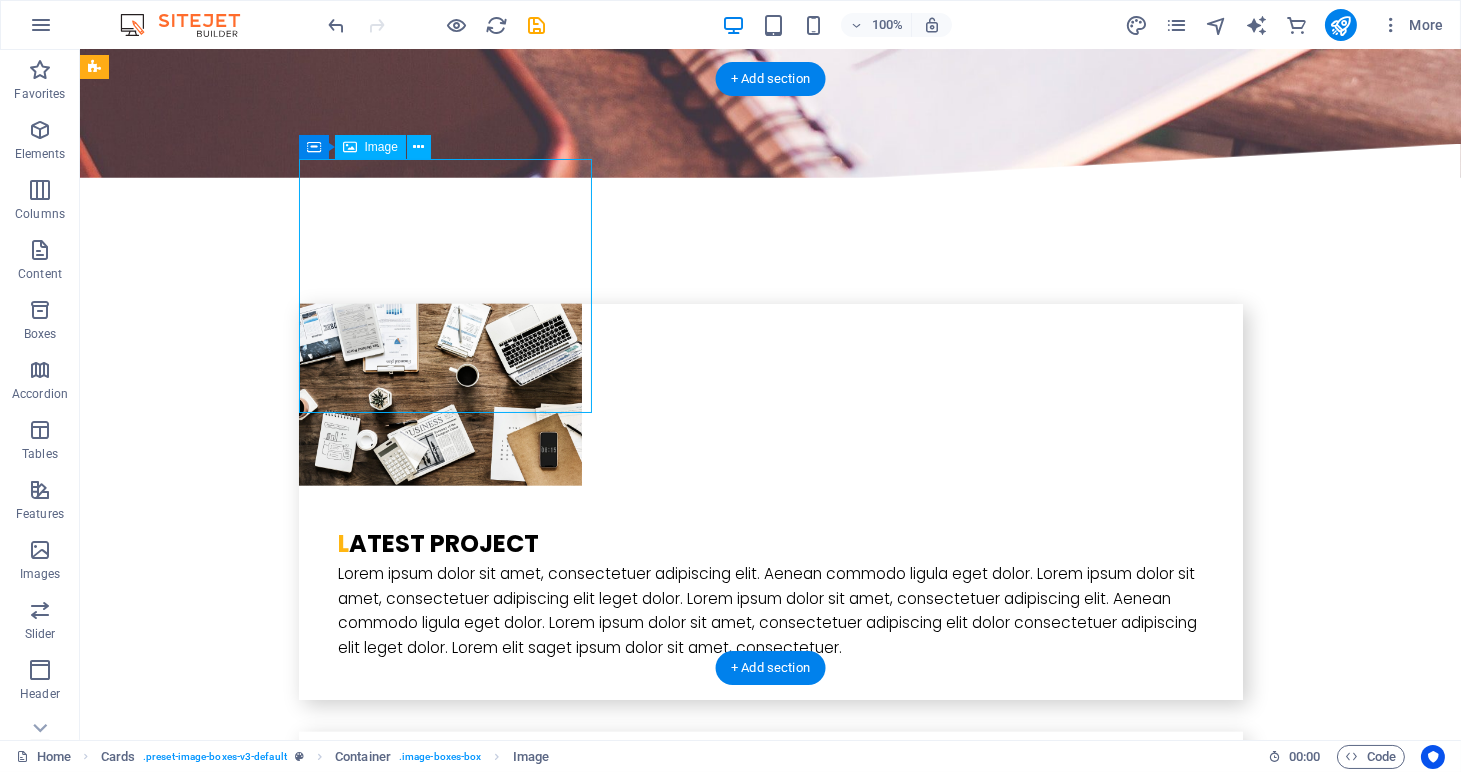 click at bounding box center (242, 3029) 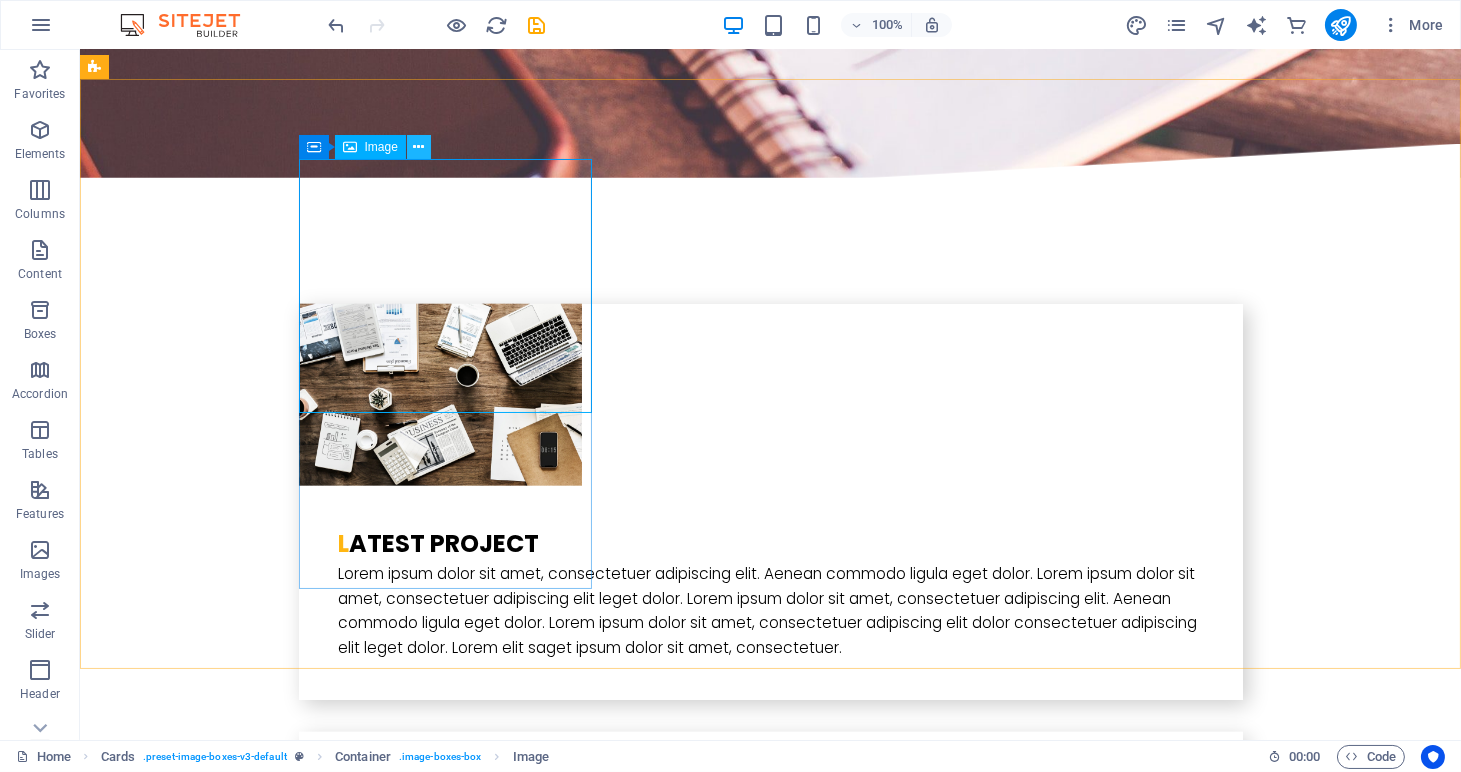 click at bounding box center (418, 147) 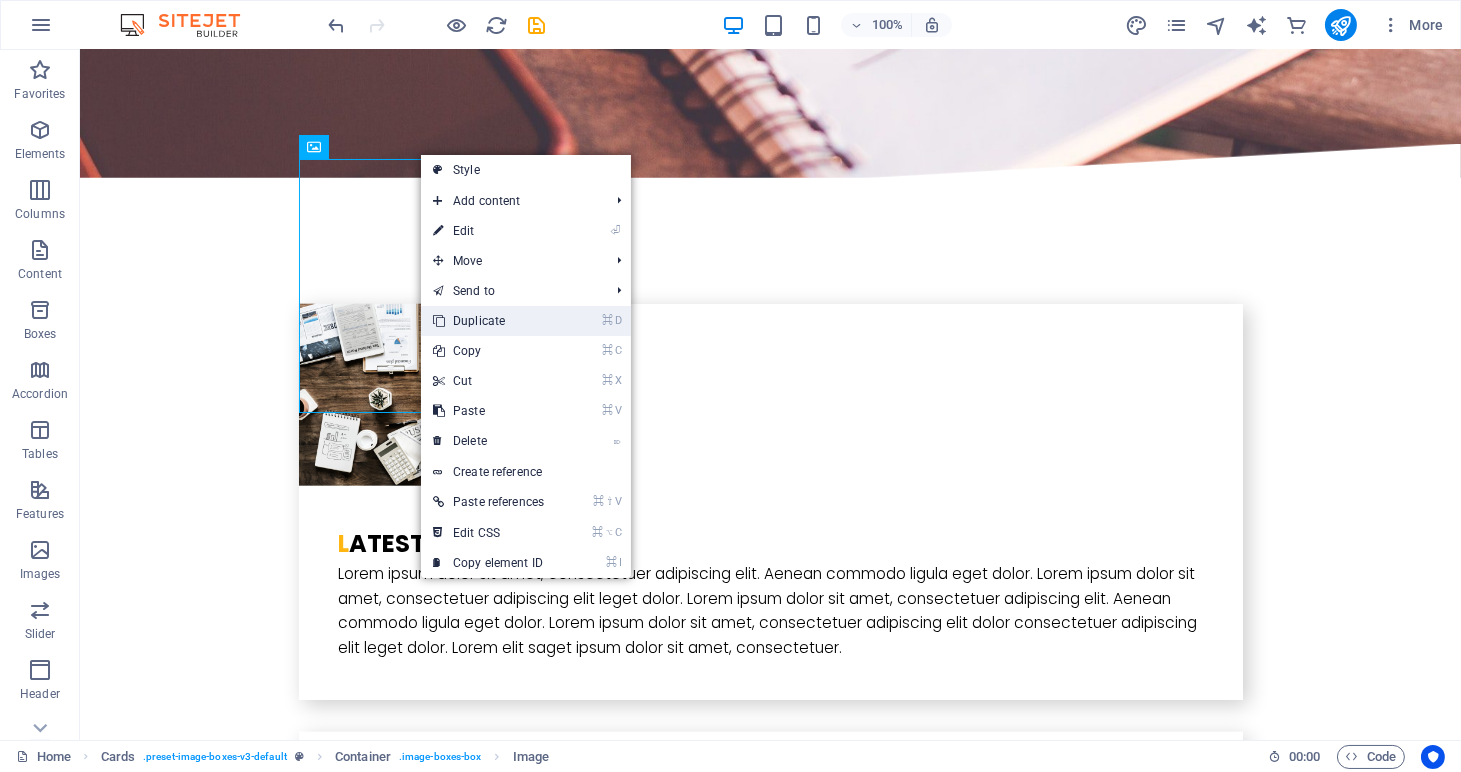click on "⌘ D  Duplicate" at bounding box center (488, 321) 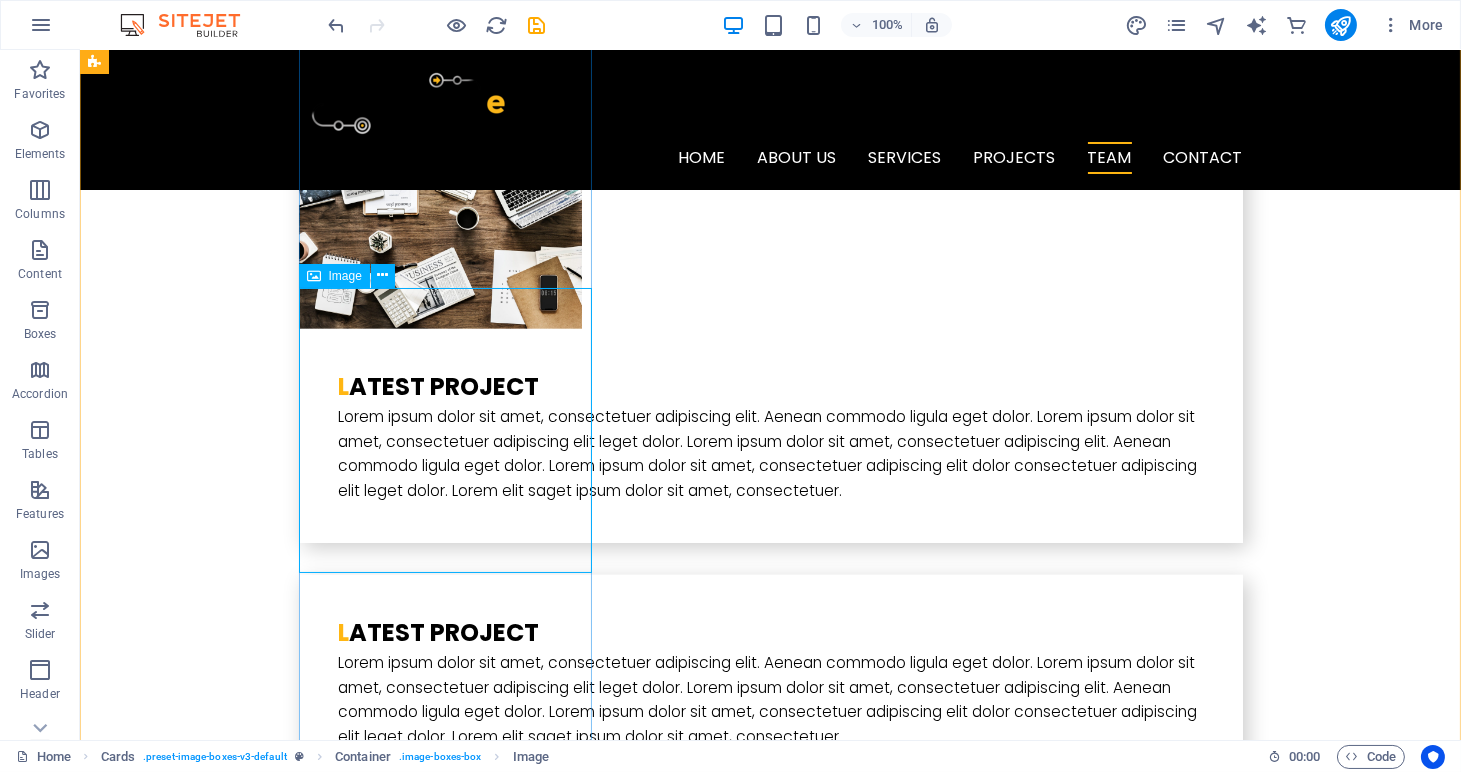 scroll, scrollTop: 3972, scrollLeft: 0, axis: vertical 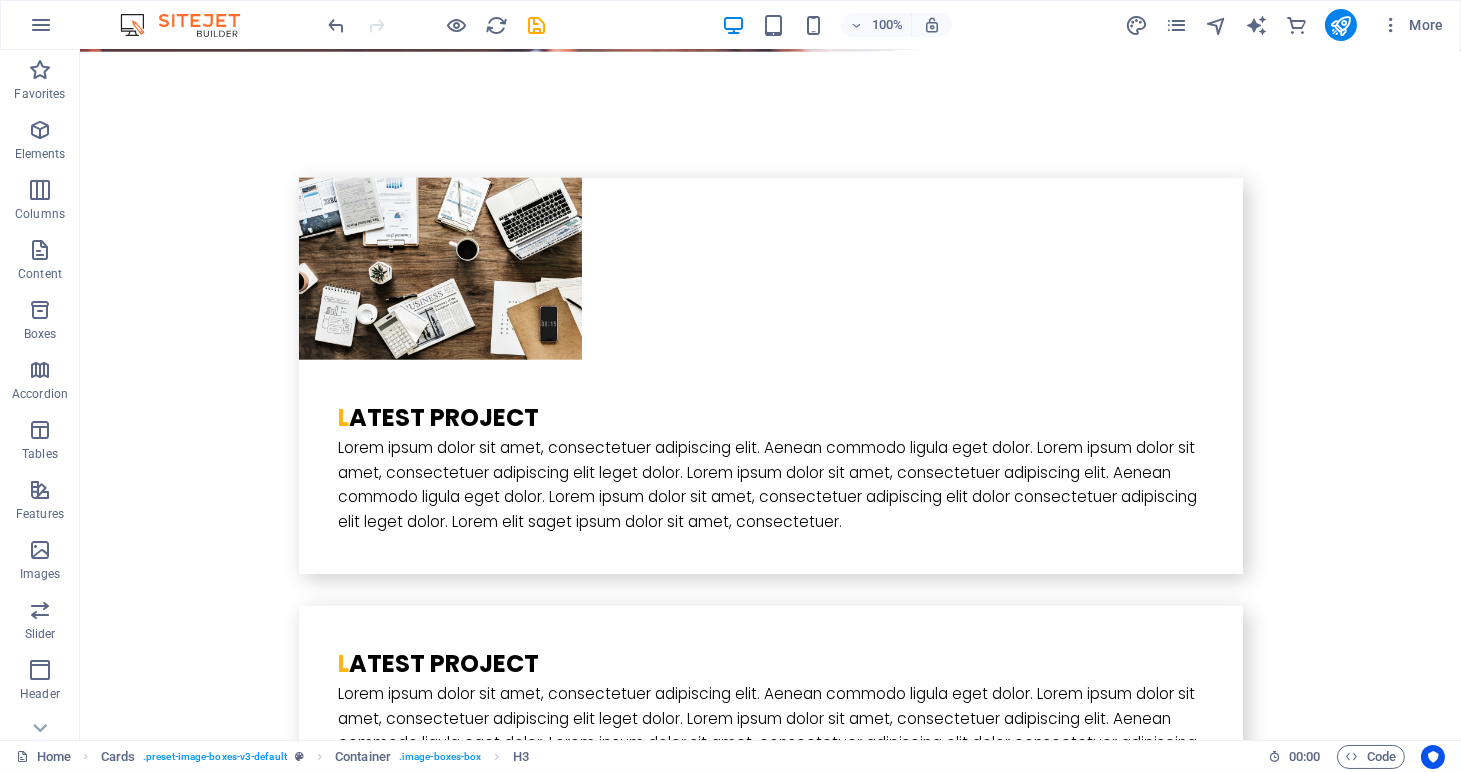 drag, startPoint x: 470, startPoint y: 626, endPoint x: 456, endPoint y: 379, distance: 247.39644 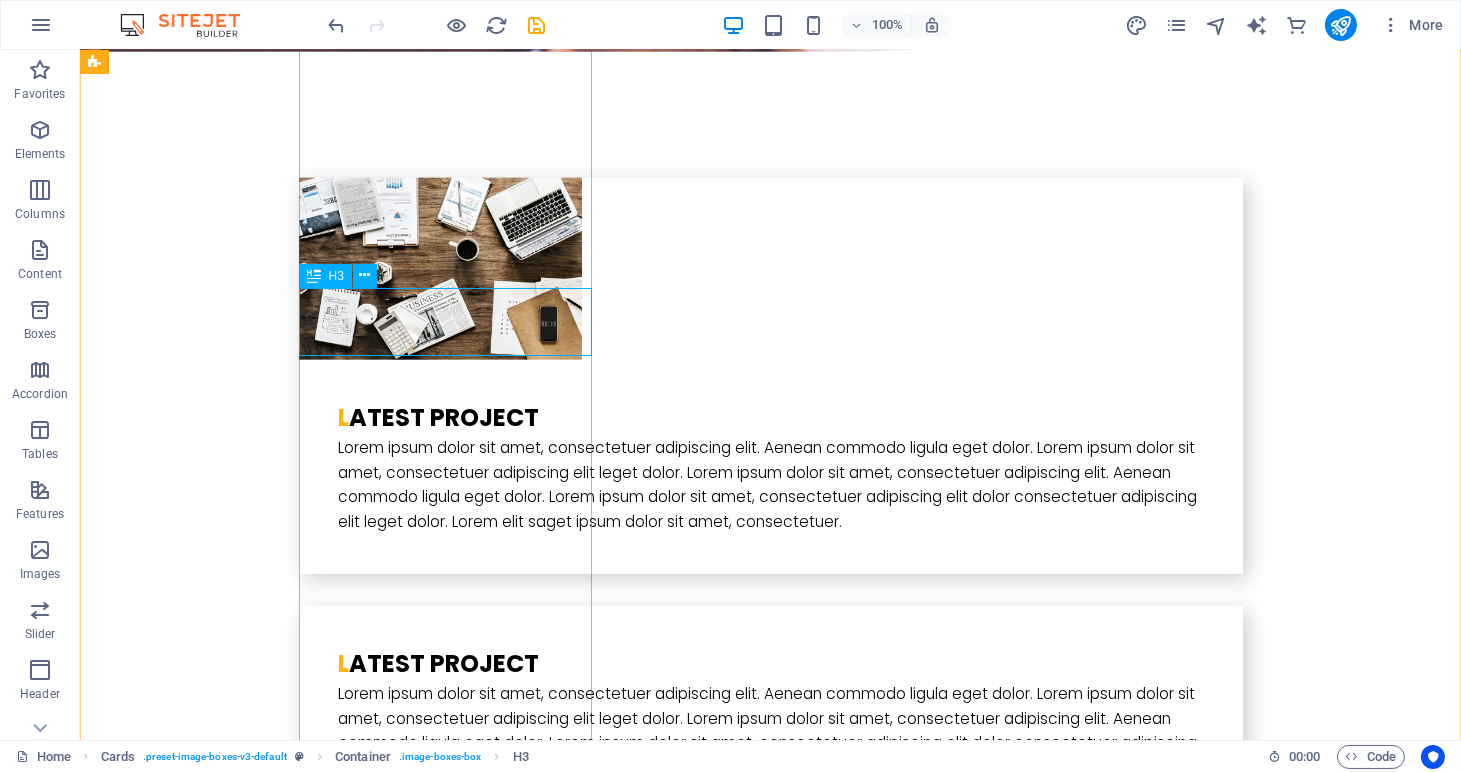 click on "Thomas Green" at bounding box center [242, 3063] 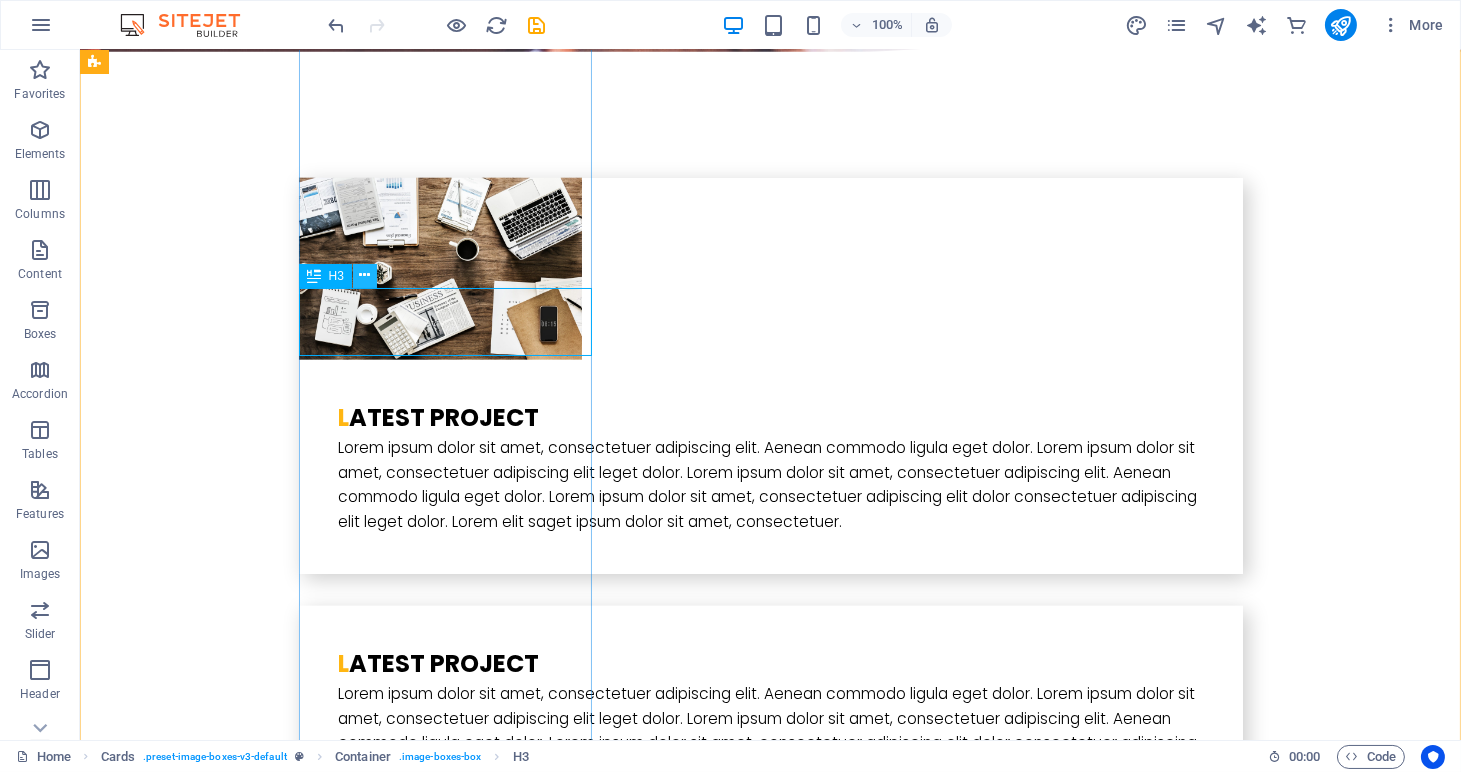 click at bounding box center [364, 275] 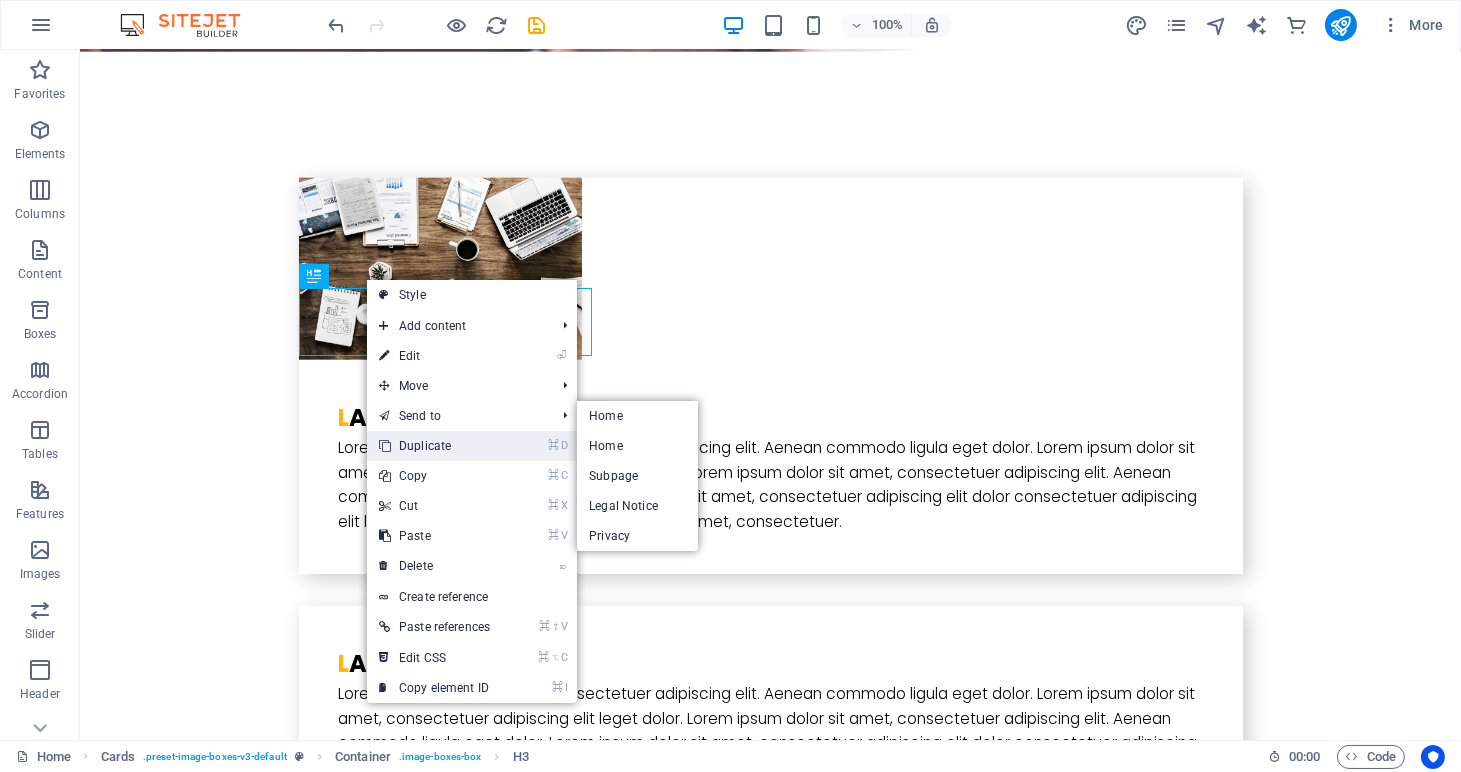 drag, startPoint x: 350, startPoint y: 398, endPoint x: 430, endPoint y: 447, distance: 93.813644 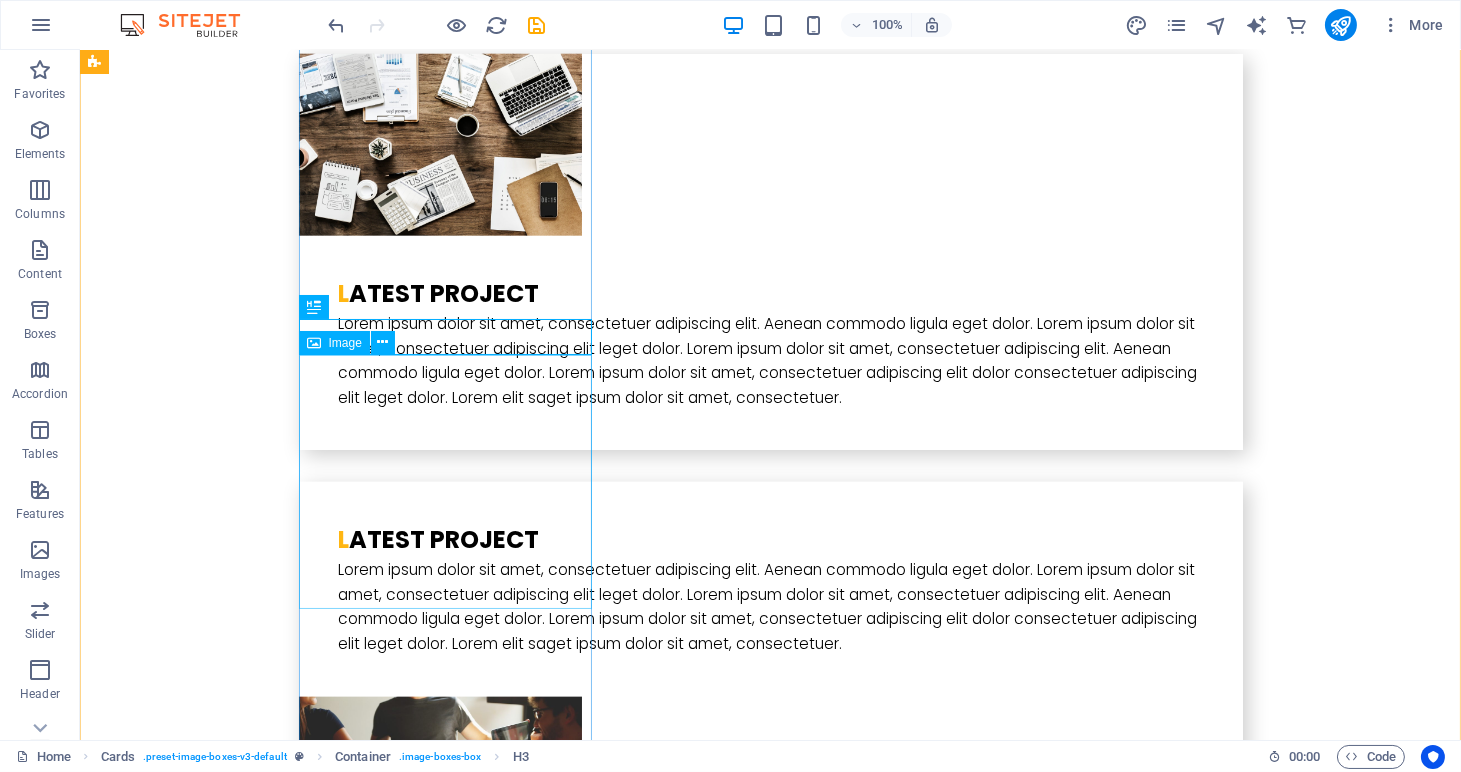 scroll, scrollTop: 4100, scrollLeft: 0, axis: vertical 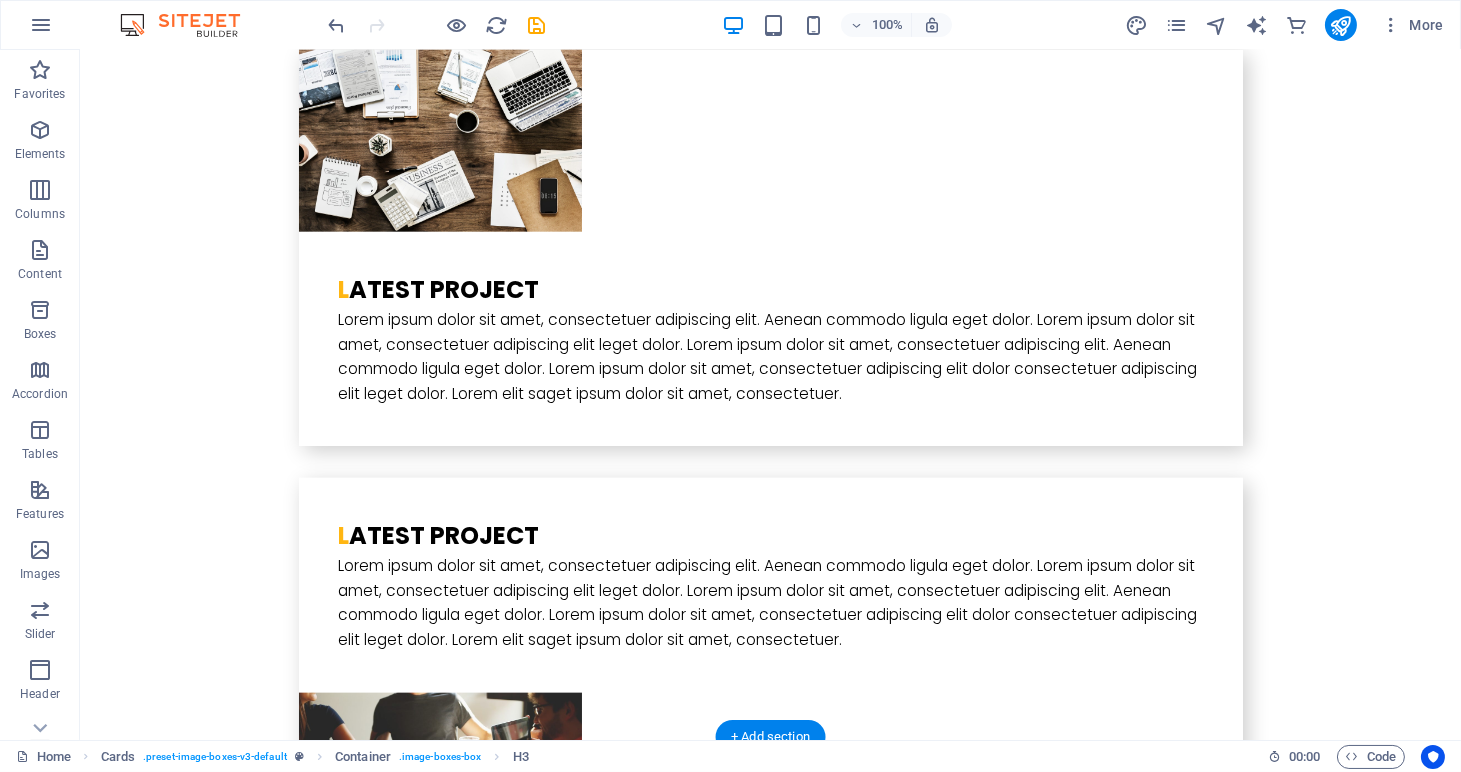 drag, startPoint x: 469, startPoint y: 245, endPoint x: 464, endPoint y: 504, distance: 259.04825 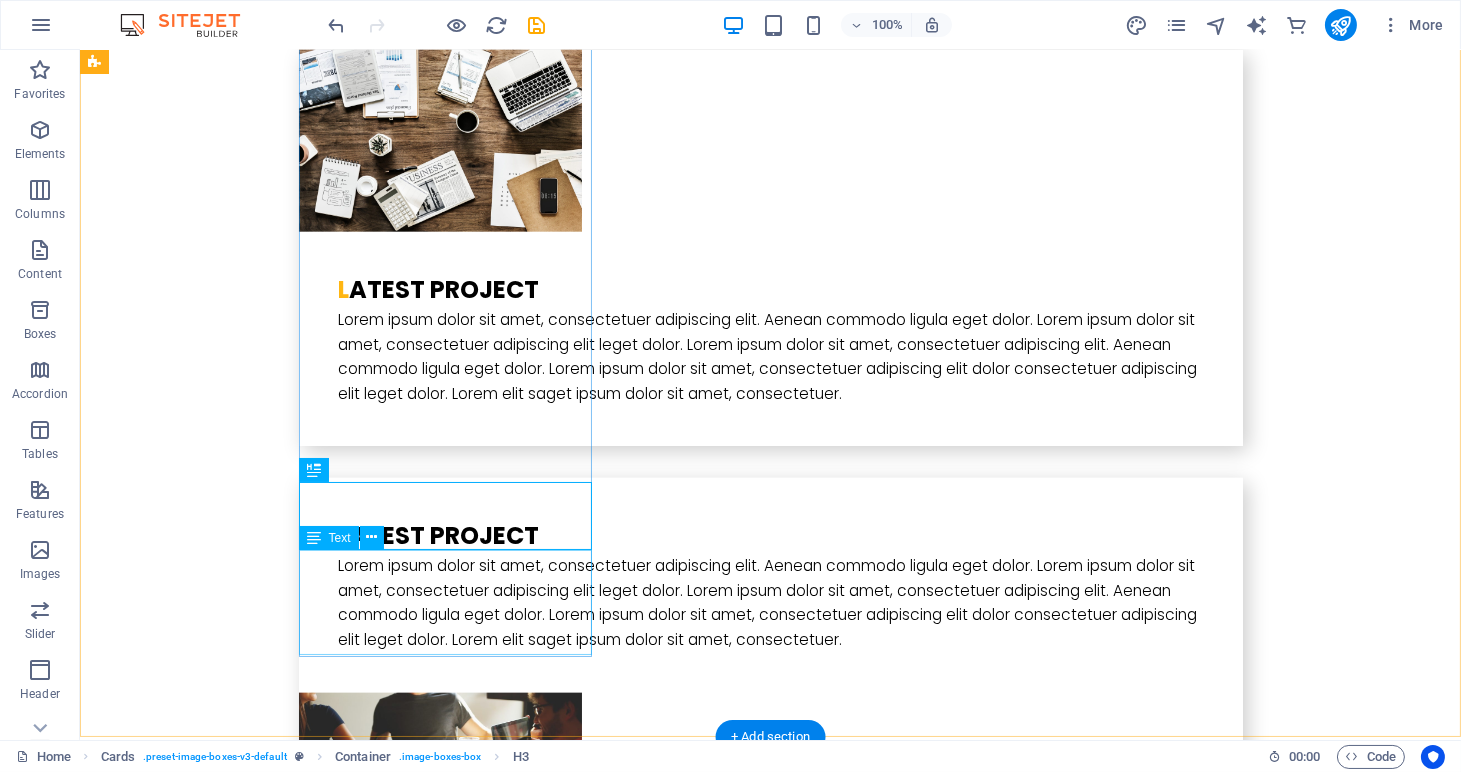 click on "Lorem ipsum dolor sit amet, consectetur adipisicing elit. Veritatis, dolorem!" at bounding box center [242, 3344] 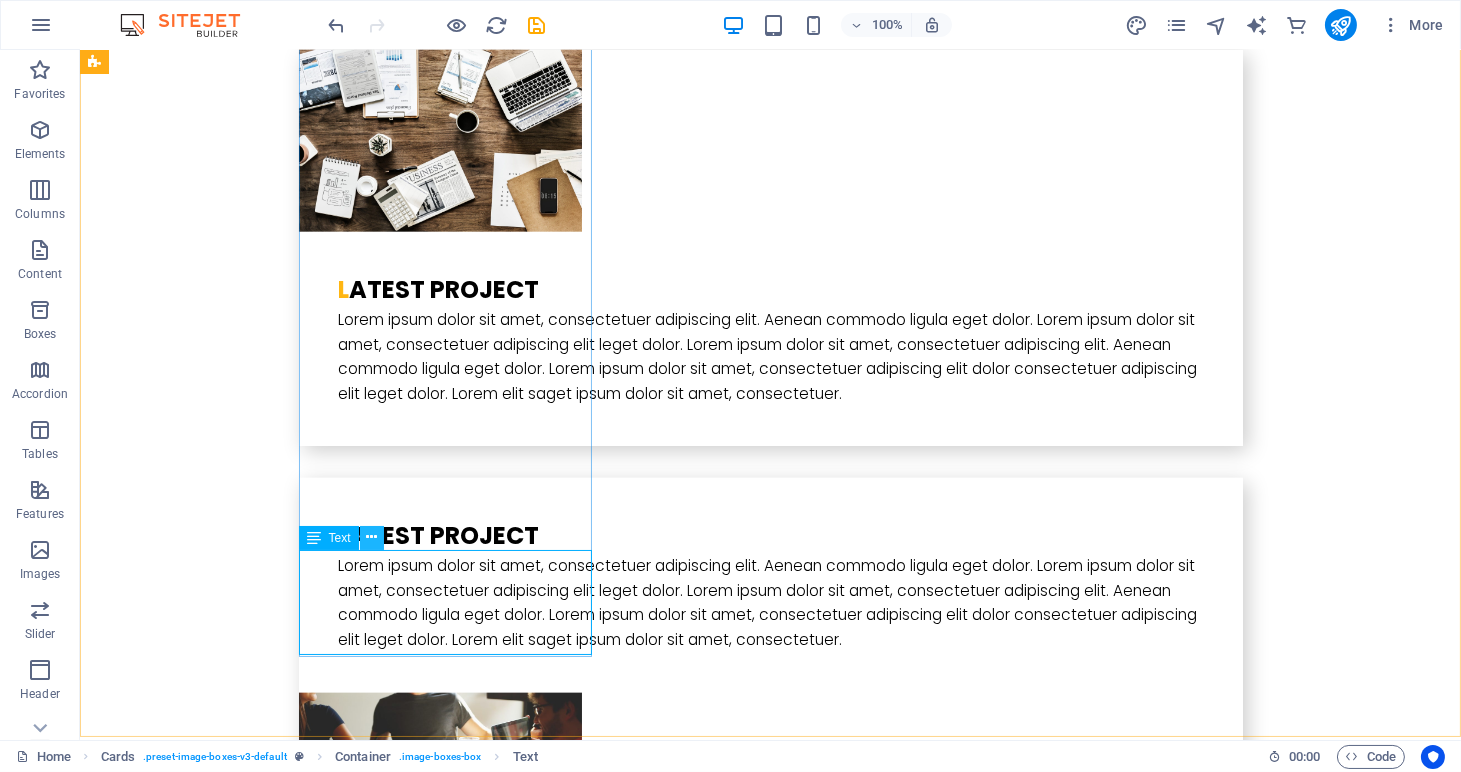 click at bounding box center (371, 537) 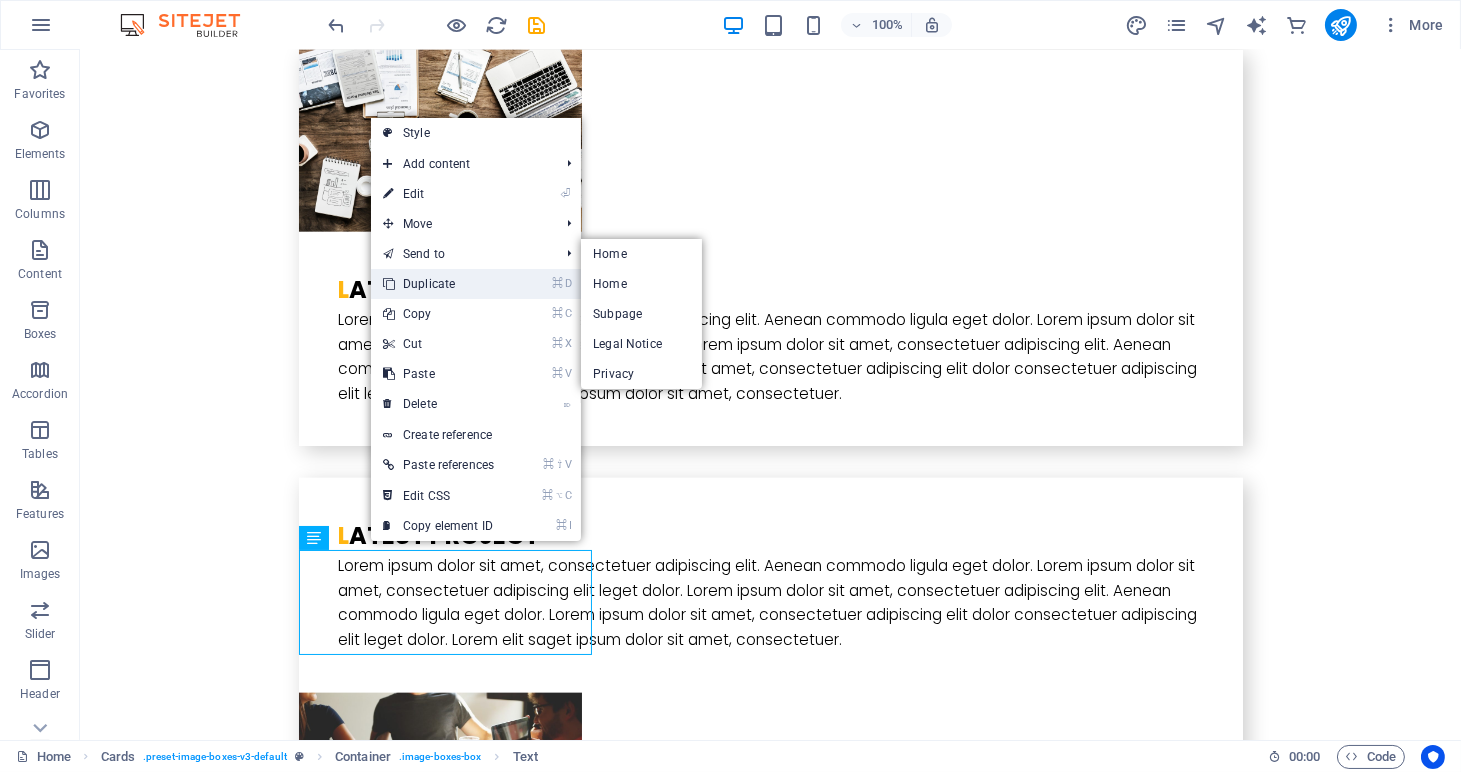 click on "⌘ D  Duplicate" at bounding box center [438, 284] 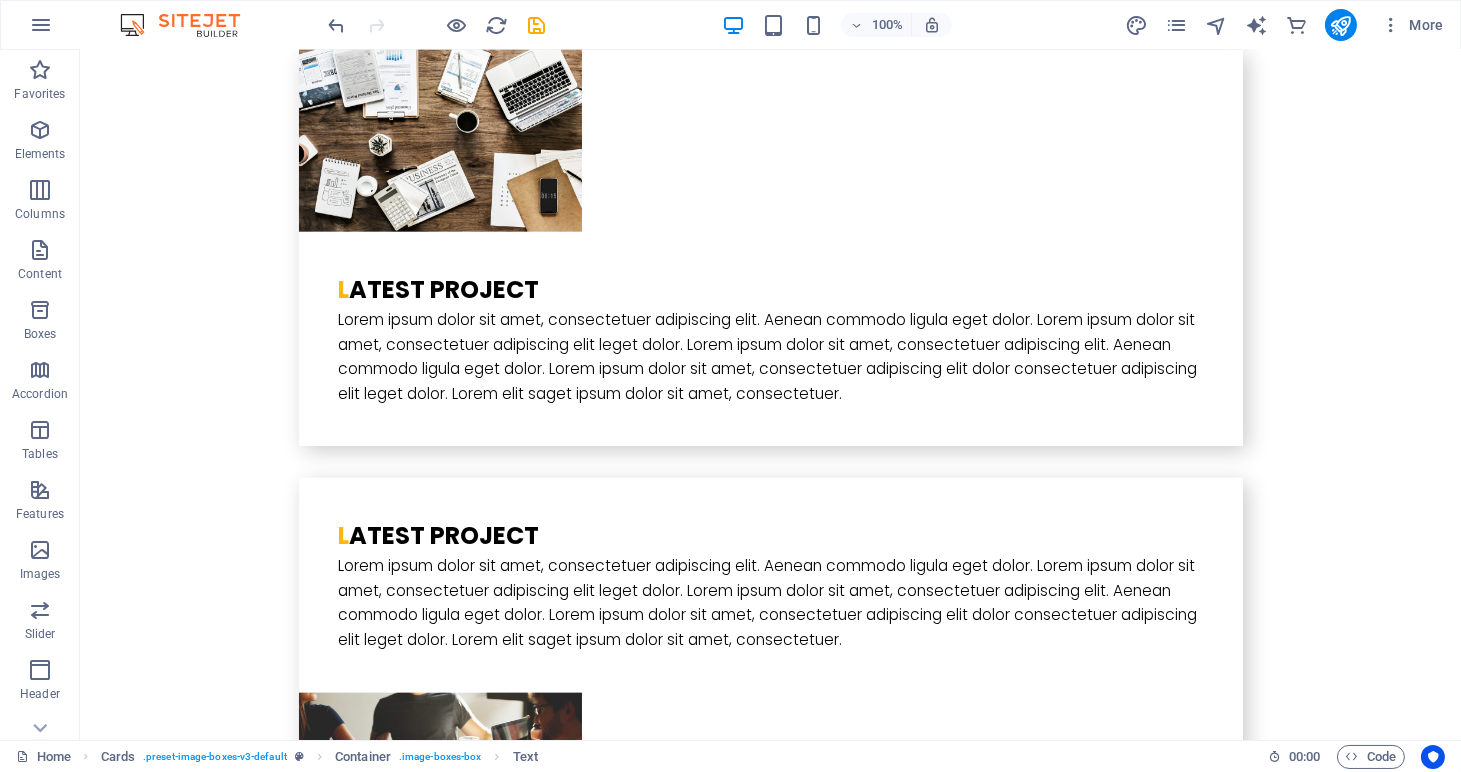 drag, startPoint x: 412, startPoint y: 658, endPoint x: 420, endPoint y: 266, distance: 392.08163 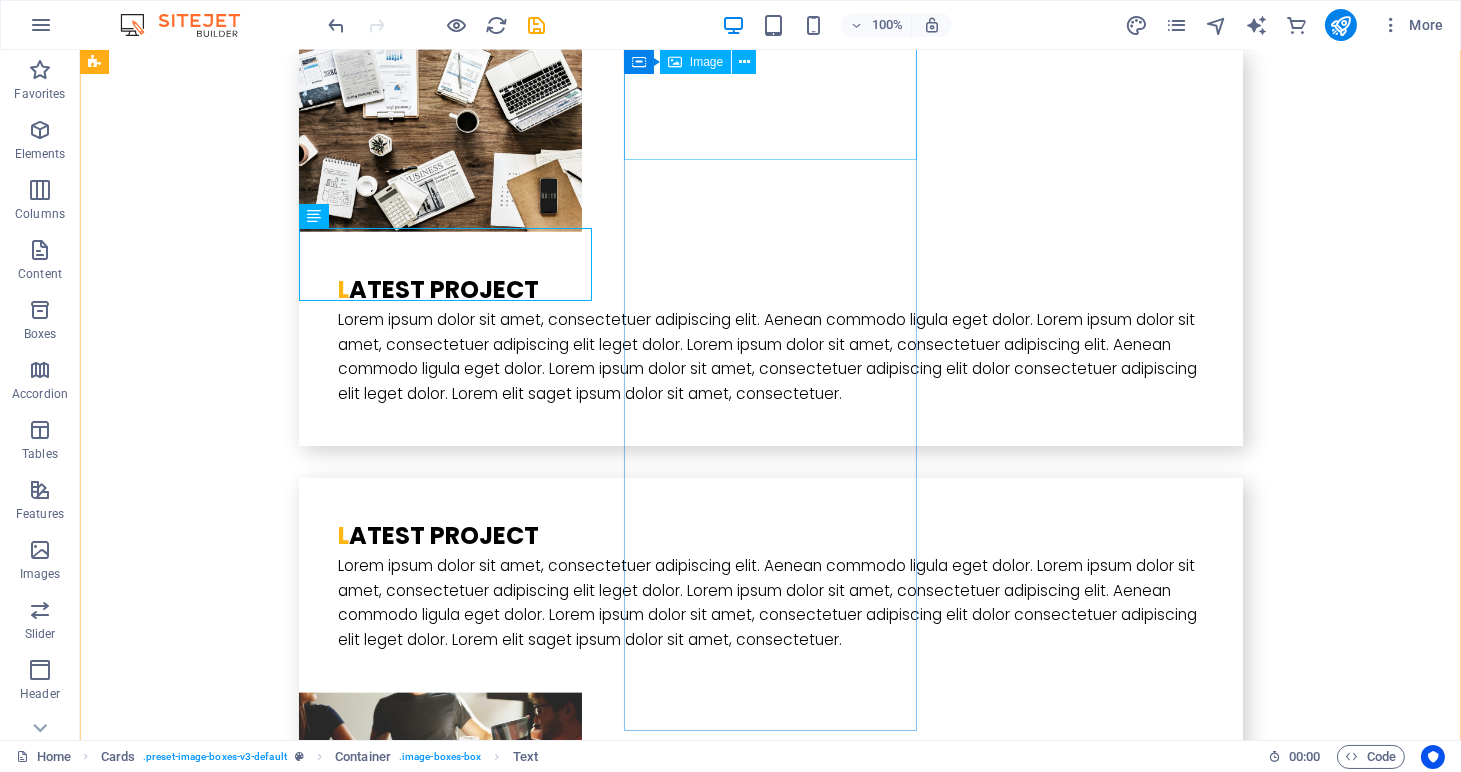 click at bounding box center [242, 3616] 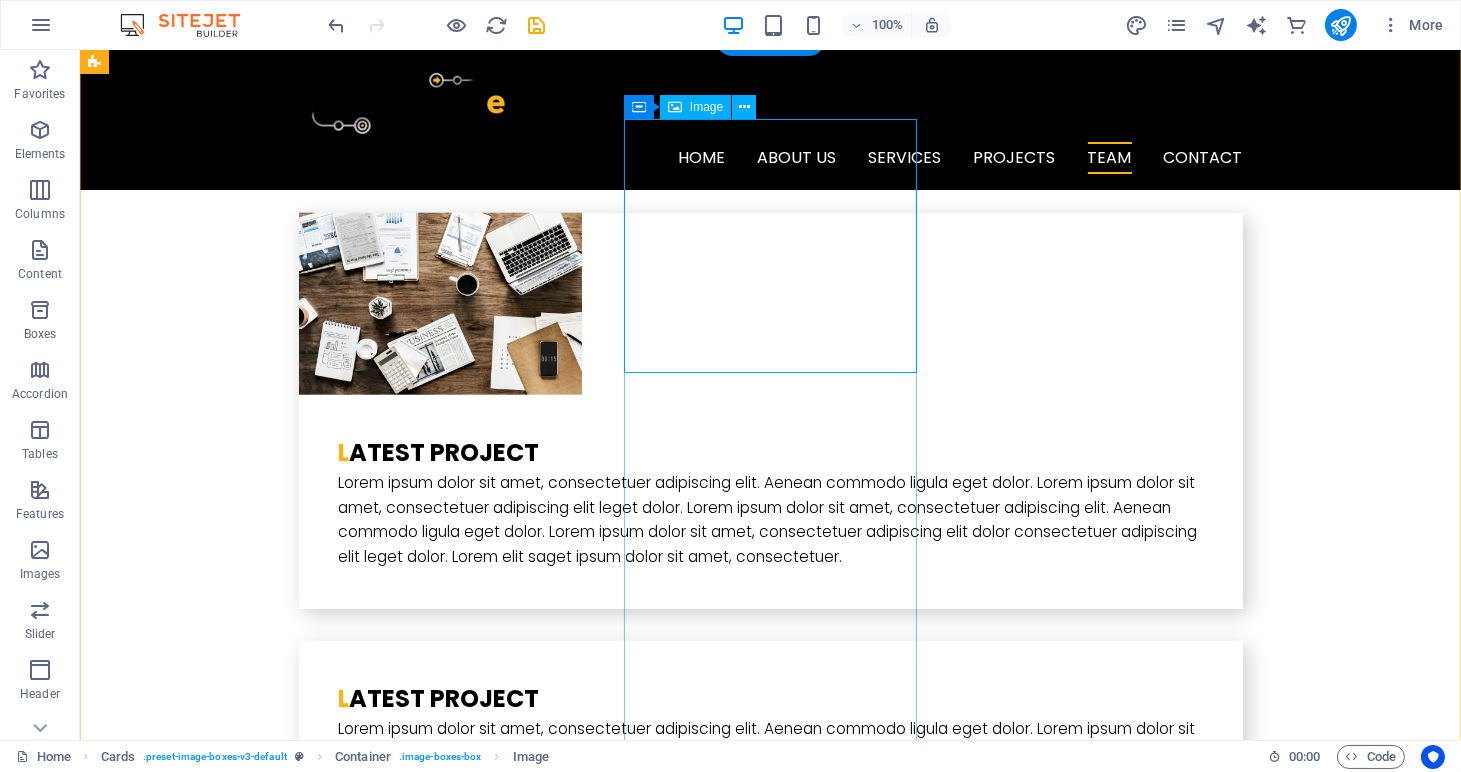 scroll, scrollTop: 3794, scrollLeft: 0, axis: vertical 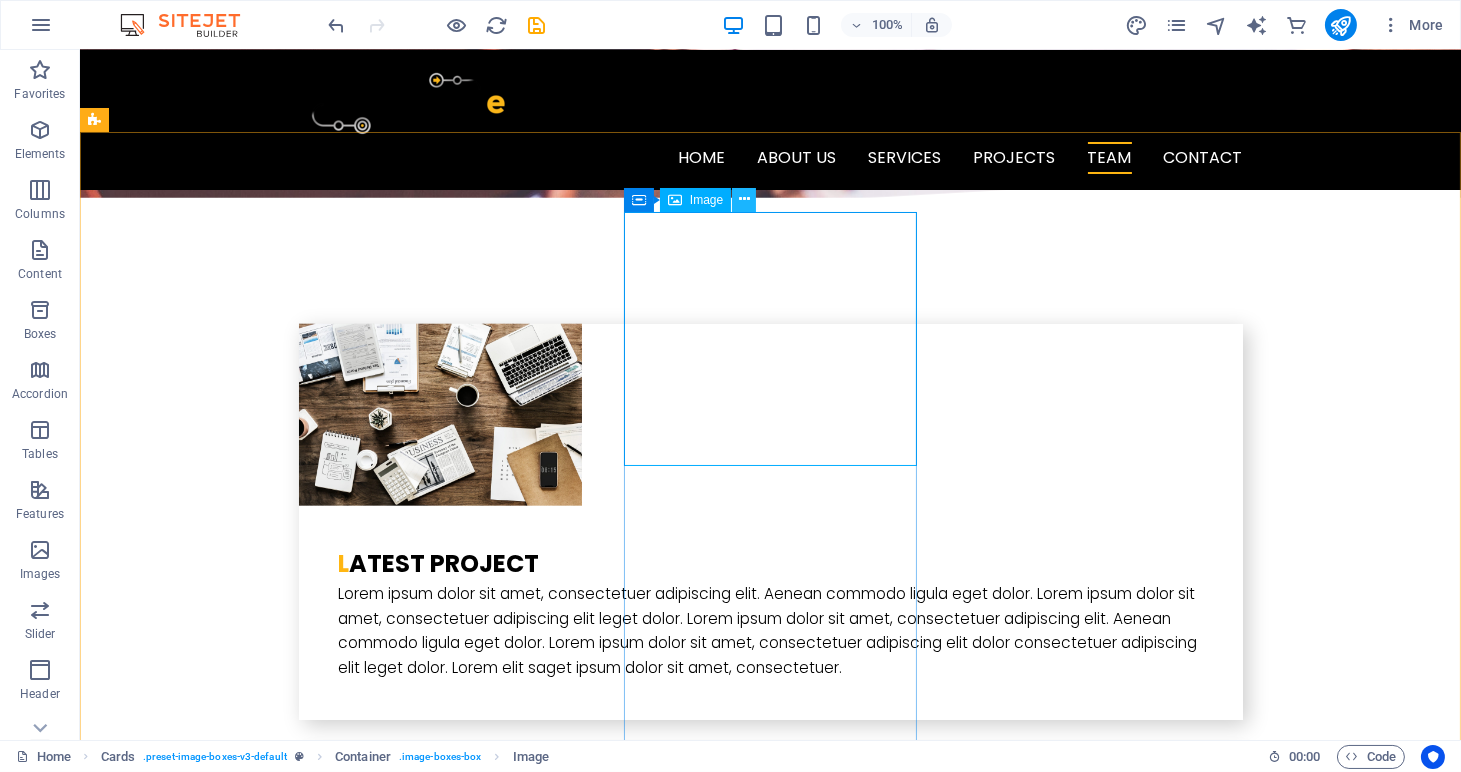 click at bounding box center (744, 200) 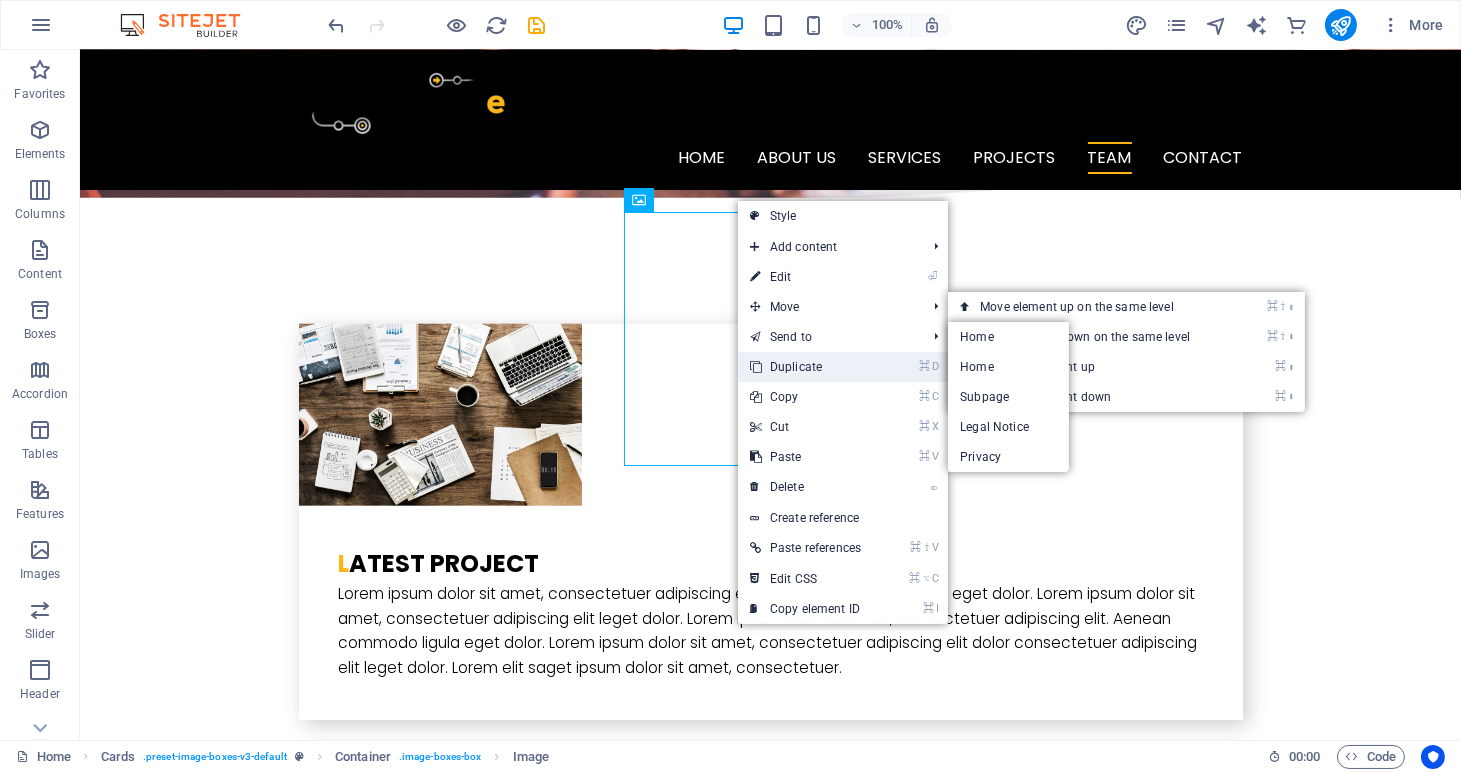 click on "⌘ D  Duplicate" at bounding box center [805, 367] 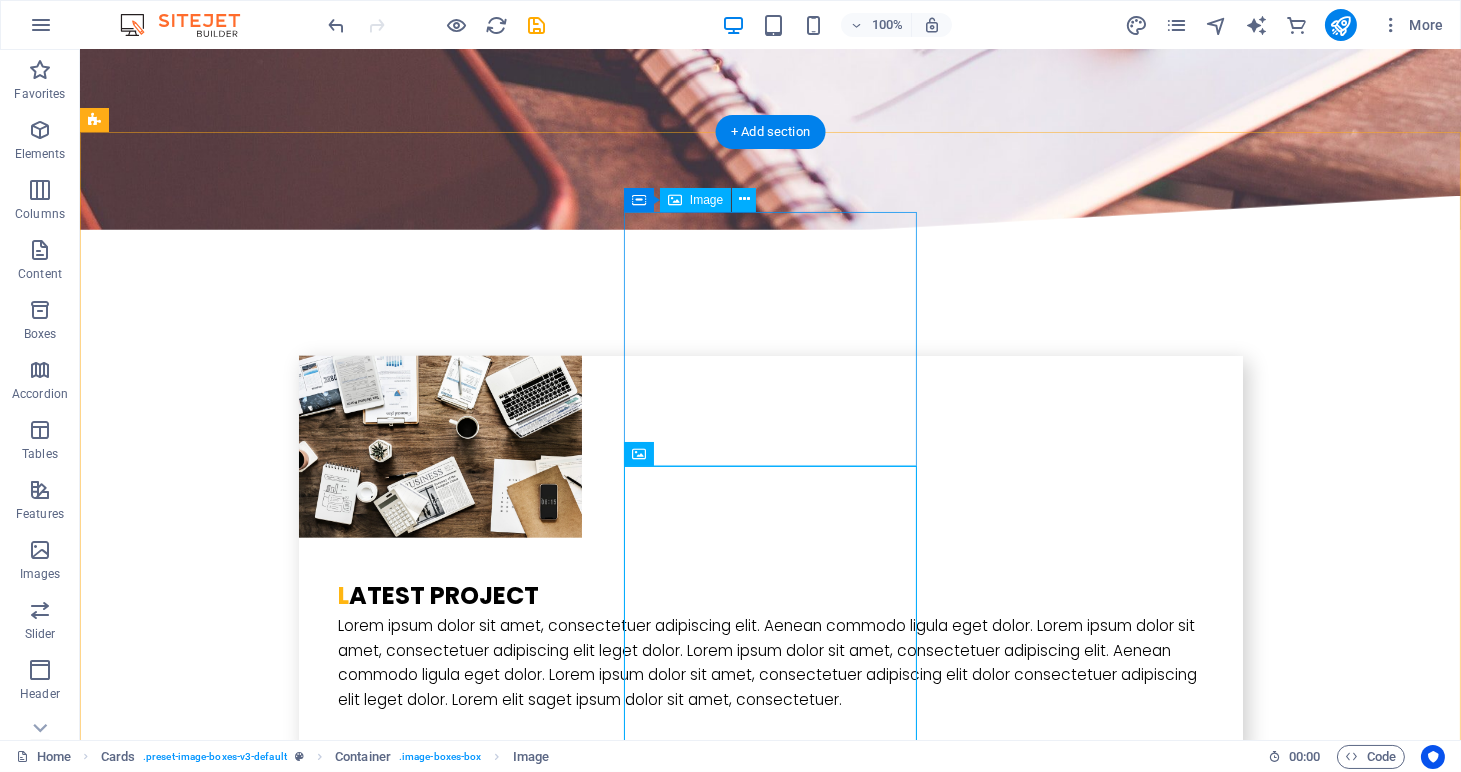 scroll, scrollTop: 3947, scrollLeft: 0, axis: vertical 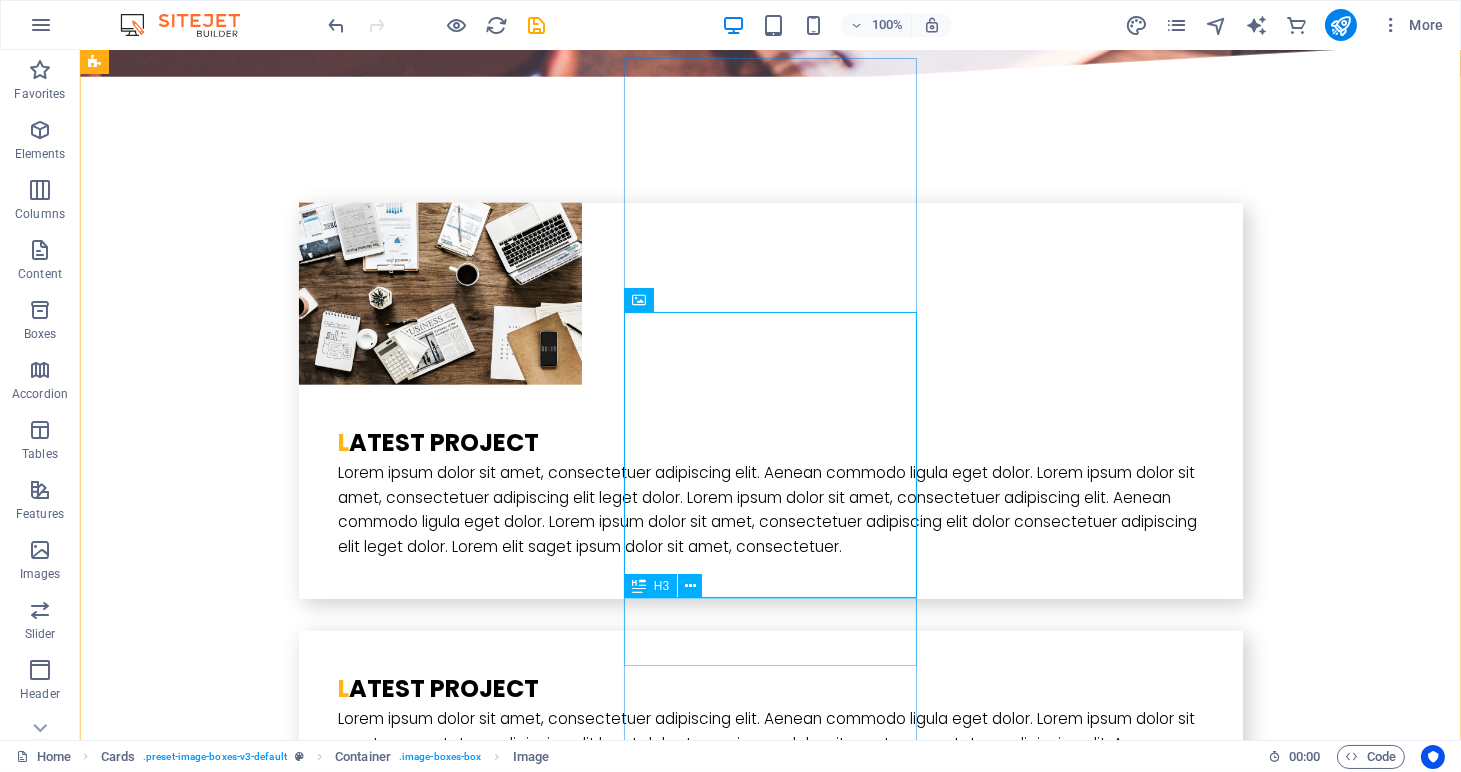 click on "Melissa Doe" at bounding box center [242, 4216] 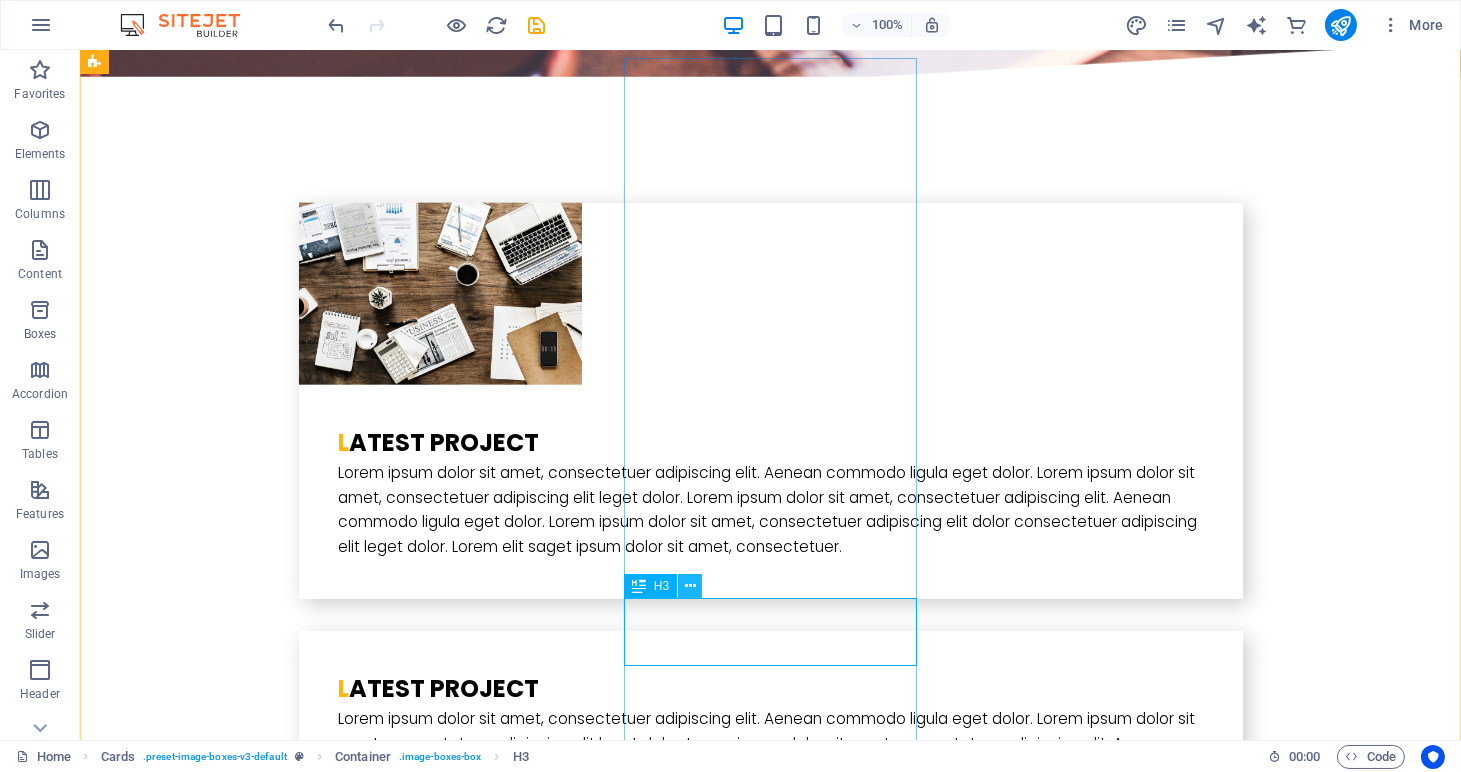 click at bounding box center (690, 586) 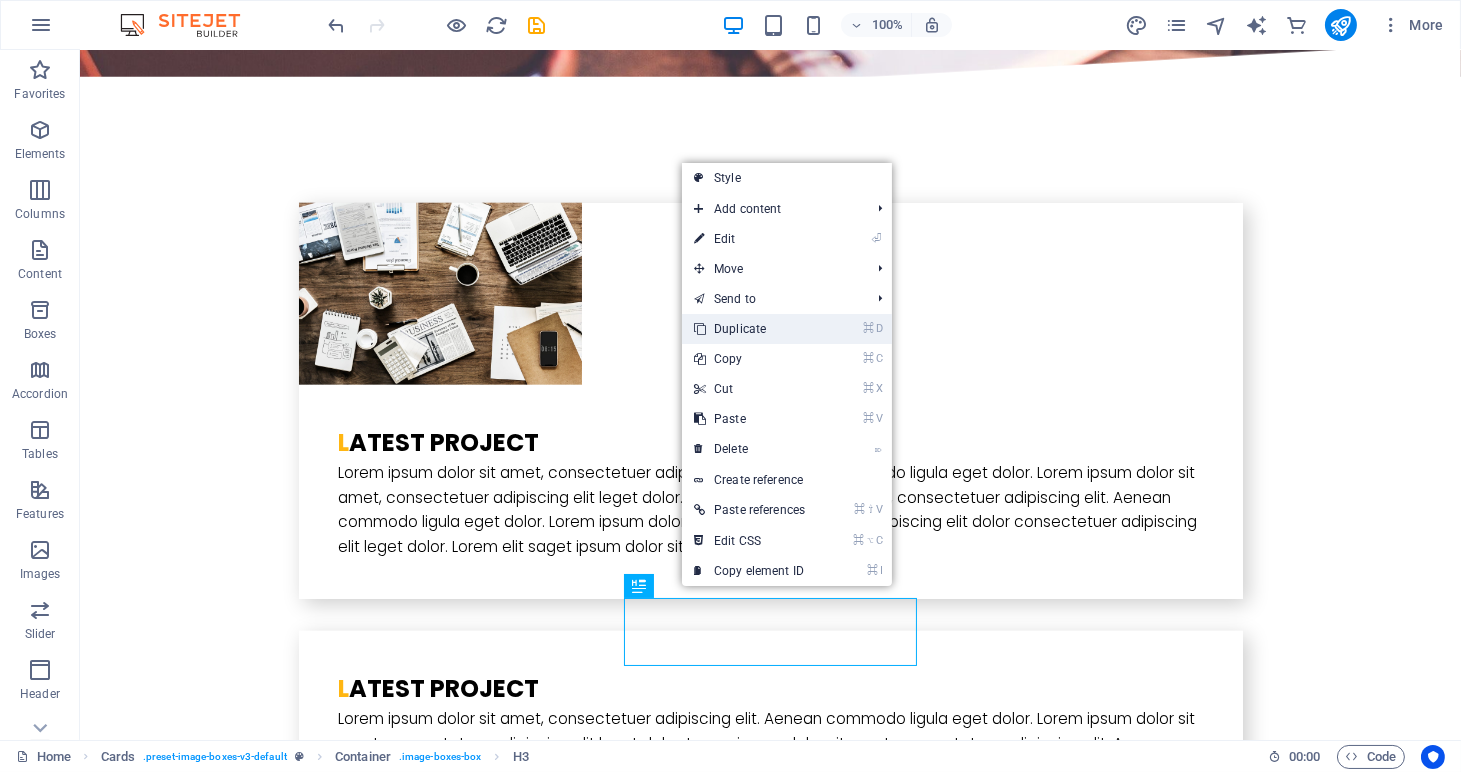 click on "⌘ D  Duplicate" at bounding box center [749, 329] 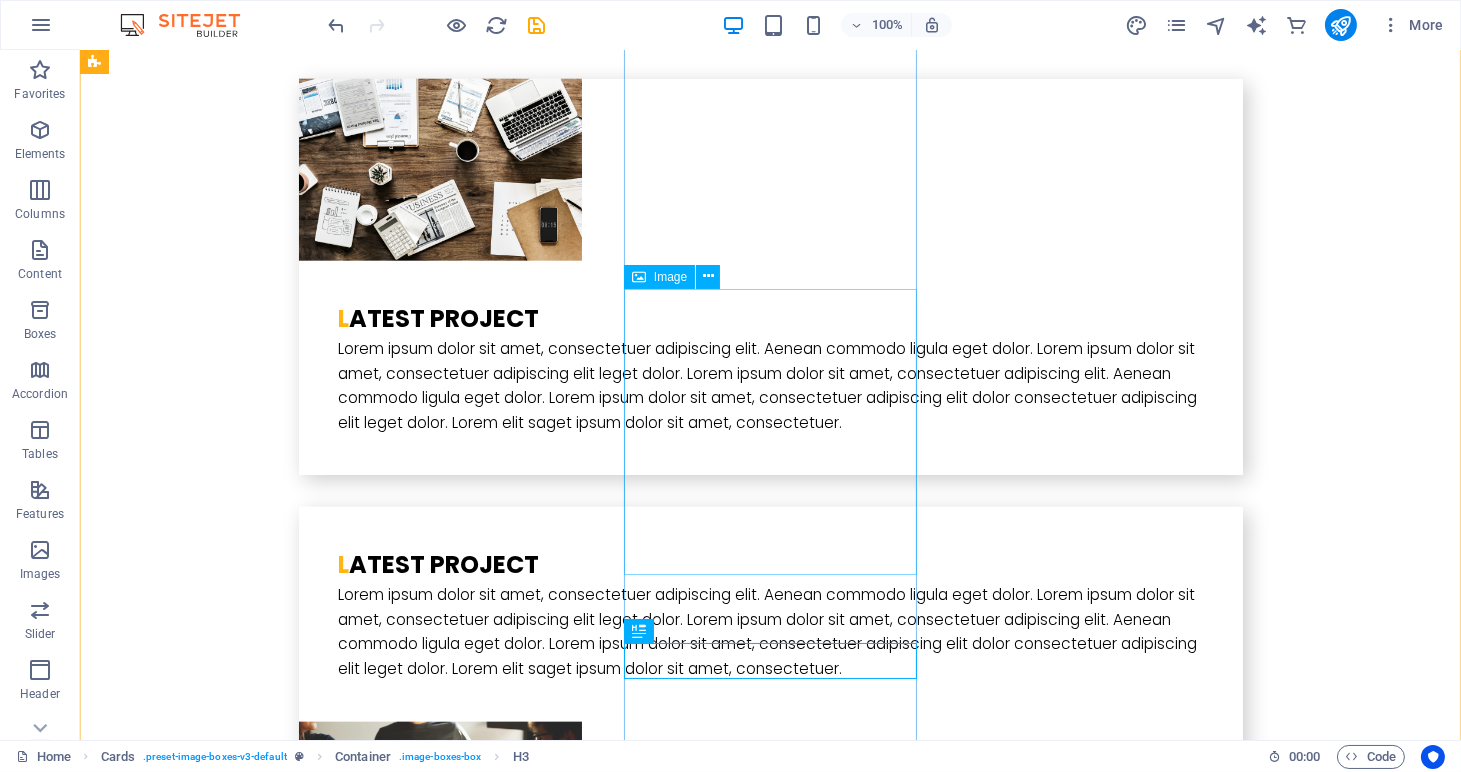 scroll, scrollTop: 4081, scrollLeft: 0, axis: vertical 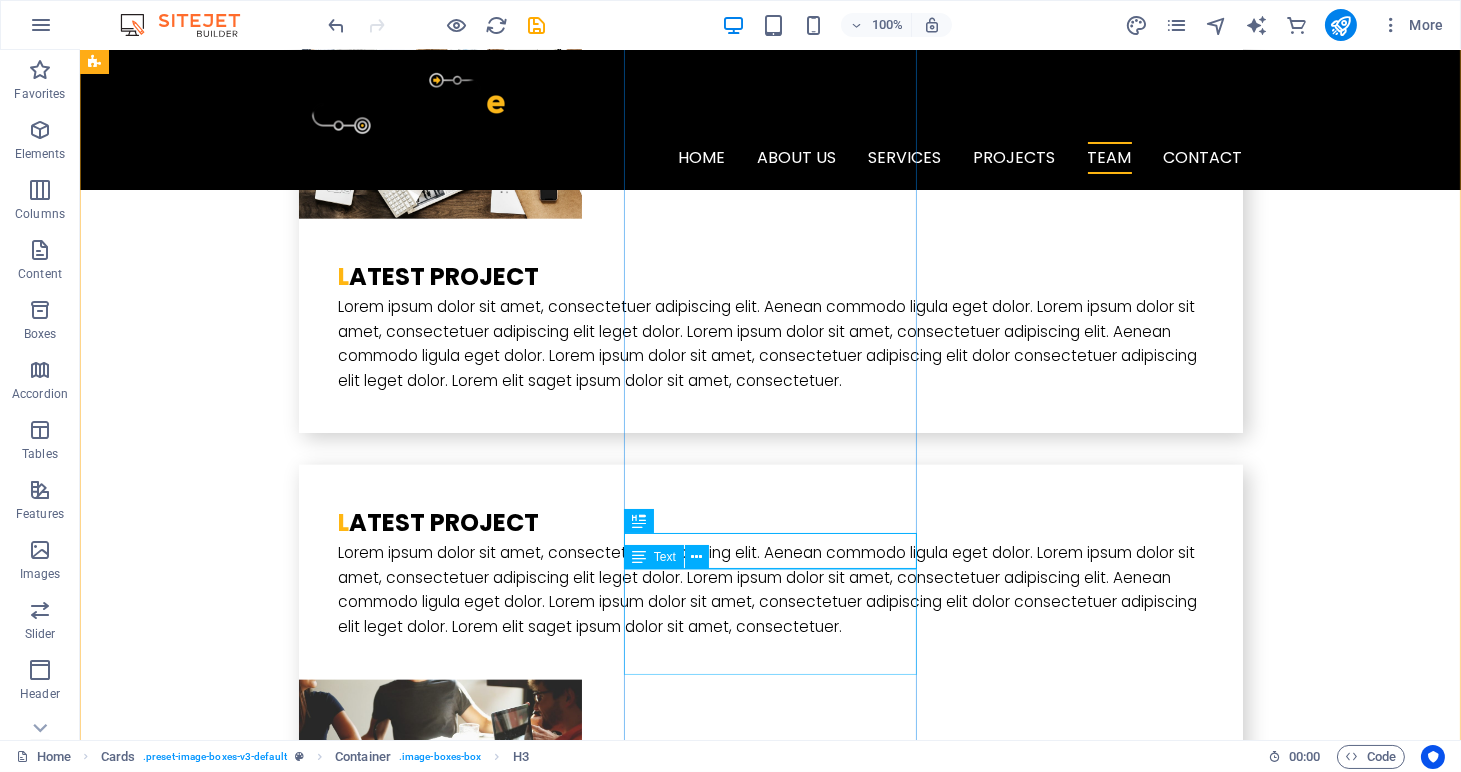 click on "Lorem ipsum dolor sit amet, consectetur adipisicing elit. Veritatis, dolorem!" at bounding box center [242, 4173] 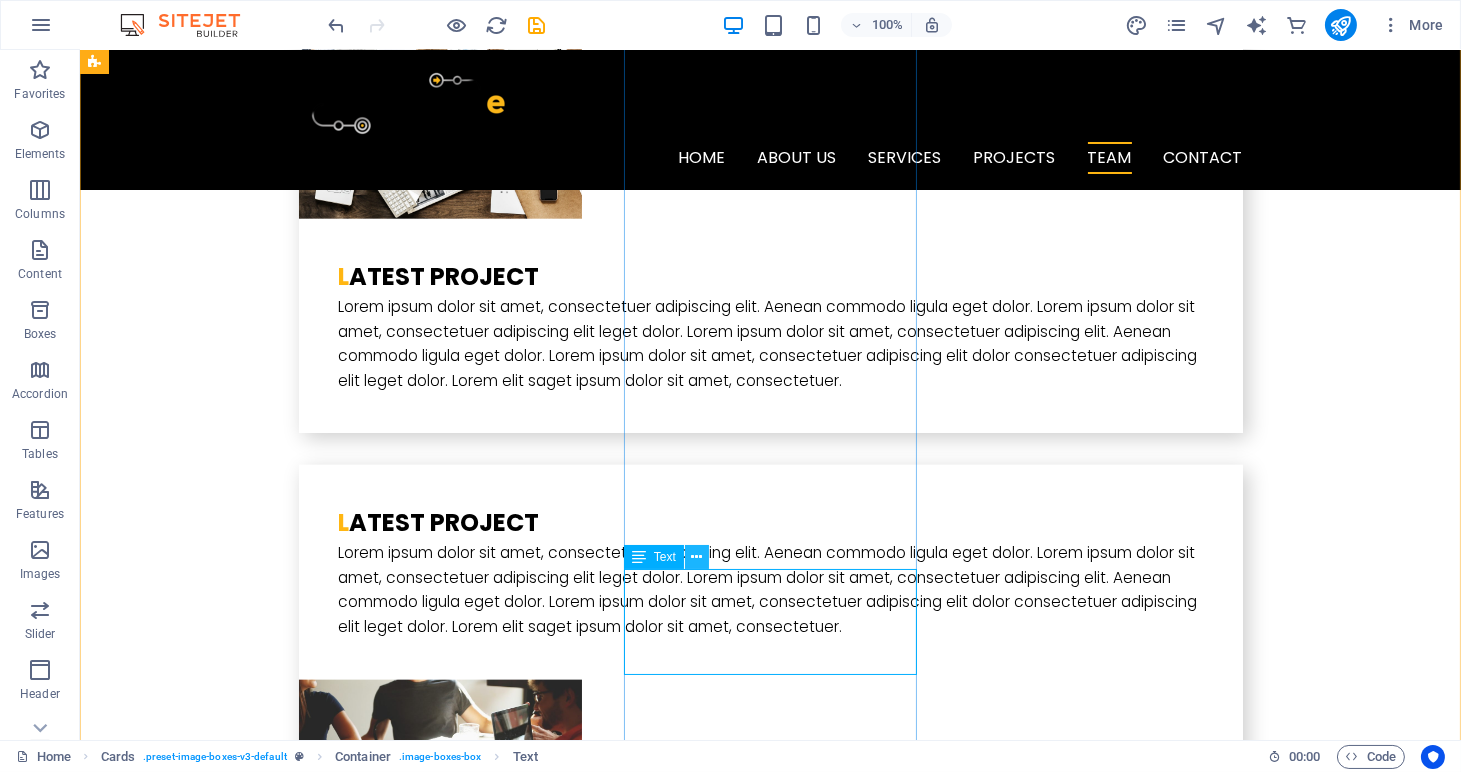 click at bounding box center (696, 557) 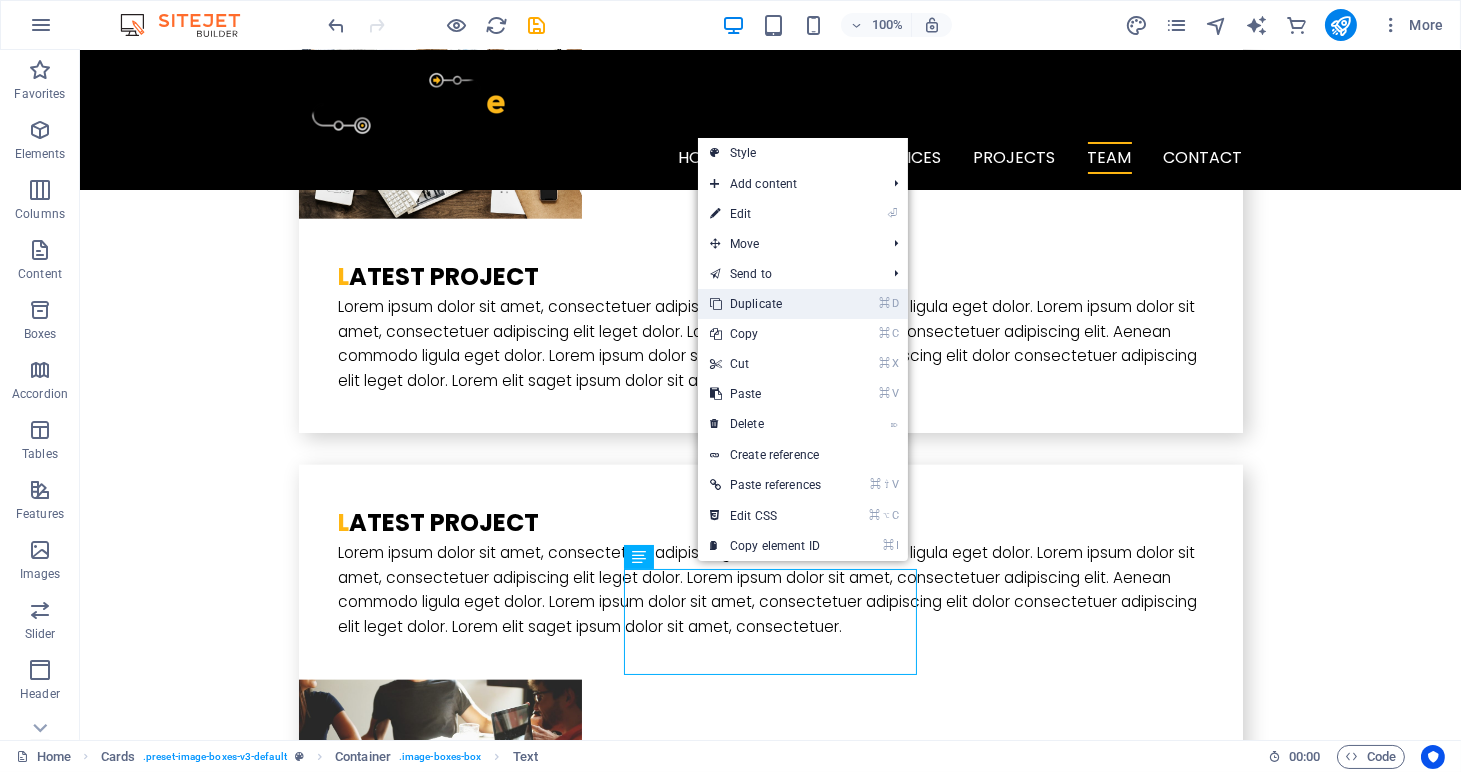 drag, startPoint x: 775, startPoint y: 305, endPoint x: 694, endPoint y: 257, distance: 94.15413 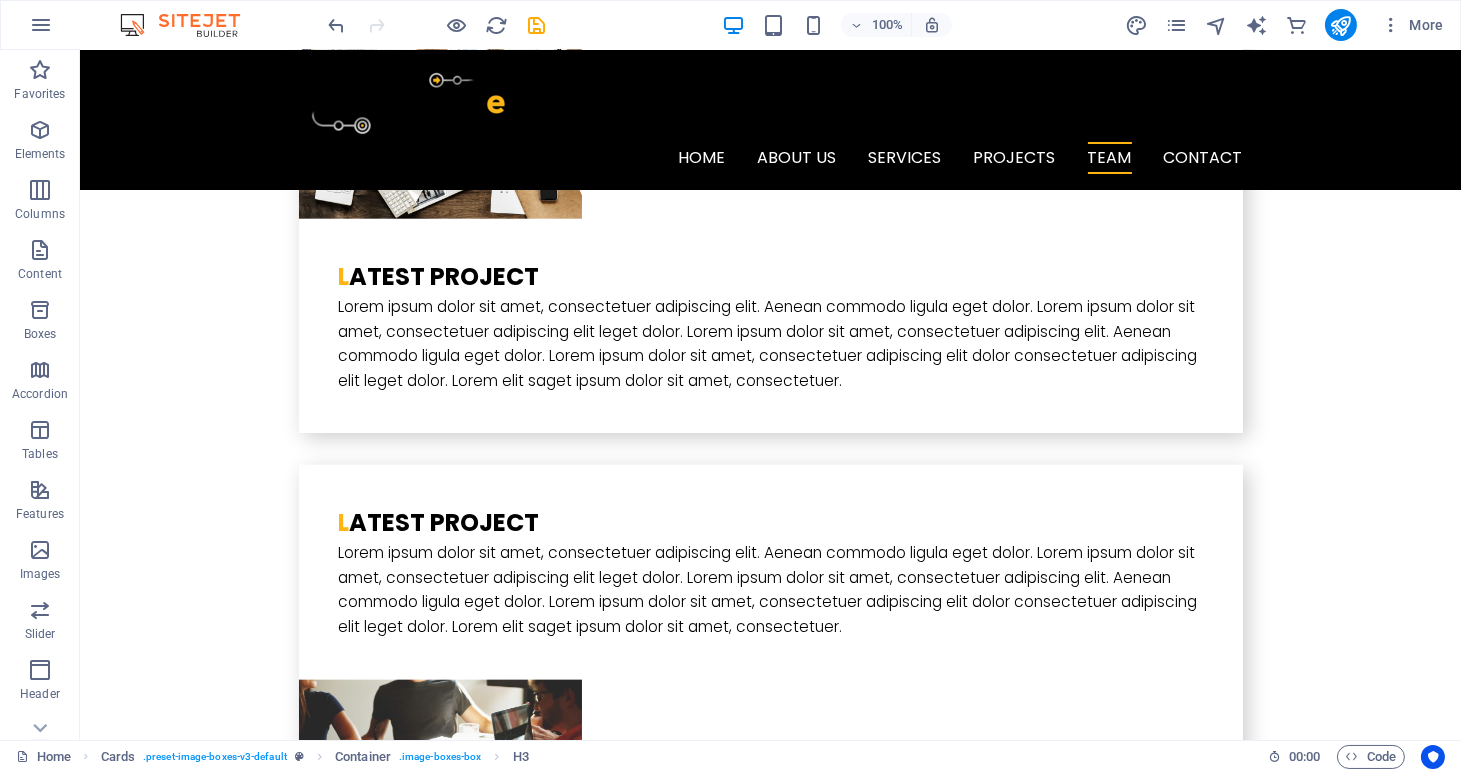 drag, startPoint x: 752, startPoint y: 514, endPoint x: 754, endPoint y: 292, distance: 222.009 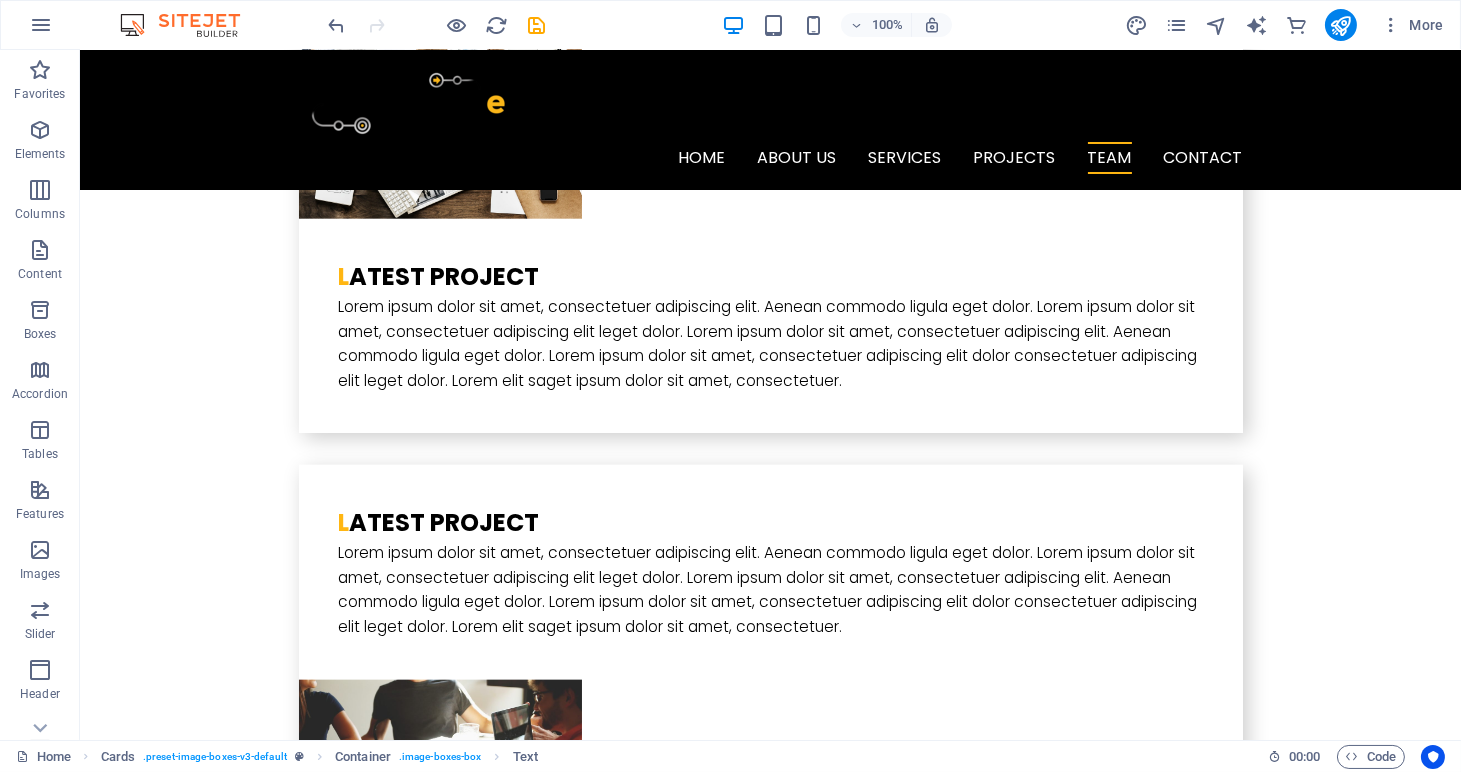 drag, startPoint x: 755, startPoint y: 603, endPoint x: 772, endPoint y: 303, distance: 300.4813 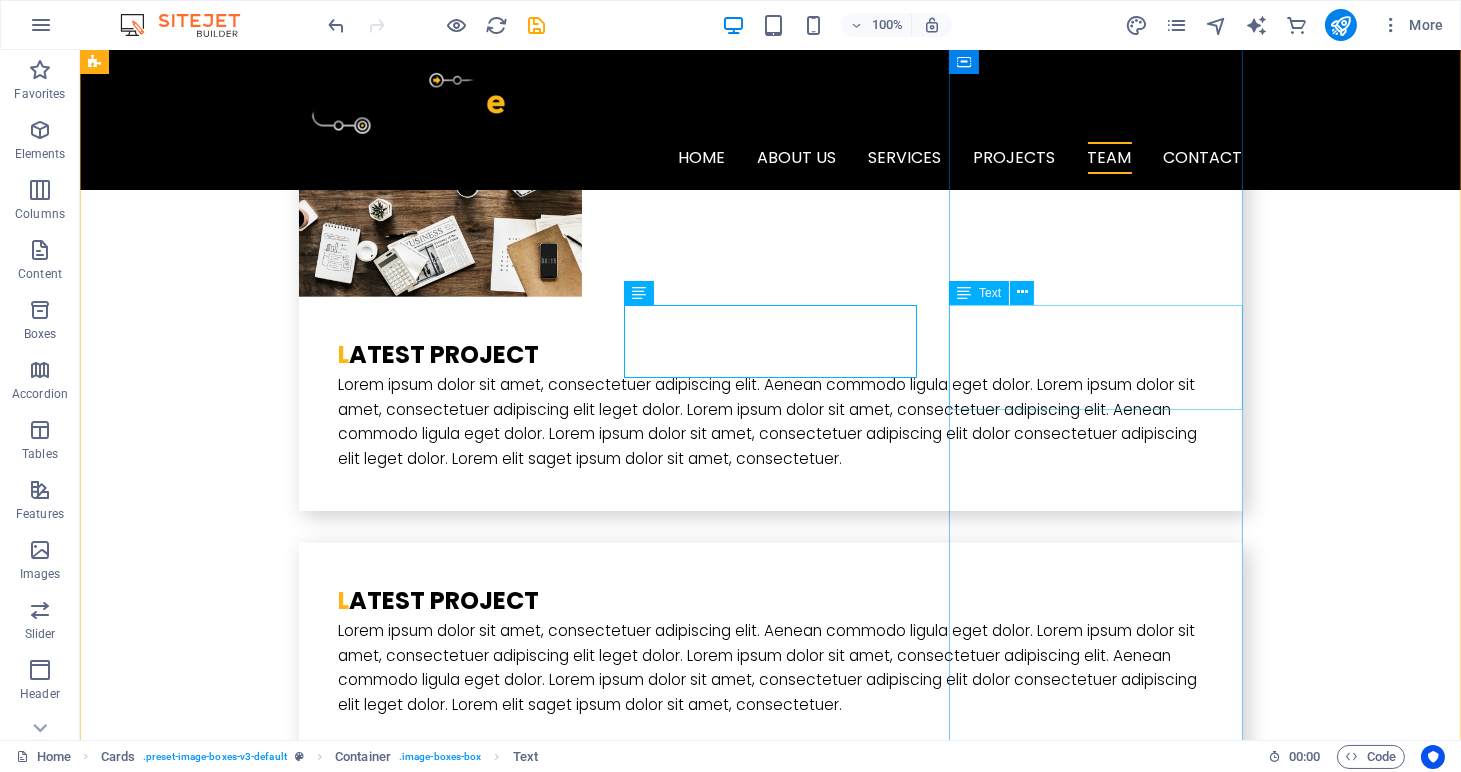 scroll, scrollTop: 3992, scrollLeft: 0, axis: vertical 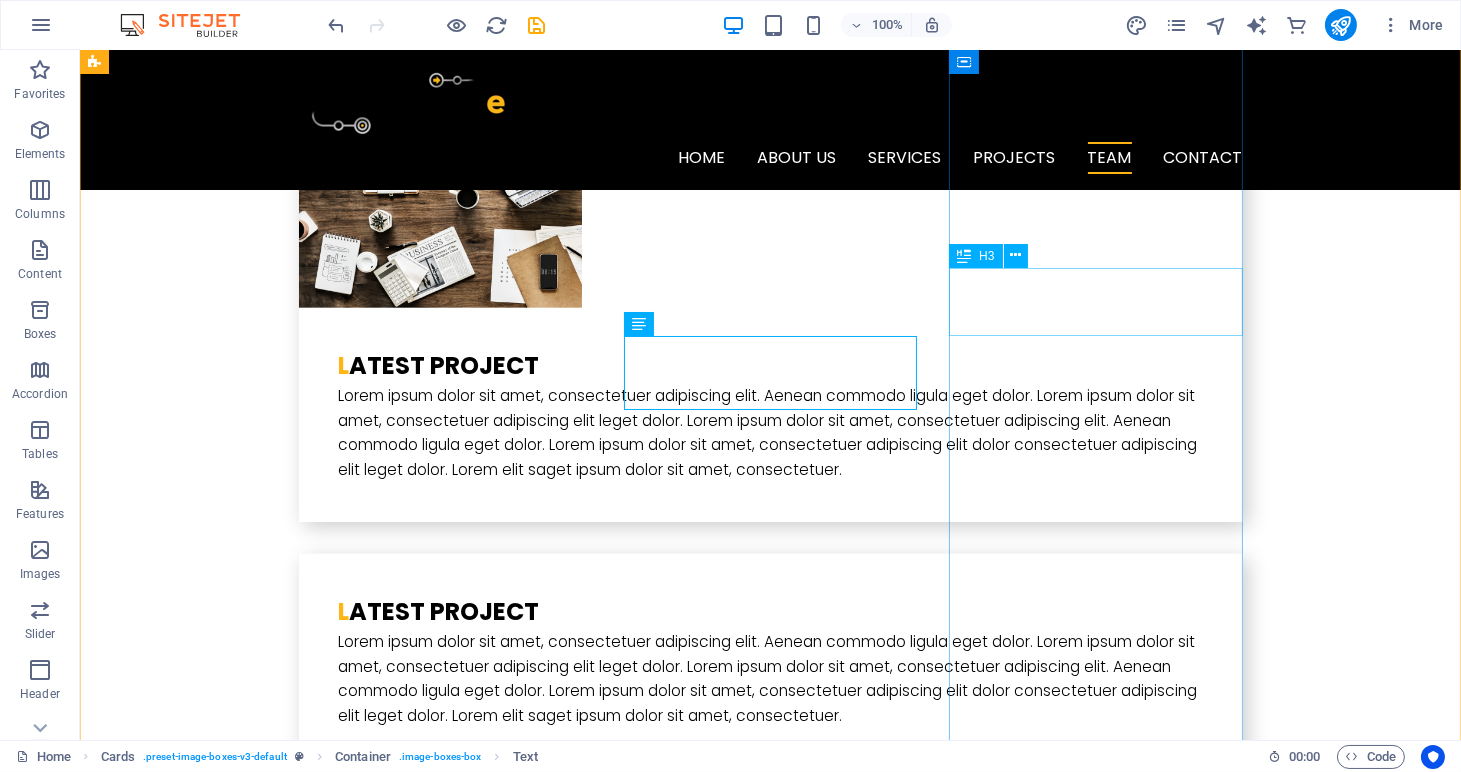click on "Alex Samok" at bounding box center [242, 4694] 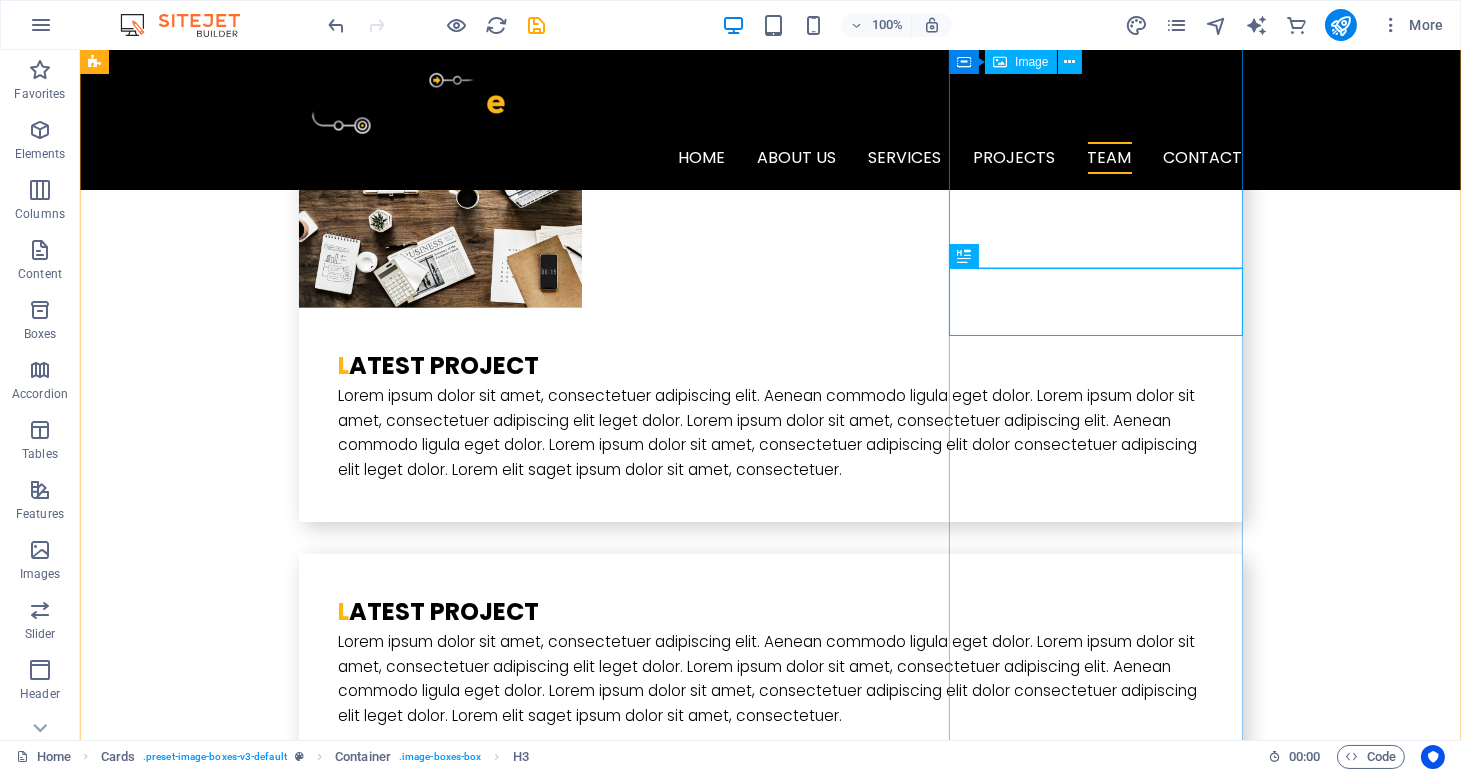 click at bounding box center [242, 4533] 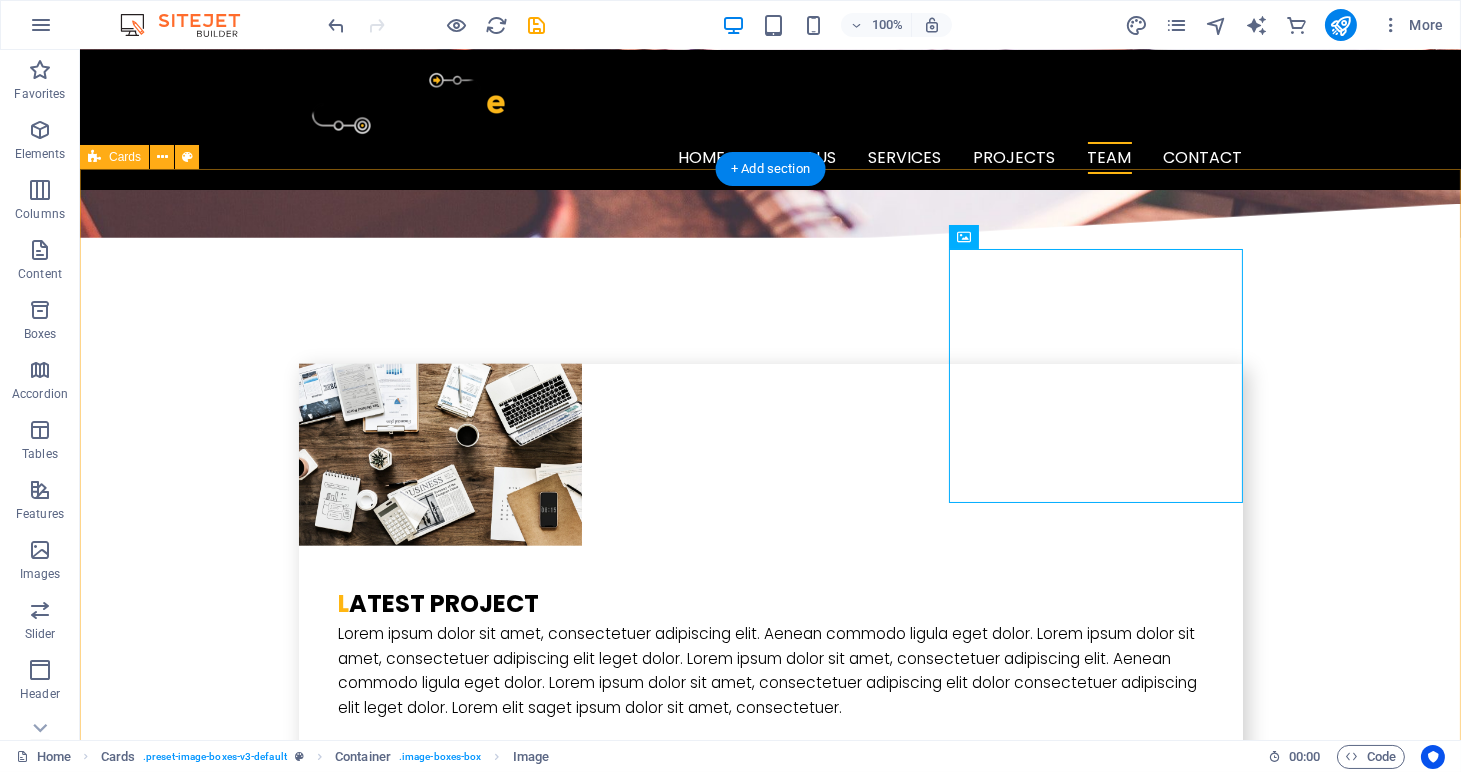 scroll, scrollTop: 3753, scrollLeft: 0, axis: vertical 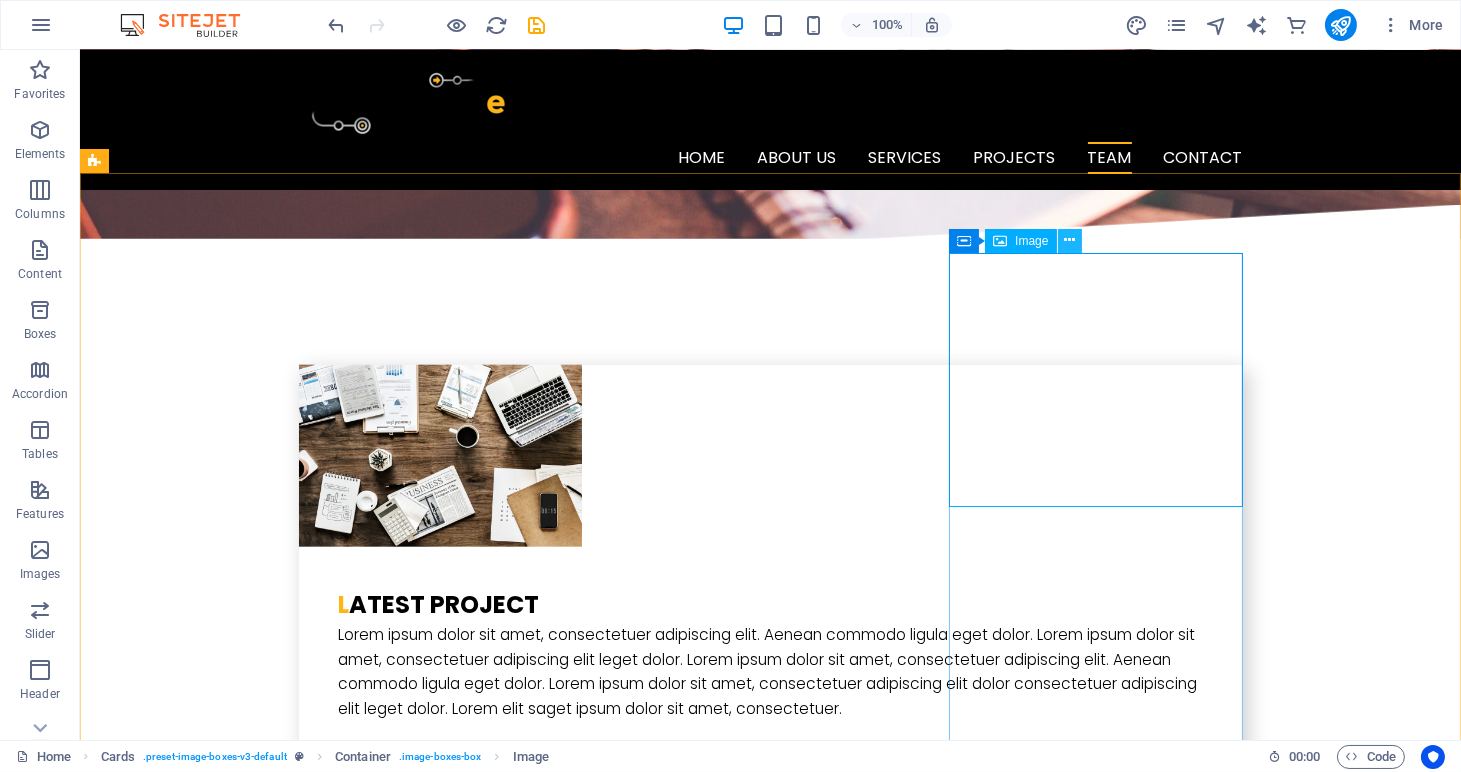 click at bounding box center (1069, 240) 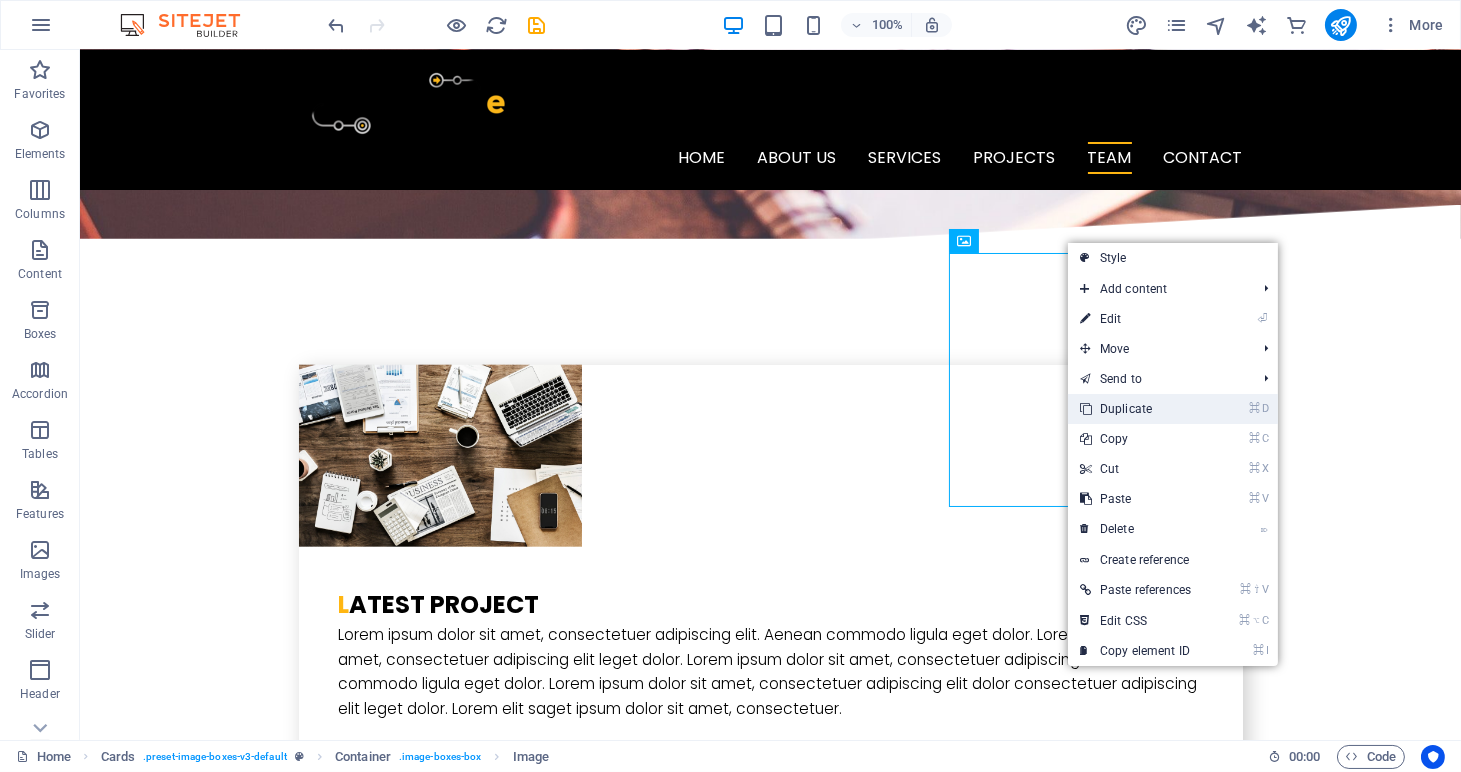 click on "⌘ D  Duplicate" at bounding box center (1135, 409) 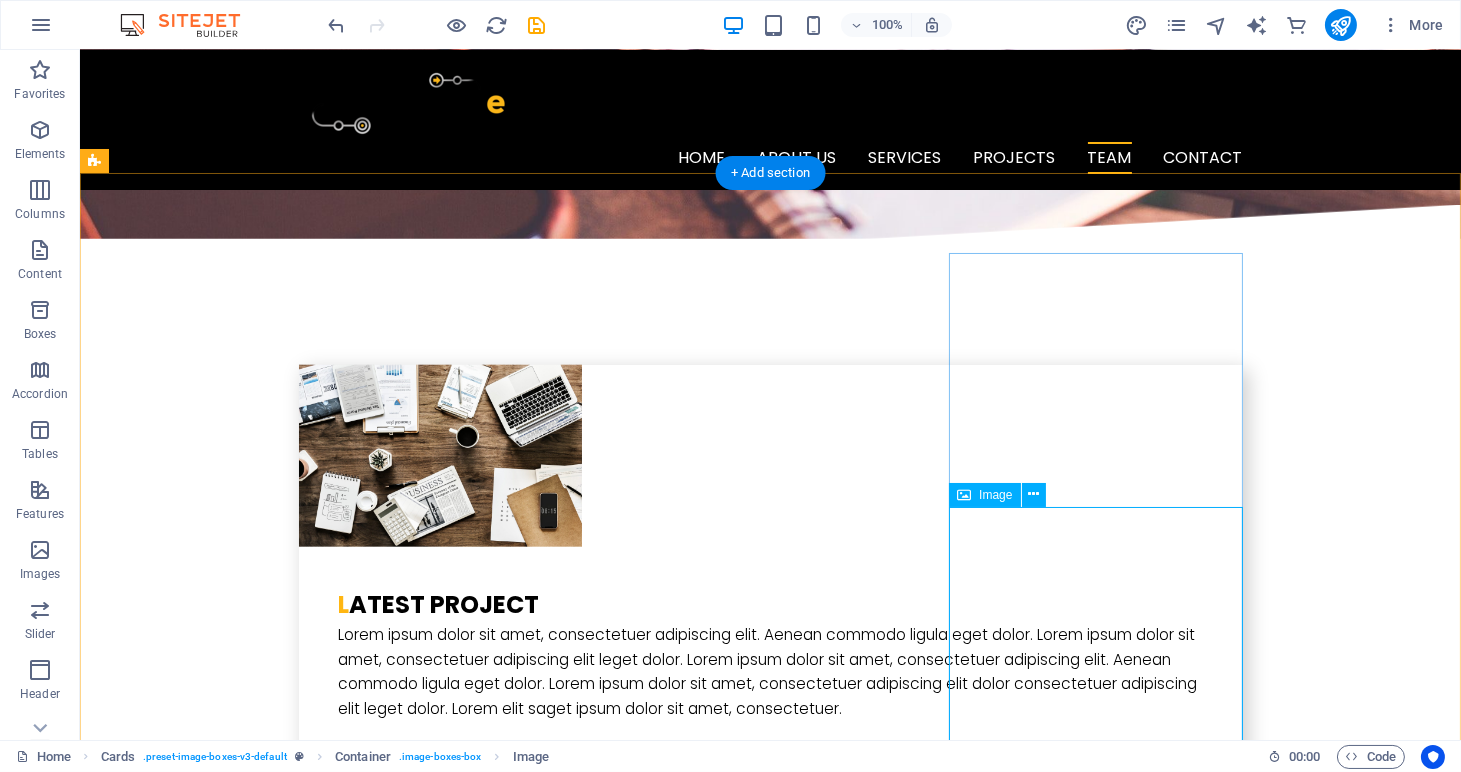 scroll, scrollTop: 3934, scrollLeft: 0, axis: vertical 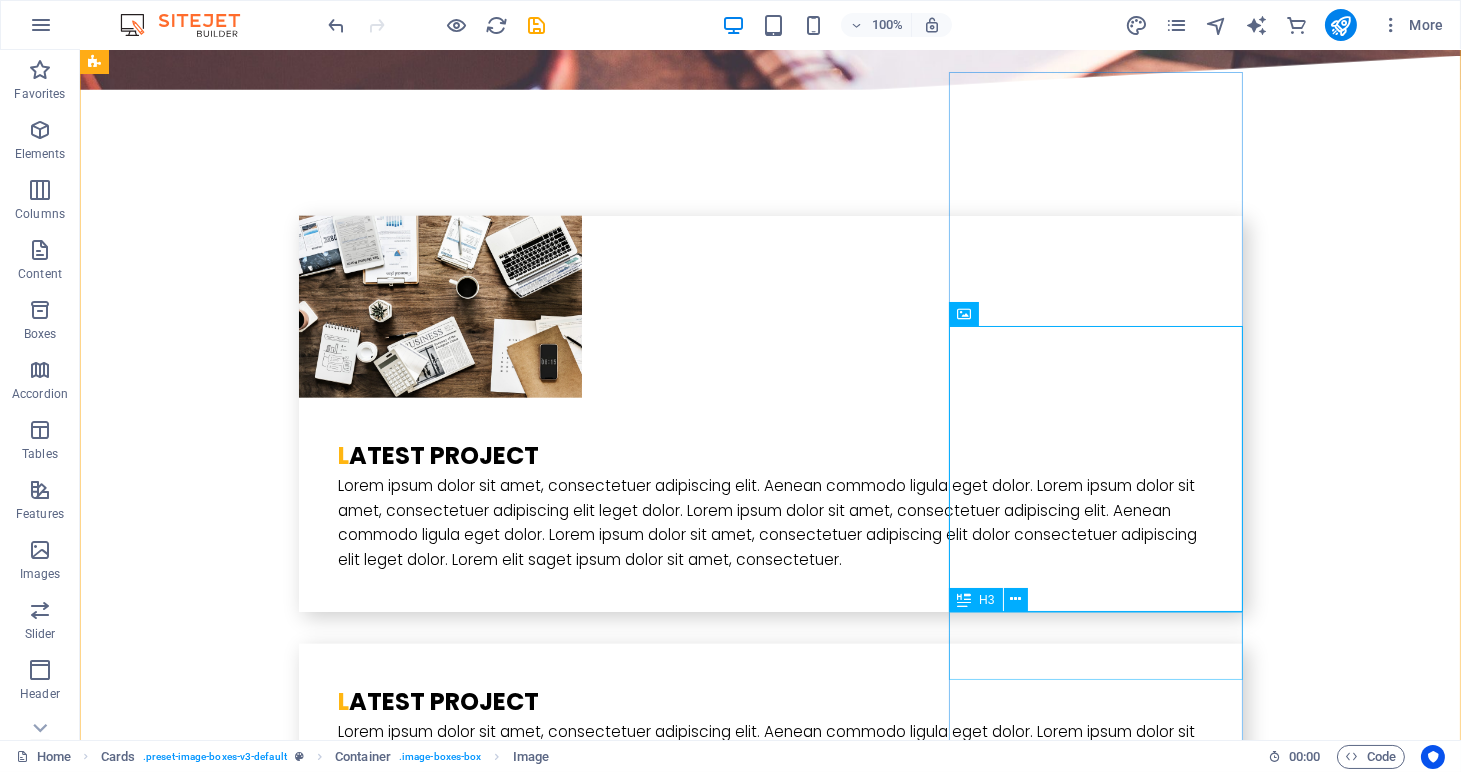 click on "Alex Samok" at bounding box center (242, 5070) 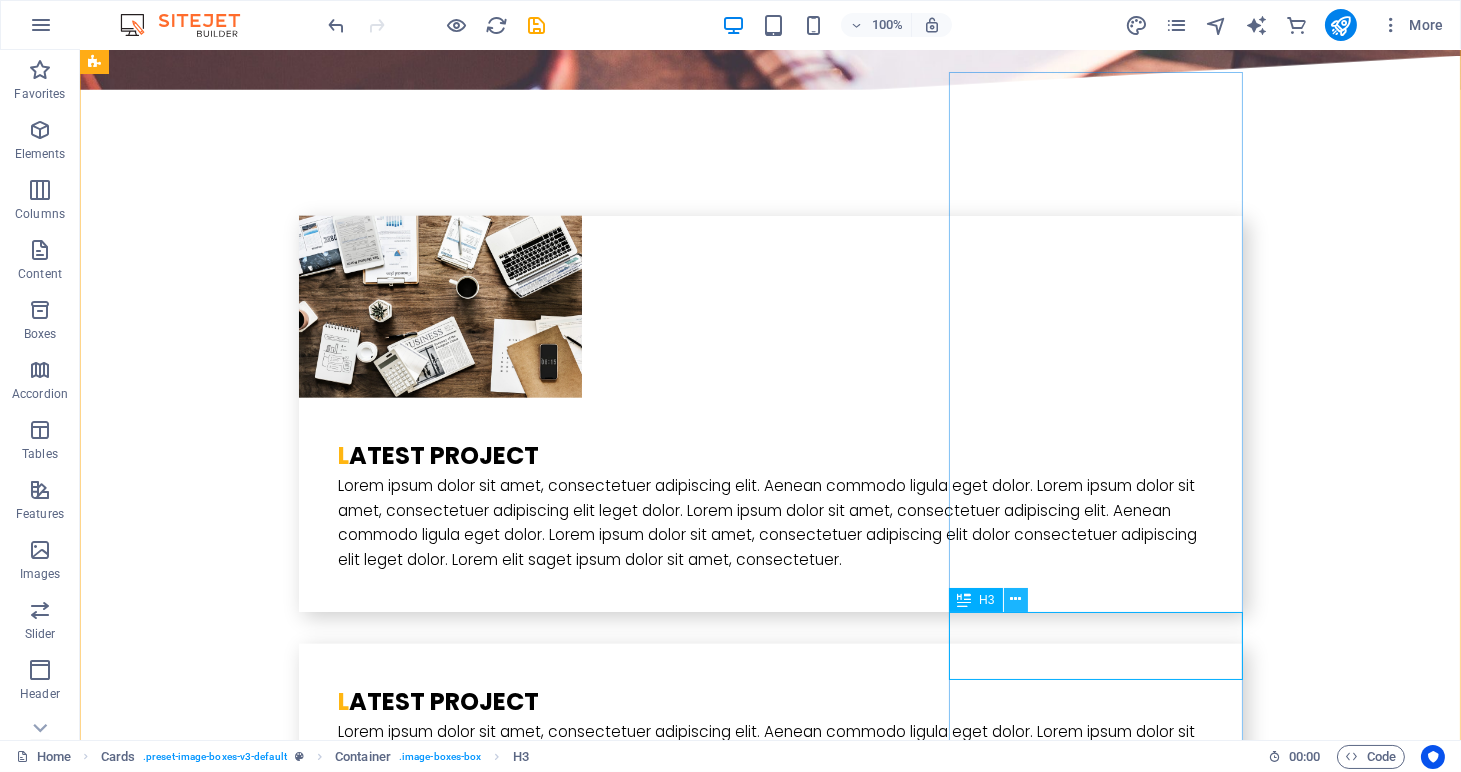 click at bounding box center (1015, 599) 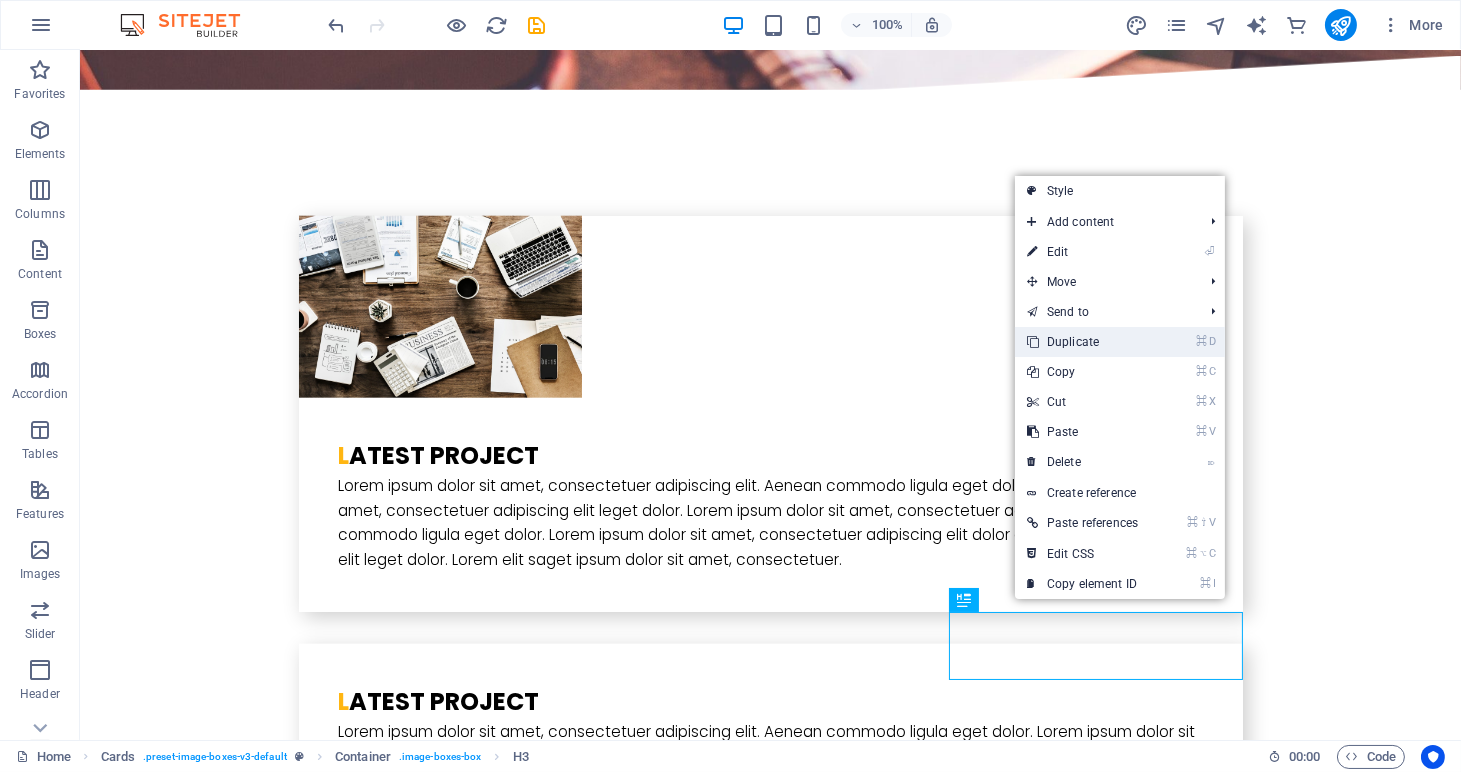 click on "⌘ D  Duplicate" at bounding box center [1082, 342] 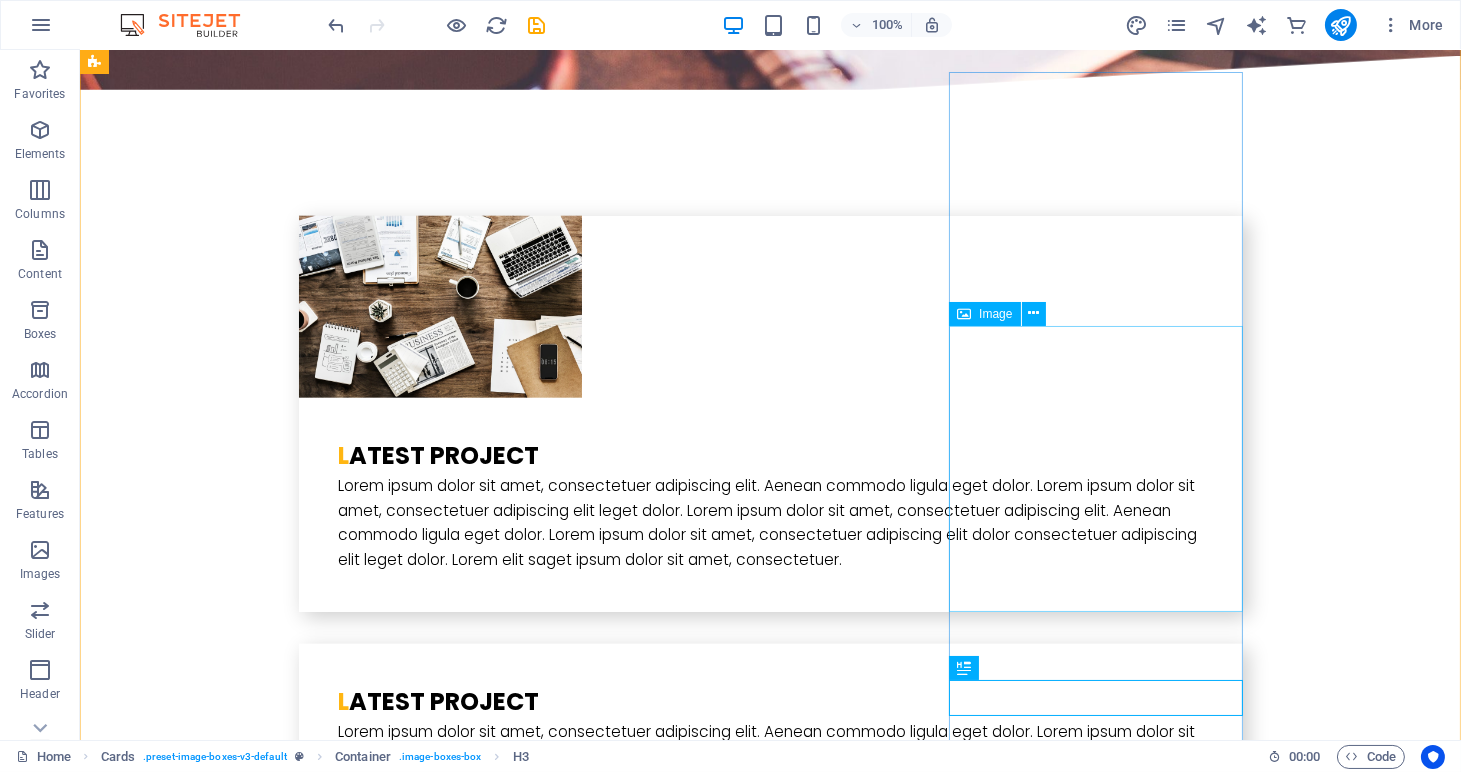 scroll, scrollTop: 4081, scrollLeft: 0, axis: vertical 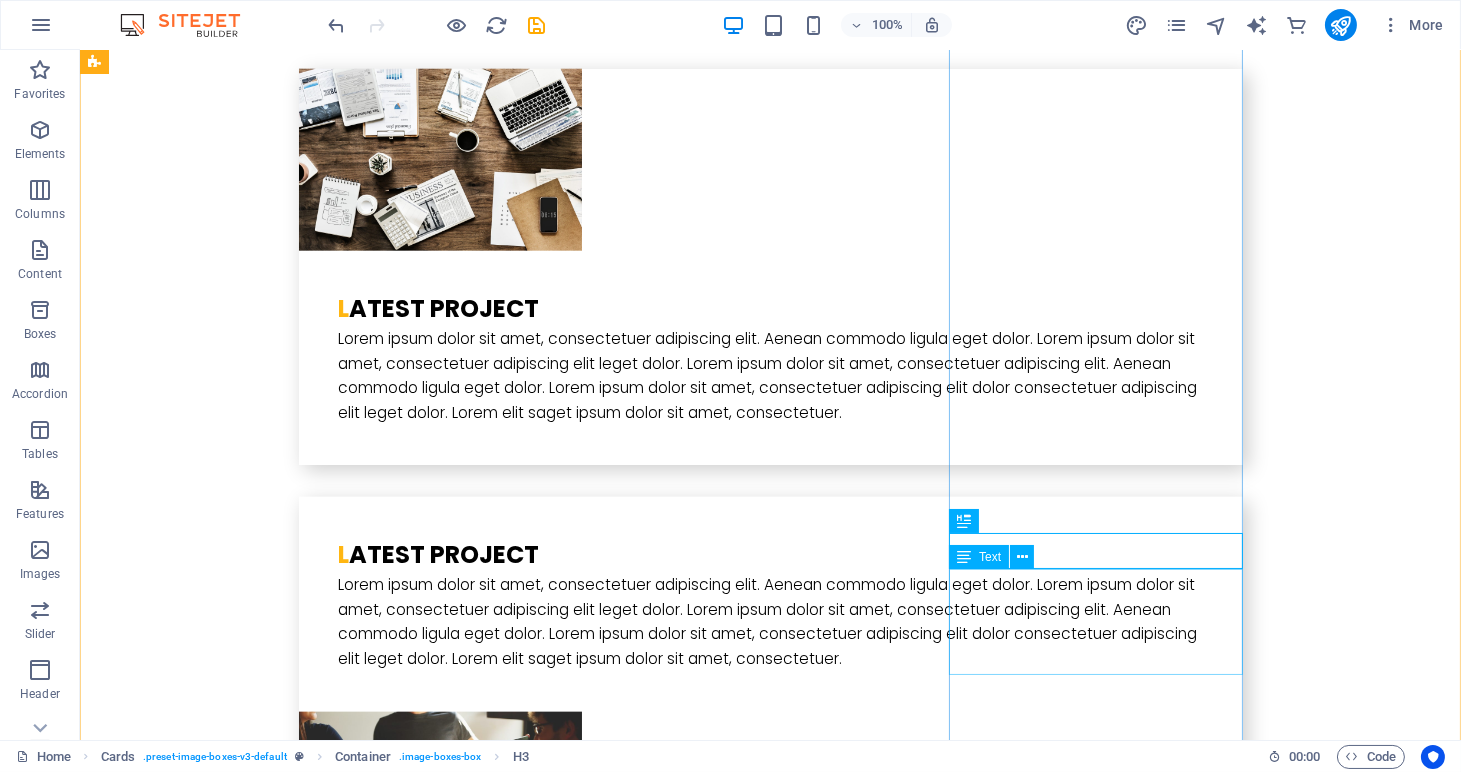 click on "Lorem ipsum dolor sit amet, consectetur adipisicing elit. Veritatis, dolorem!" at bounding box center [242, 5046] 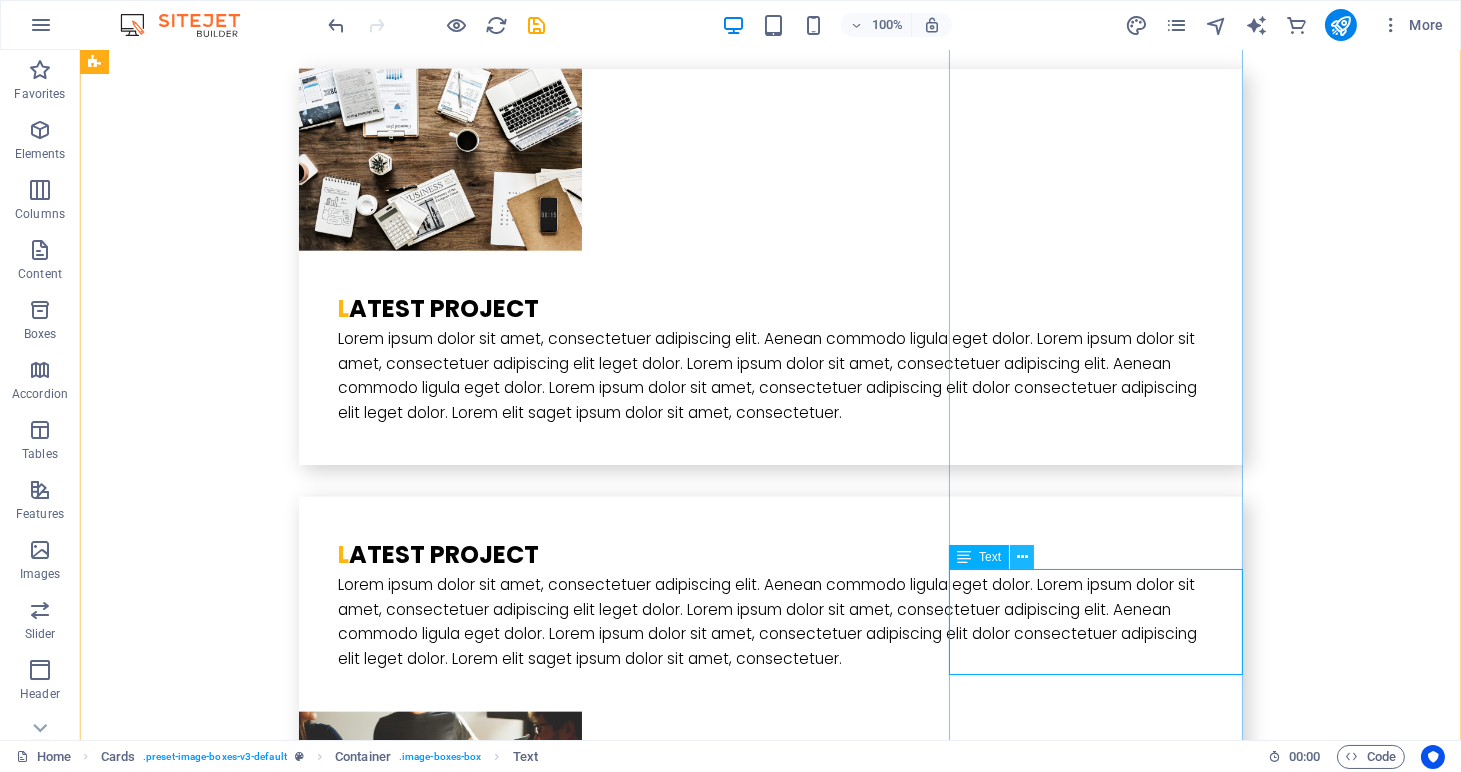 click at bounding box center [1022, 557] 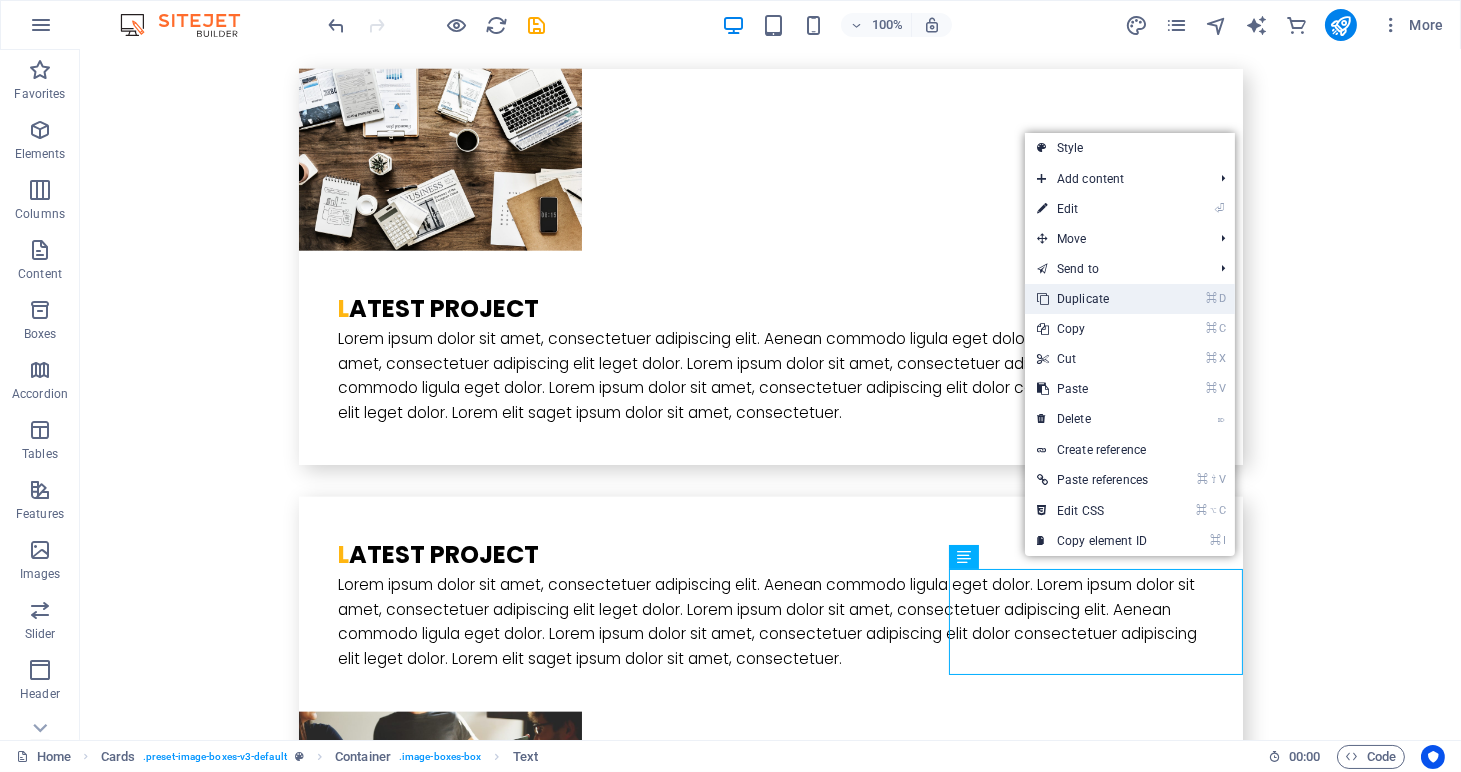 click on "⌘ D  Duplicate" at bounding box center (1092, 299) 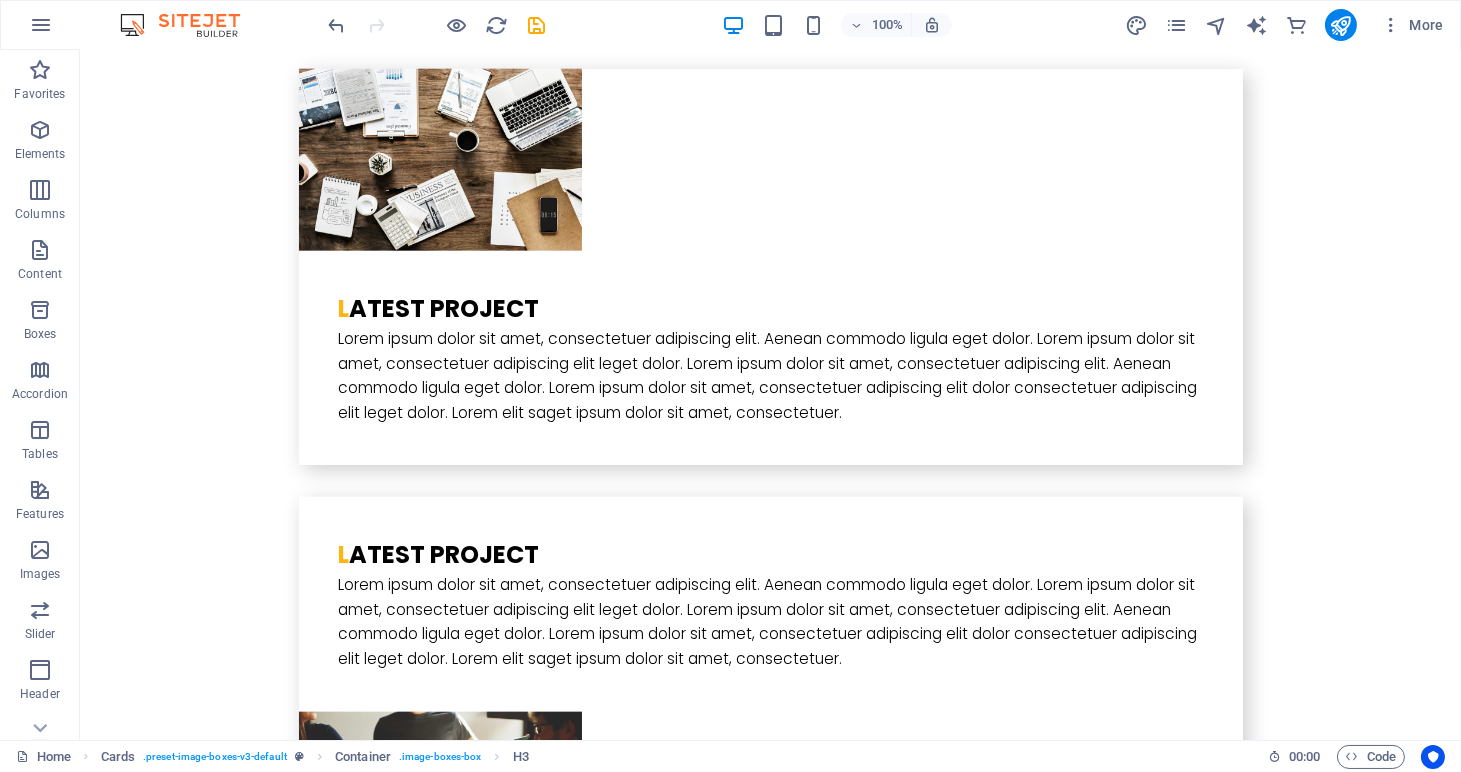 drag, startPoint x: 1074, startPoint y: 505, endPoint x: 1047, endPoint y: 218, distance: 288.26724 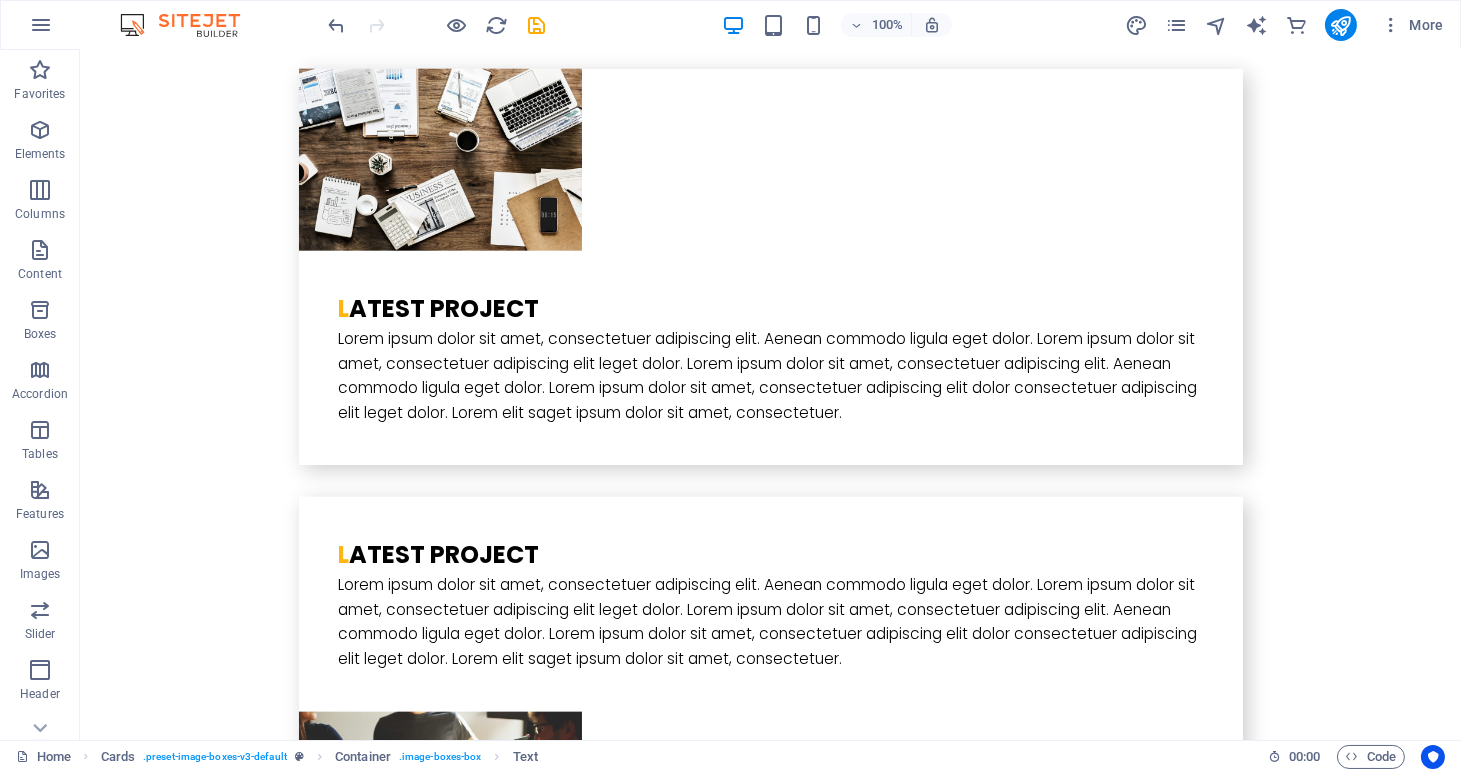 drag, startPoint x: 1036, startPoint y: 610, endPoint x: 1062, endPoint y: 339, distance: 272.2444 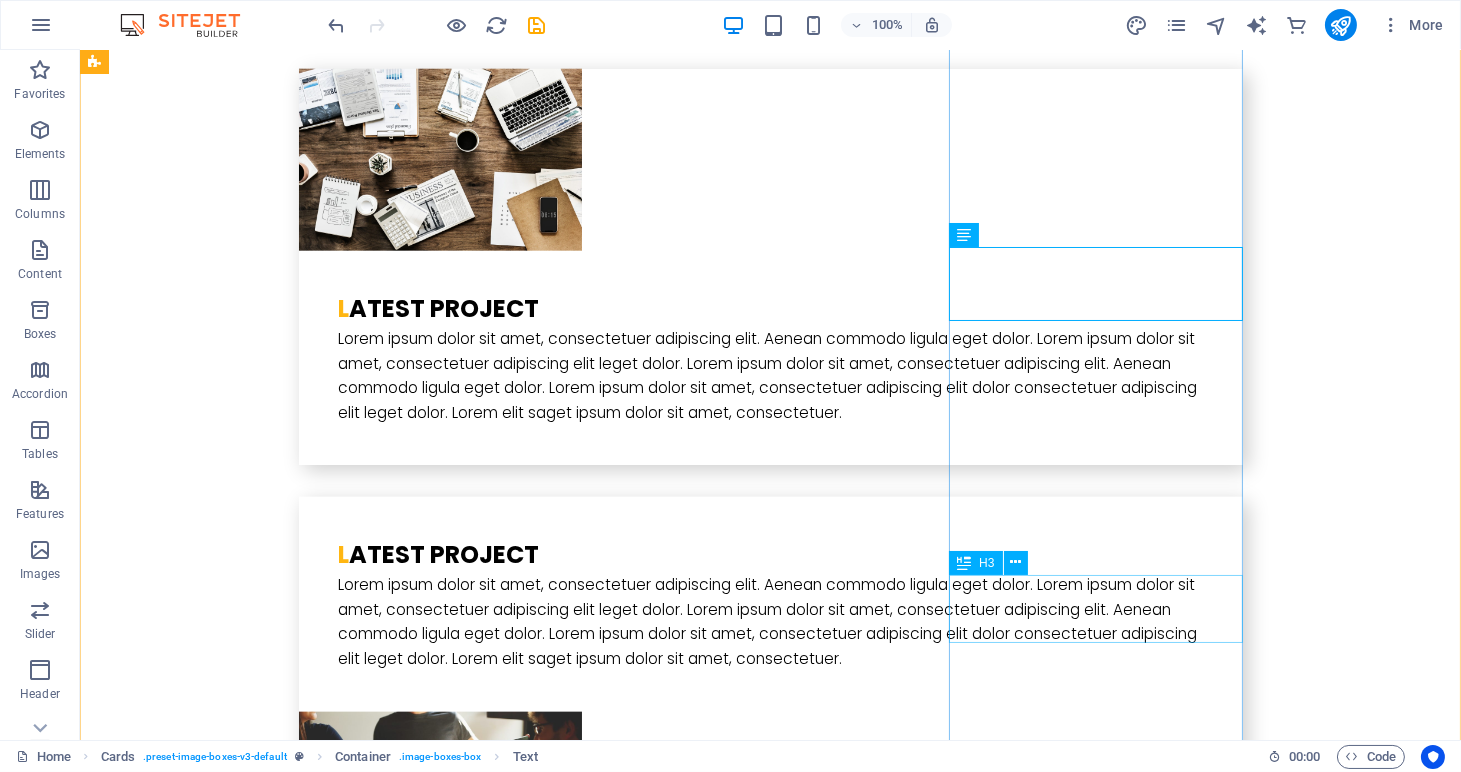 click on "Alex Samok" at bounding box center (242, 5033) 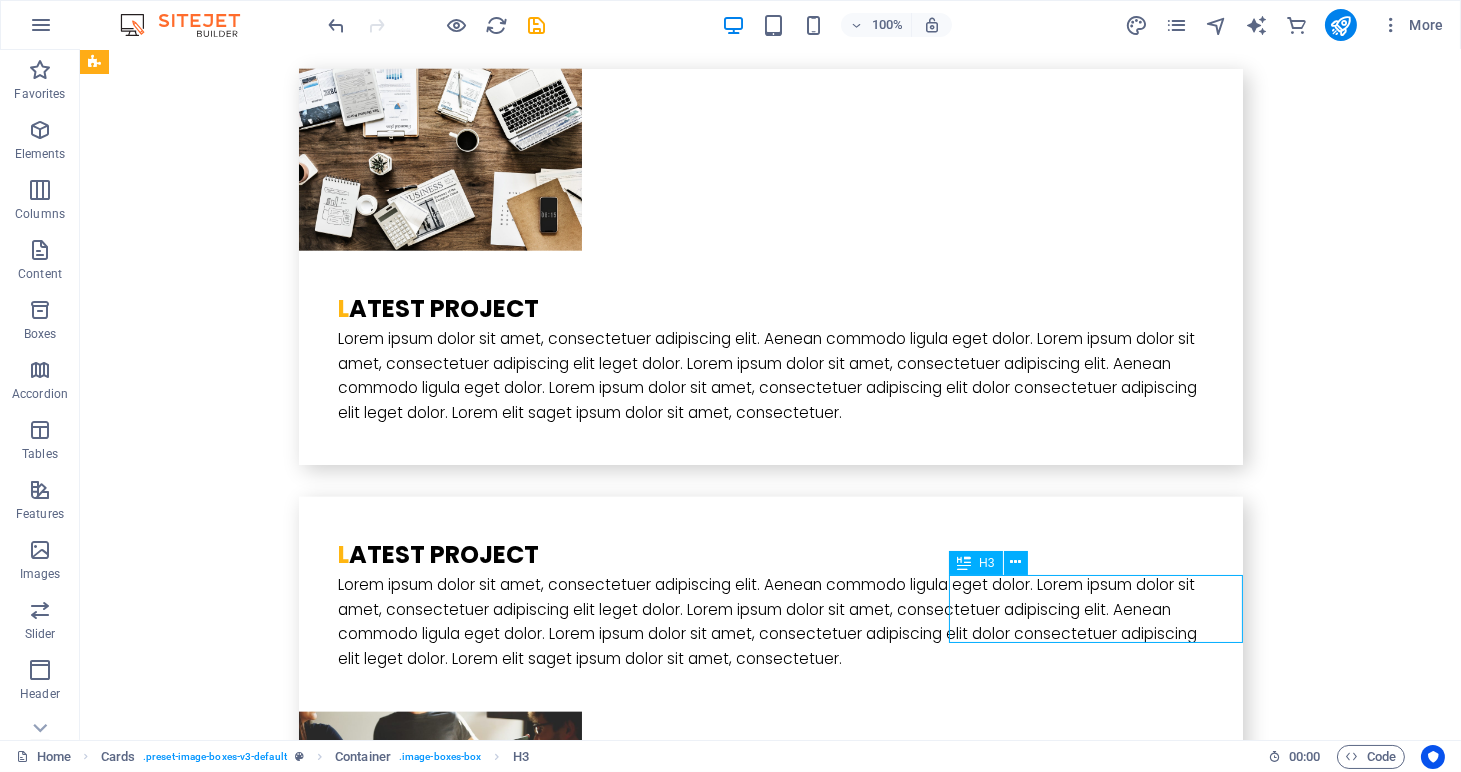 click on "Alex Samok" at bounding box center [242, 5033] 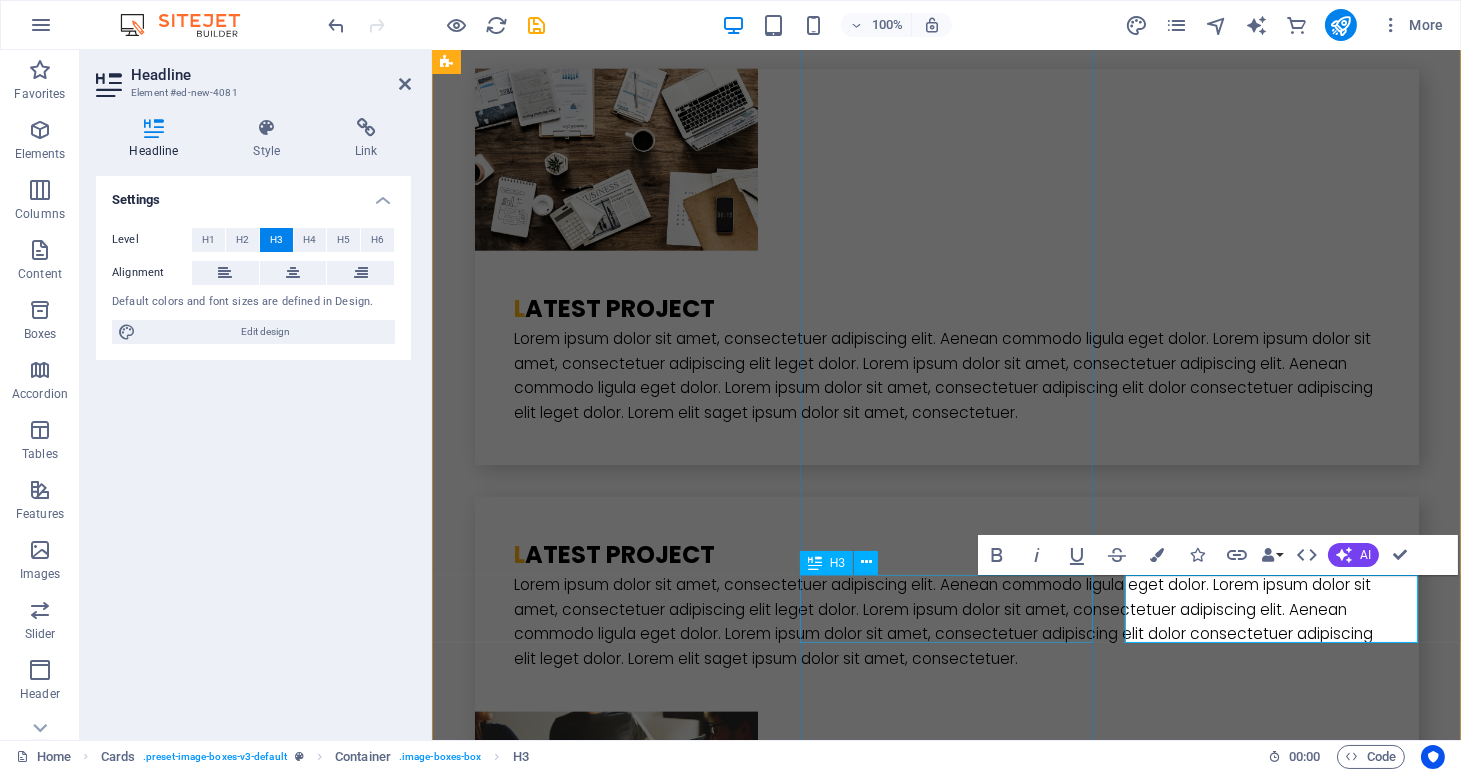 type 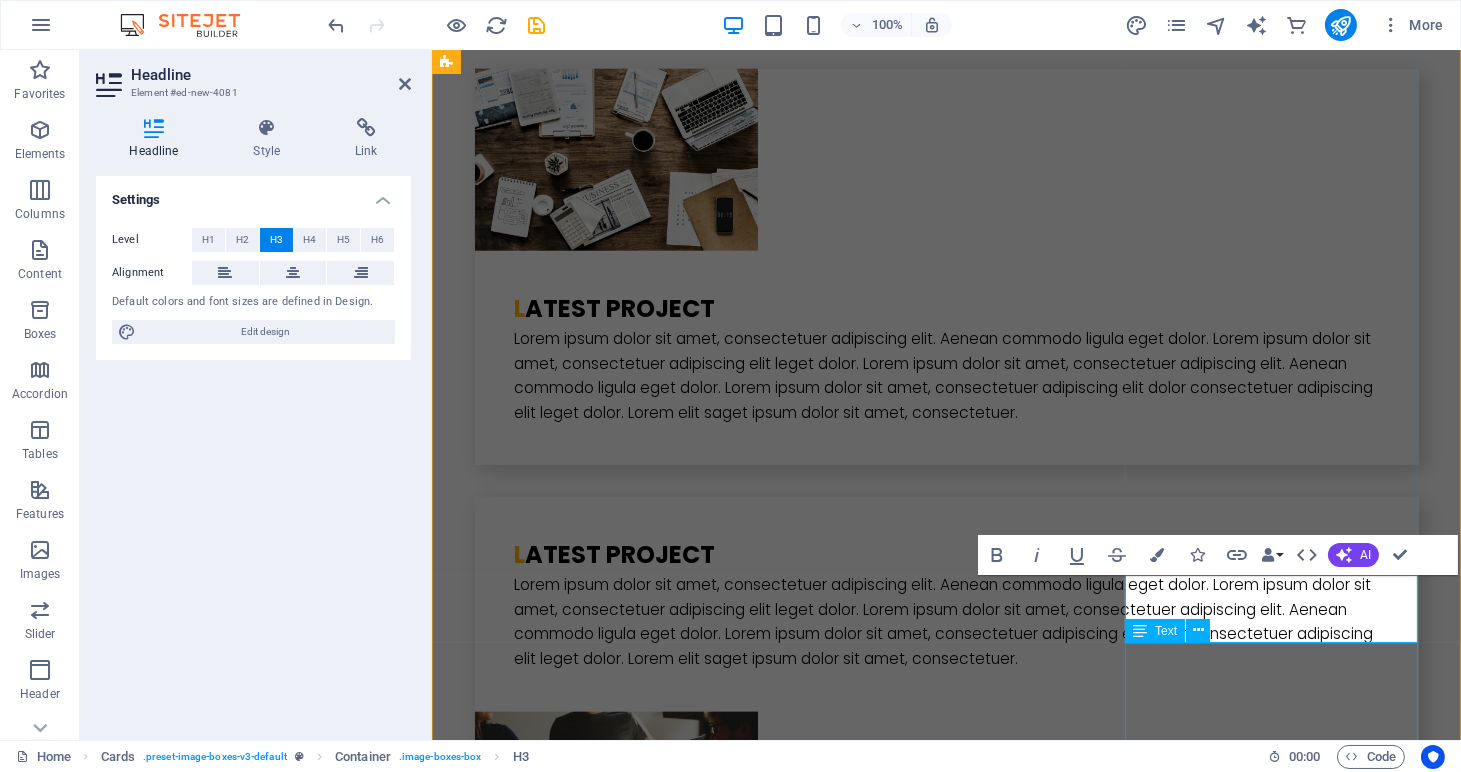 click on "Lorem ipsum dolor sit amet, consectetur adipisicing elit. Veritatis, dolorem!" at bounding box center [593, 5120] 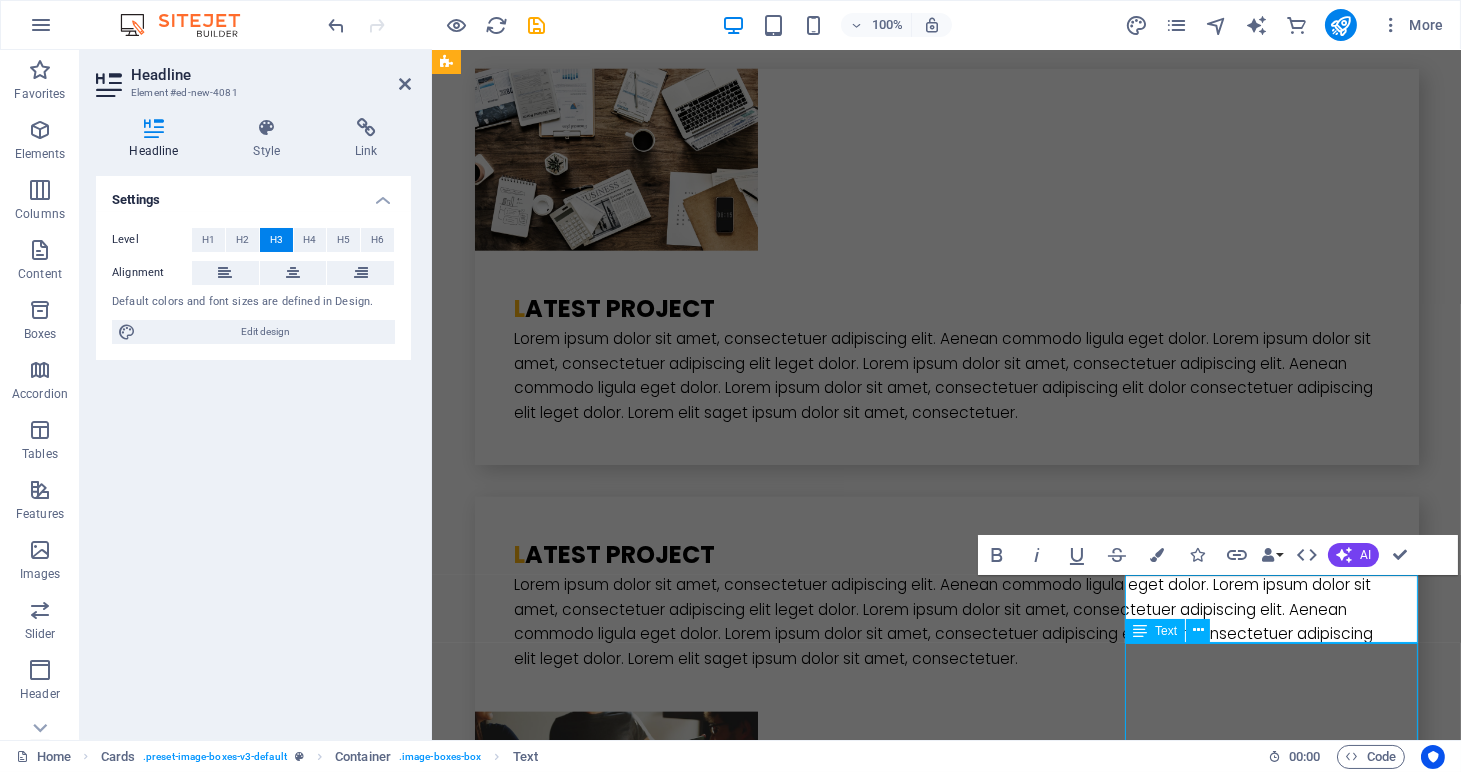 click on "Lorem ipsum dolor sit amet, consectetur adipisicing elit. Veritatis, dolorem!" at bounding box center (593, 5120) 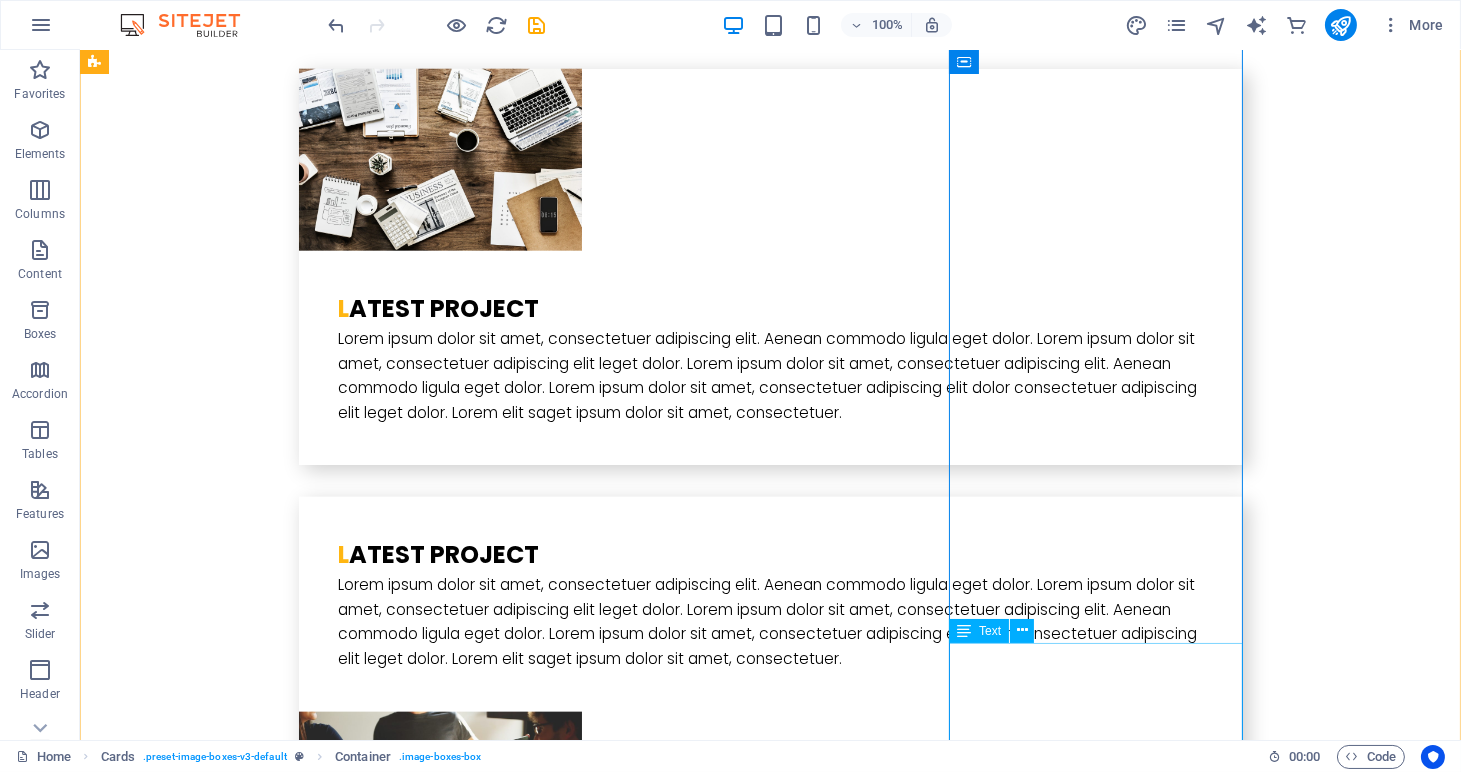 click on "Lorem ipsum dolor sit amet, consectetur adipisicing elit. Veritatis, dolorem!" at bounding box center (242, 5120) 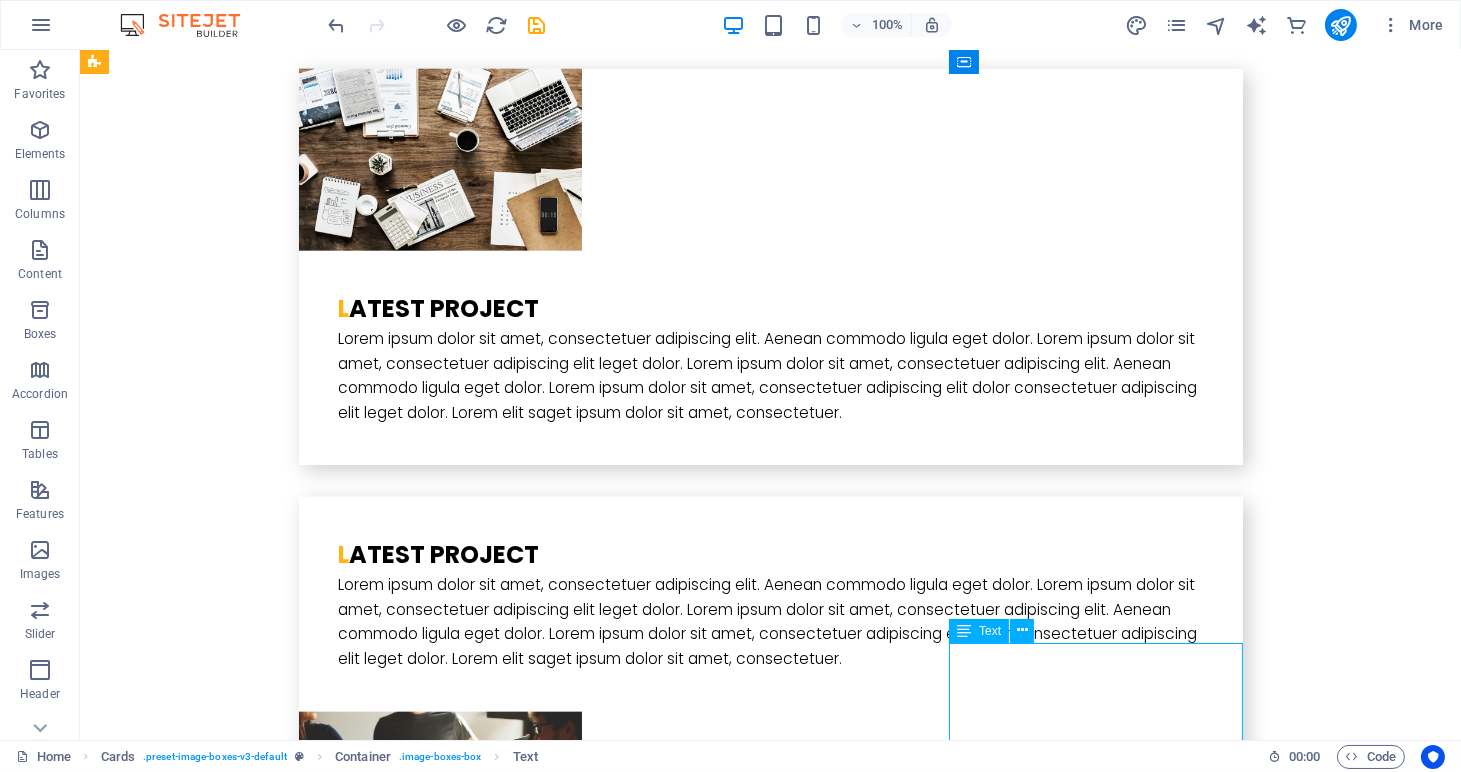 click on "Lorem ipsum dolor sit amet, consectetur adipisicing elit. Veritatis, dolorem!" at bounding box center [242, 5120] 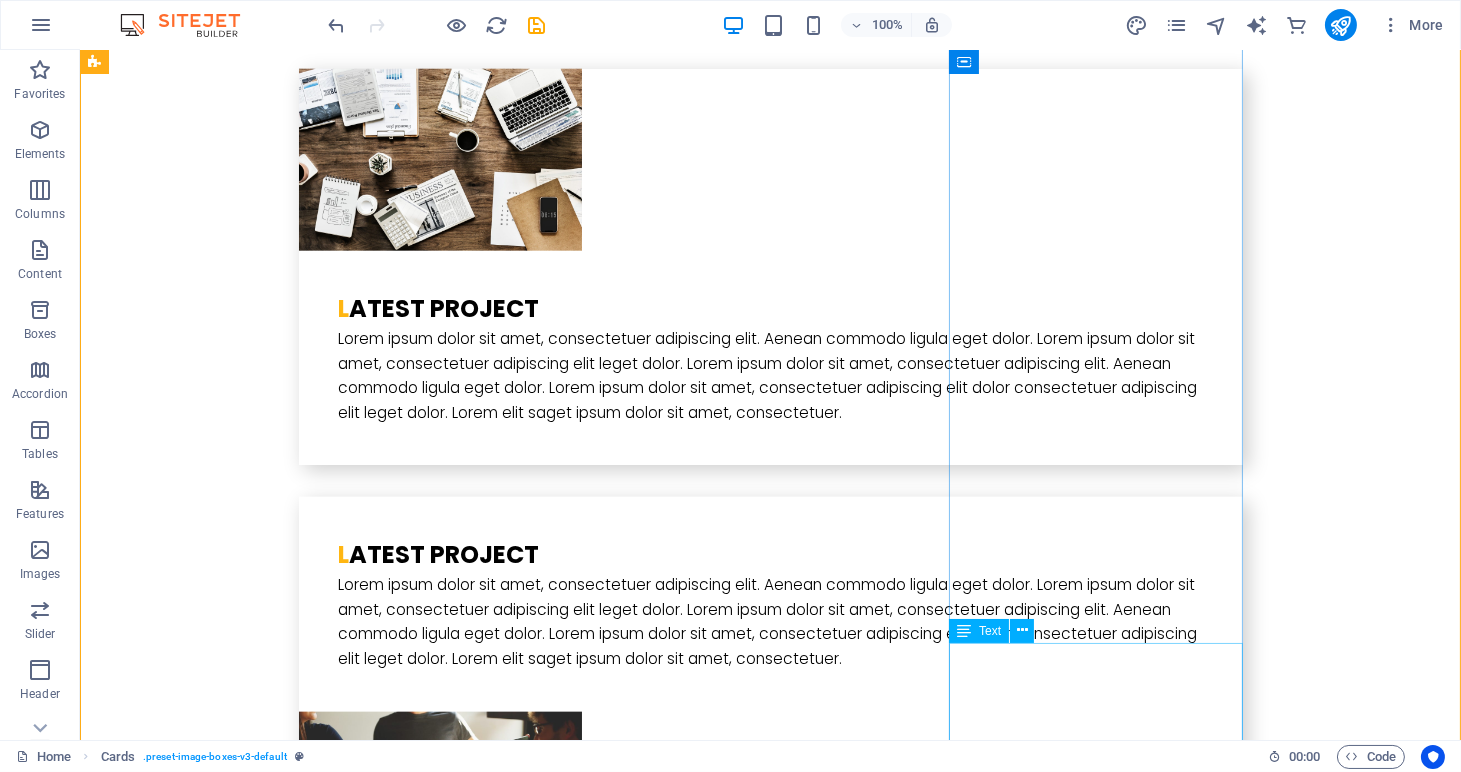 click on "Lorem ipsum dolor sit amet, consectetur adipisicing elit. Veritatis, dolorem!" at bounding box center (242, 5120) 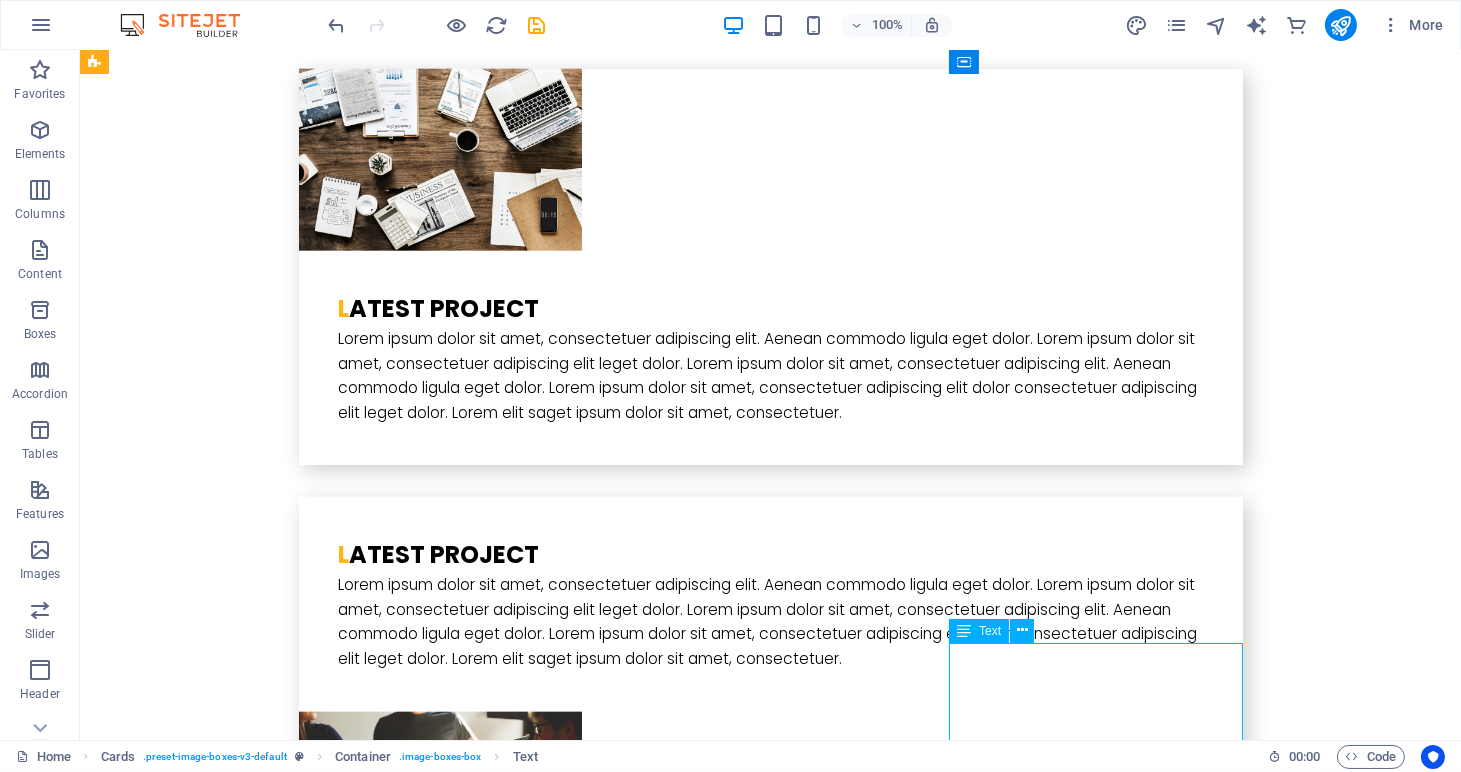 click on "Lorem ipsum dolor sit amet, consectetur adipisicing elit. Veritatis, dolorem!" at bounding box center (242, 5120) 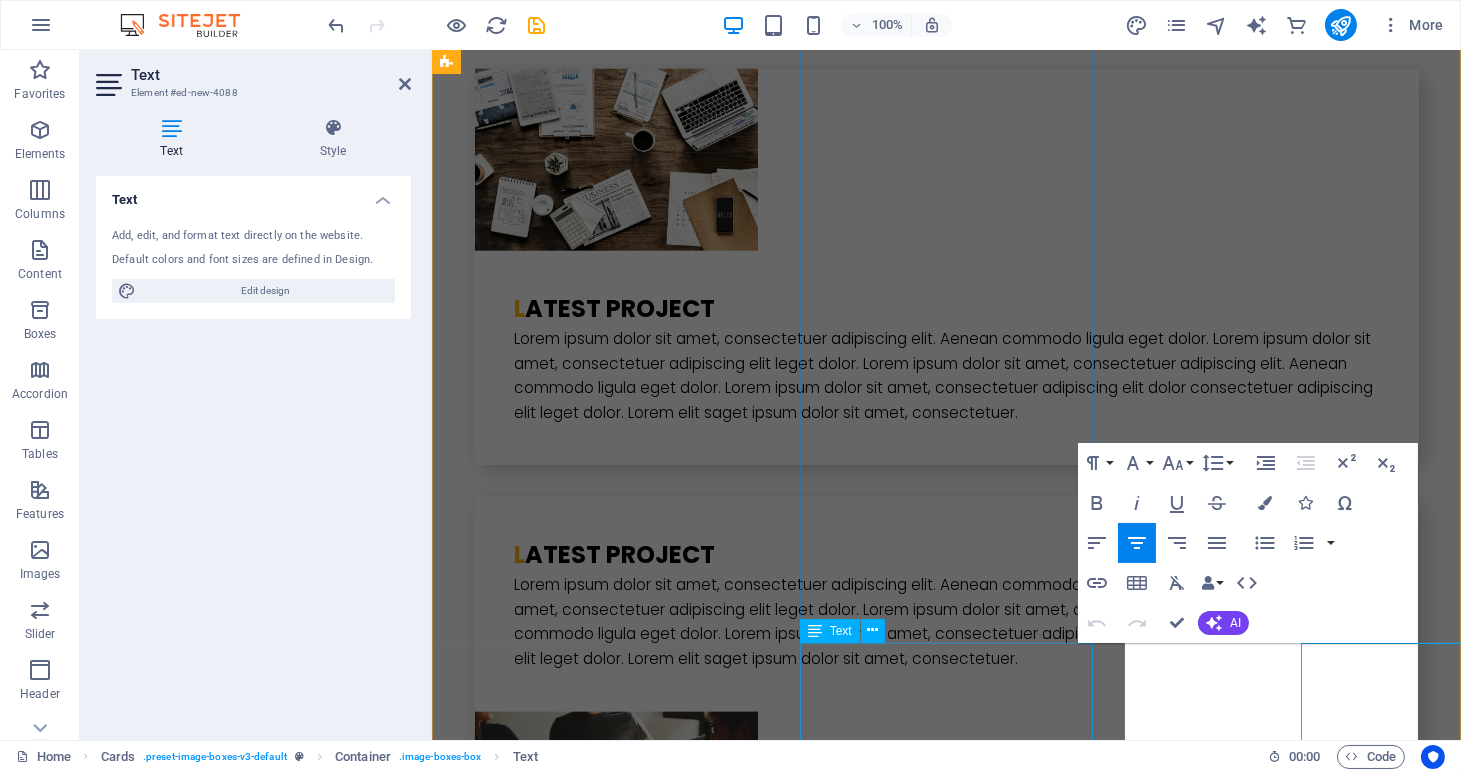 click on "Lorem ipsum dolor sit amet, consectetur adipisicing elit. Veritatis, dolorem!" at bounding box center [593, 4278] 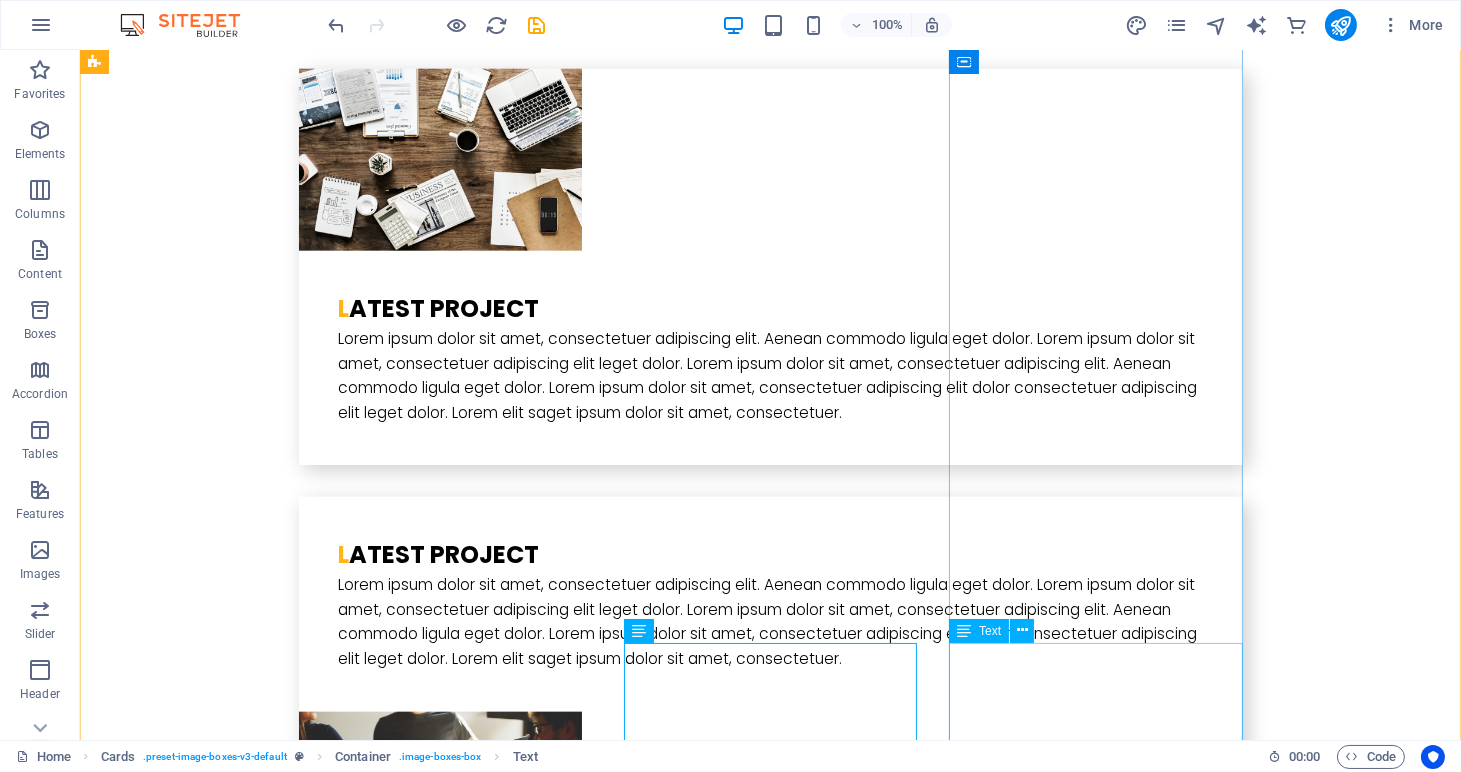 click on "Lorem ipsum dolor sit amet, consectetur adipisicing elit. Veritatis, dolorem!" at bounding box center (242, 5120) 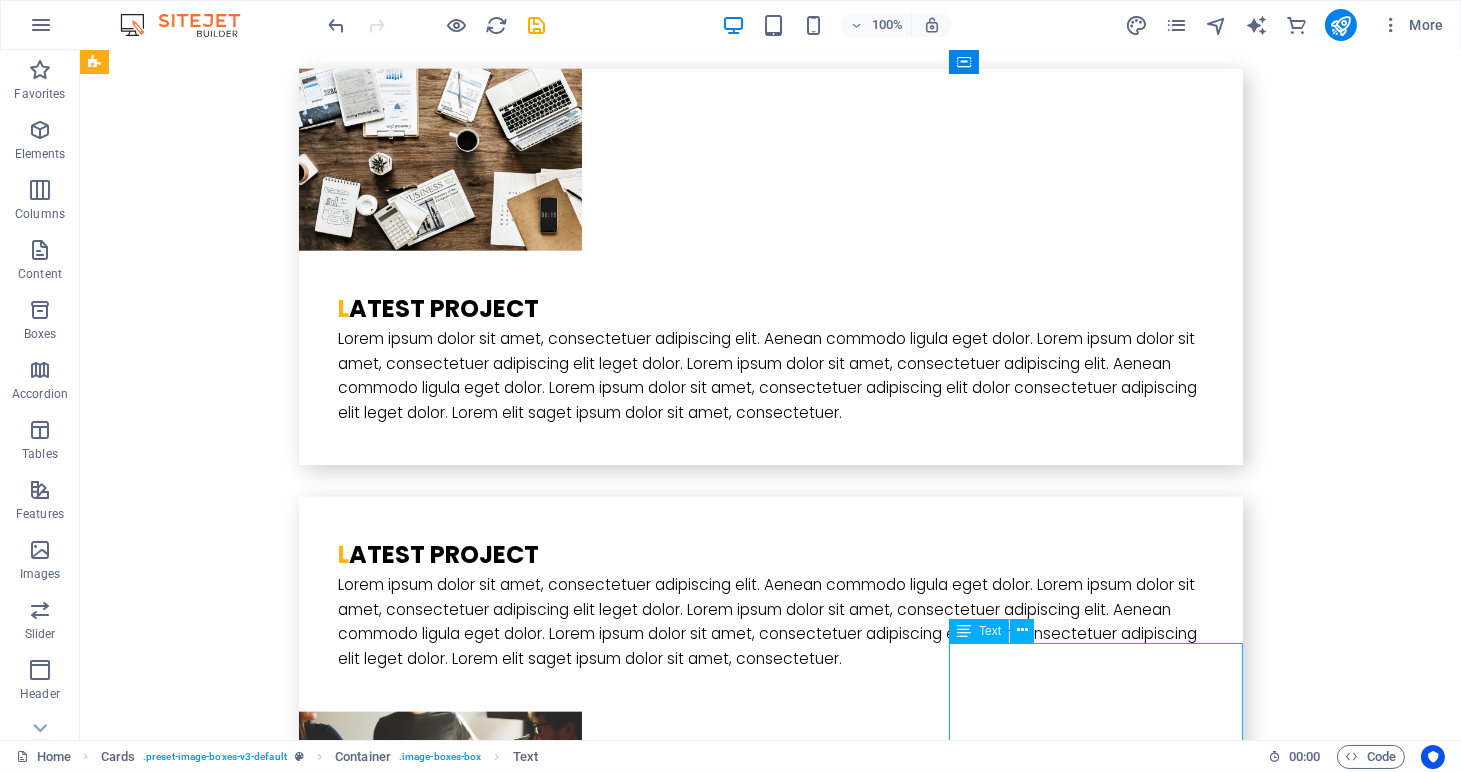 click on "Lorem ipsum dolor sit amet, consectetur adipisicing elit. Veritatis, dolorem!" at bounding box center [242, 5120] 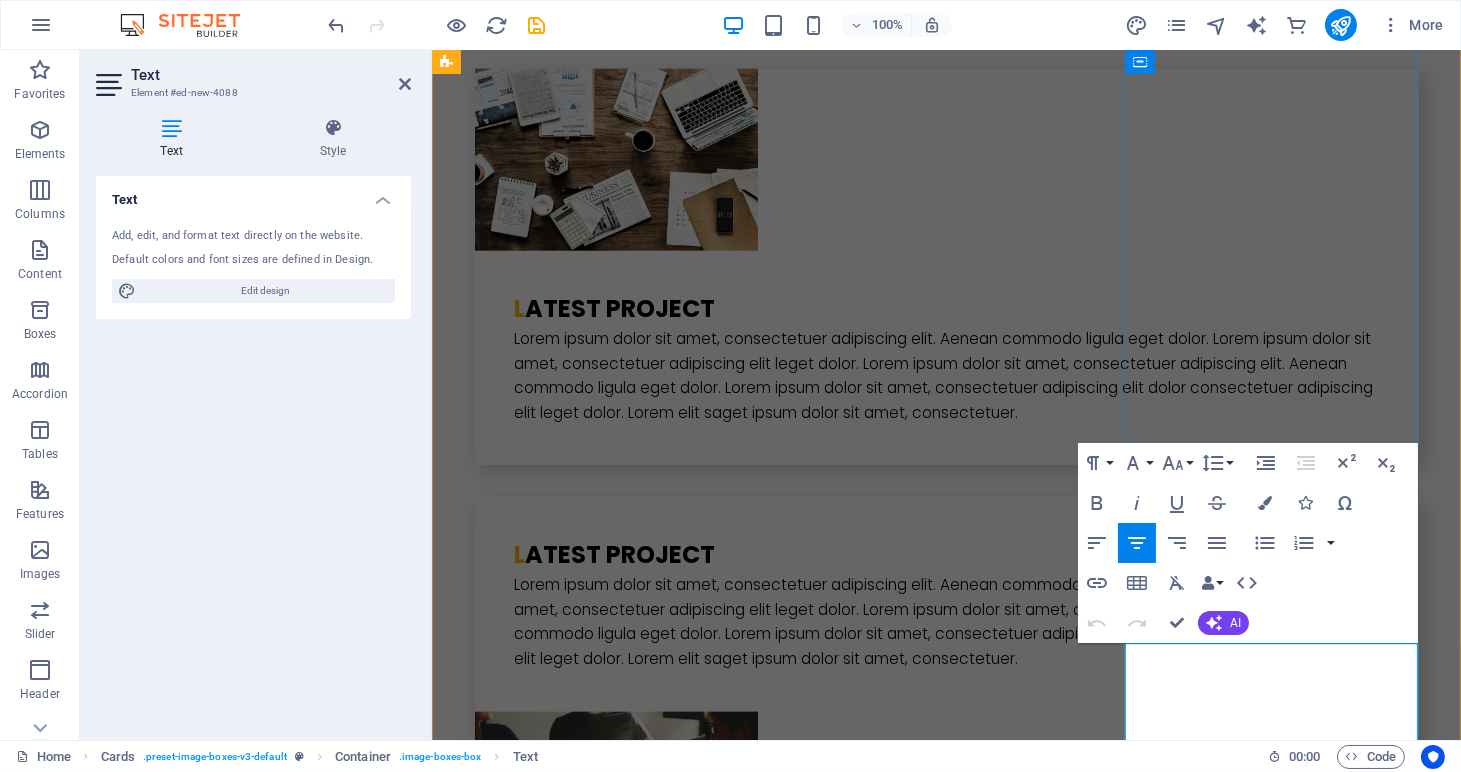 type 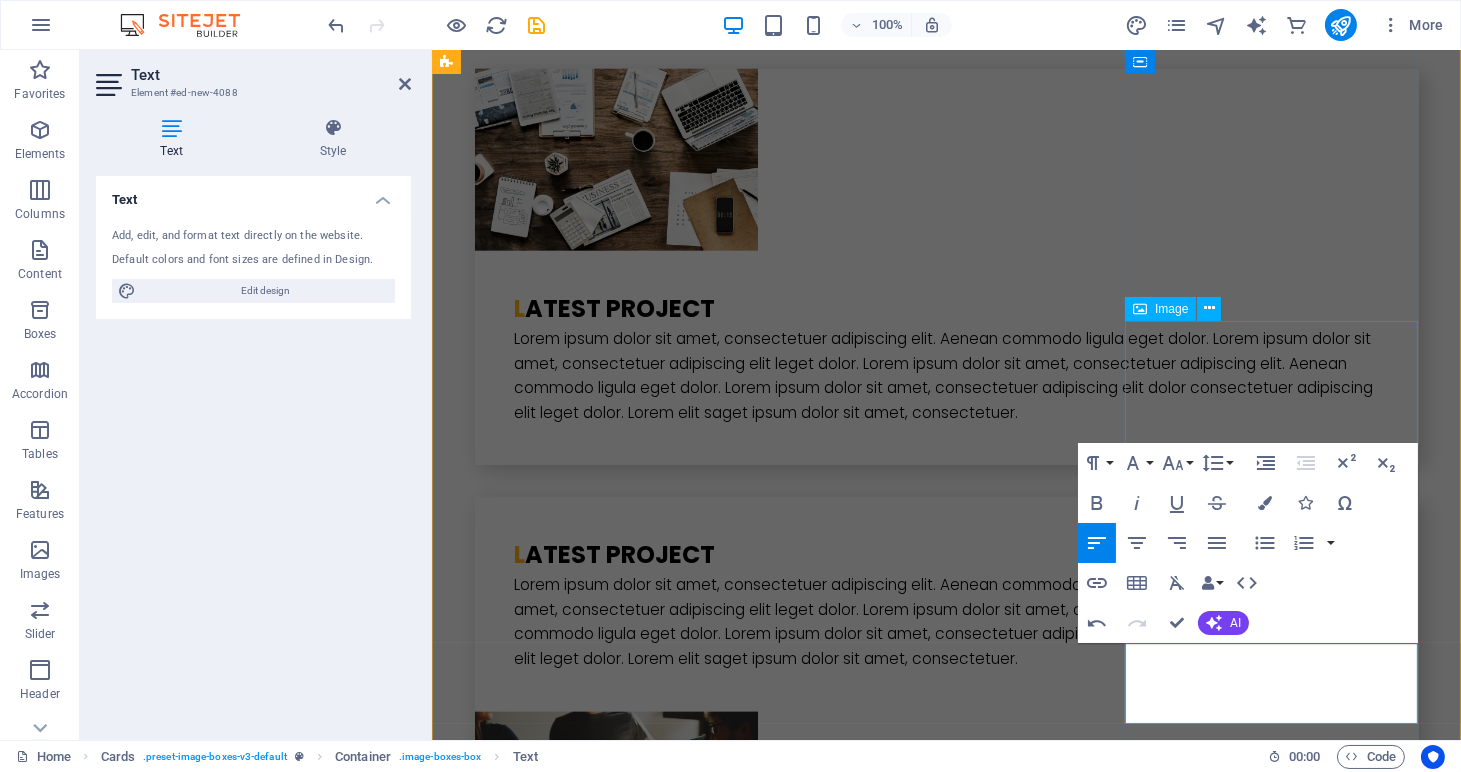 click at bounding box center [593, 4872] 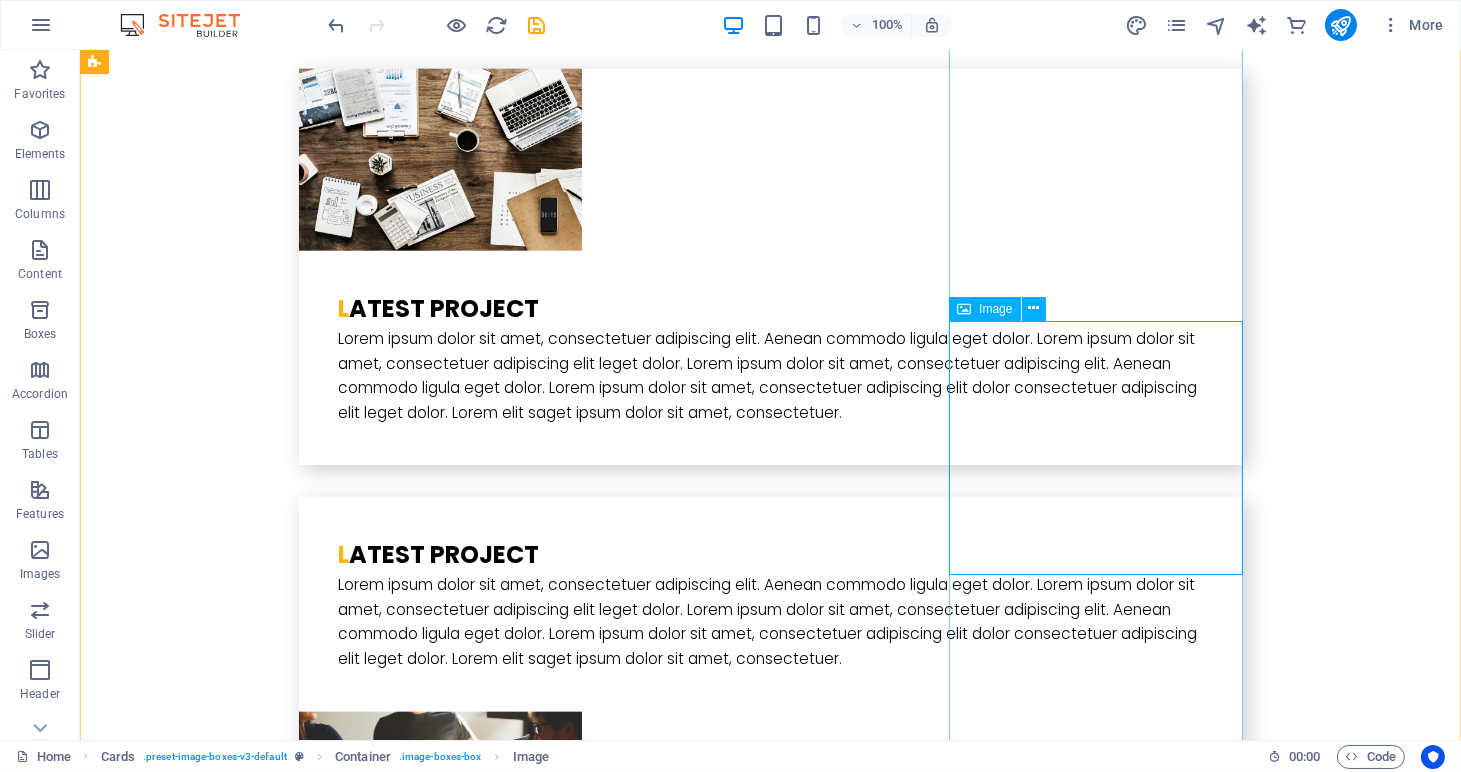 click at bounding box center [242, 4872] 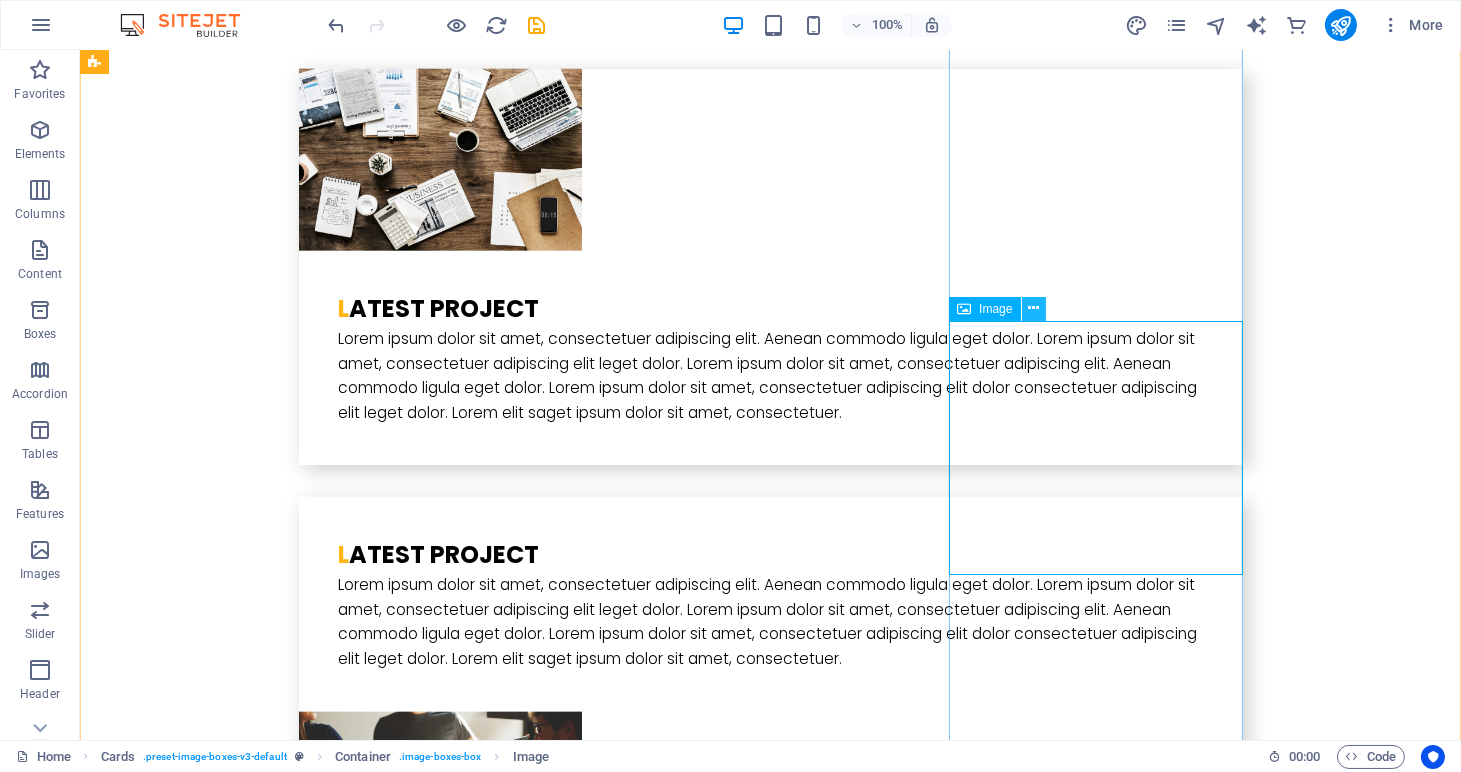 click at bounding box center [1033, 308] 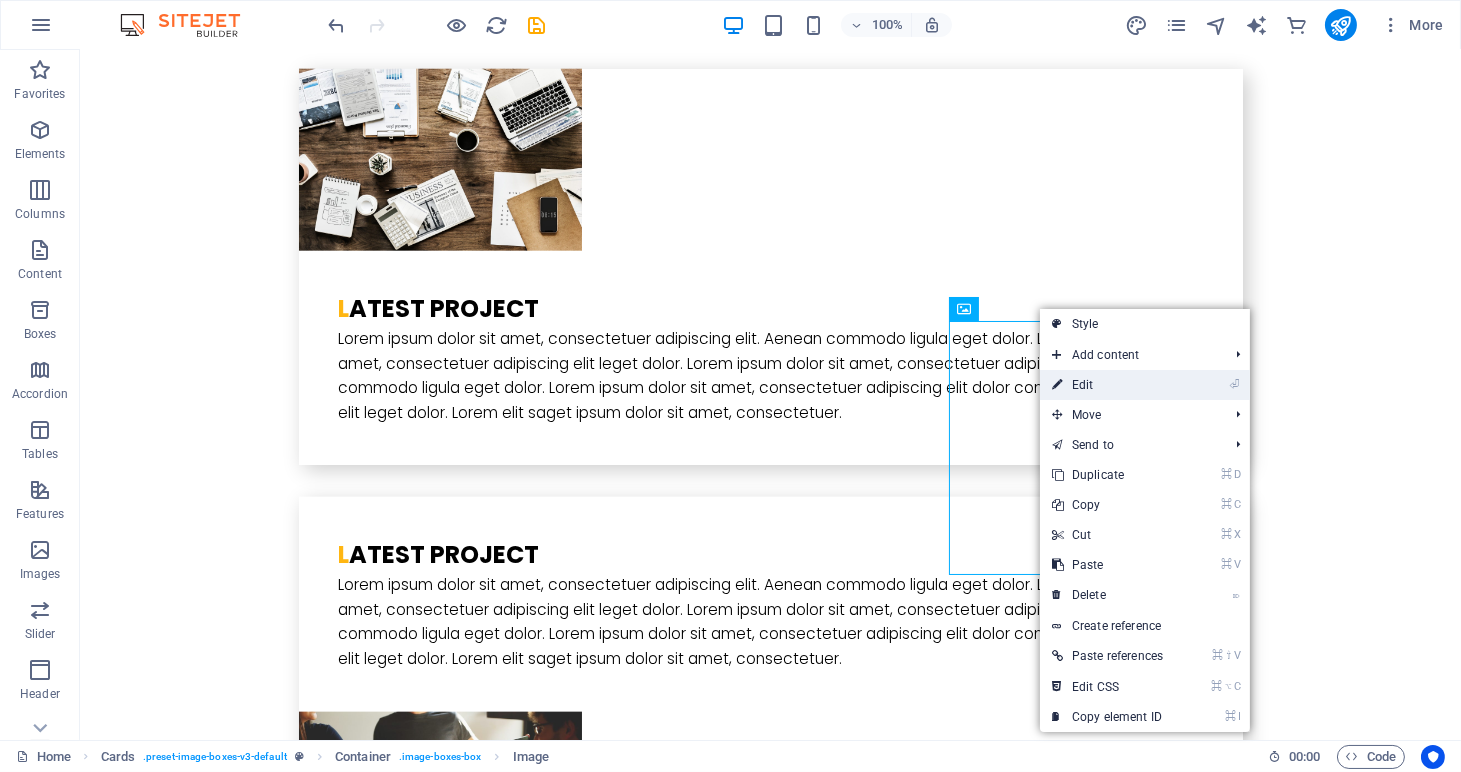 click on "⏎  Edit" at bounding box center [1107, 385] 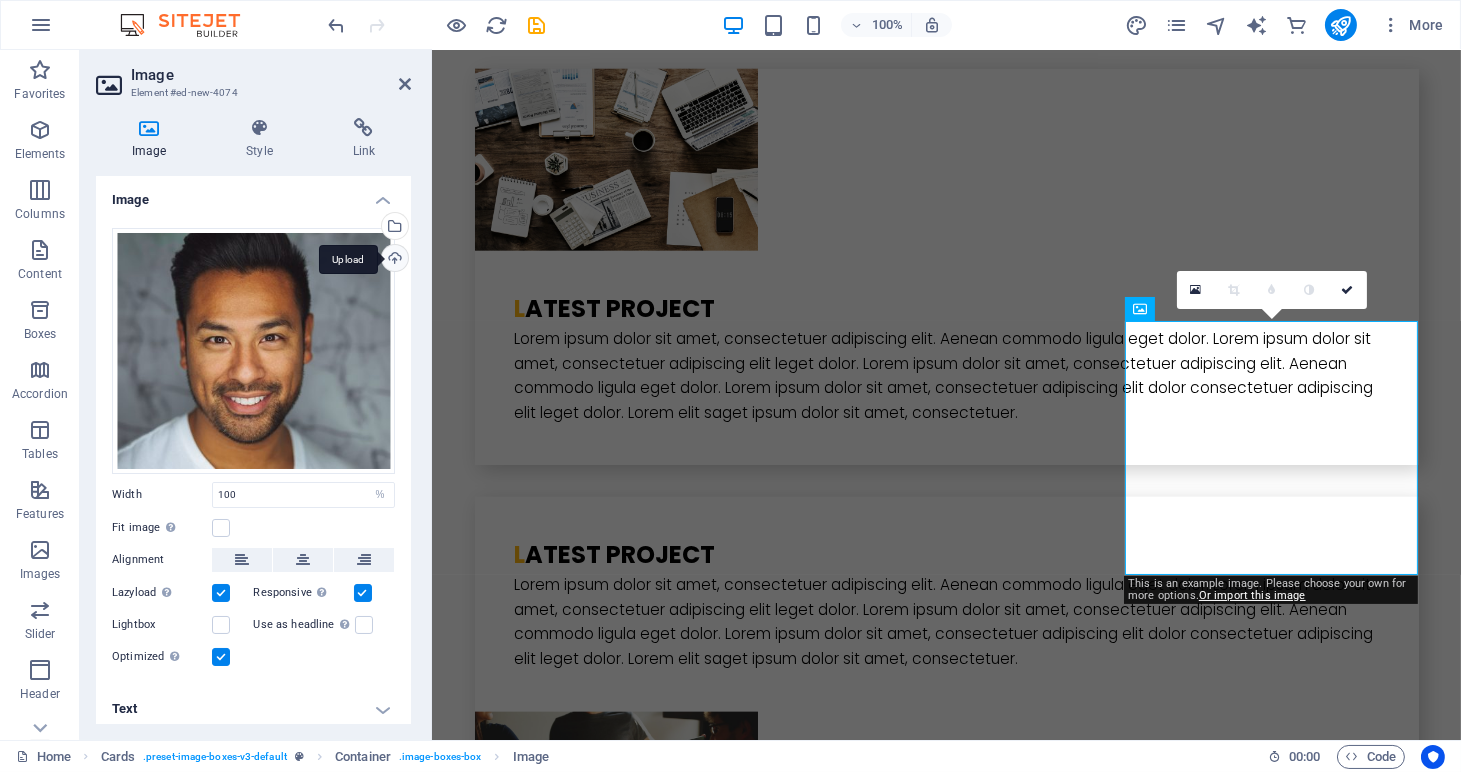 click on "Upload" at bounding box center [393, 260] 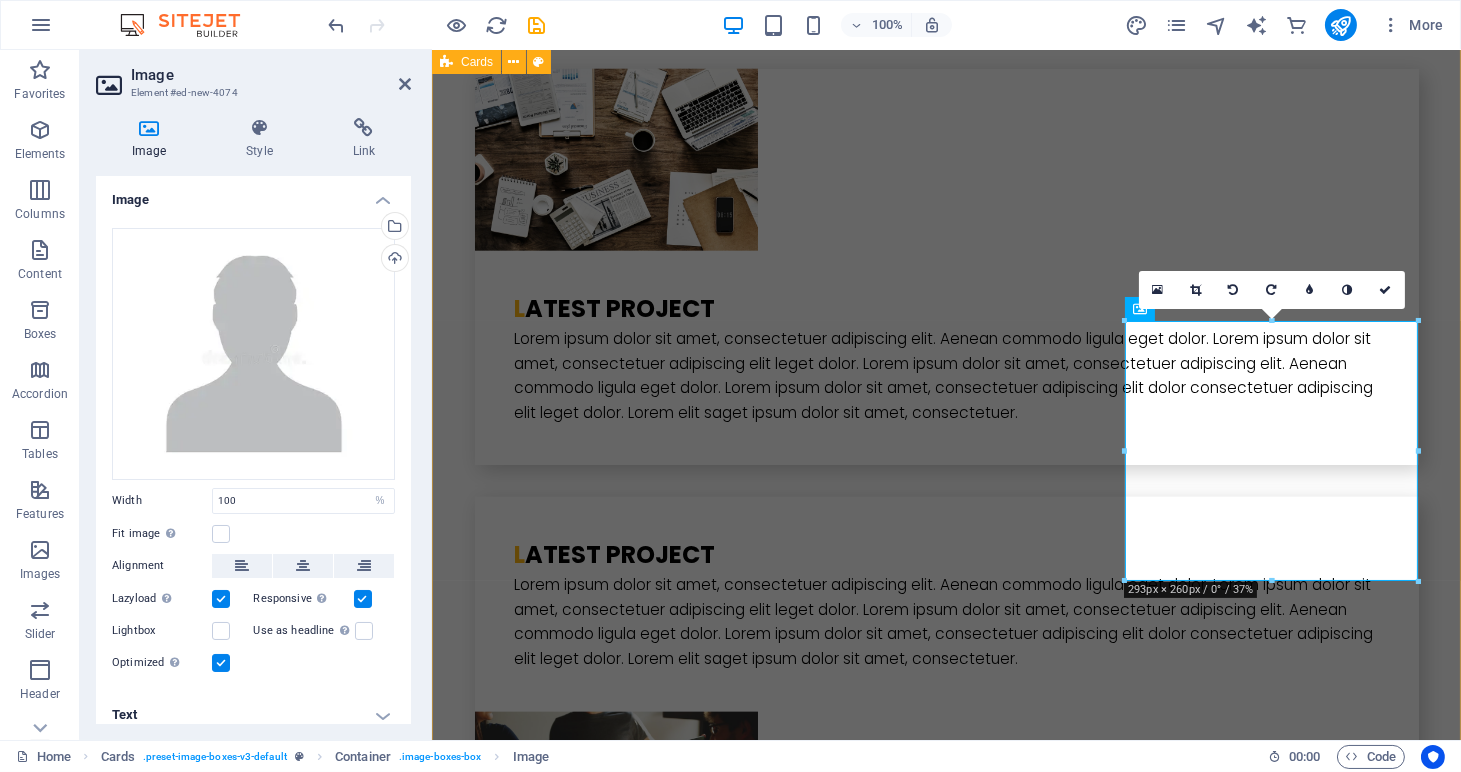 click on "[FIRST] [LAST] Lorem ipsum dolor sit amet, consectetur adipisicing elit. Veritatis, dolorem! [FIRST] [LAST] Lorem ipsum dolor sit amet, consectetur adipisicing elit. Veritatis, dolorem! [FIRST] [LAST] Lorem ipsum dolor sit amet, consectetur adipisicing elit. Veritatis, dolorem! [FIRST] [LAST] Lorem ipsum dolor sit amet, consectetur adipisicing elit. Veritatis, dolorem! [FIRST] [LAST] You? Want to join our team? Register here" at bounding box center (945, 3912) 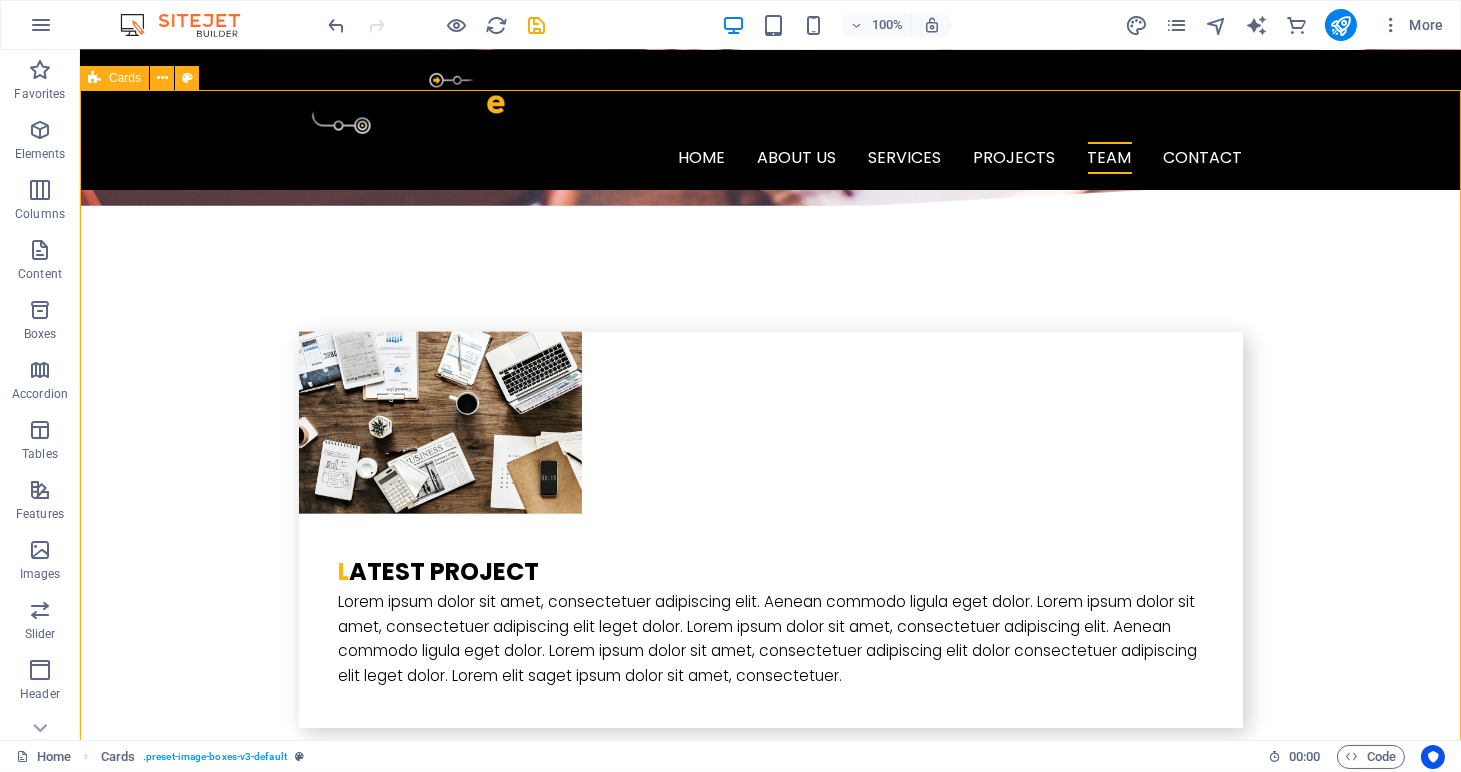 scroll, scrollTop: 3780, scrollLeft: 0, axis: vertical 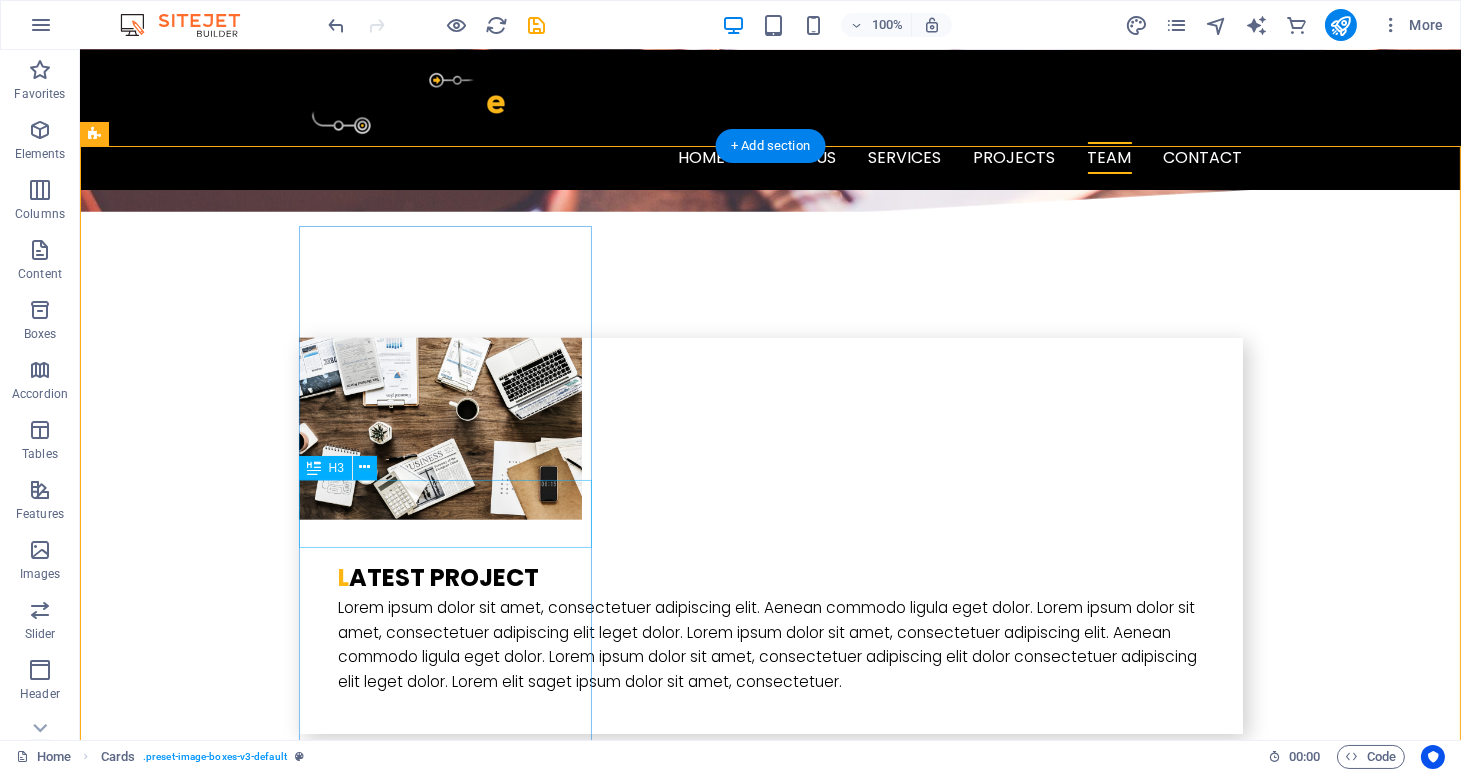 click on "Thomas Green" at bounding box center (242, 3223) 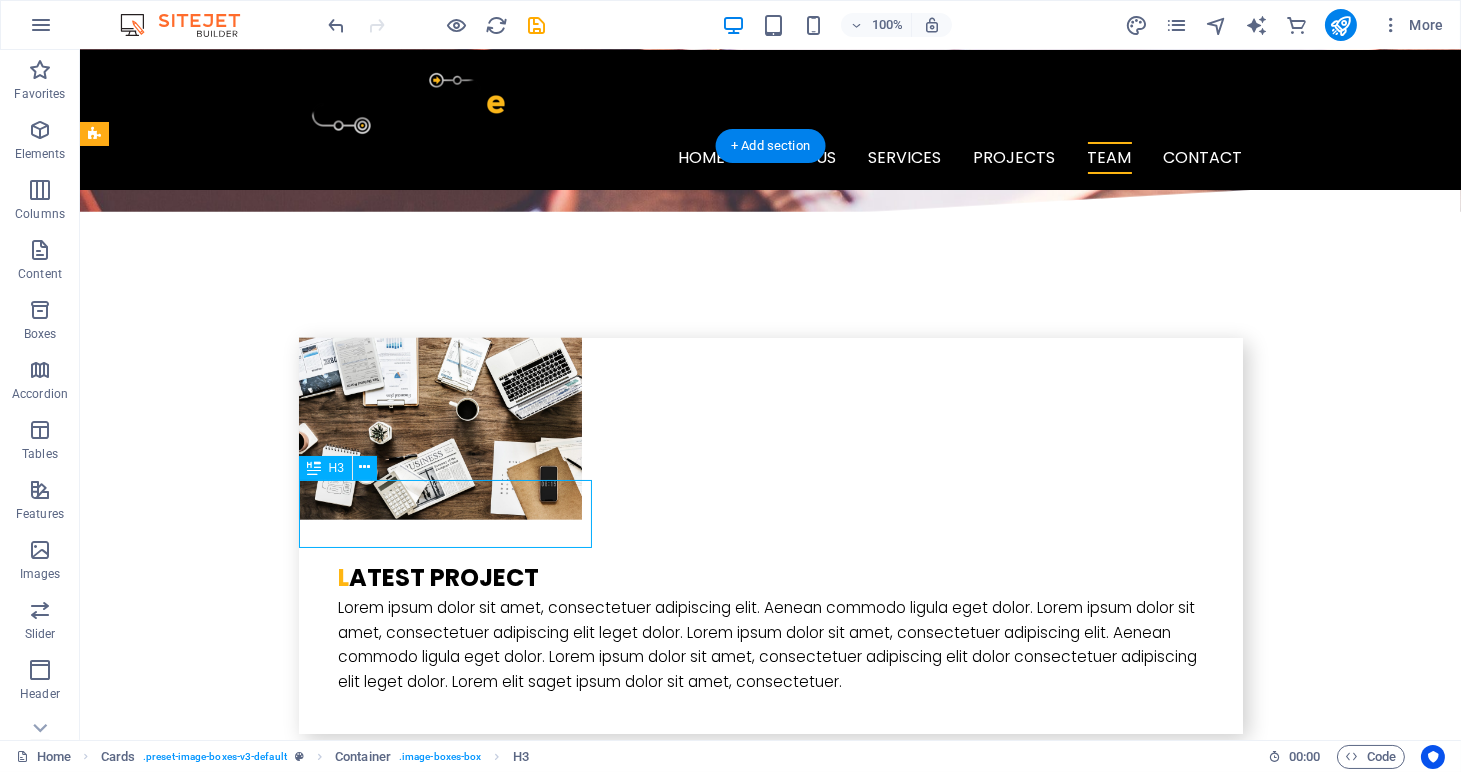 click on "Thomas Green" at bounding box center [242, 3223] 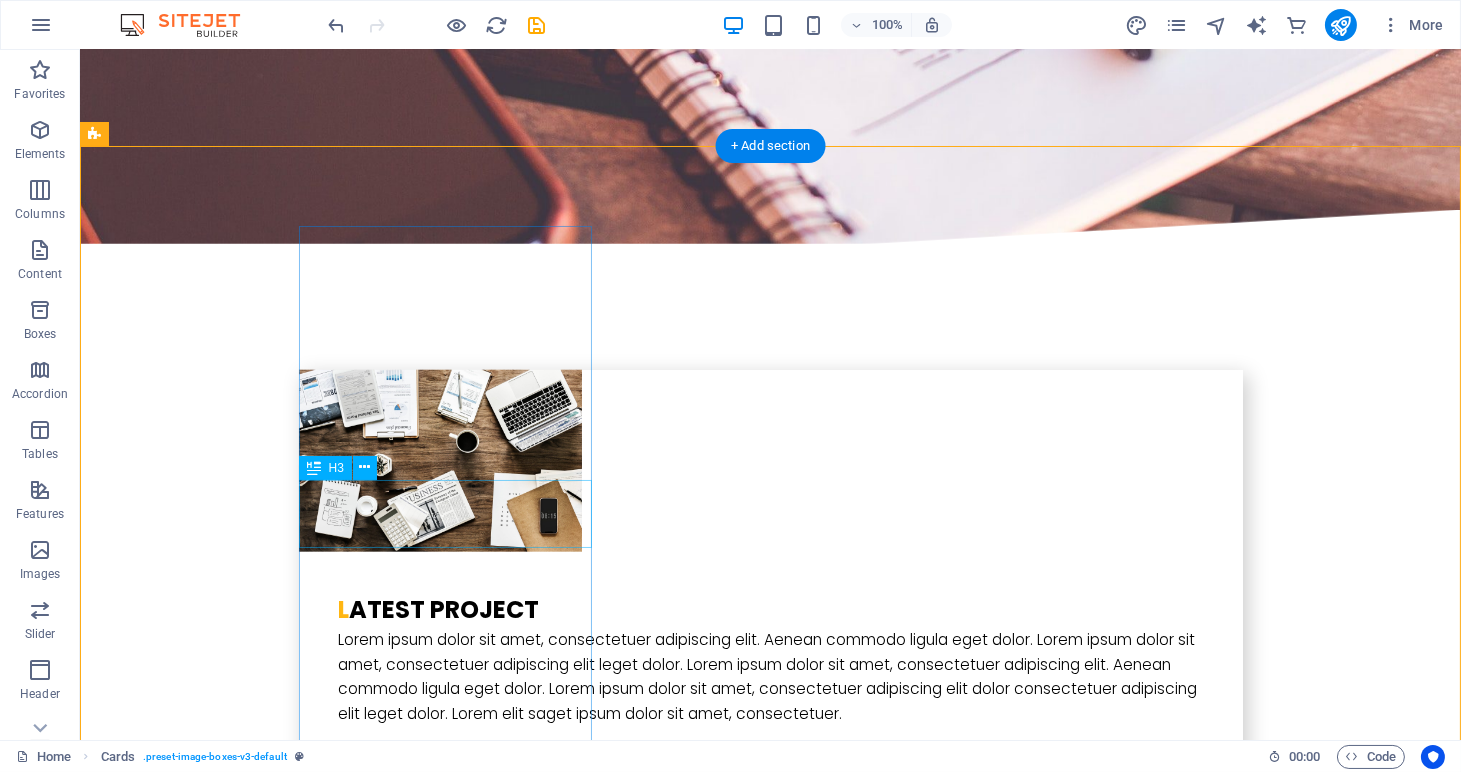 click on "Thomas Green" at bounding box center [242, 3255] 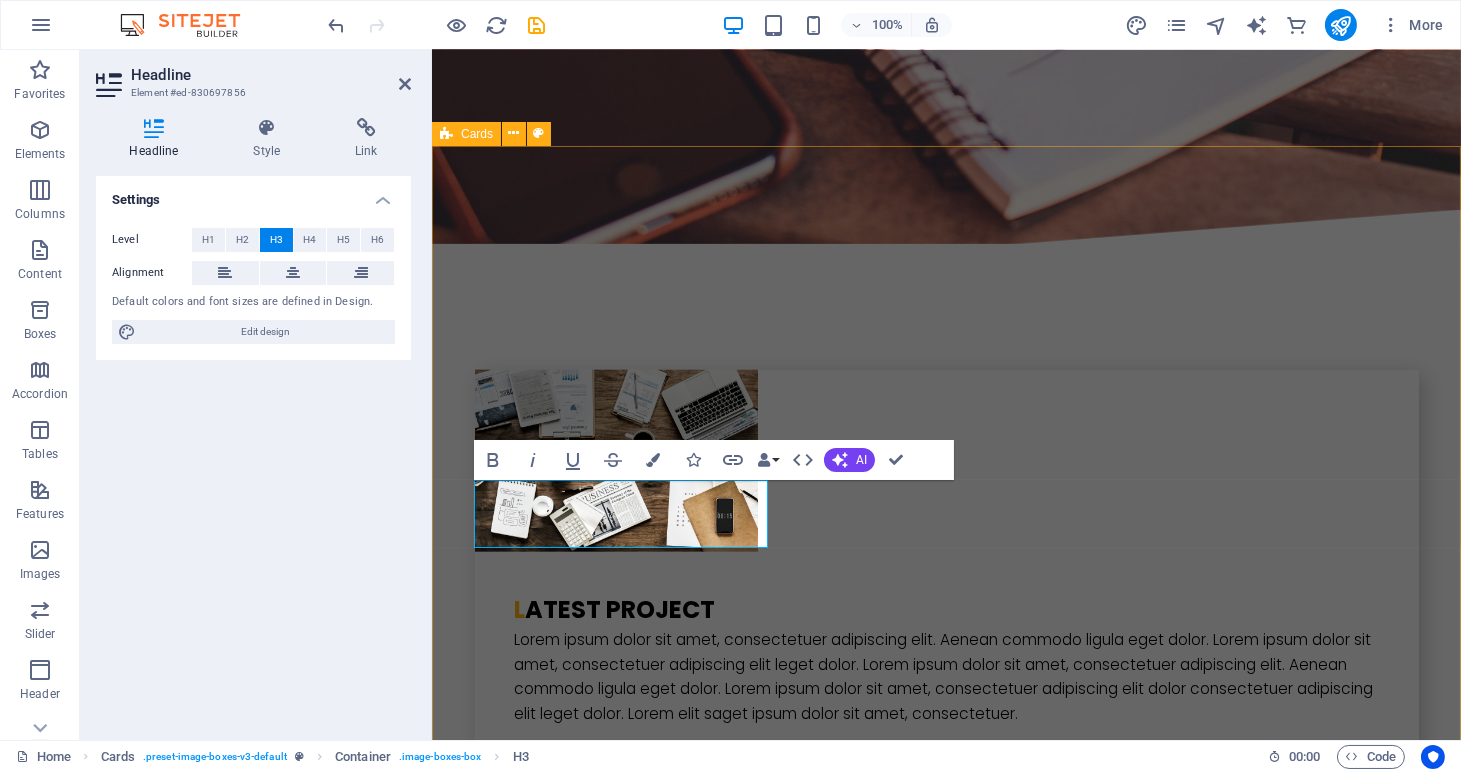 type 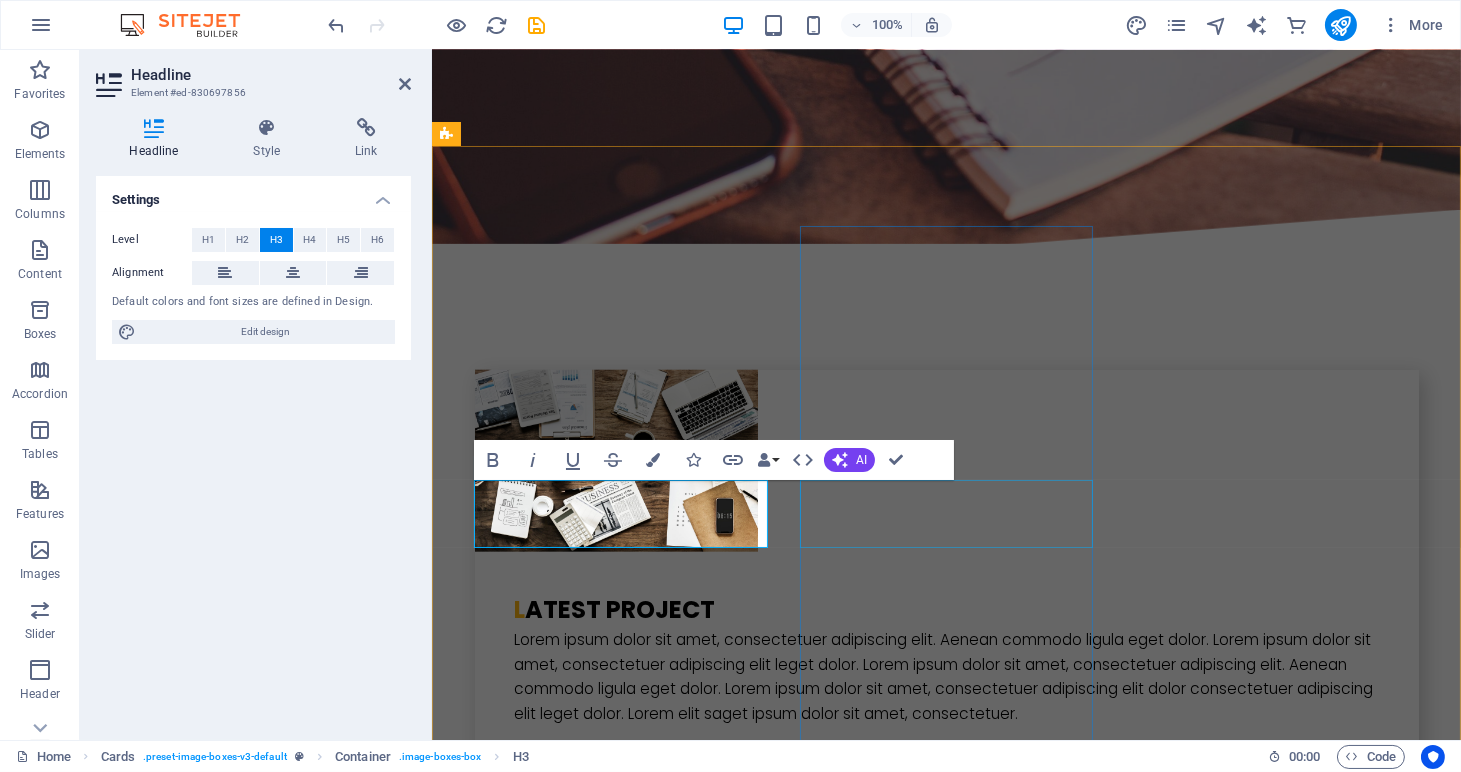 click on "Melissa Doe" at bounding box center [593, 4097] 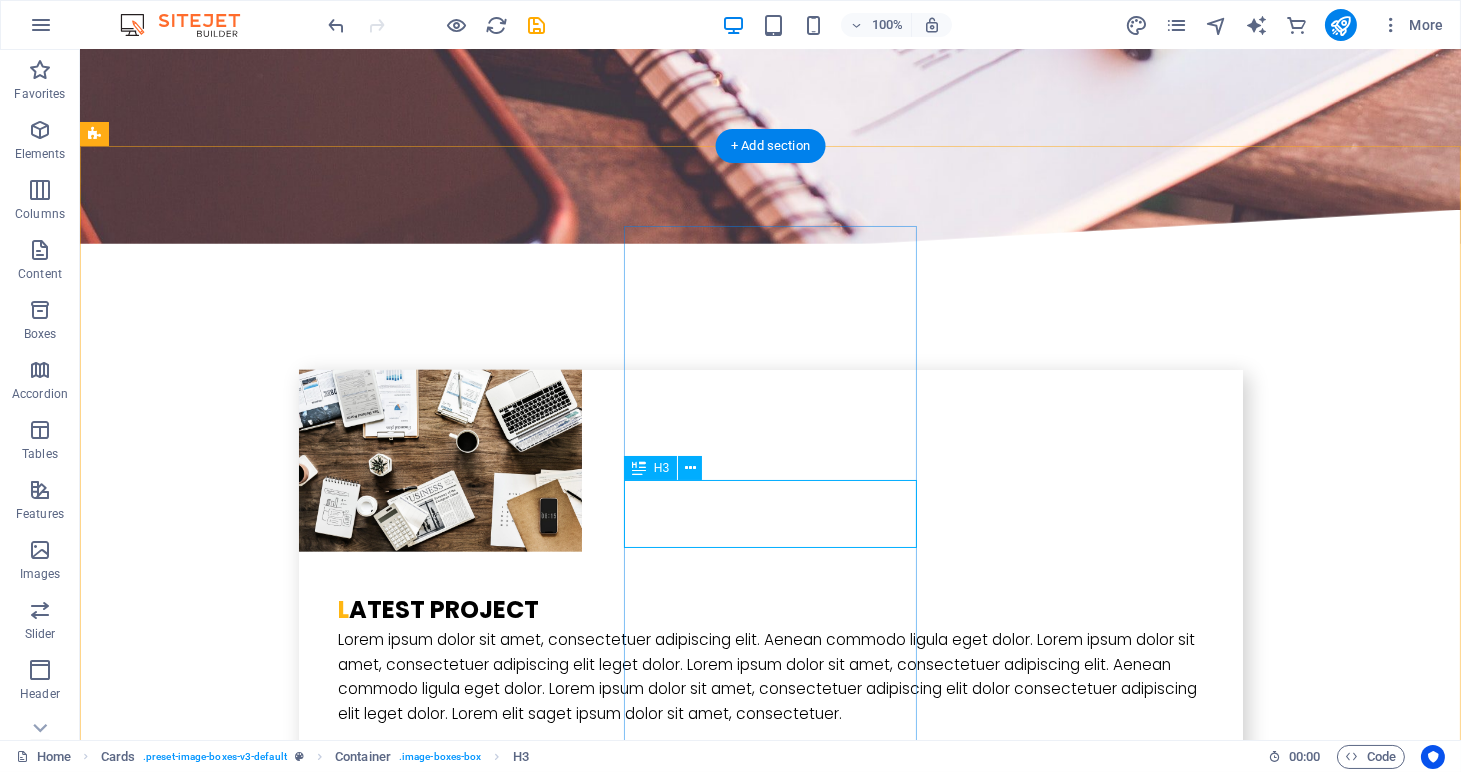 click on "Melissa Doe" at bounding box center (242, 4097) 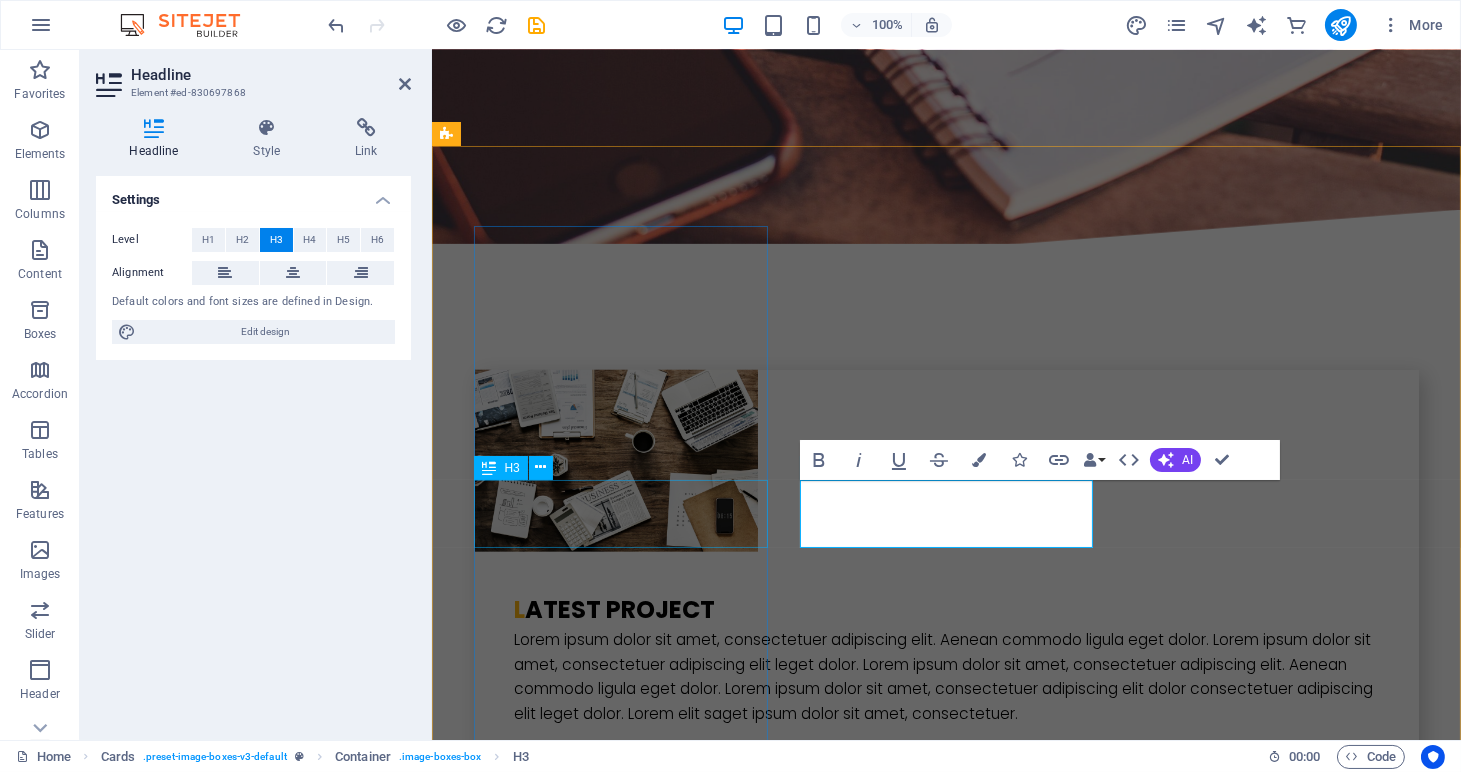 type 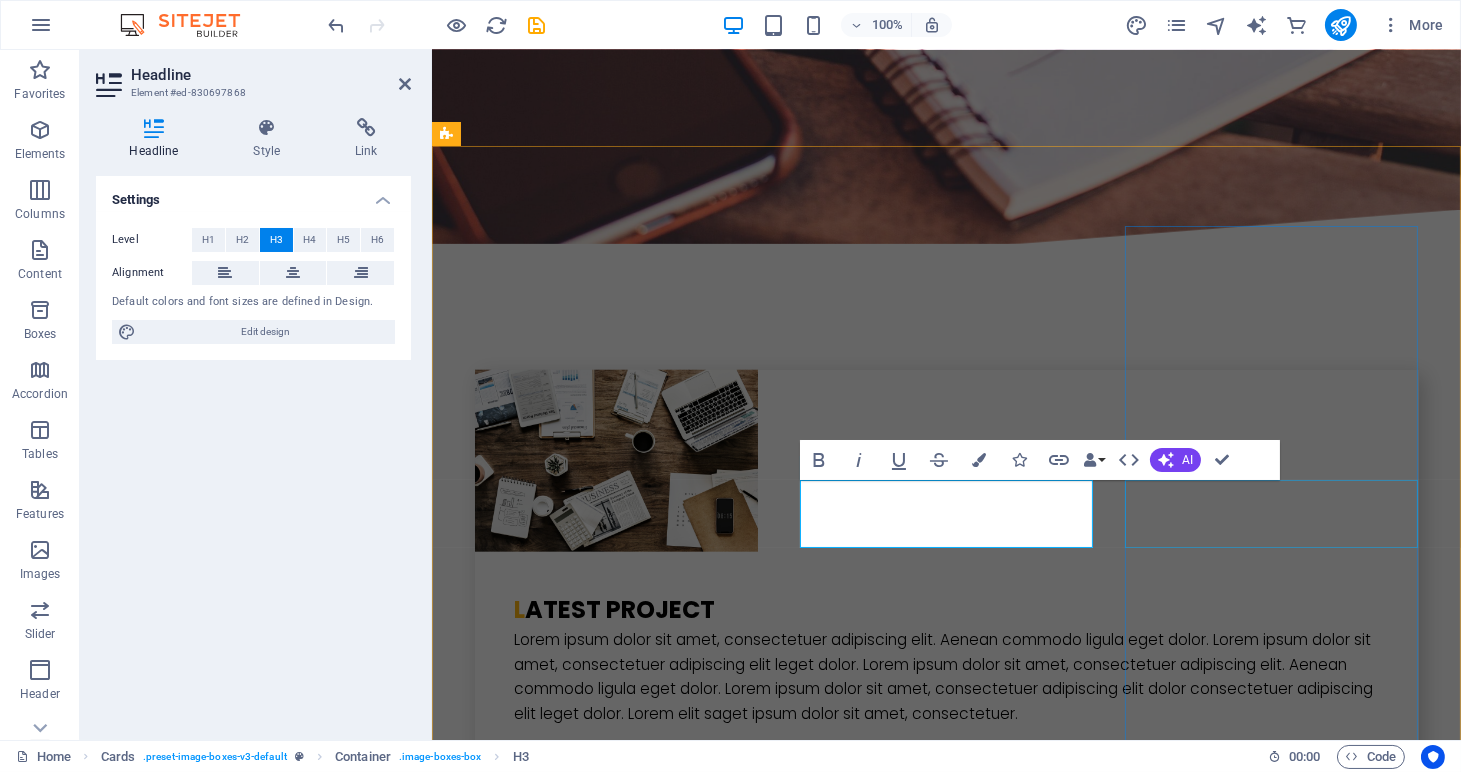 click on "Alex Samok" at bounding box center (593, 4938) 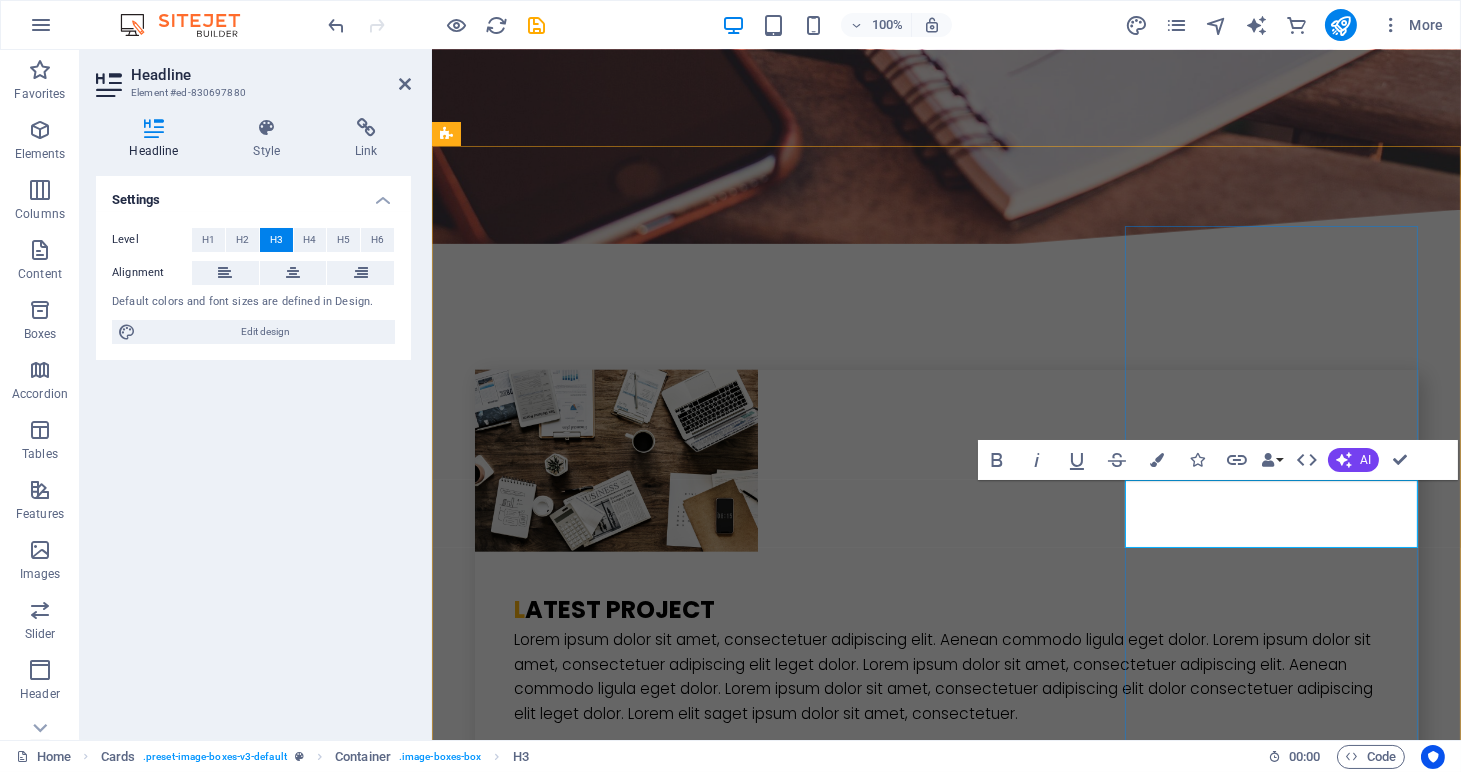 type 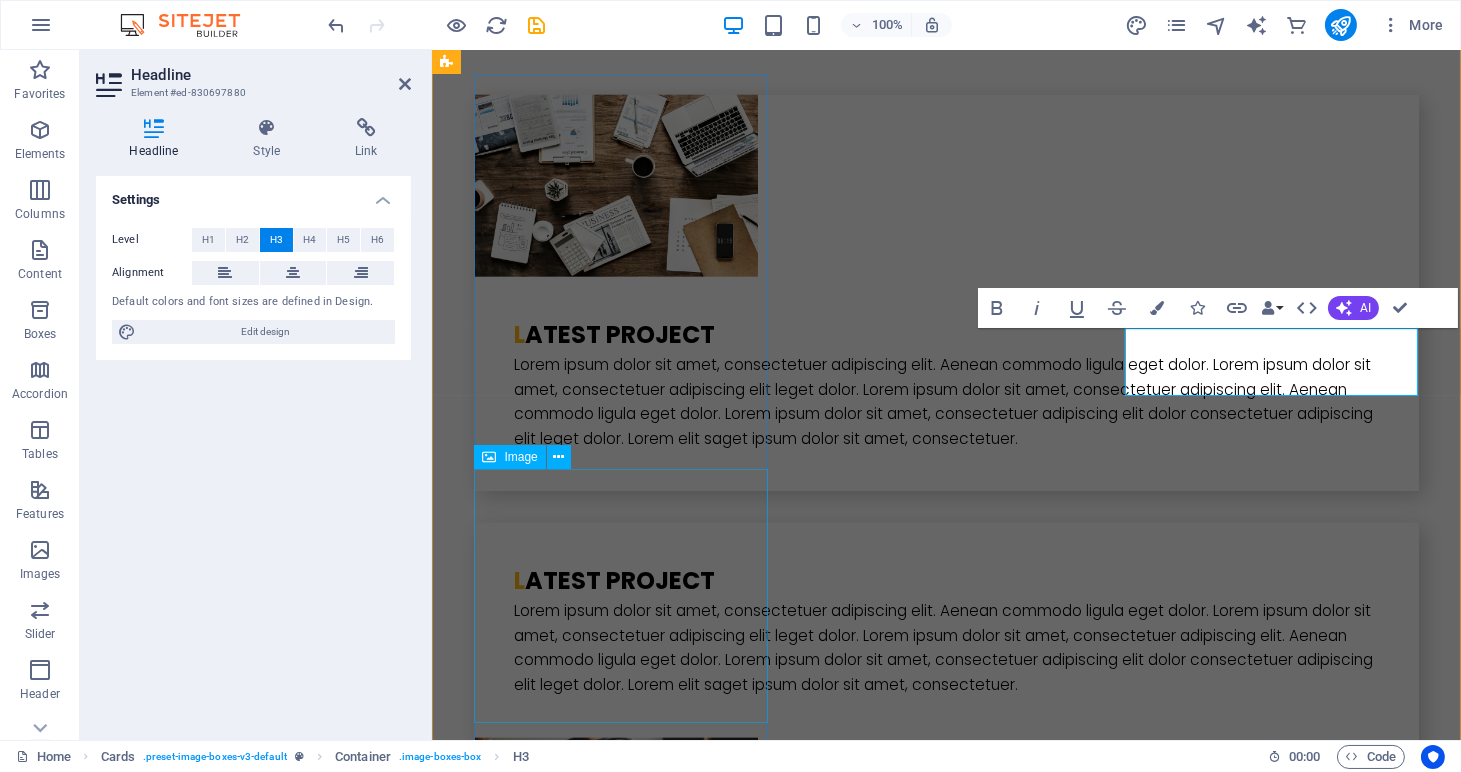 scroll, scrollTop: 4100, scrollLeft: 0, axis: vertical 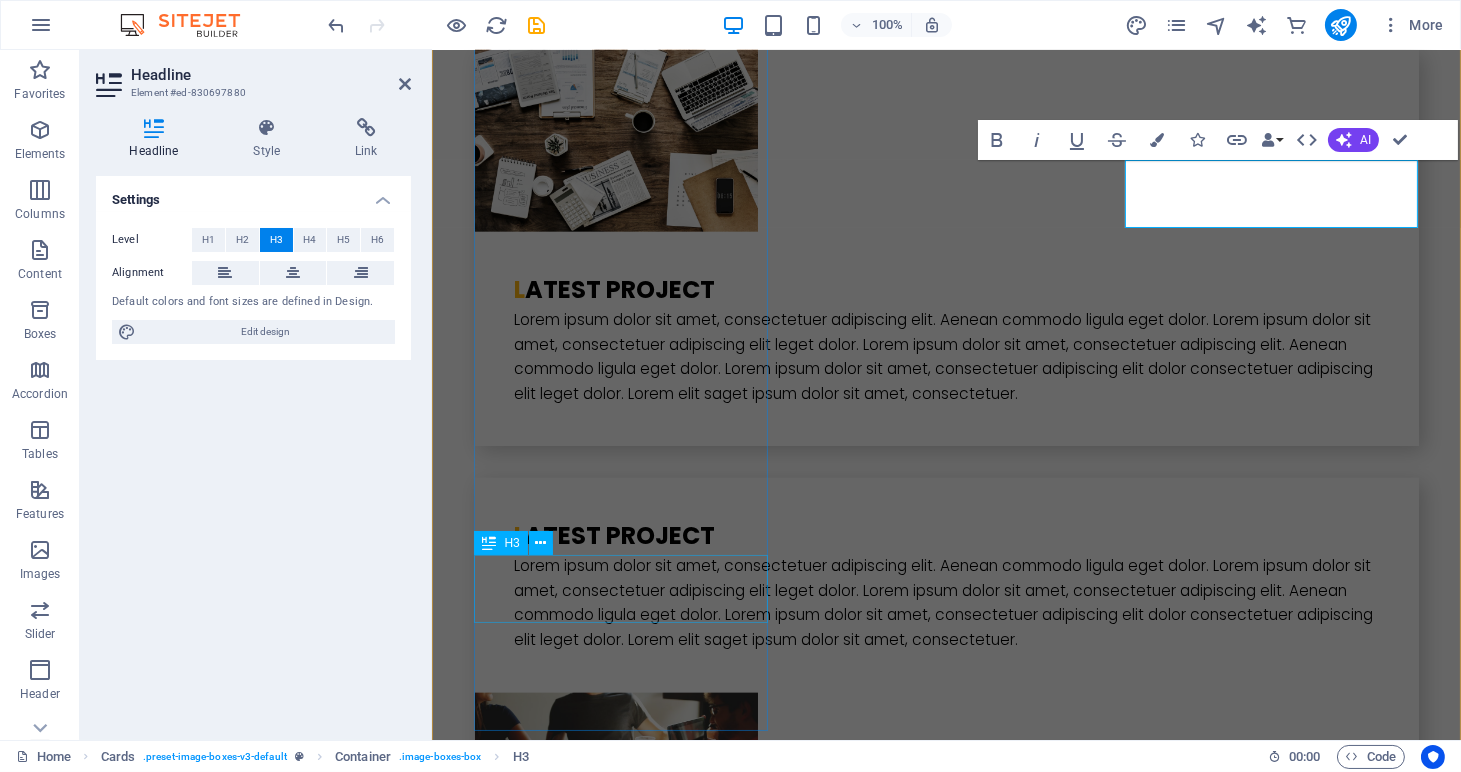 click on "Thomas Green" at bounding box center (593, 3331) 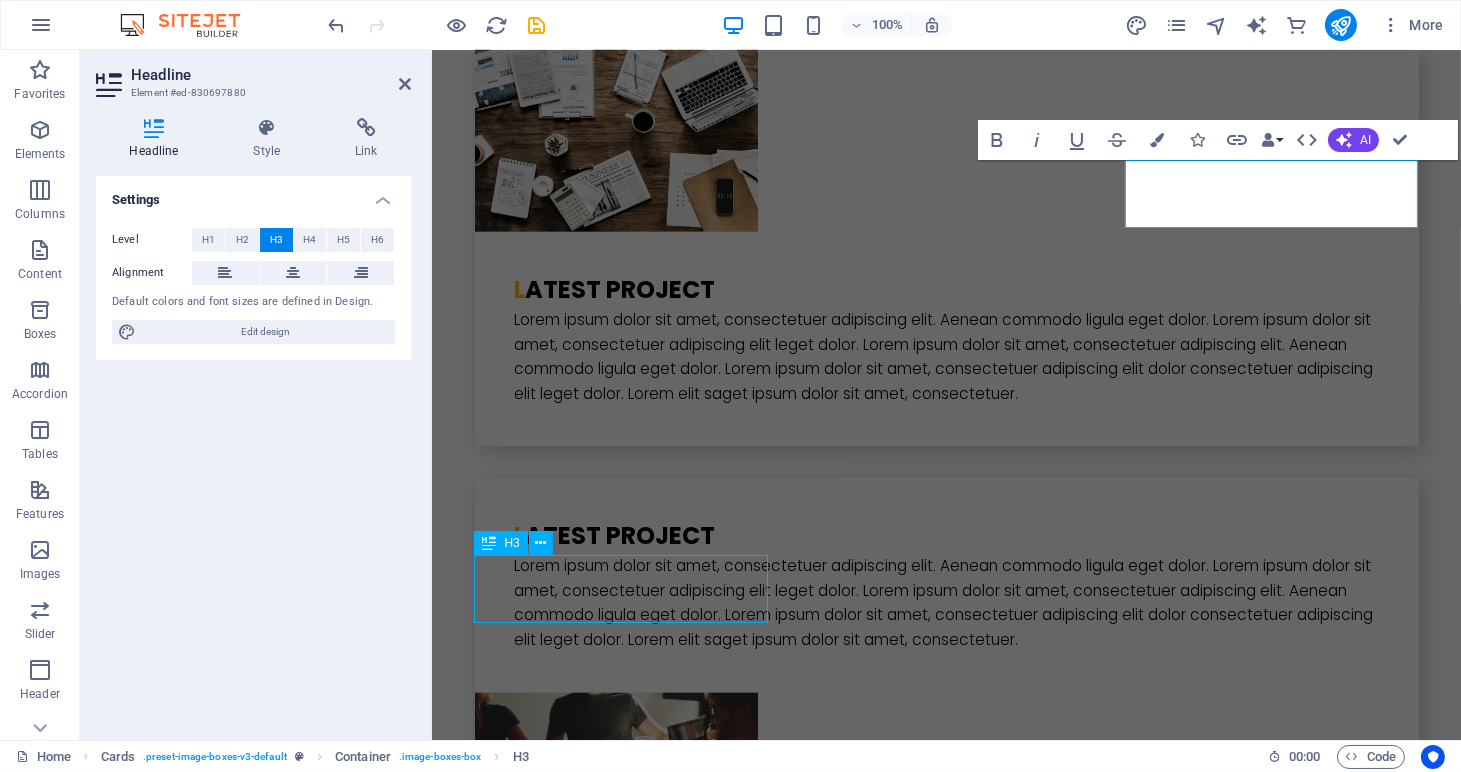 click on "Thomas Green" at bounding box center [593, 3331] 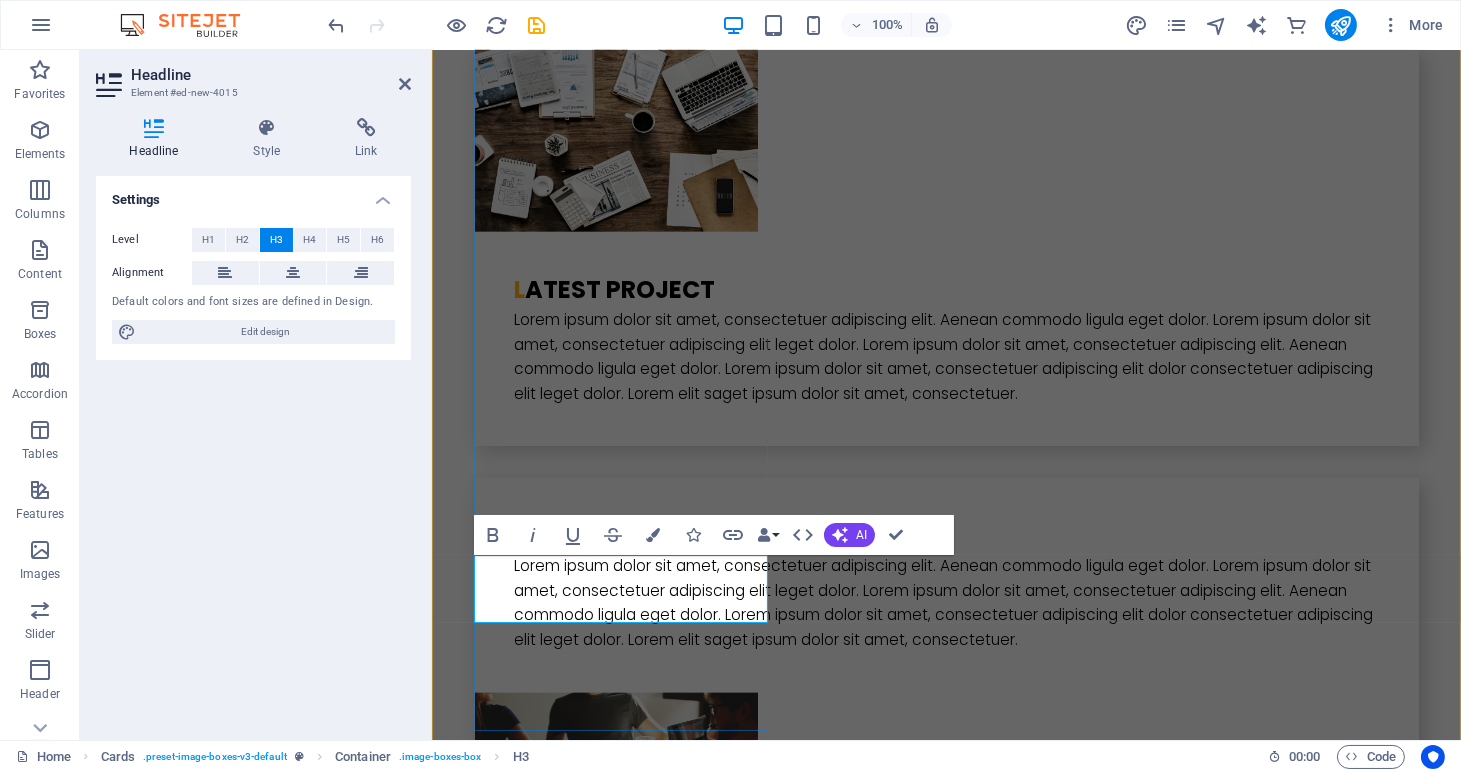 type 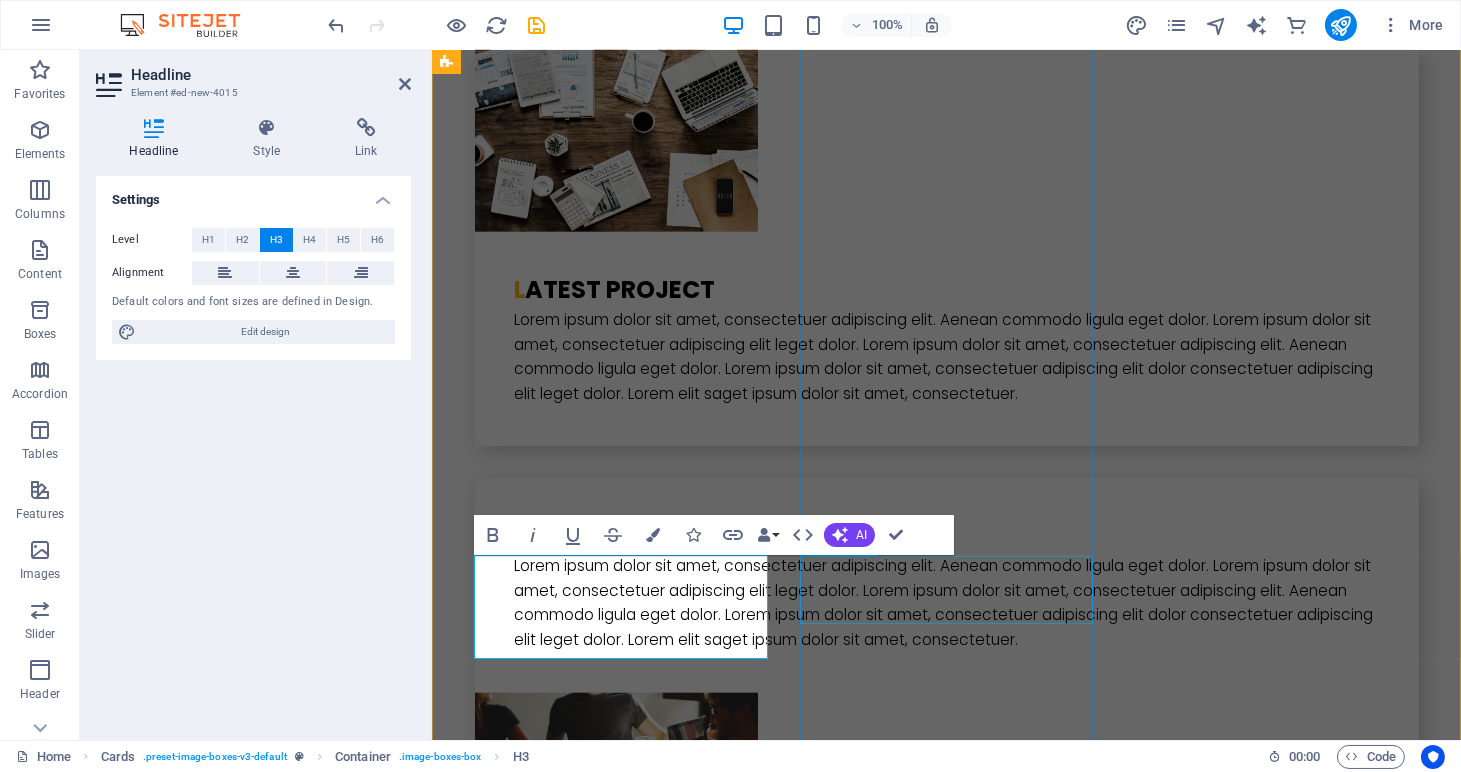 click on "Melissa Doe" at bounding box center (593, 4172) 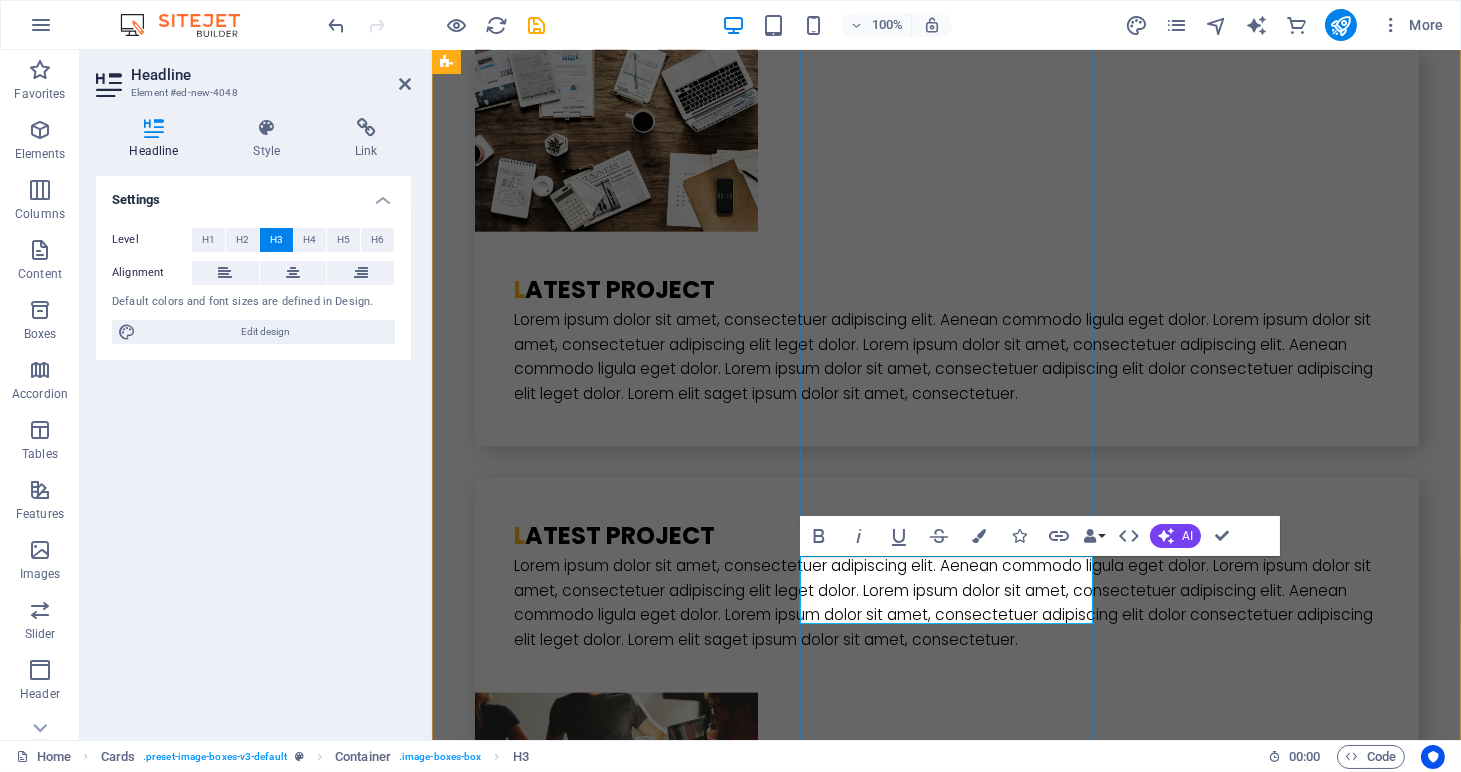type 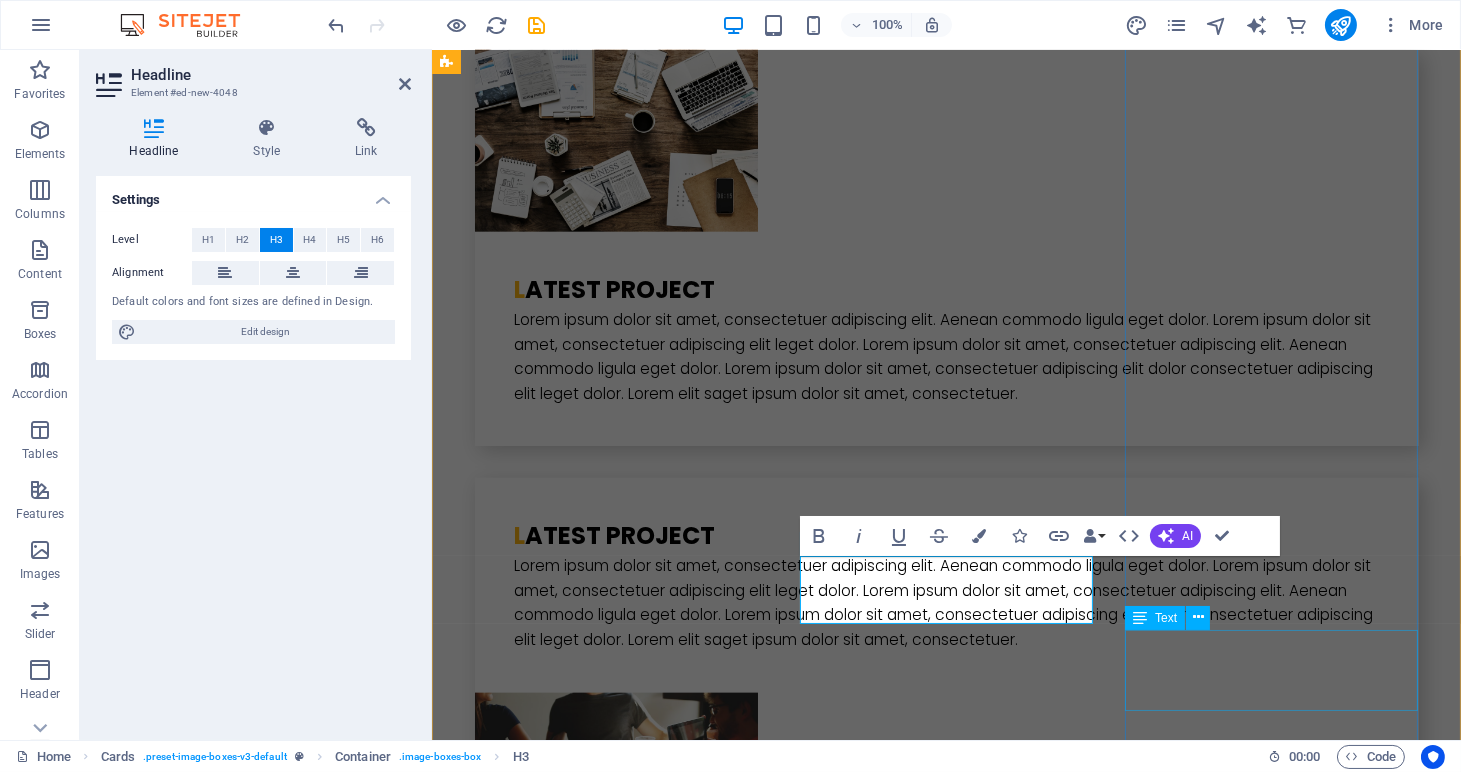 click on "Want to join our team? Register here" at bounding box center (593, 5094) 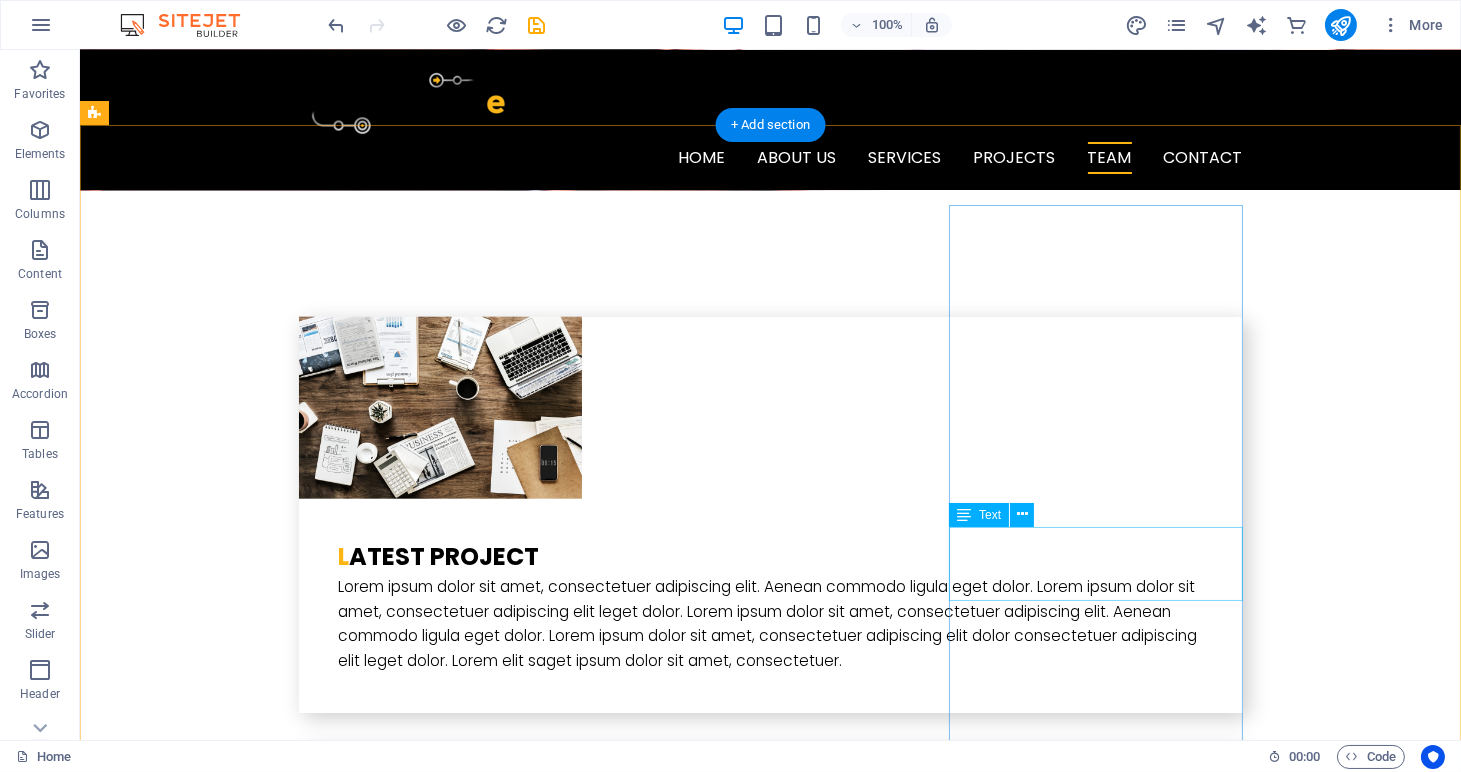 scroll, scrollTop: 3785, scrollLeft: 0, axis: vertical 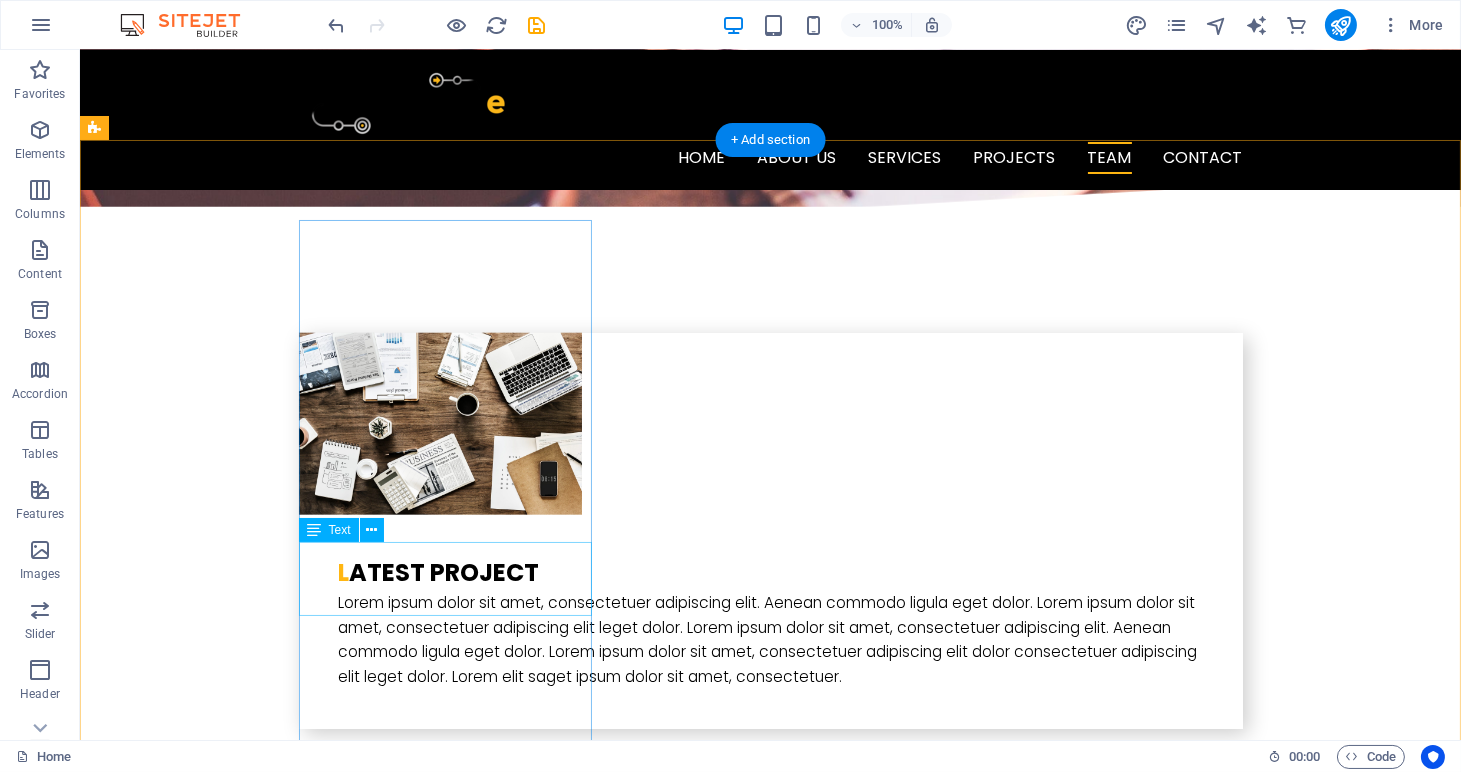 click on "Lorem ipsum dolor sit amet, consectetur adipisicing elit. Veritatis, dolorem!" at bounding box center (242, 3289) 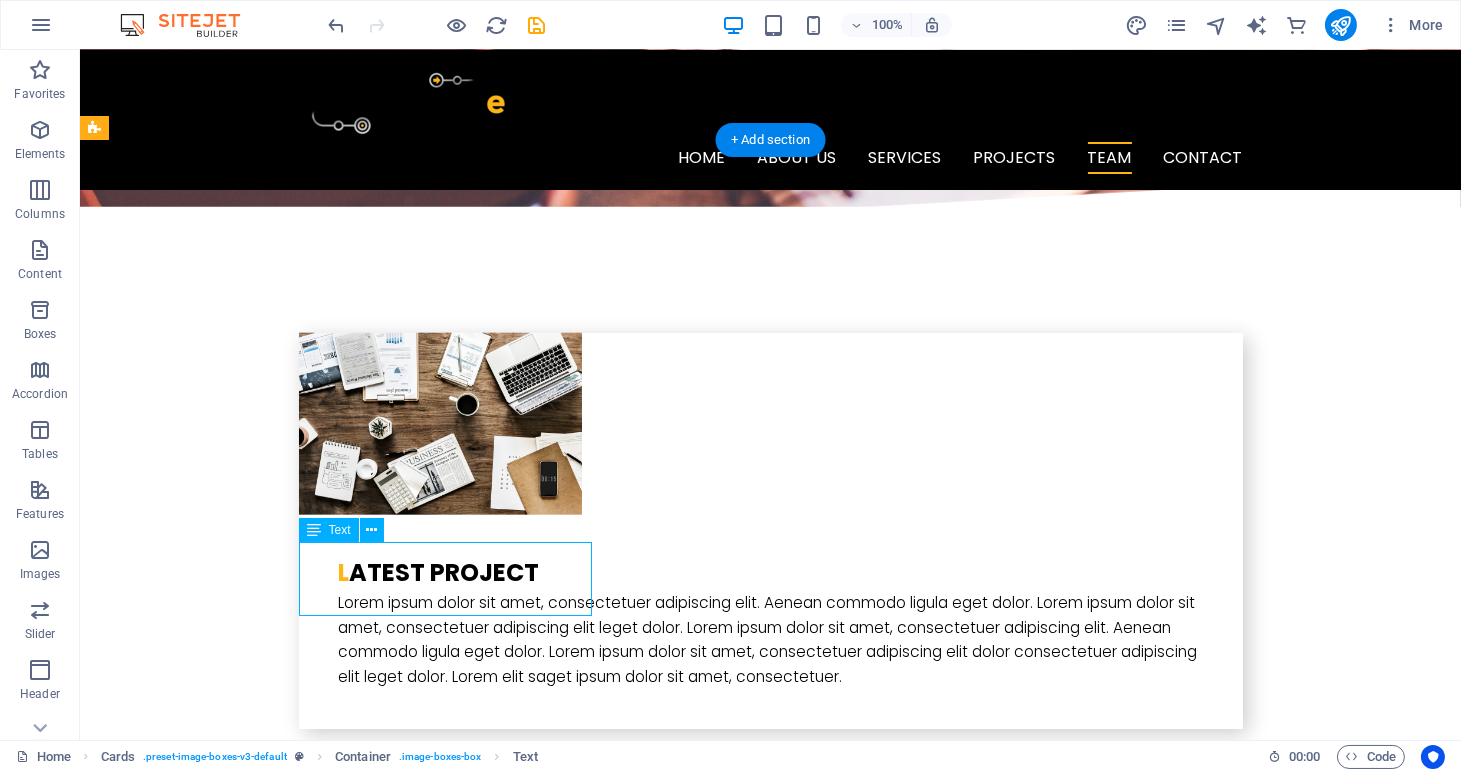 click on "Lorem ipsum dolor sit amet, consectetur adipisicing elit. Veritatis, dolorem!" at bounding box center (242, 3289) 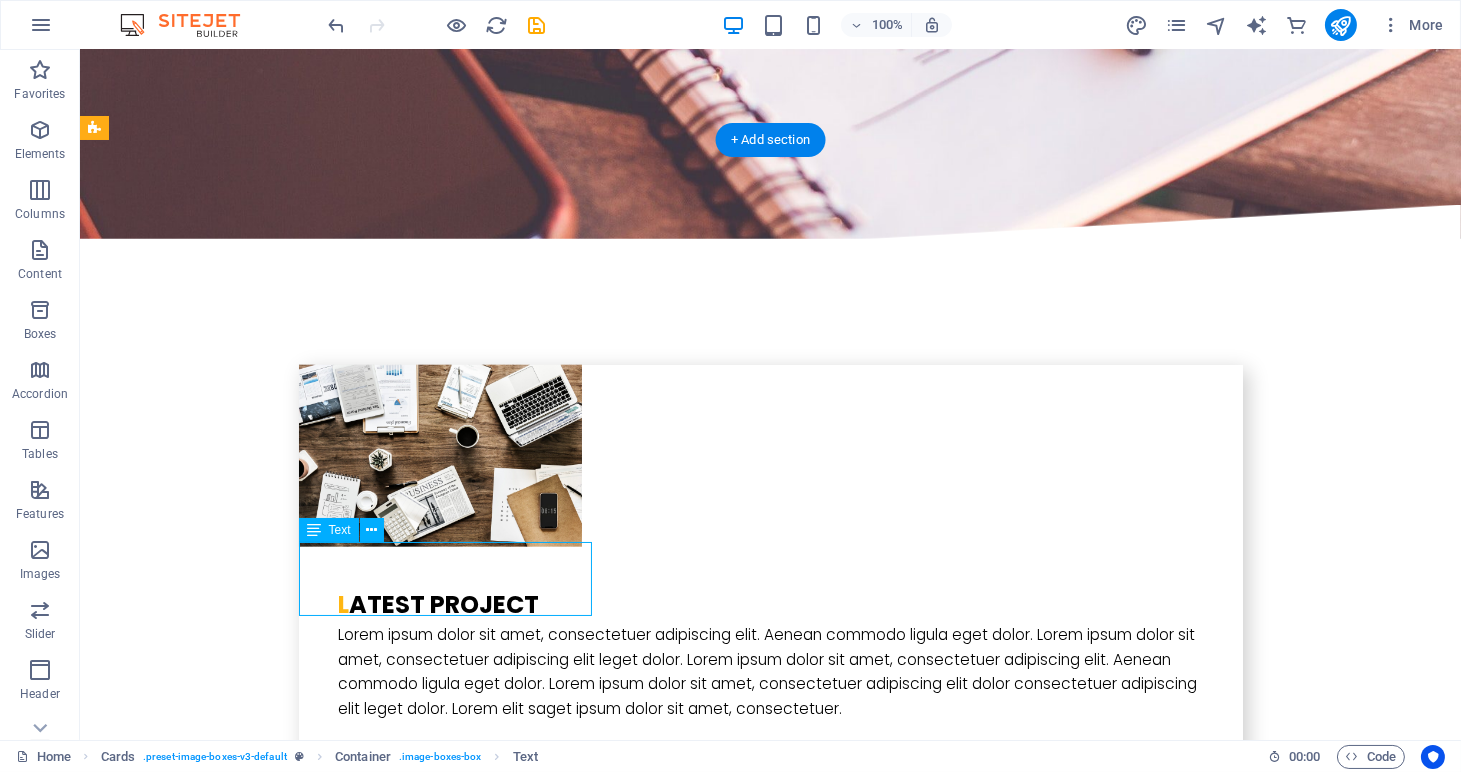 click on "[FIRST] [LAST] Lorem ipsum dolor sit amet, consectetur adipisicing elit. Veritatis, dolorem! [FIRST] [LAST] Lorem ipsum dolor sit amet, consectetur adipisicing elit. Veritatis, dolorem! [FIRST] [LAST] Lorem ipsum dolor sit amet, consectetur adipisicing elit. Veritatis, dolorem! [FIRST] [LAST] Lorem ipsum dolor sit amet, consectetur adipisicing elit. Veritatis, dolorem! [FIRST] [LAST] Lorem ipsum dolor sit amet, consectetur adipisicing elit. Veritatis, dolorem! You? Want to join our team? Register here" at bounding box center [770, 4208] 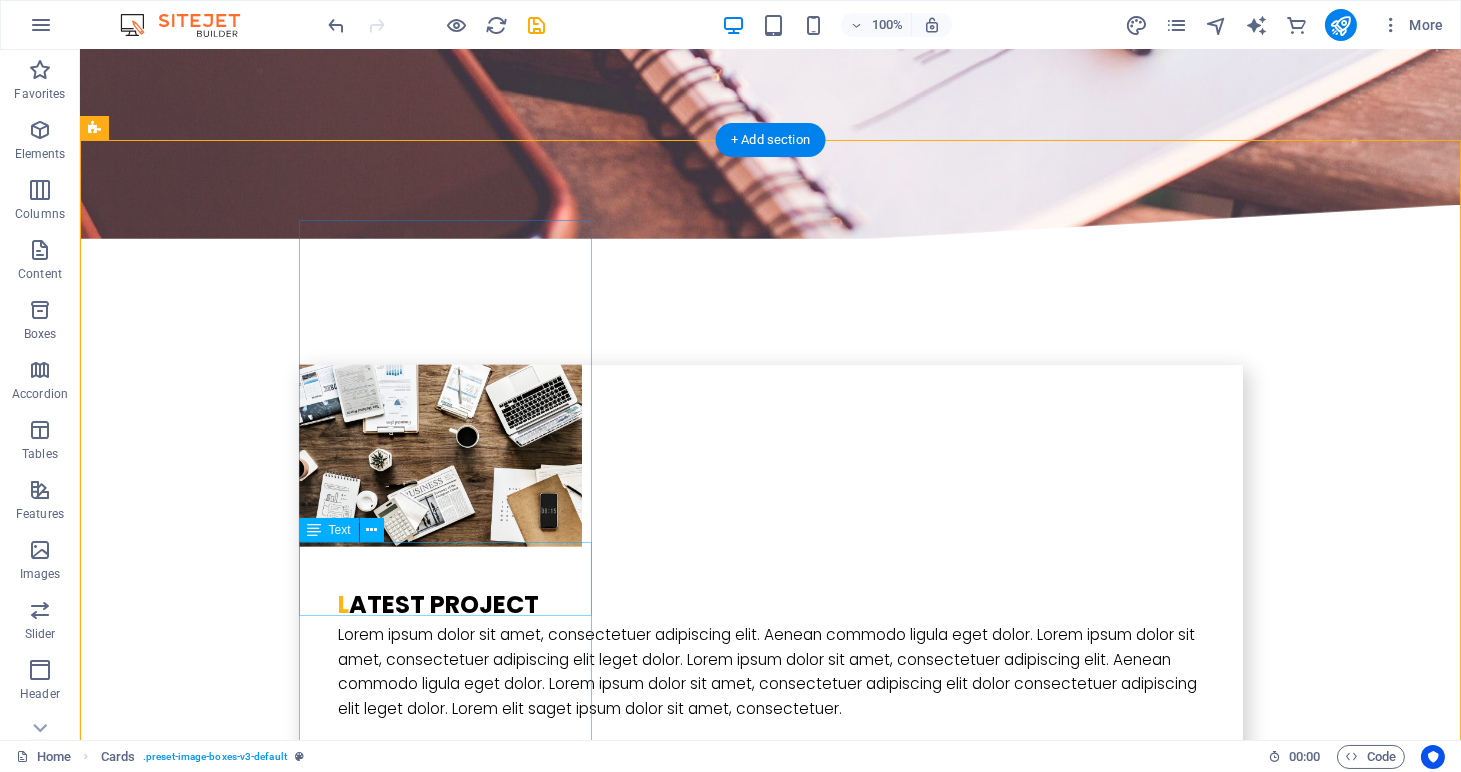 click on "Lorem ipsum dolor sit amet, consectetur adipisicing elit. Veritatis, dolorem!" at bounding box center (242, 3321) 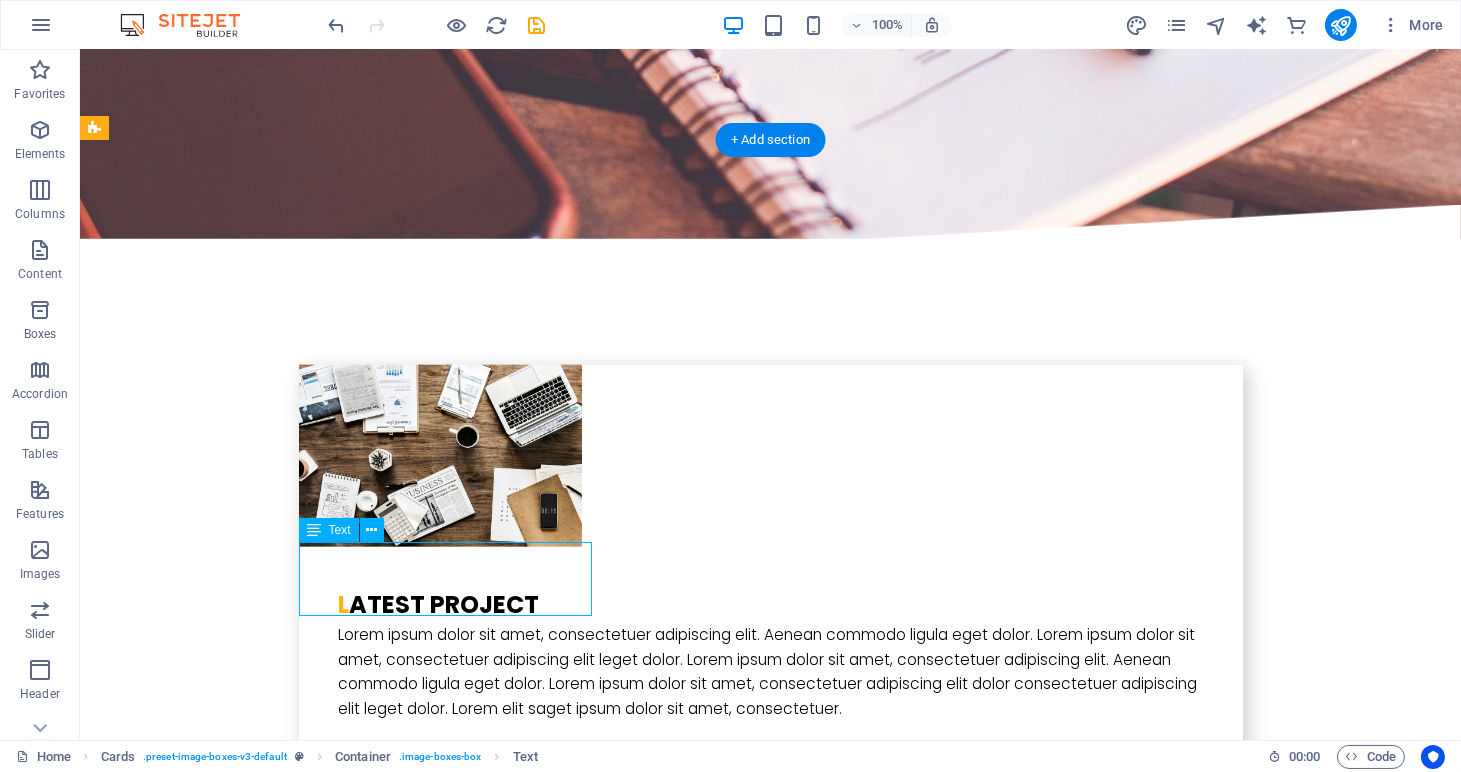 click on "Lorem ipsum dolor sit amet, consectetur adipisicing elit. Veritatis, dolorem!" at bounding box center [242, 3321] 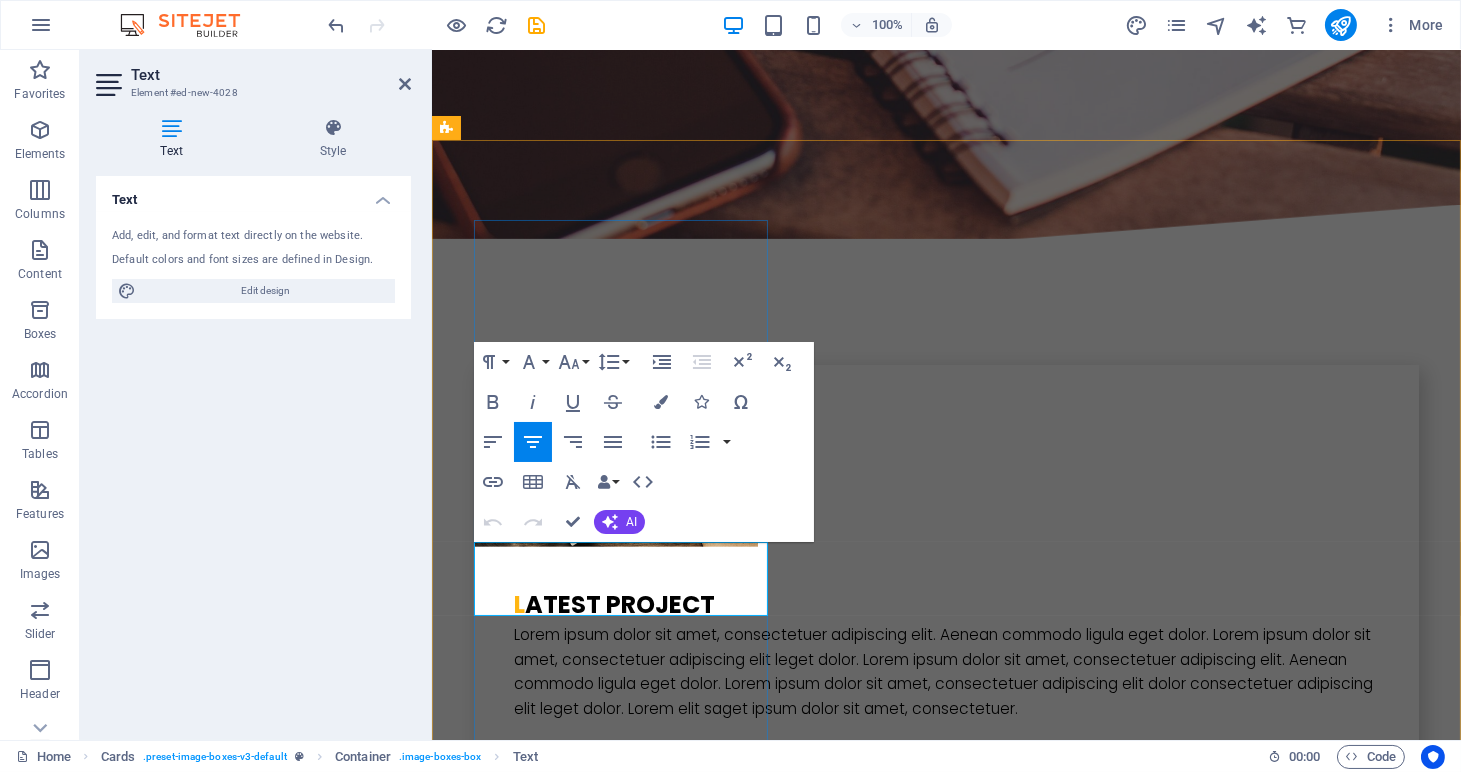 type 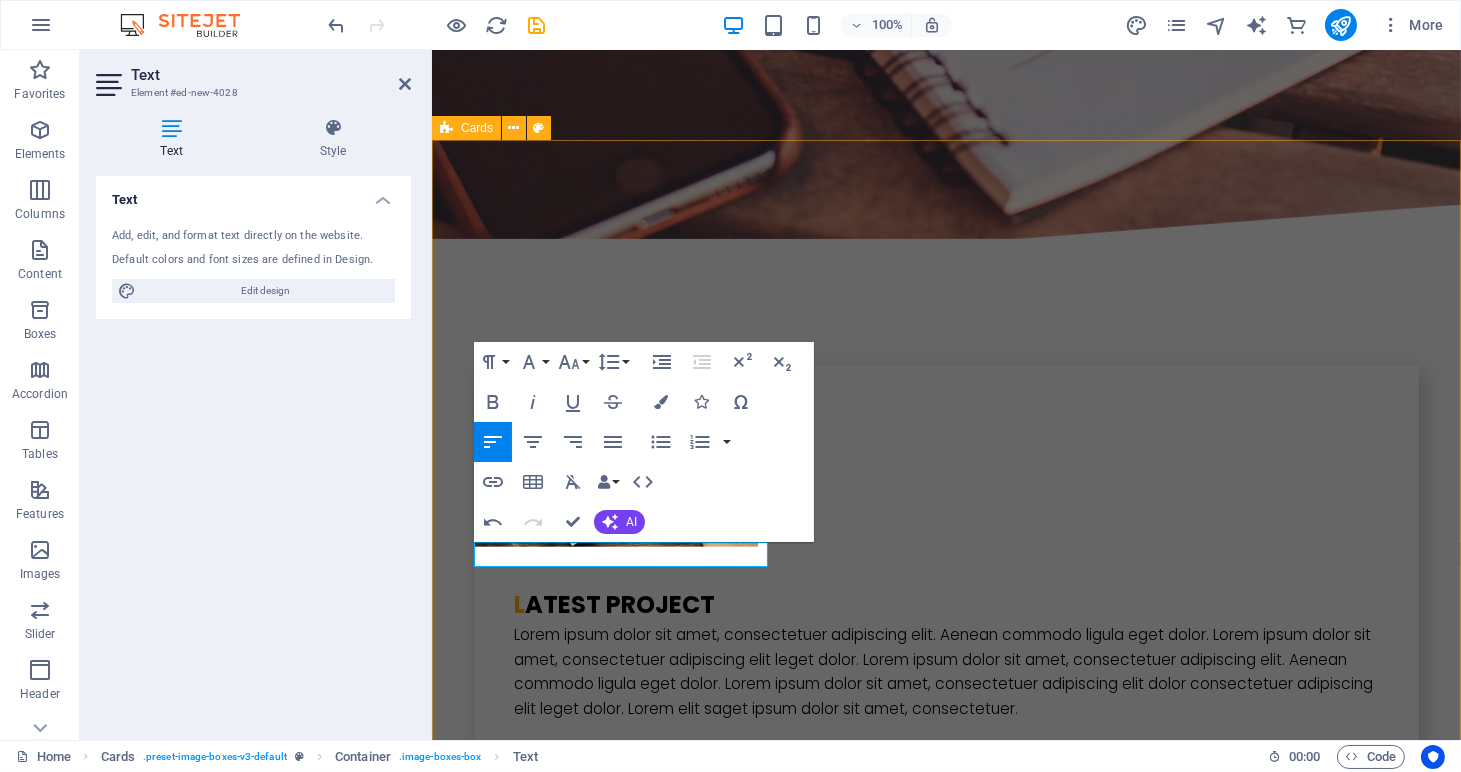 click on "[FIRST] [LAST] founder [FIRST] [LAST] Lorem ipsum dolor sit amet, consectetur adipisicing elit. Veritatis, dolorem! [FIRST] [LAST] Lorem ipsum dolor sit amet, consectetur adipisicing elit. Veritatis, dolorem! [FIRST] [LAST] Lorem ipsum dolor sit amet, consectetur adipisicing elit. Veritatis, dolorem! [FIRST] [LAST] Lorem ipsum dolor sit amet, consectetur adipisicing elit. Veritatis, dolorem! [FIRST] [LAST] You? Want to join our team? Register here" at bounding box center (945, 4183) 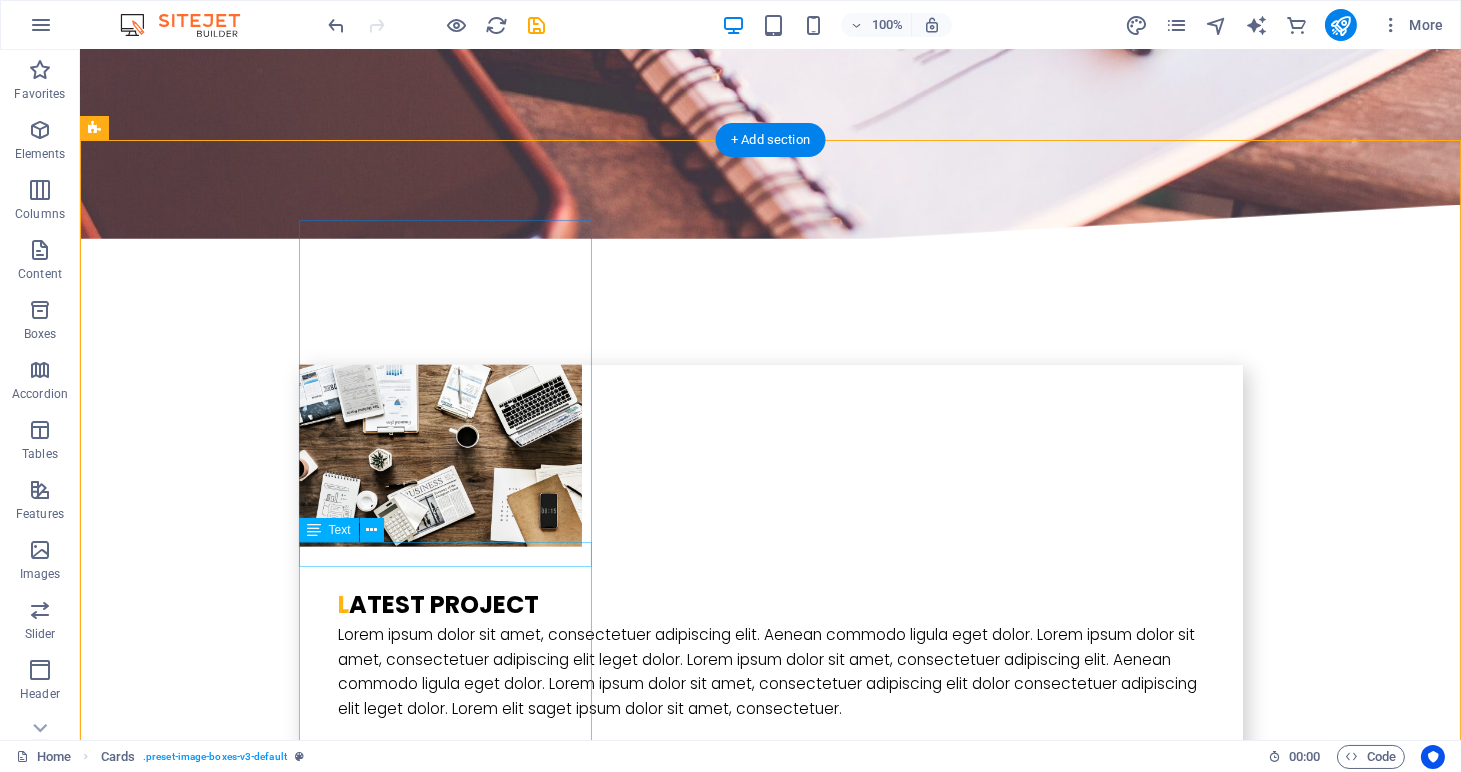 click on "founder" at bounding box center (242, 3296) 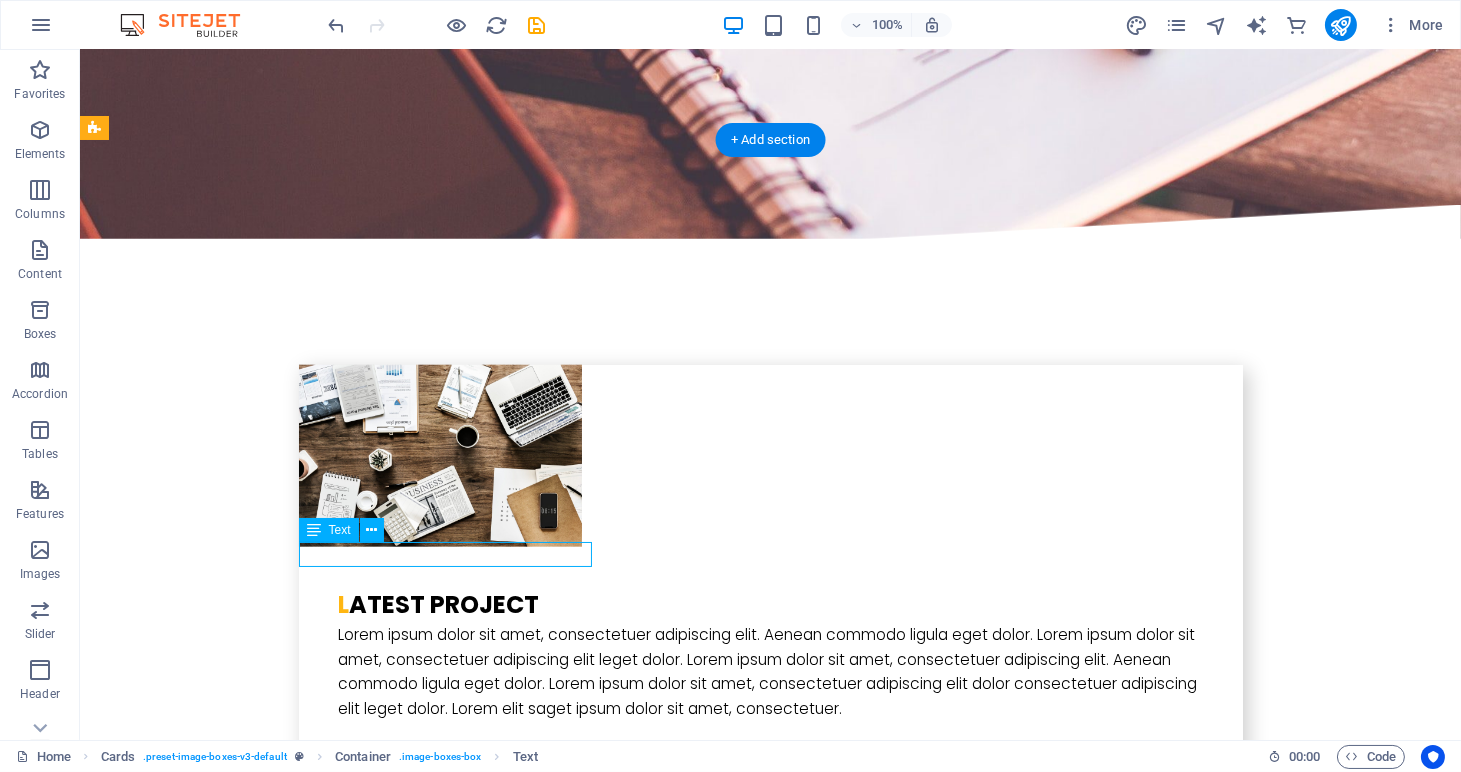 click on "founder" at bounding box center (242, 3296) 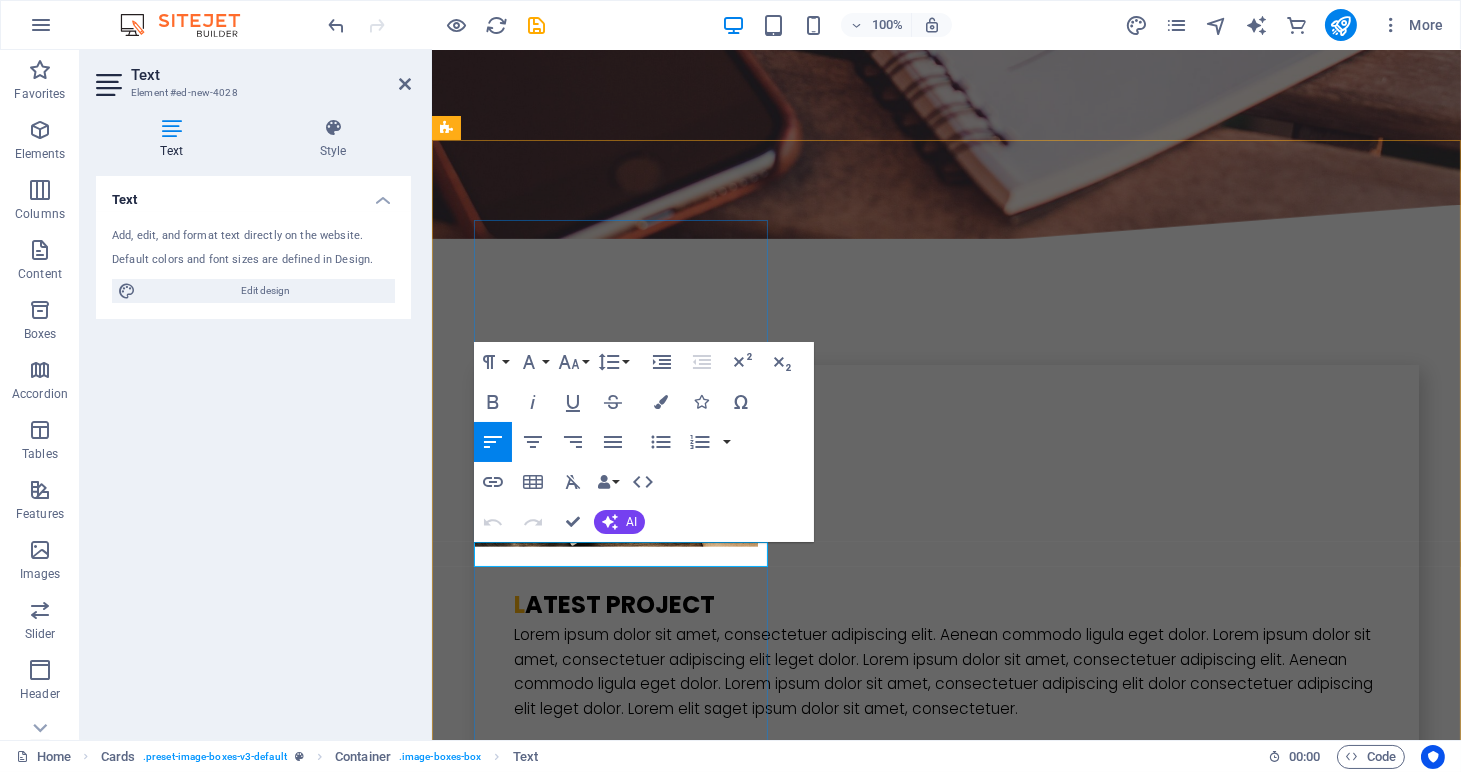 click on "founder" at bounding box center (593, 3296) 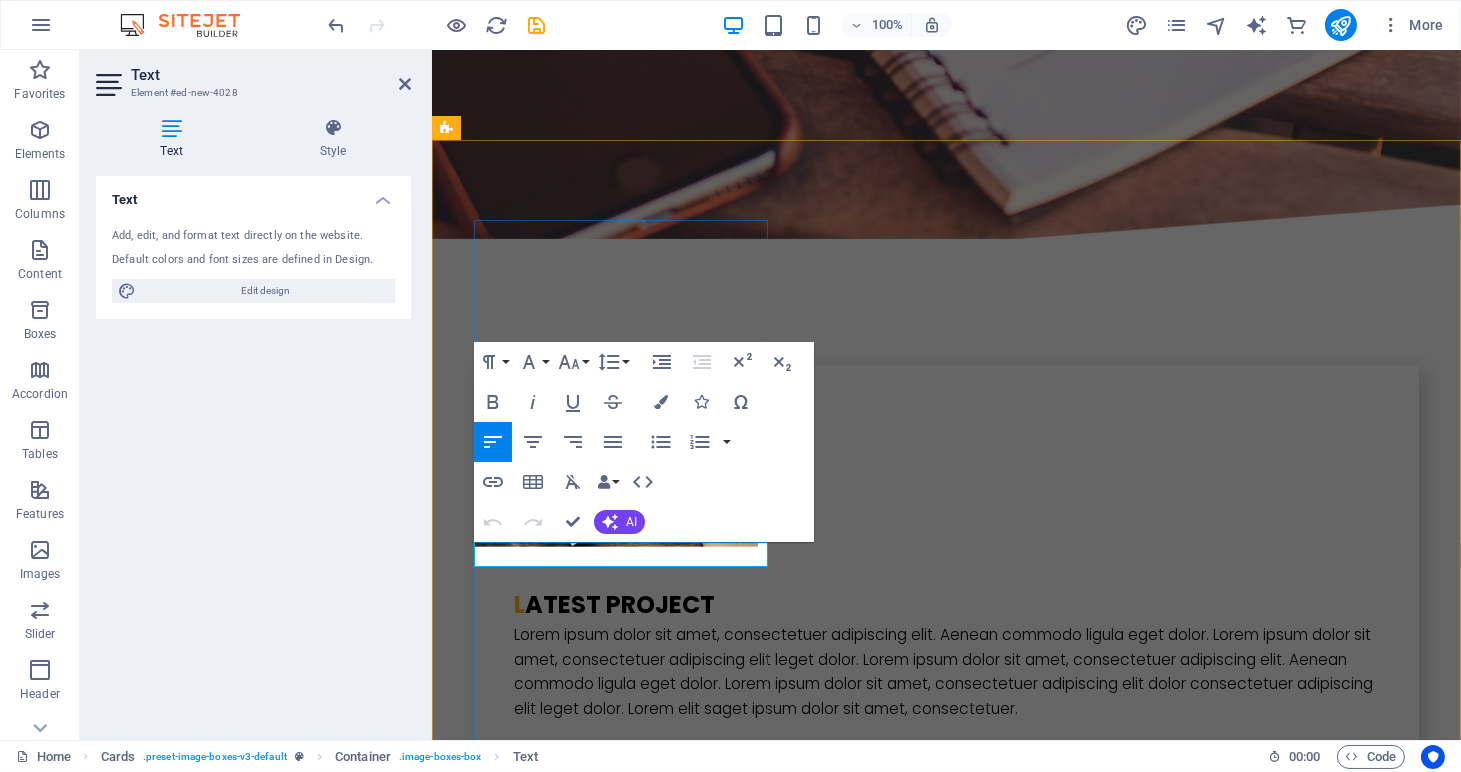 type 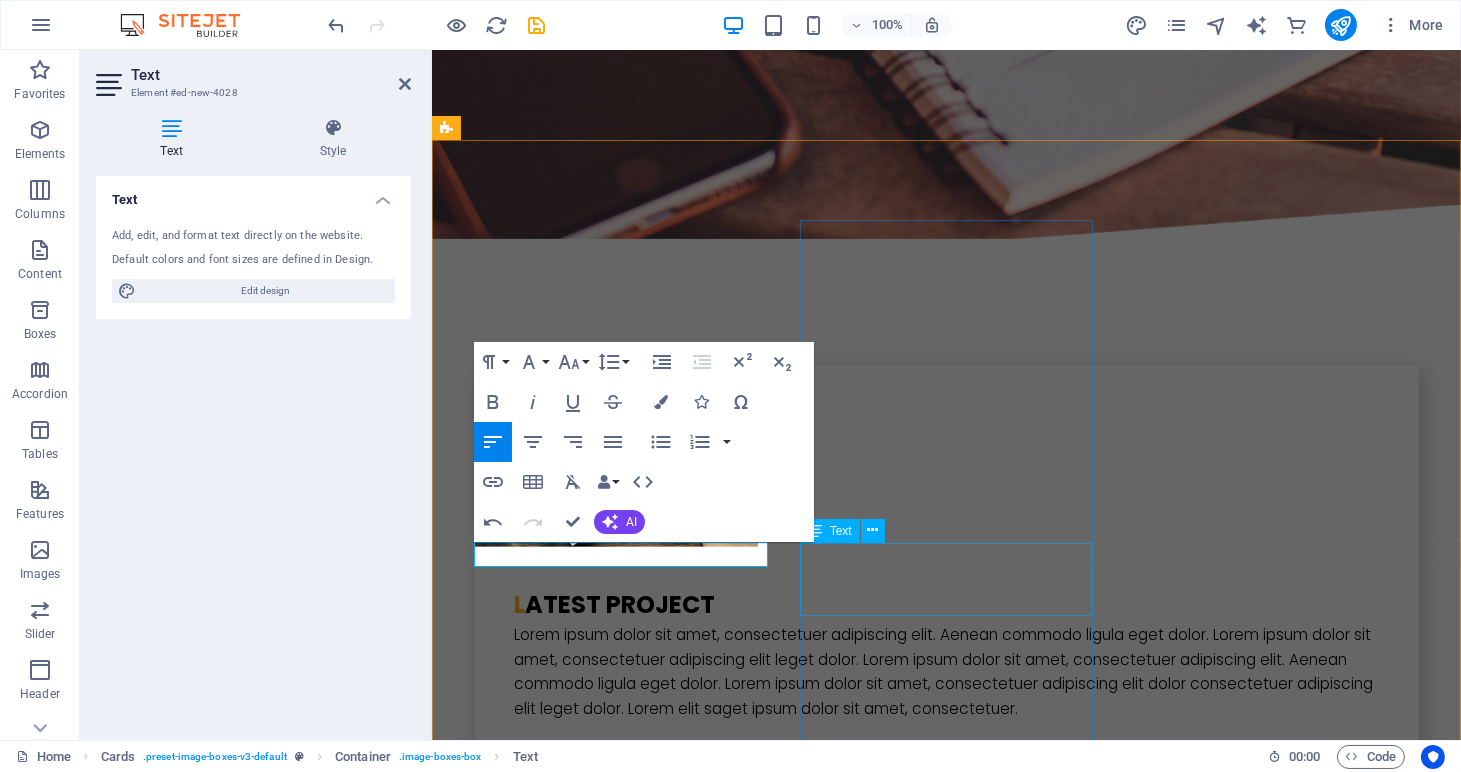 click on "Lorem ipsum dolor sit amet, consectetur adipisicing elit. Veritatis, dolorem!" at bounding box center (593, 4114) 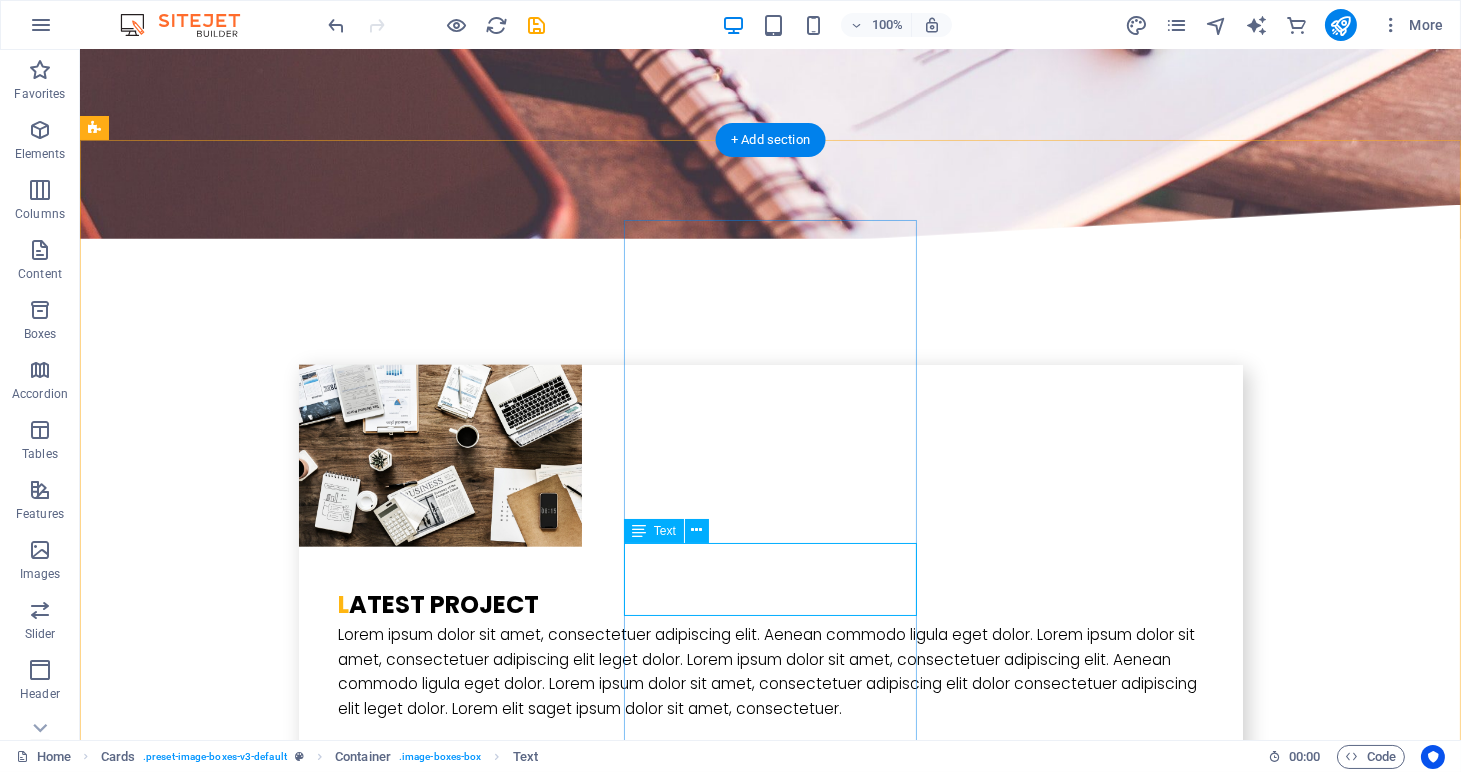 click on "Lorem ipsum dolor sit amet, consectetur adipisicing elit. Veritatis, dolorem!" at bounding box center [242, 4114] 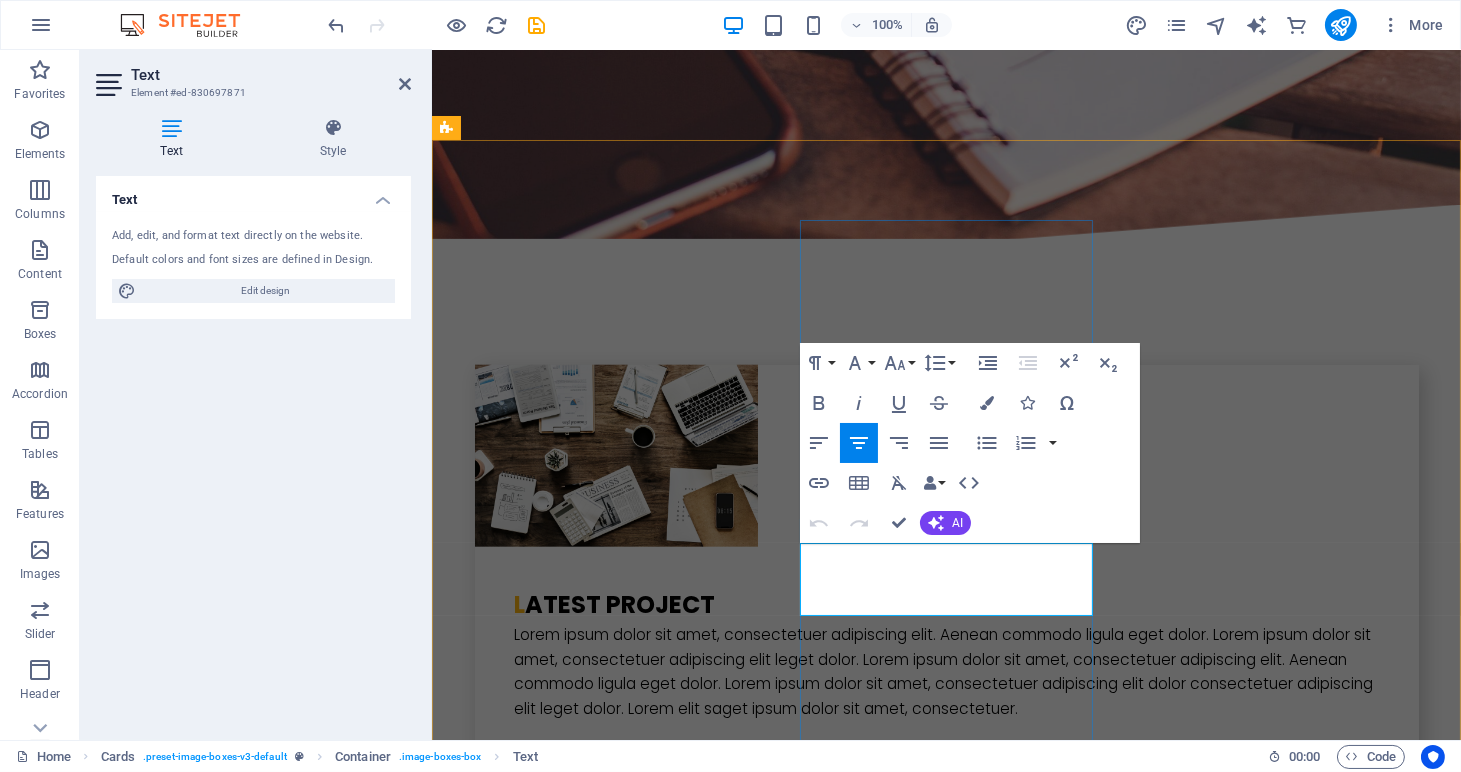 type 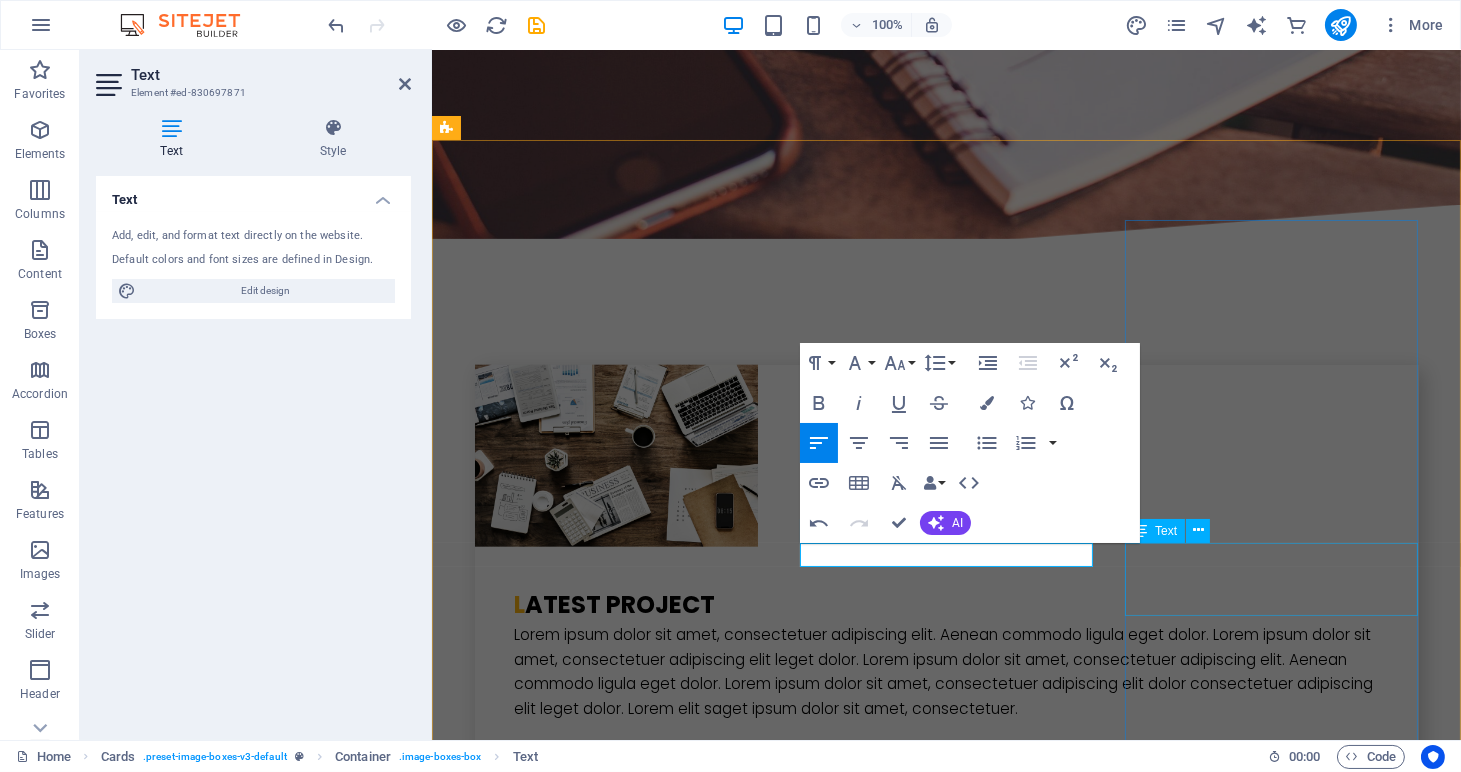 click on "Lorem ipsum dolor sit amet, consectetur adipisicing elit. Veritatis, dolorem!" at bounding box center (593, 4906) 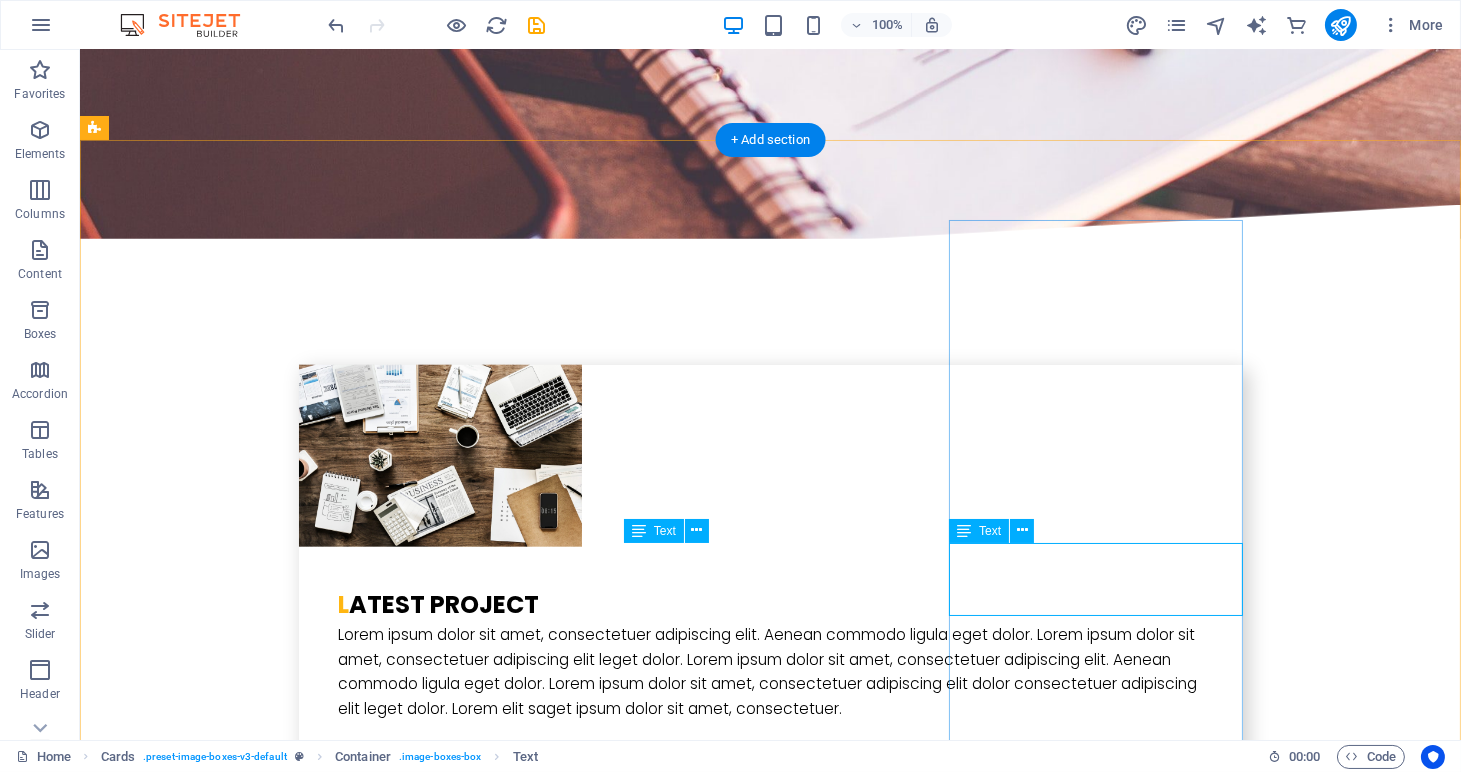 click on "Lorem ipsum dolor sit amet, consectetur adipisicing elit. Veritatis, dolorem!" at bounding box center [242, 4906] 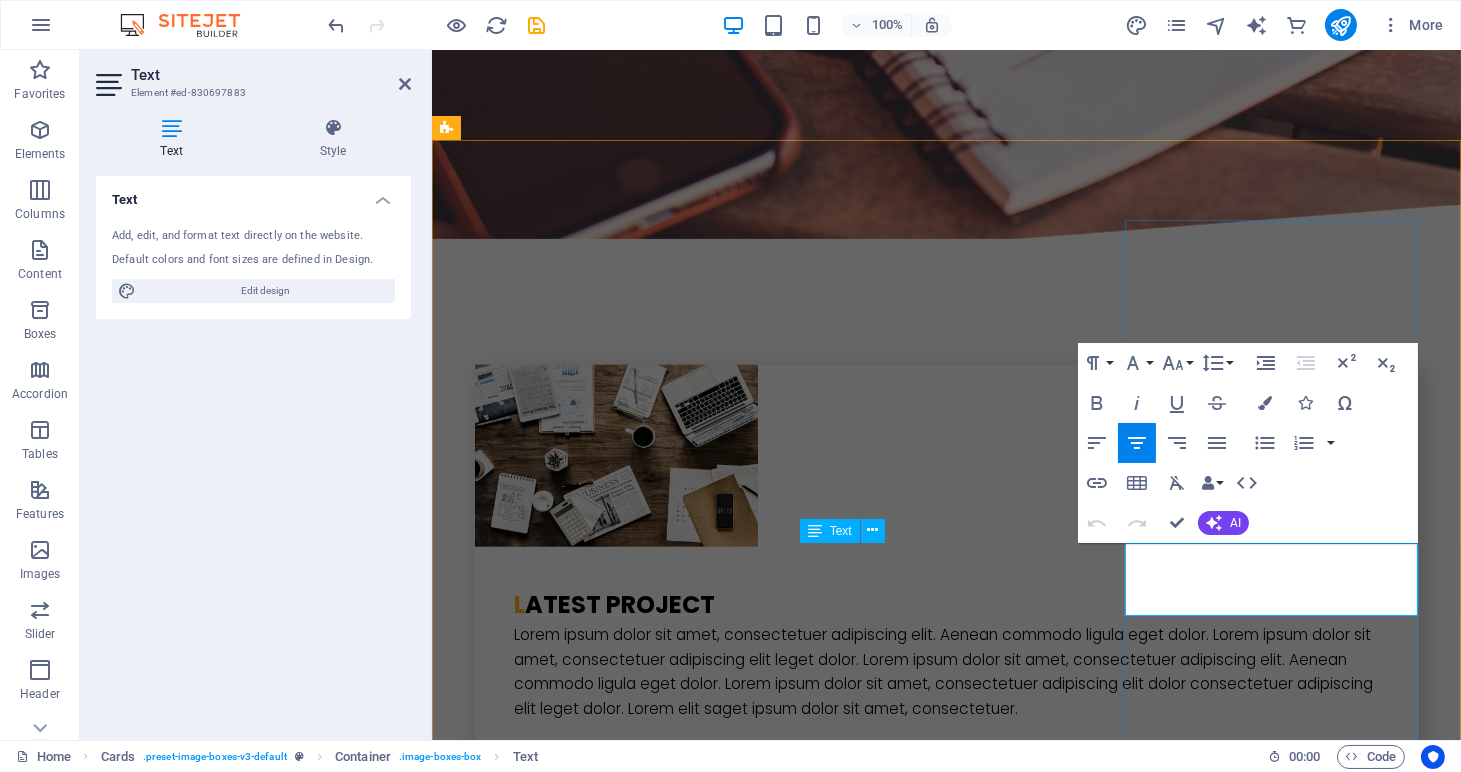 type 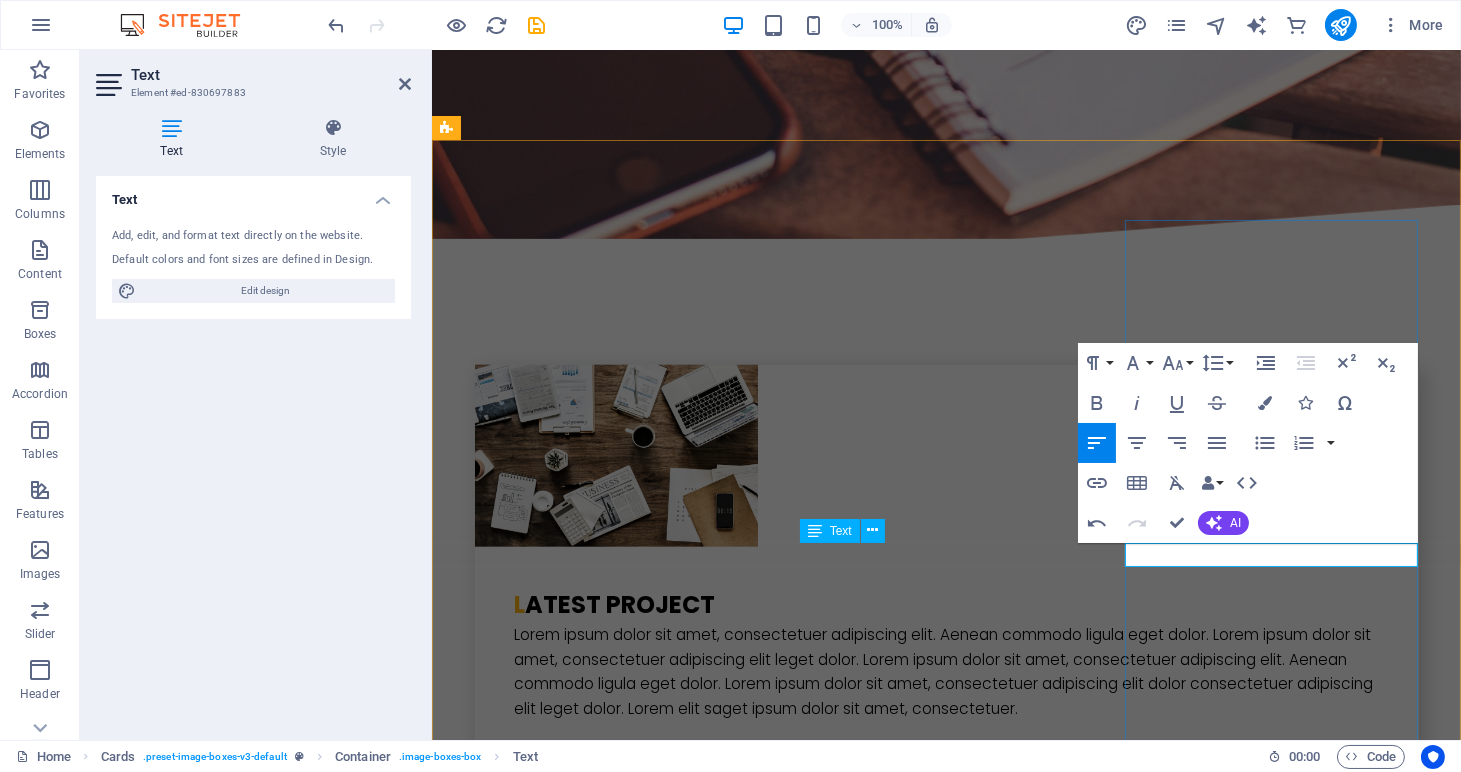 click on "[FIRST] [LAST]" at bounding box center (593, 4881) 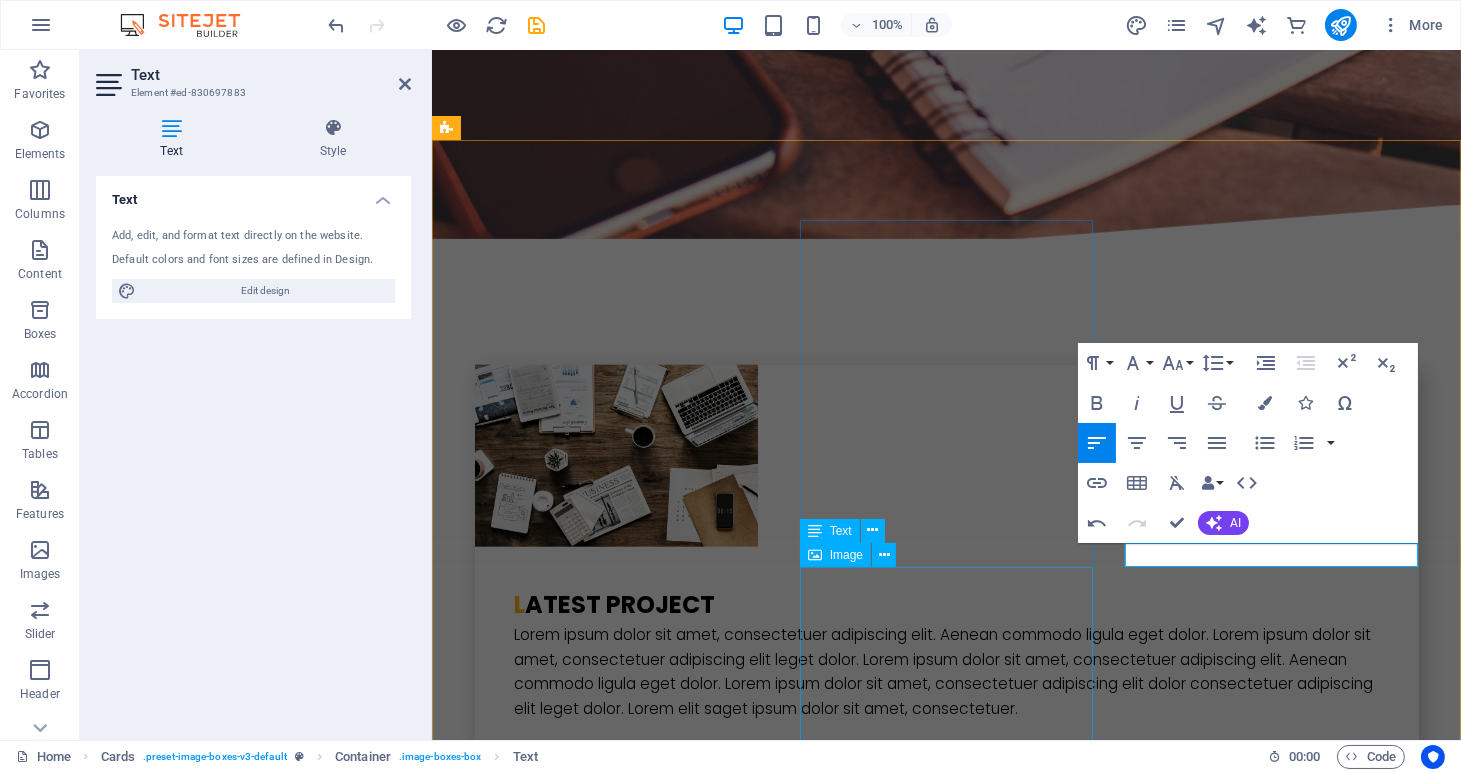 click at bounding box center (593, 4228) 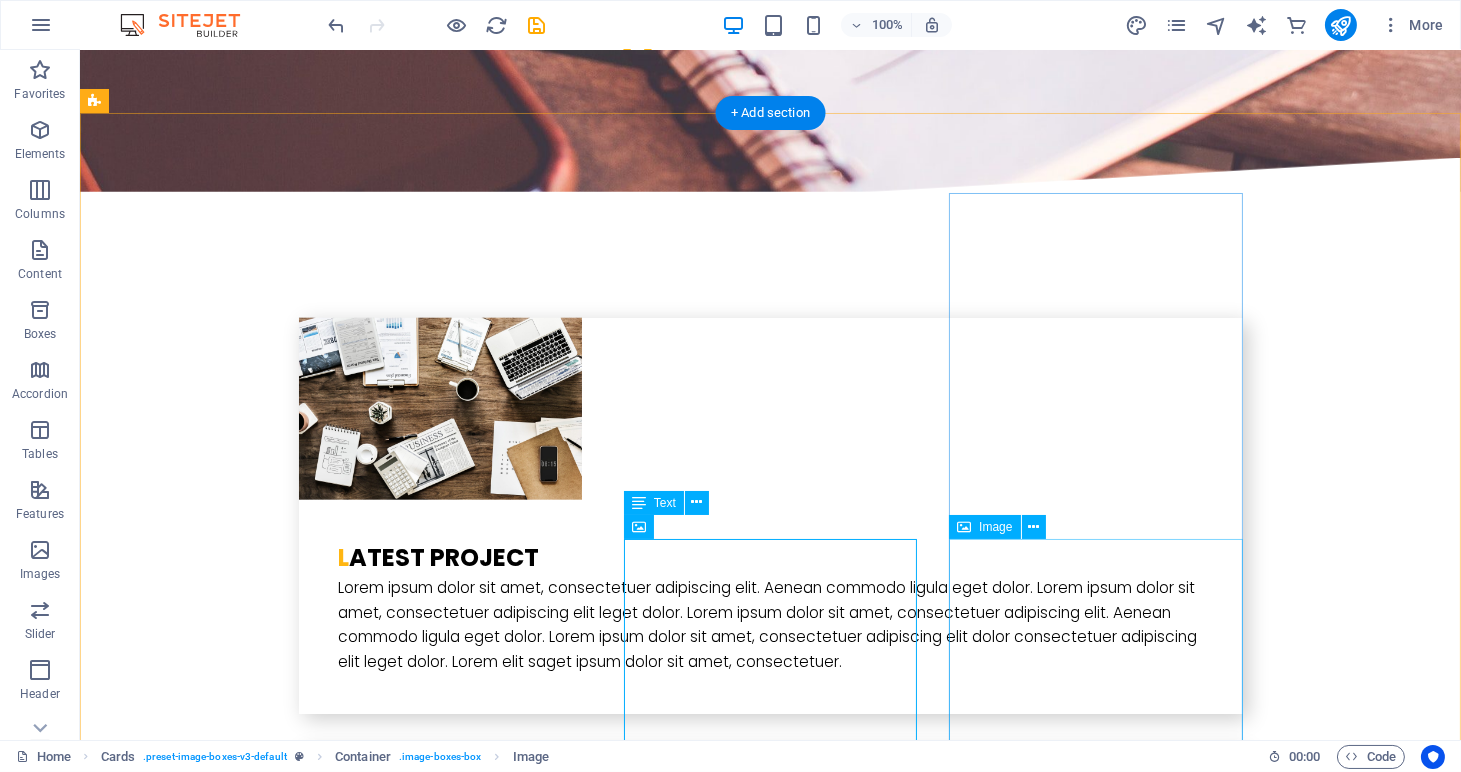 scroll, scrollTop: 3860, scrollLeft: 0, axis: vertical 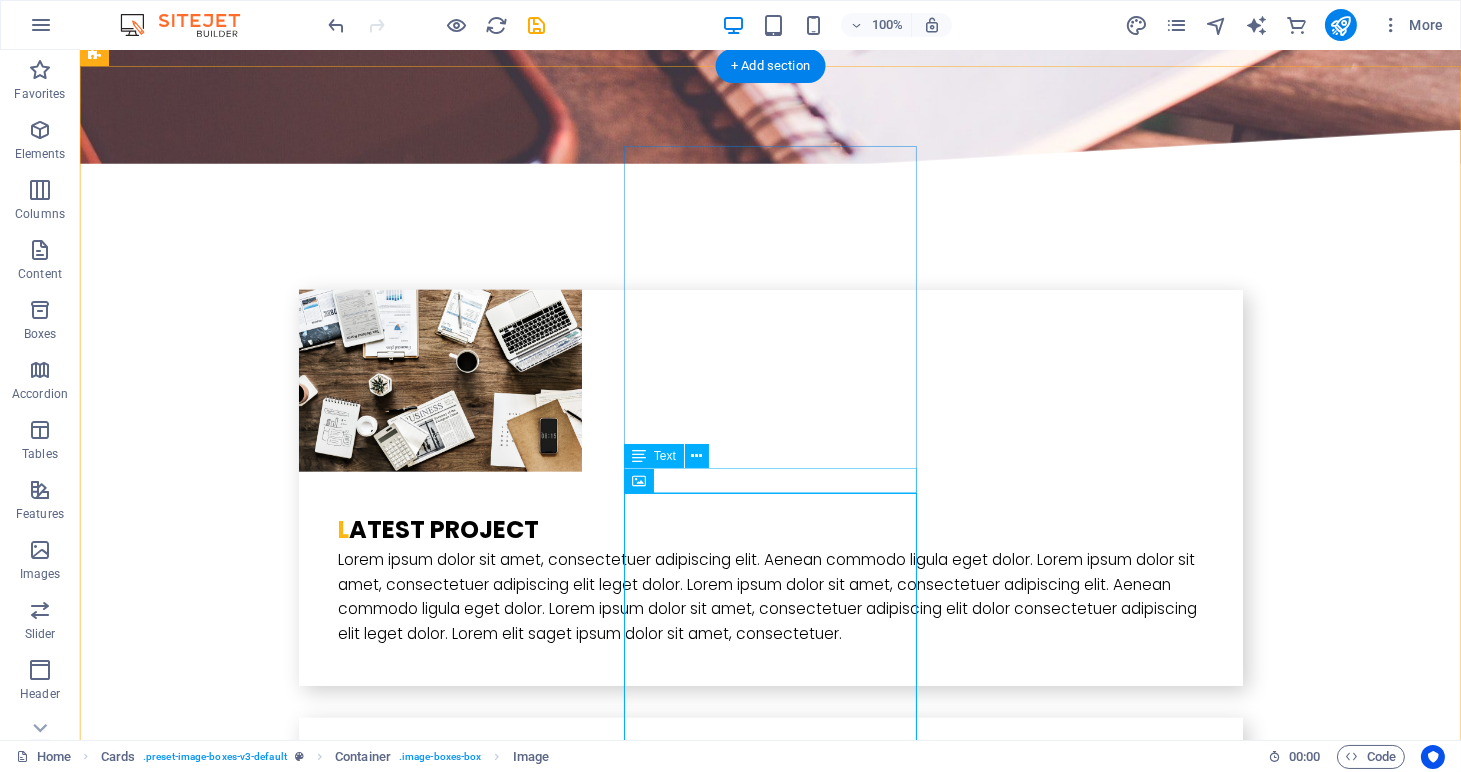 click on "hr unicorn" at bounding box center (242, 4014) 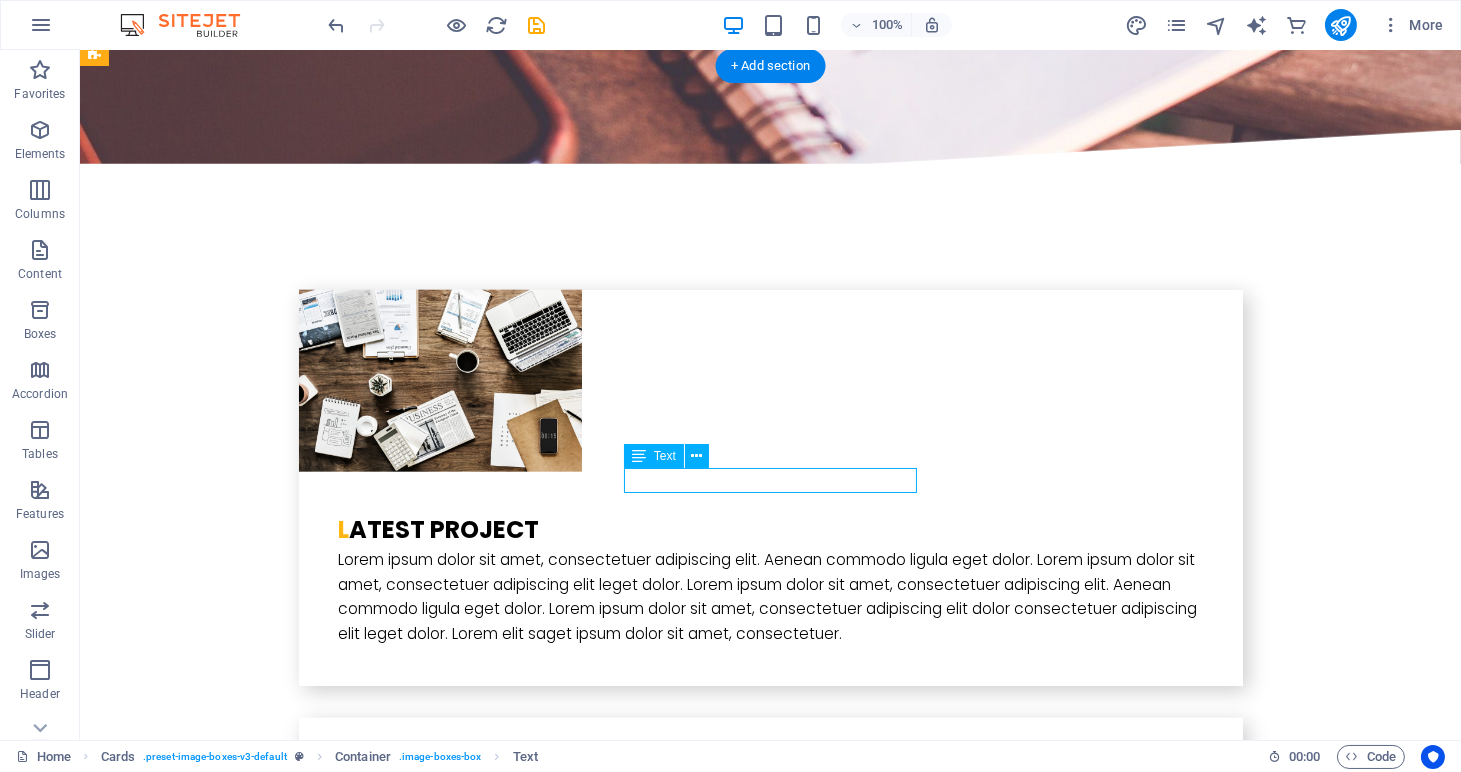 click on "hr unicorn" at bounding box center [242, 4014] 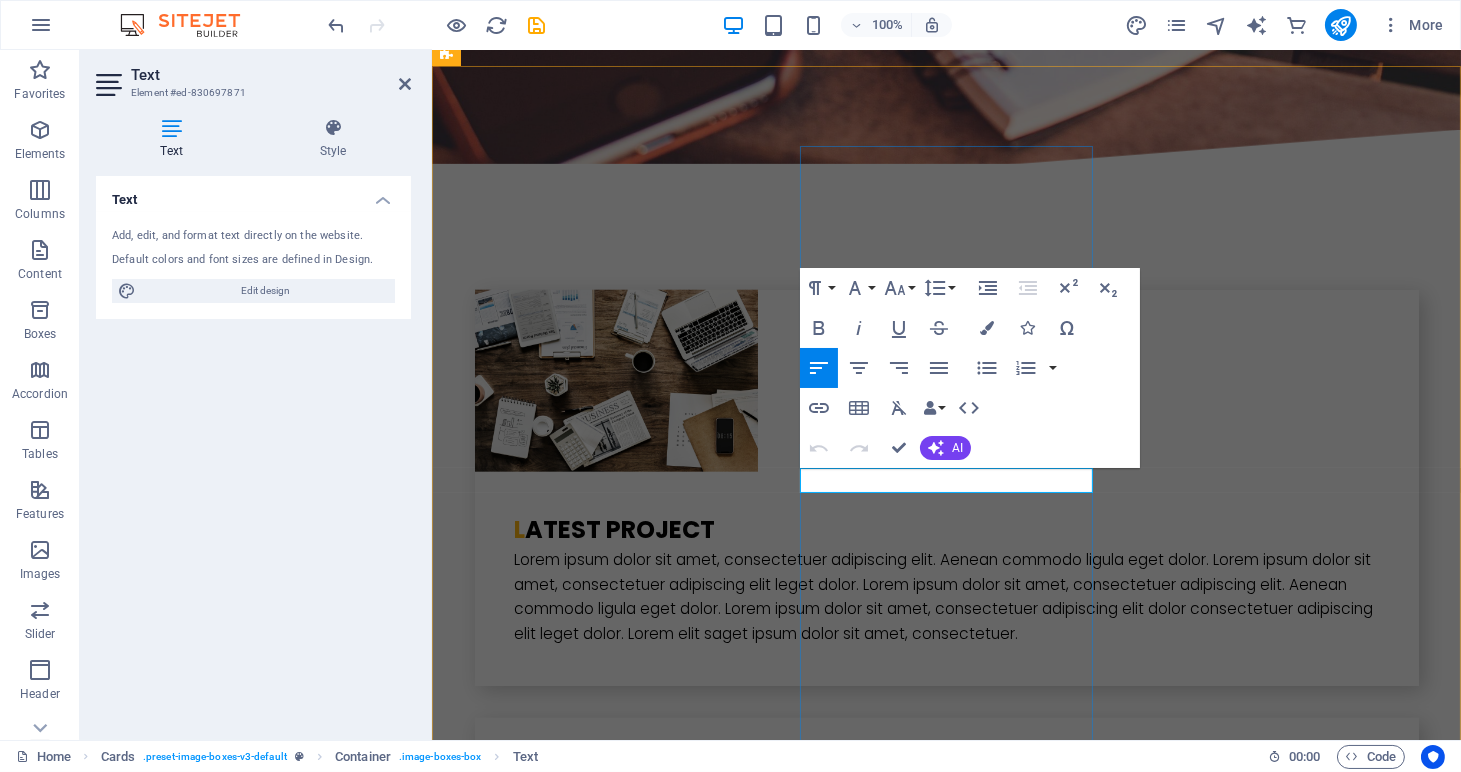click on "hr unicorn" at bounding box center (593, 4014) 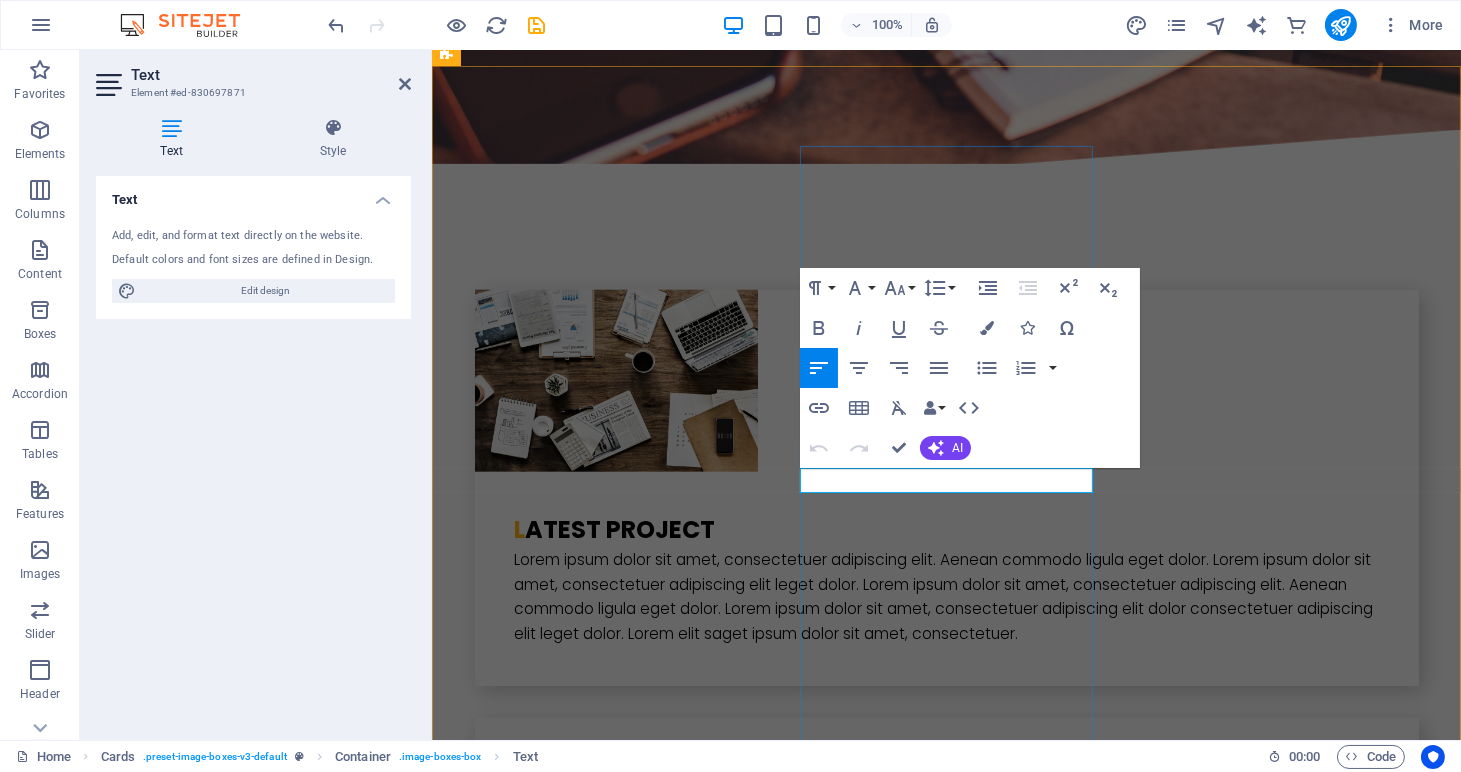 click on "hr unicorn" at bounding box center (593, 4014) 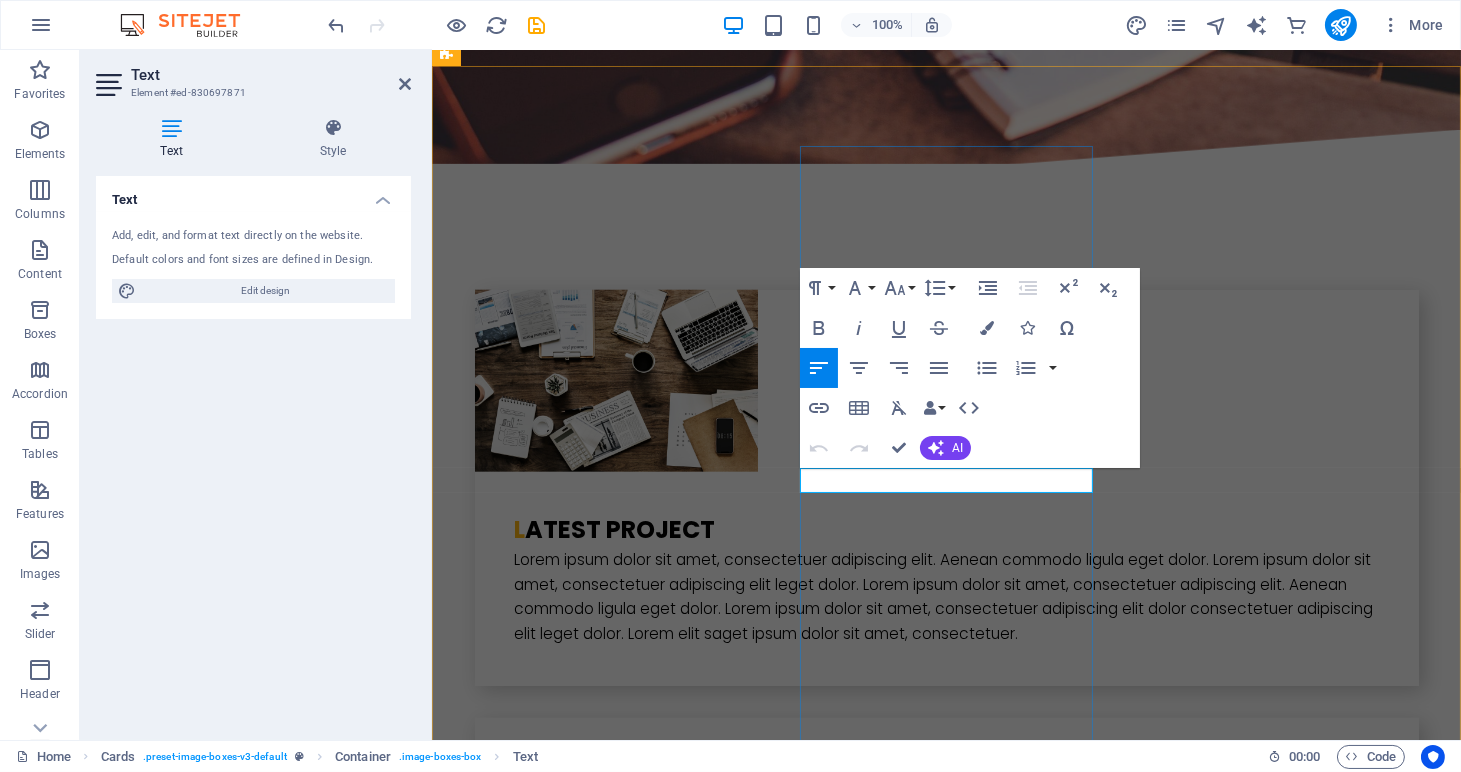 type 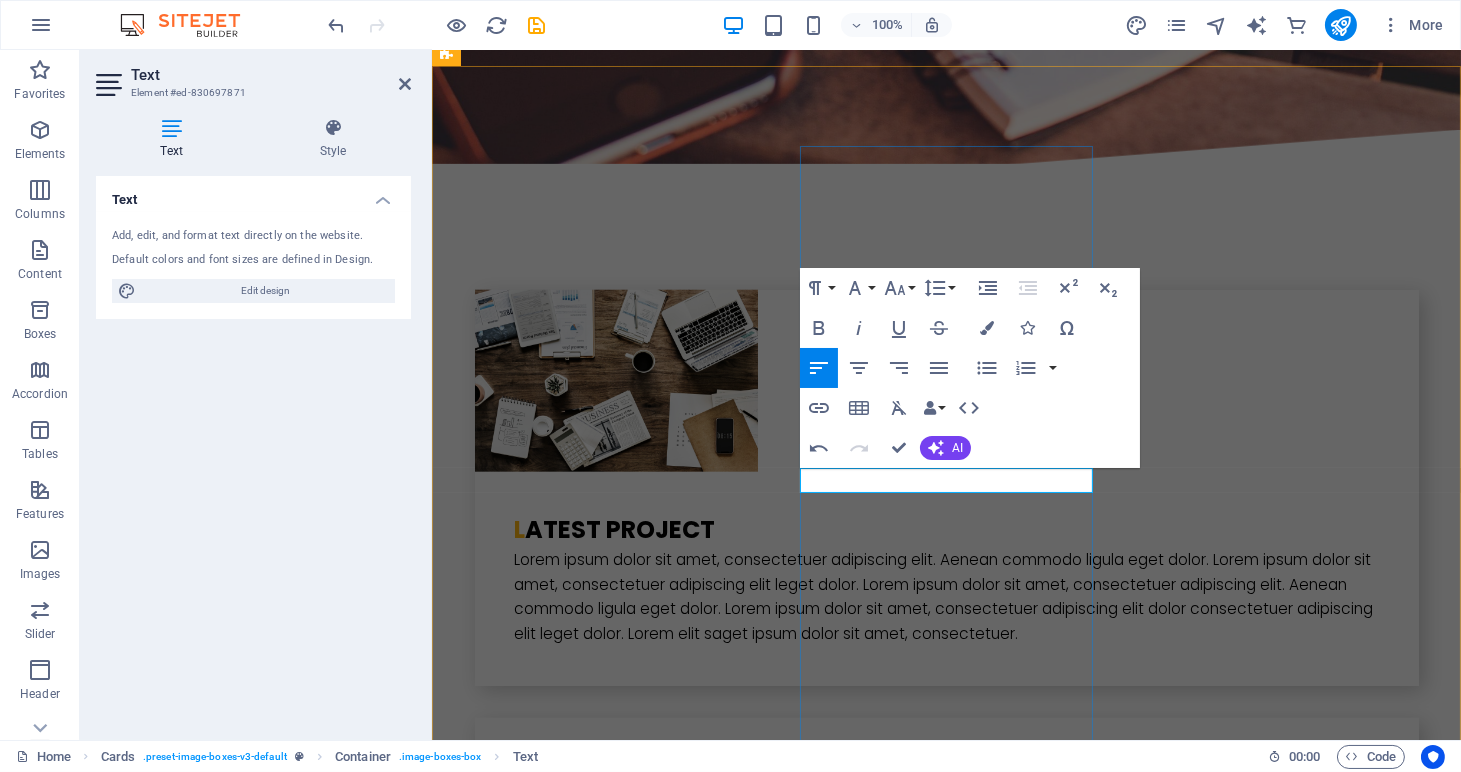 click on "HR  unicorn" at bounding box center (593, 4014) 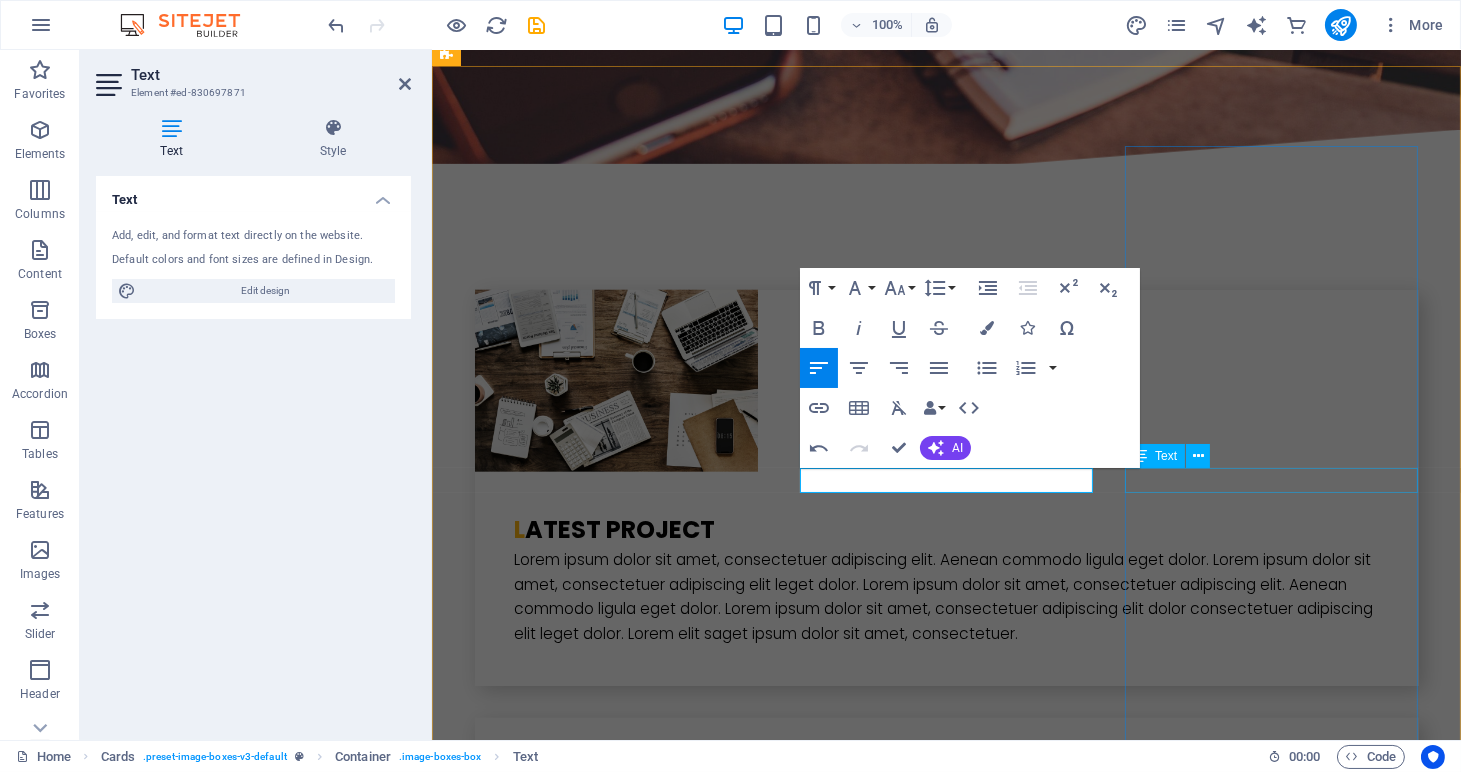 click on "Recruit Padawan" at bounding box center [593, 4806] 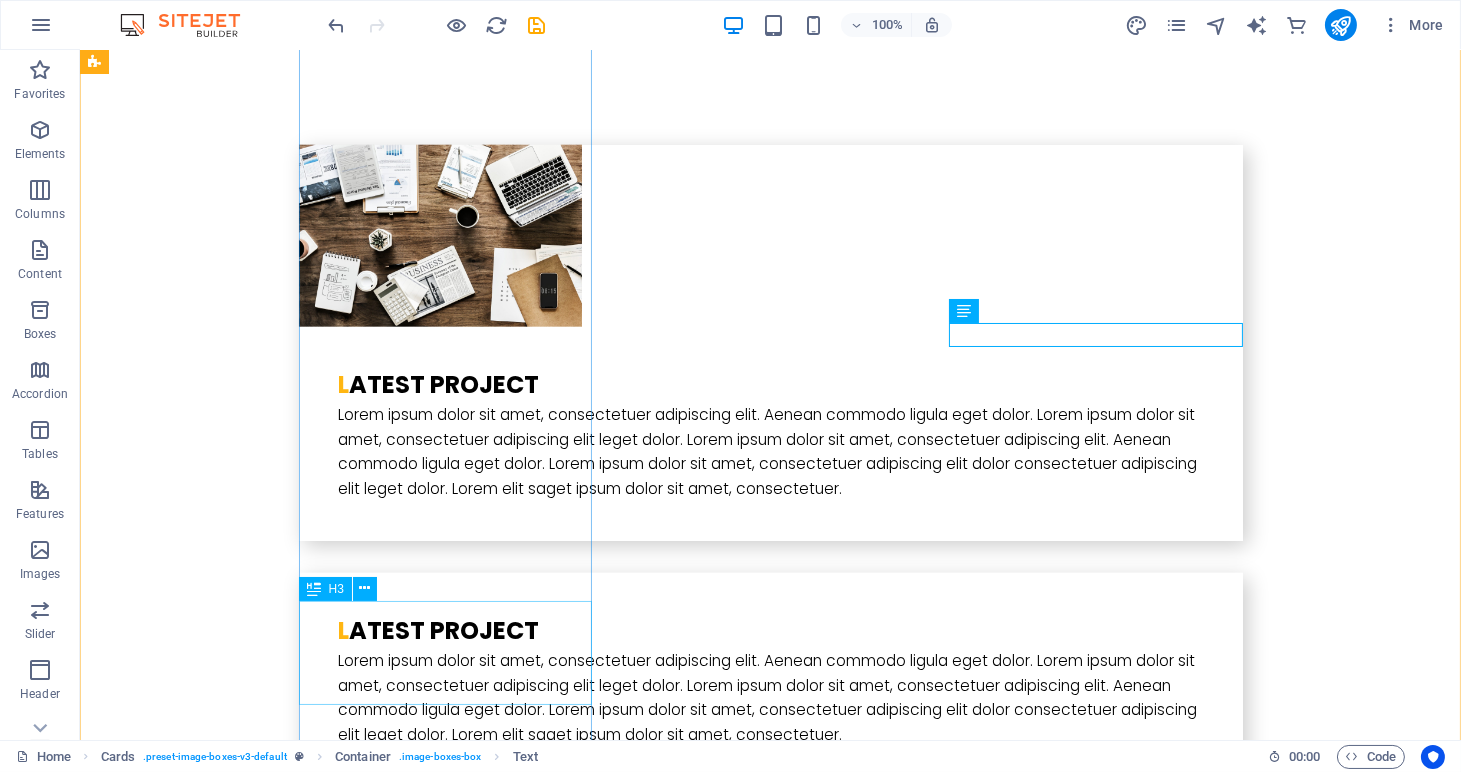 scroll, scrollTop: 4131, scrollLeft: 0, axis: vertical 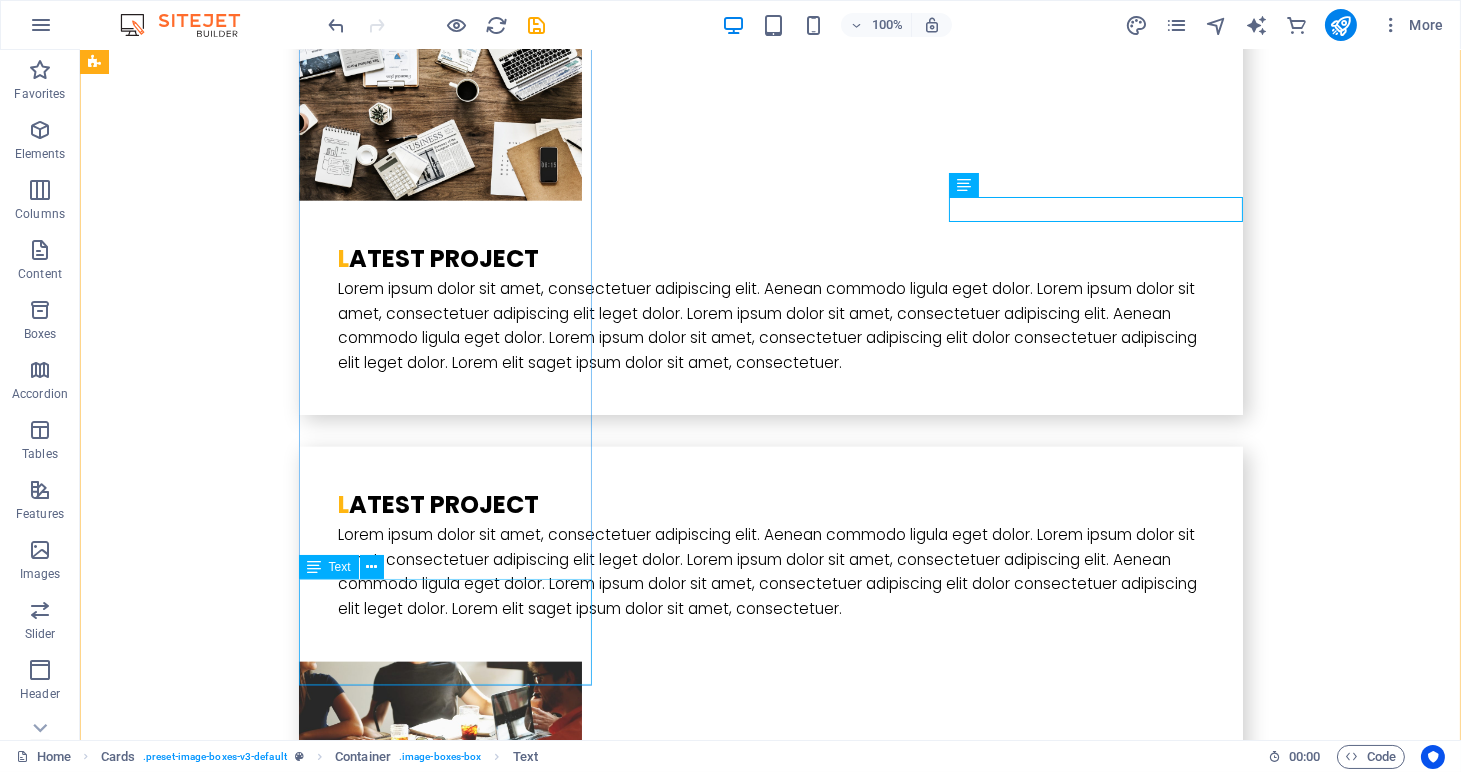 click on "Lorem ipsum dolor sit amet, consectetur adipisicing elit. Veritatis, dolorem!" at bounding box center (242, 3338) 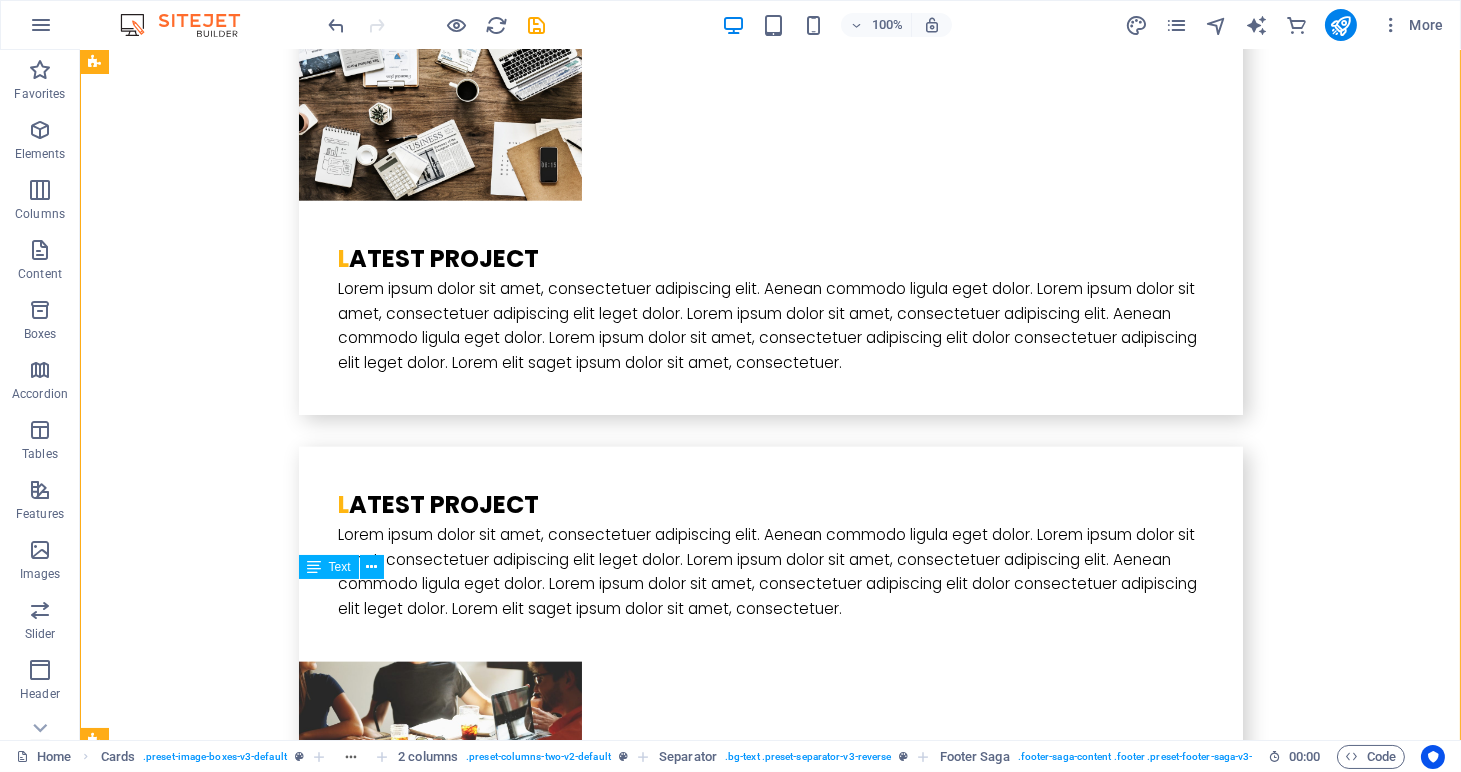 click on "Lorem ipsum dolor sit amet, consectetur adipisicing elit. Veritatis, dolorem!" at bounding box center (242, 3338) 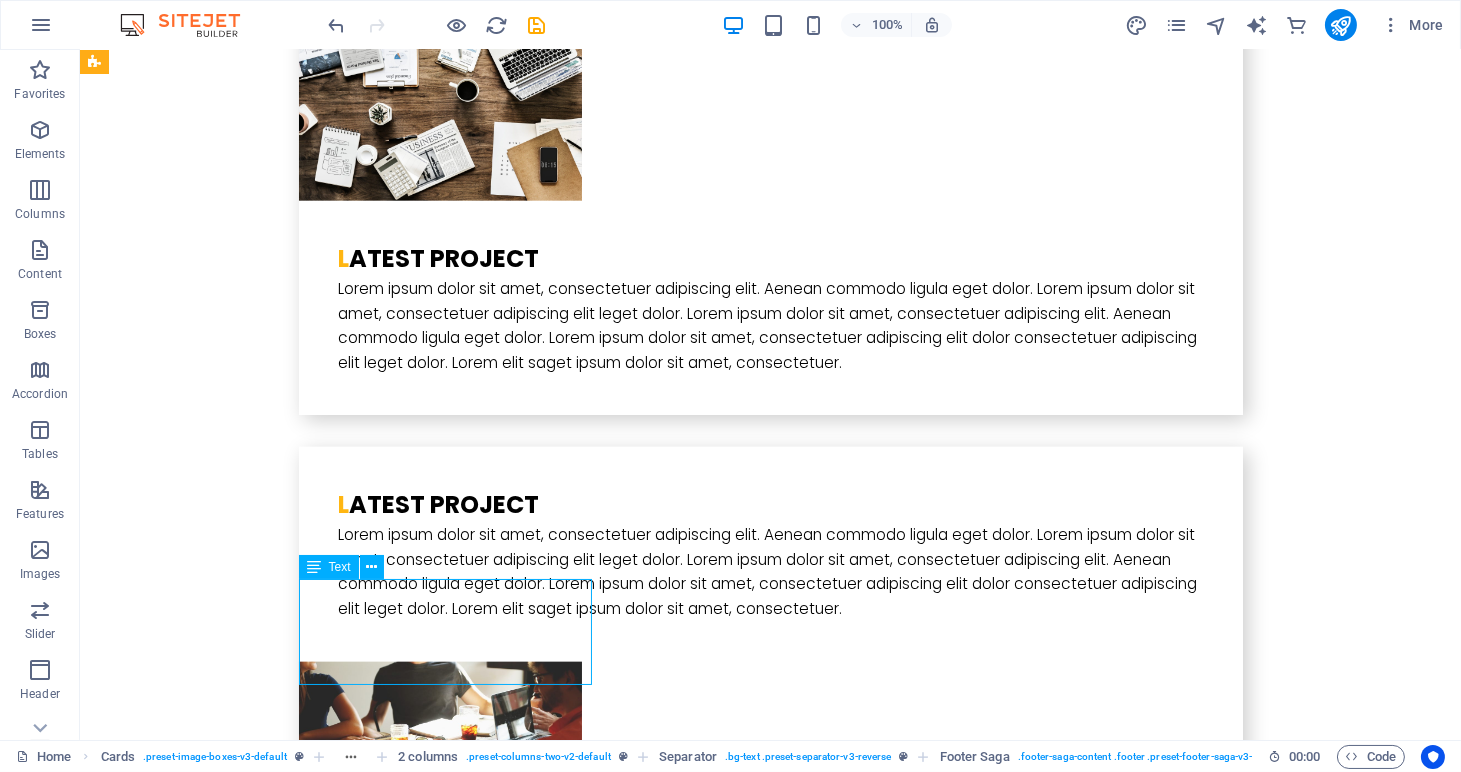 click on "Lorem ipsum dolor sit amet, consectetur adipisicing elit. Veritatis, dolorem!" at bounding box center [242, 3338] 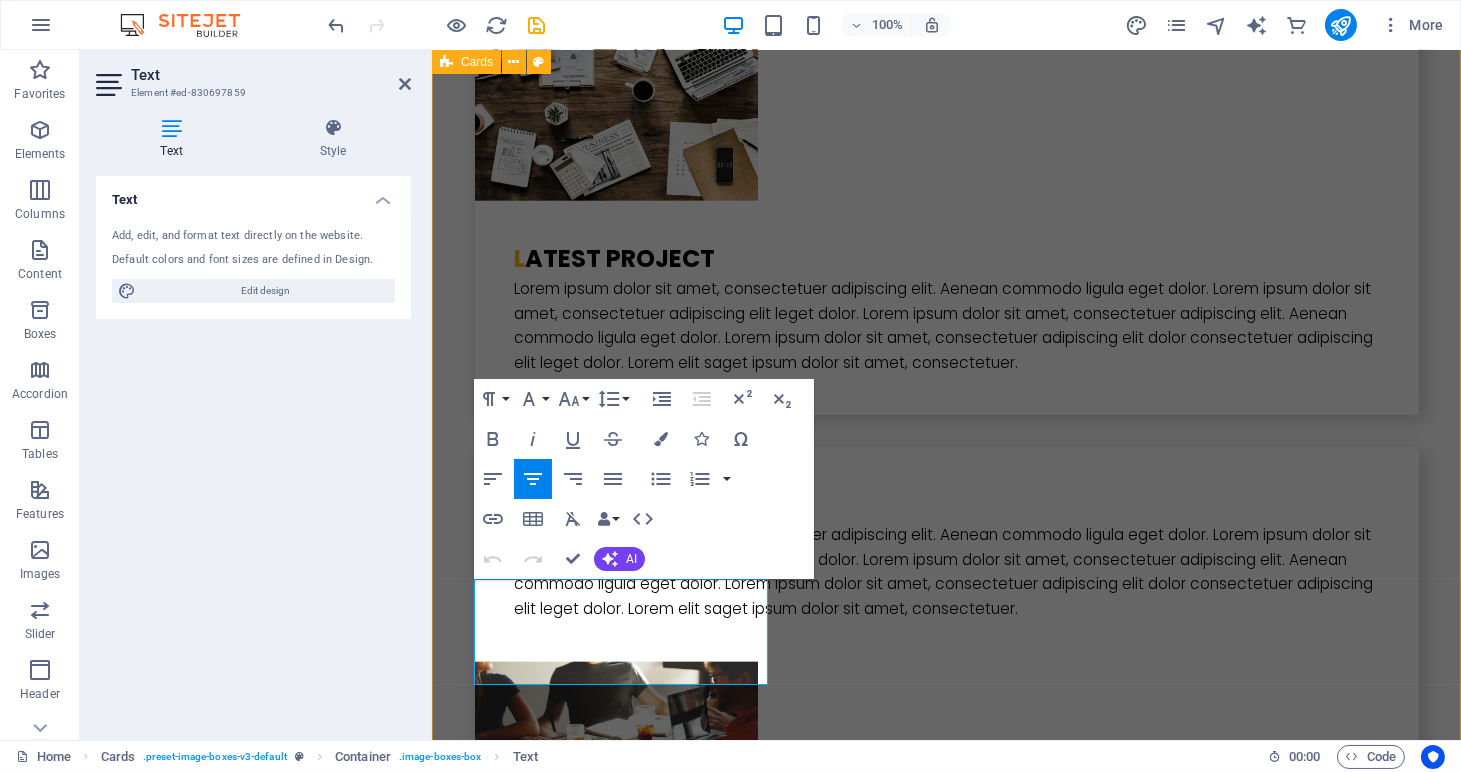 type 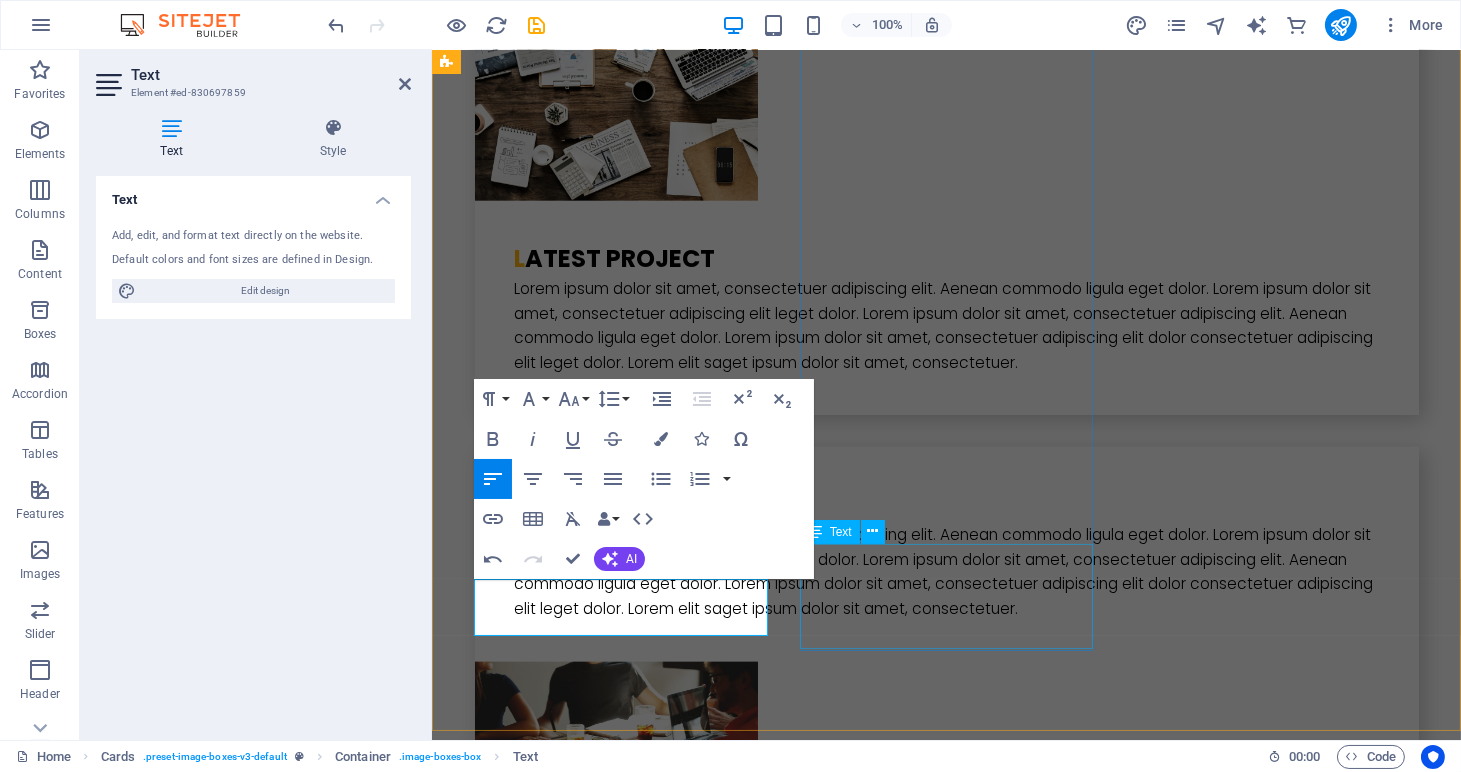 click on "Lorem ipsum dolor sit amet, consectetur adipisicing elit. Veritatis, dolorem!" at bounding box center [593, 4081] 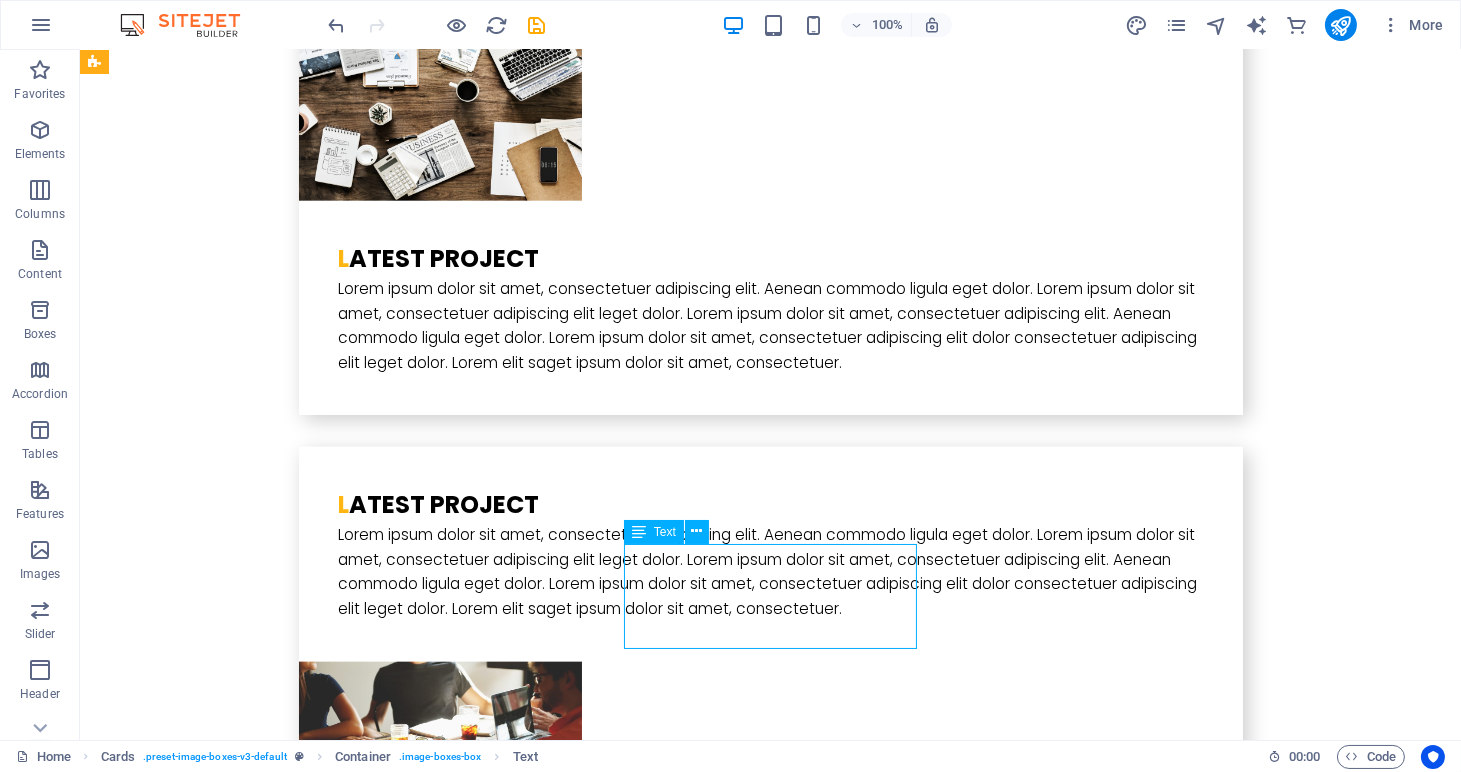 click on "Lorem ipsum dolor sit amet, consectetur adipisicing elit. Veritatis, dolorem!" at bounding box center [242, 4081] 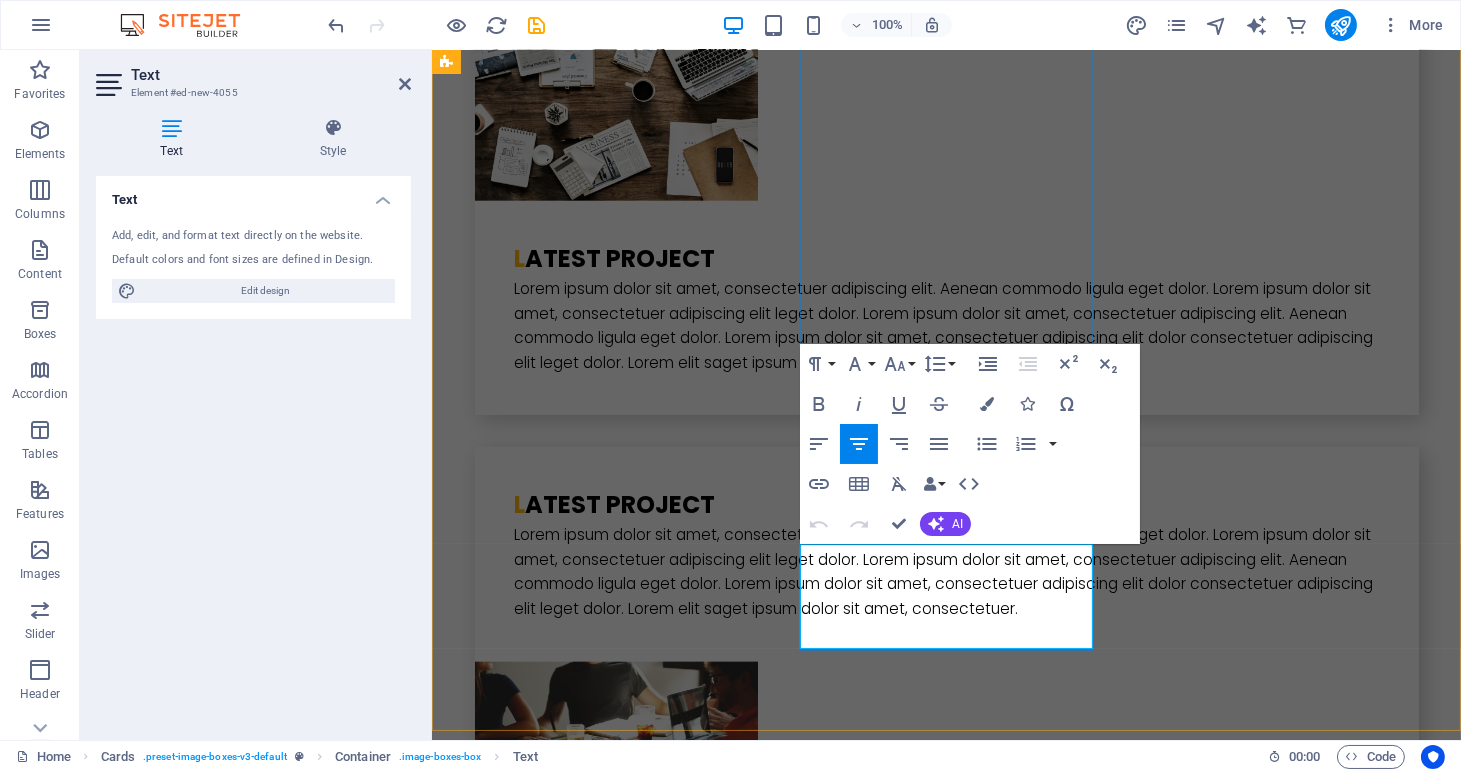 type 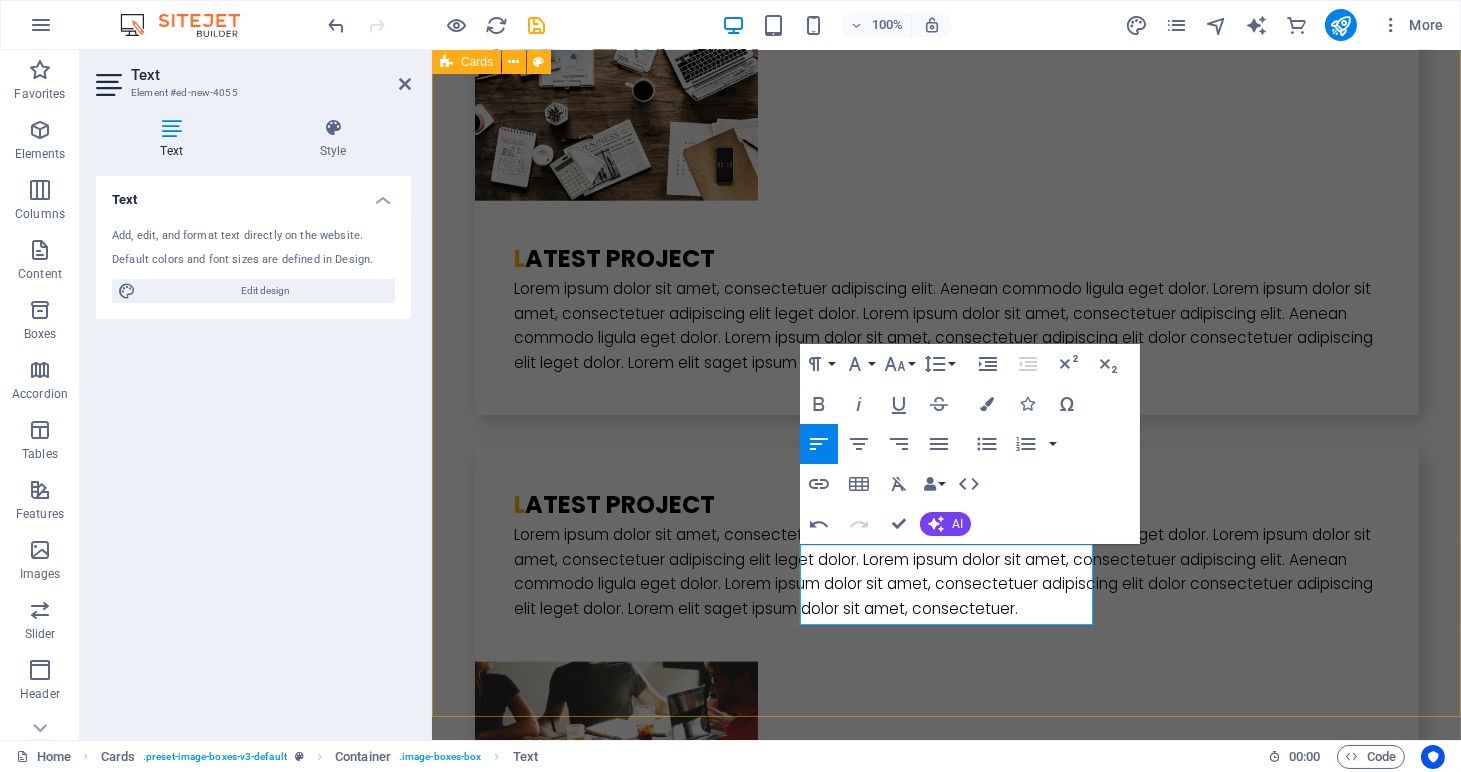 click on "[FIRST] [LAST] founder. [FIRST] [LAST] Customer [FIRST] [LAST] HR unicorn. [FIRST] [LAST] Patient and kind training manager [FIRST] [LAST] Recruit Padawan You? Want to join our team? Register here" at bounding box center [945, 3751] 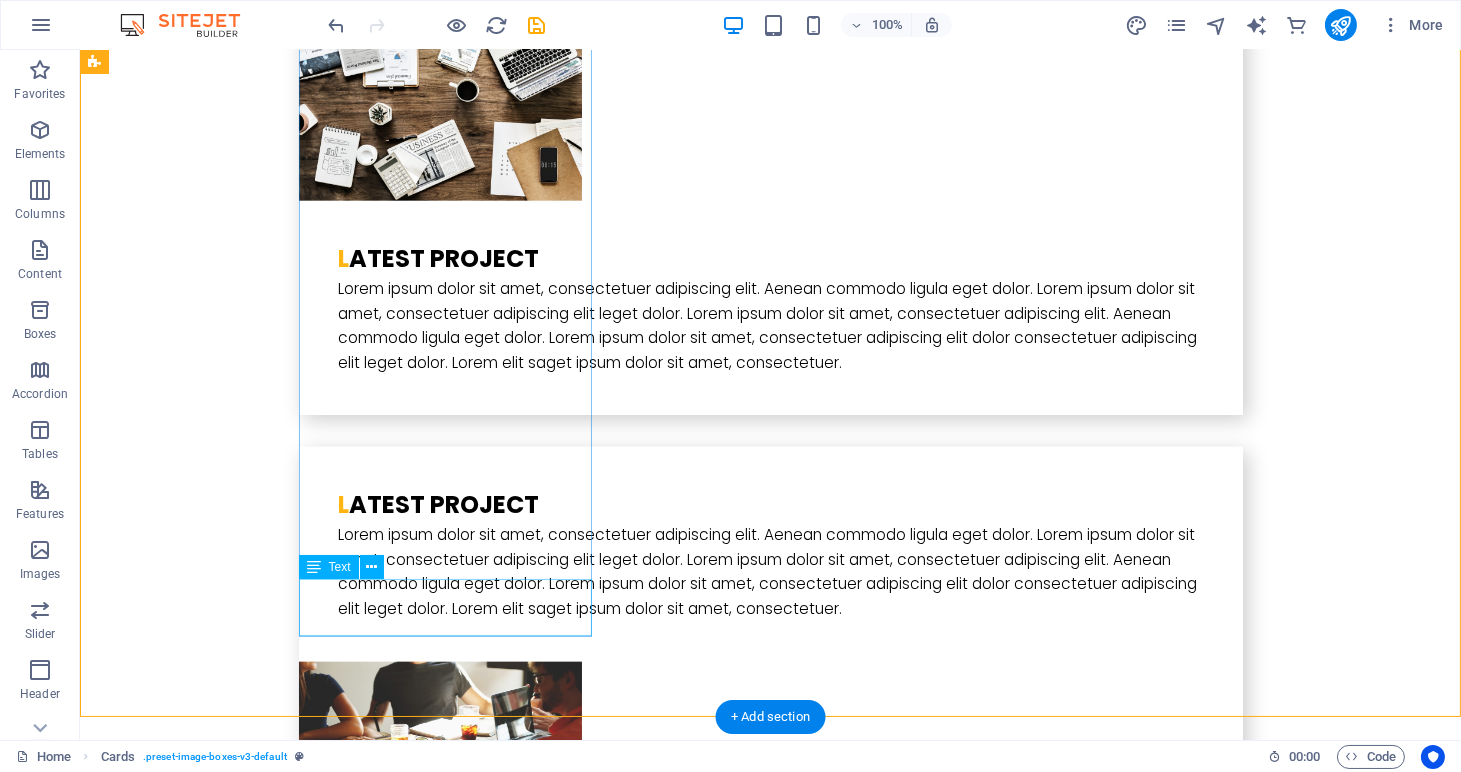 click on "Customer" at bounding box center [242, 3313] 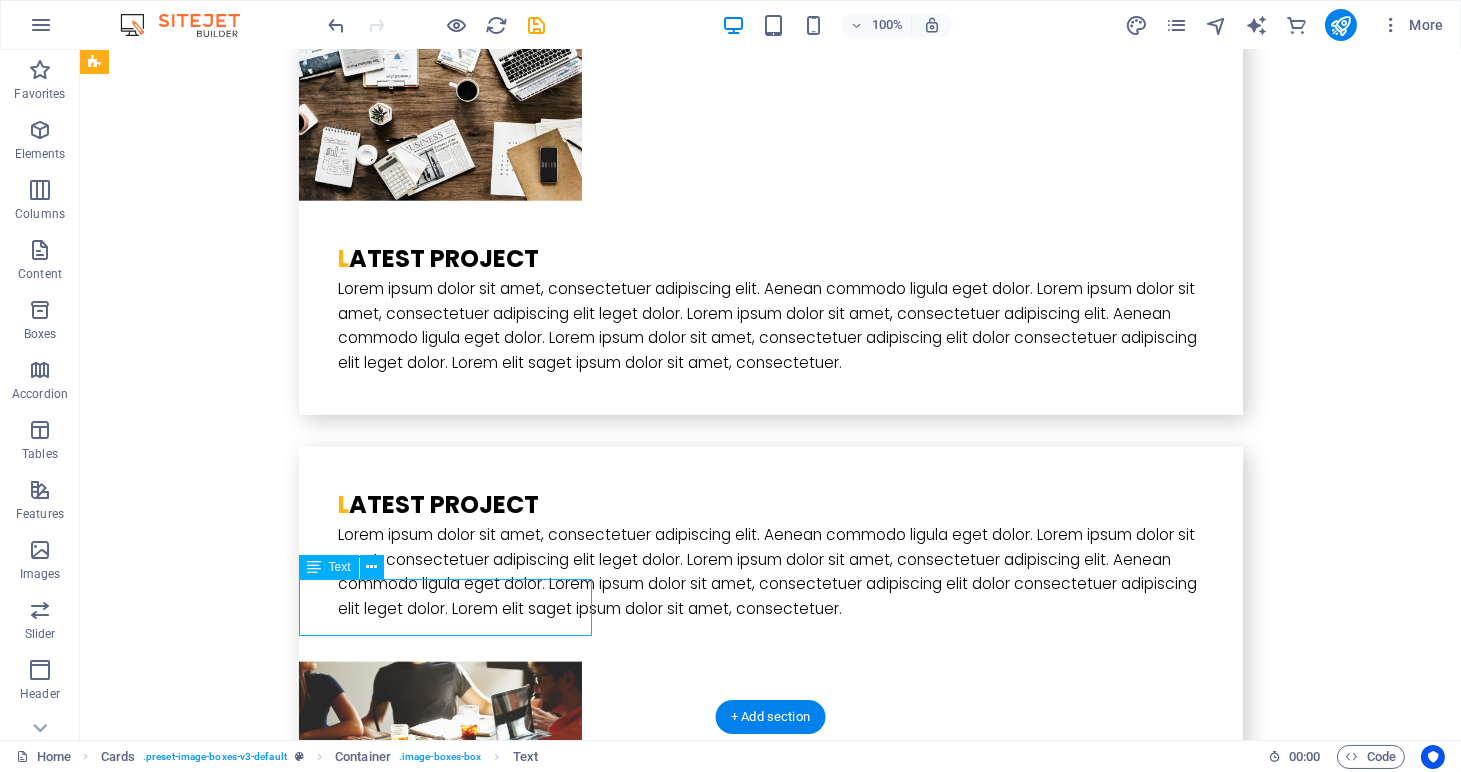 click on "Customer" at bounding box center (242, 3313) 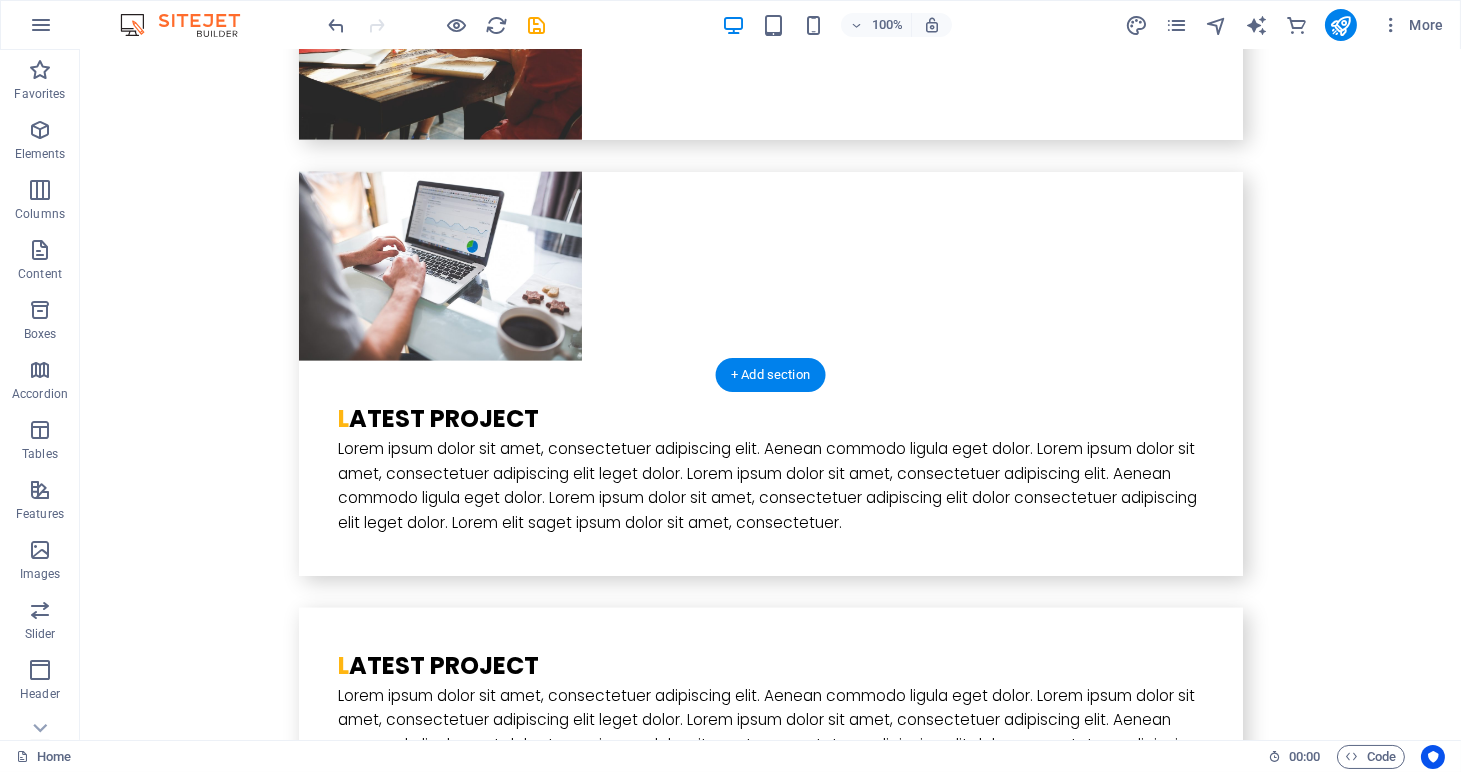 scroll, scrollTop: 4944, scrollLeft: 0, axis: vertical 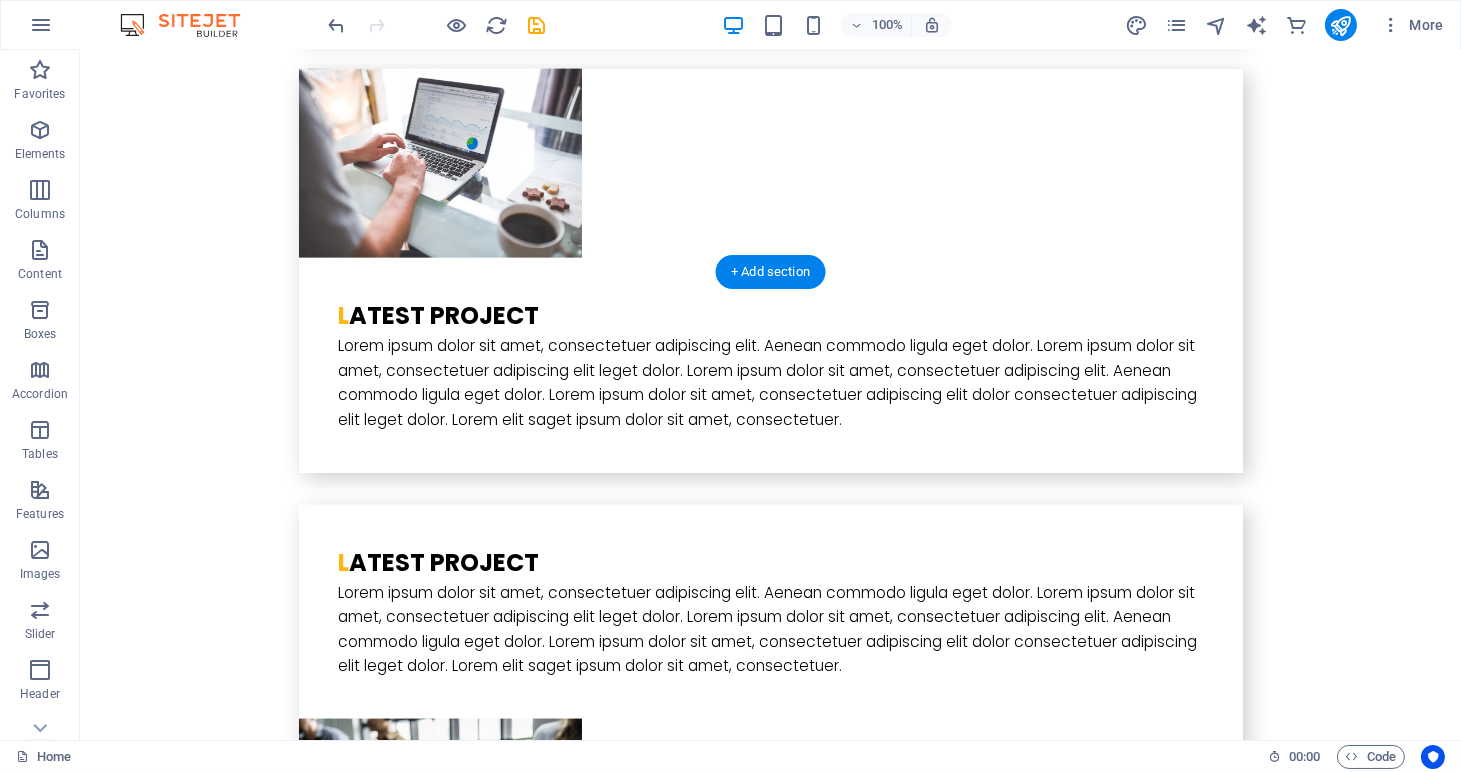 click at bounding box center [324, 5649] 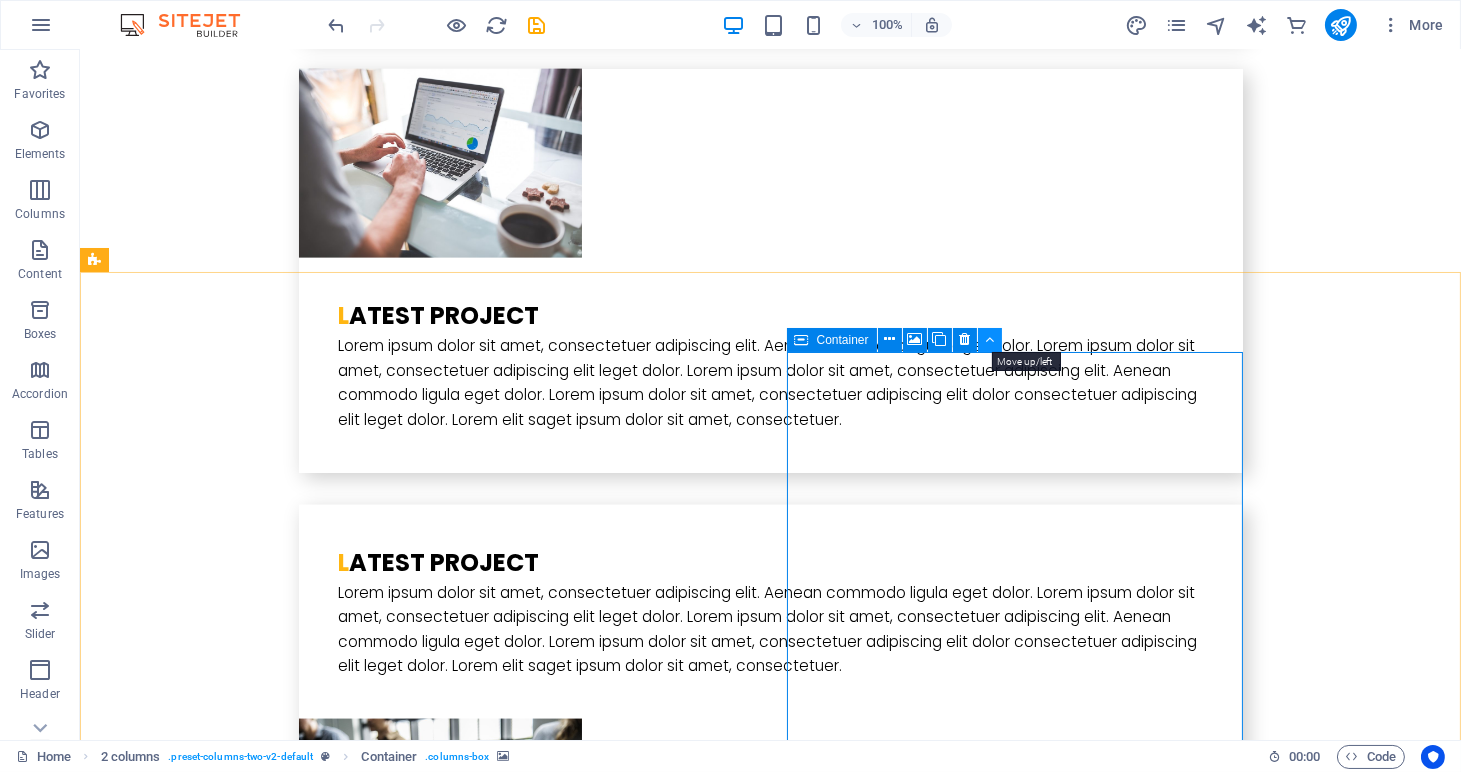 click at bounding box center (989, 339) 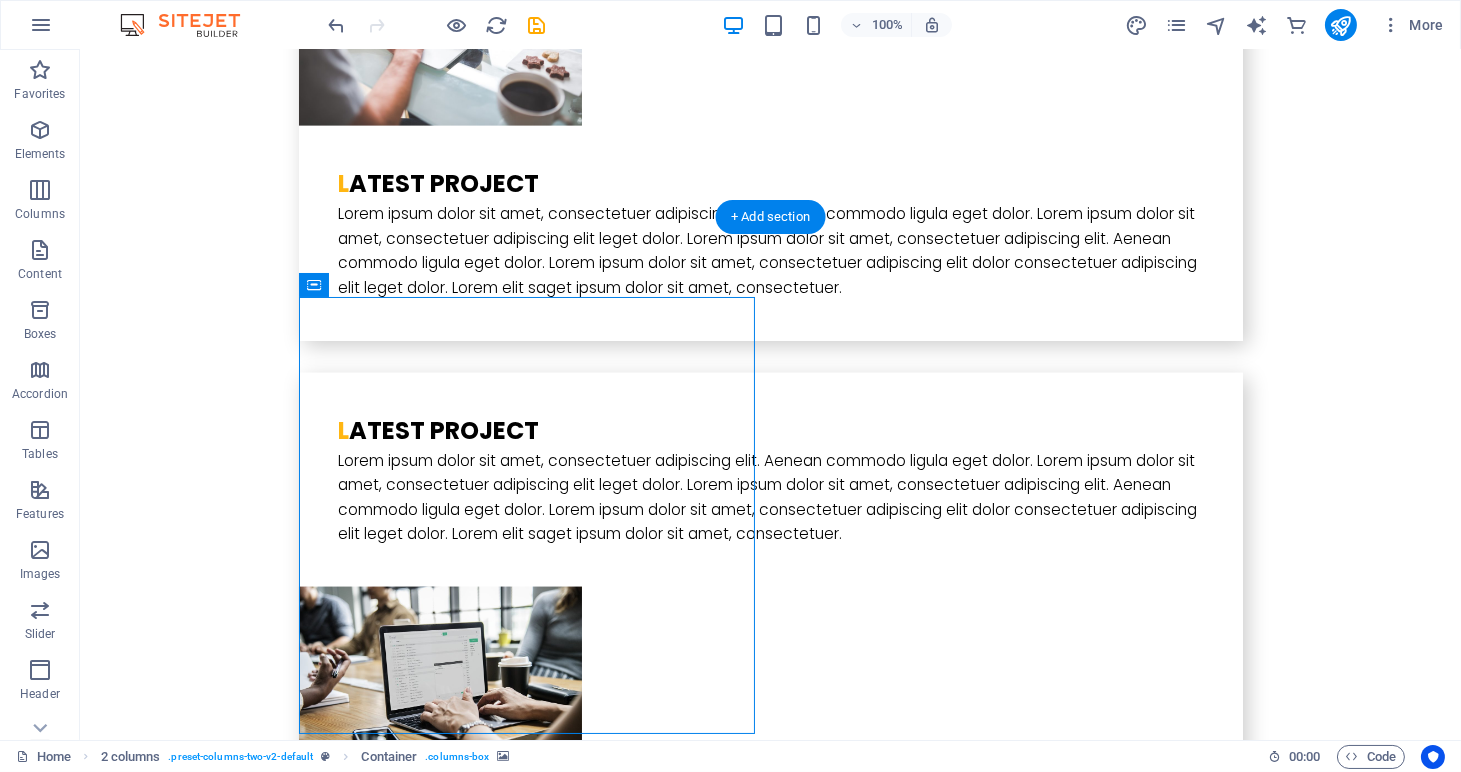 scroll, scrollTop: 5091, scrollLeft: 0, axis: vertical 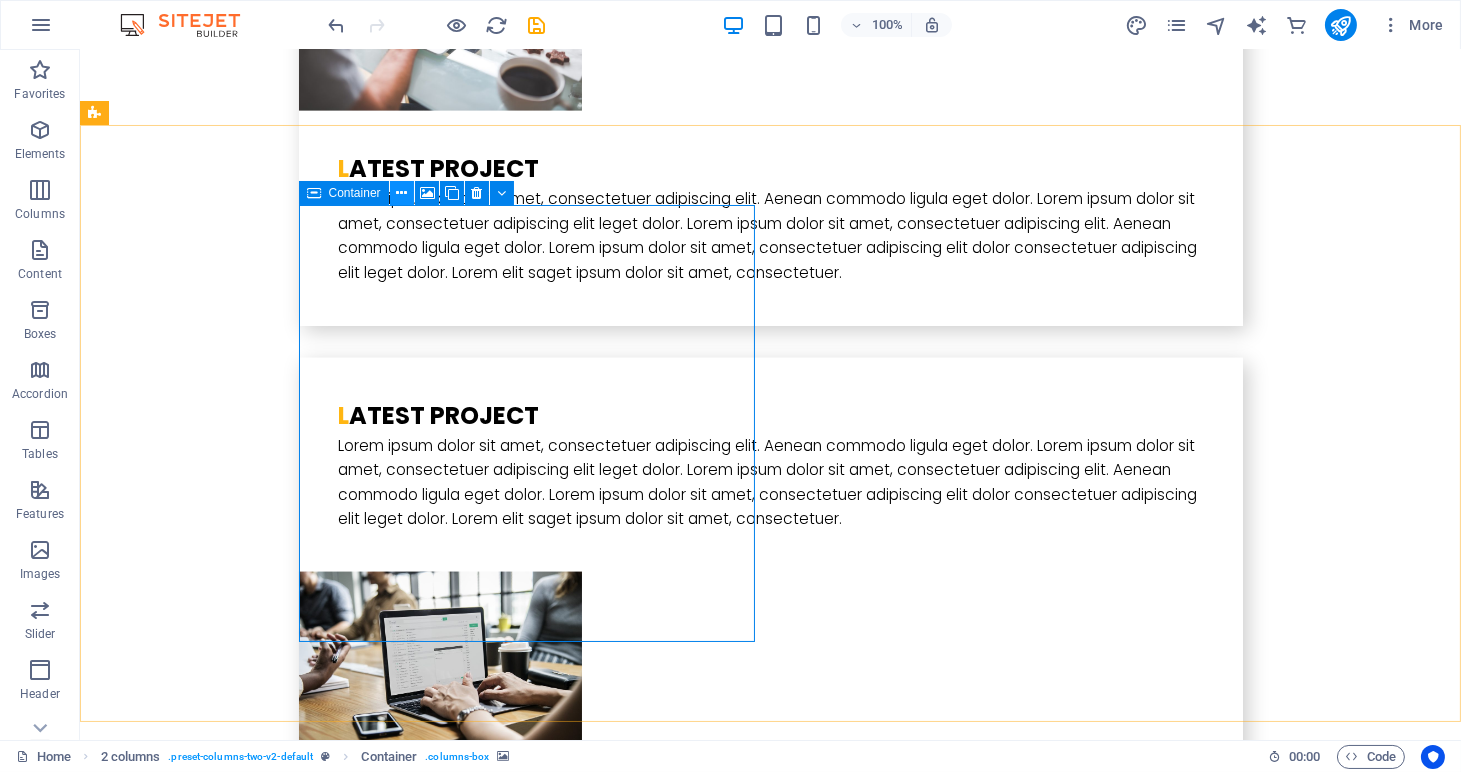click at bounding box center (401, 193) 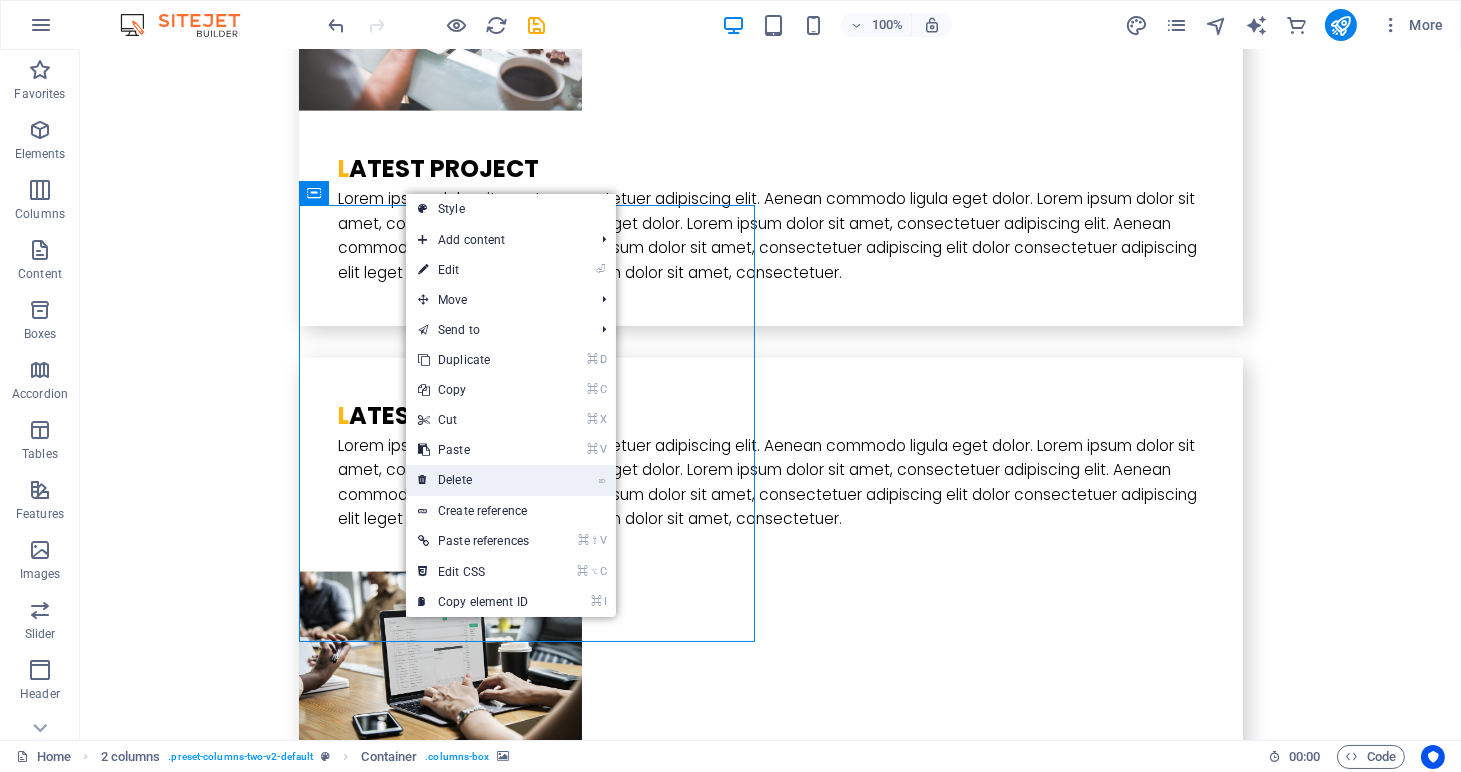 click on "⌦  Delete" at bounding box center [473, 480] 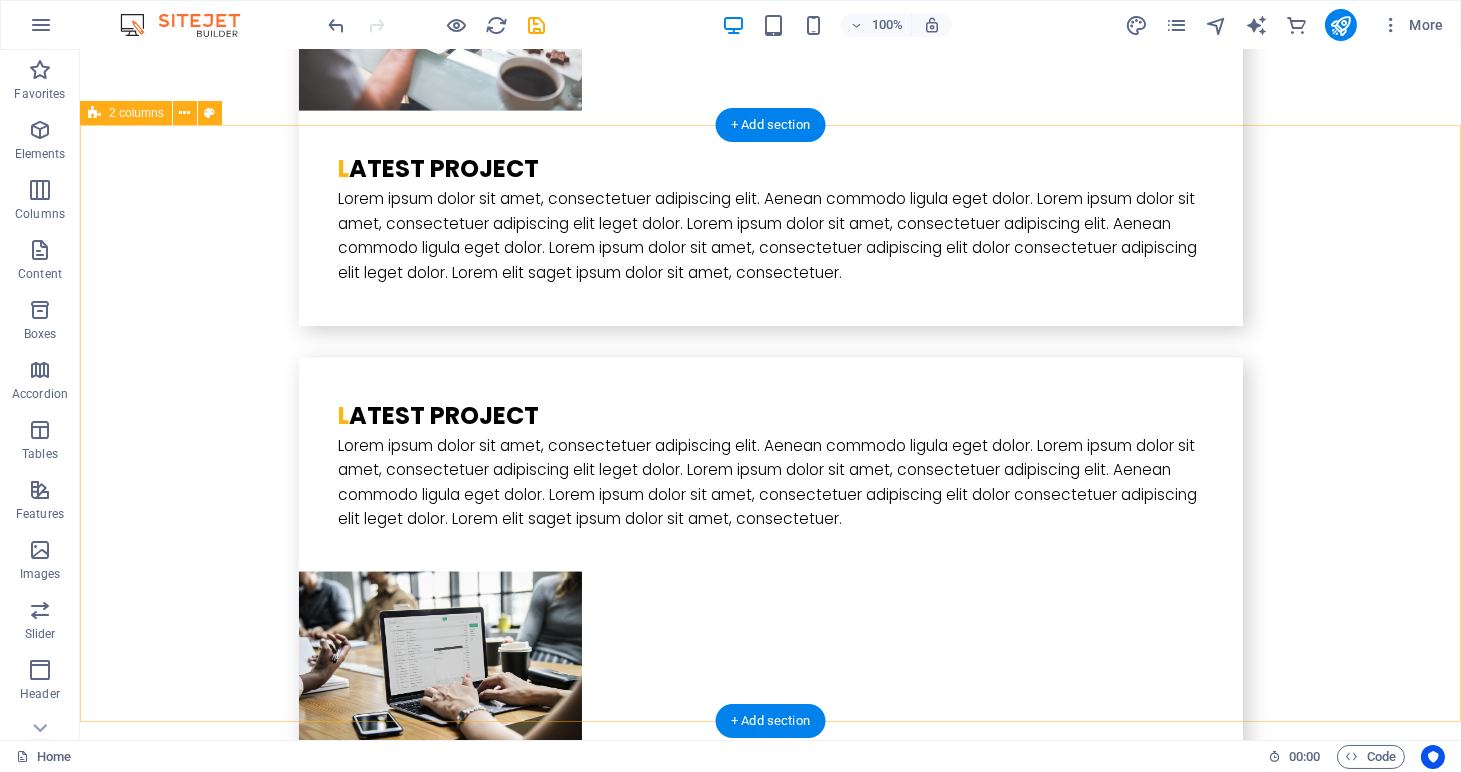 click on "I have read and understand the privacy policy. Unreadable? Load new Submit" at bounding box center [770, 5044] 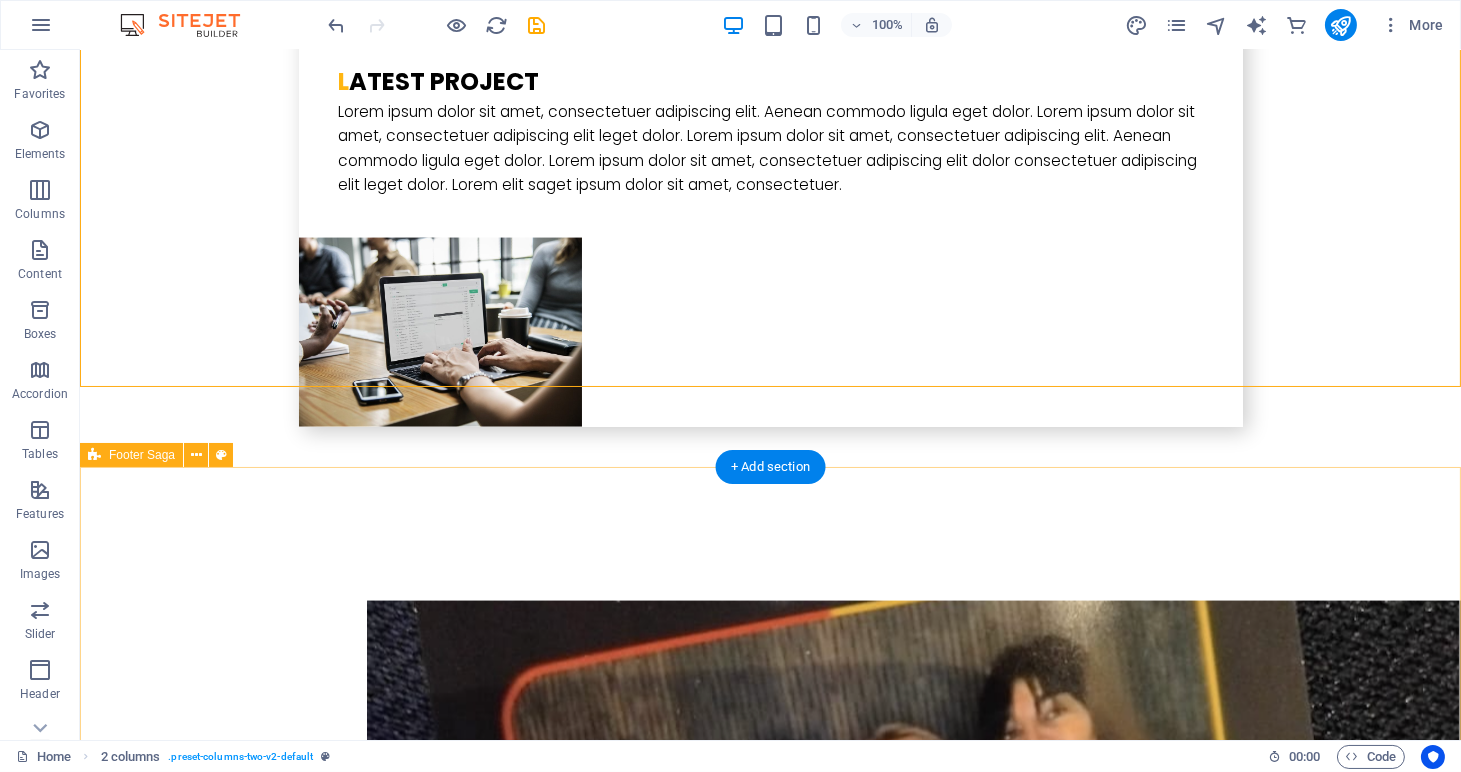 scroll, scrollTop: 5555, scrollLeft: 0, axis: vertical 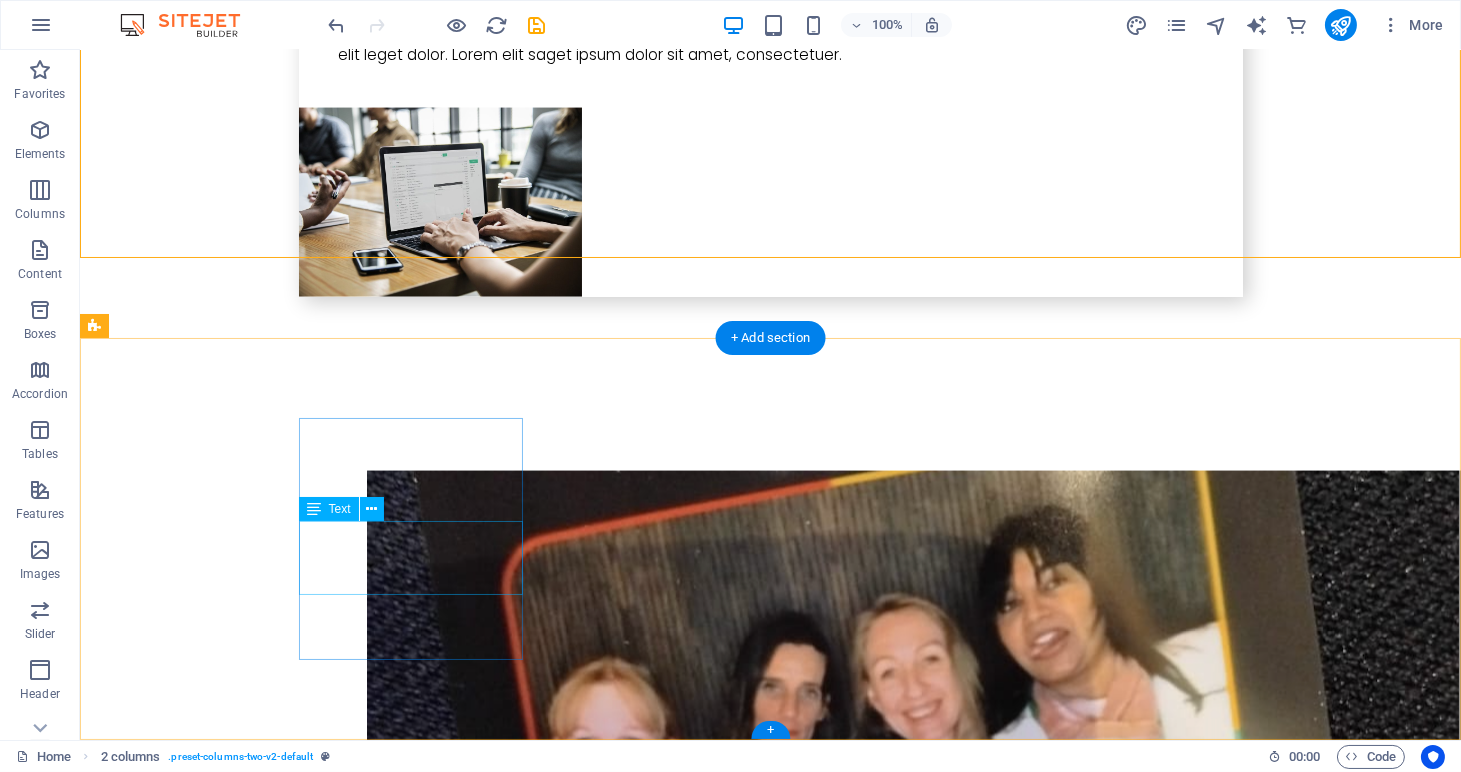 click on "[CITY] [CITY] [POSTAL_CODE]" at bounding box center (208, 5462) 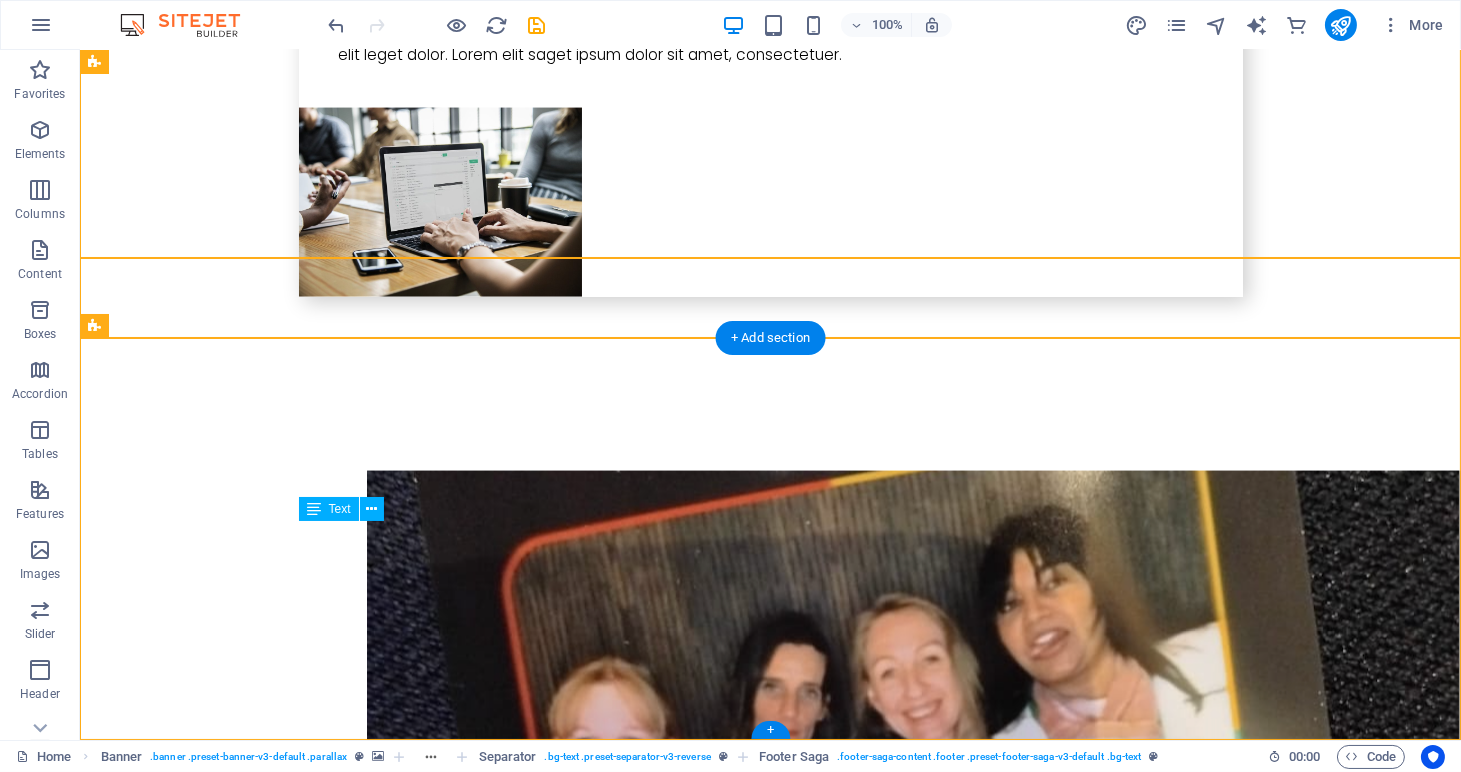click on "Johannesburg" at bounding box center [149, 5461] 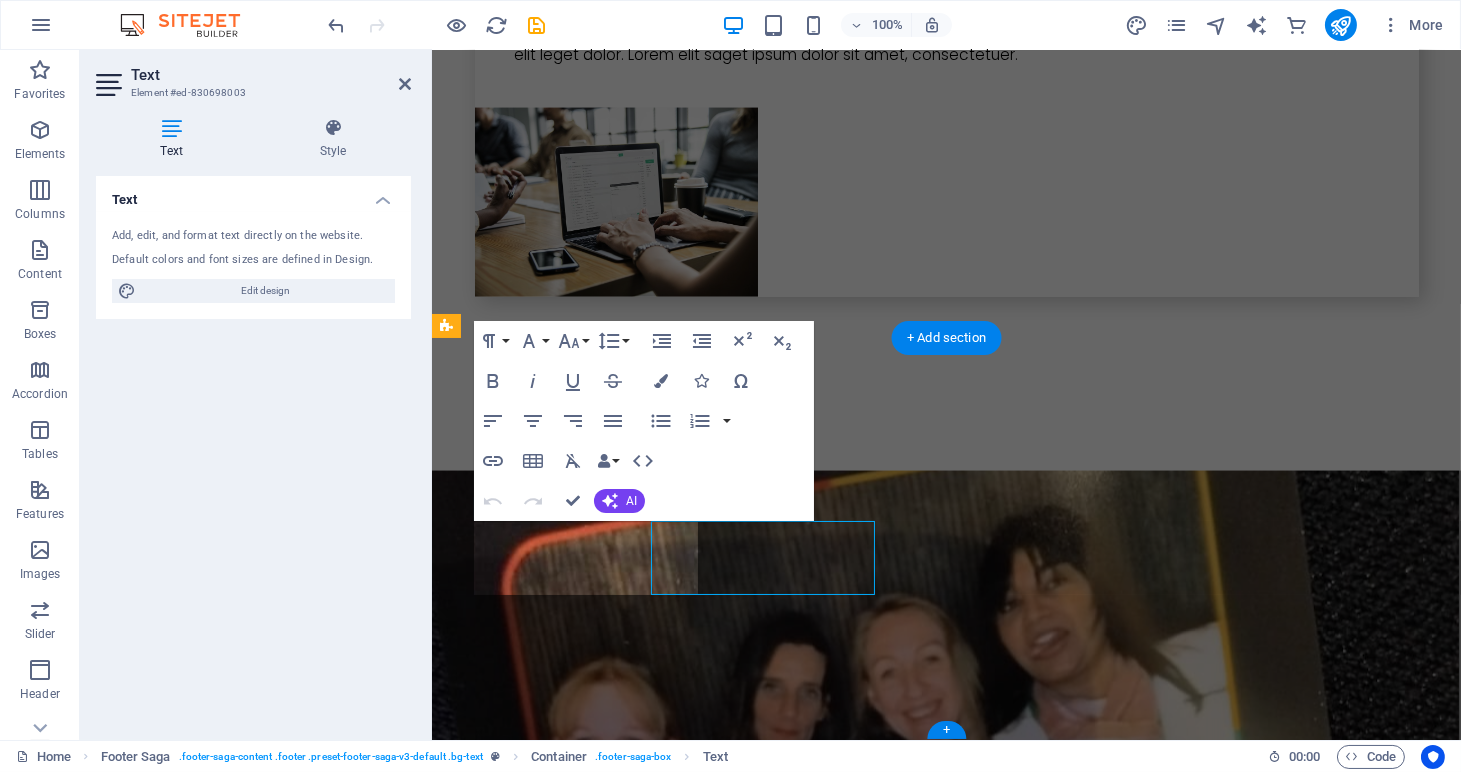 click on "Text Add, edit, and format text directly on the website. Default colors and font sizes are defined in Design. Edit design Alignment Left aligned Centered Right aligned" at bounding box center (253, 450) 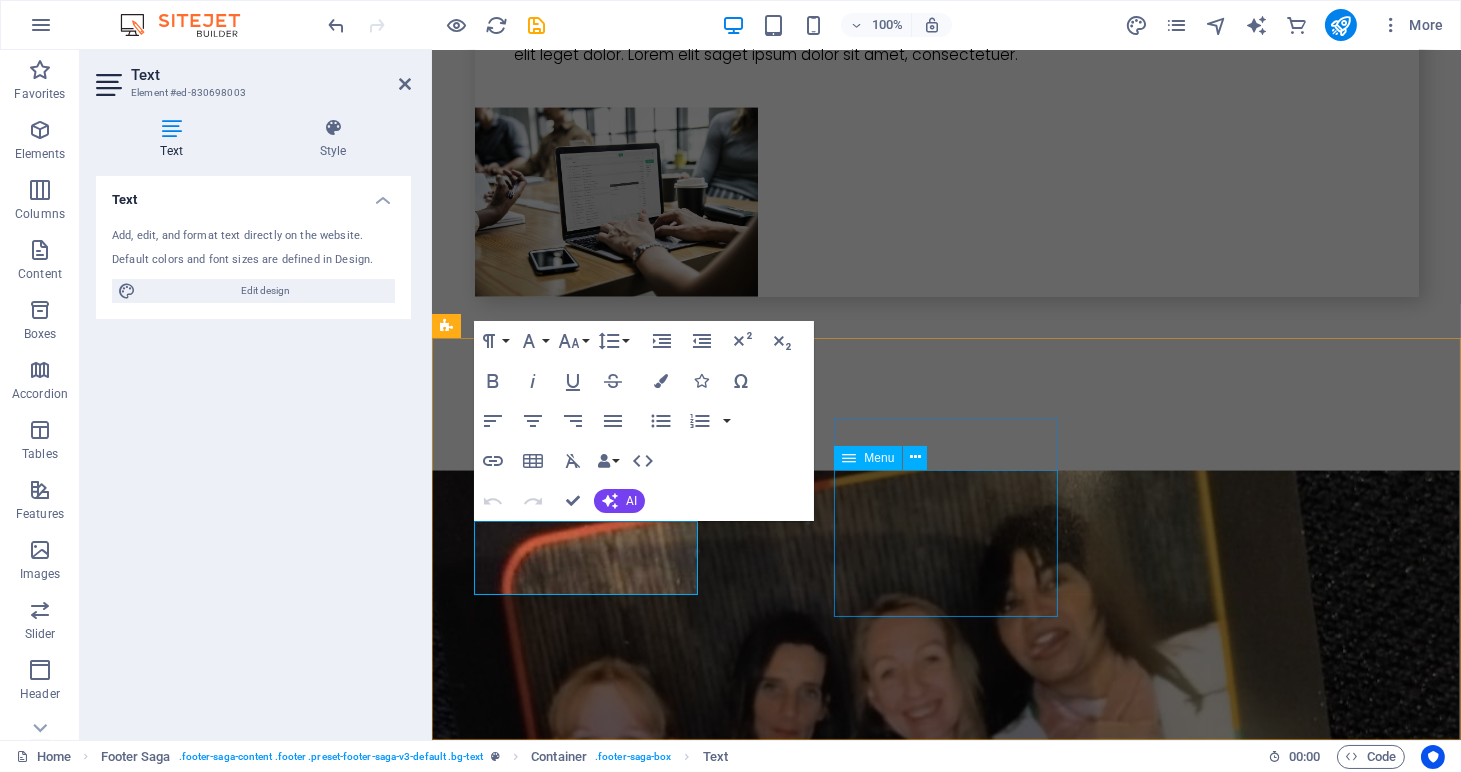 click on "Home About us Services Projects Team Contact" at bounding box center (559, 5697) 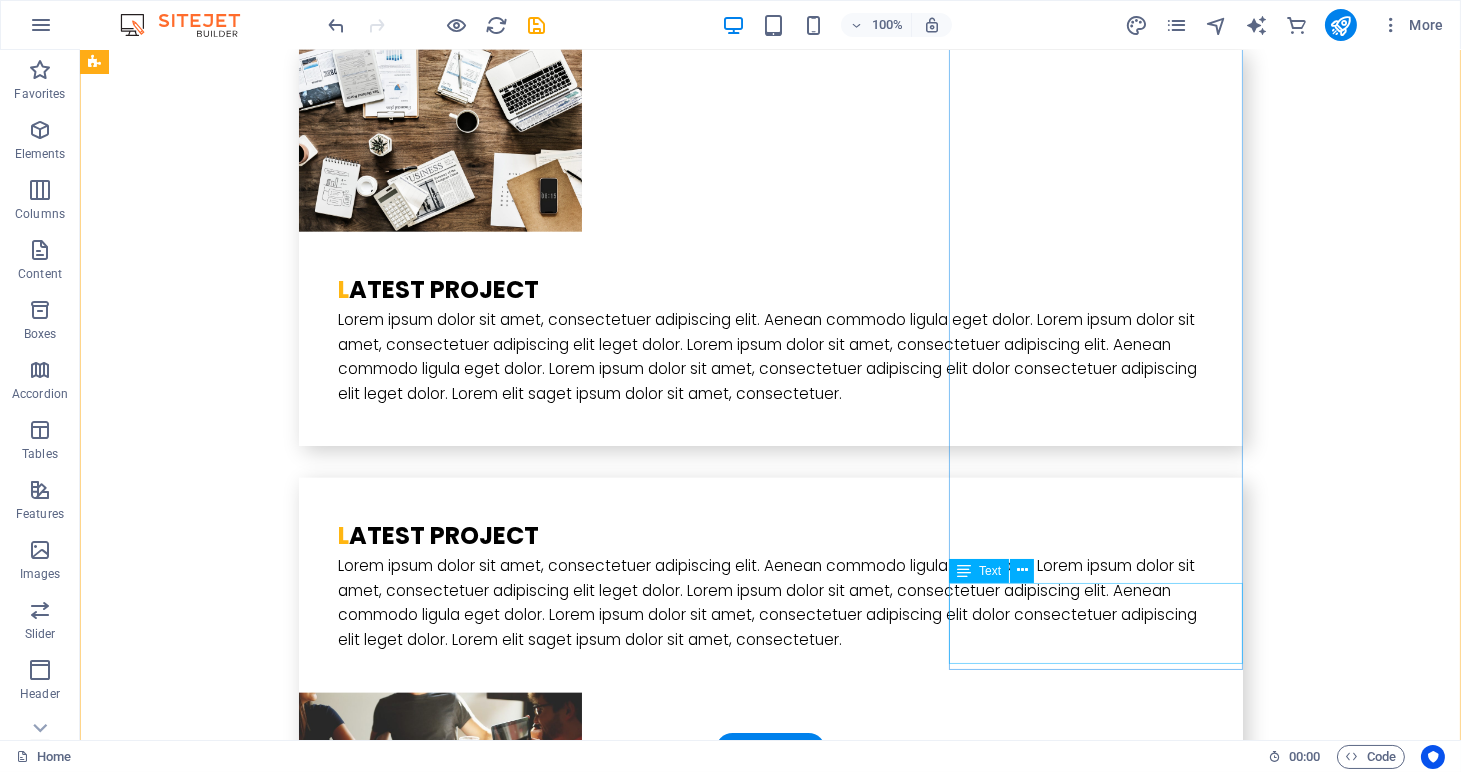 scroll, scrollTop: 4103, scrollLeft: 0, axis: vertical 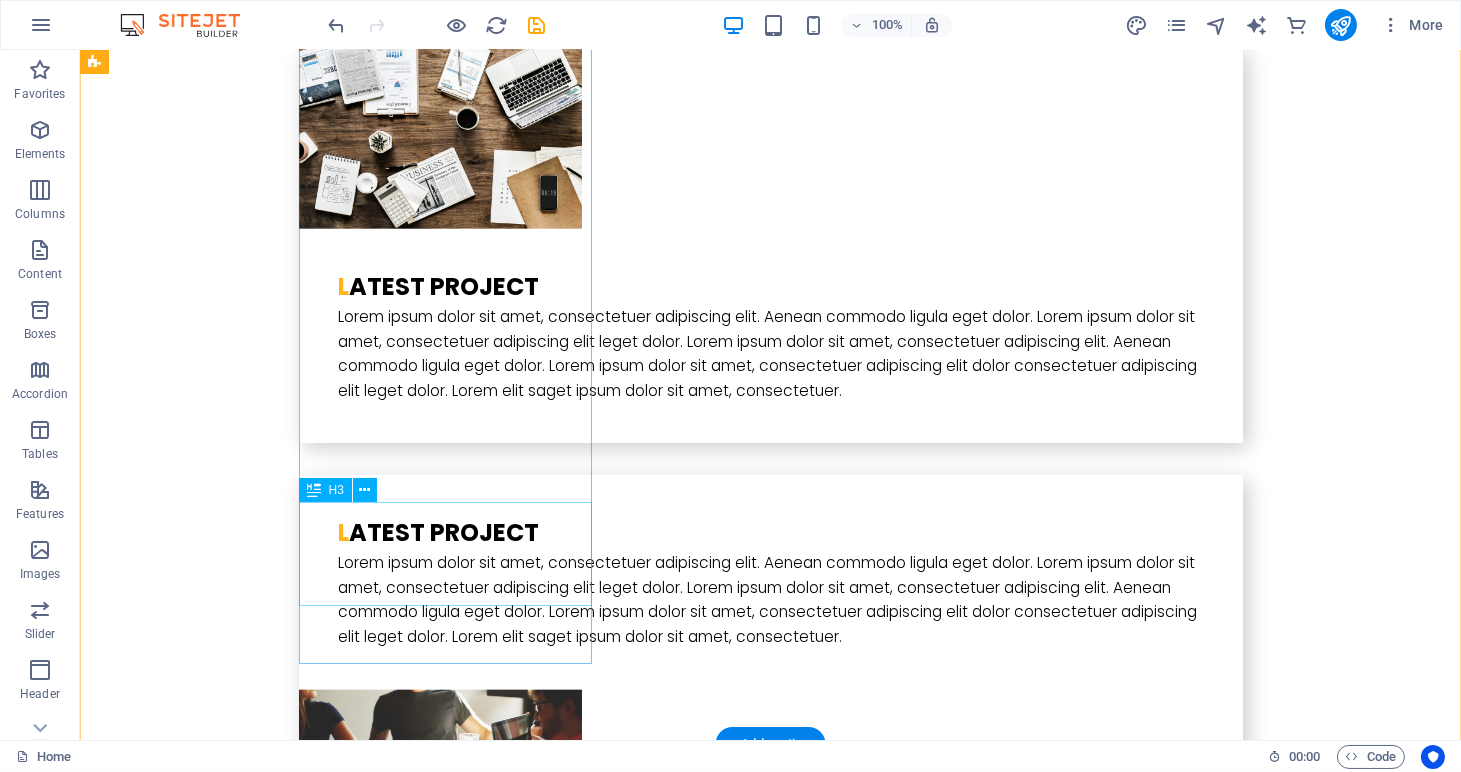 click on "[FIRST] [LAST]" at bounding box center (242, 3279) 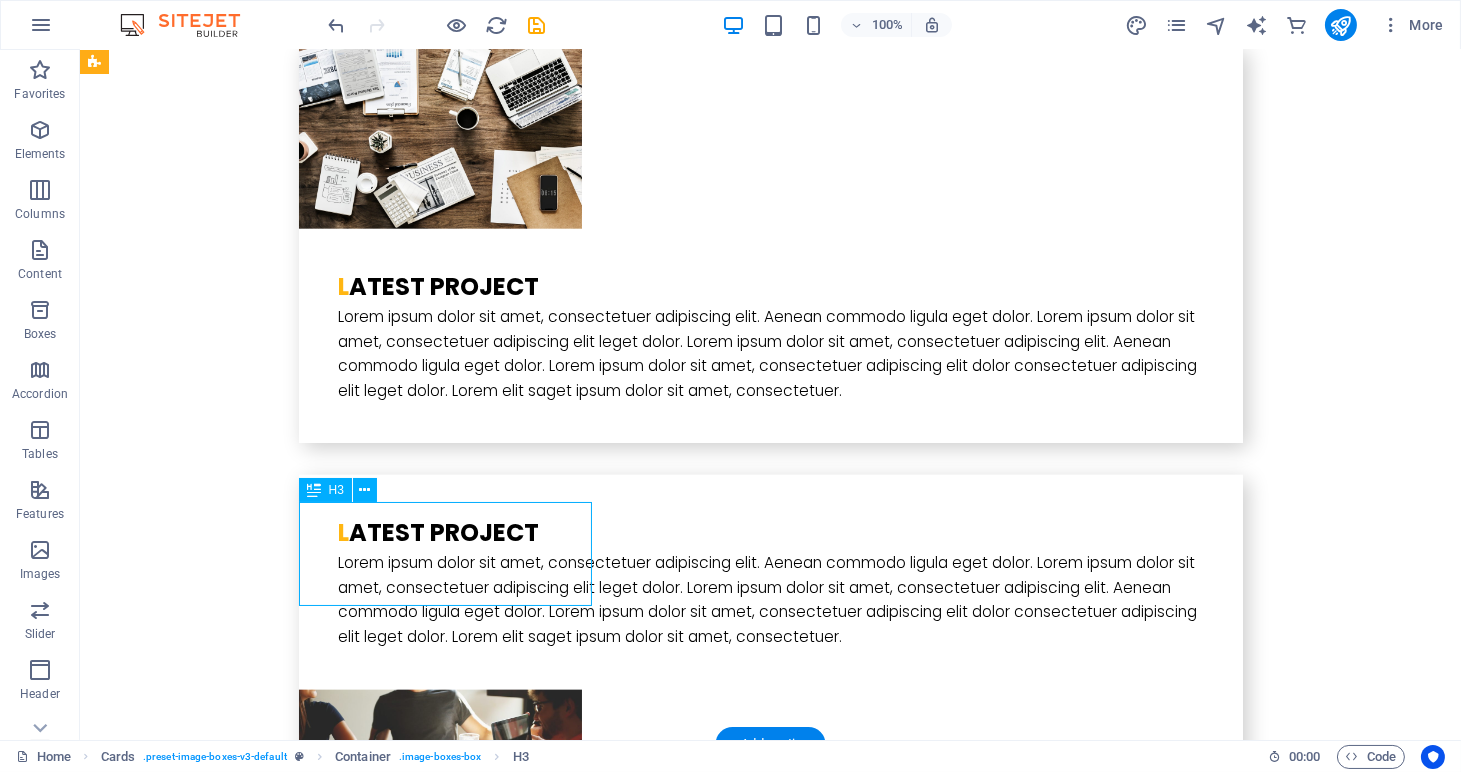 click on "[FIRST] [LAST]" at bounding box center [242, 3279] 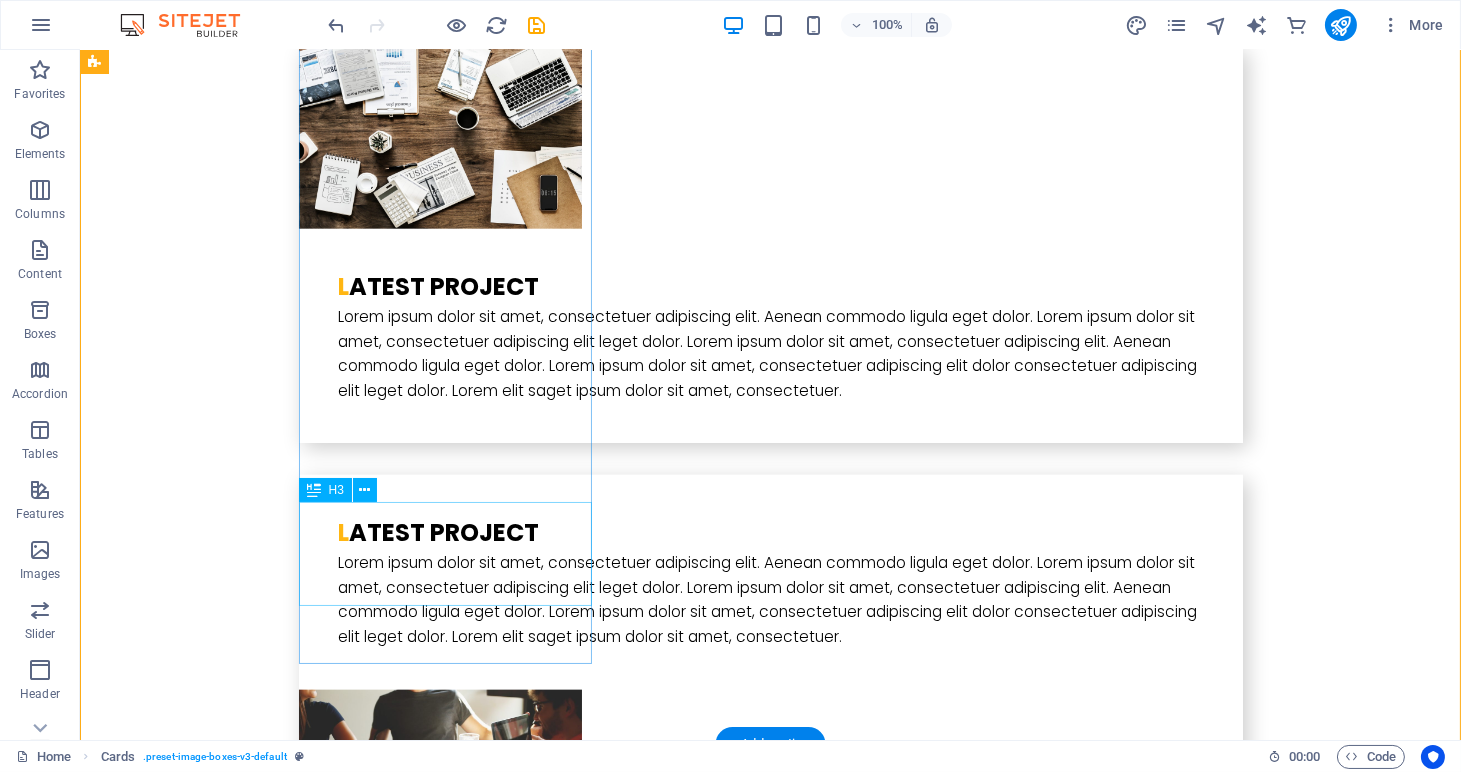 click on "[FIRST] [LAST]" at bounding box center [242, 3279] 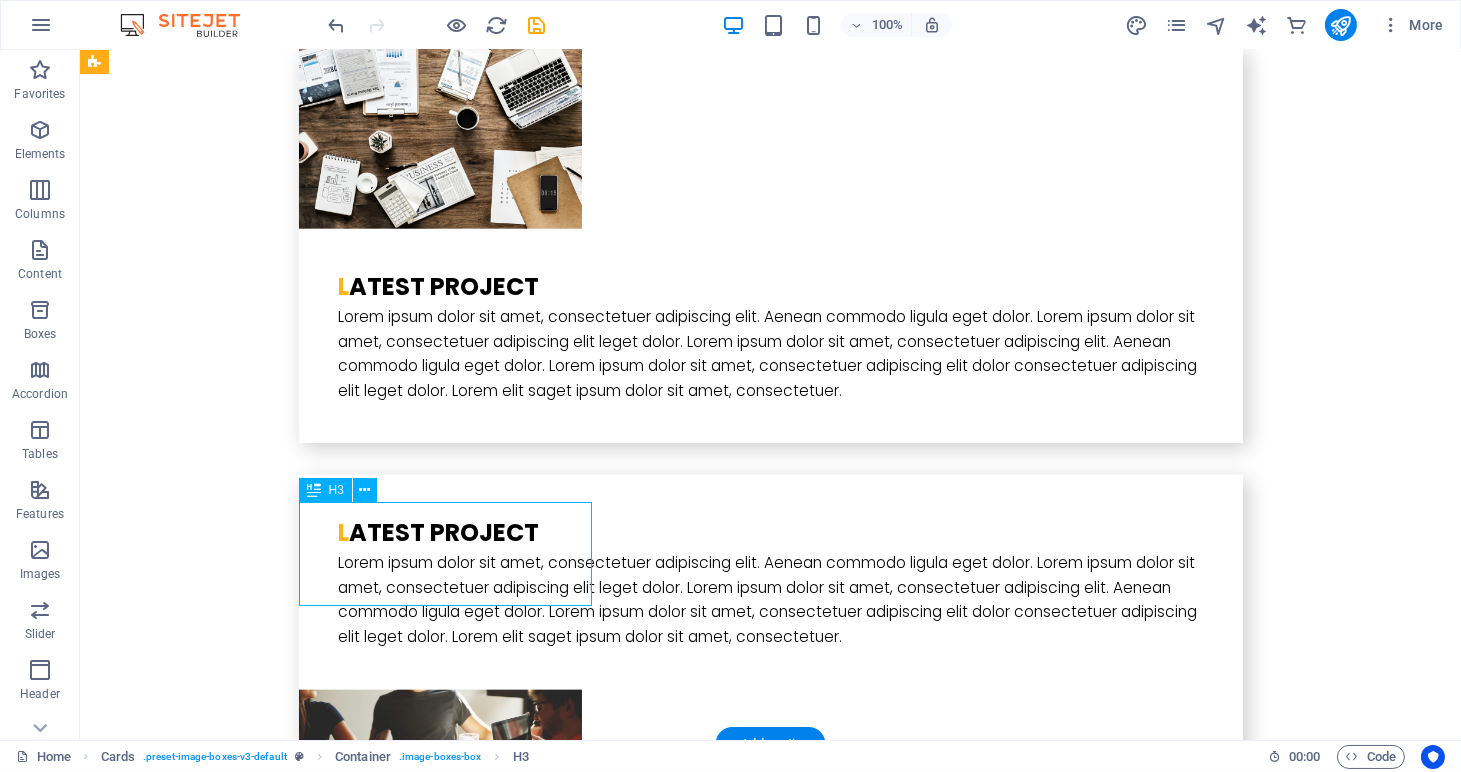 click on "[FIRST] [LAST]" at bounding box center (242, 3279) 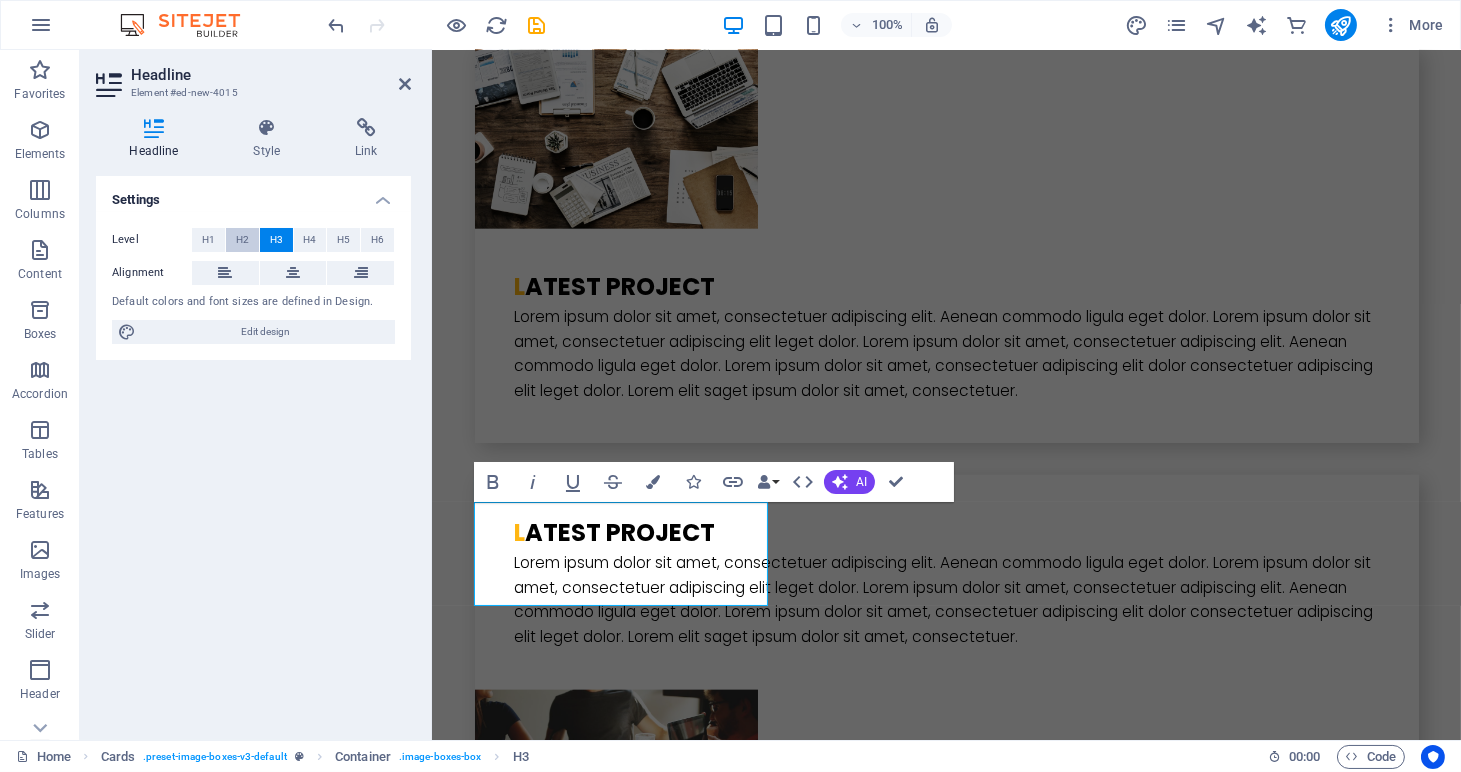 click on "H2" at bounding box center (242, 240) 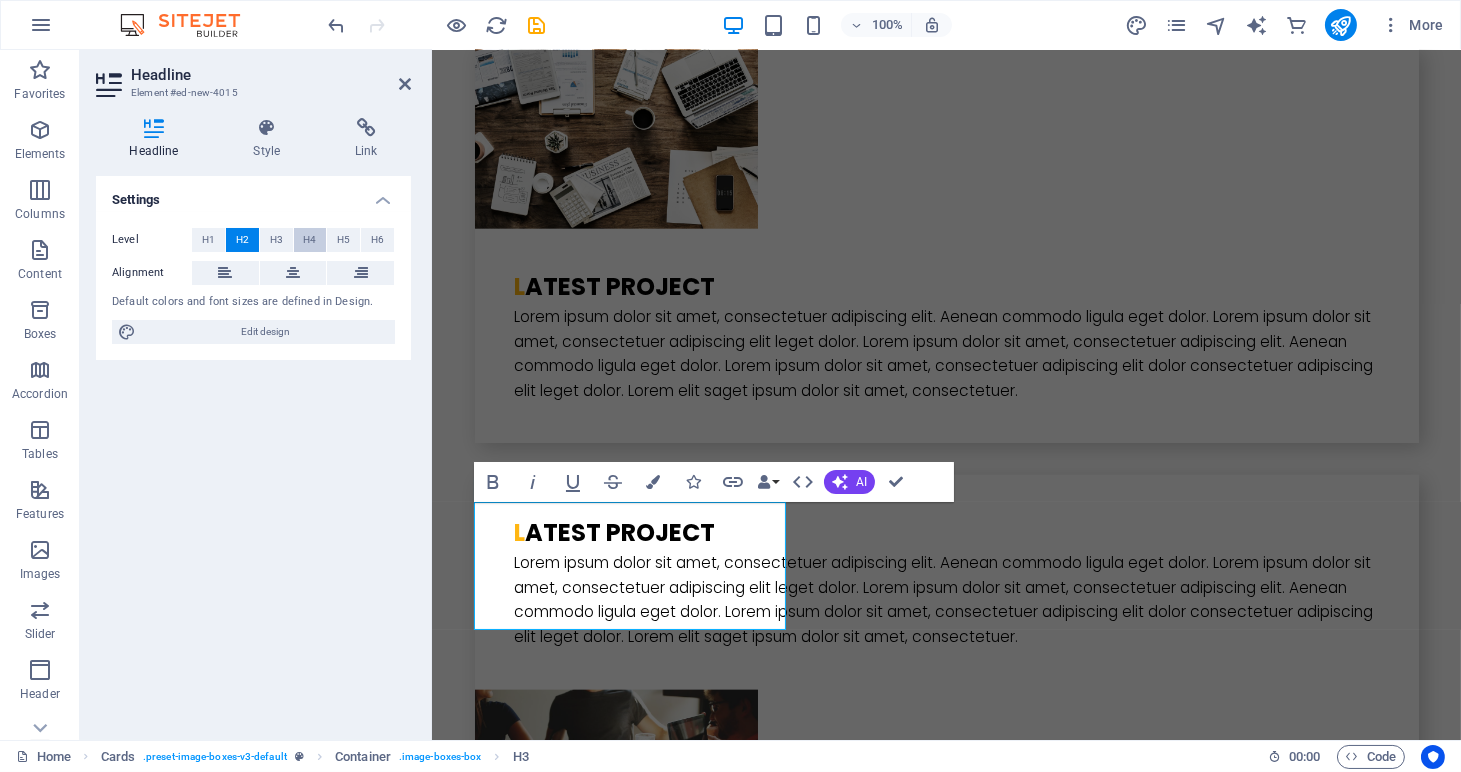 click on "H4" at bounding box center [310, 240] 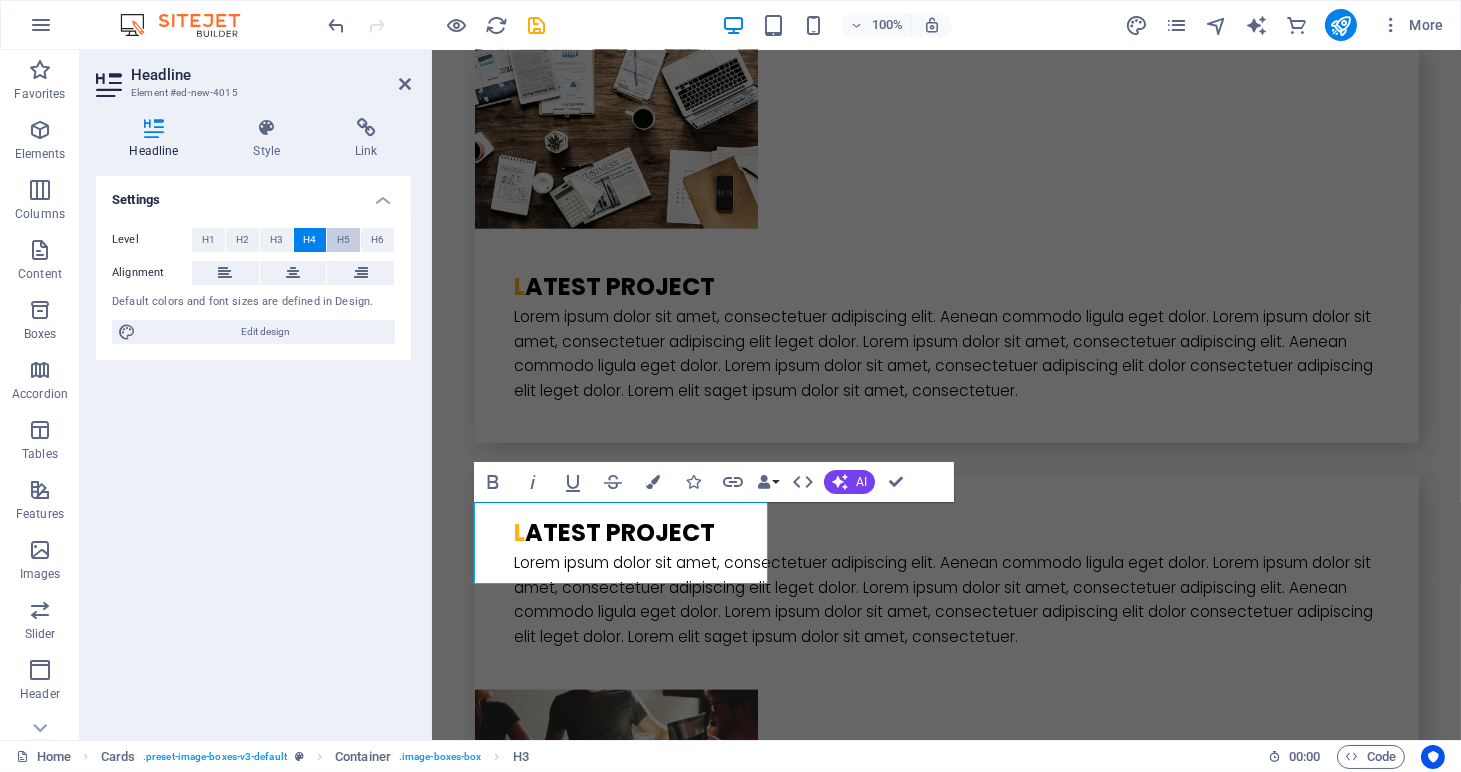 click on "H5" at bounding box center [343, 240] 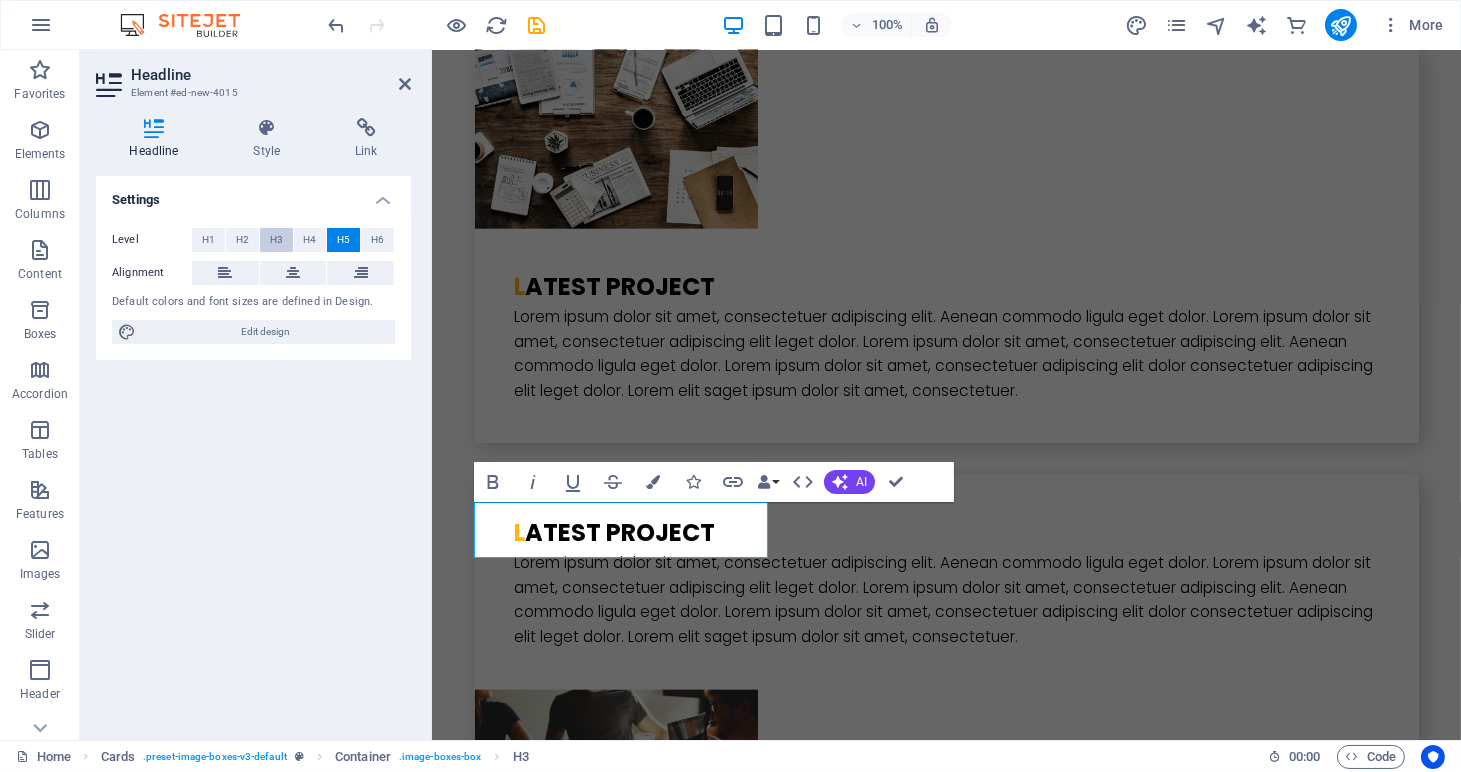 click on "H3" at bounding box center (276, 240) 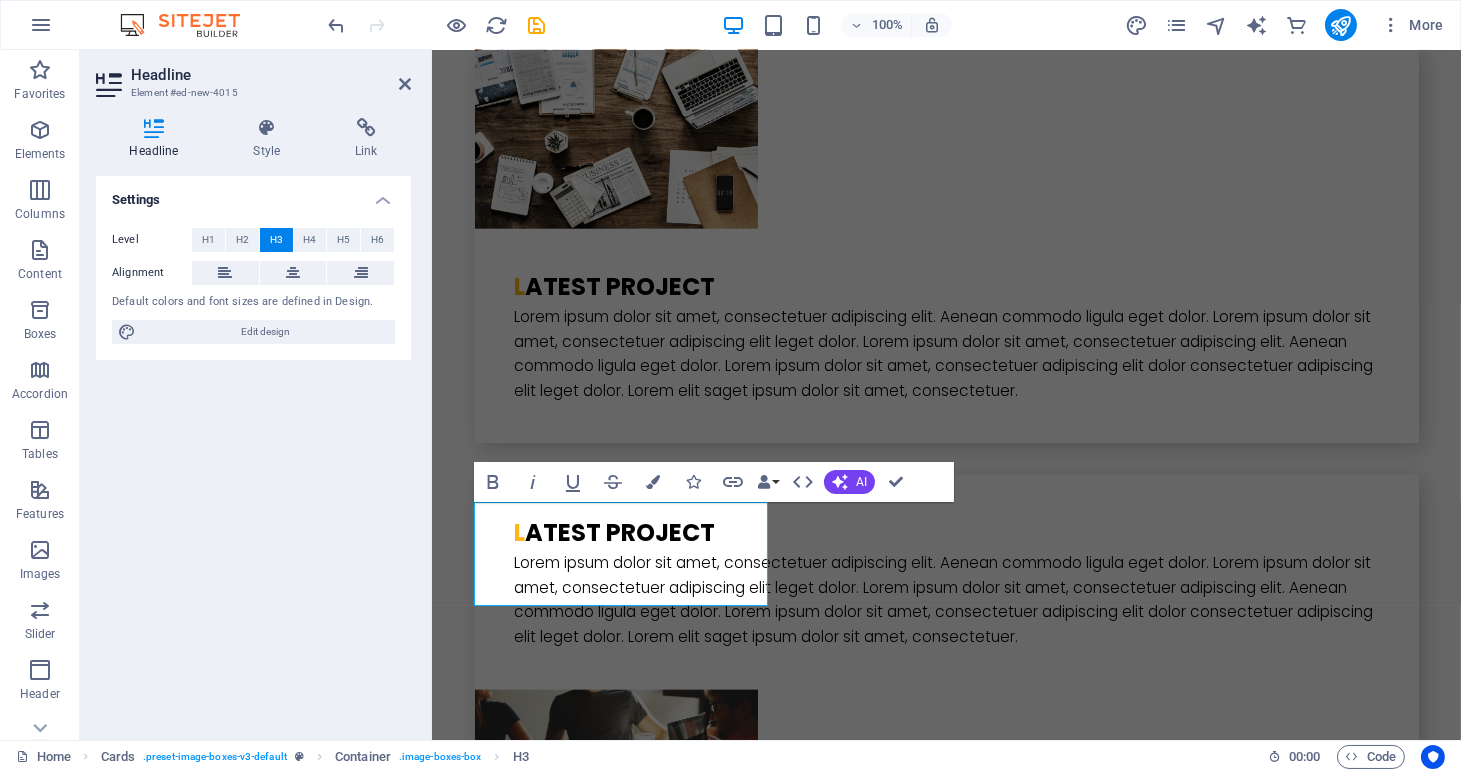 click on "Settings Level H1 H2 H3 H4 H5 H6 Alignment Default colors and font sizes are defined in Design. Edit design" at bounding box center [253, 450] 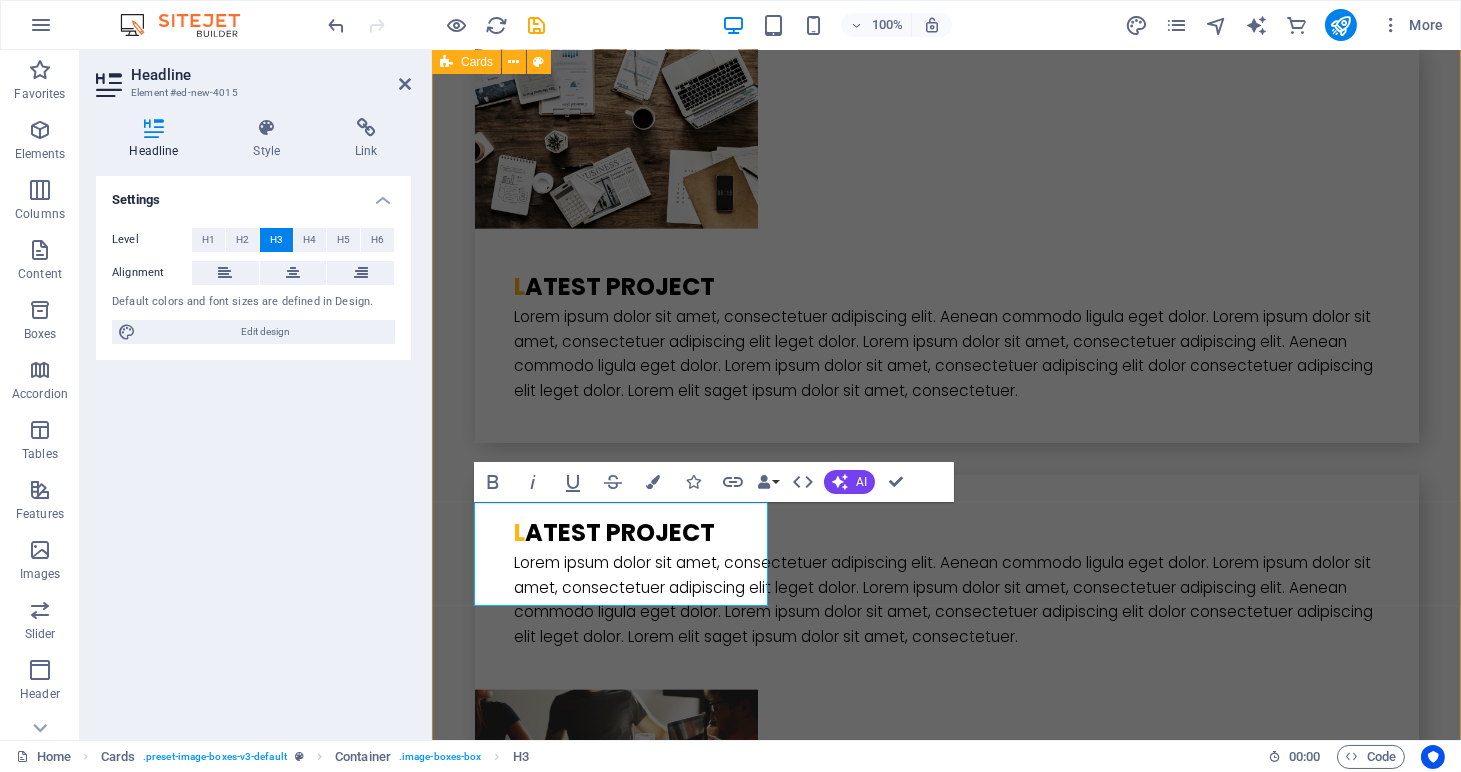 click on "[FIRST] [LAST] founder. [FIRST] [LAST] Customer [FIRST] [LAST] HR unicorn. [FIRST] [LAST] Patient and kind training manager [FIRST] [LAST] Recruit Padawan You? Want to join our team? Register here" at bounding box center [945, 3779] 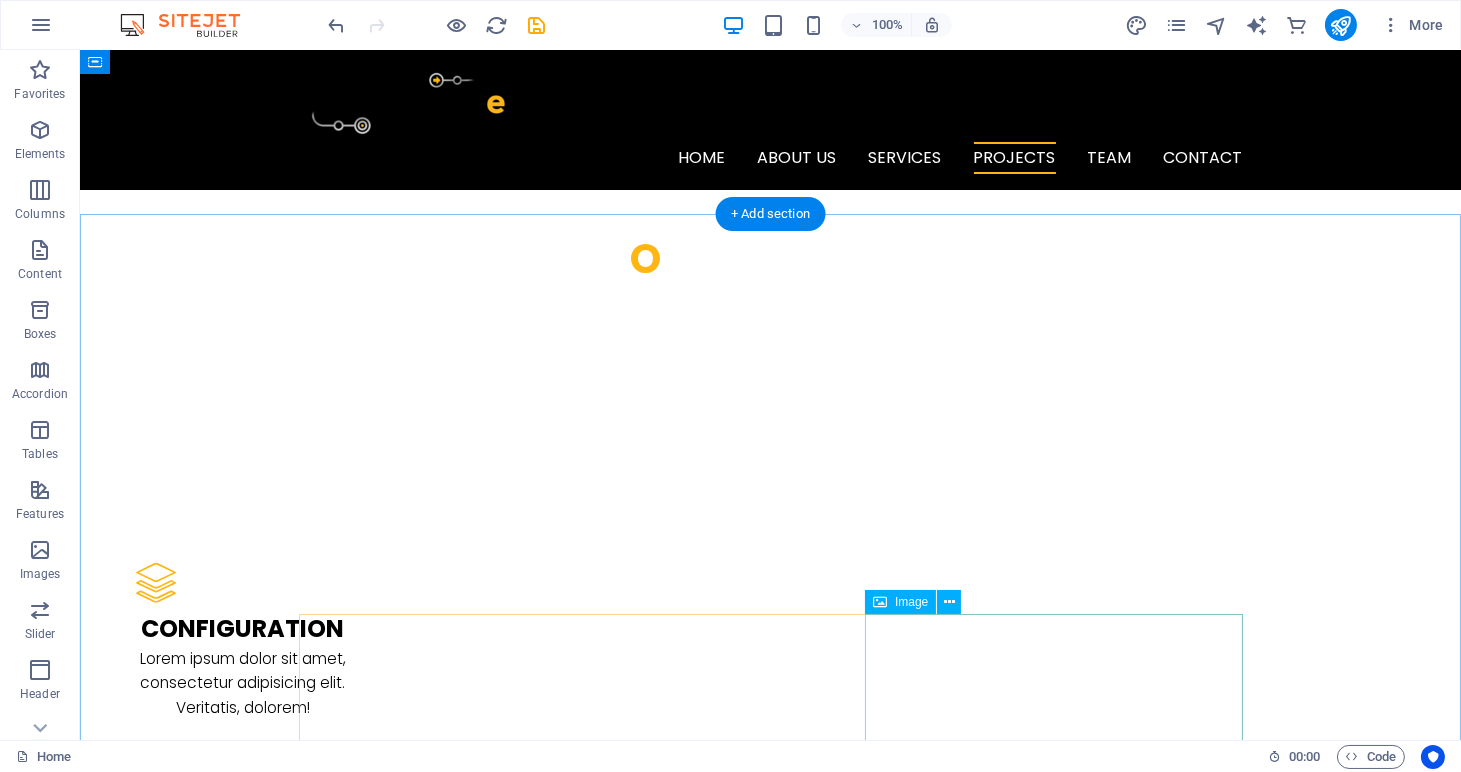scroll, scrollTop: 1936, scrollLeft: 0, axis: vertical 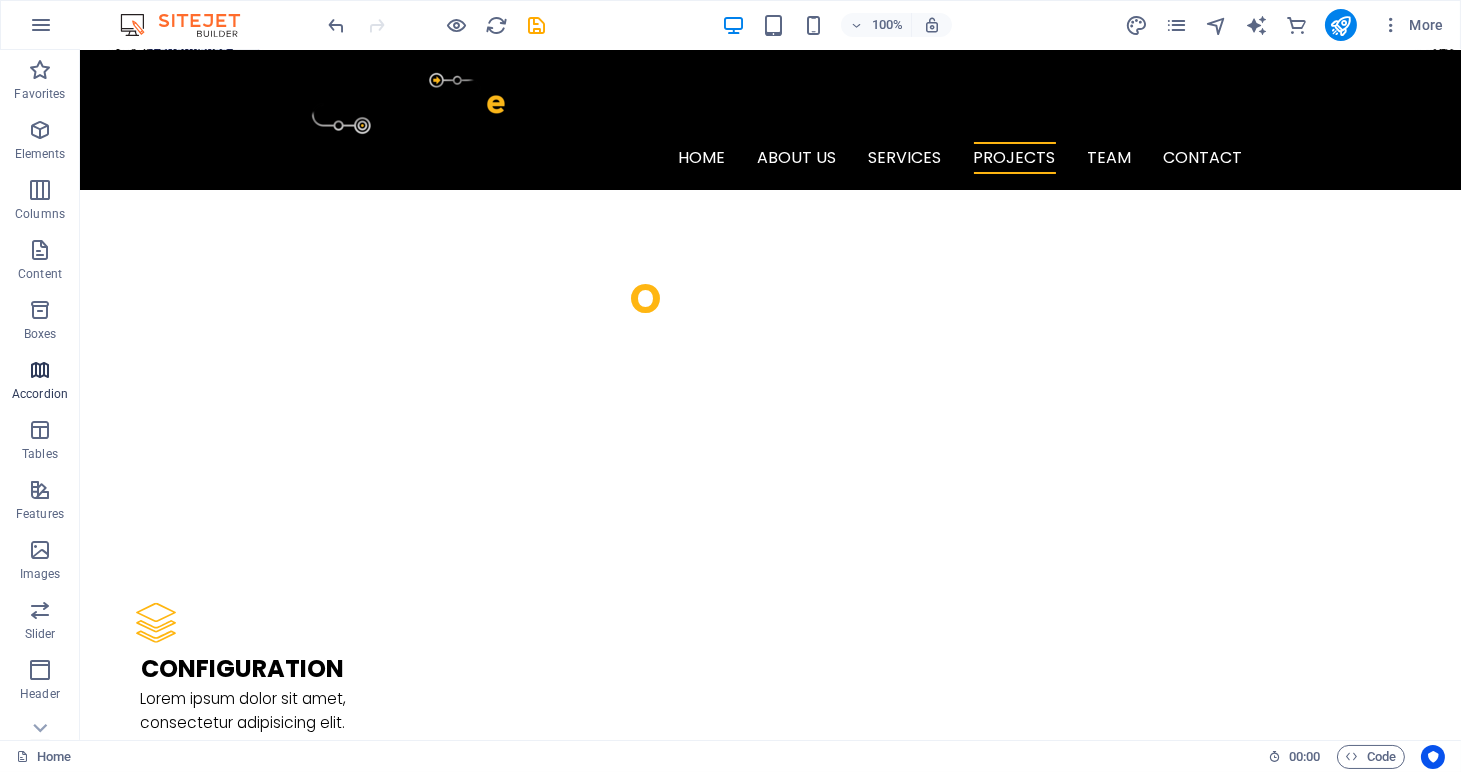 click at bounding box center (40, 370) 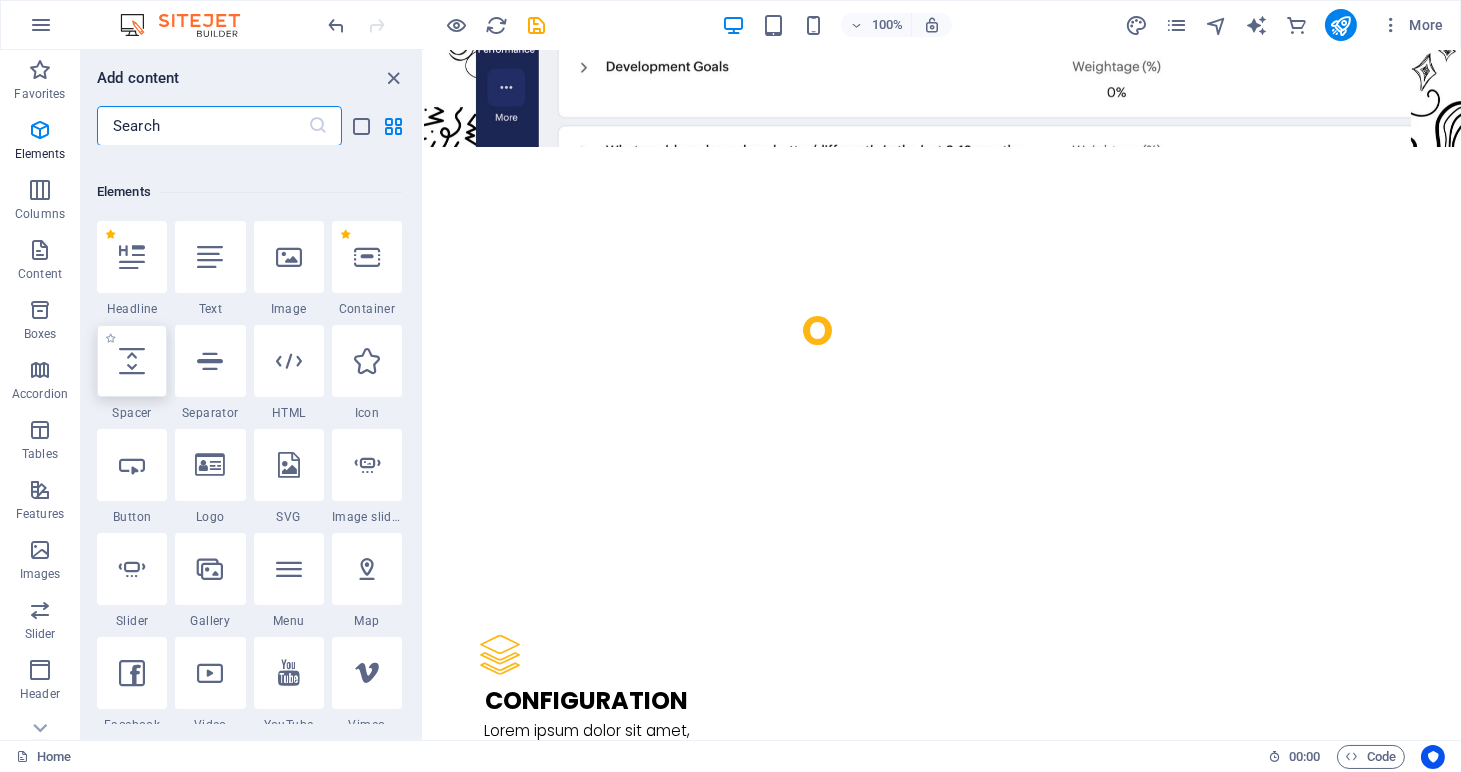 scroll, scrollTop: 282, scrollLeft: 0, axis: vertical 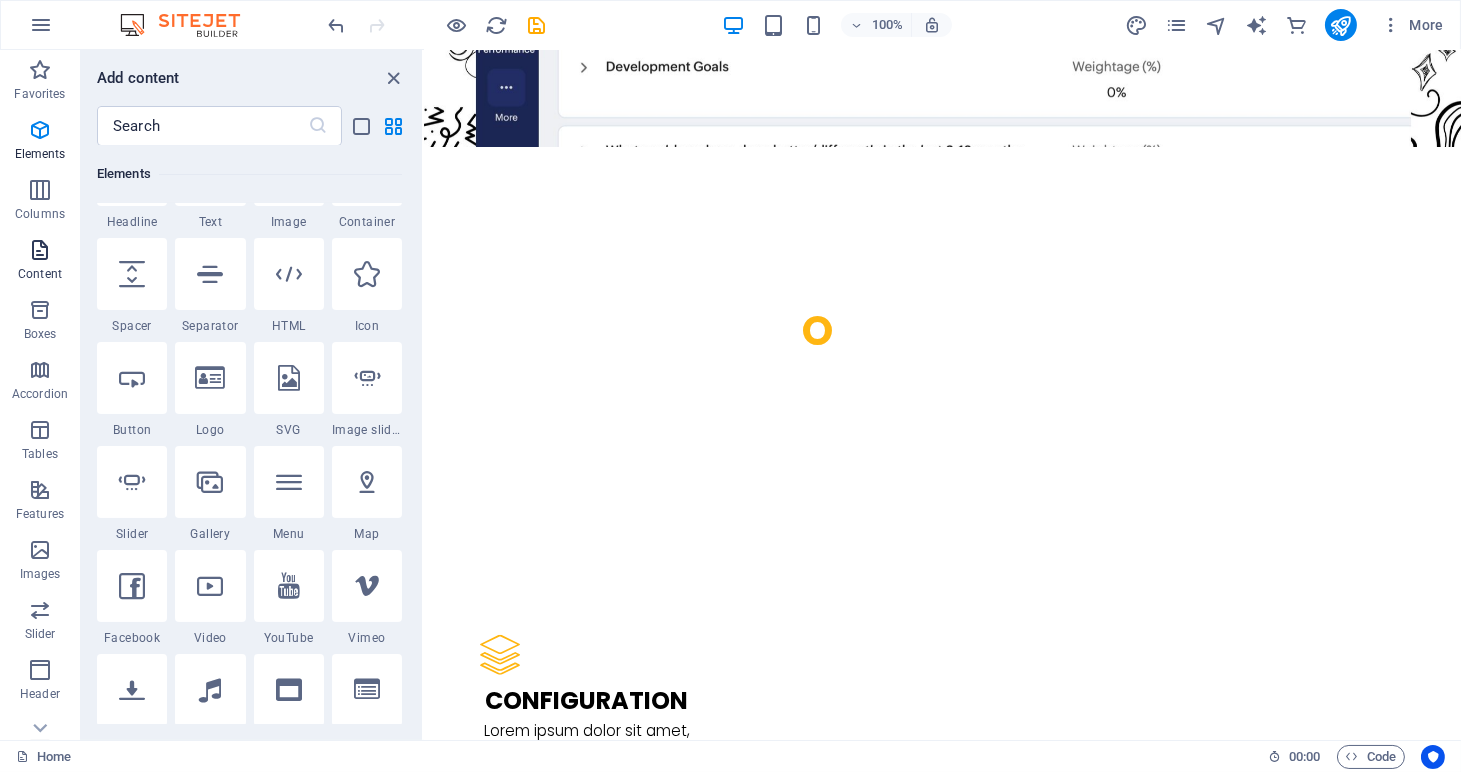 click at bounding box center [40, 250] 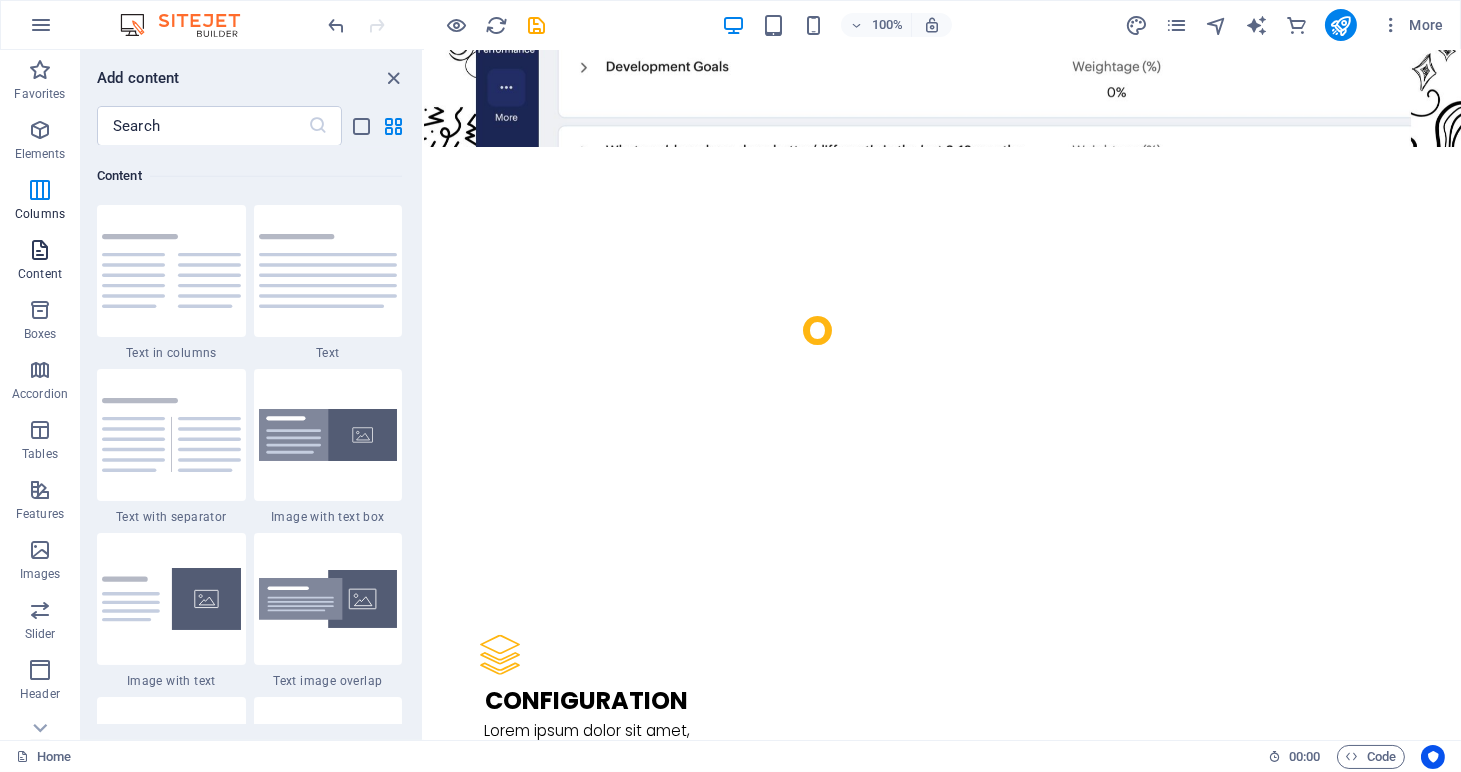 scroll, scrollTop: 3499, scrollLeft: 0, axis: vertical 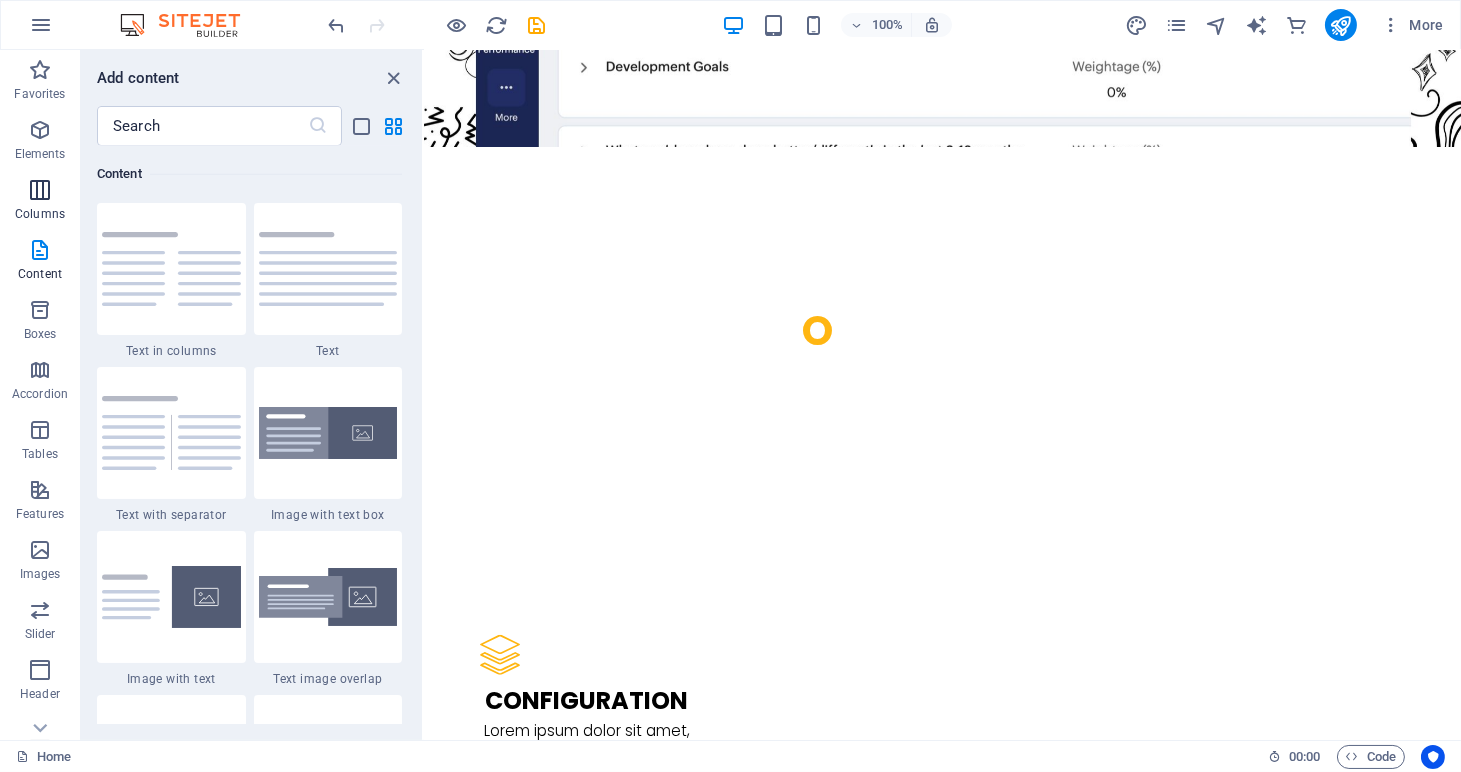 click on "Columns" at bounding box center [40, 200] 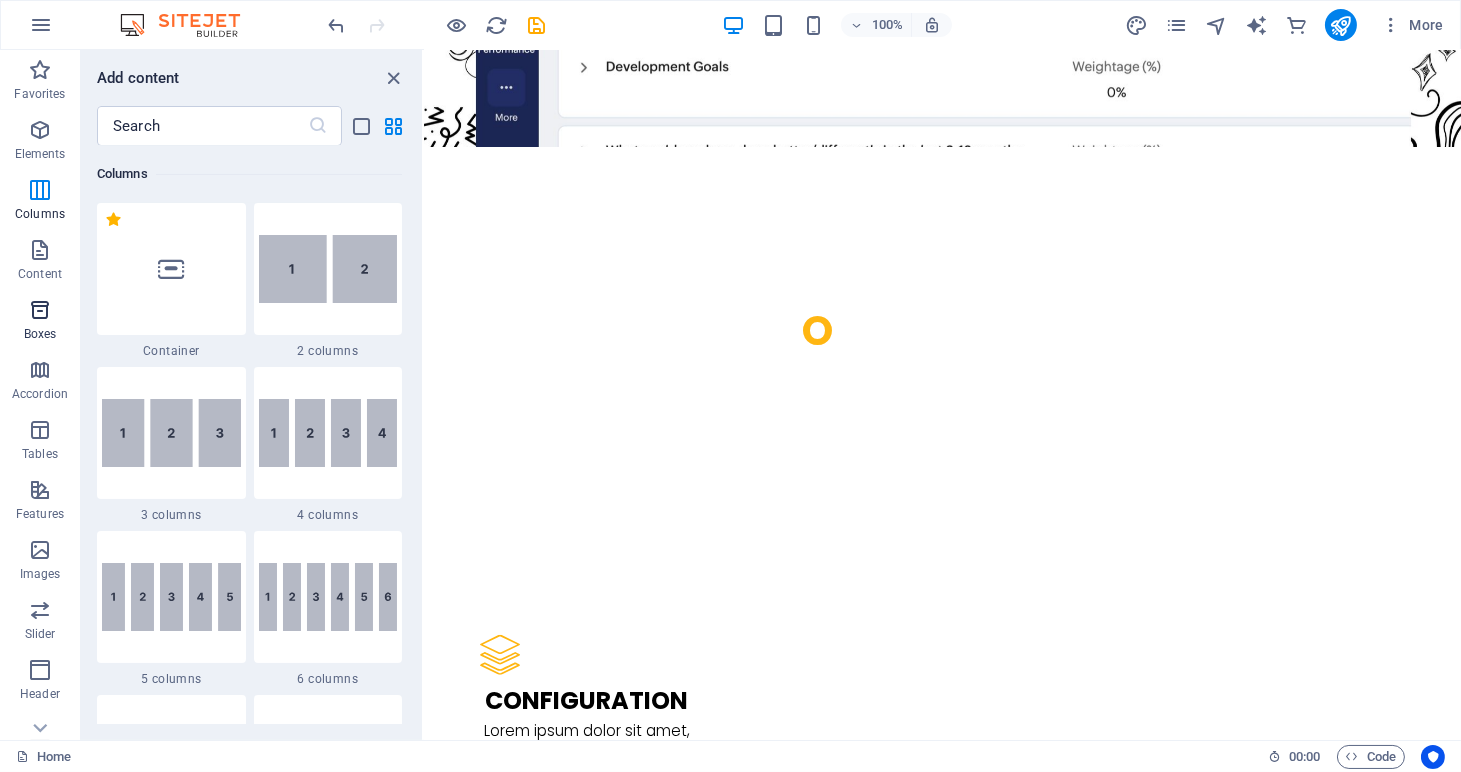 scroll, scrollTop: 990, scrollLeft: 0, axis: vertical 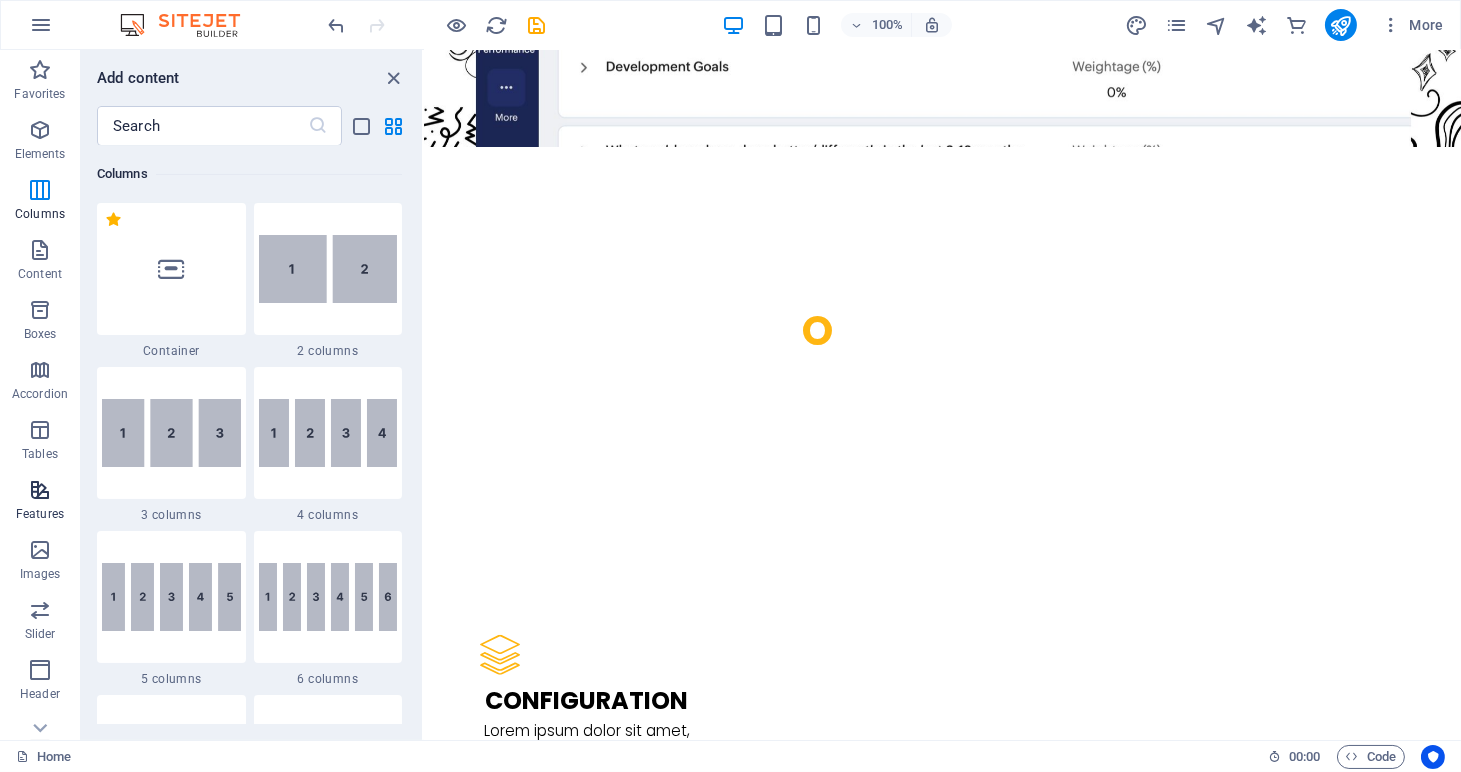 click on "Features" at bounding box center (40, 514) 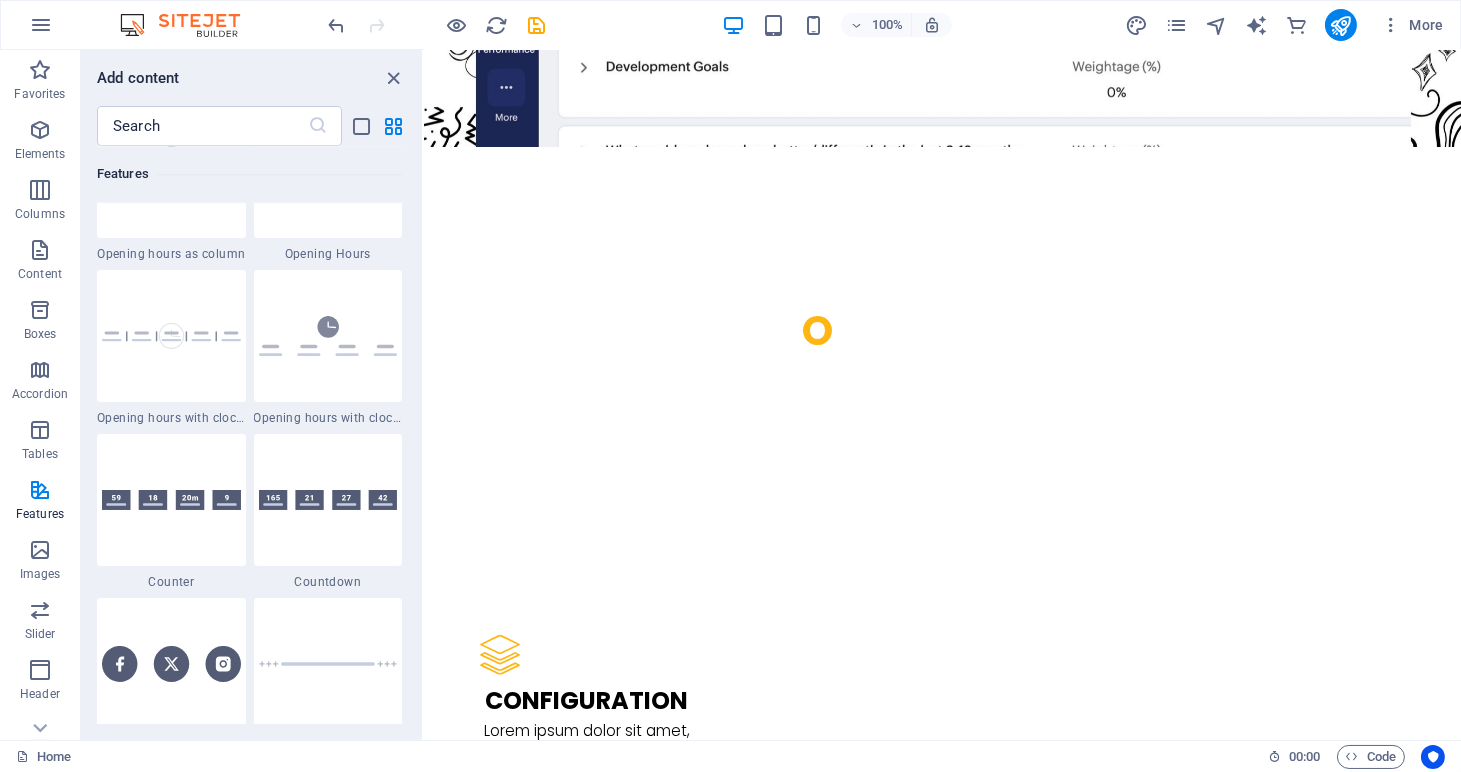 scroll, scrollTop: 8713, scrollLeft: 0, axis: vertical 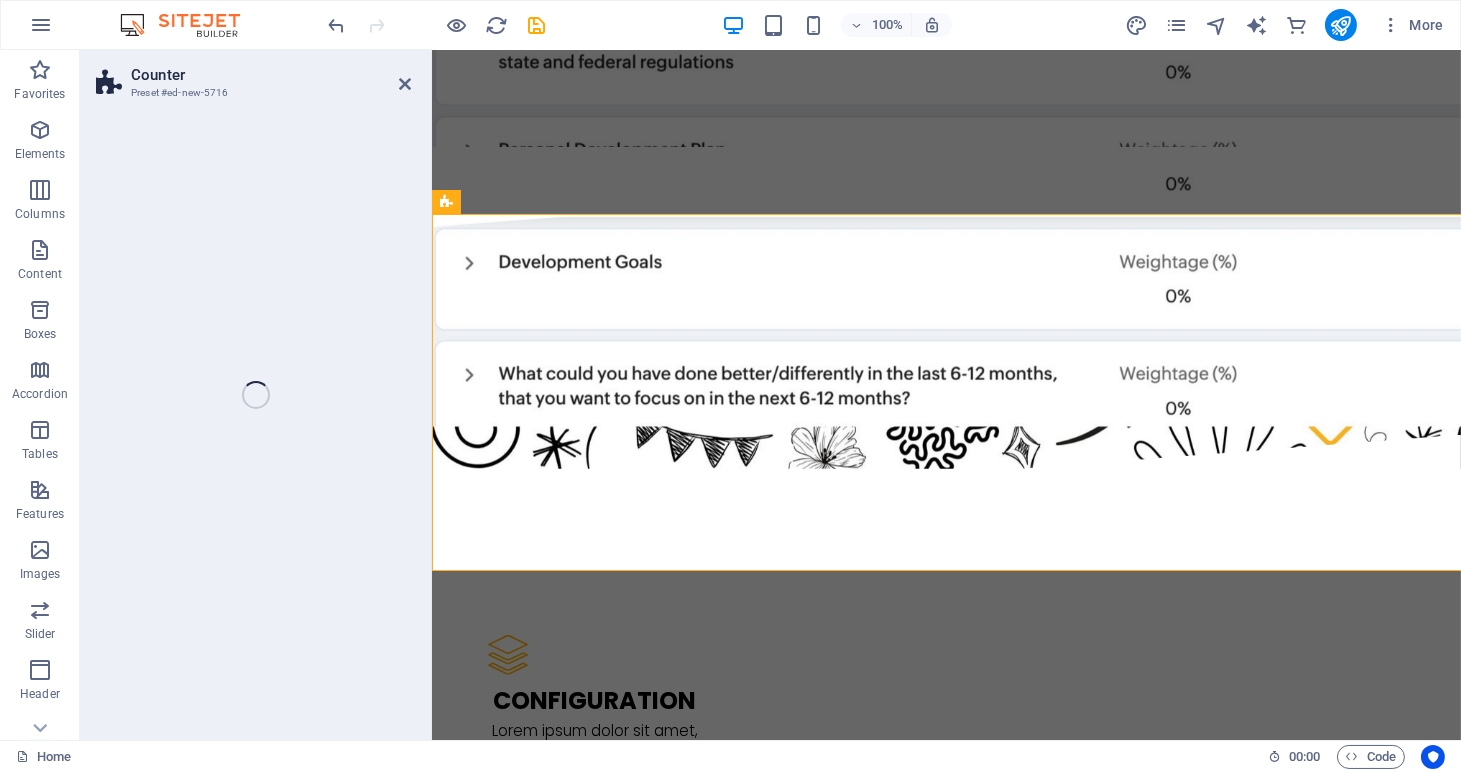 select on "rem" 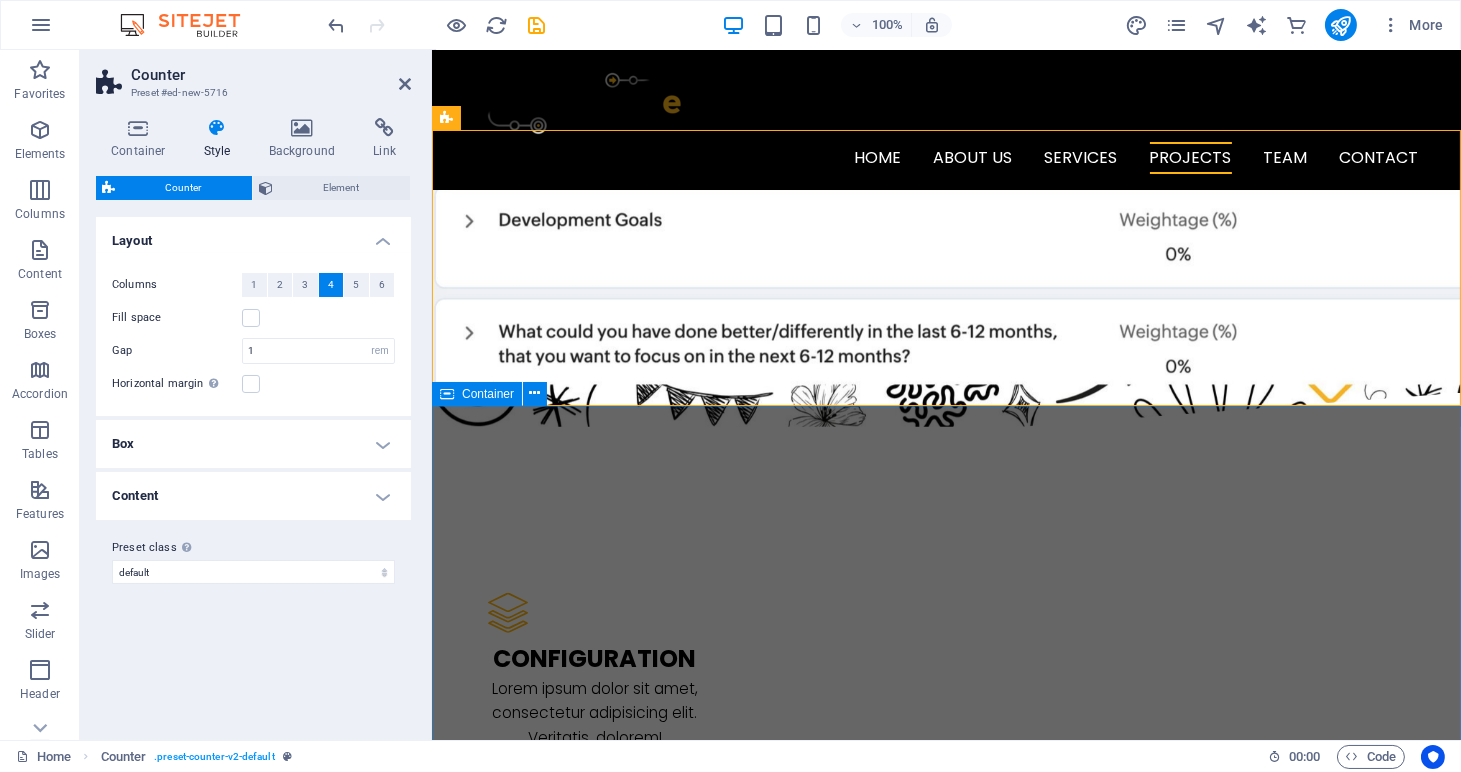 scroll, scrollTop: 1940, scrollLeft: 0, axis: vertical 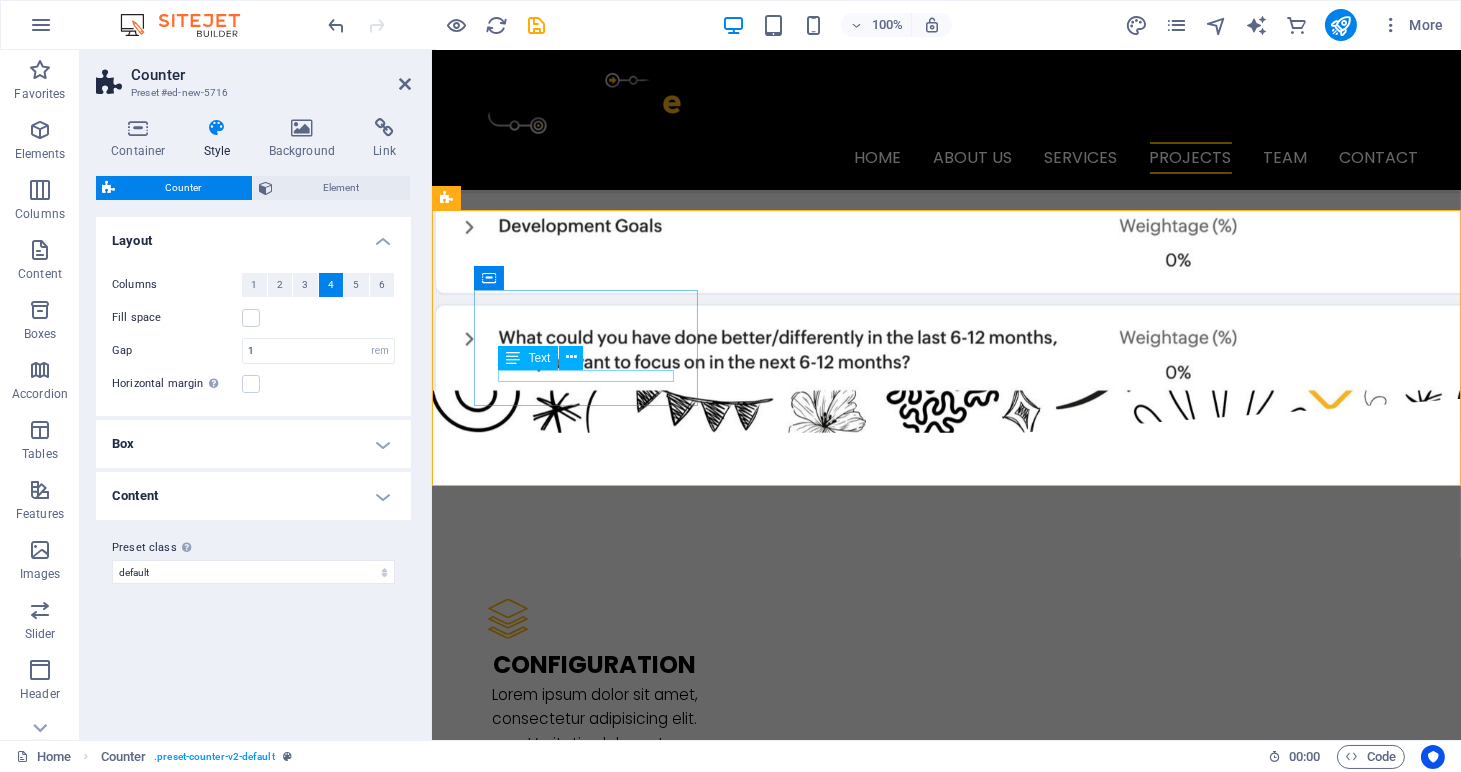 click on "Investments" at bounding box center (559, 2264) 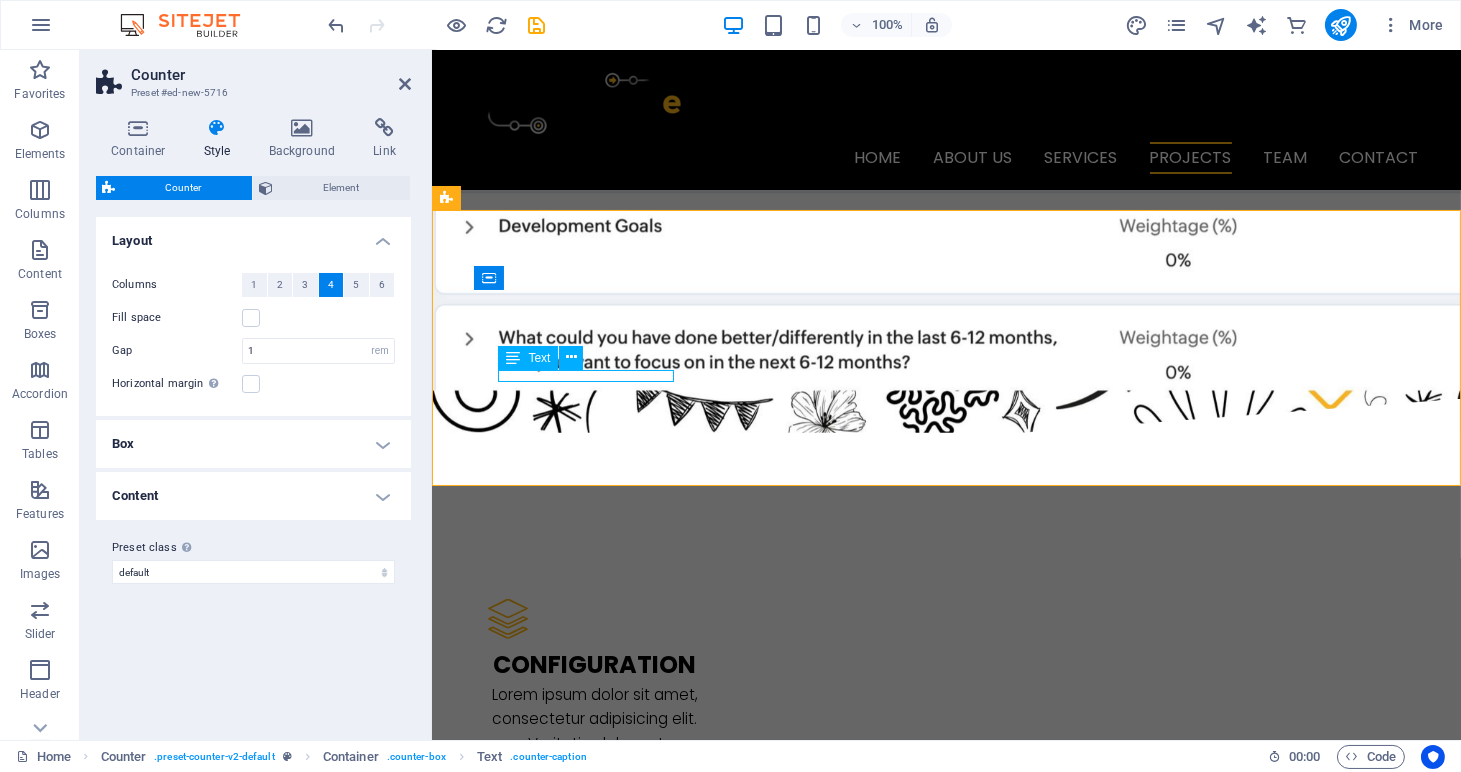 click on "Investments" at bounding box center [559, 2264] 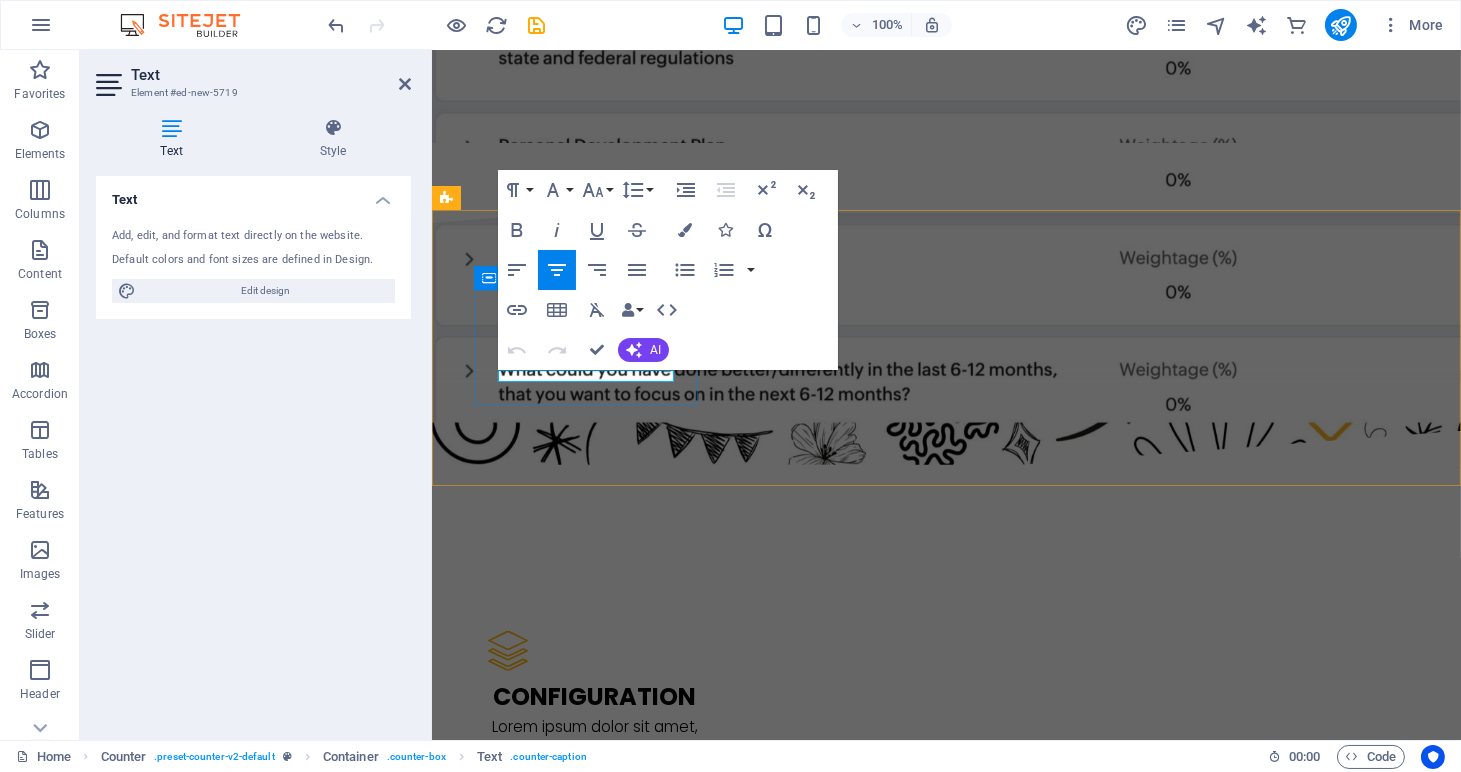 click on "Investments" at bounding box center (559, 2296) 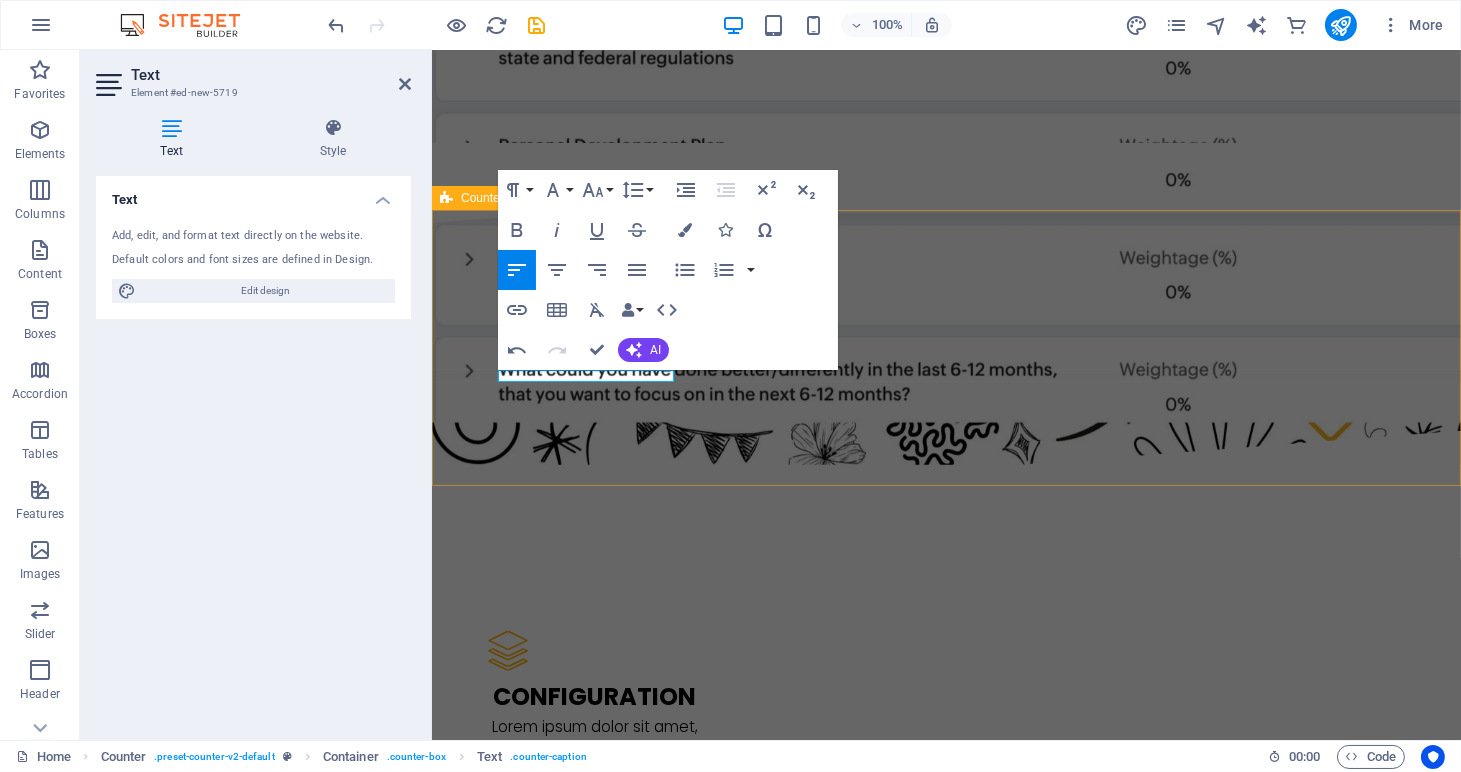 click on "59 Full implementations 18 Exits 20  M Check Size up to 9 Countries invested in" at bounding box center [945, 2454] 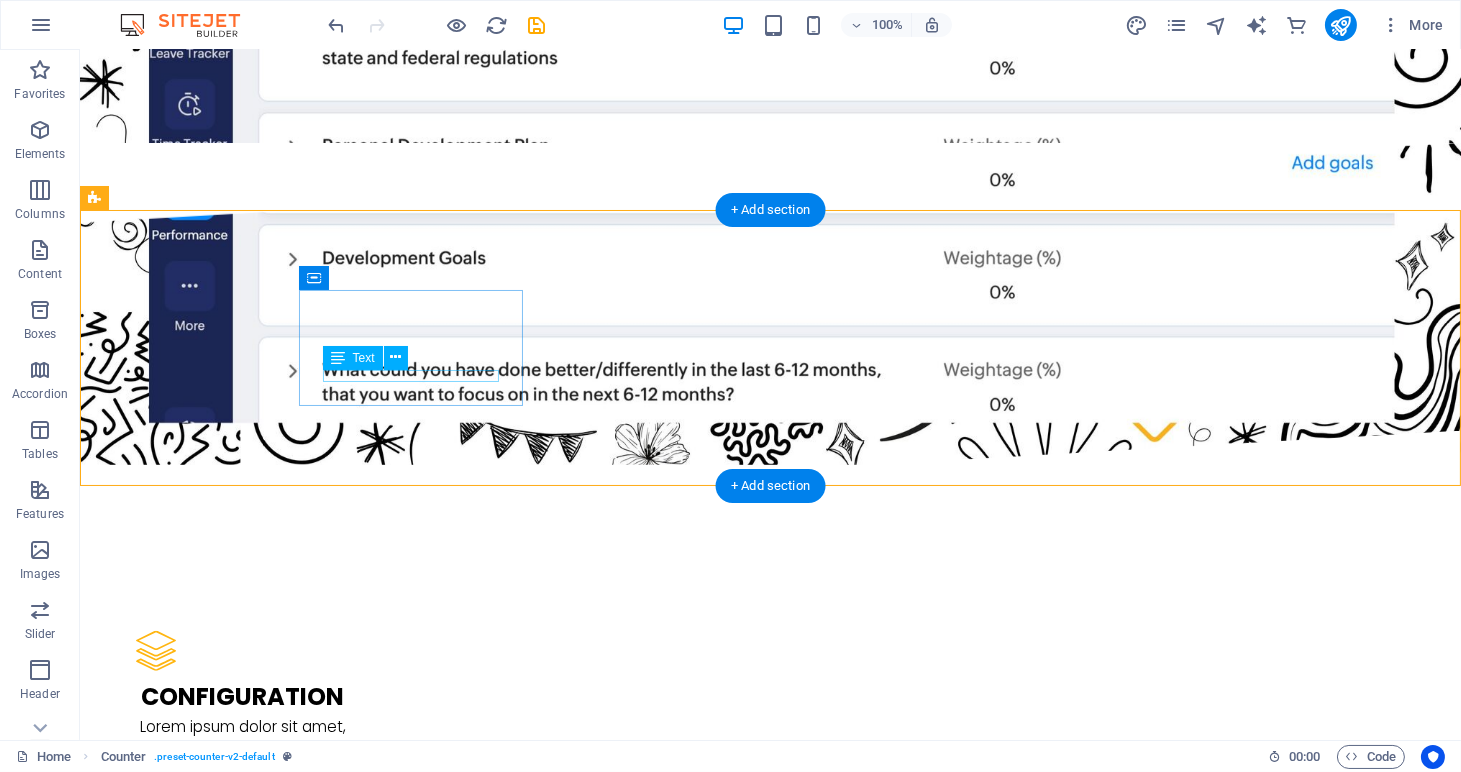 click on "Full implementations" at bounding box center [208, 2296] 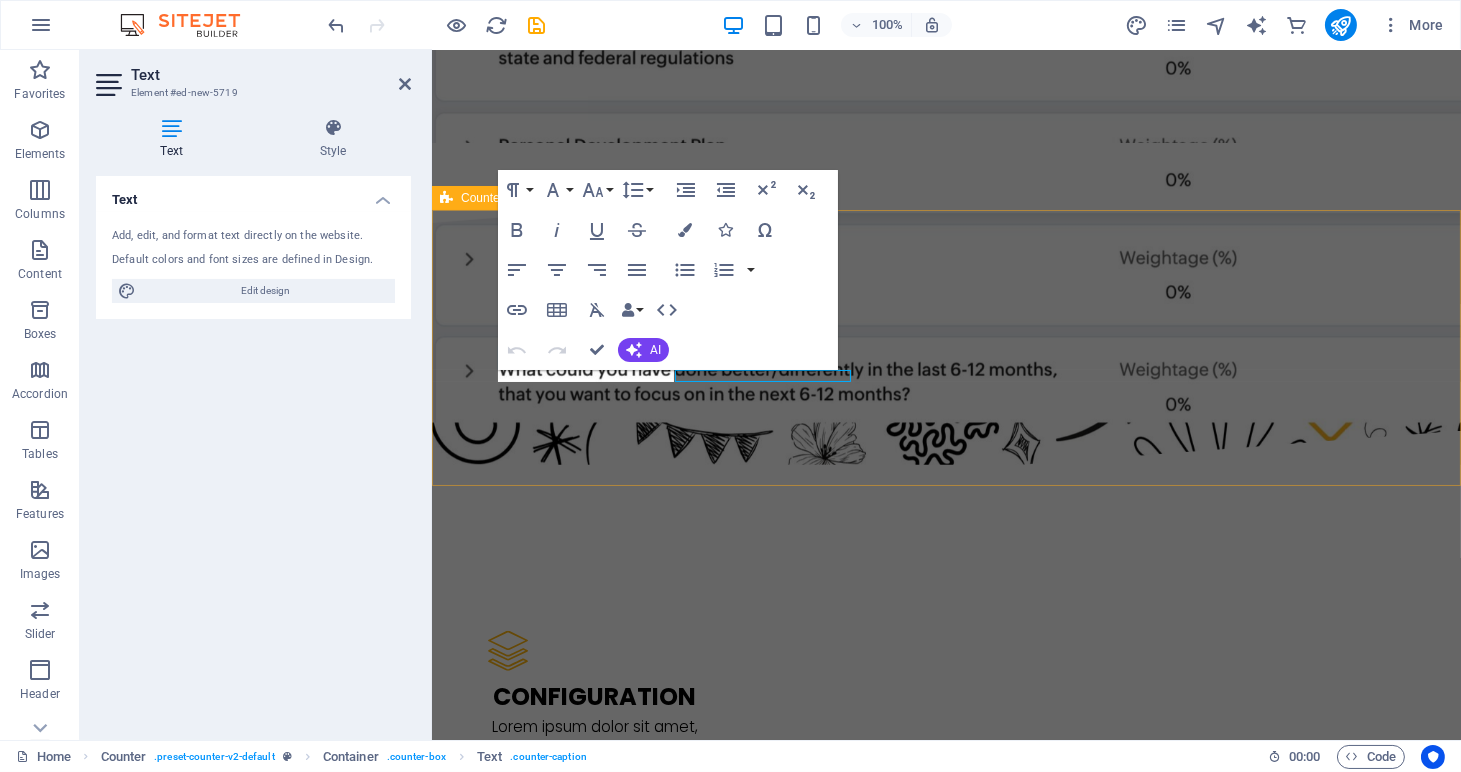 click on "59 Full implementations 18 Exits 20  M Check Size up to 9 Countries invested in" at bounding box center (945, 2454) 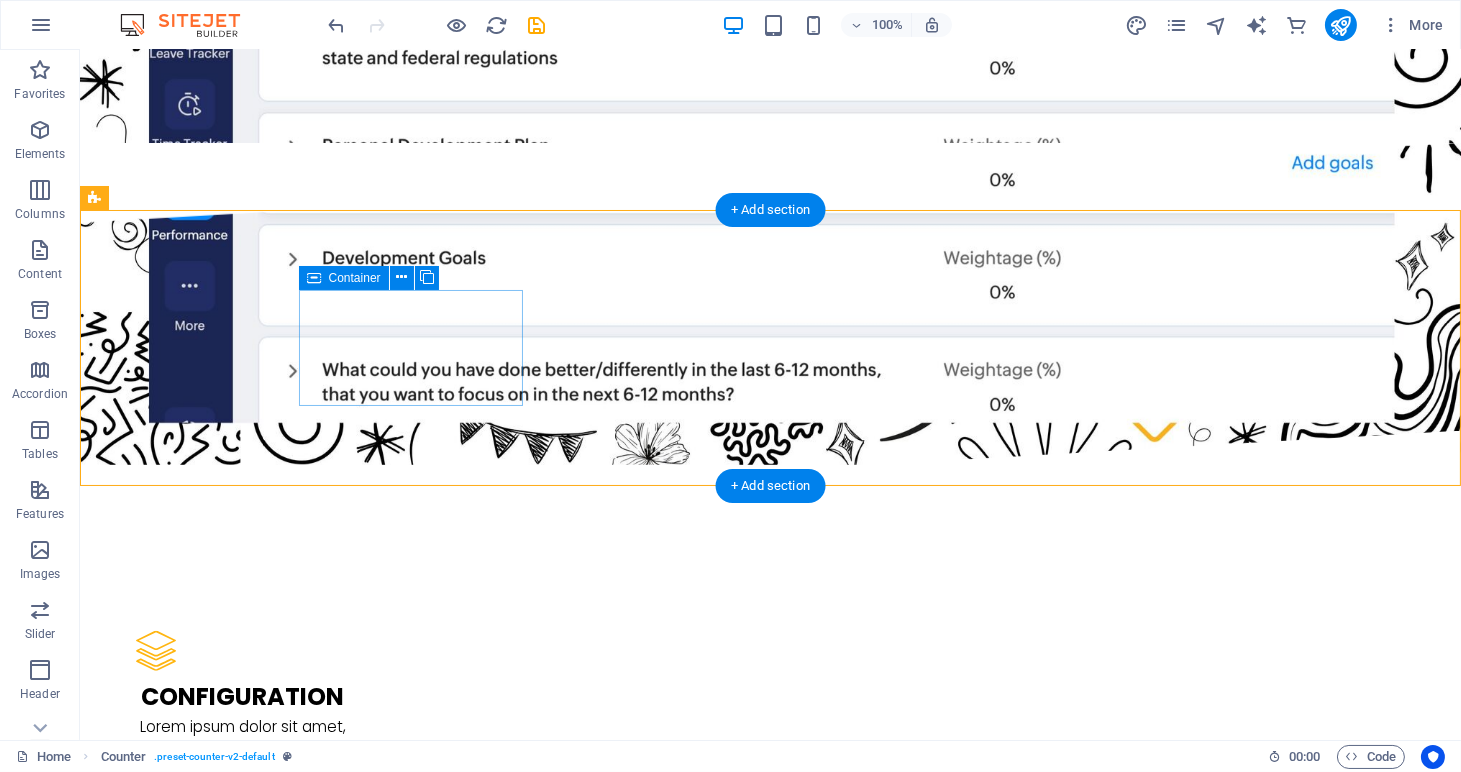 click on "59 Full implementations" at bounding box center (208, 2268) 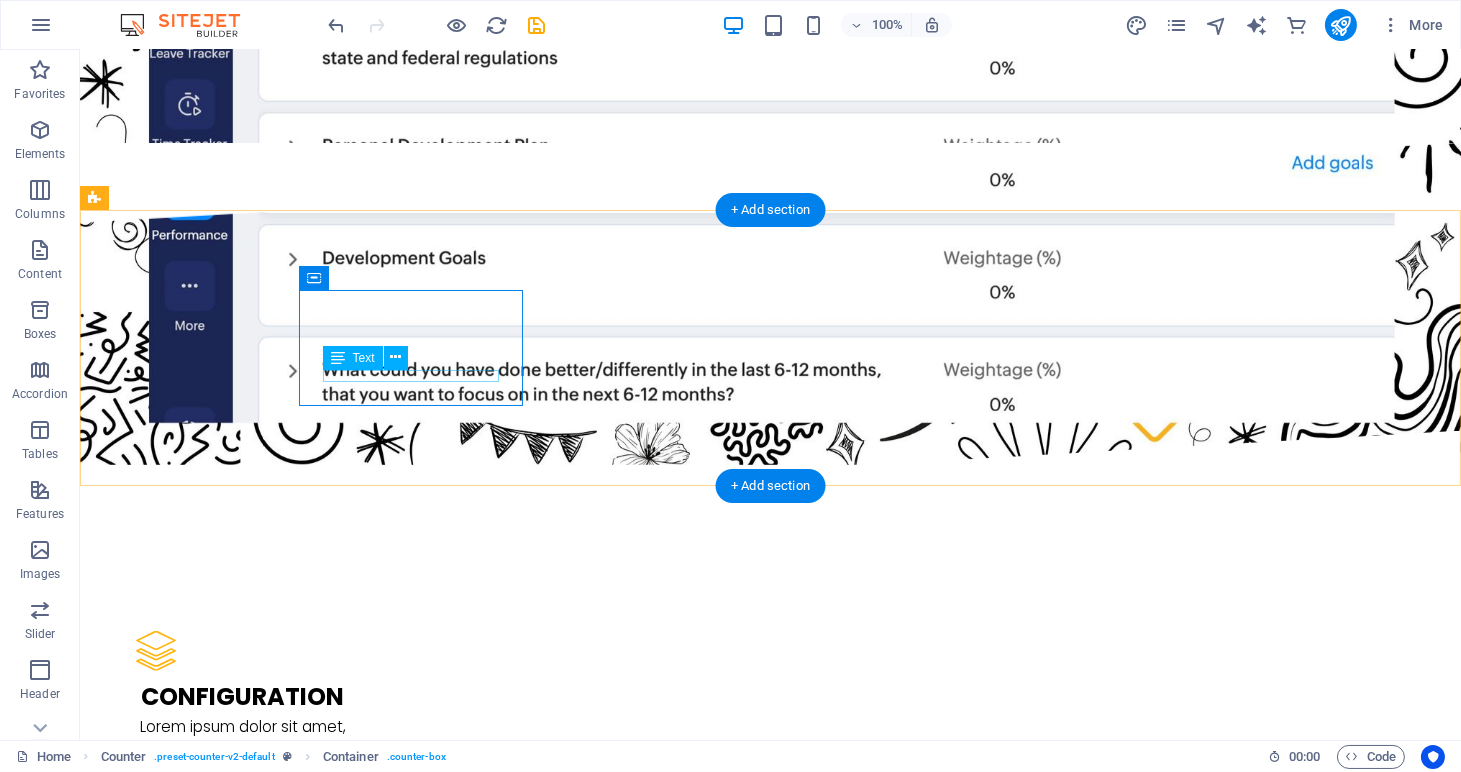 click on "Full implementations" at bounding box center (208, 2296) 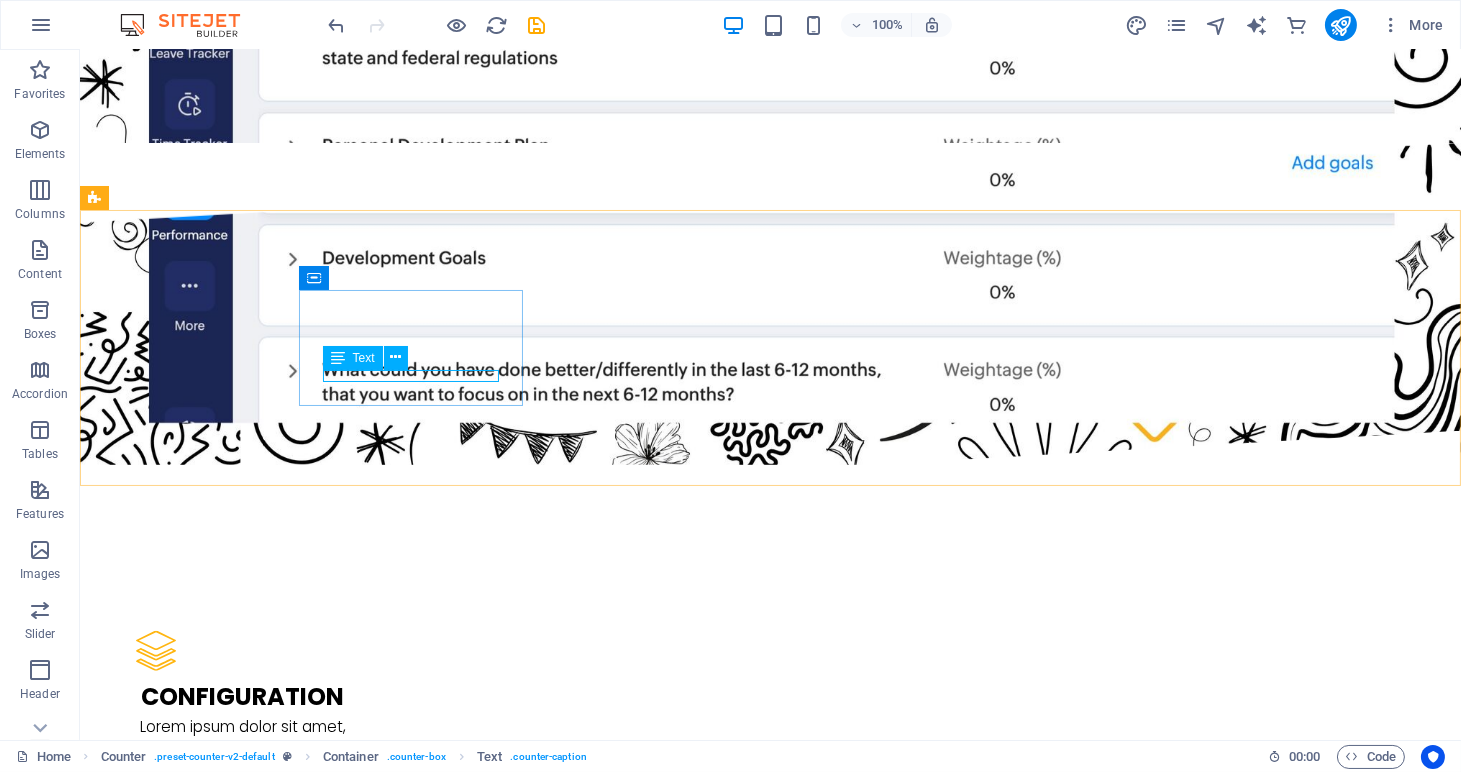 click on "Text" at bounding box center (353, 358) 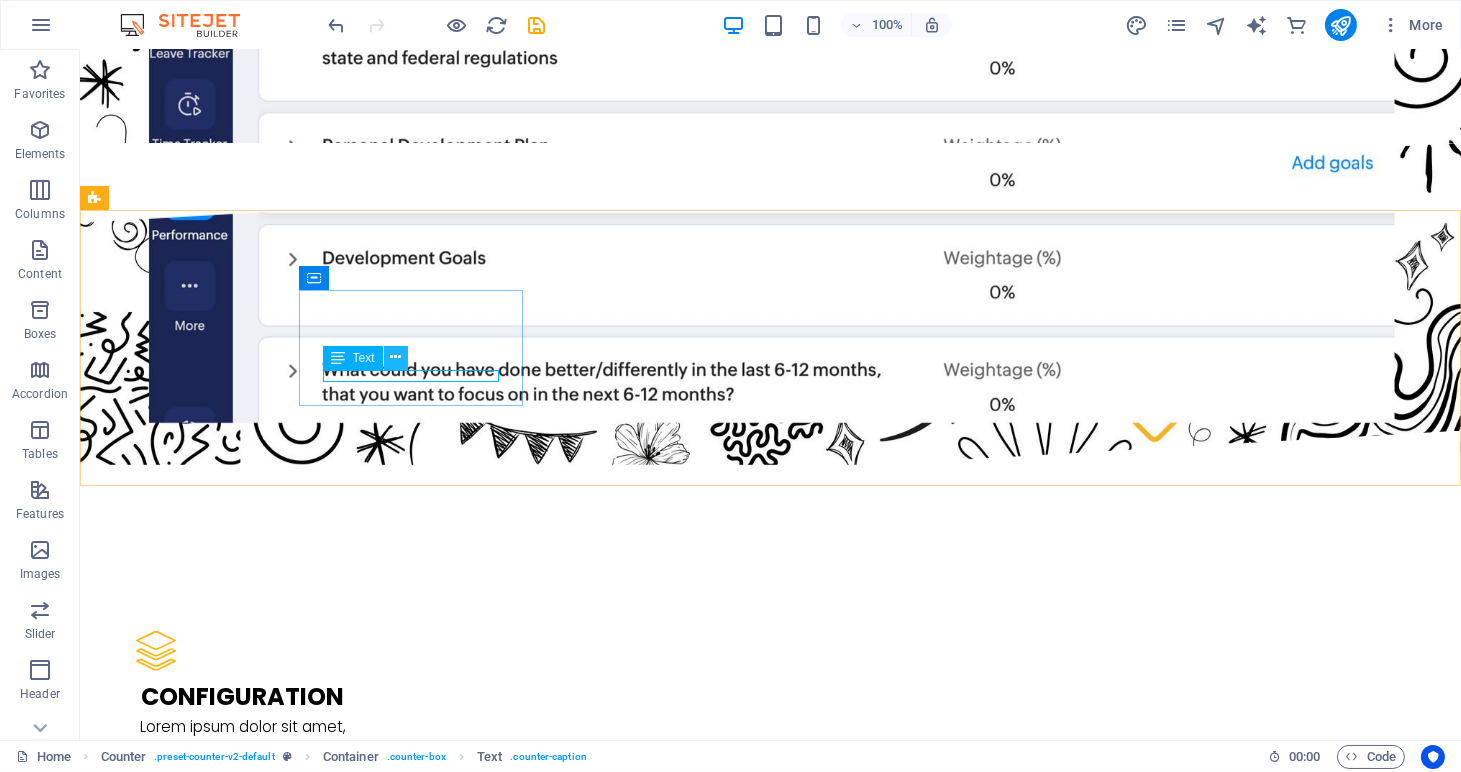 click at bounding box center [395, 357] 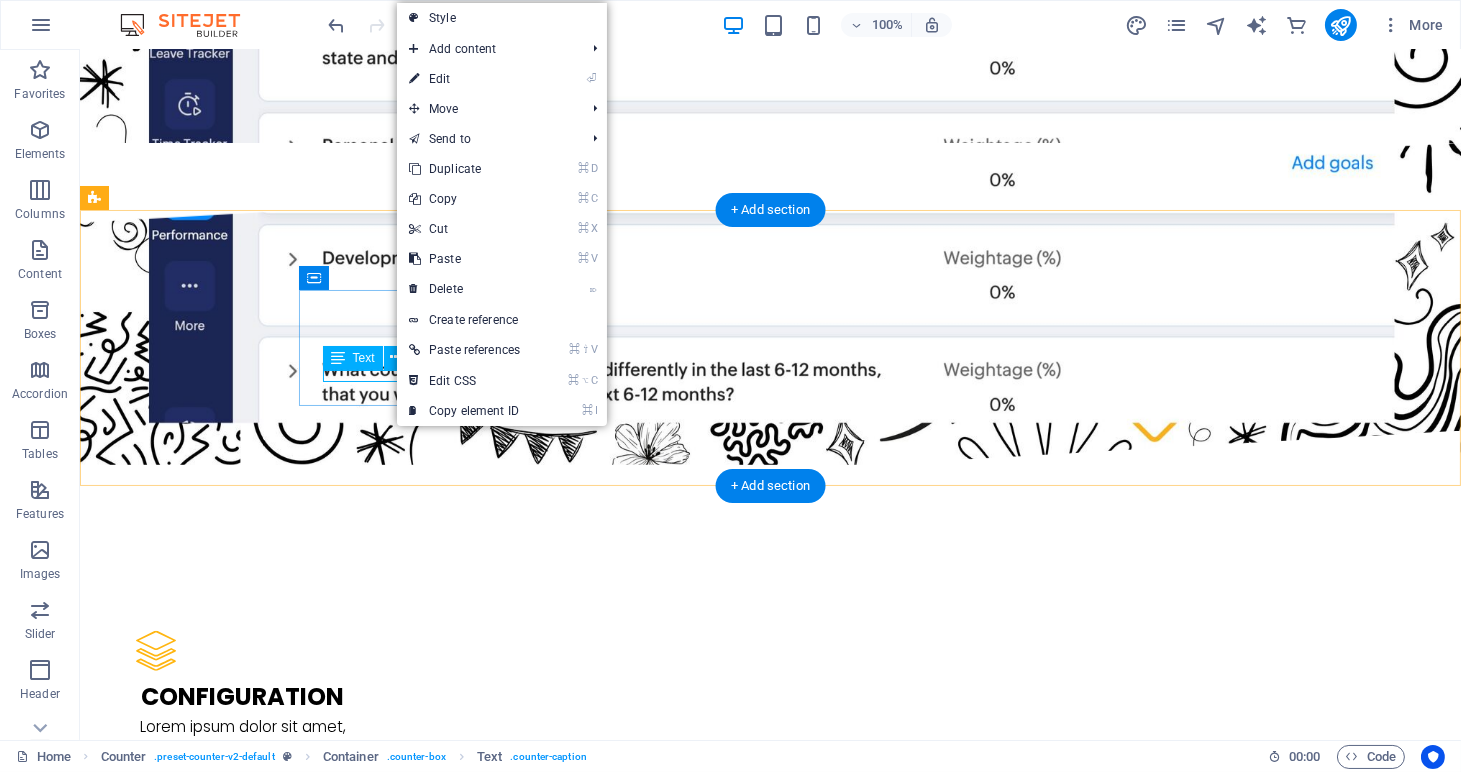 click on "Full implementations" at bounding box center [208, 2296] 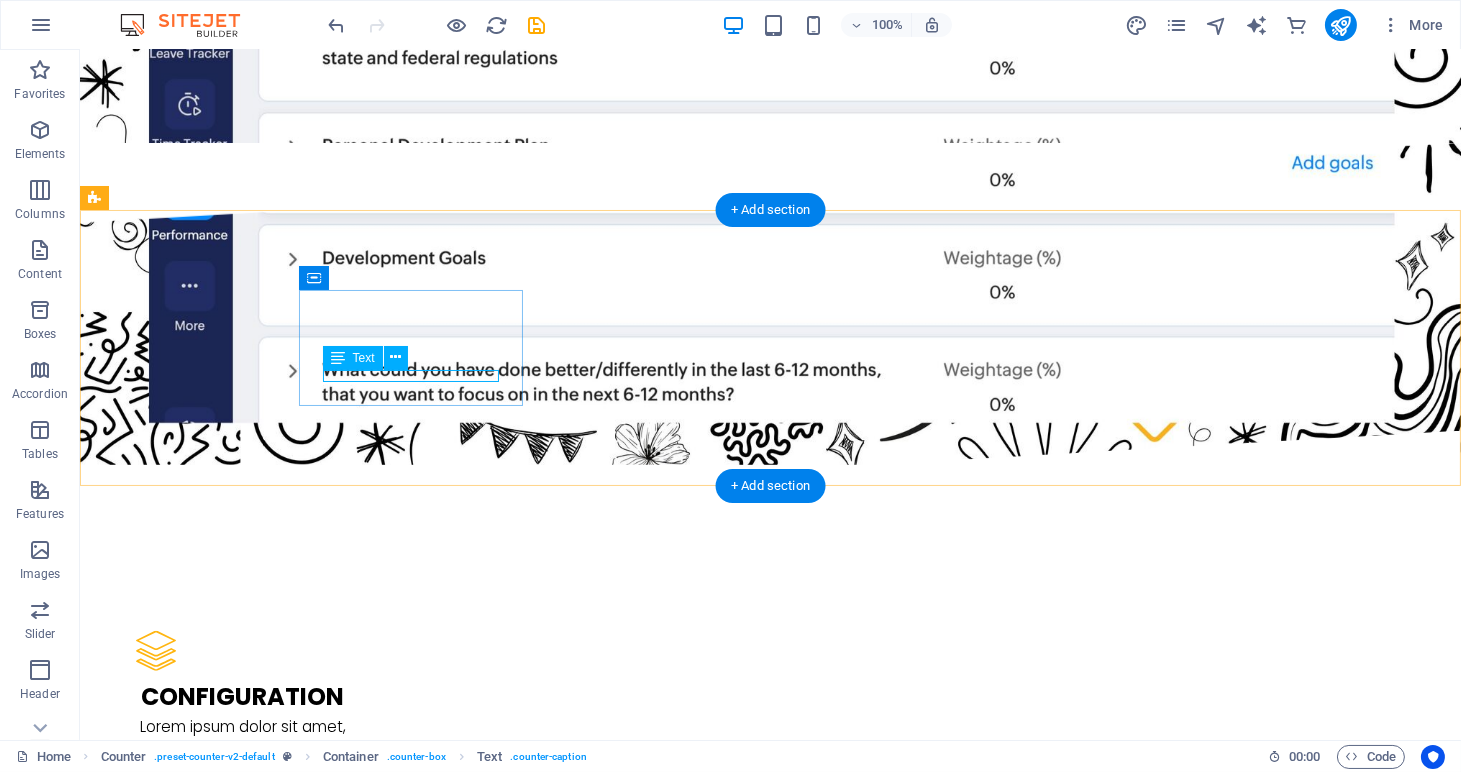 click on "Full implementations" at bounding box center (208, 2296) 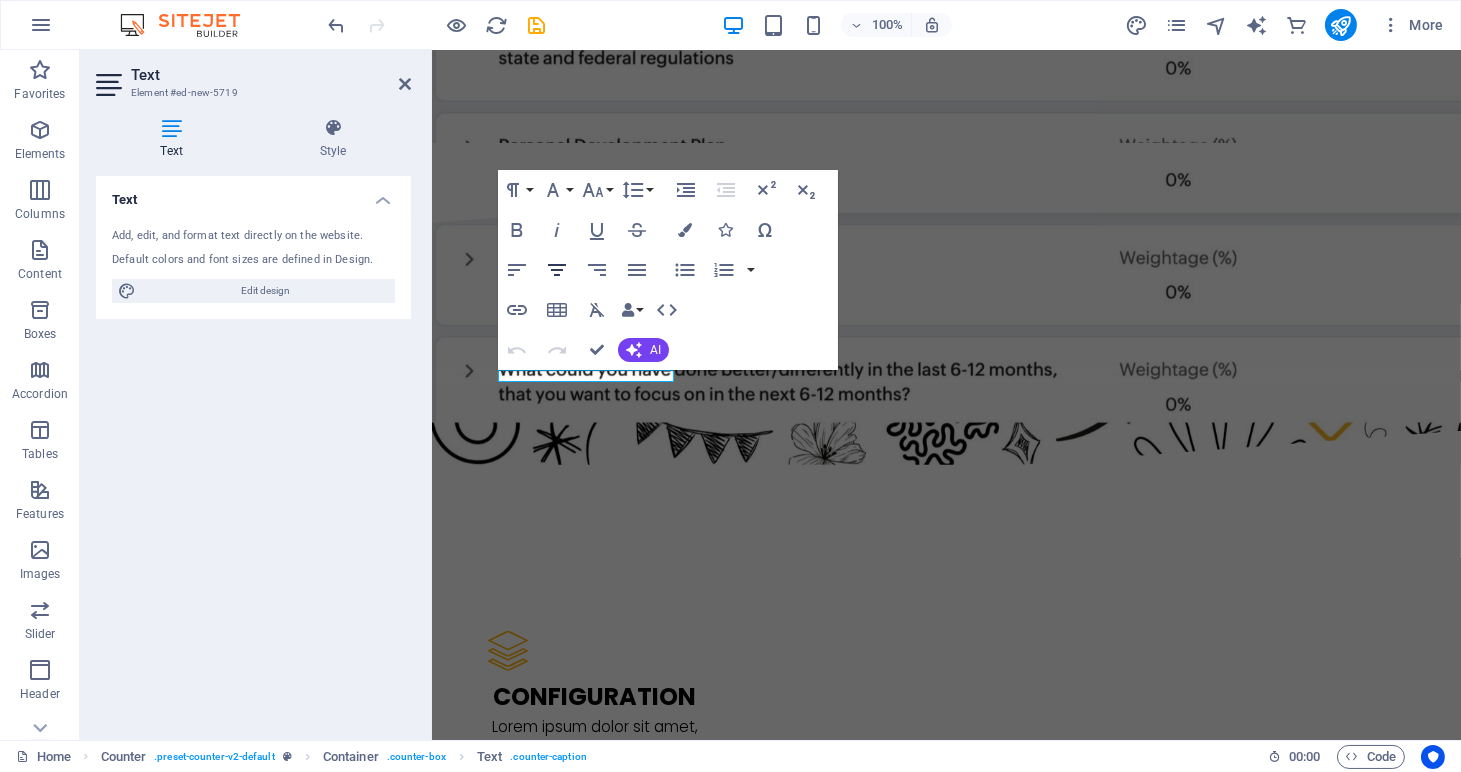 click 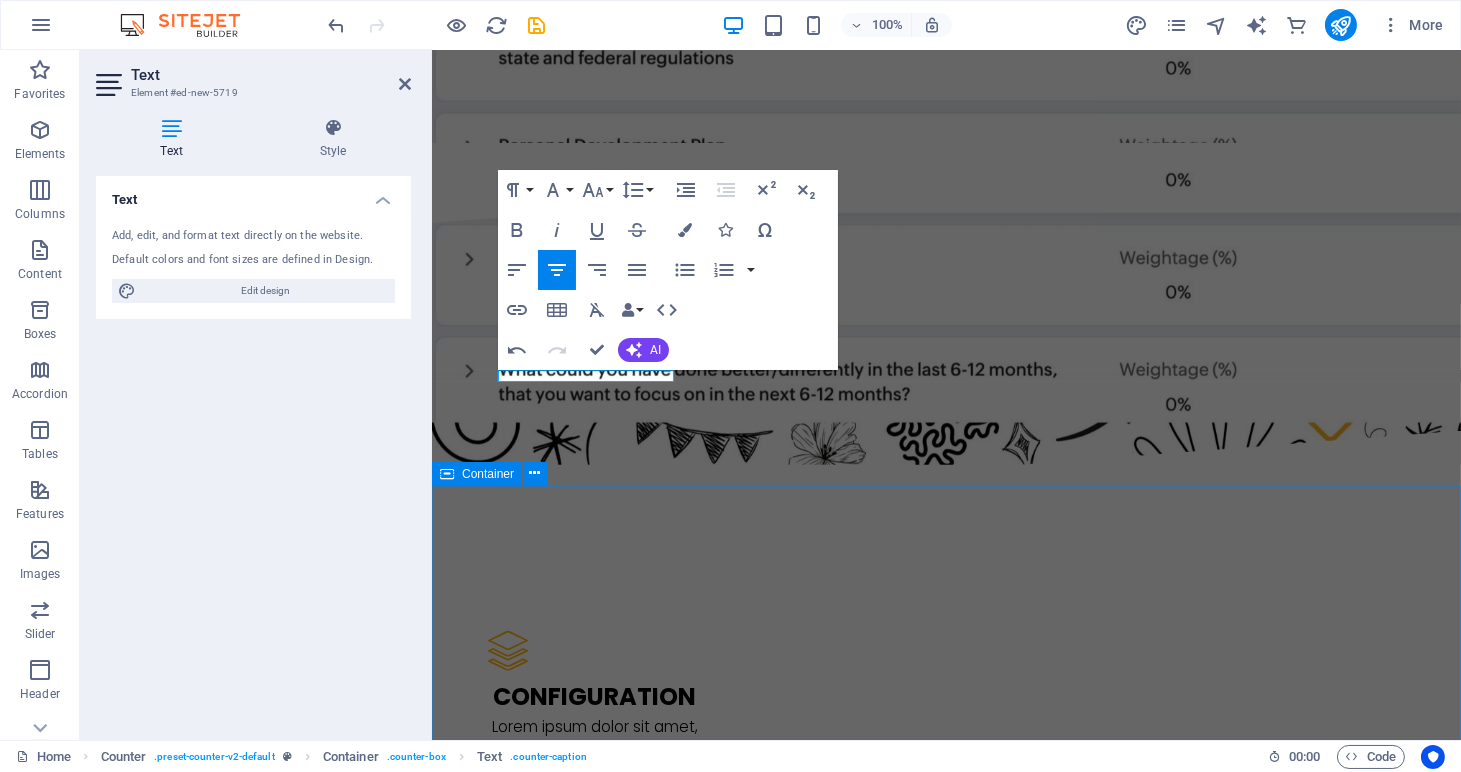 click on "59 Full implementations 18 Exits 20  M Check Size up to 9 Countries invested in" at bounding box center [945, 2454] 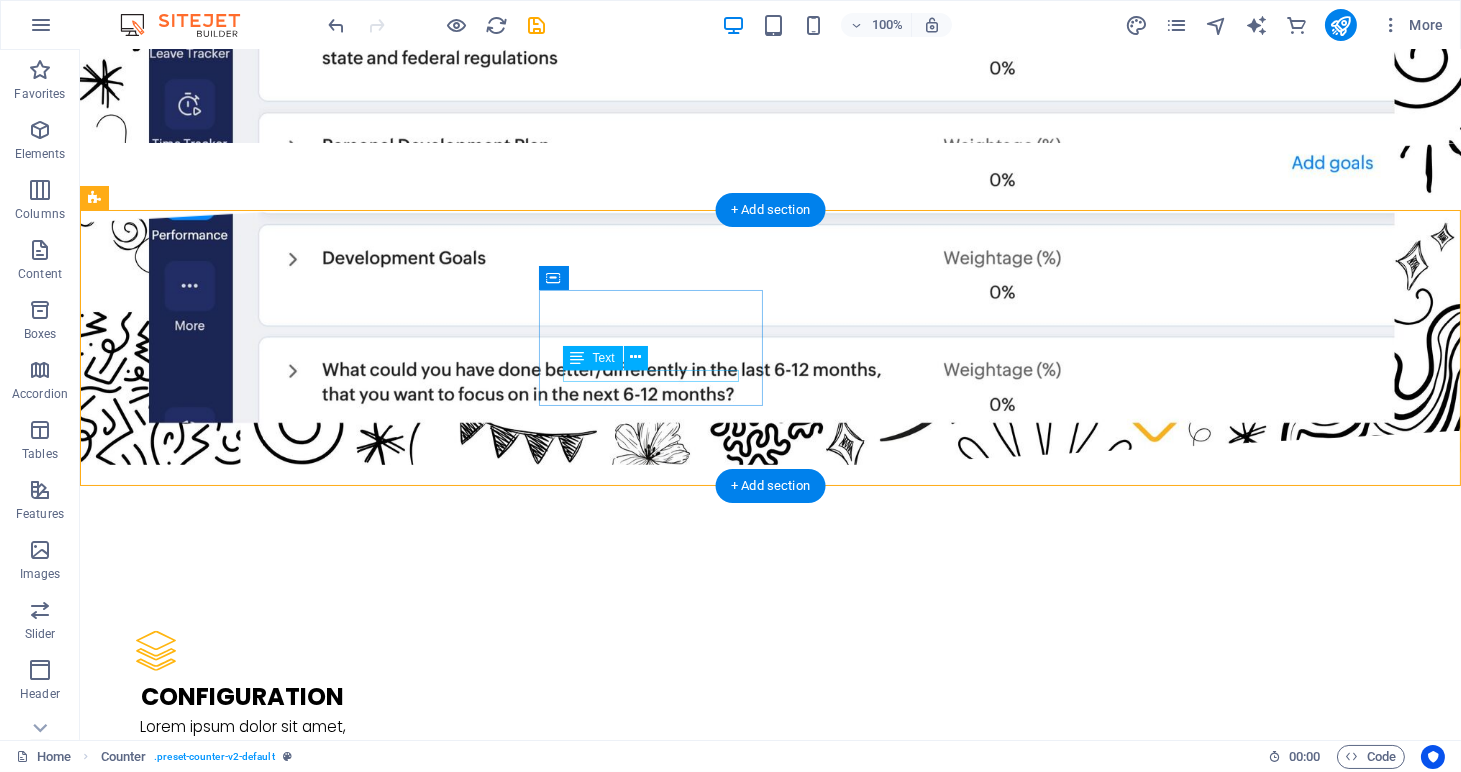 click on "Exits" at bounding box center [208, 2420] 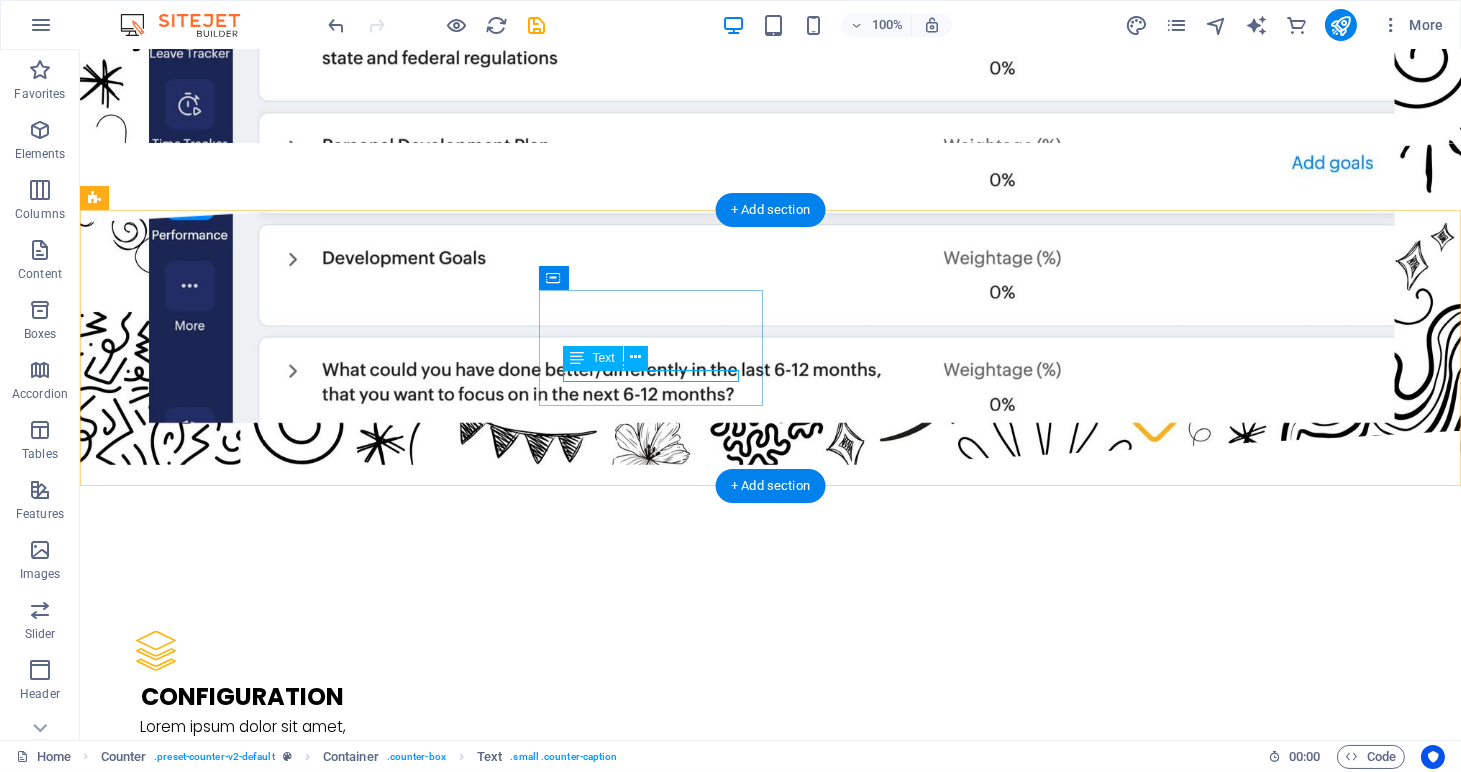 click on "Exits" at bounding box center [208, 2420] 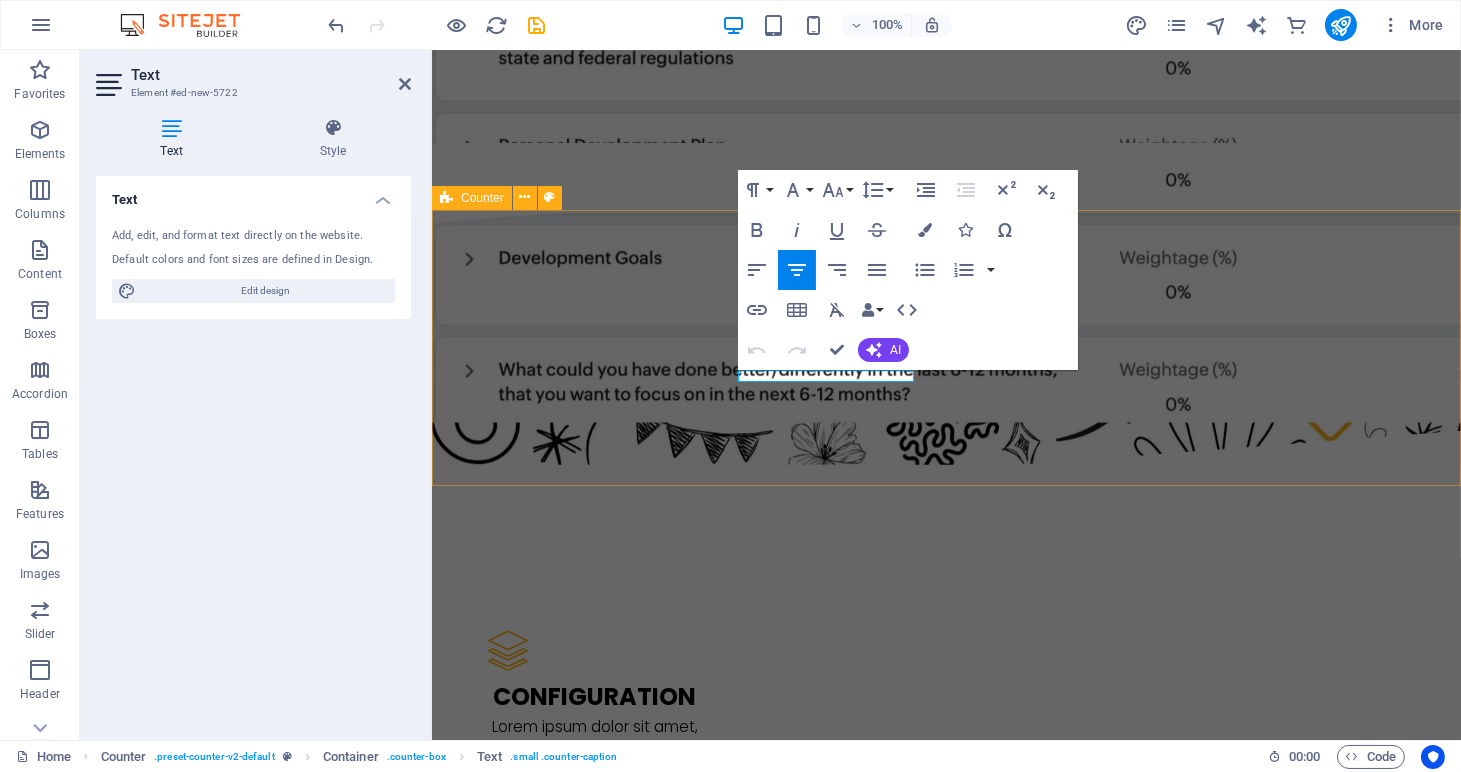 click on "59 Full implementations 18 Exits 20  M Check Size up to 9 Countries invested in" at bounding box center [945, 2454] 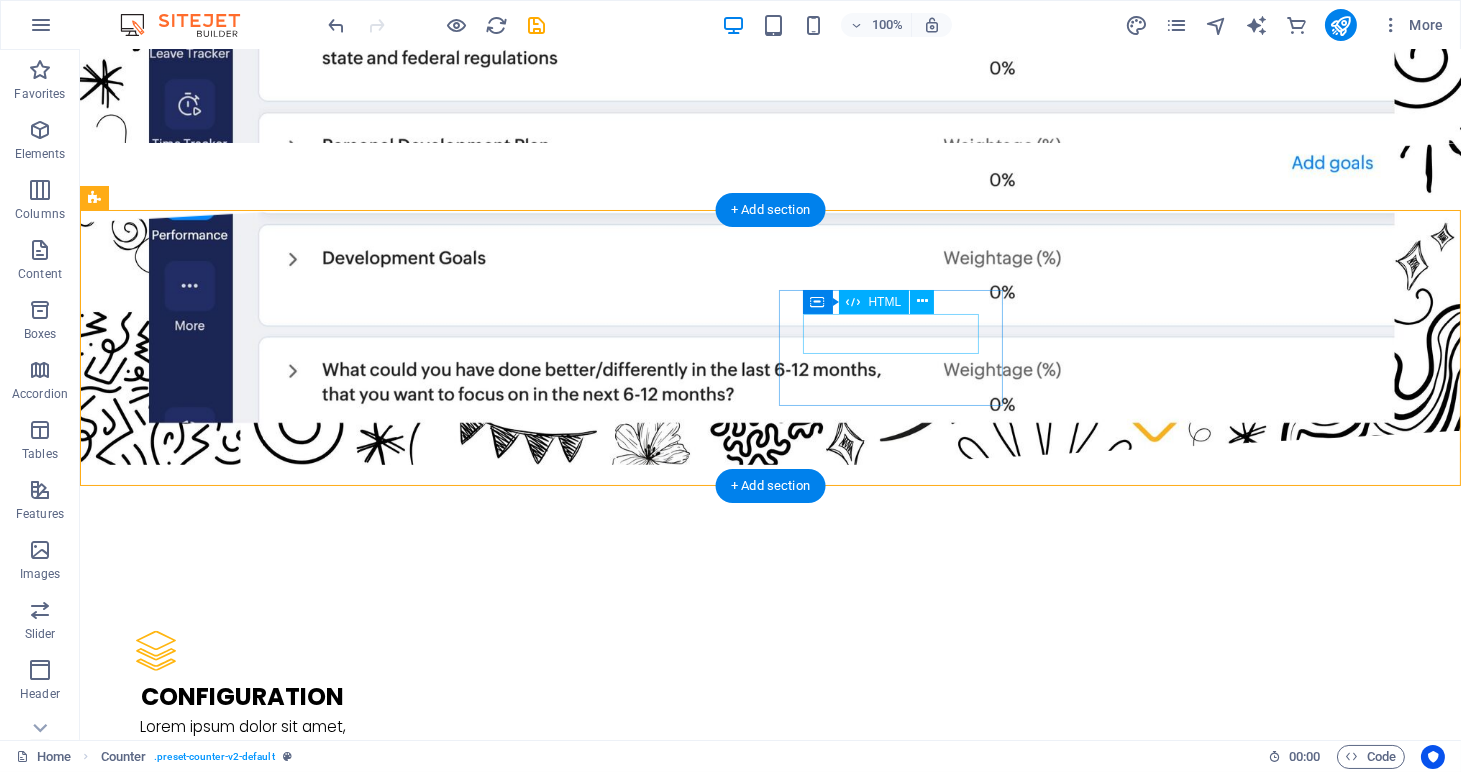 click on "20  M" at bounding box center [208, 2502] 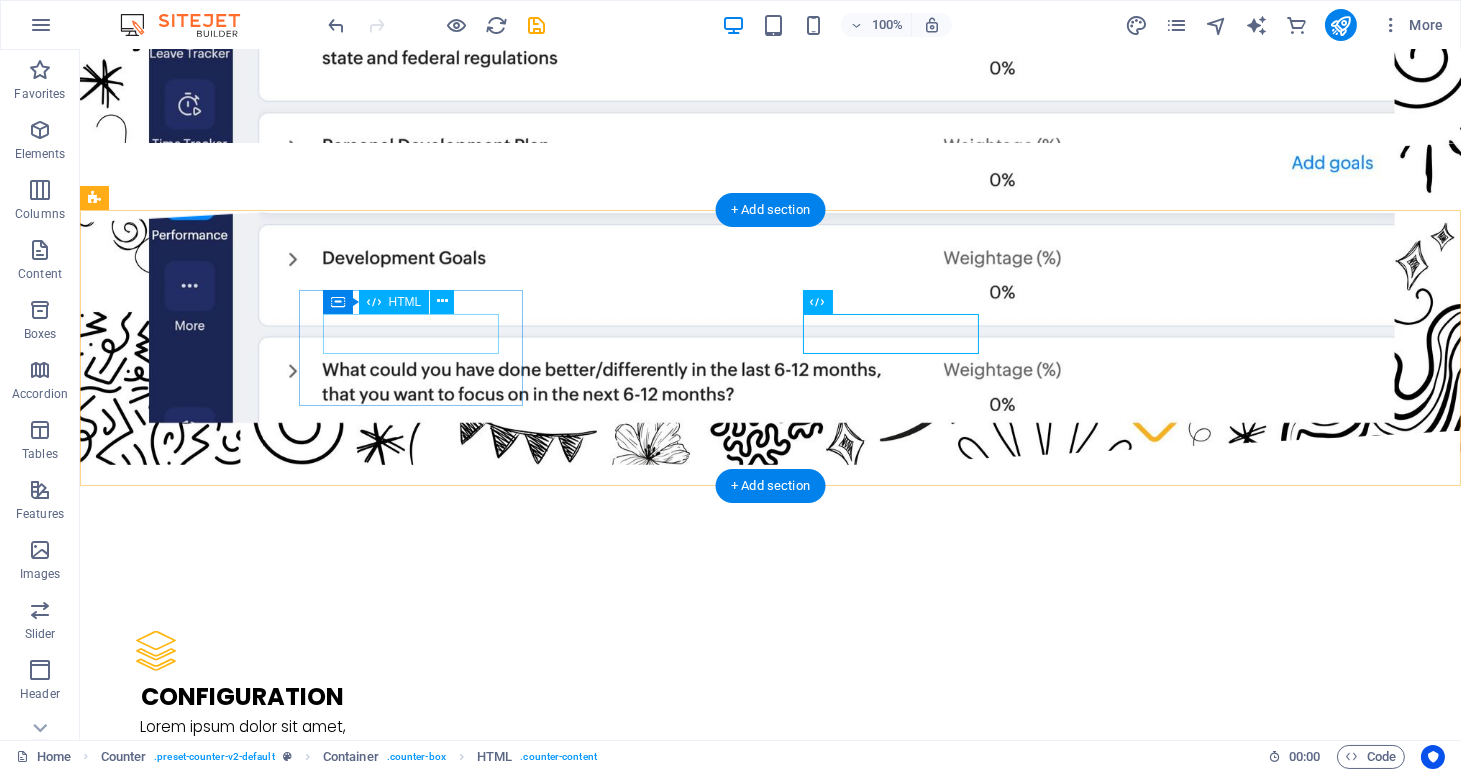click on "59" at bounding box center (208, 2254) 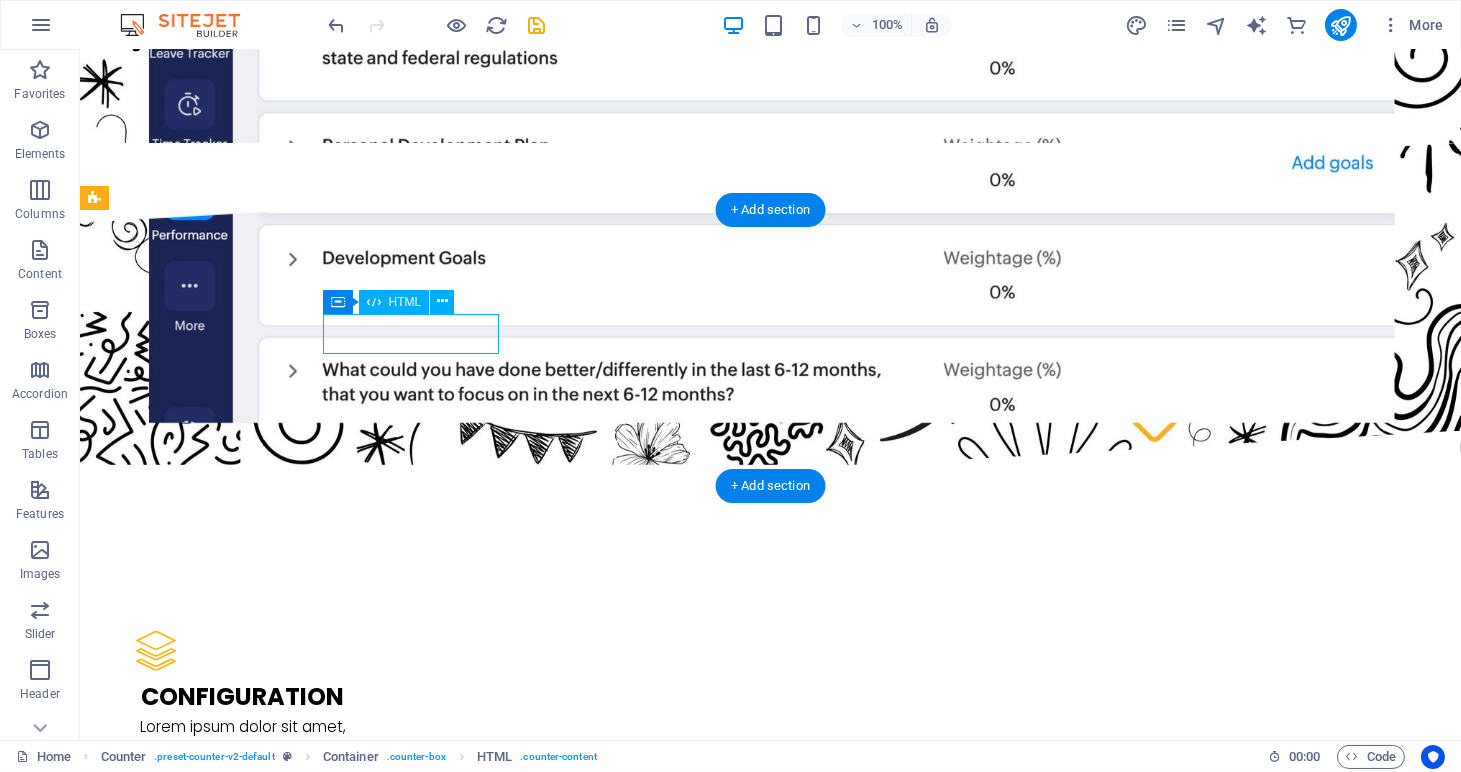 click on "59" at bounding box center [208, 2254] 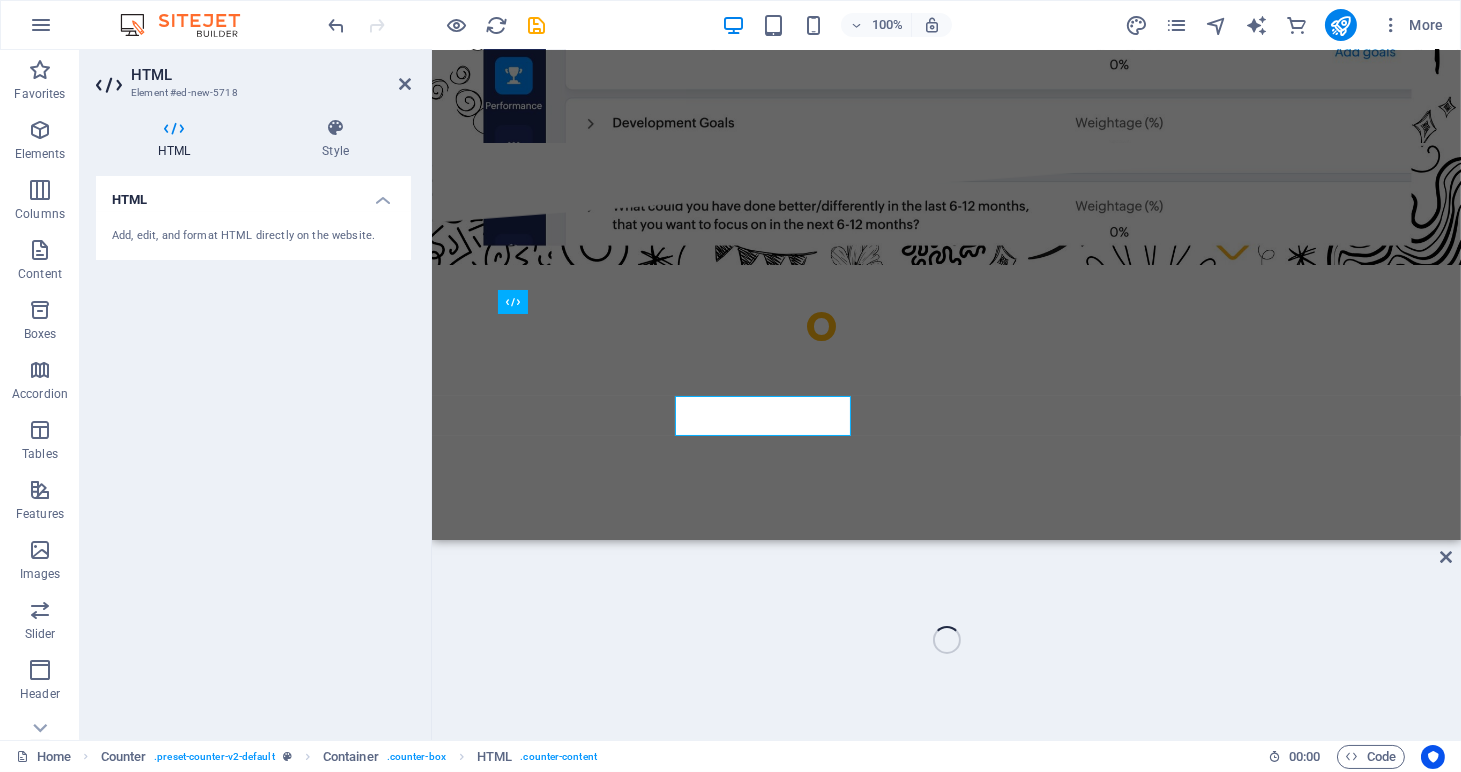scroll, scrollTop: 1858, scrollLeft: 0, axis: vertical 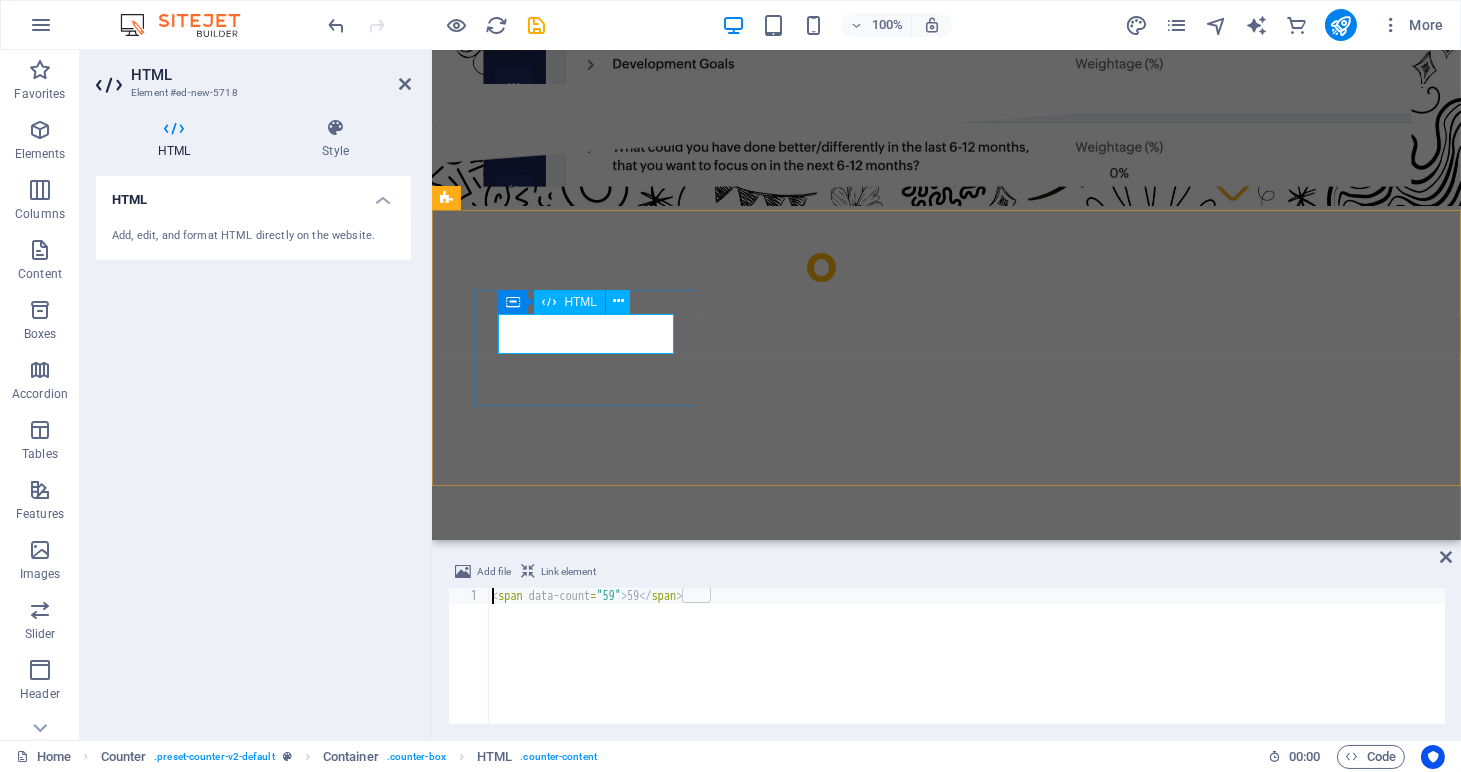 click on "59" at bounding box center [559, 2195] 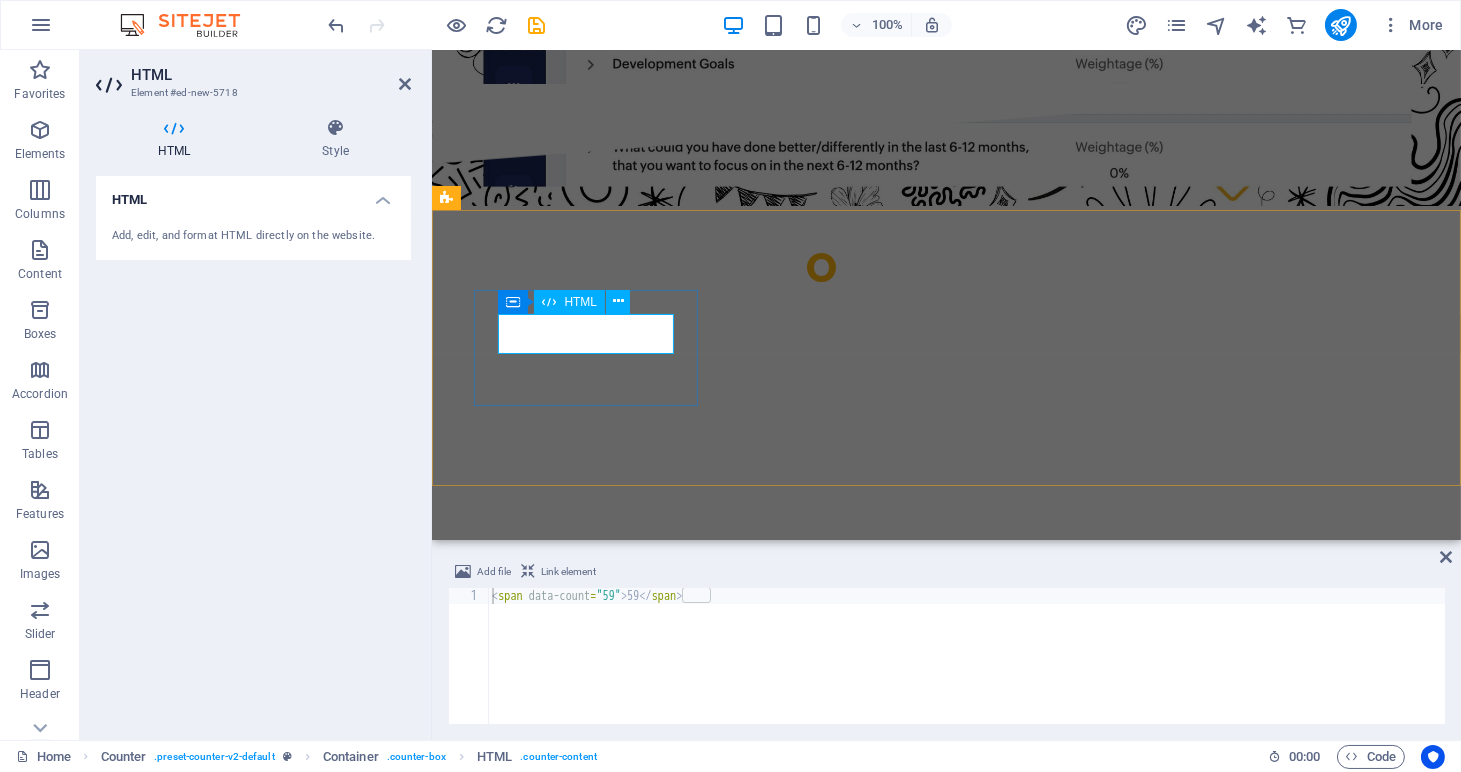 click on "59" at bounding box center (559, 2195) 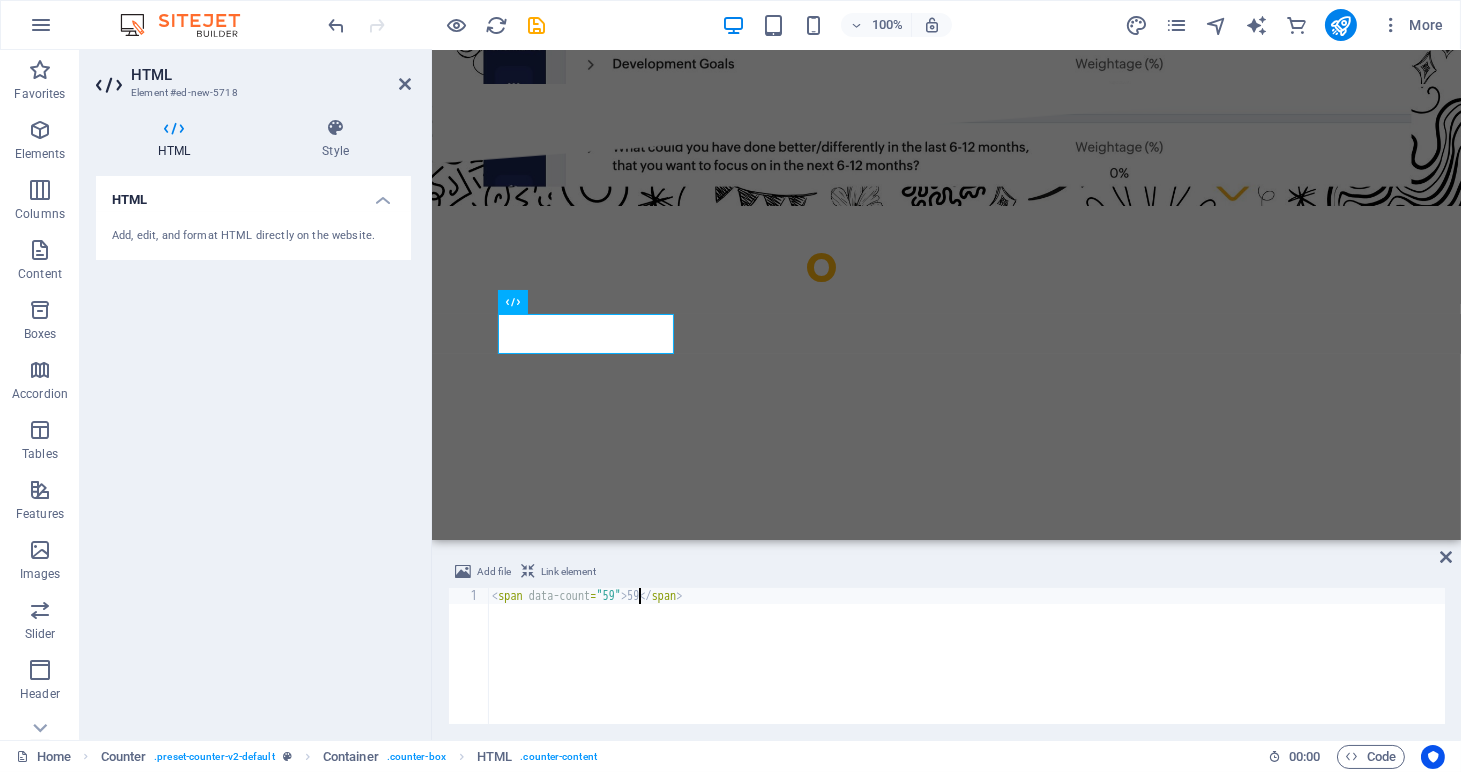 click on "< span   data-count = "59" > 59 </ span >" at bounding box center [966, 672] 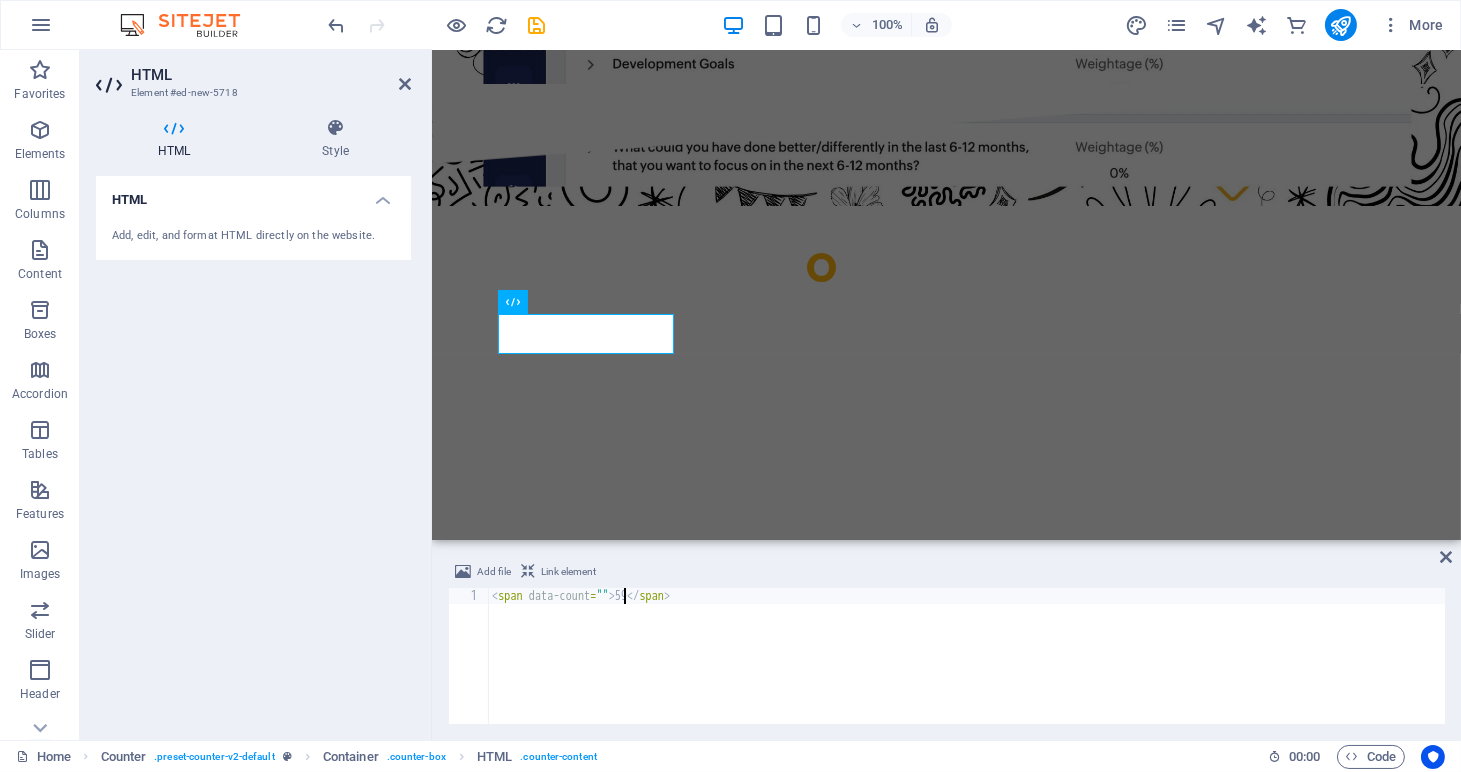 scroll, scrollTop: 0, scrollLeft: 12, axis: horizontal 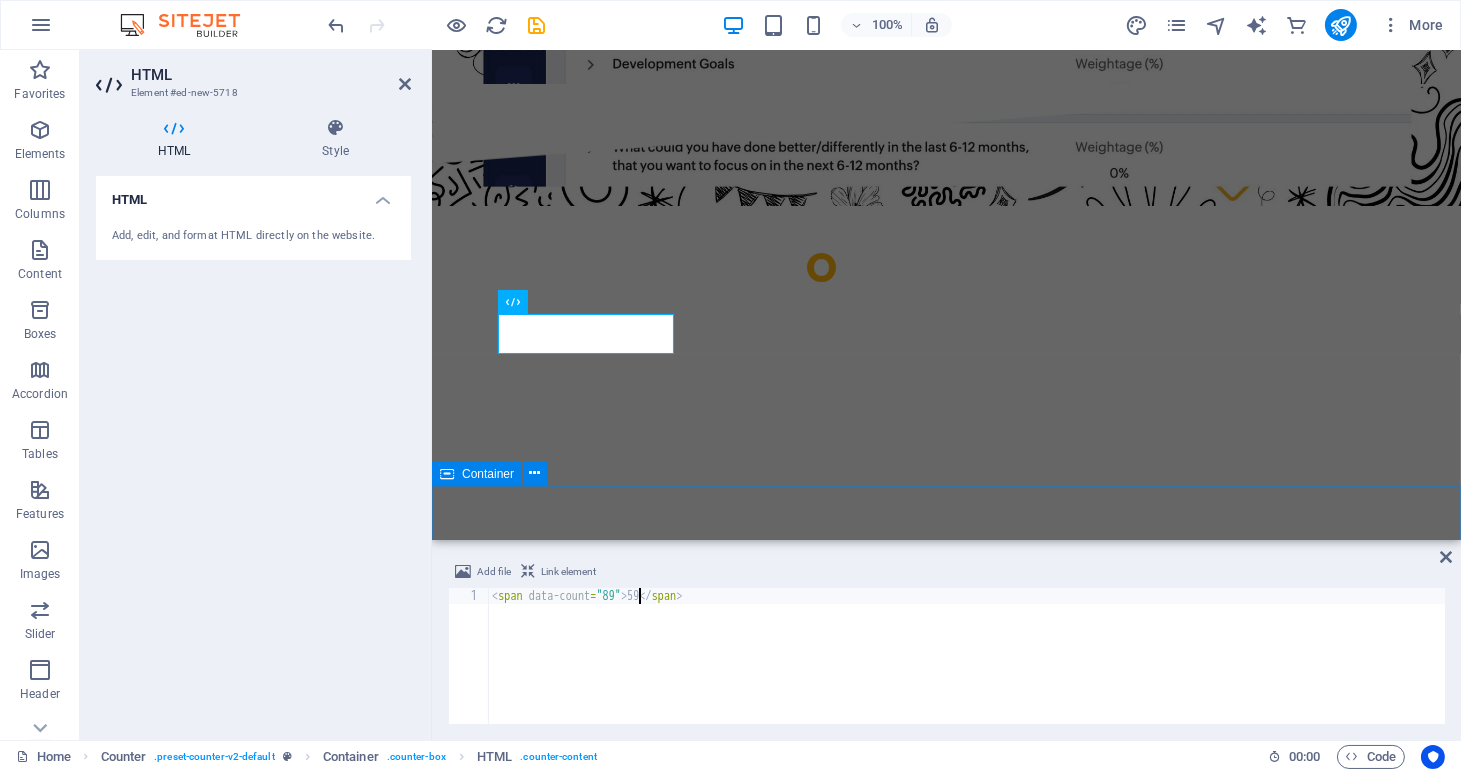 type on "59" 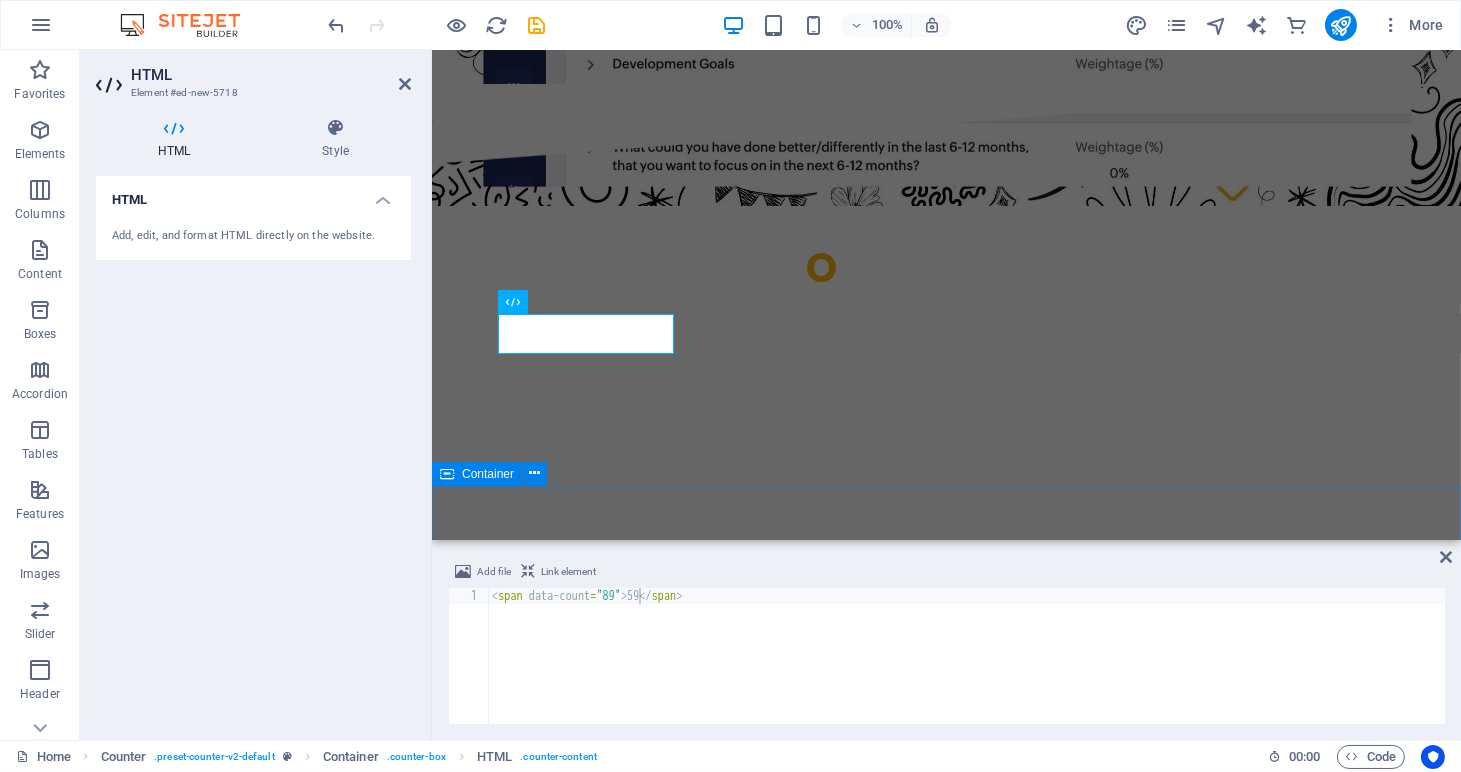 click on "L atest Project Lorem ipsum dolor sit amet, consectetuer adipiscing elit. Aenean commodo ligula eget dolor. Lorem ipsum dolor sit amet, consectetuer adipiscing elit leget dolor. Lorem ipsum dolor sit amet, consectetuer adipiscing elit. Aenean commodo ligula eget dolor. Lorem ipsum dolor sit amet, consectetuer adipiscing elit dolor consectetuer adipiscing elit leget dolor. Lorem elit saget ipsum dolor sit amet, consectetuer. L atest Project Lorem ipsum dolor sit amet, consectetuer adipiscing elit. Aenean commodo ligula eget dolor. Lorem ipsum dolor sit amet, consectetuer adipiscing elit leget dolor. Lorem ipsum dolor sit amet, consectetuer adipiscing elit. Aenean commodo ligula eget dolor. Lorem ipsum dolor sit amet, consectetuer adipiscing elit dolor consectetuer adipiscing elit leget dolor. Lorem elit saget ipsum dolor sit amet, consectetuer. L atest Project L atest Project" at bounding box center [945, 3650] 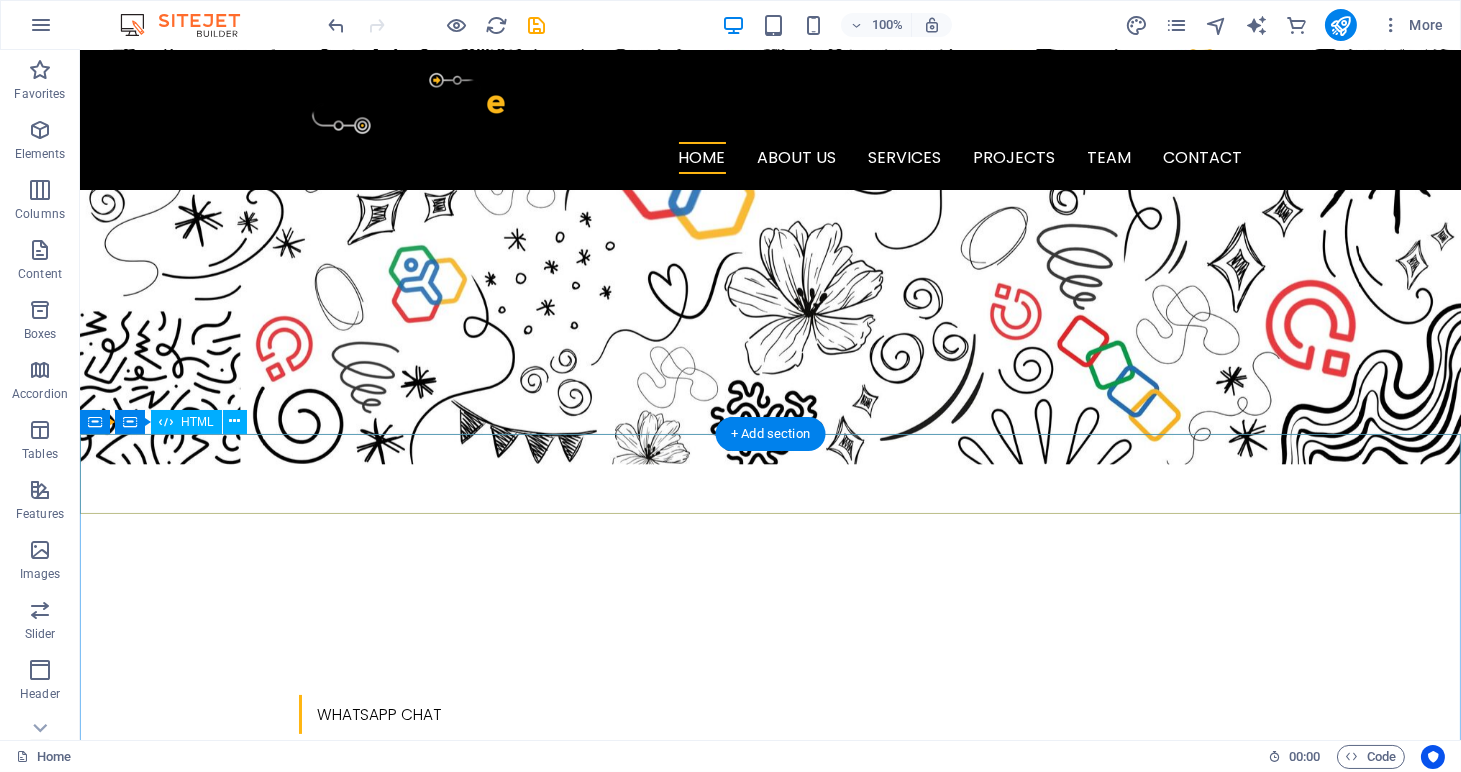scroll, scrollTop: 356, scrollLeft: 0, axis: vertical 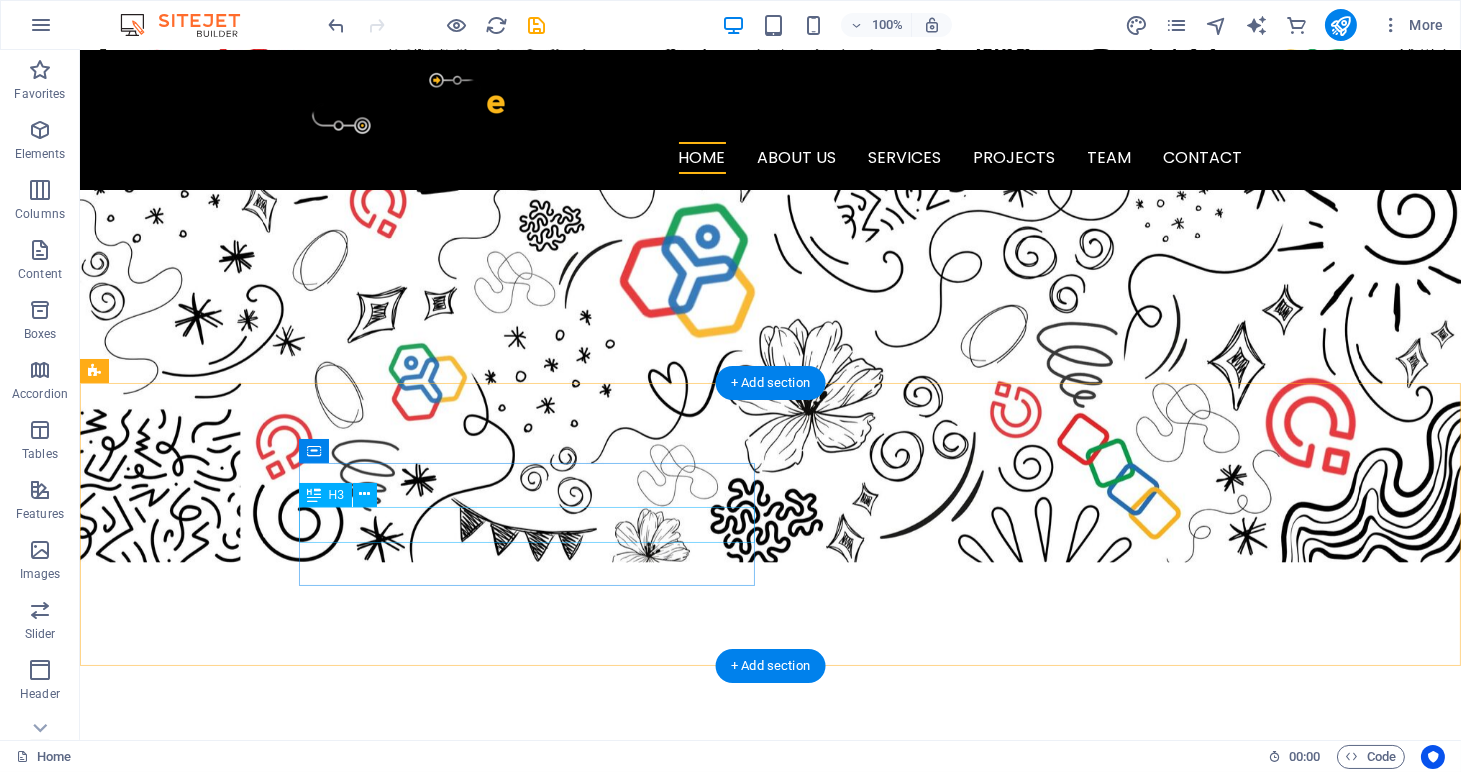 click on "We are Zoho People & Recruit" at bounding box center [324, 1090] 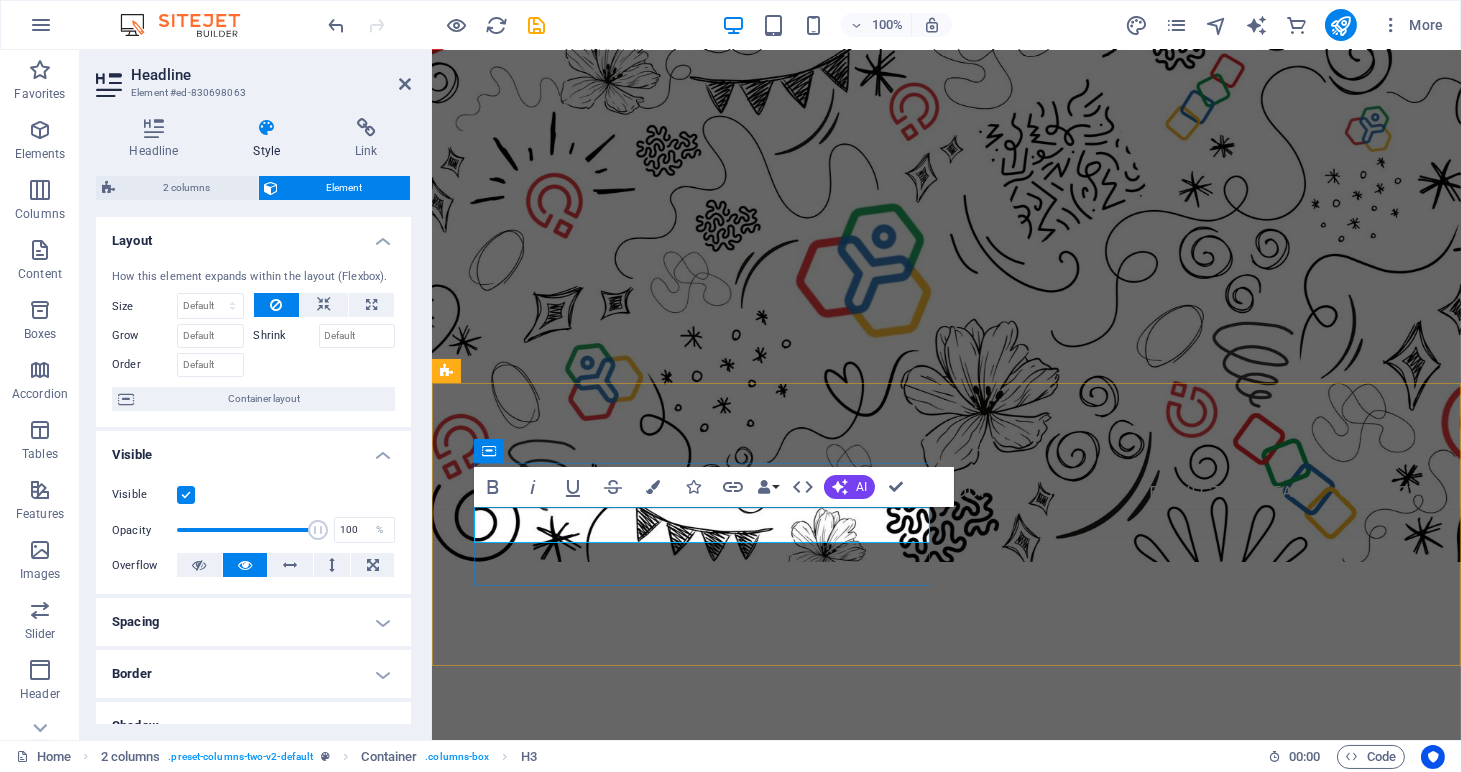 click on "W" at bounding box center [459, 1121] 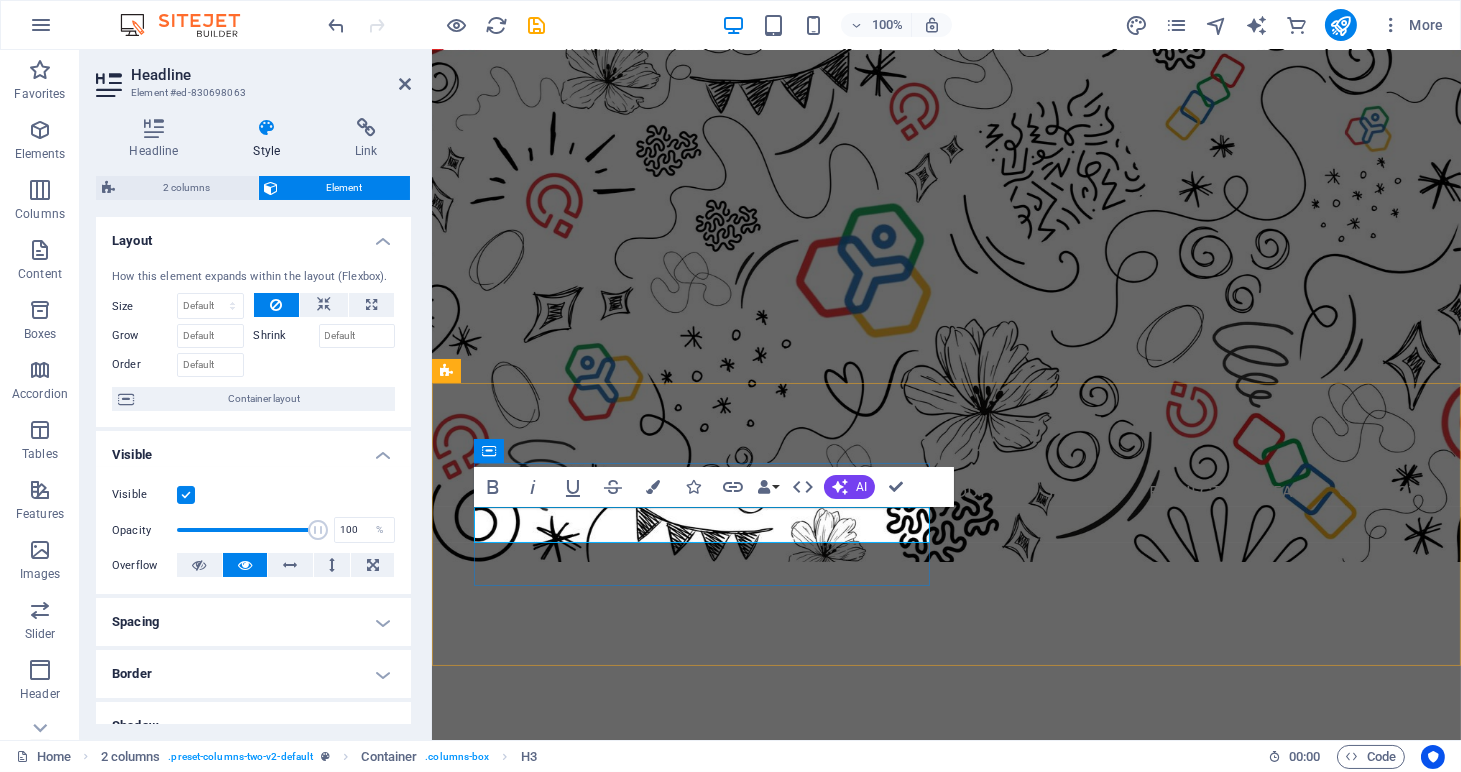 drag, startPoint x: 544, startPoint y: 524, endPoint x: 888, endPoint y: 518, distance: 344.0523 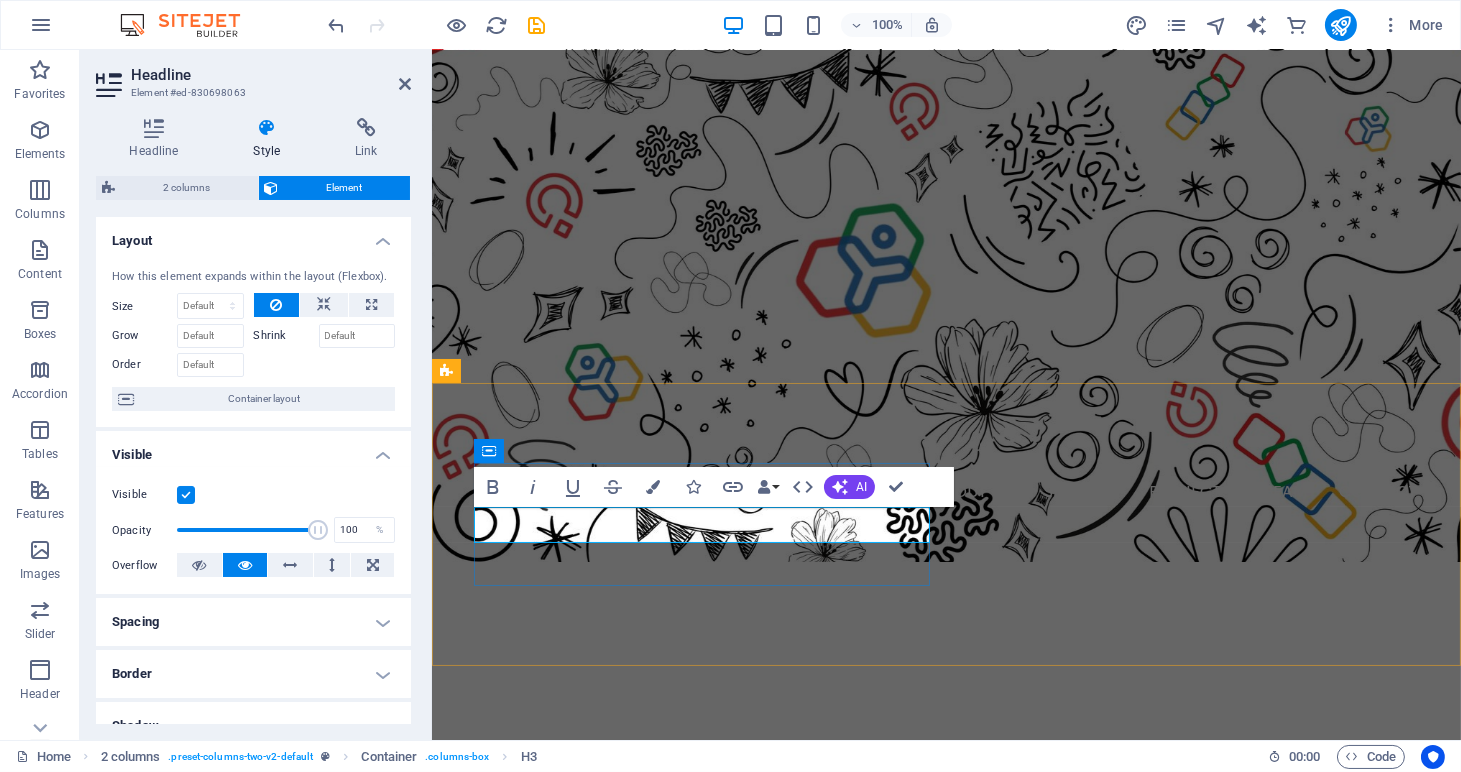 click on "why  are Zoho People & Recruit" at bounding box center (675, 1122) 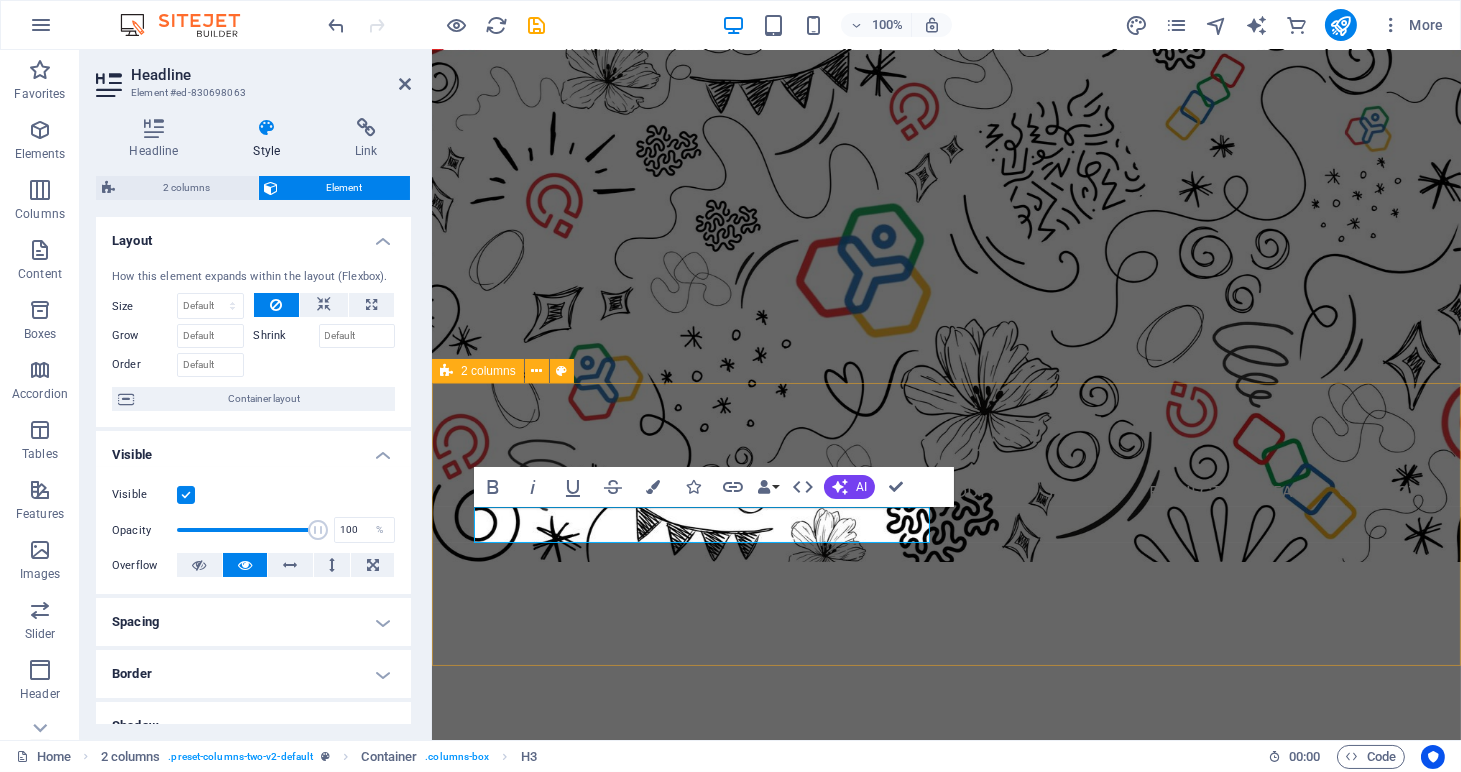 click on "why  choose us We’re a specialised Zoho Partner helping HR Managers and Recruiters automate and love their processes. Our team is small, passionate, and deeply focused on delivering smart, human centered solutions; exclusively Zoho People and Zoho Recruit." at bounding box center [945, 1191] 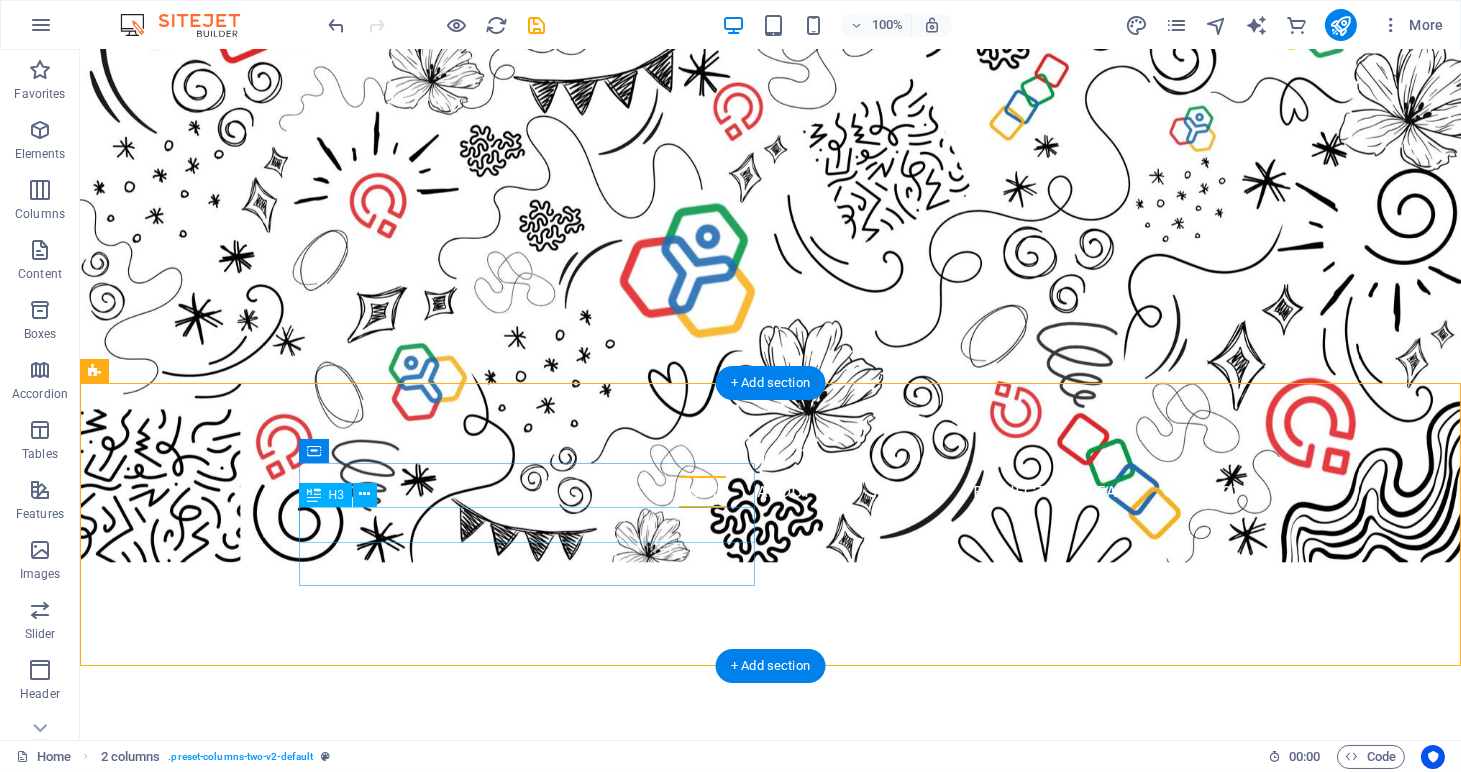 click on "why choose us" at bounding box center (324, 1122) 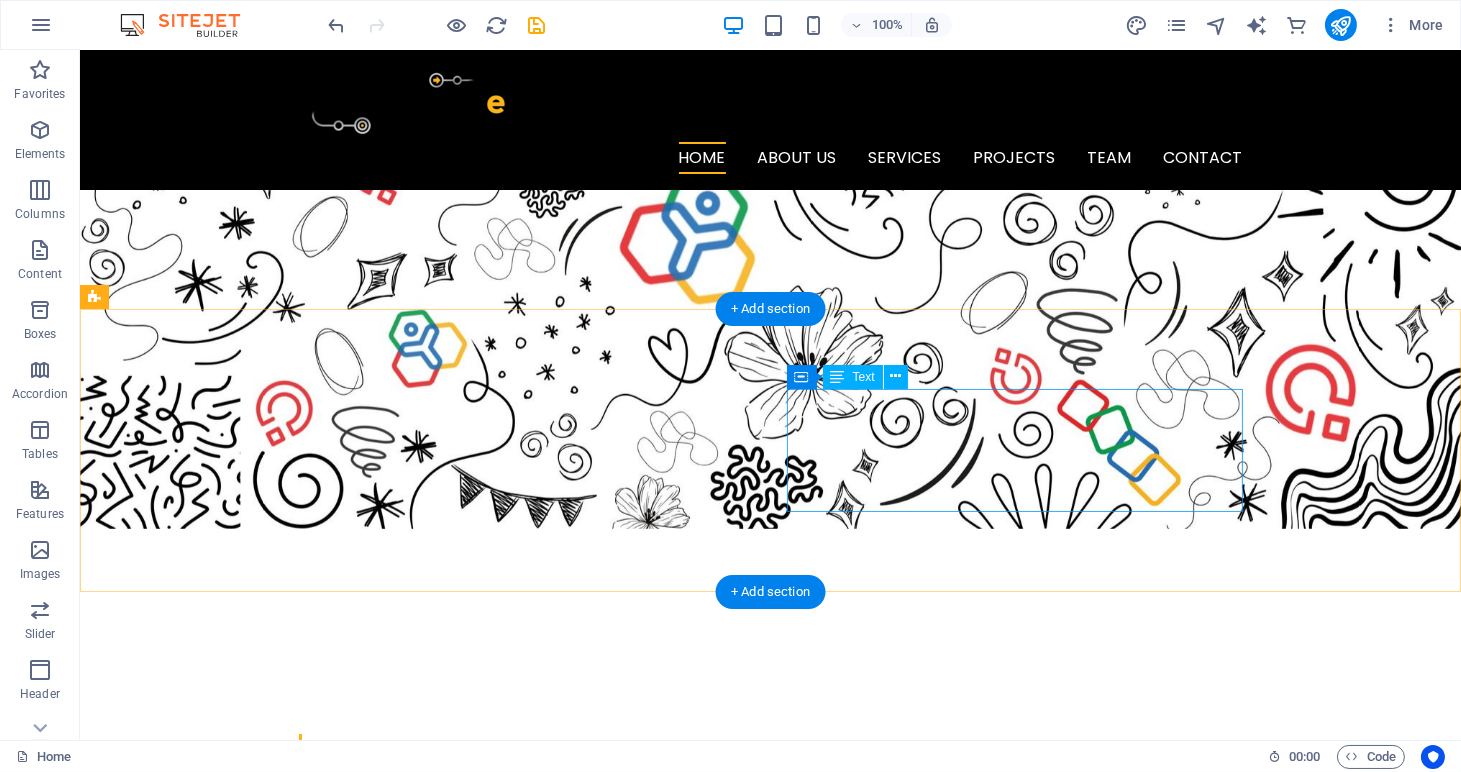scroll, scrollTop: 407, scrollLeft: 0, axis: vertical 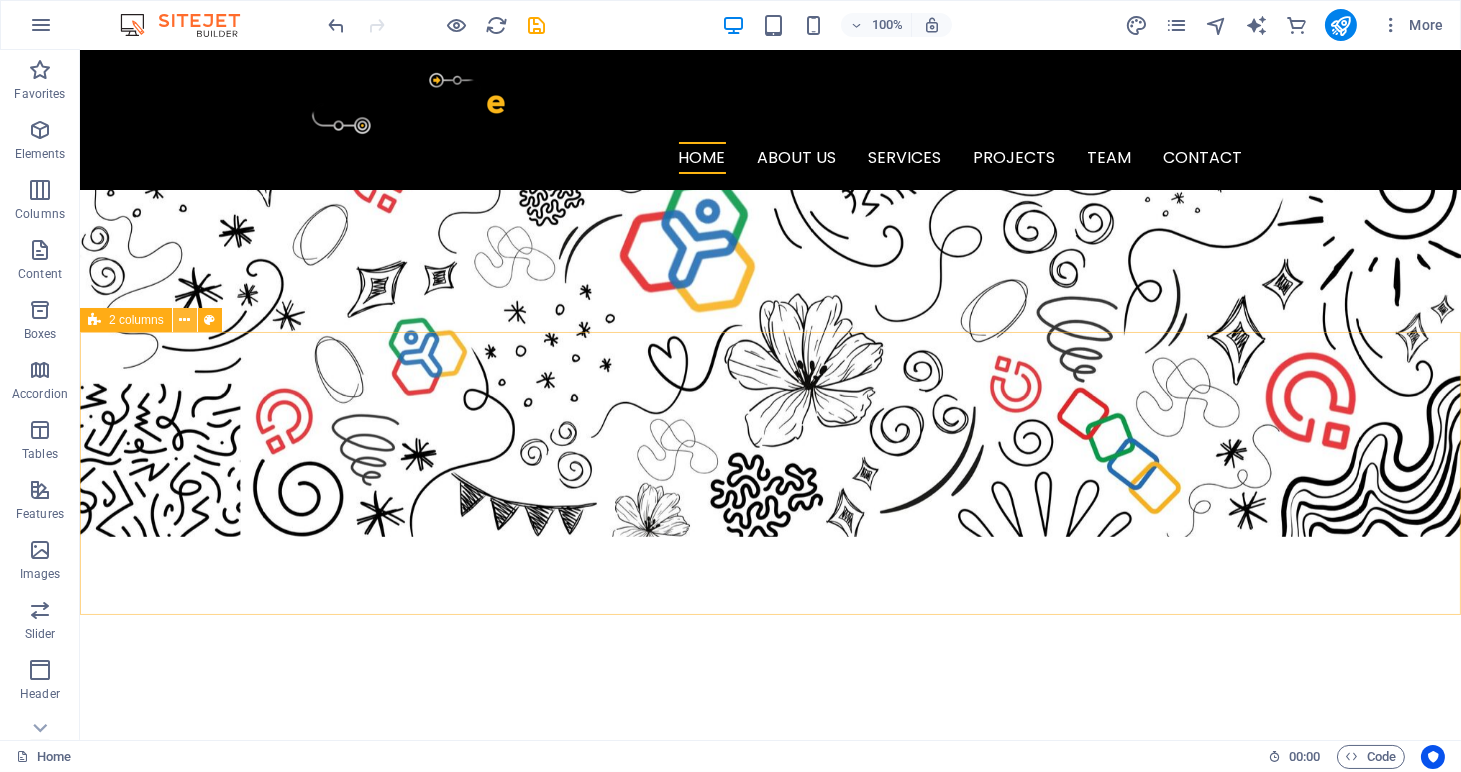 click at bounding box center [184, 320] 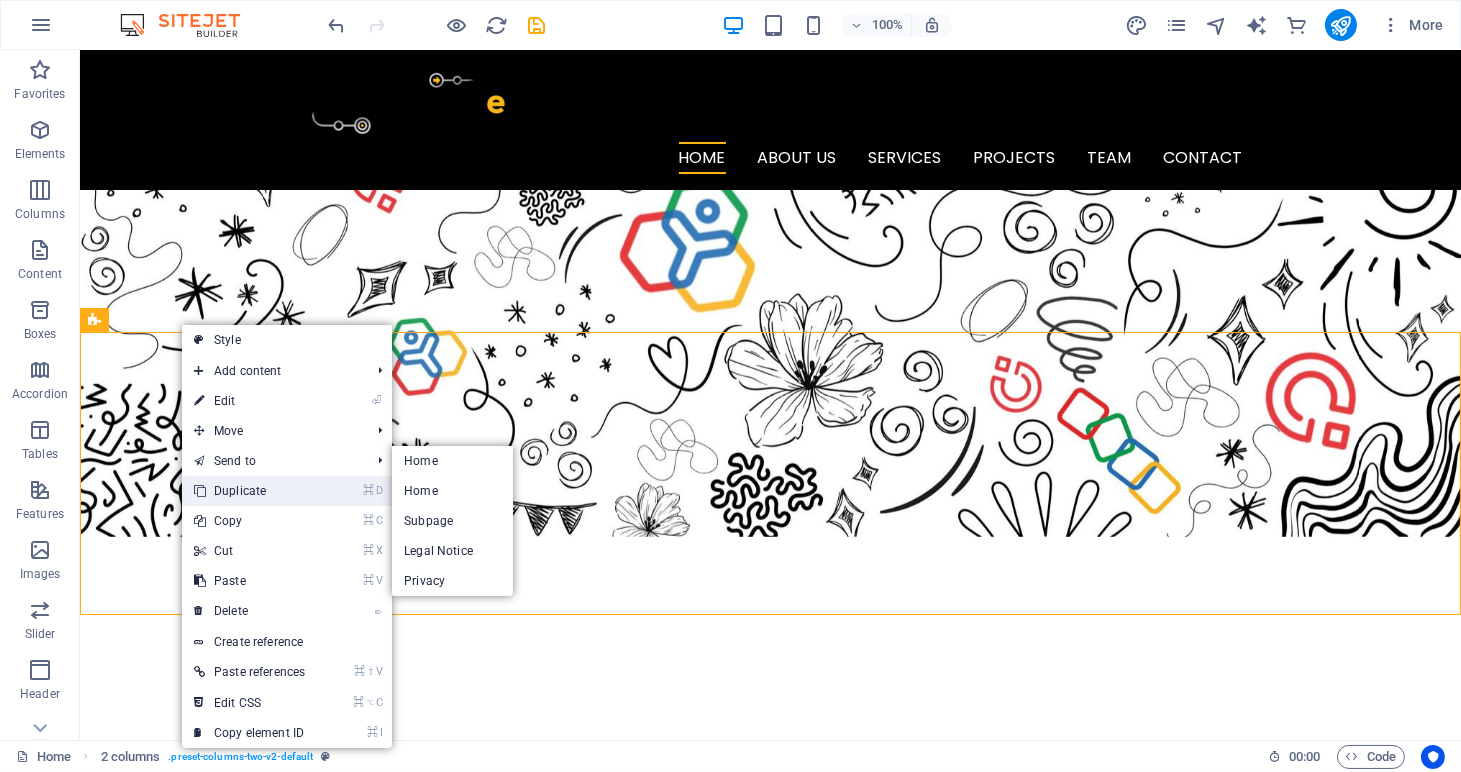 click on "⌘ D  Duplicate" at bounding box center (249, 491) 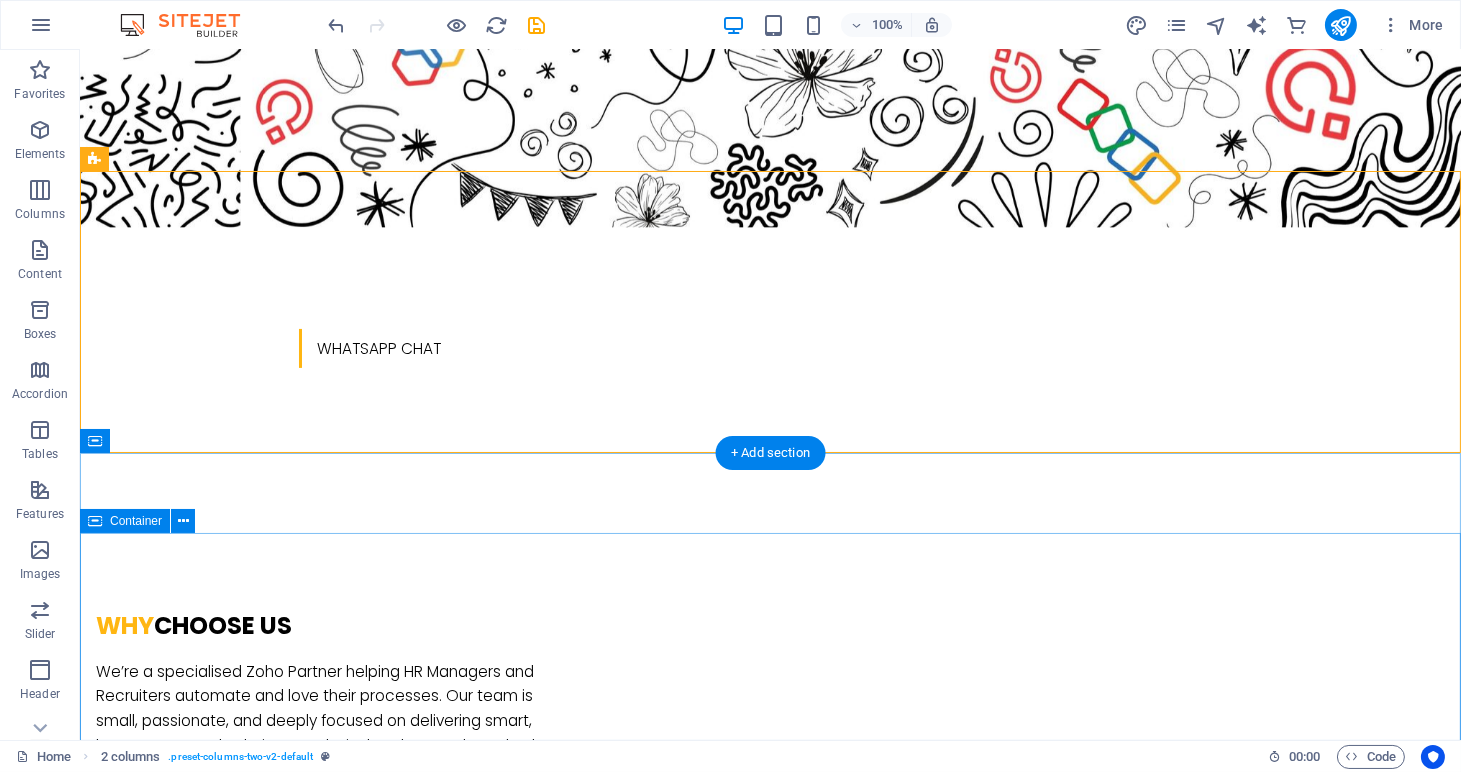 scroll, scrollTop: 854, scrollLeft: 0, axis: vertical 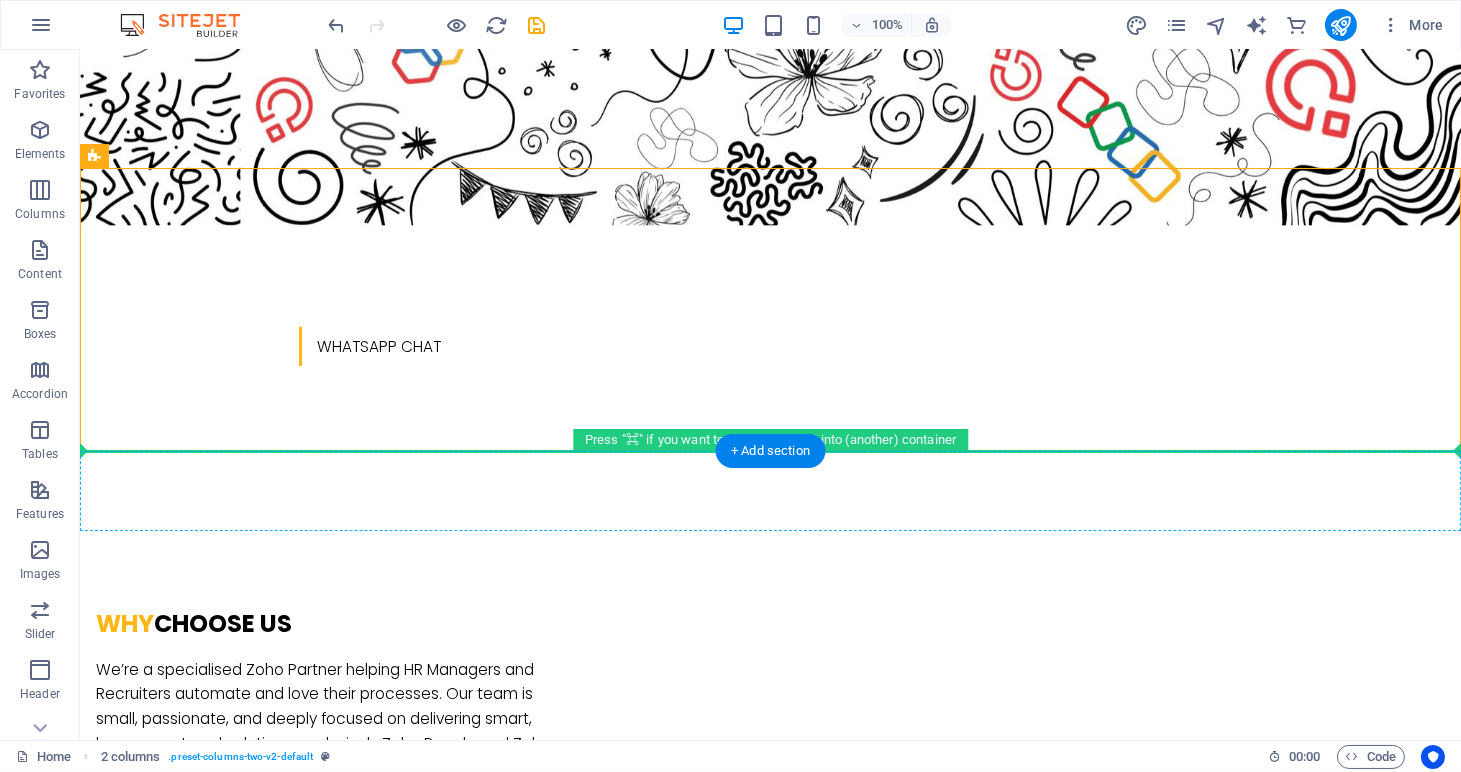 drag, startPoint x: 170, startPoint y: 210, endPoint x: 213, endPoint y: 513, distance: 306.03595 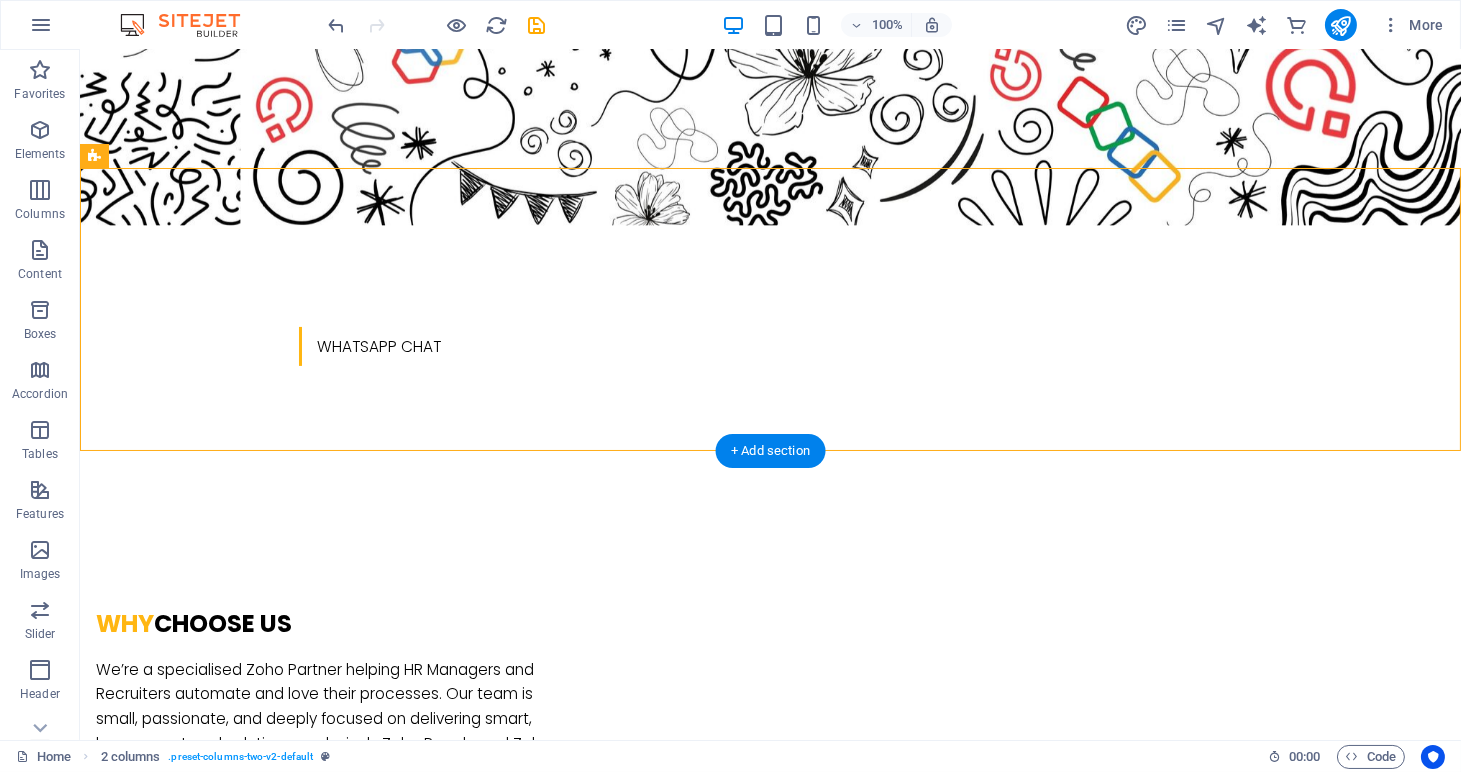 click at bounding box center [770, 1604] 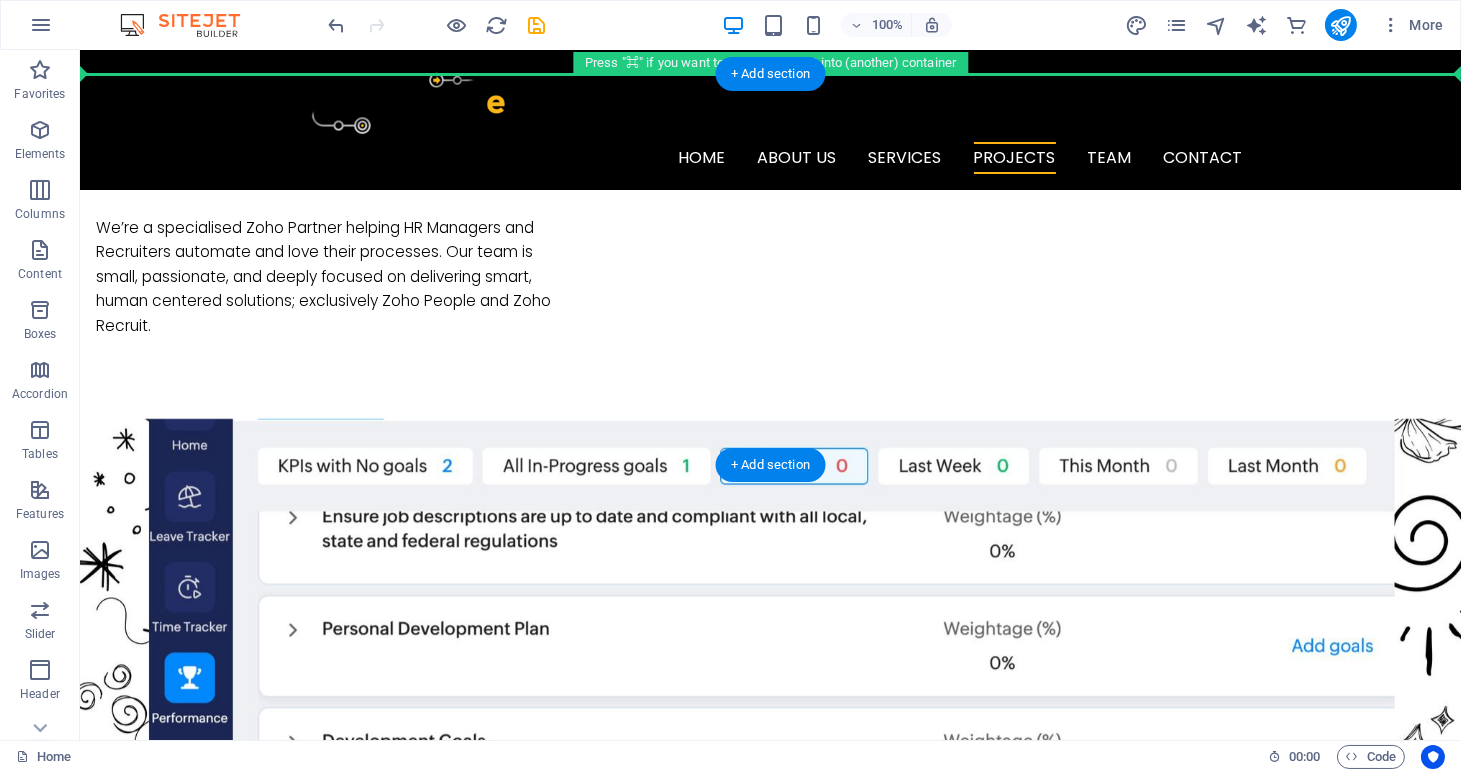 drag, startPoint x: 101, startPoint y: 266, endPoint x: 518, endPoint y: 153, distance: 432.03934 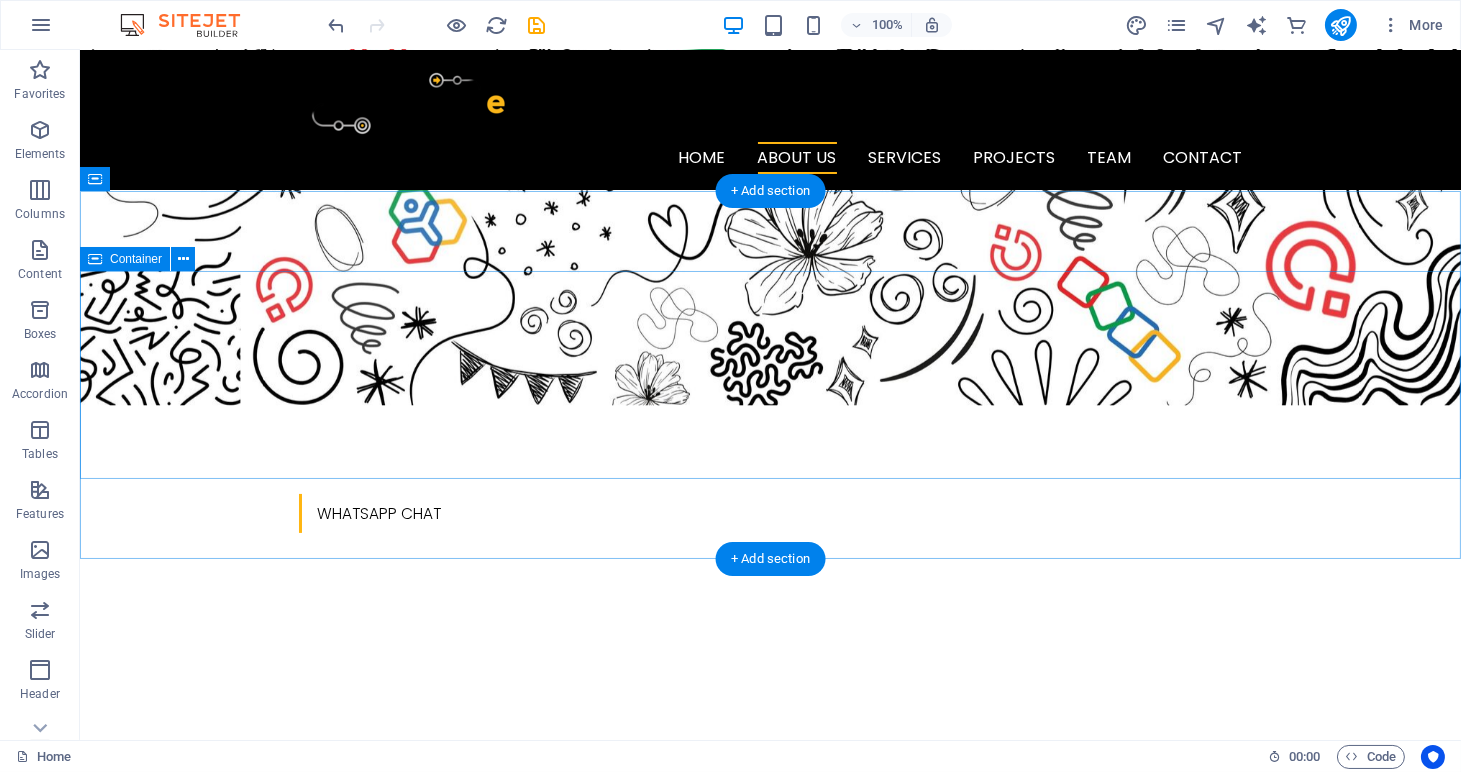 scroll, scrollTop: 453, scrollLeft: 0, axis: vertical 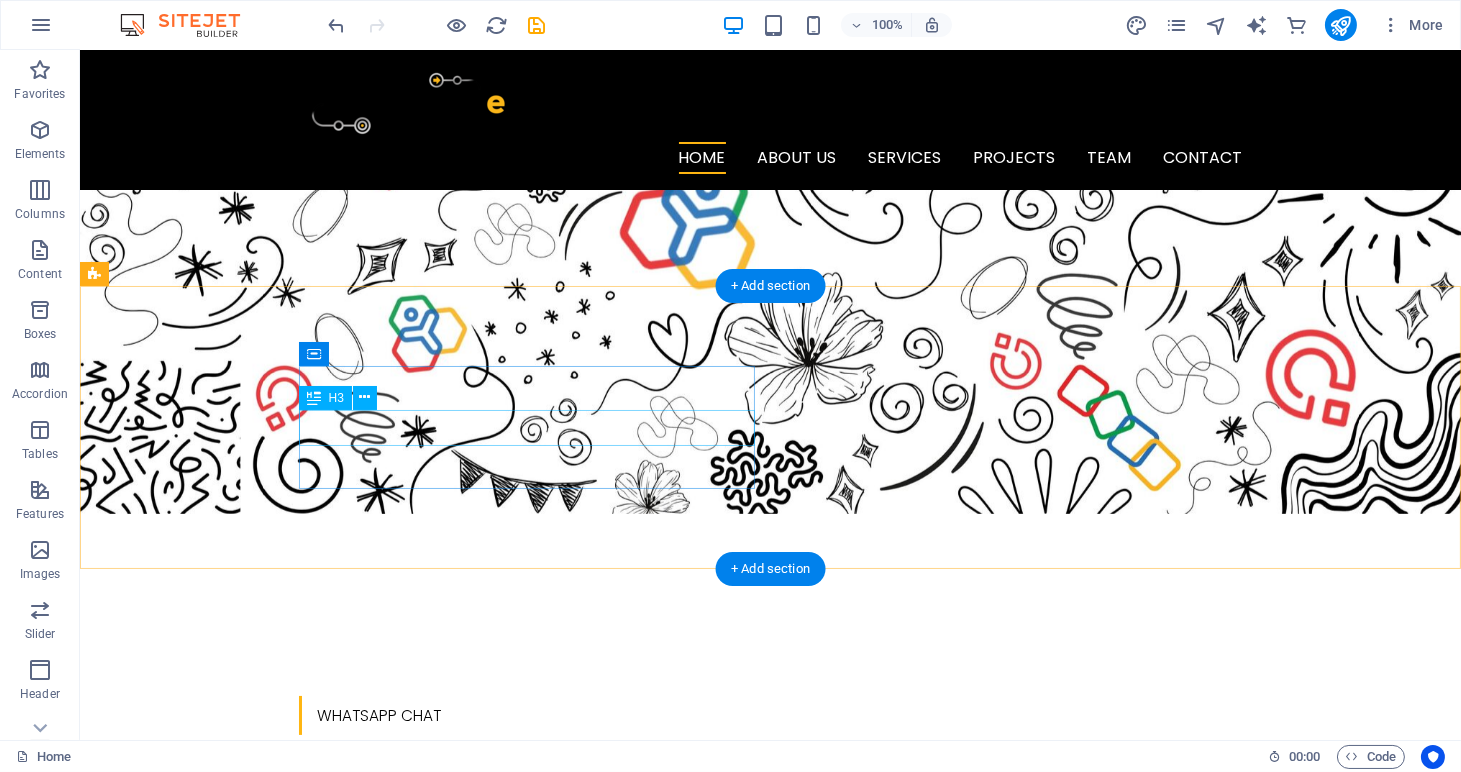 click on "why choose us" at bounding box center [324, 993] 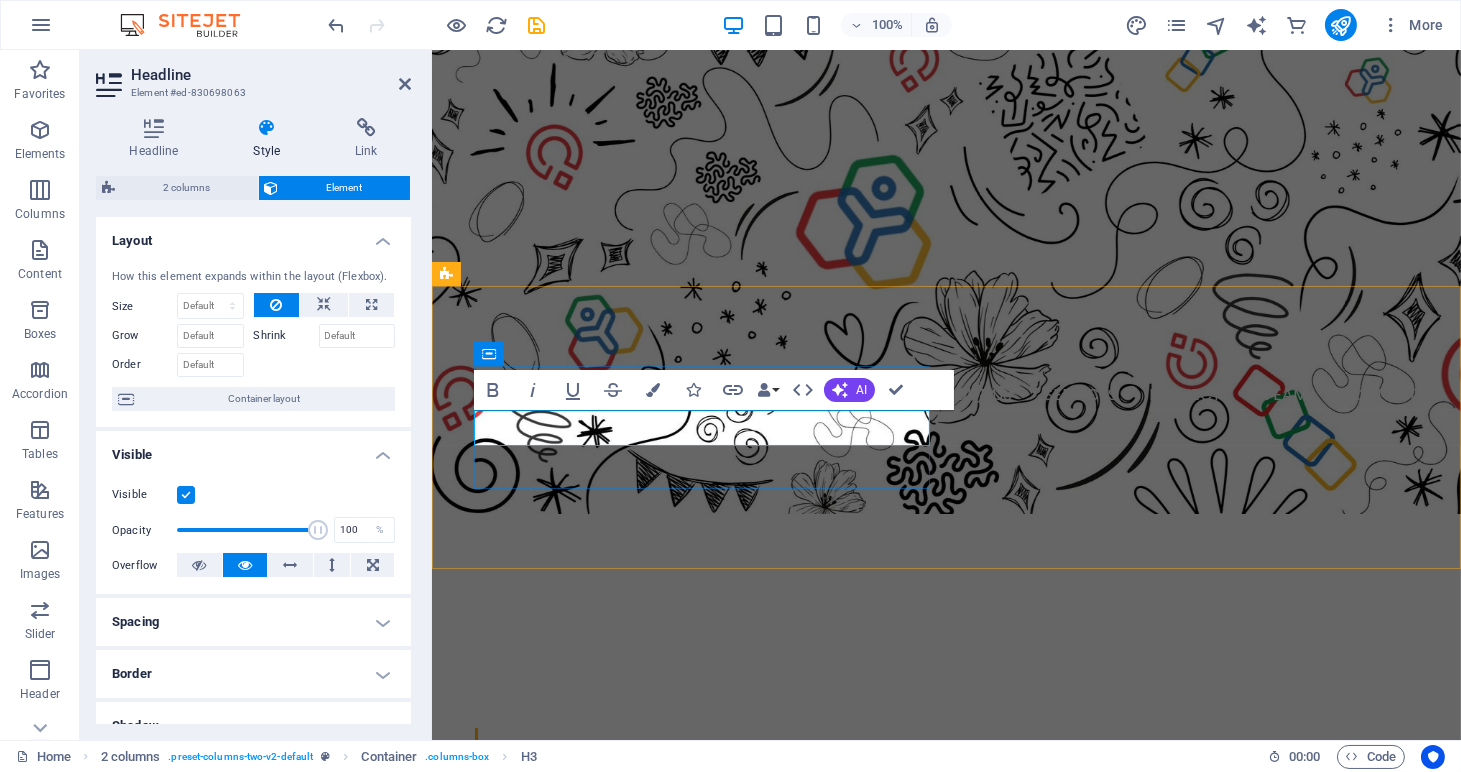 click on "why" at bounding box center (476, 1024) 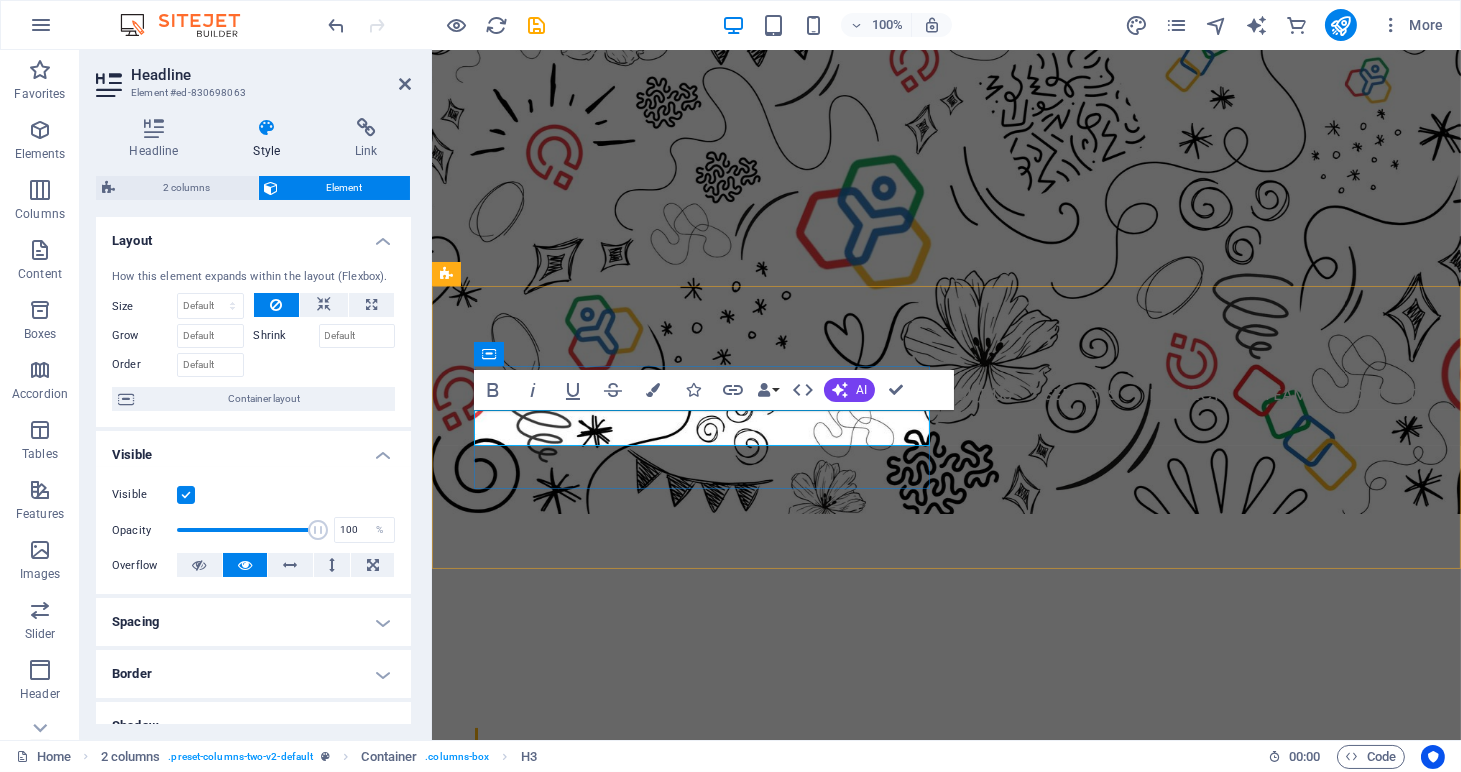 click on "about choose us" at bounding box center (675, 1025) 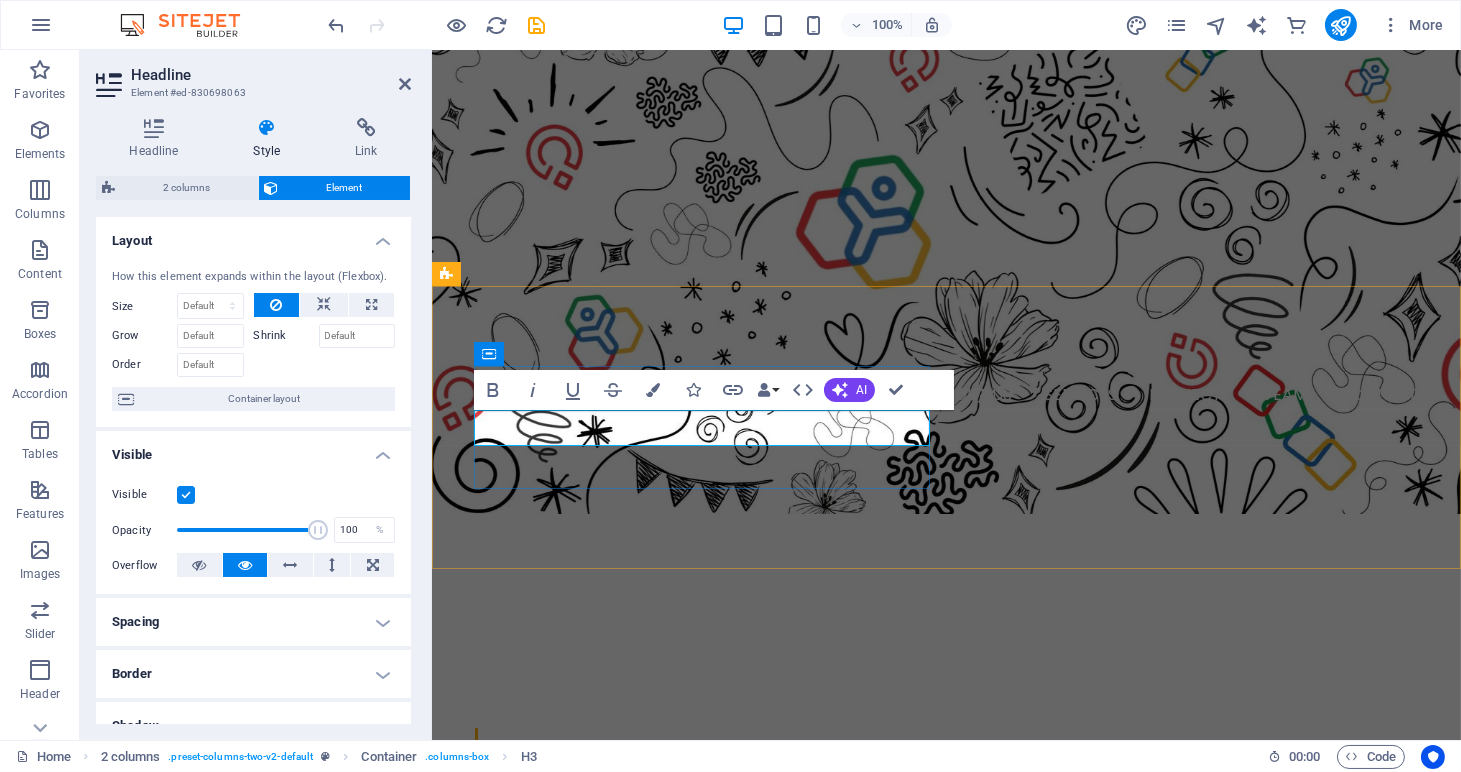 click on "about choose us" at bounding box center [675, 1025] 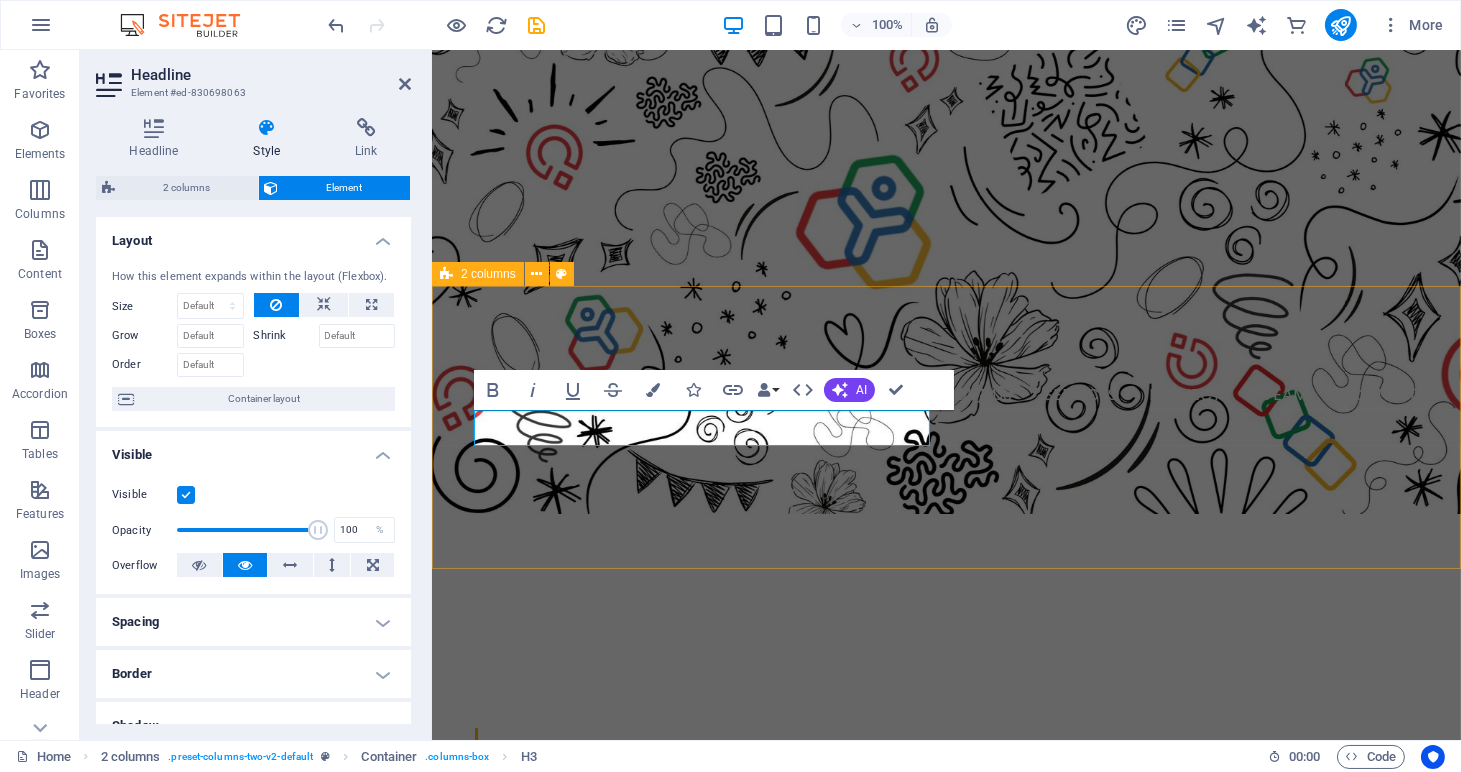 click on "about  us We’re a specialised Zoho Partner helping HR Managers and Recruiters automate and love their processes. Our team is small, passionate, and deeply focused on delivering smart, human centered solutions; exclusively Zoho People and Zoho Recruit." at bounding box center [945, 1094] 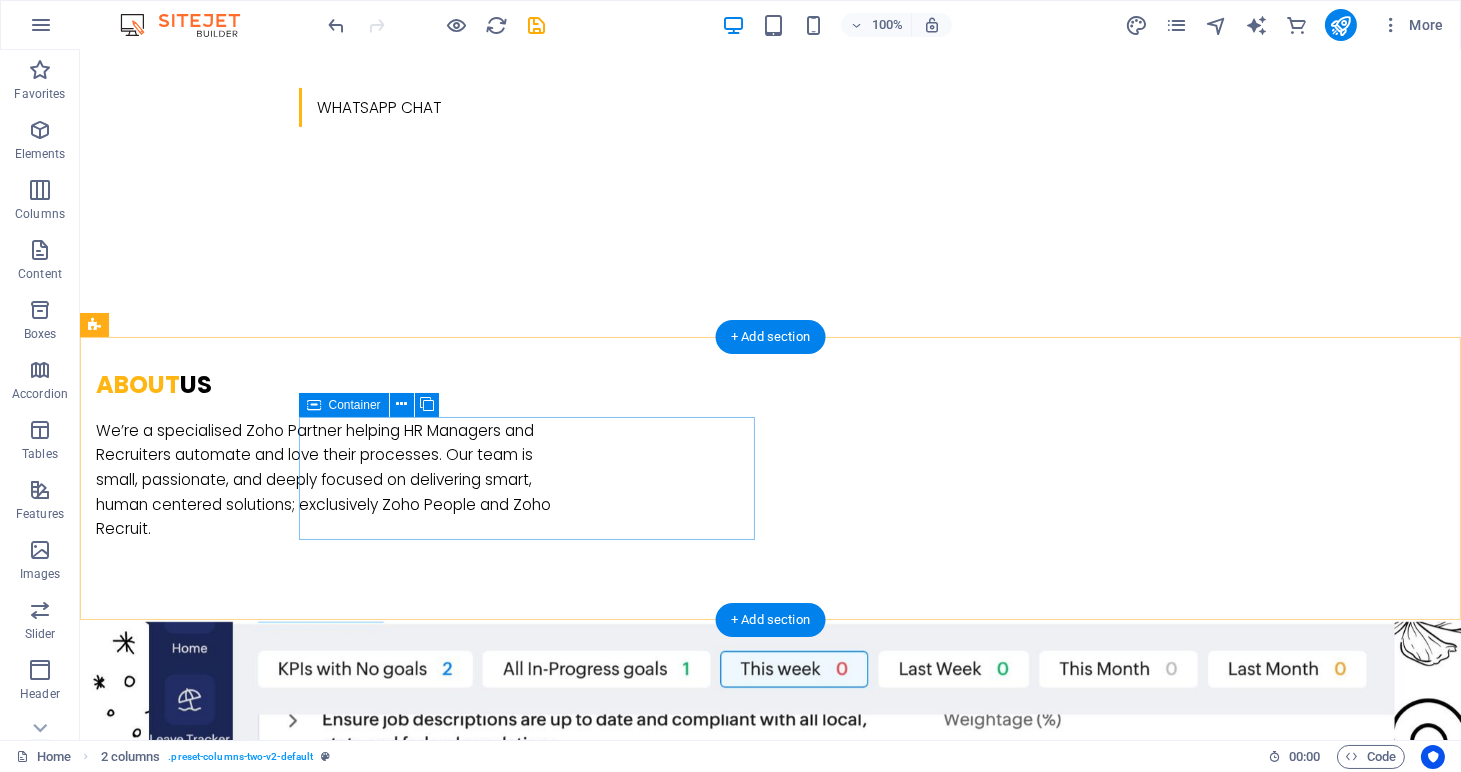 scroll, scrollTop: 1112, scrollLeft: 0, axis: vertical 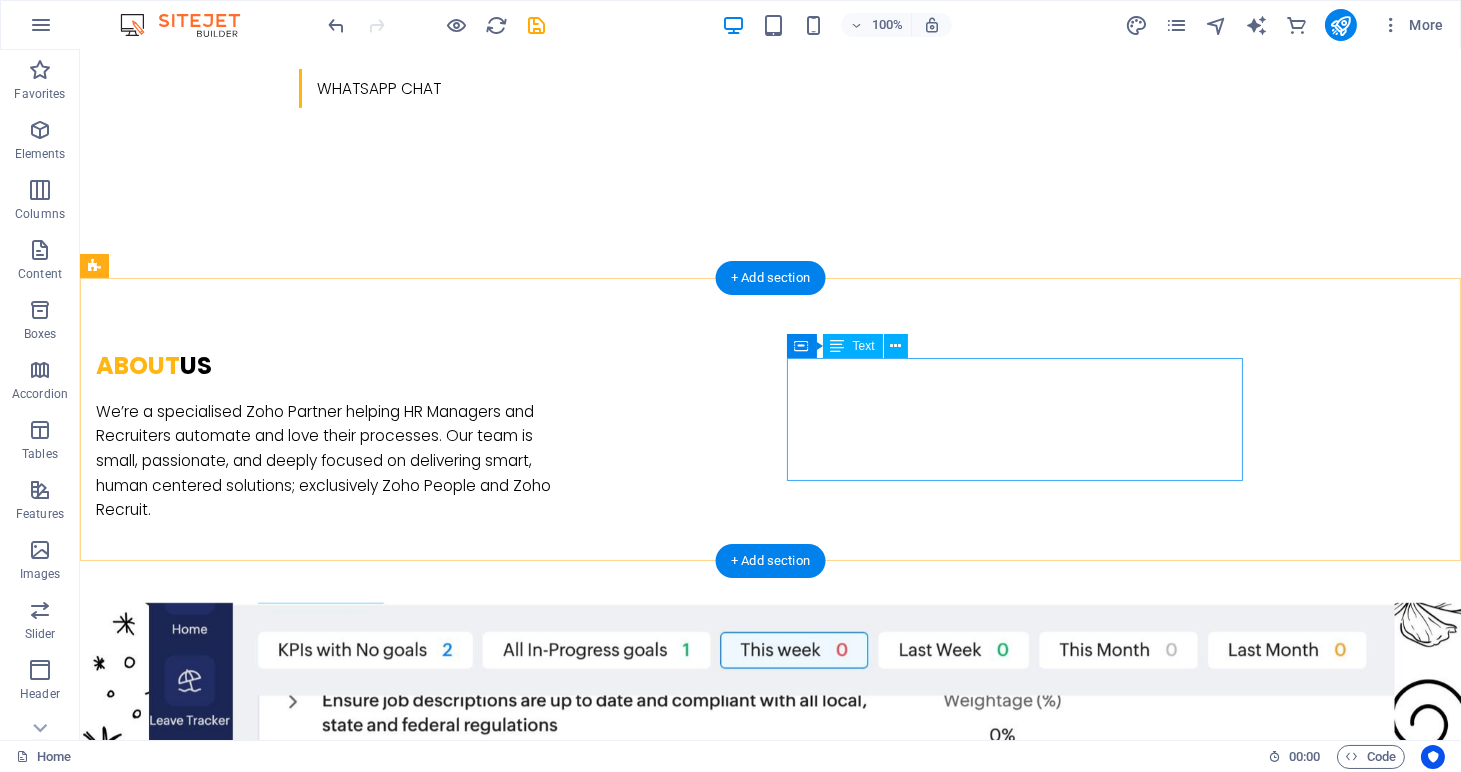 click on "We’re a specialised Zoho Partner helping HR Managers and Recruiters automate and love their processes. Our team is small, passionate, and deeply focused on delivering smart, human centered solutions; exclusively Zoho People and Zoho Recruit." at bounding box center (324, 1532) 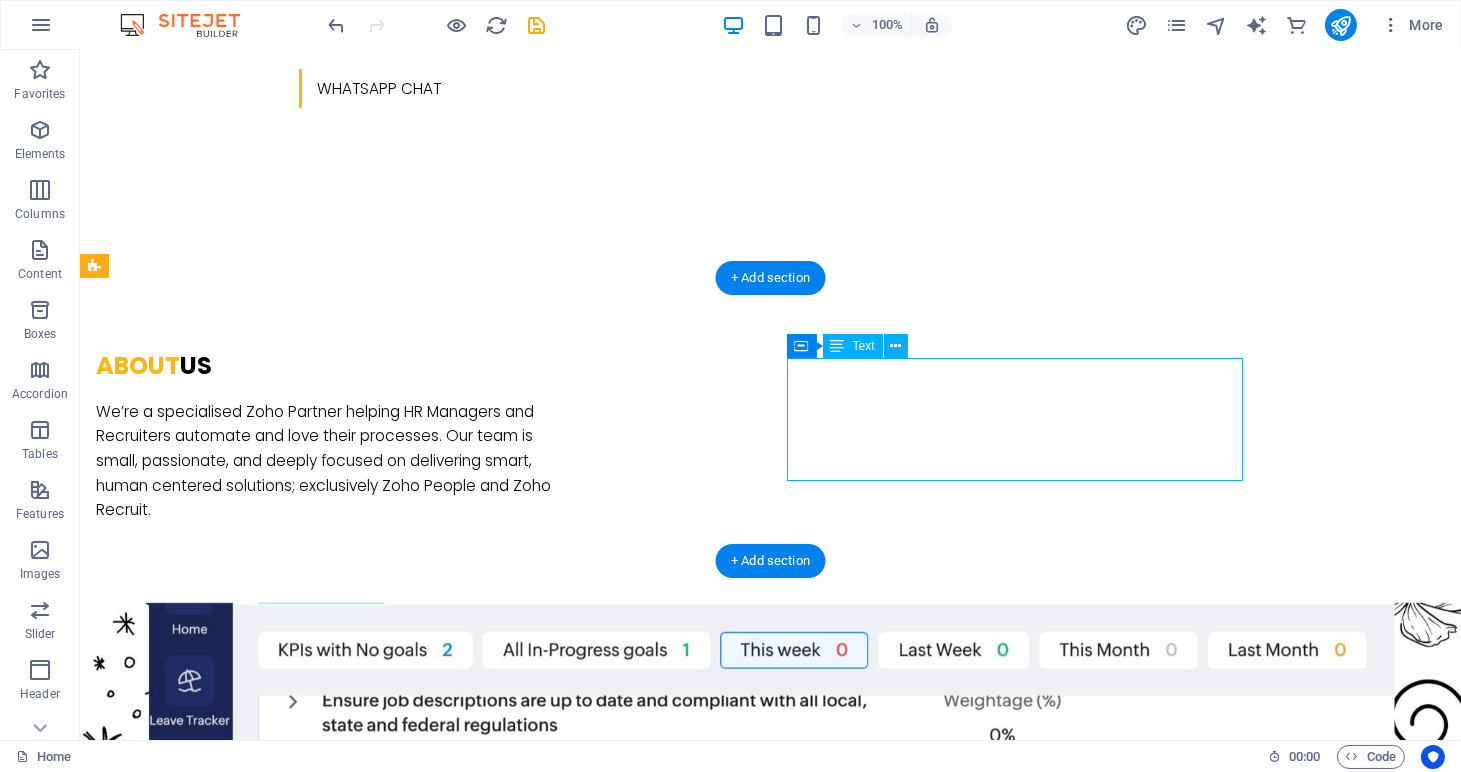 click on "We’re a specialised Zoho Partner helping HR Managers and Recruiters automate and love their processes. Our team is small, passionate, and deeply focused on delivering smart, human centered solutions; exclusively Zoho People and Zoho Recruit." at bounding box center (324, 1532) 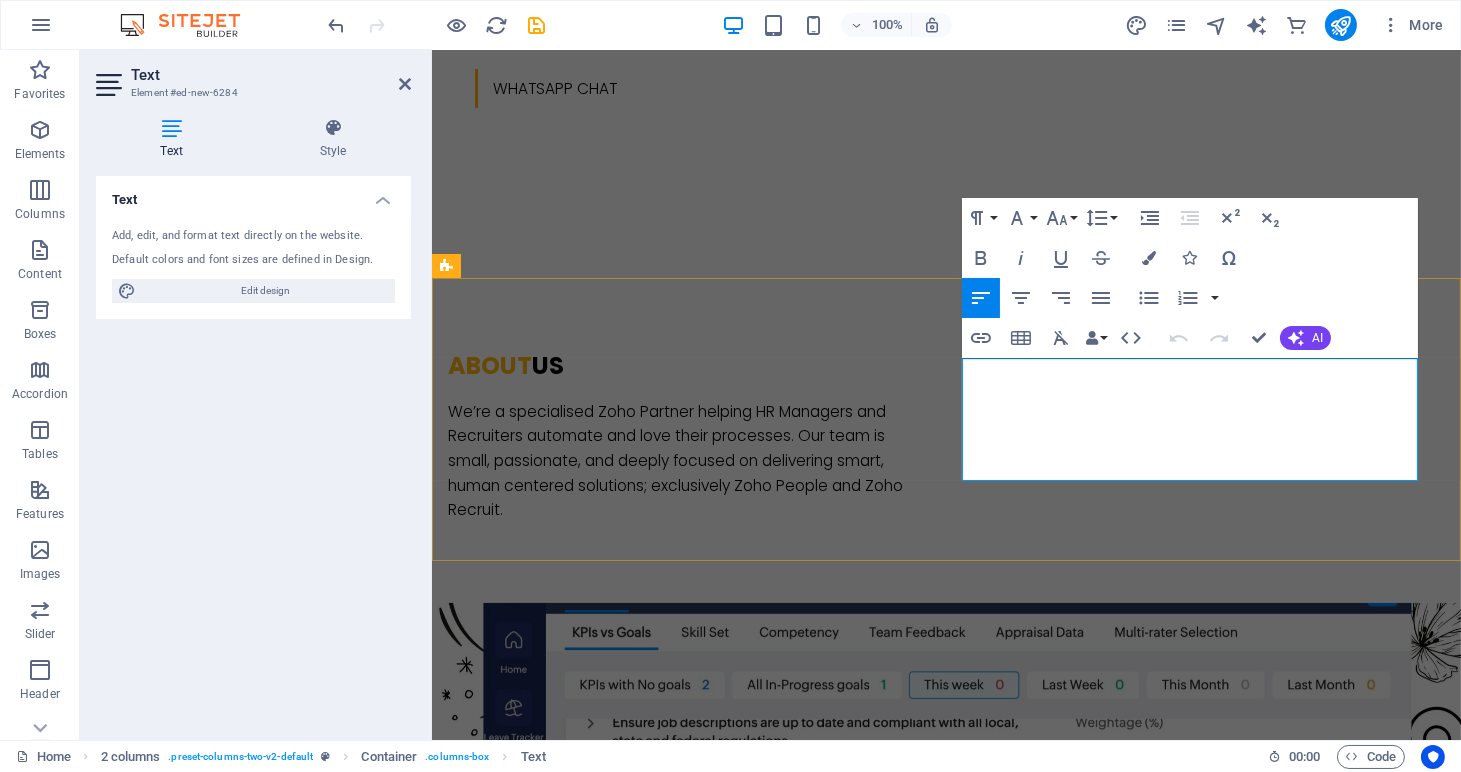 click on "We’re a specialised Zoho Partner helping HR Managers and Recruiters automate and love their processes. Our team is small, passionate, and deeply focused on delivering smart, human centered solutions; exclusively Zoho People and Zoho Recruit." at bounding box center [675, 1532] 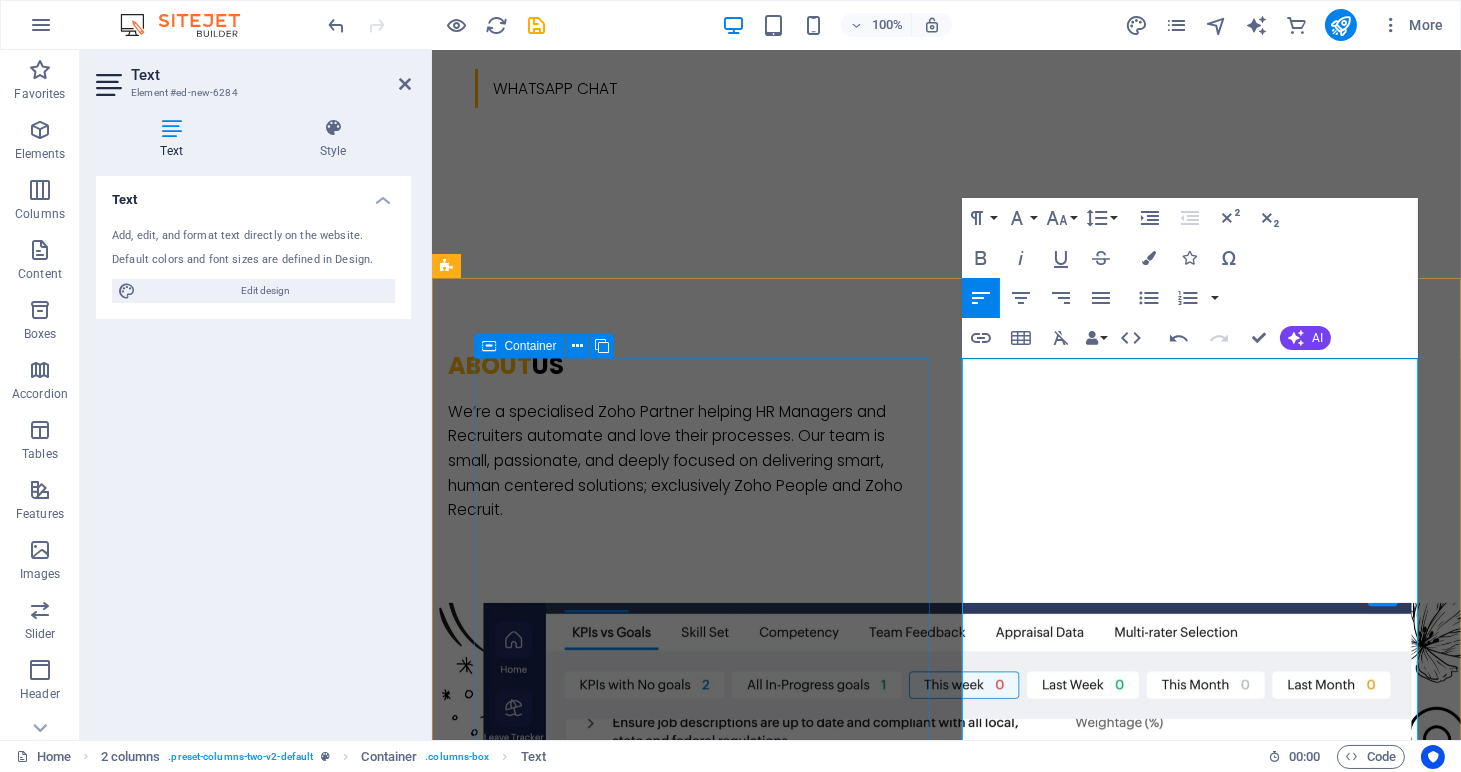 scroll, scrollTop: 10168, scrollLeft: 1, axis: both 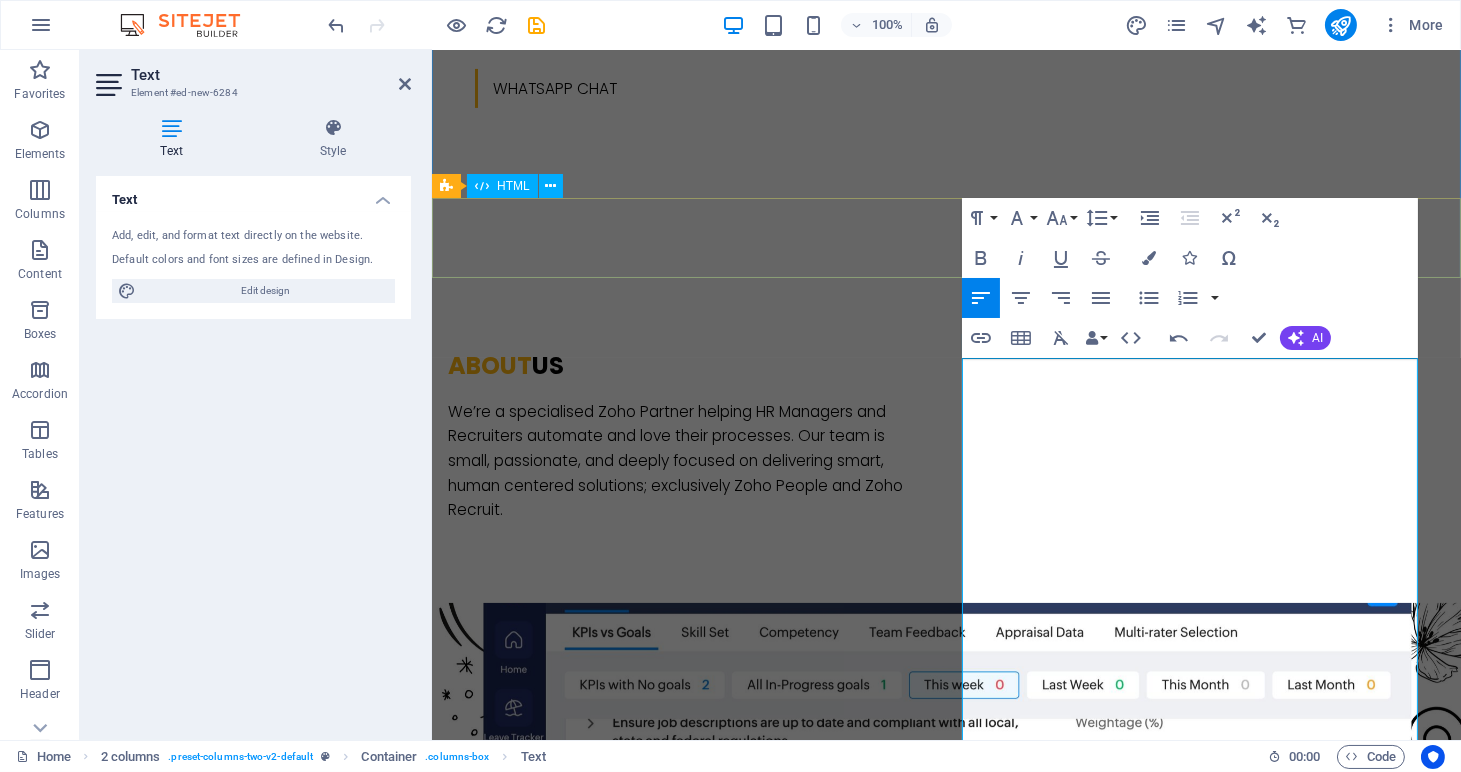 click at bounding box center [945, 1299] 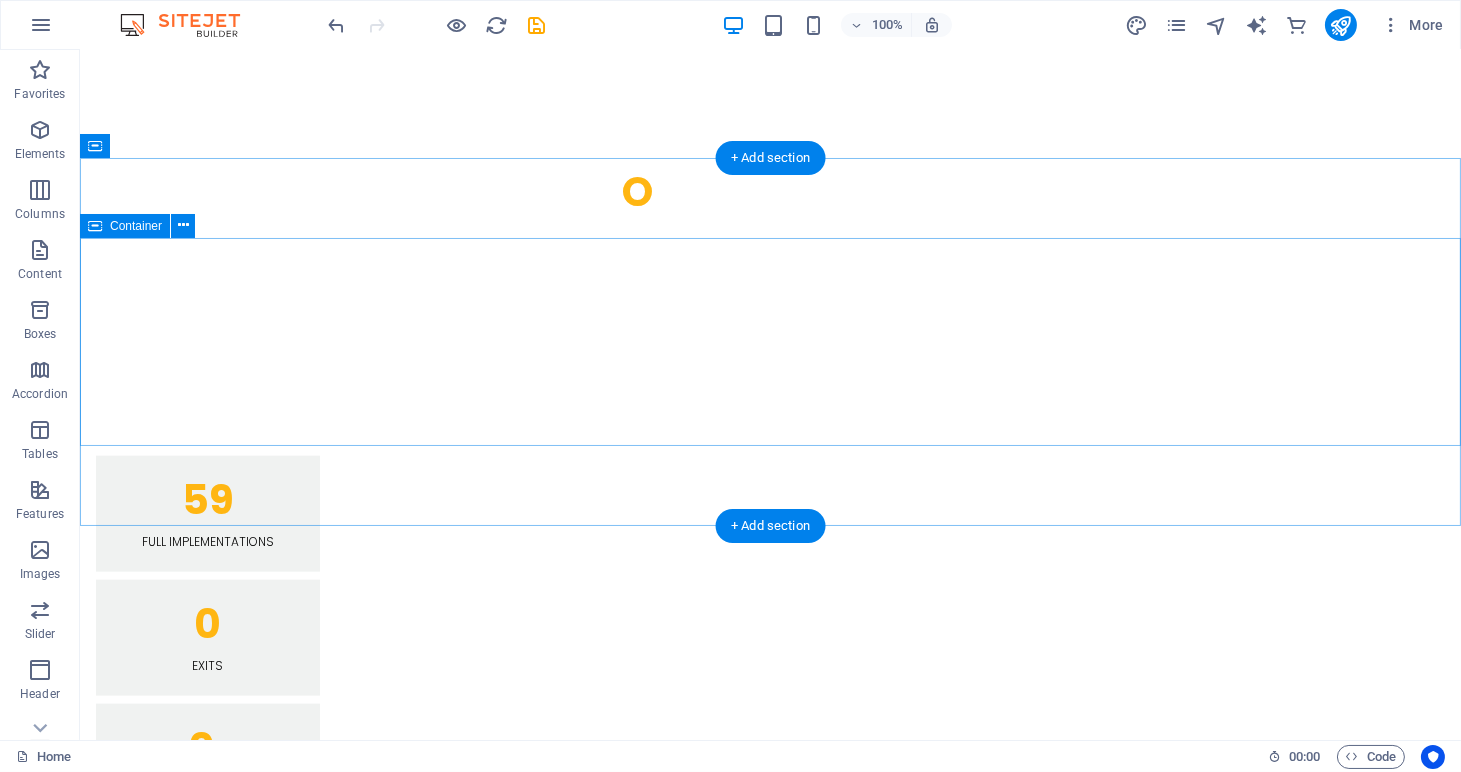 scroll, scrollTop: 4339, scrollLeft: 0, axis: vertical 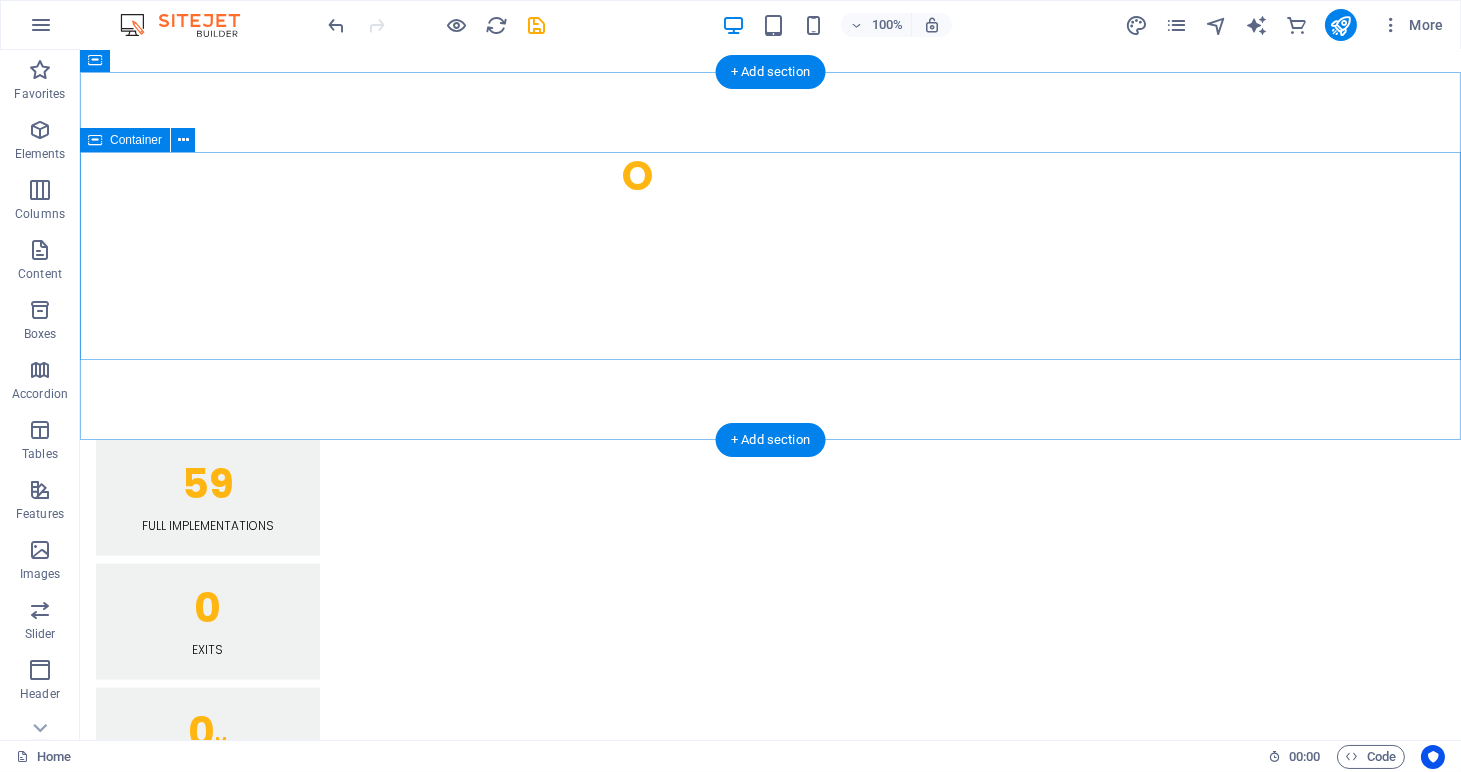 click on "O ur Team" at bounding box center (770, 3422) 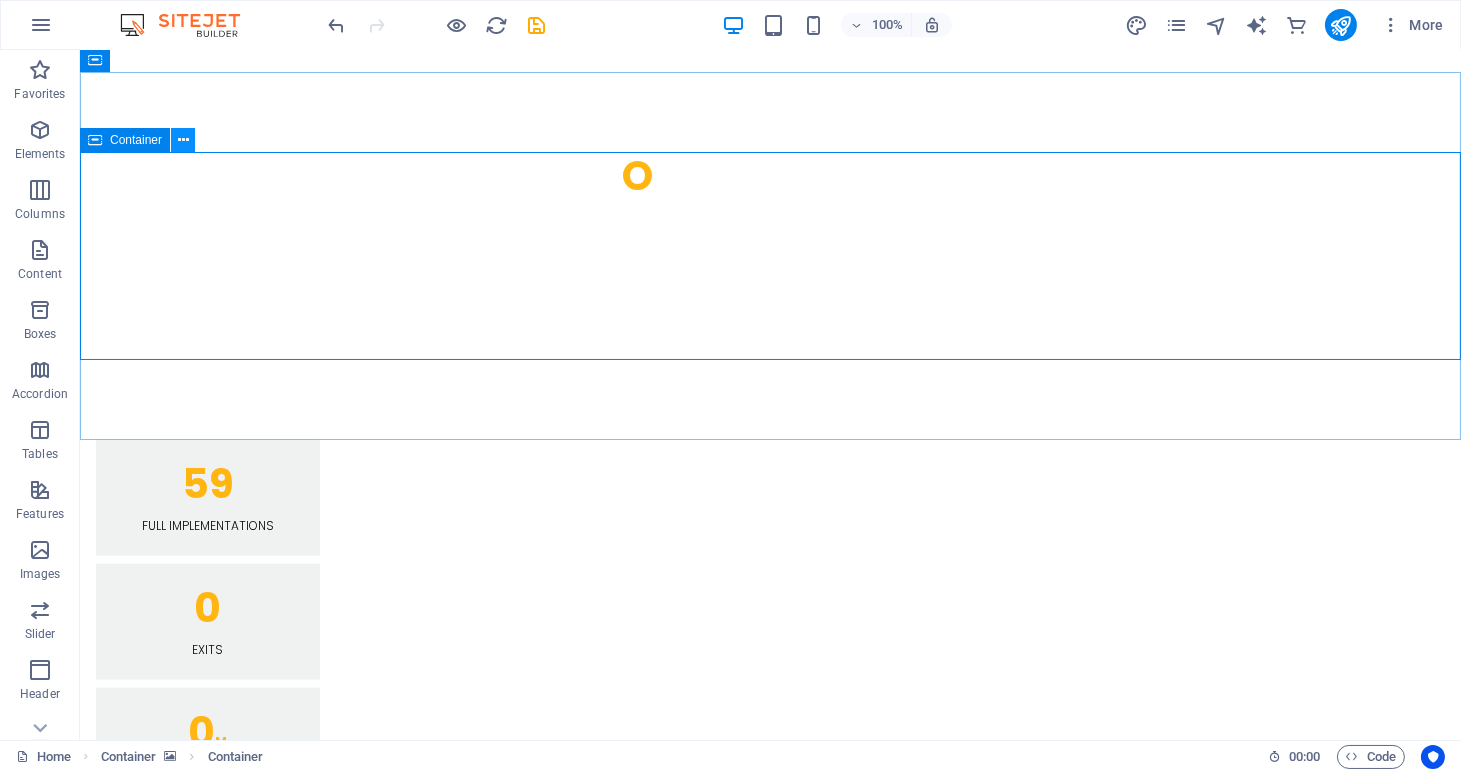 click at bounding box center (183, 140) 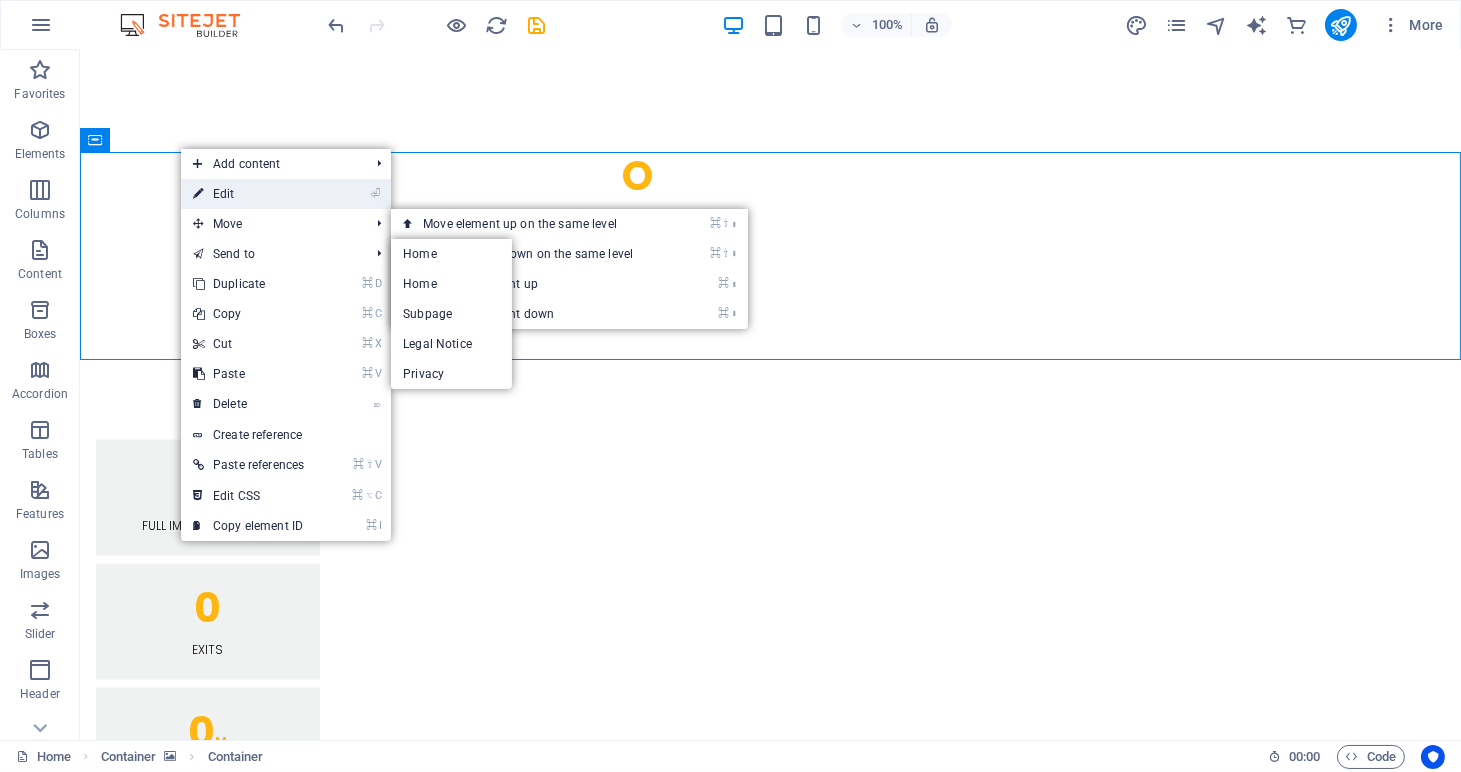 click on "⏎  Edit" at bounding box center [248, 194] 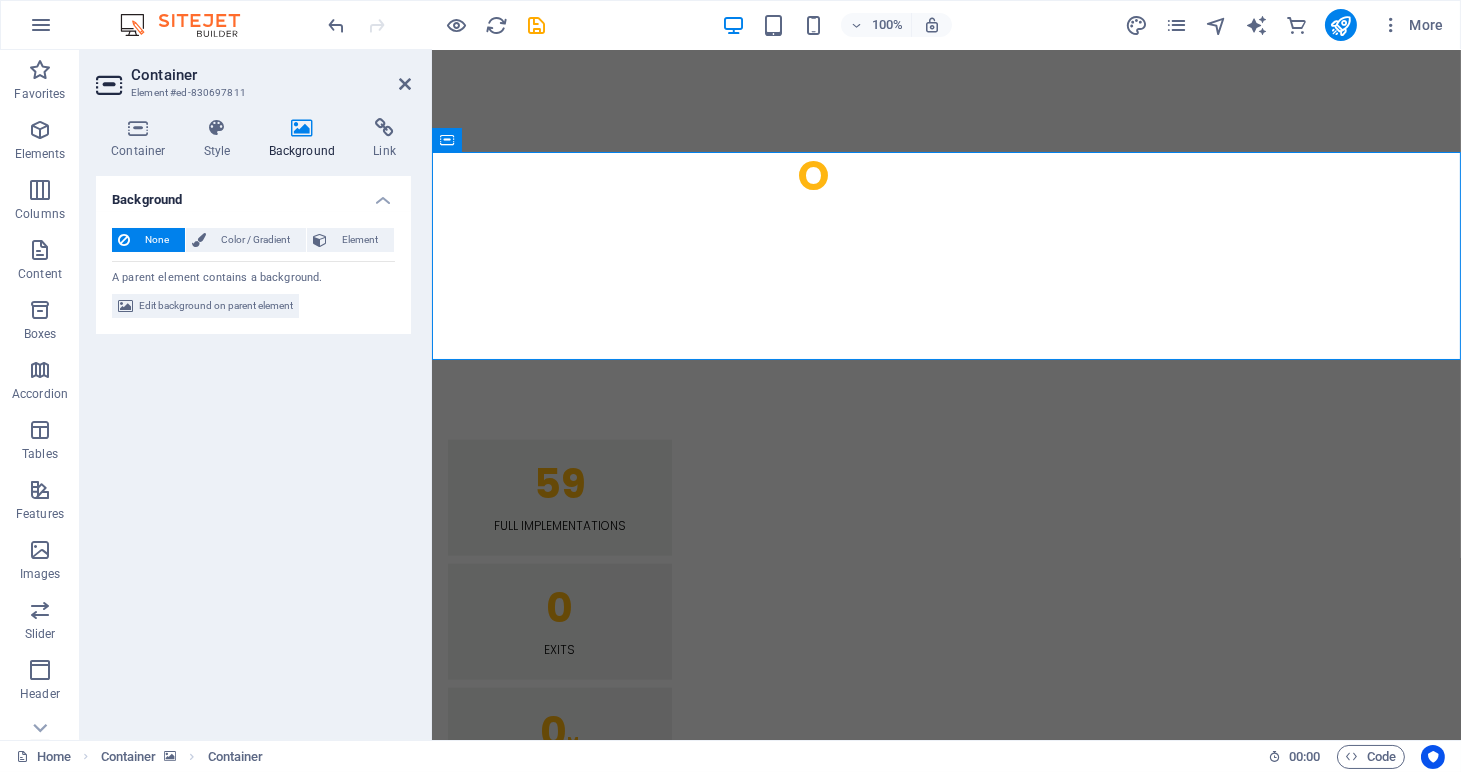 click at bounding box center [302, 128] 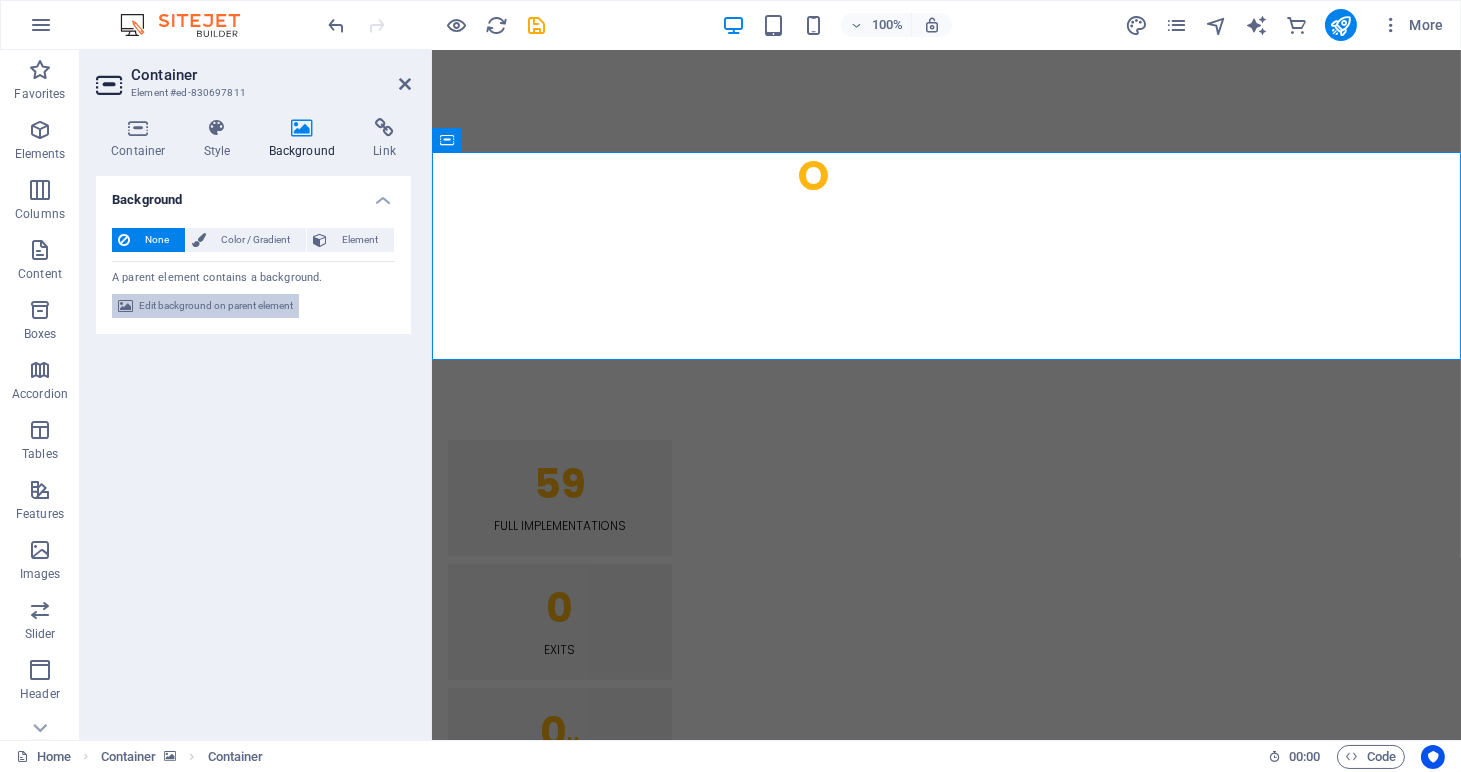 click on "Edit background on parent element" at bounding box center (216, 306) 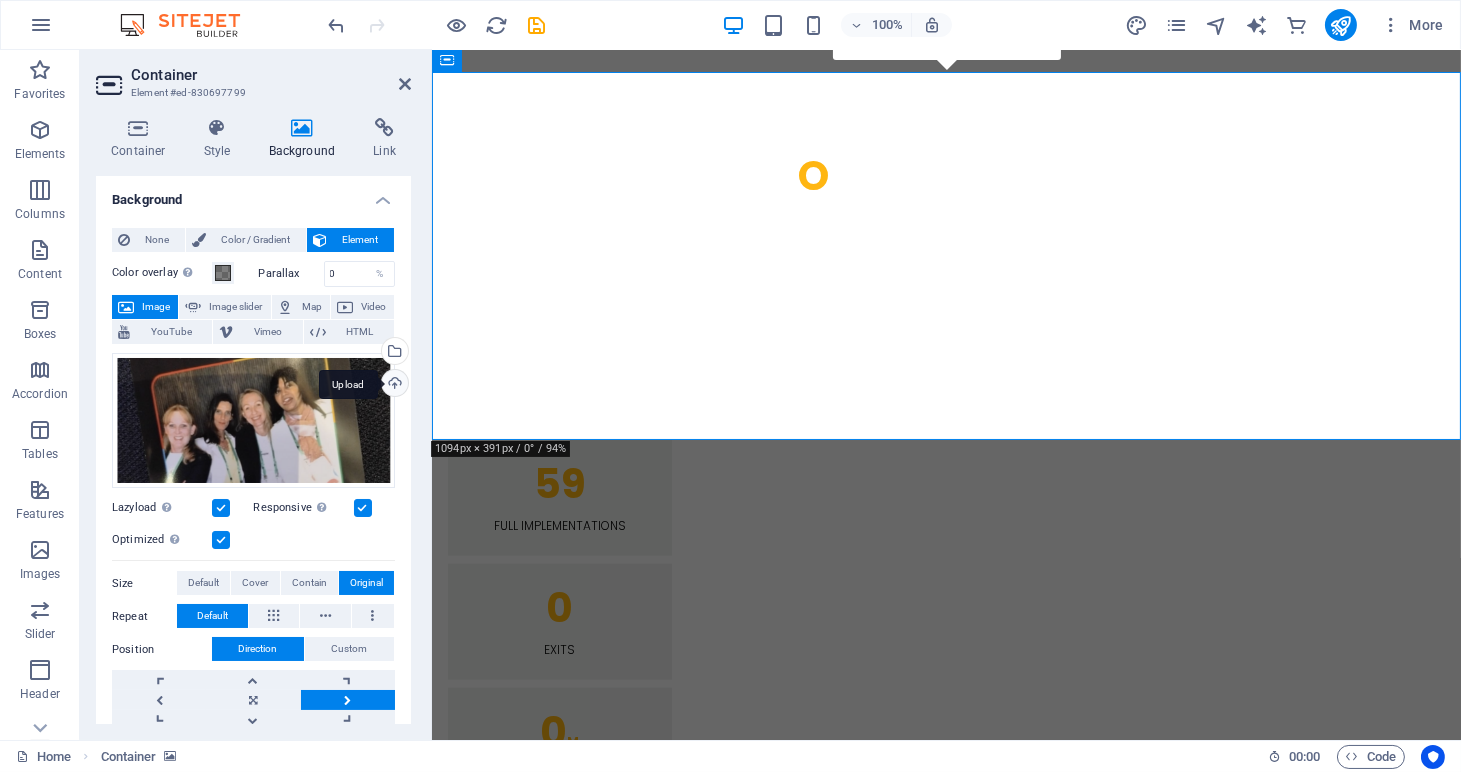click on "Upload" at bounding box center [393, 385] 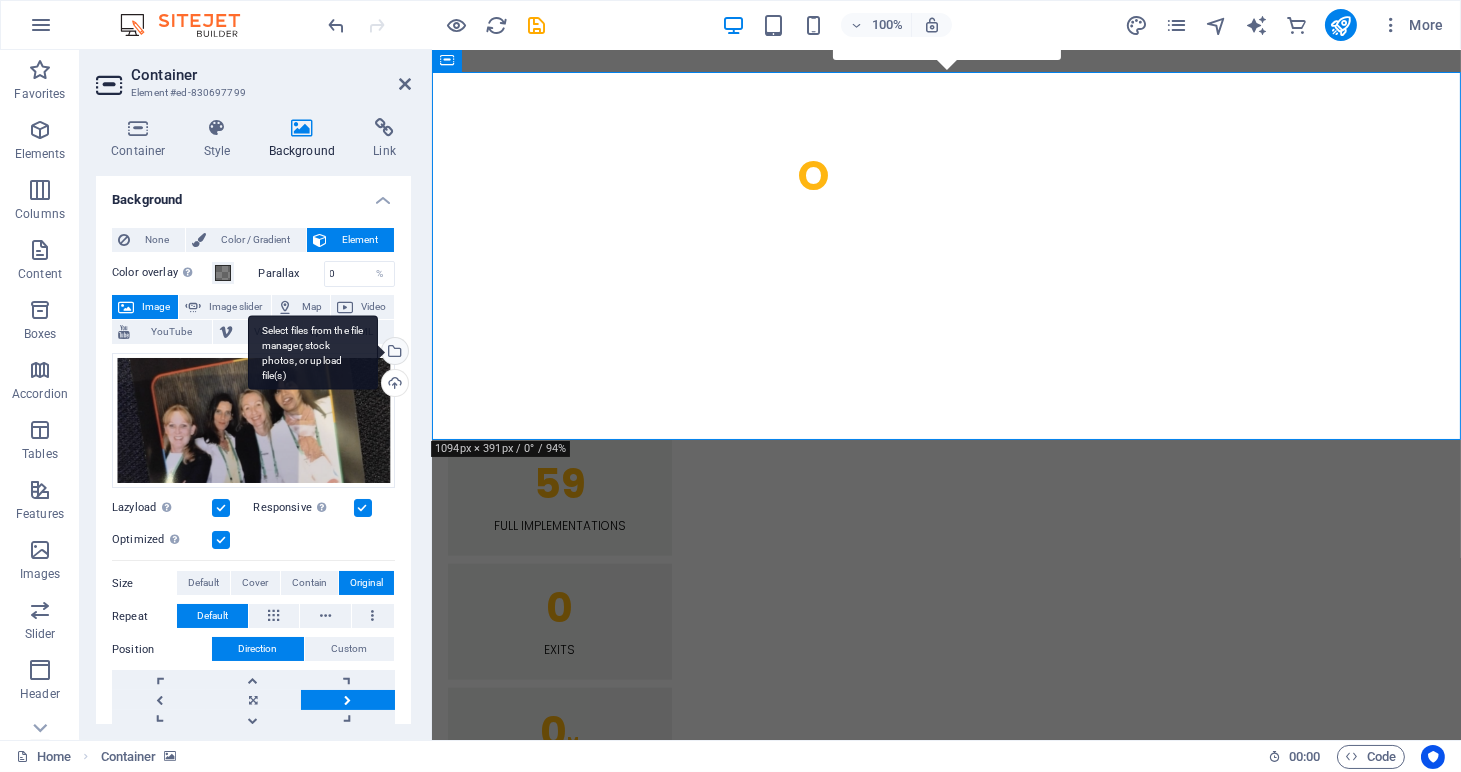 click on "Select files from the file manager, stock photos, or upload file(s)" at bounding box center (393, 353) 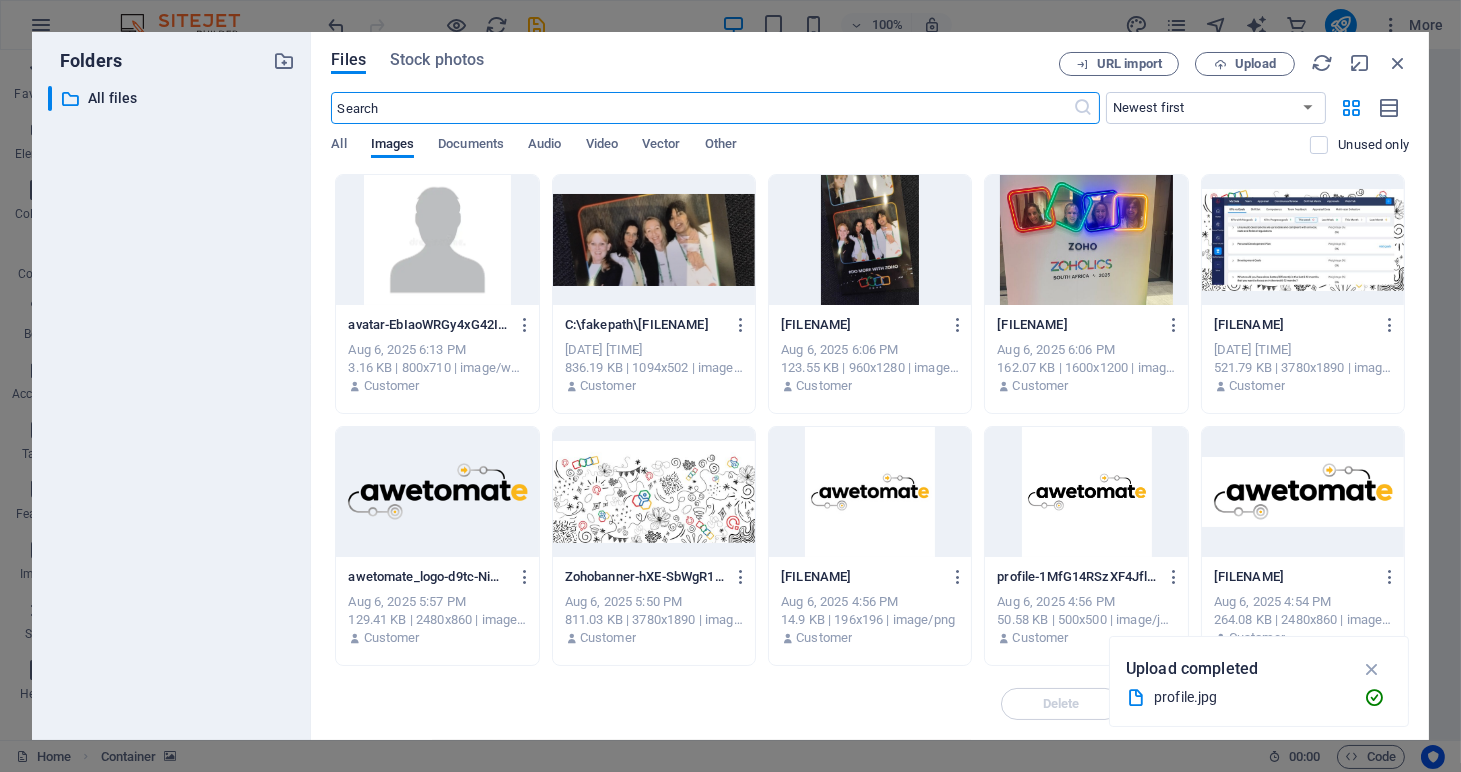 scroll, scrollTop: 4904, scrollLeft: 0, axis: vertical 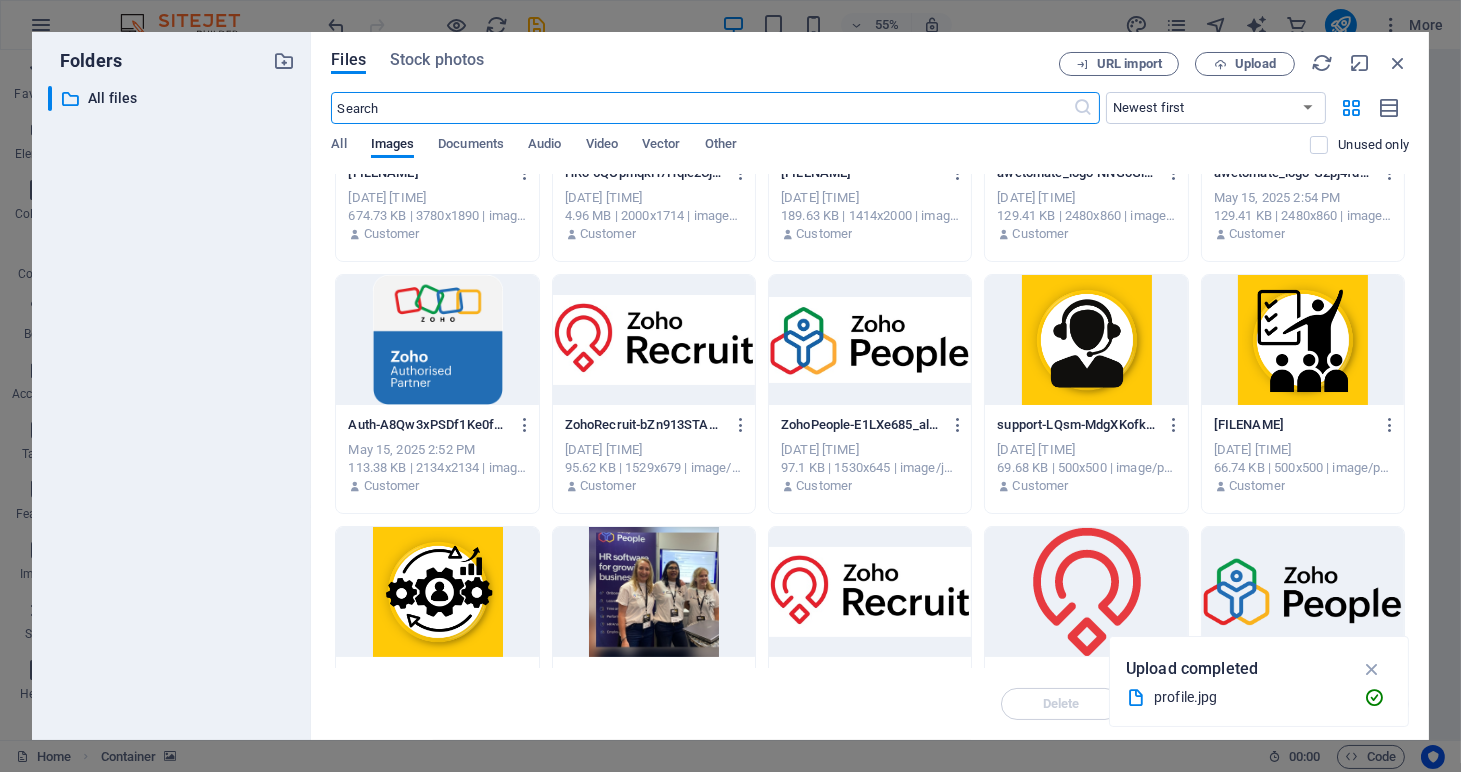 click at bounding box center [654, 592] 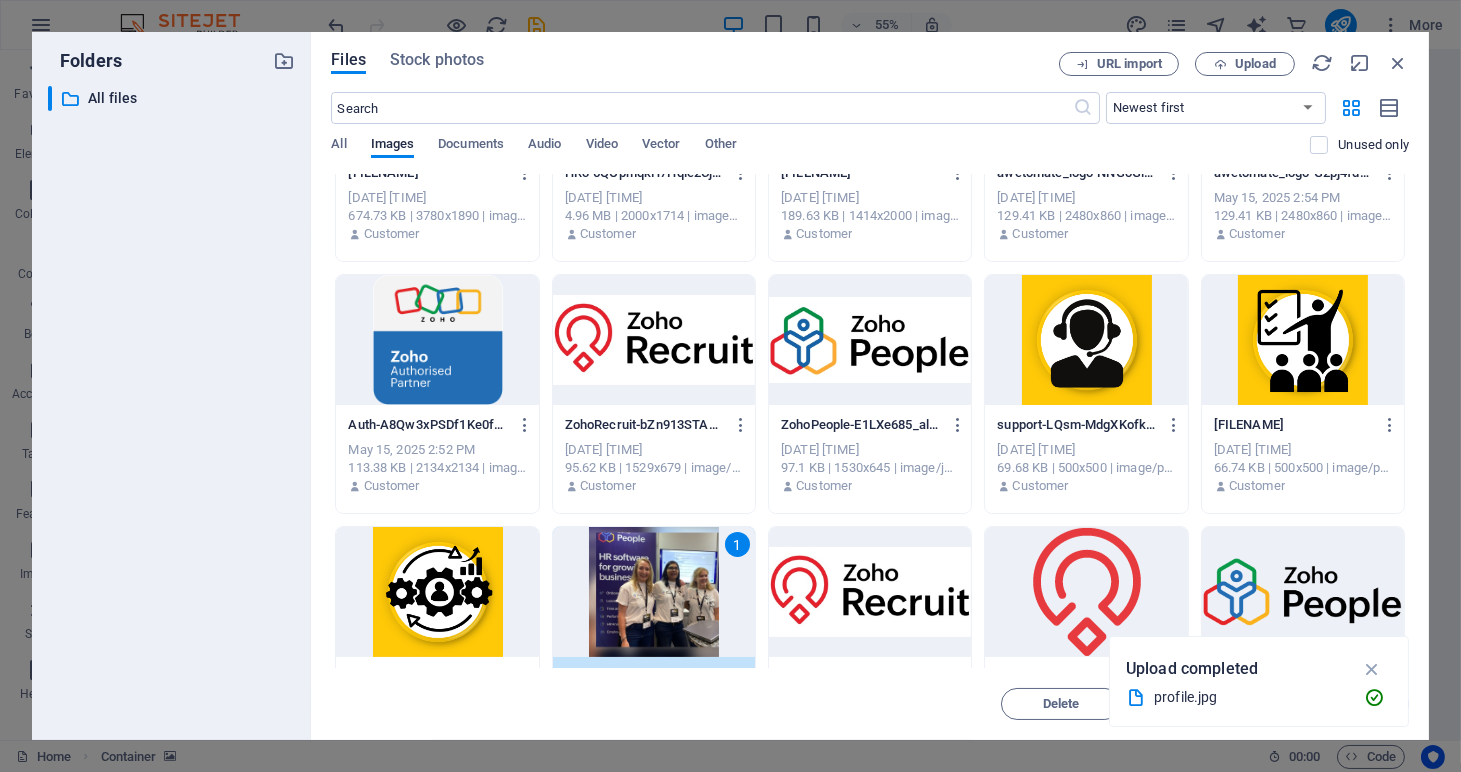 click at bounding box center (1372, 669) 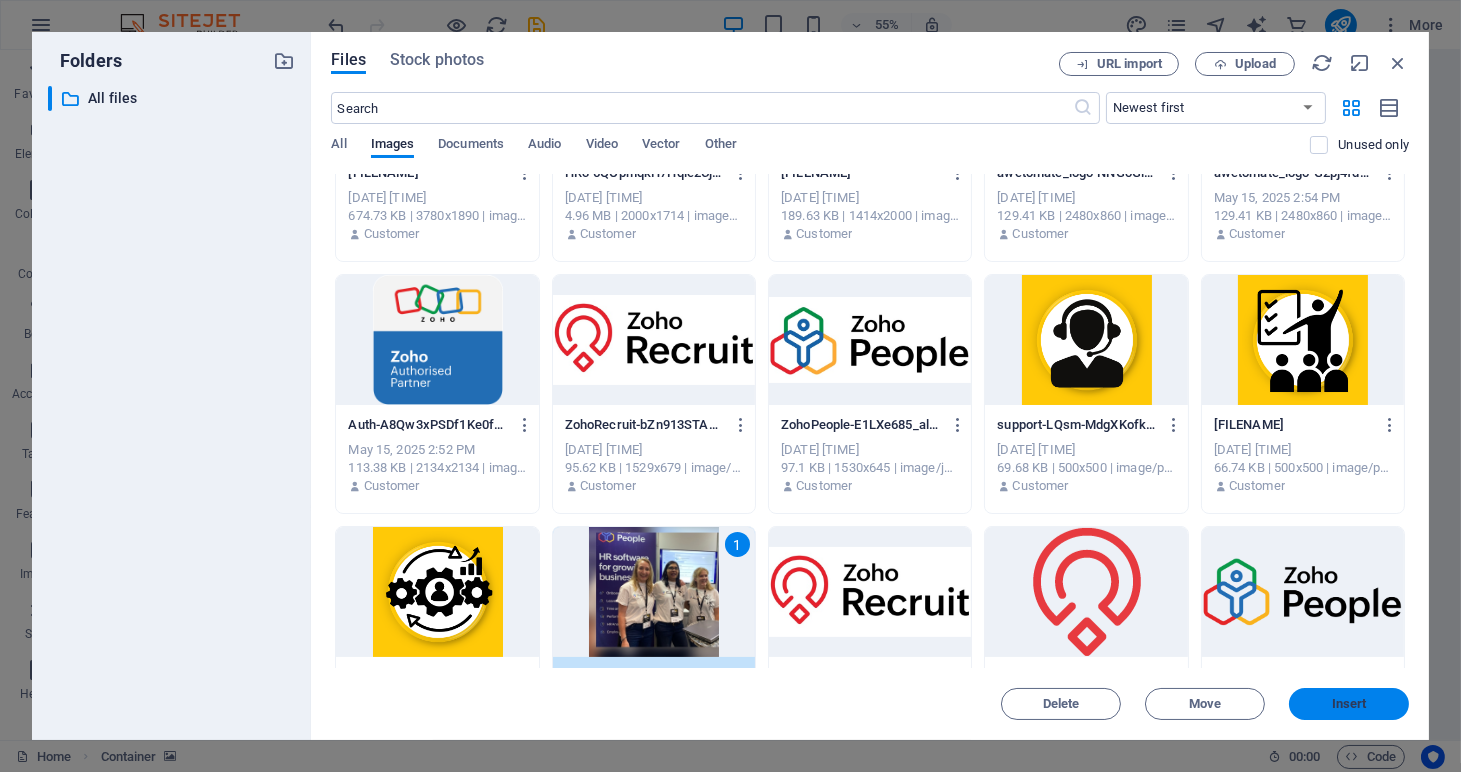 click on "Insert" at bounding box center (1349, 704) 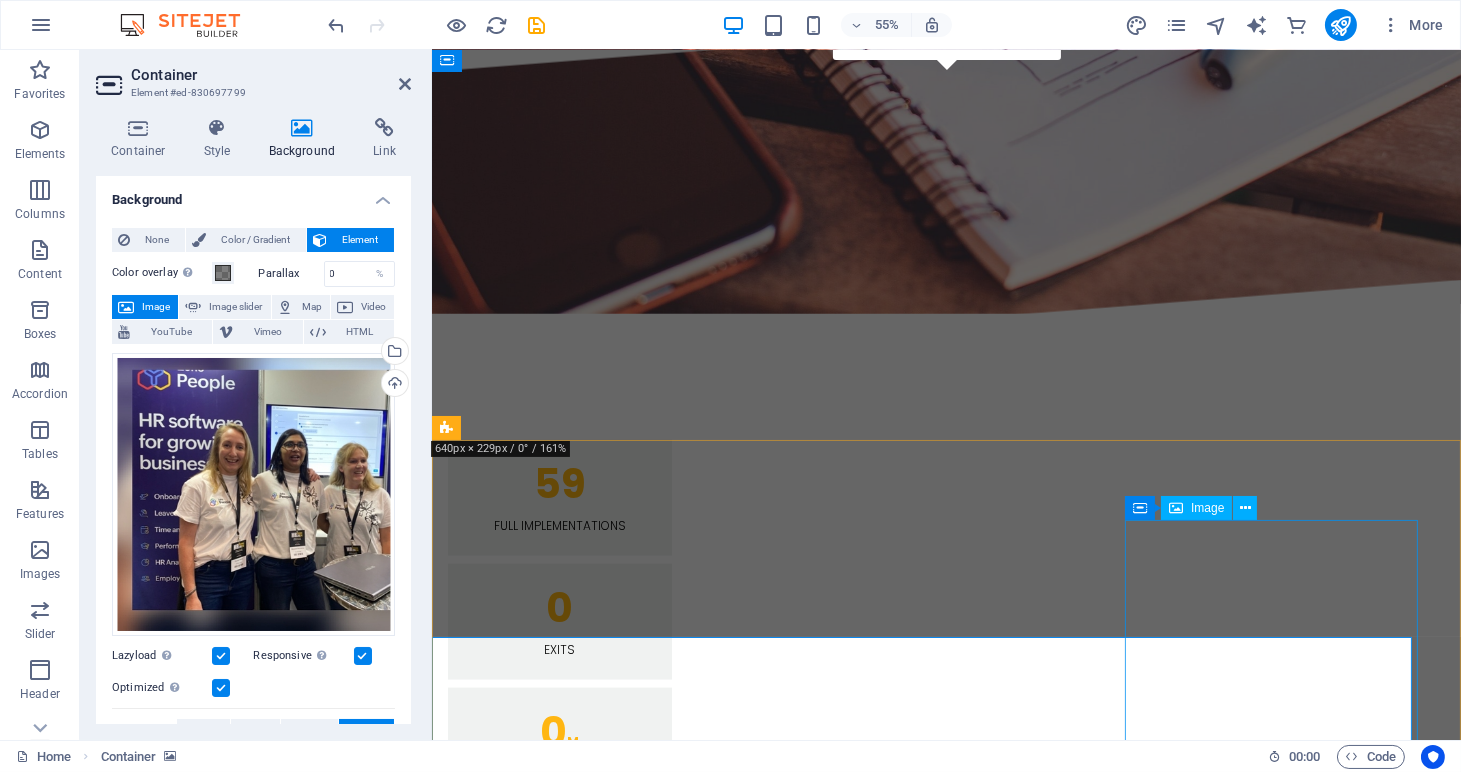 scroll, scrollTop: 4339, scrollLeft: 0, axis: vertical 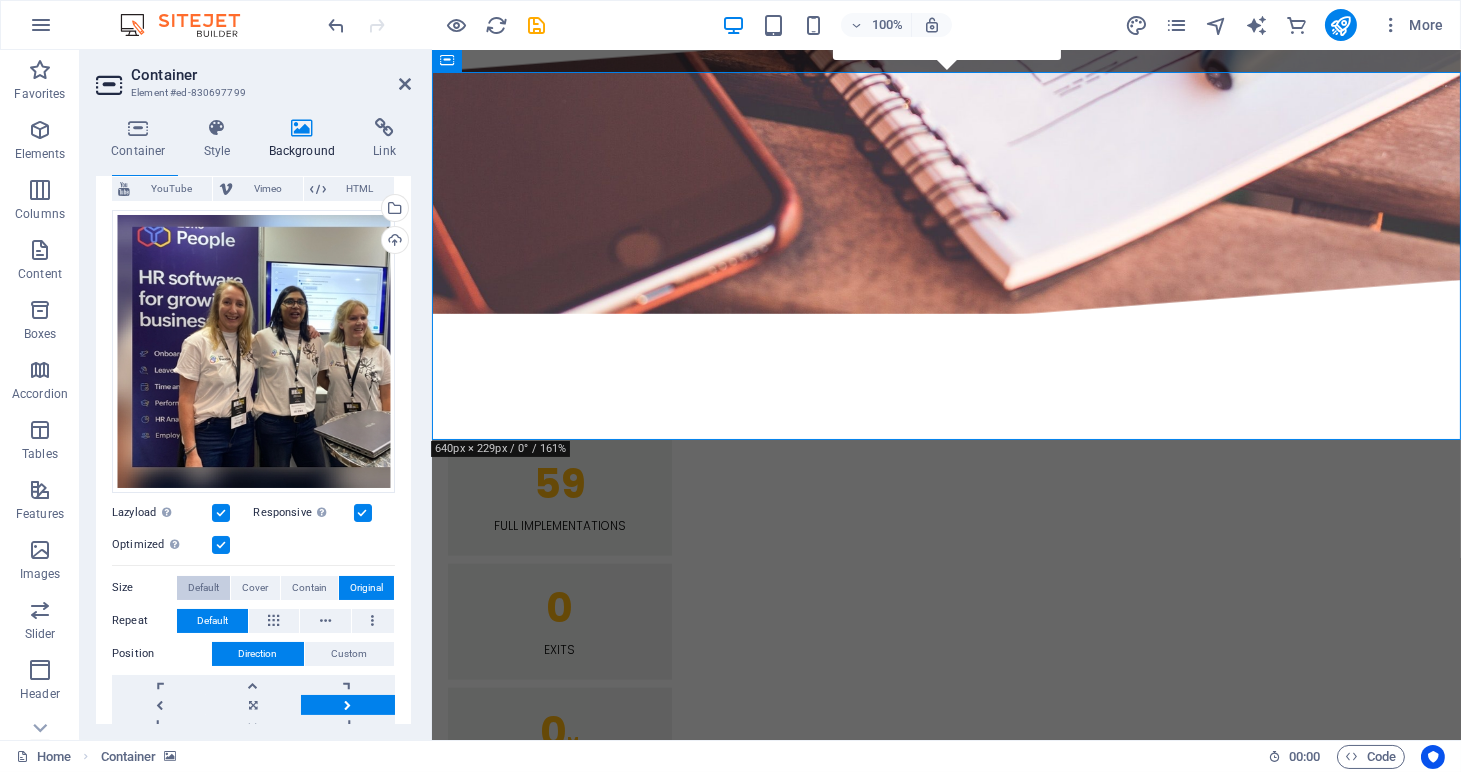 click on "Default" at bounding box center [203, 588] 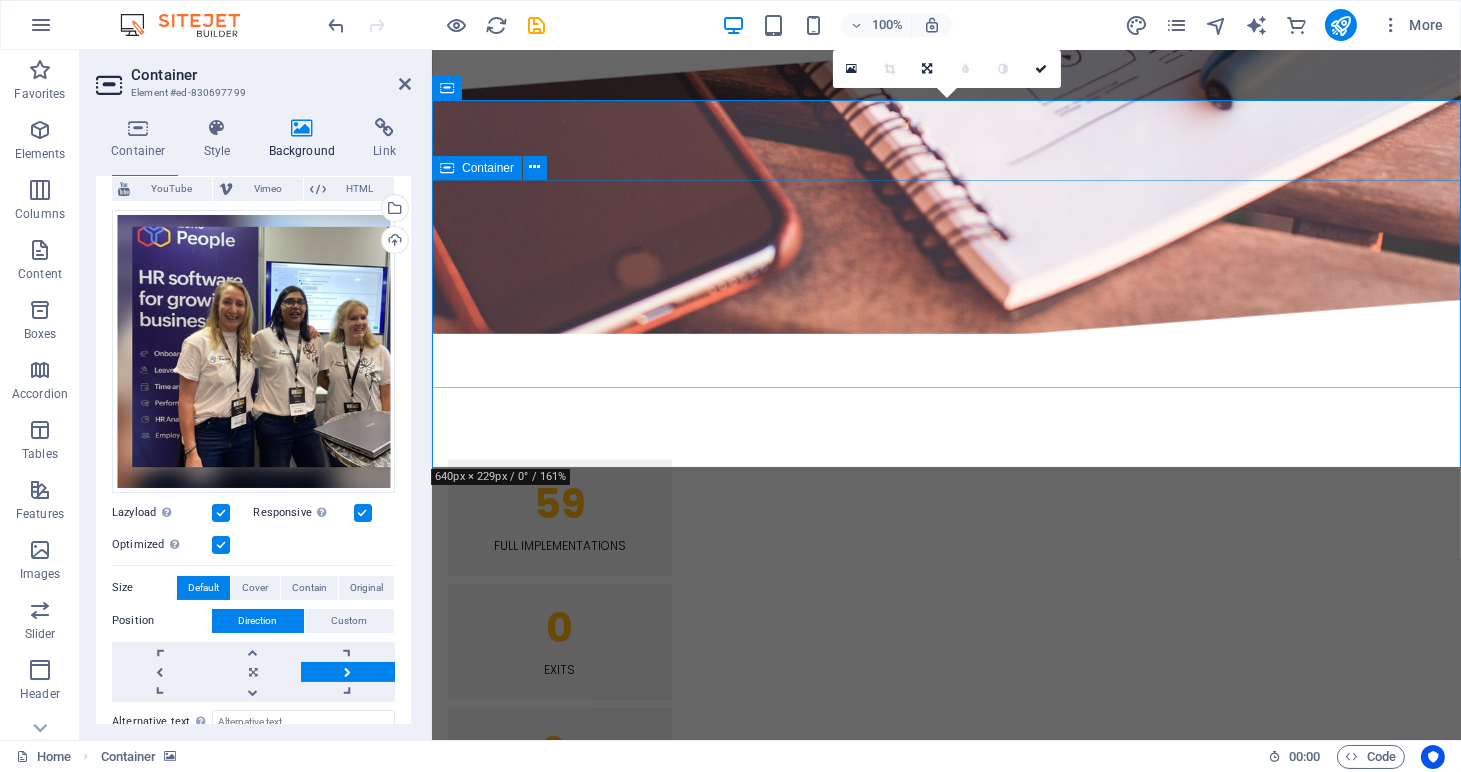 scroll, scrollTop: 4320, scrollLeft: 0, axis: vertical 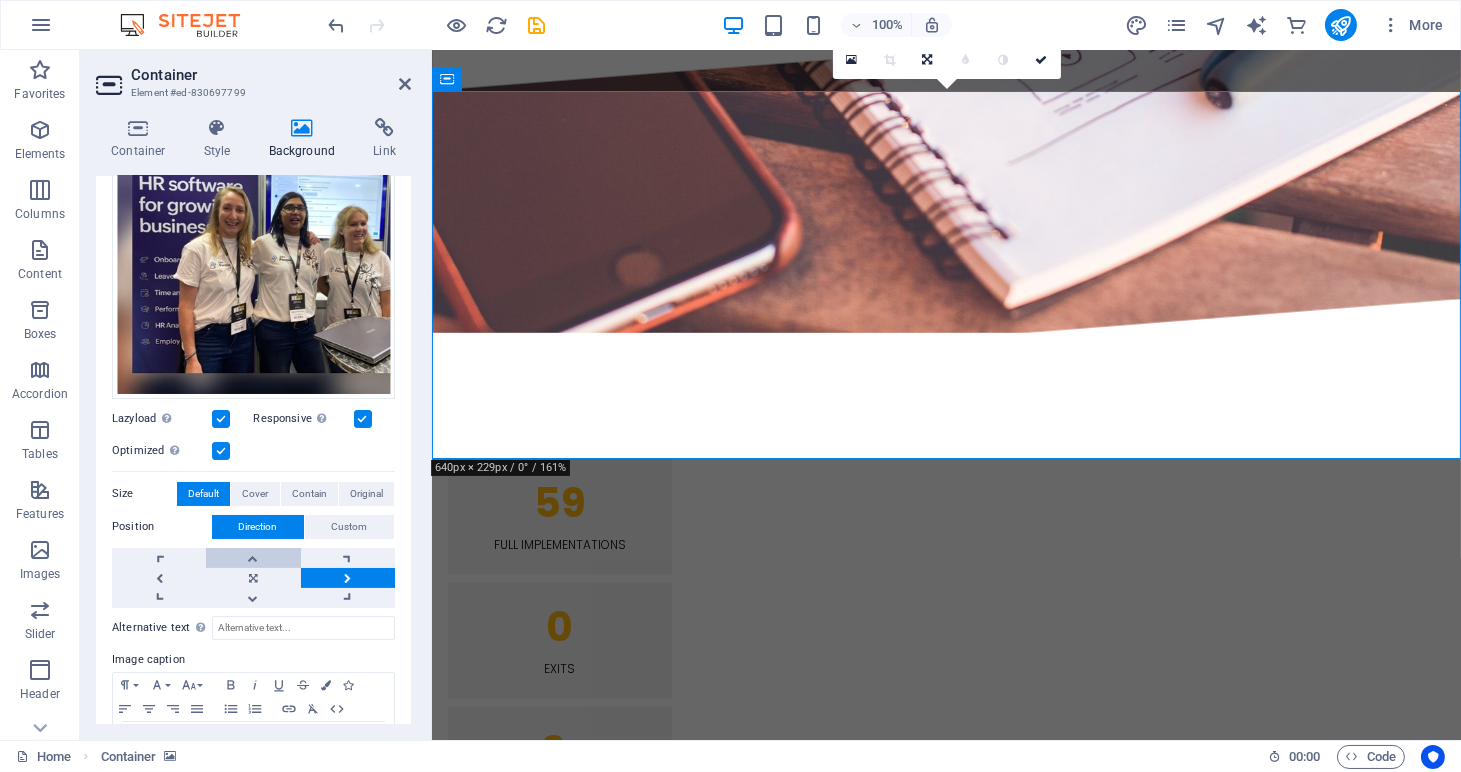 click at bounding box center [253, 558] 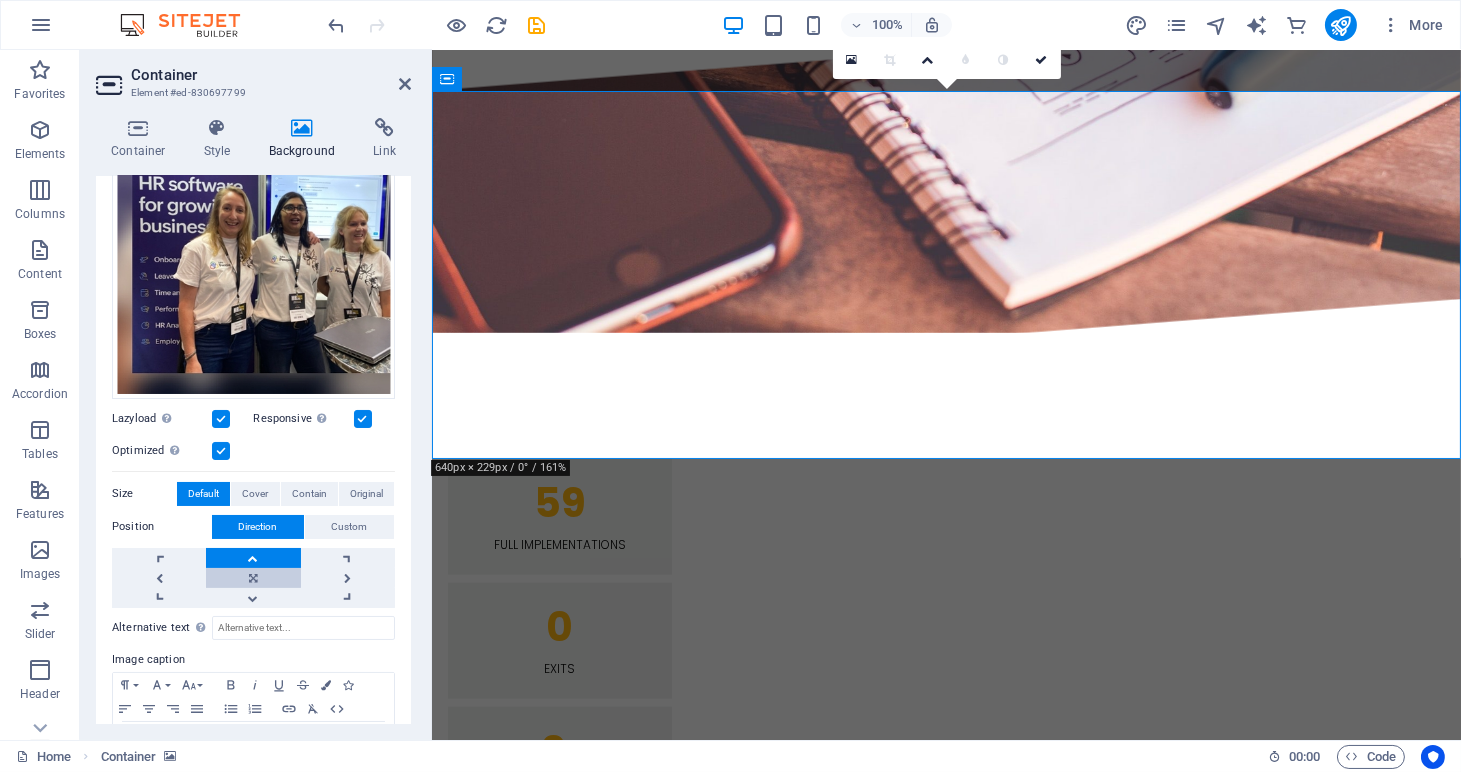 click at bounding box center (253, 578) 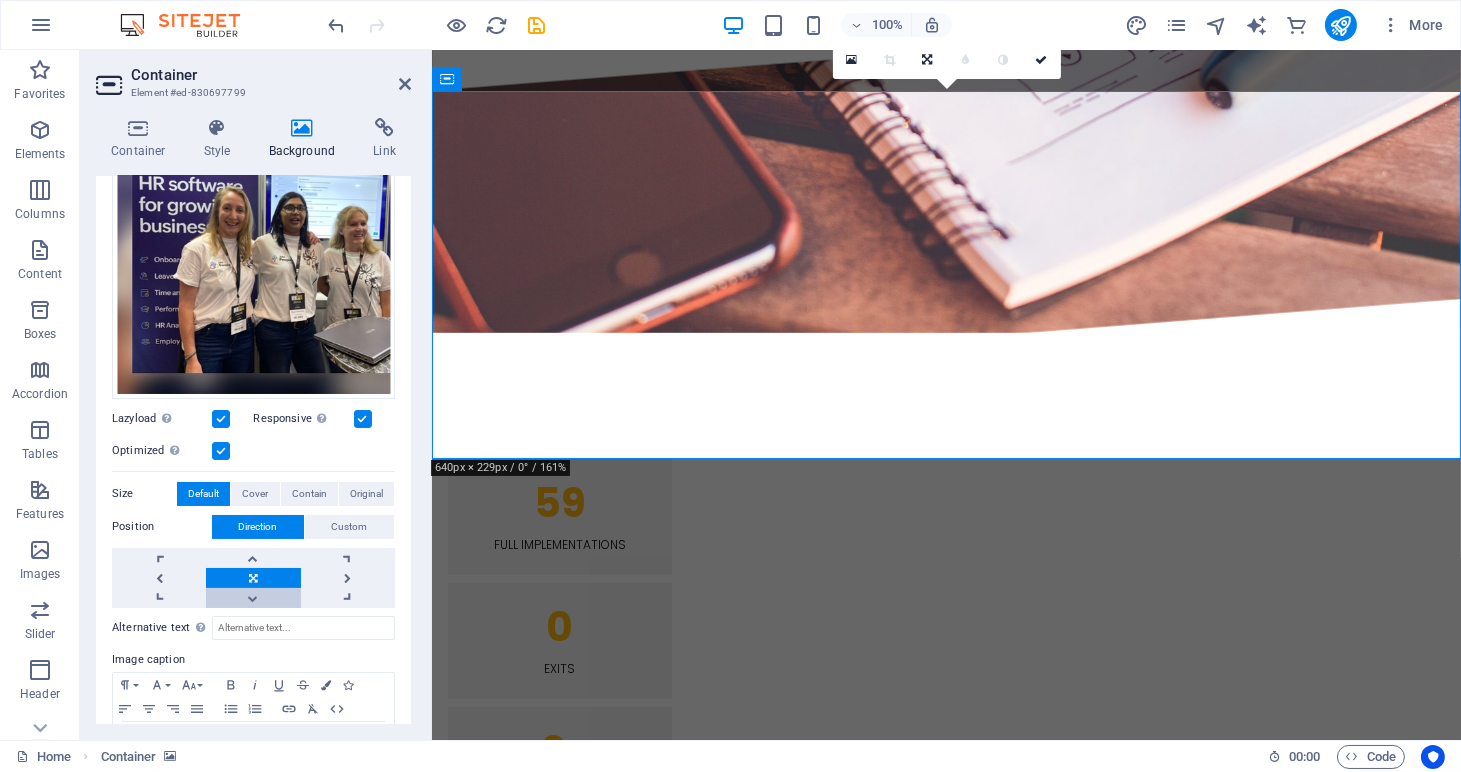 click at bounding box center [253, 598] 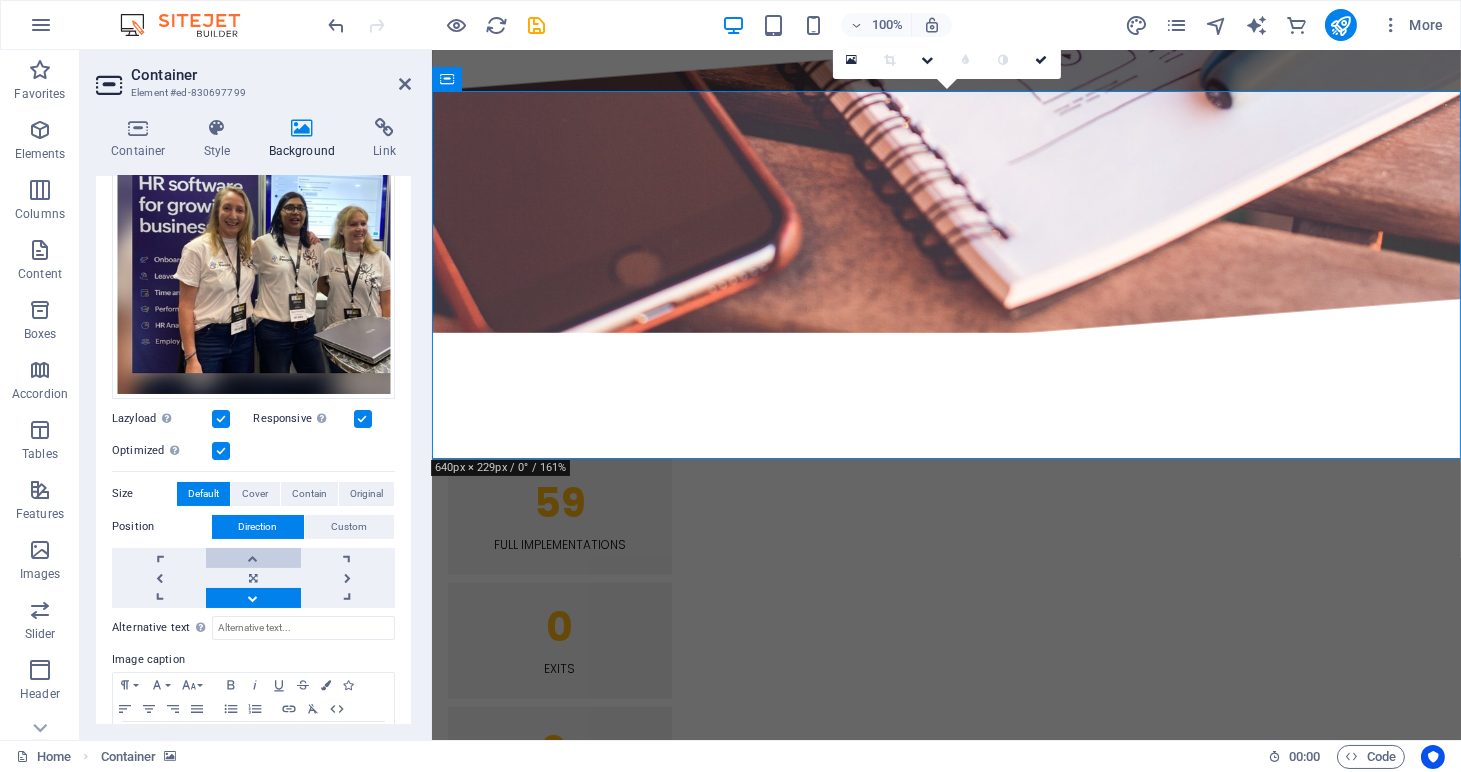 click at bounding box center (253, 558) 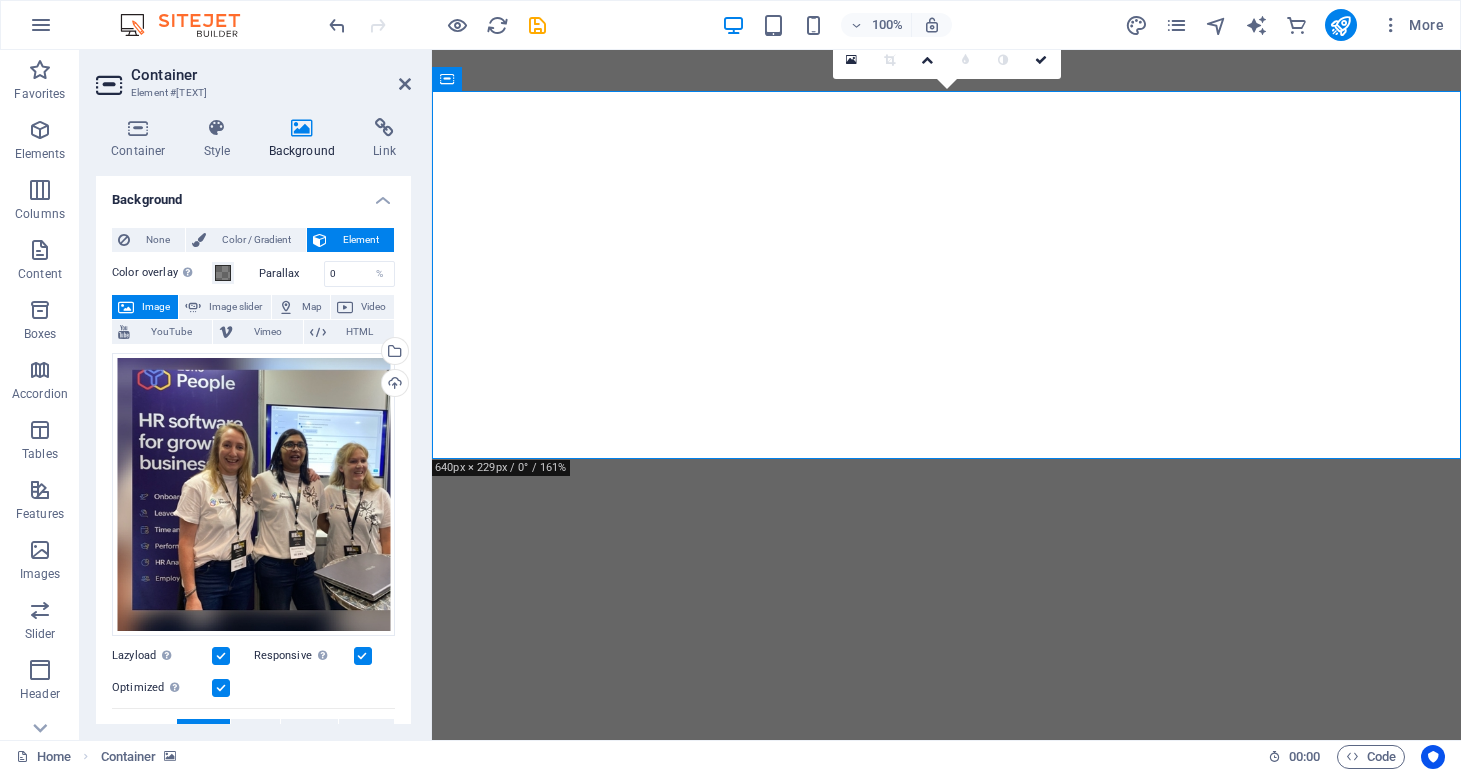 click at bounding box center [253, 815] 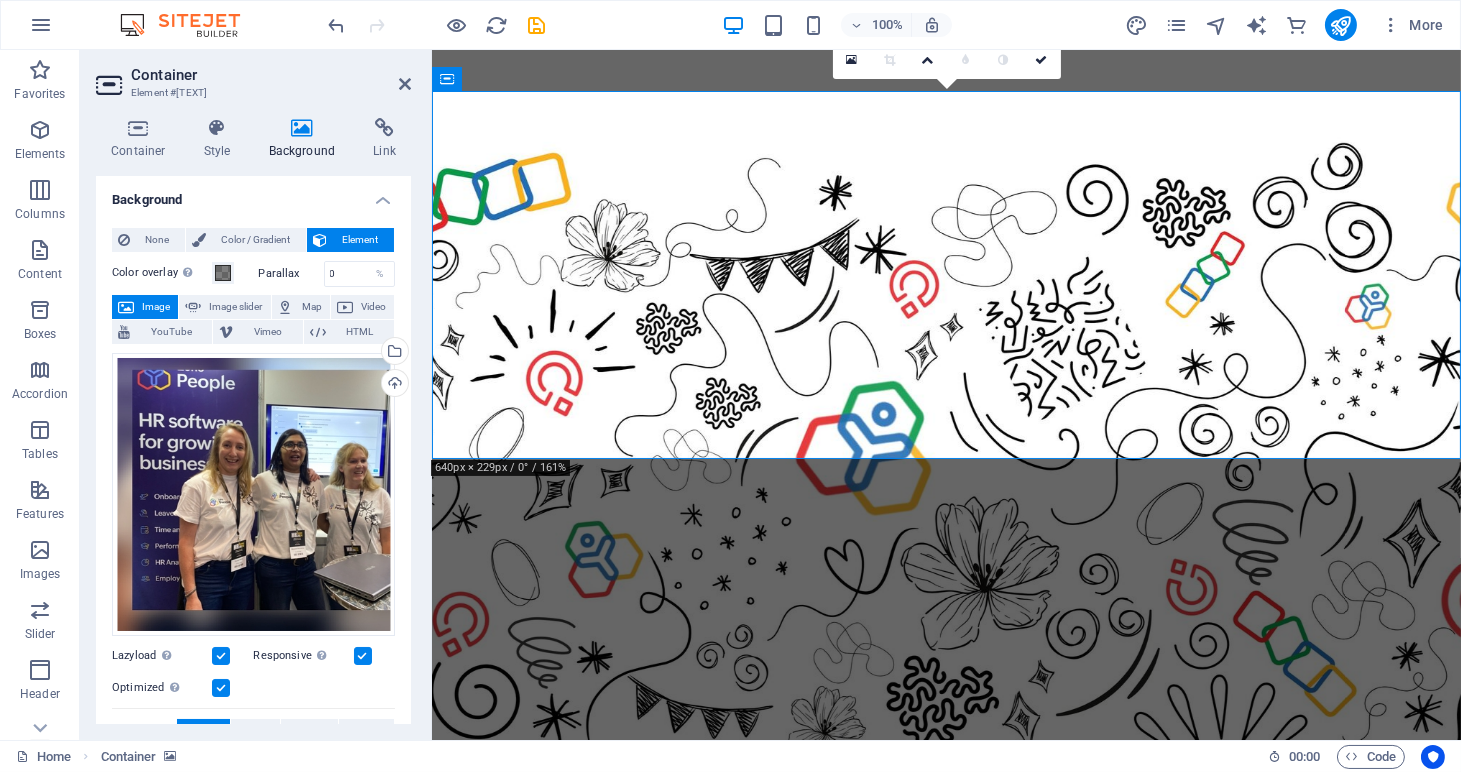 scroll, scrollTop: 237, scrollLeft: 0, axis: vertical 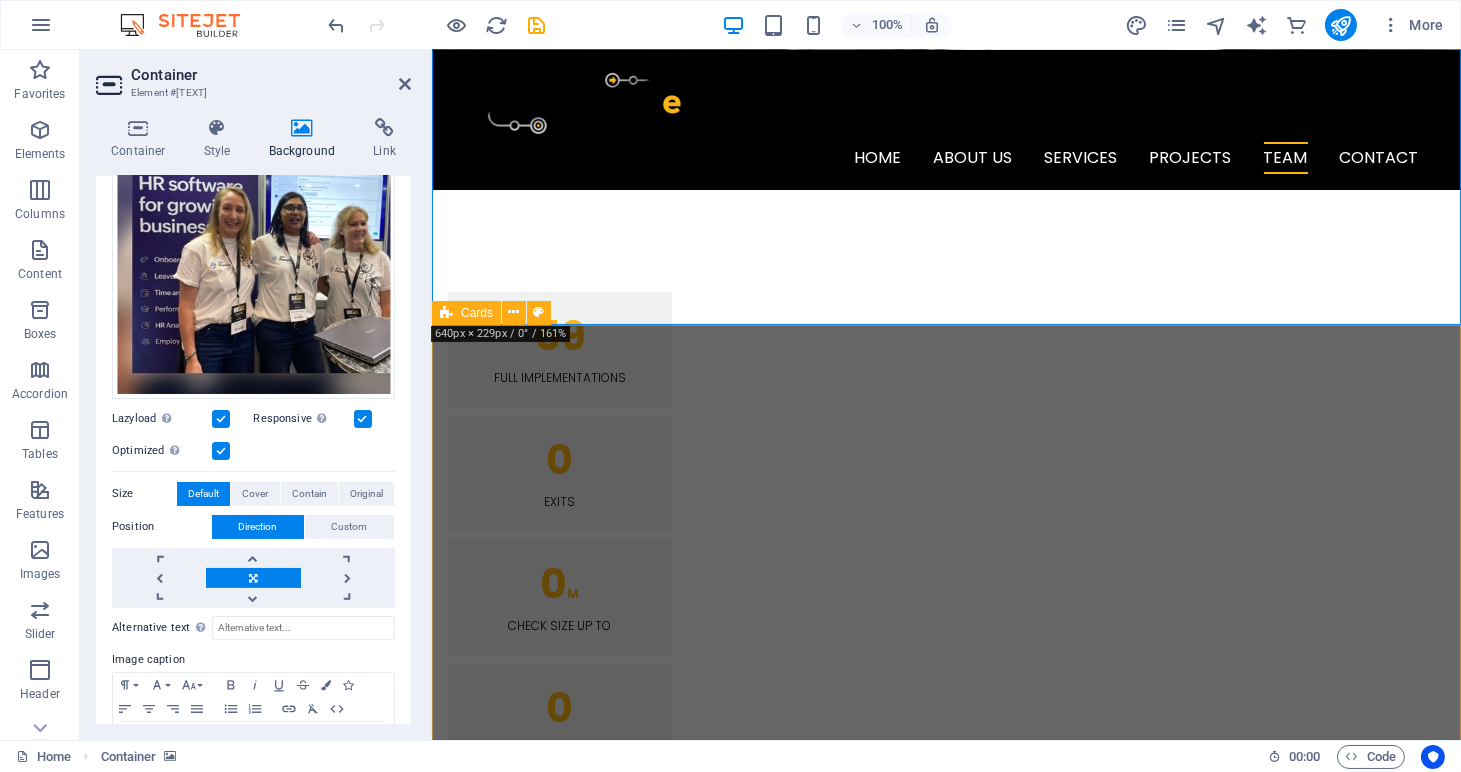 click on "[FIRST] [LAST] founder. [FIRST] [LAST] Customer [FIRST] [LAST] HR unicorn. [FIRST] [LAST] Patient and kind training manager [FIRST] [LAST] Recruit Padawan You? Want to join our team? Register here" at bounding box center [945, 4672] 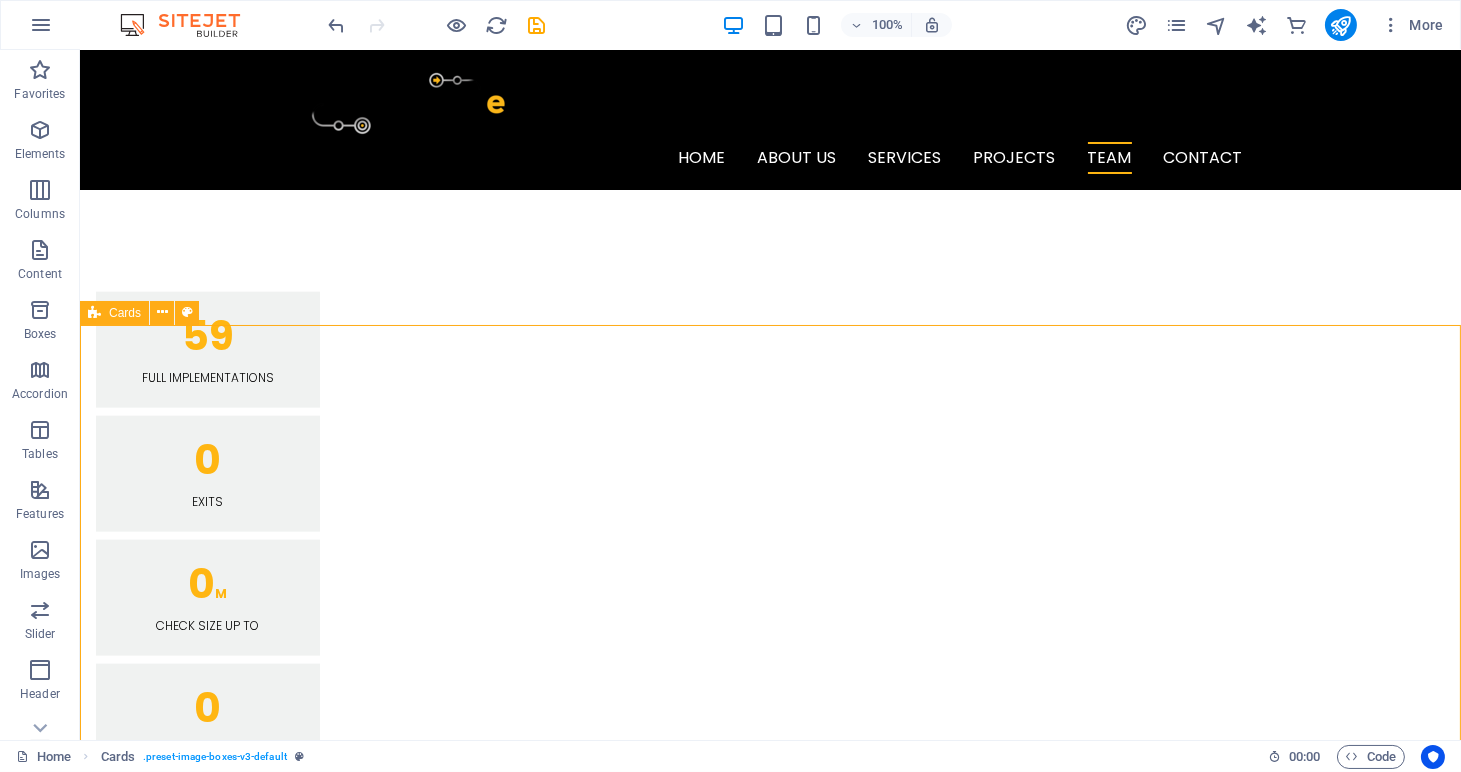 scroll, scrollTop: 4181, scrollLeft: 0, axis: vertical 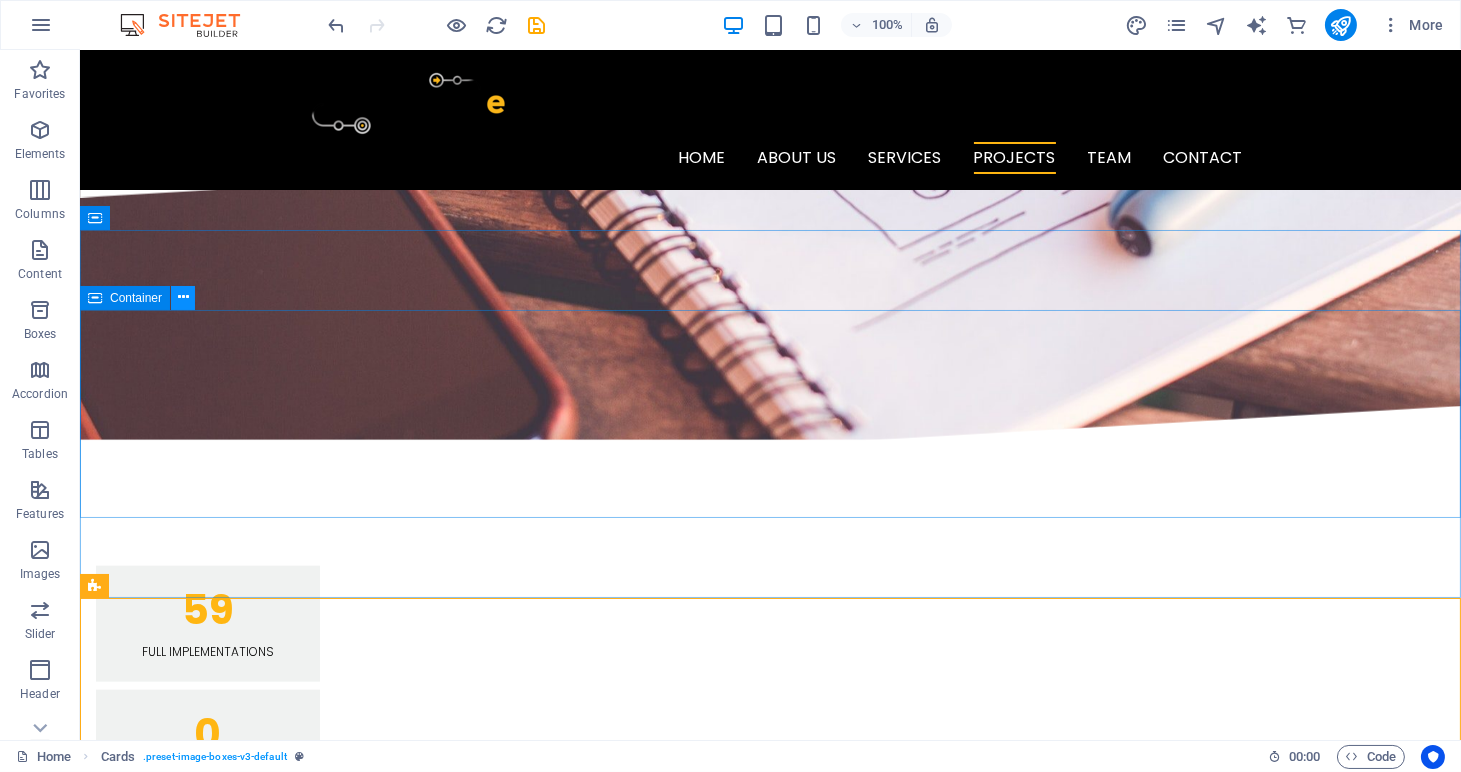 click at bounding box center (183, 297) 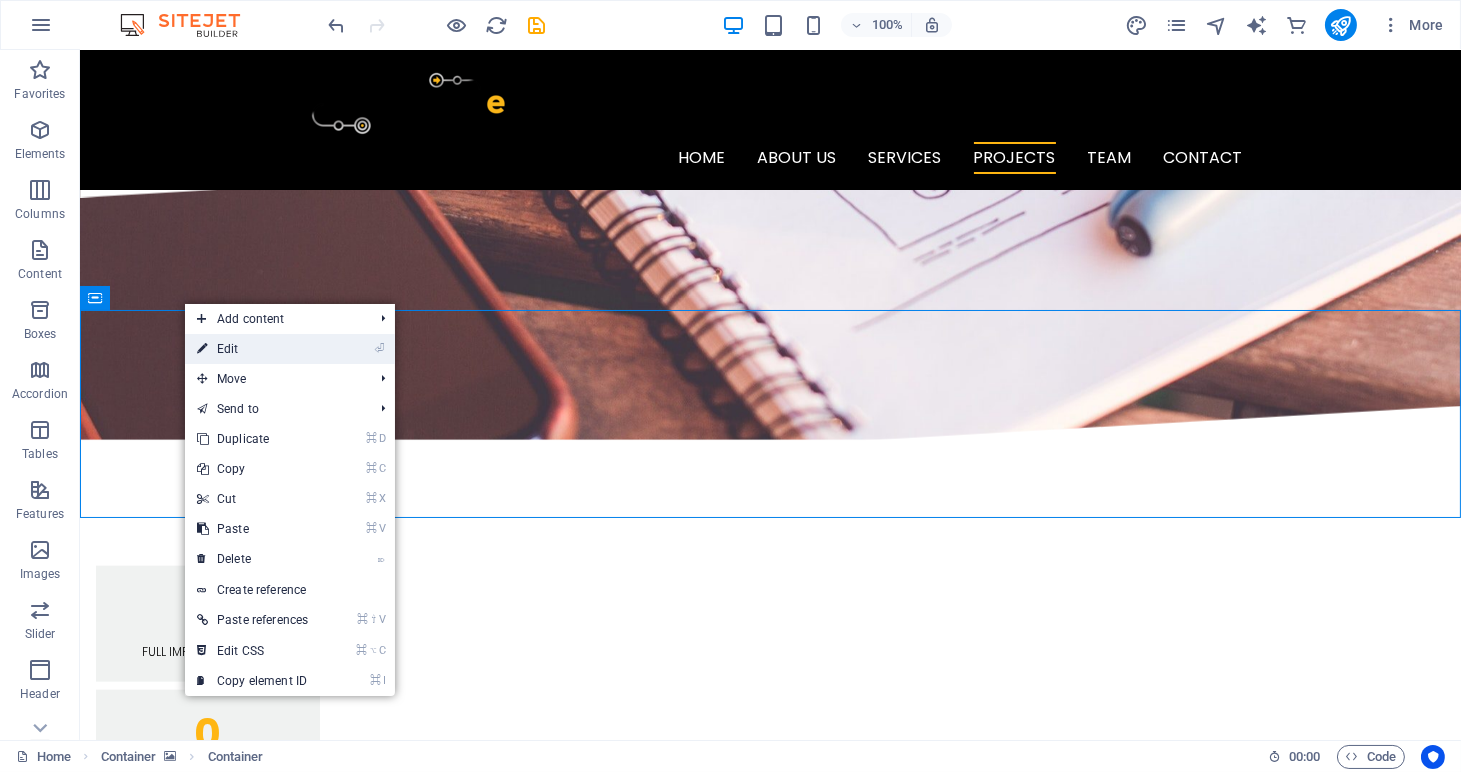 click on "⏎  Edit" at bounding box center [252, 349] 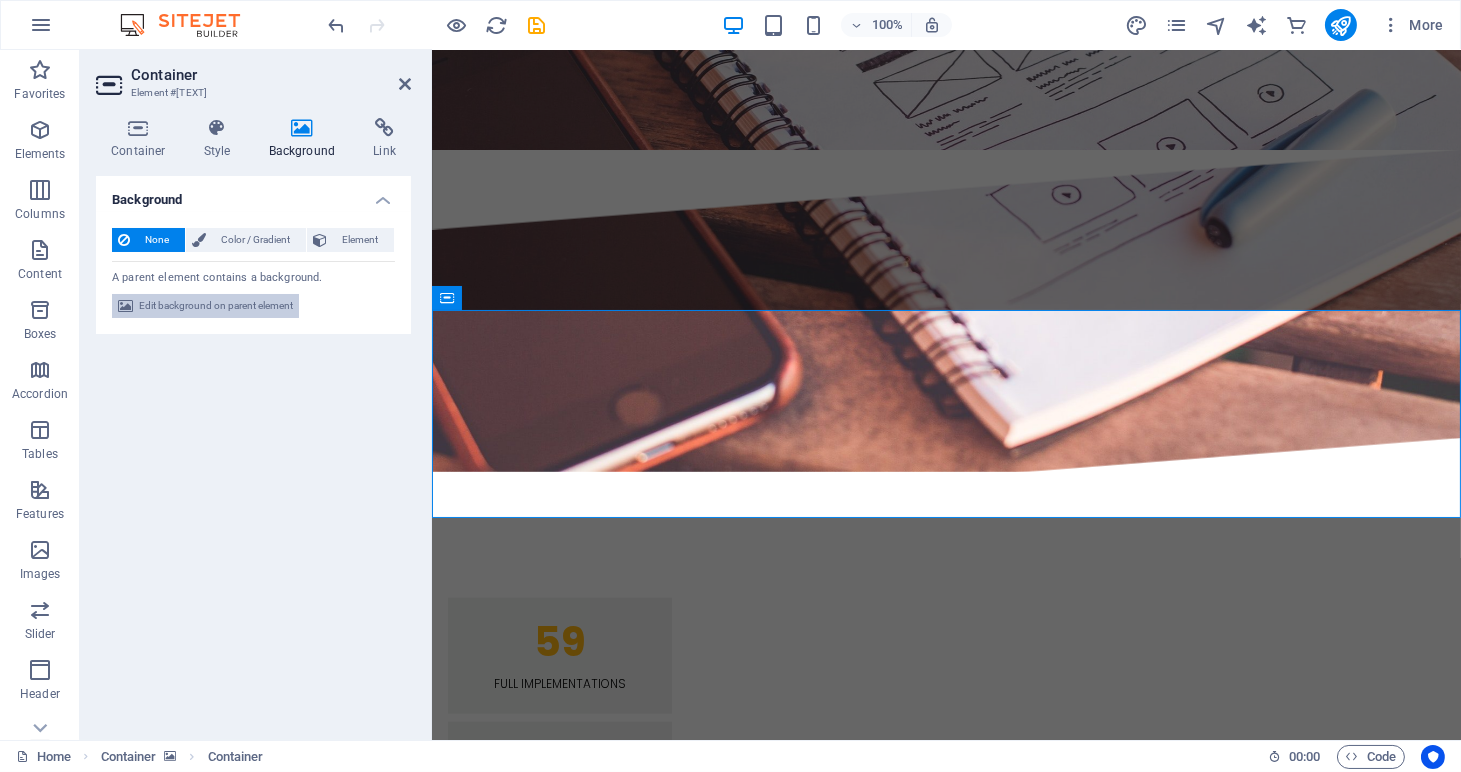 click on "Edit background on parent element" at bounding box center [216, 306] 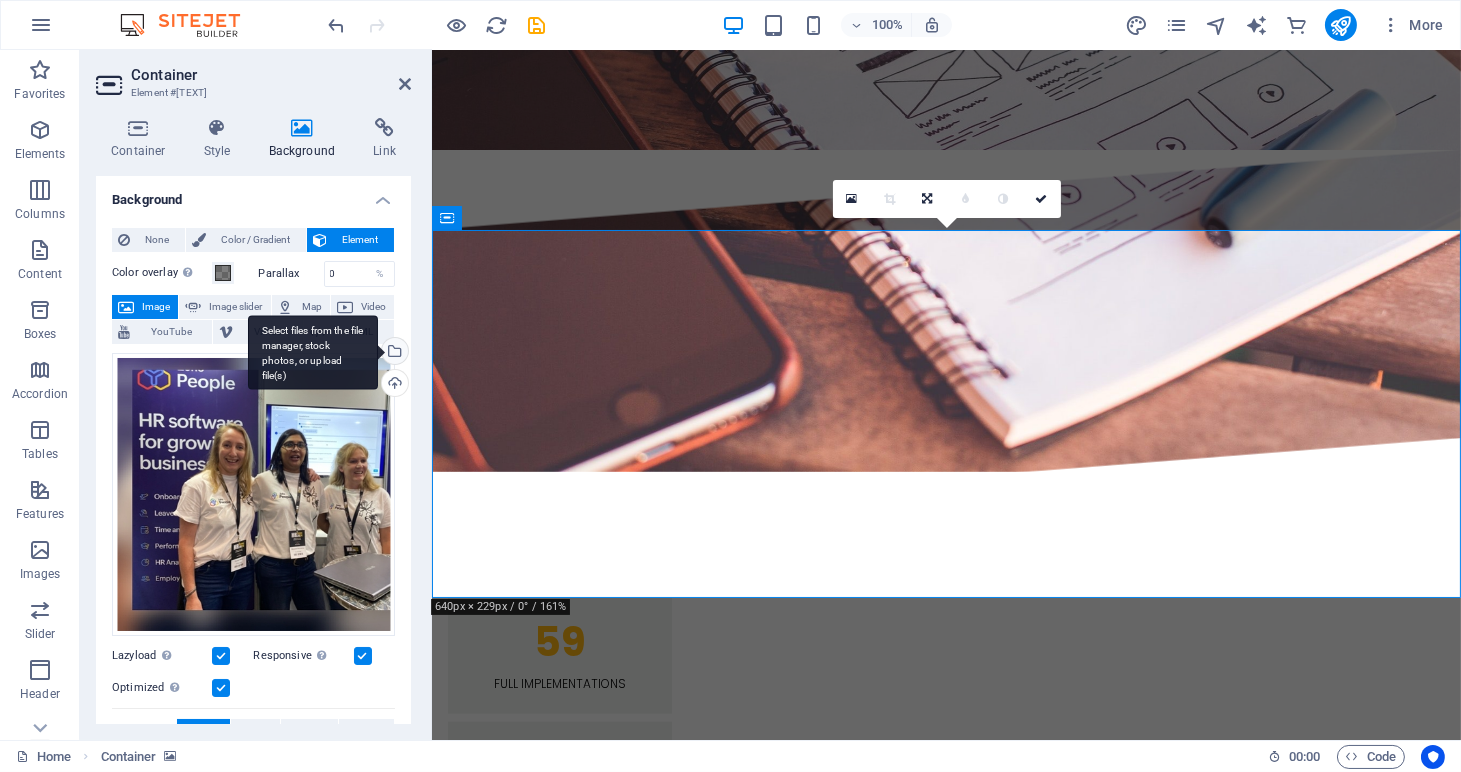 click on "Select files from the file manager, stock photos, or upload file(s)" at bounding box center (393, 353) 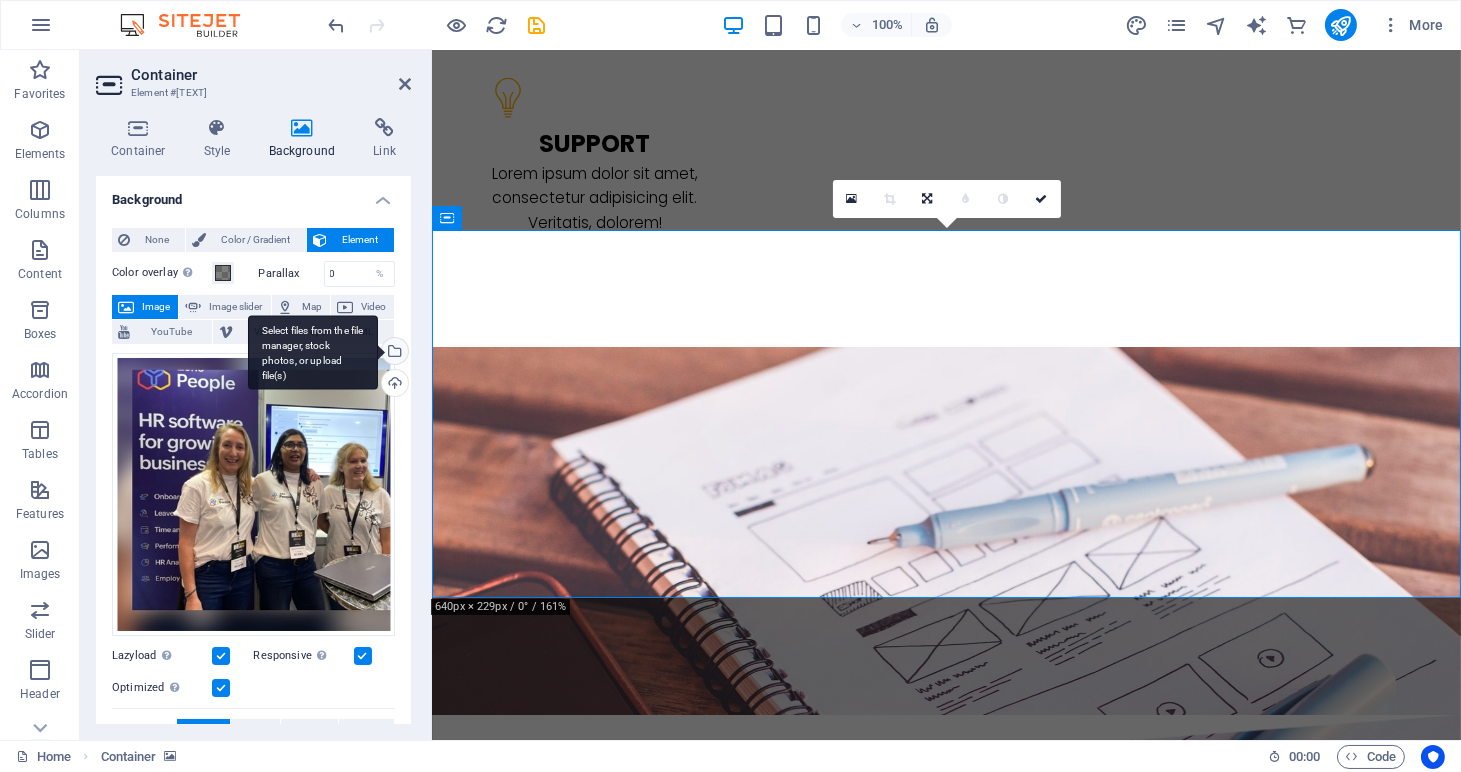 scroll, scrollTop: 4746, scrollLeft: 0, axis: vertical 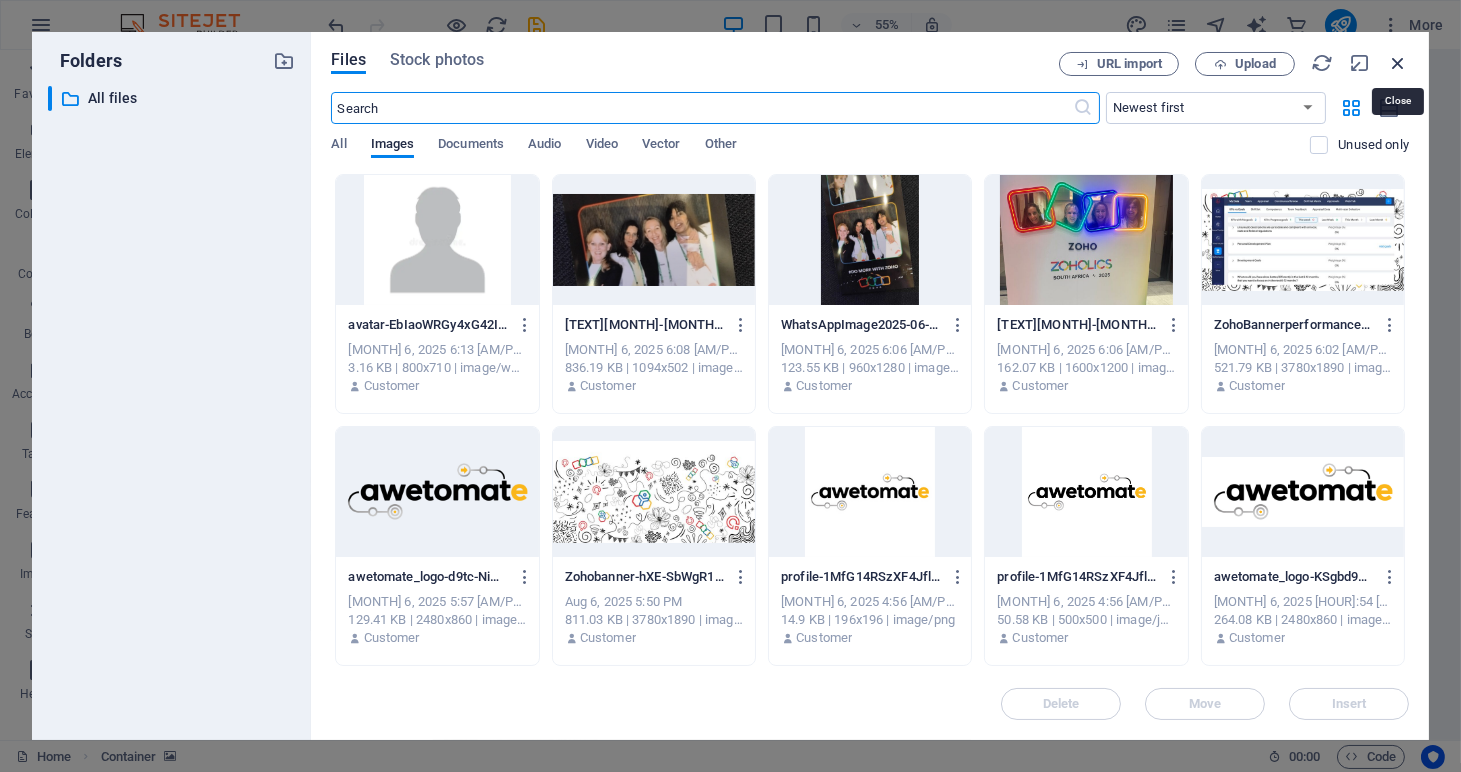 click at bounding box center [1398, 63] 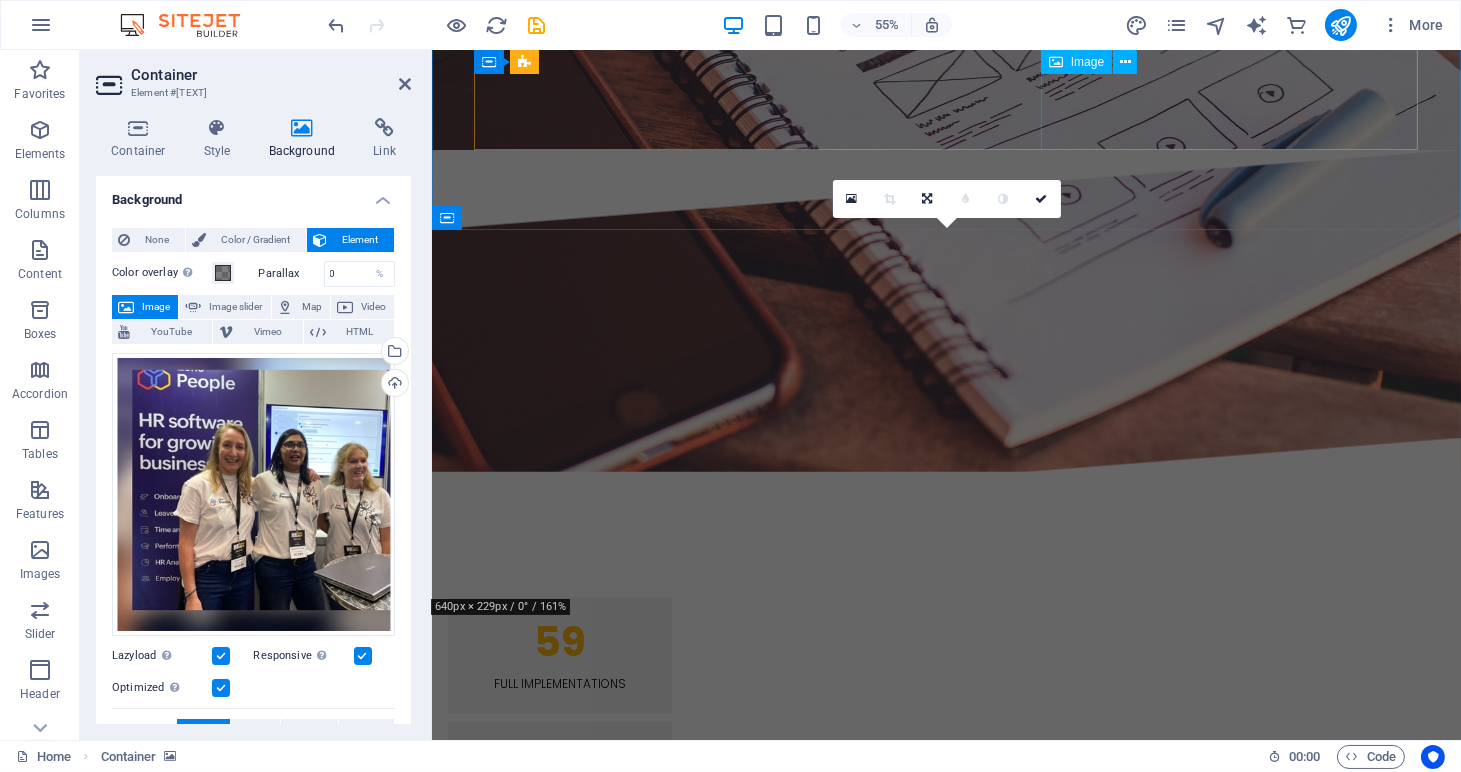 scroll, scrollTop: 4181, scrollLeft: 0, axis: vertical 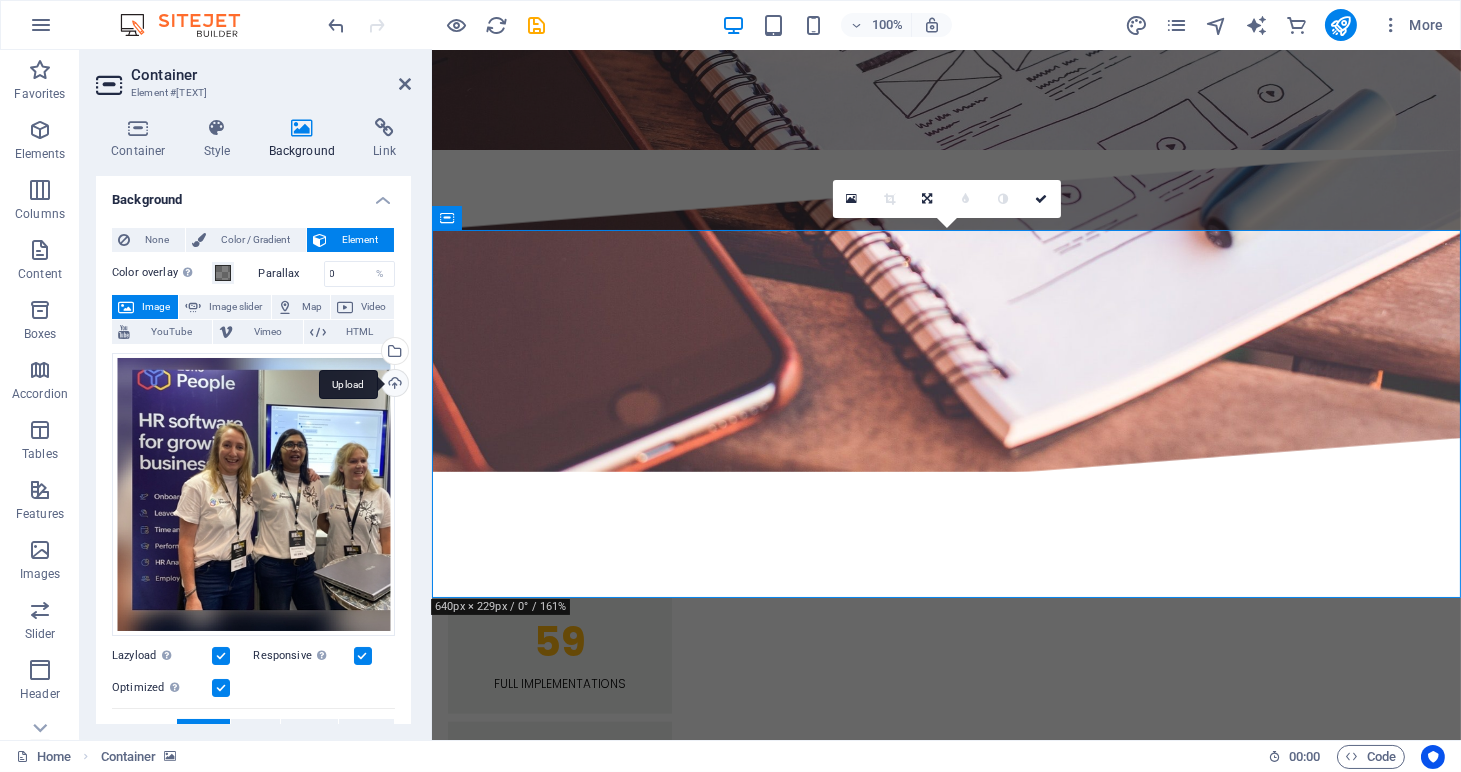 click on "Upload" at bounding box center (393, 385) 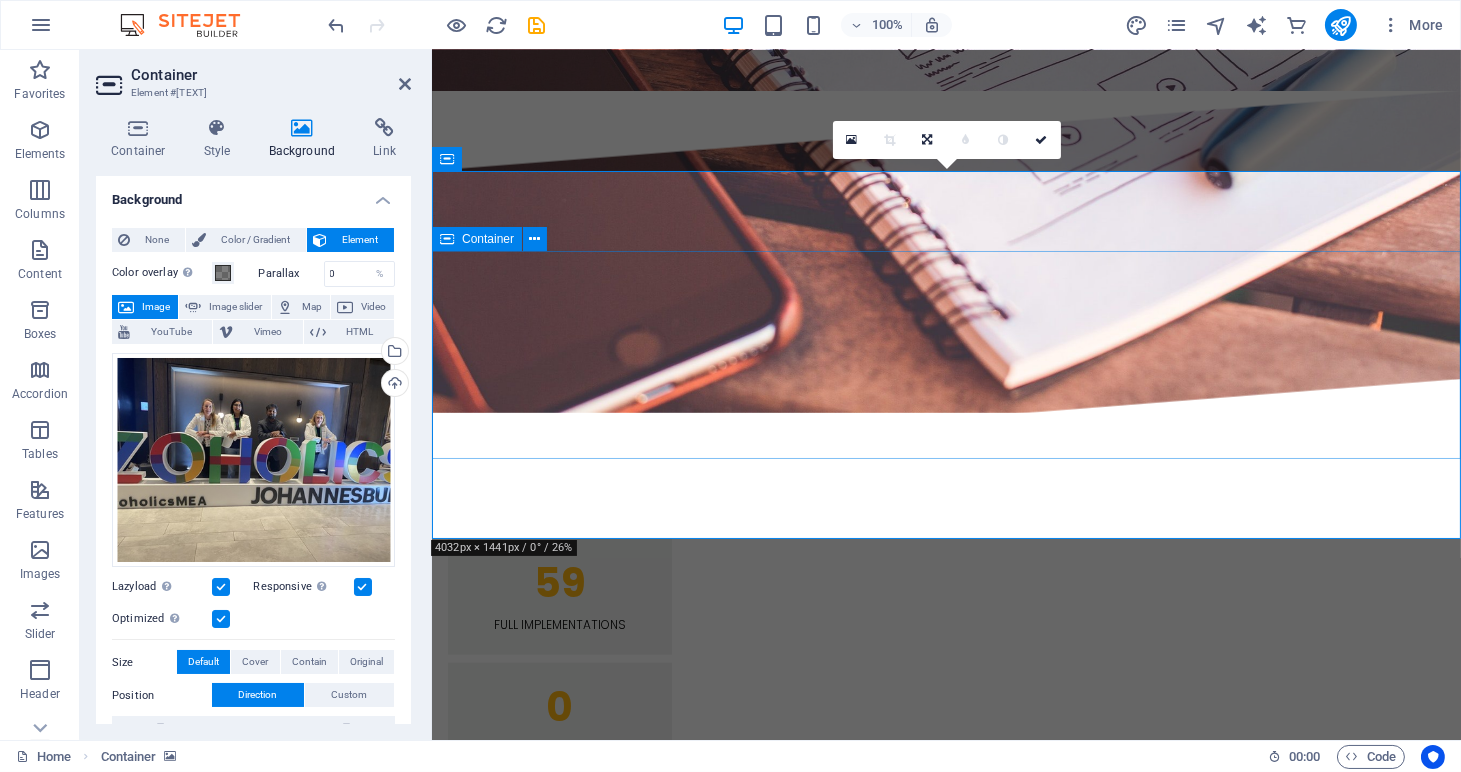 scroll, scrollTop: 4298, scrollLeft: 0, axis: vertical 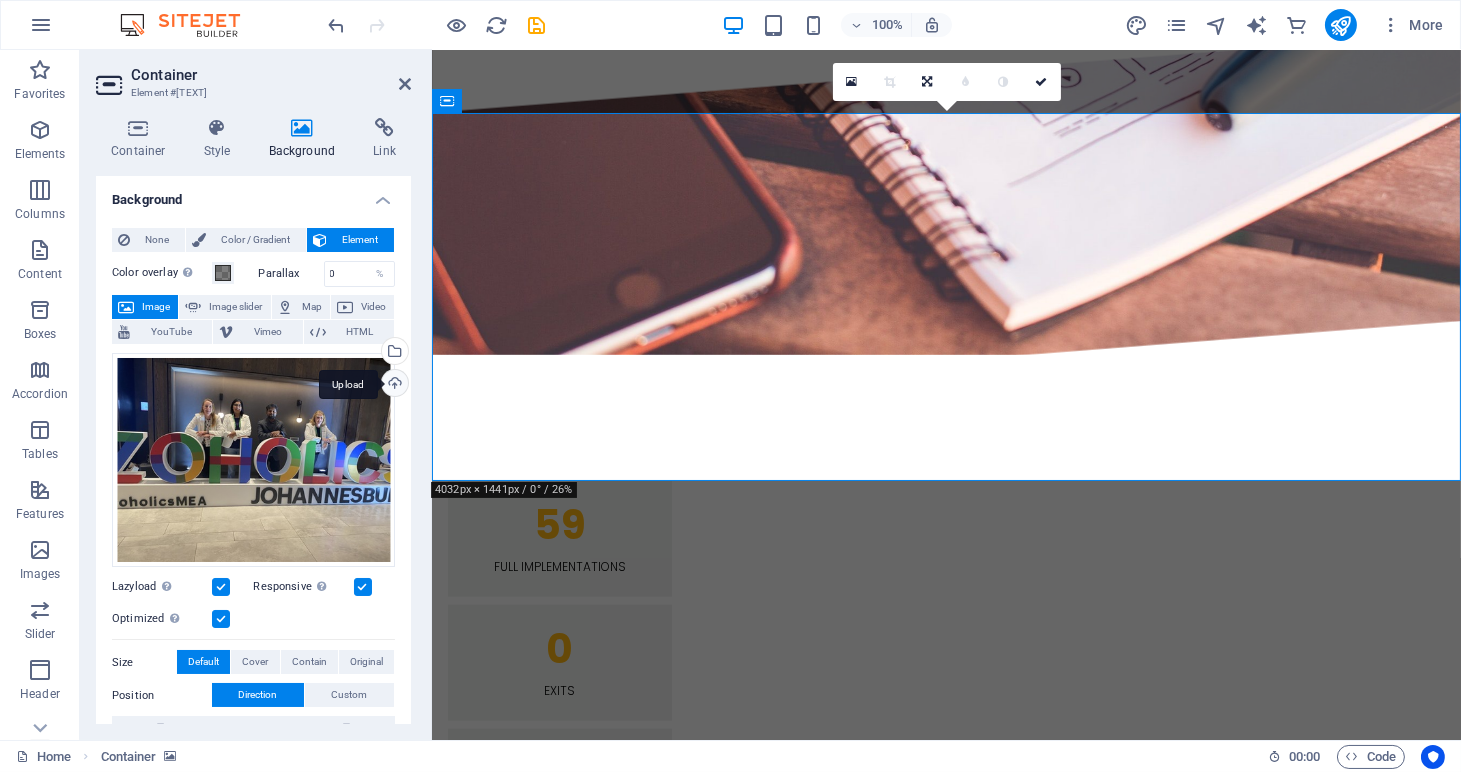 click on "Upload" at bounding box center (393, 385) 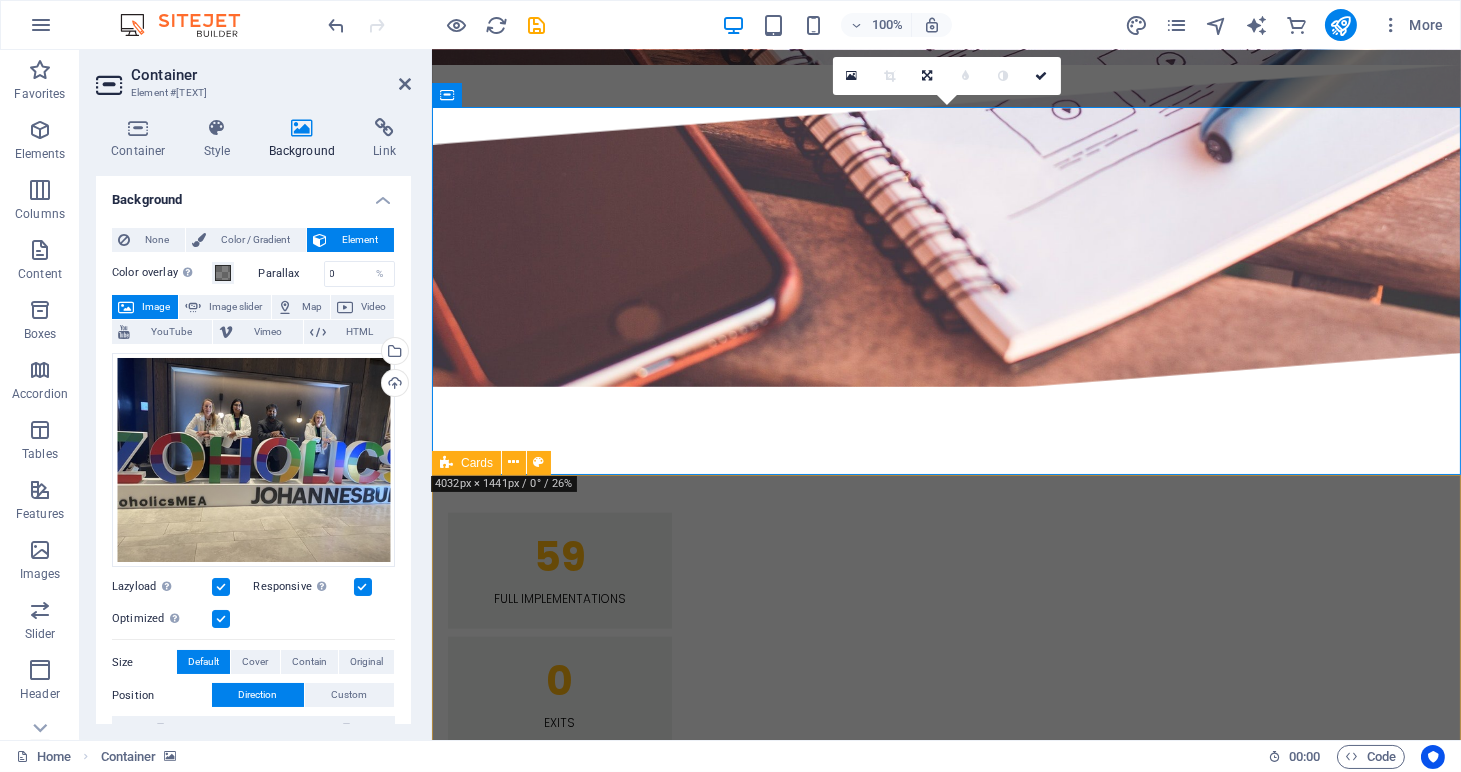 scroll, scrollTop: 4313, scrollLeft: 0, axis: vertical 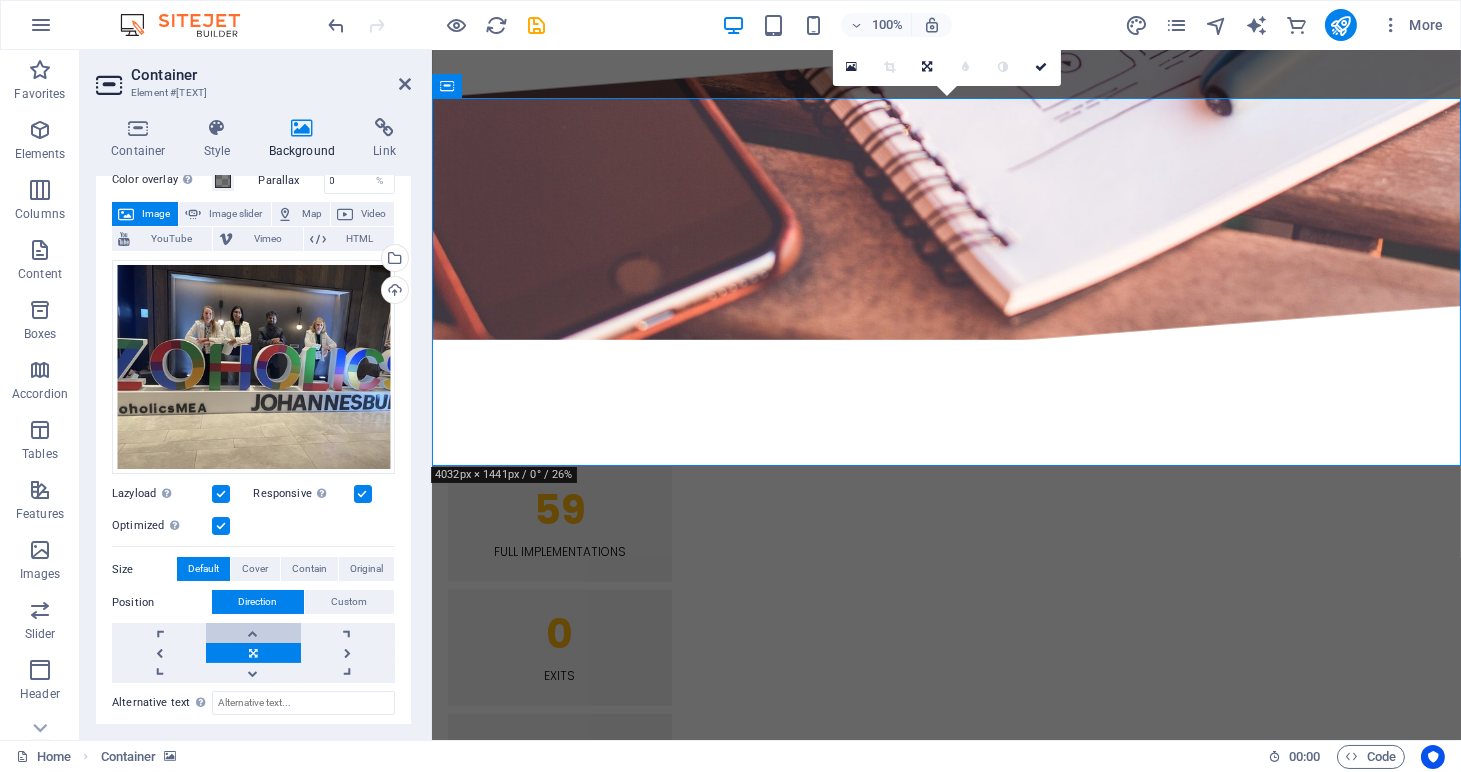 click at bounding box center [253, 633] 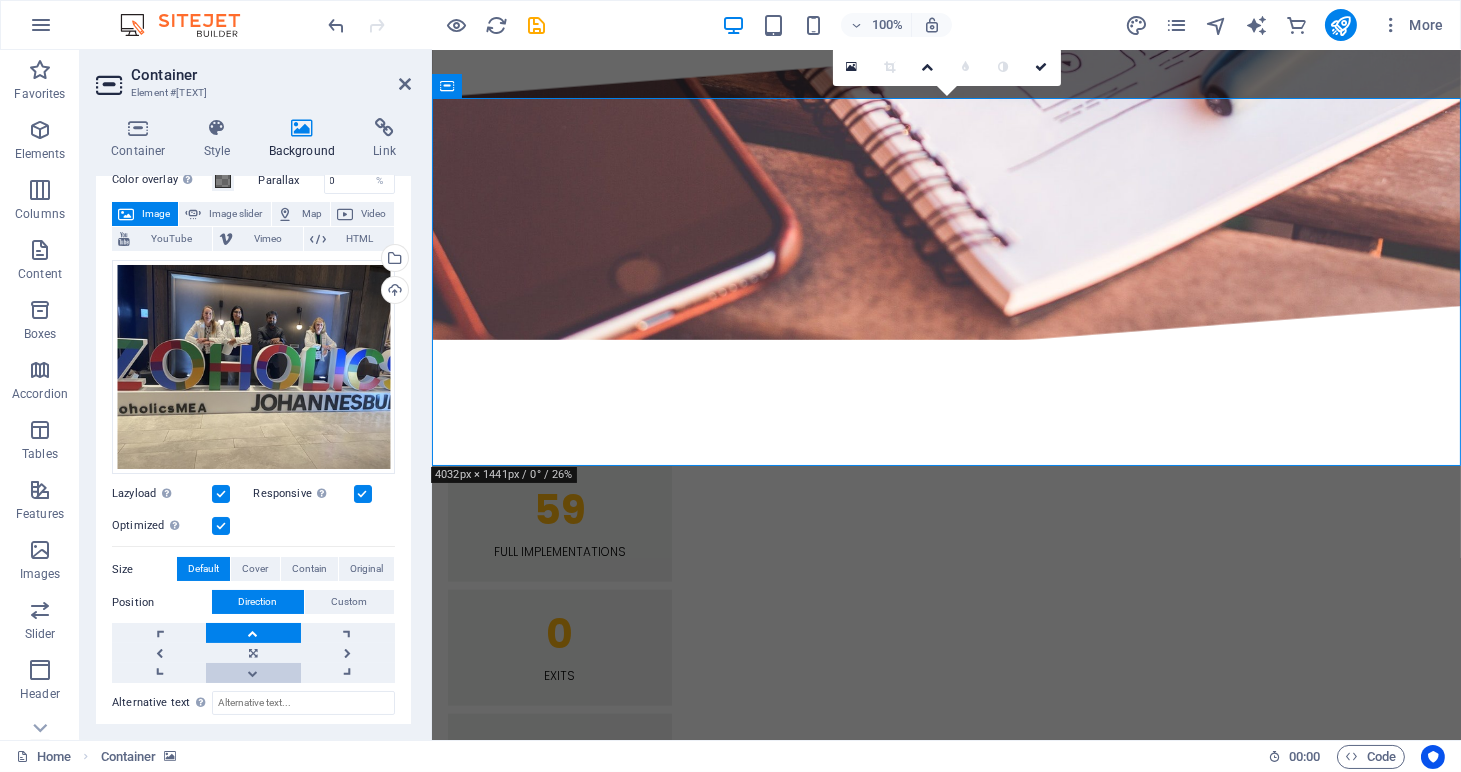 click at bounding box center (253, 673) 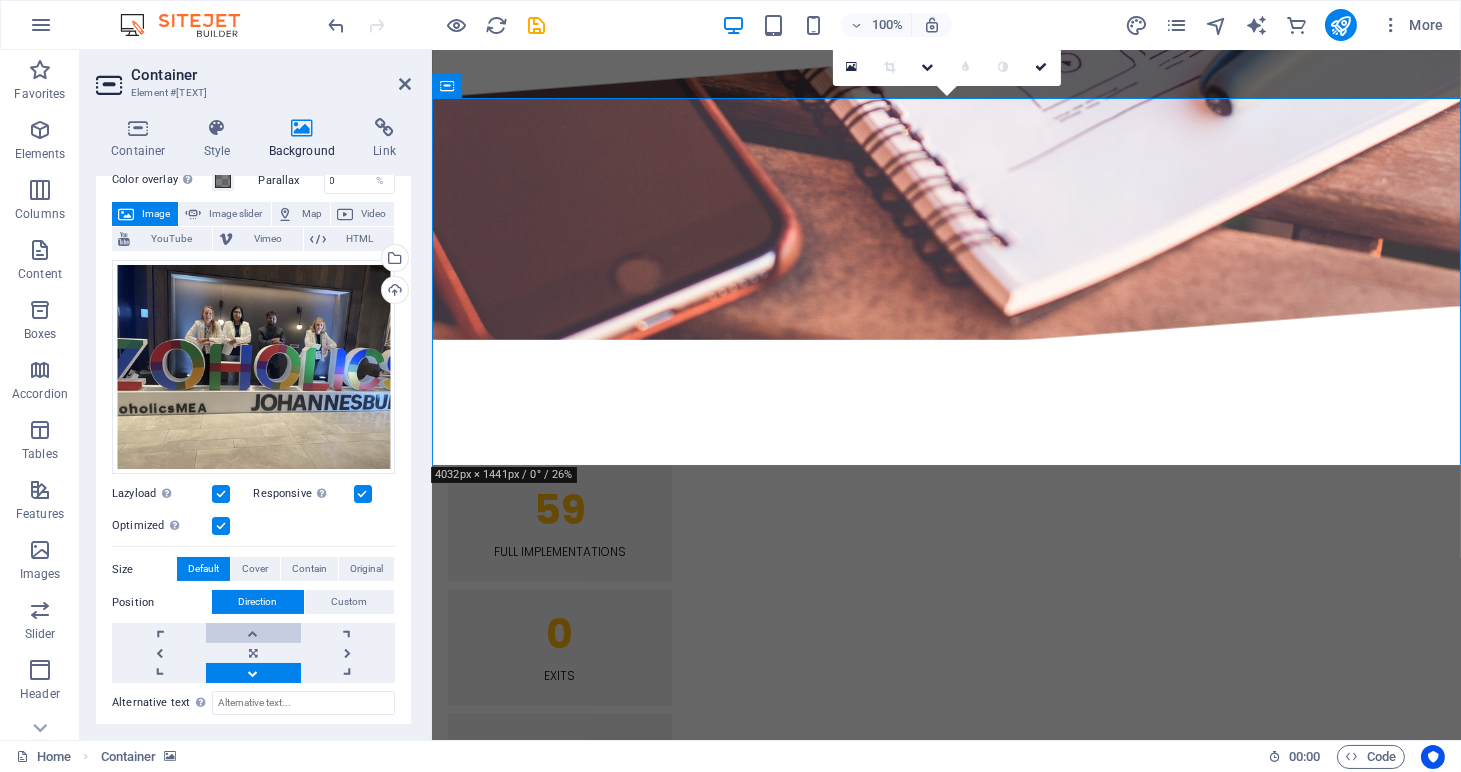 click at bounding box center (253, 633) 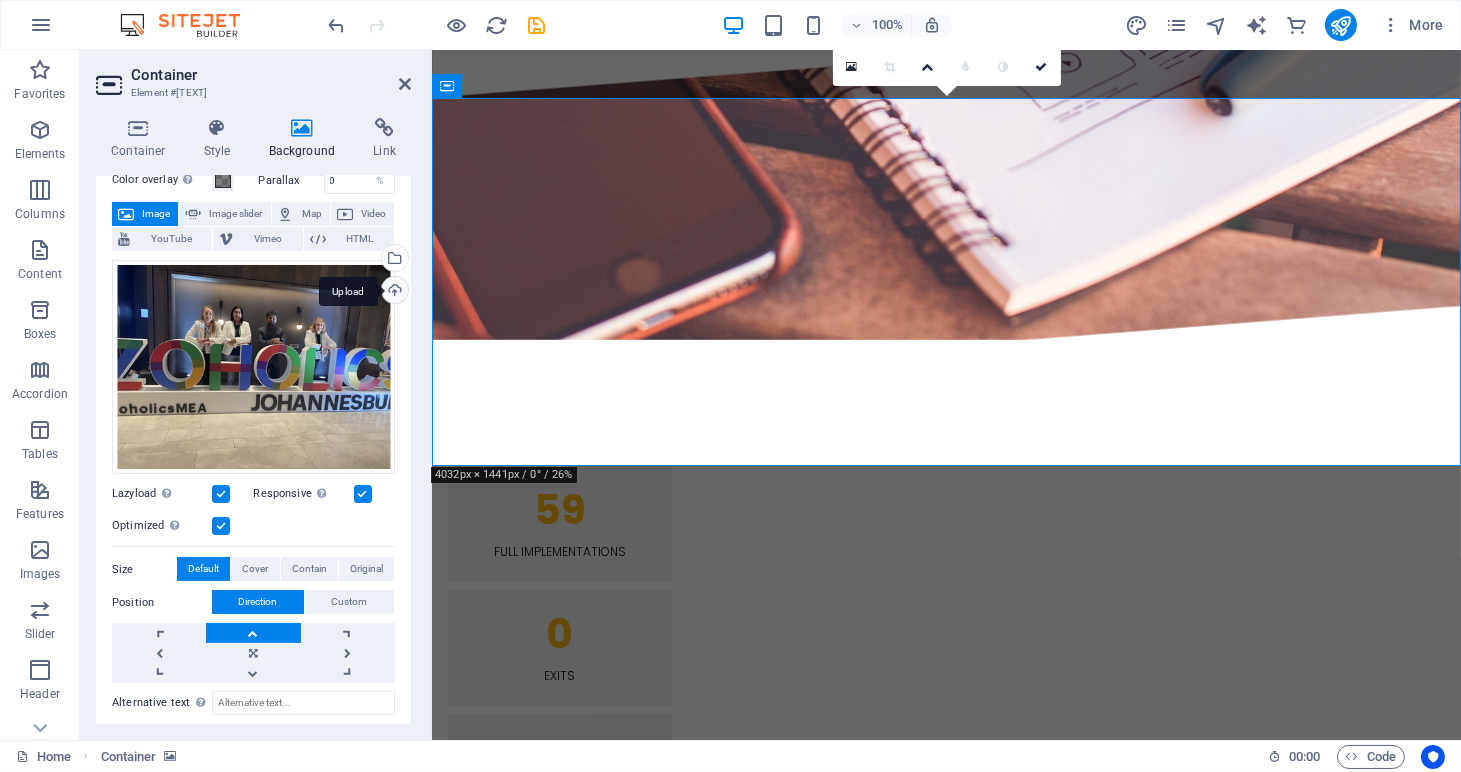 click on "Upload" at bounding box center [393, 292] 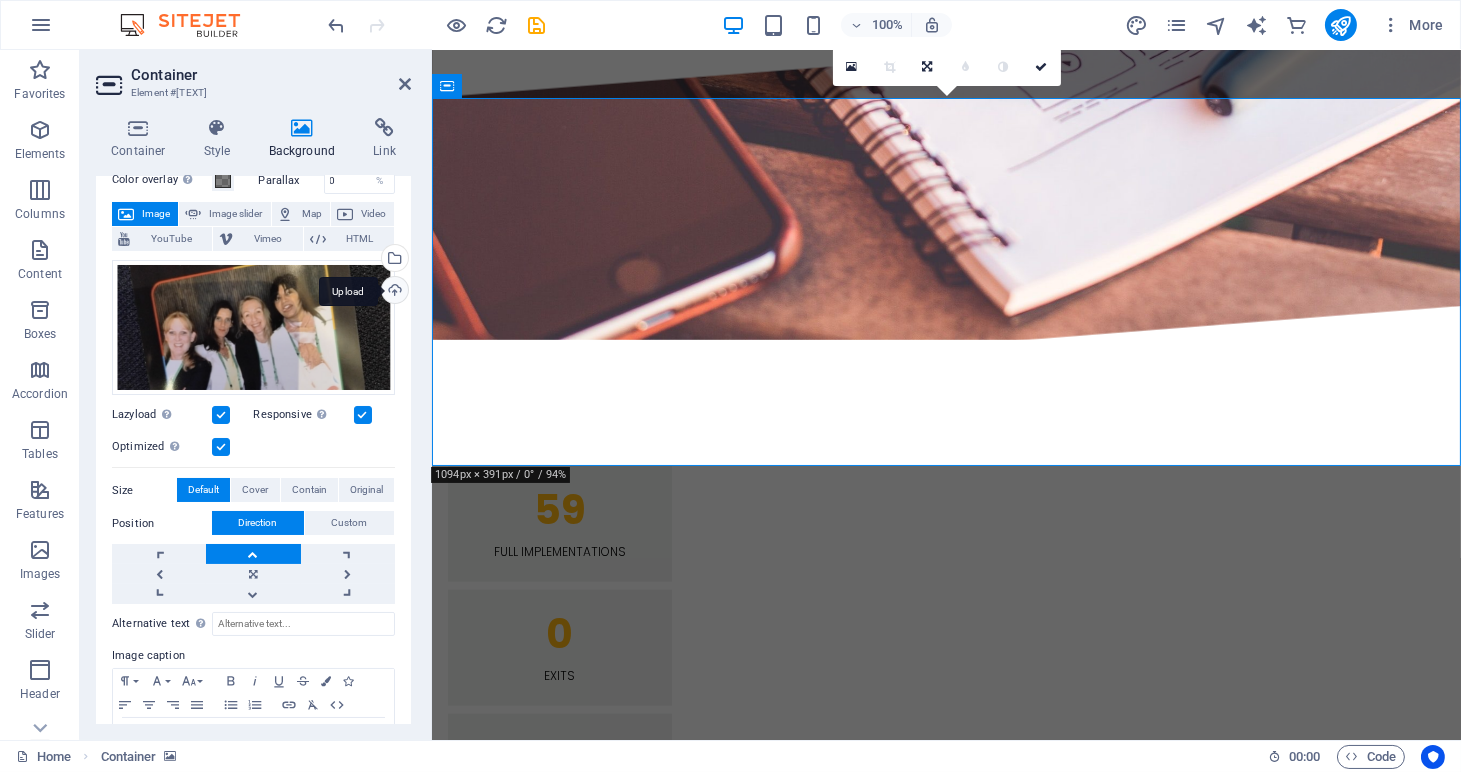 click on "Upload" at bounding box center (393, 292) 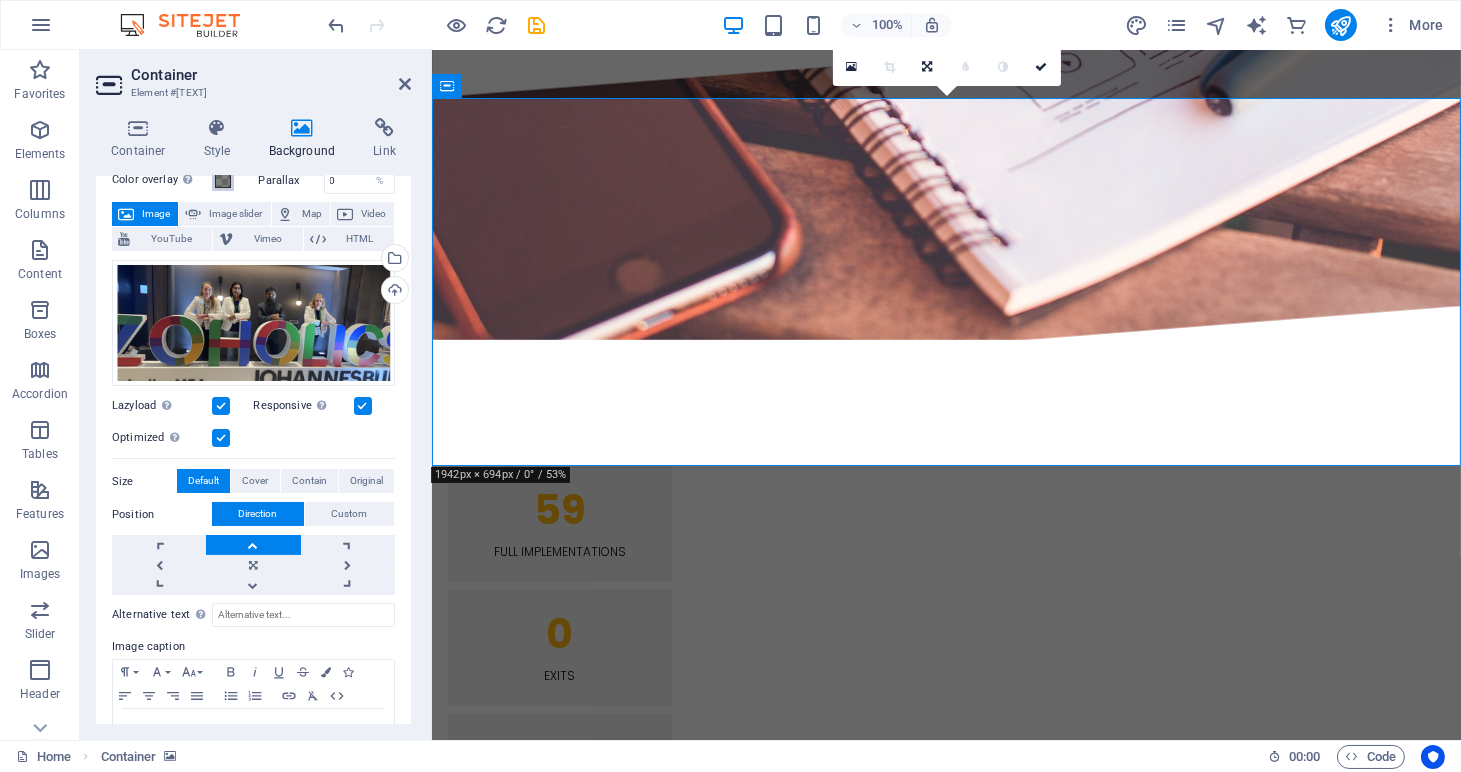 click at bounding box center (223, 180) 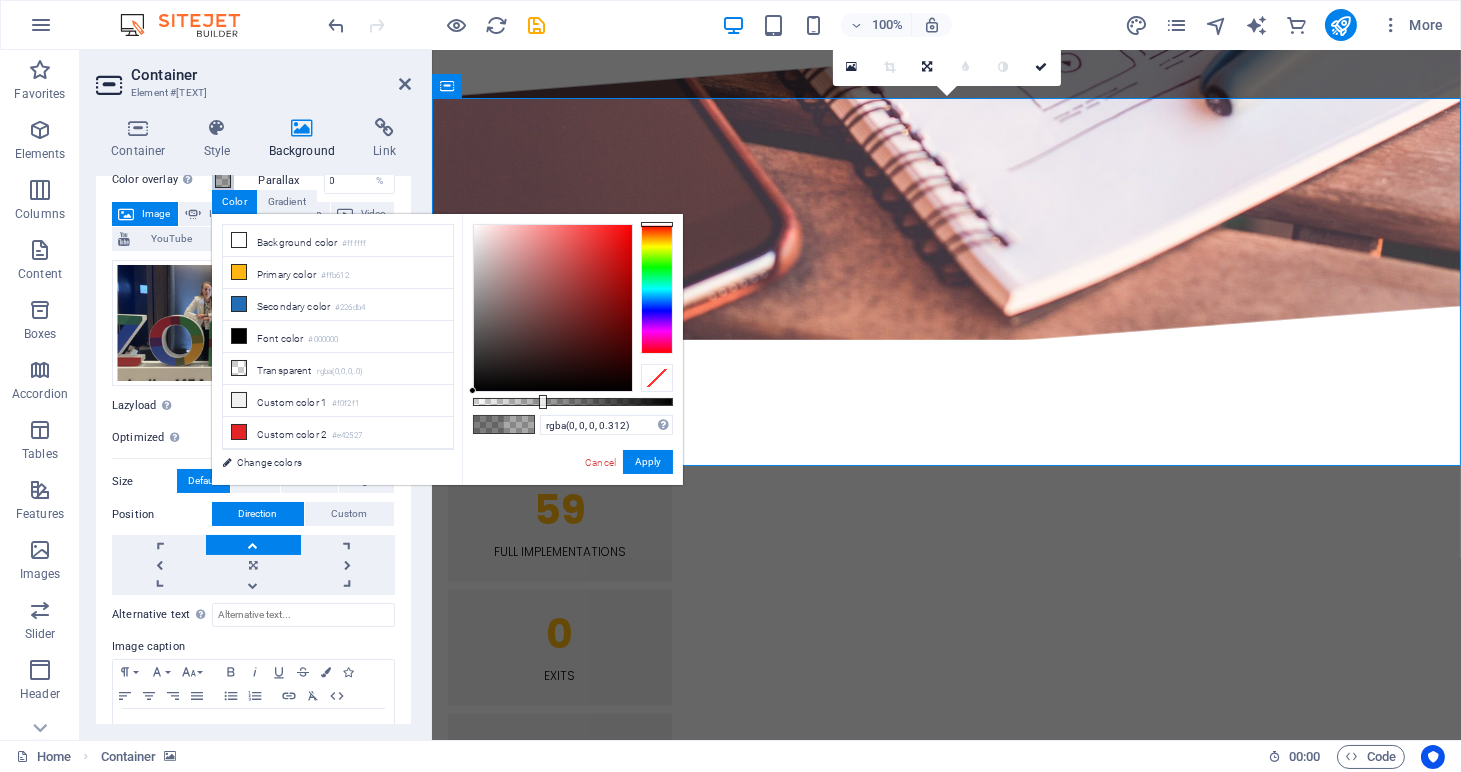 type on "rgba(0, 0, 0, 0.307)" 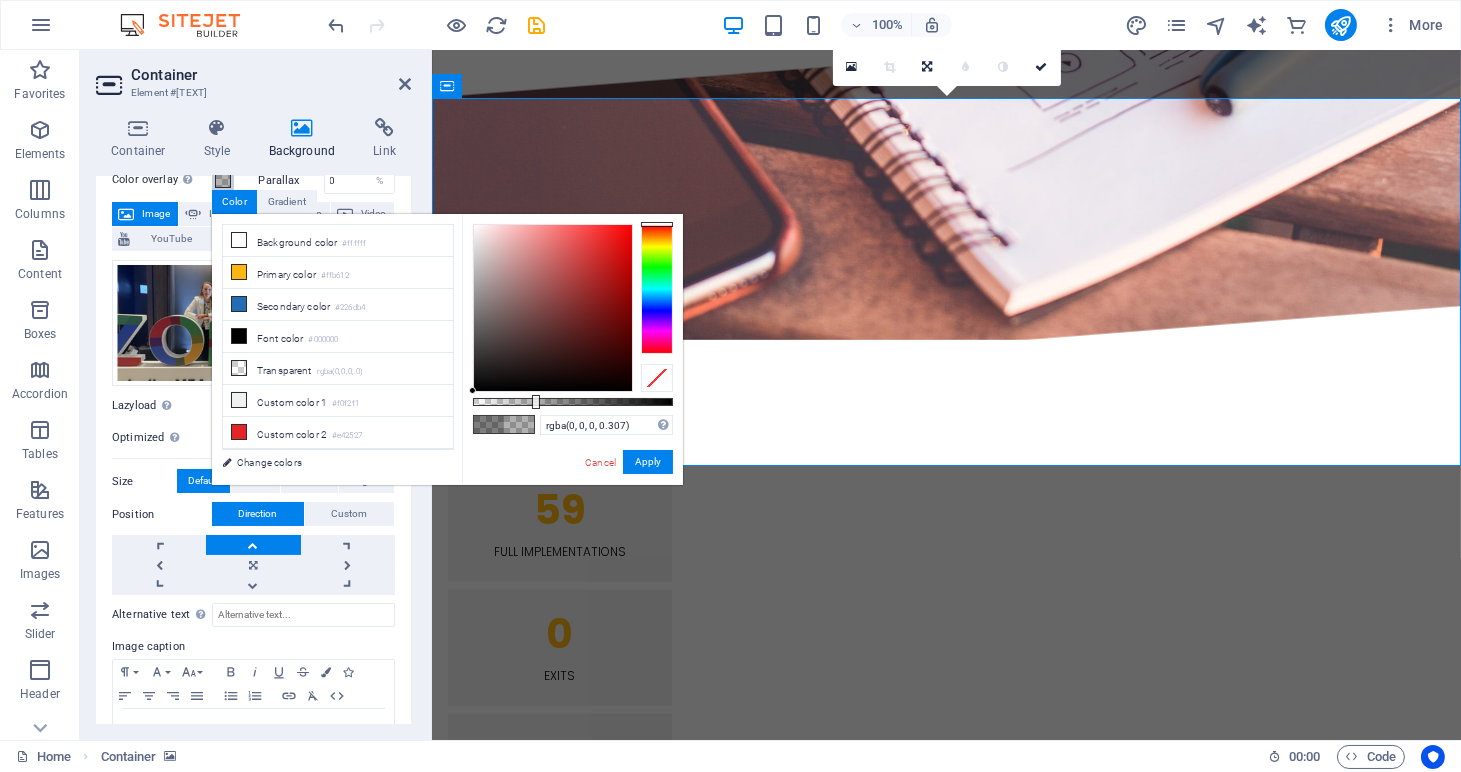 drag, startPoint x: 575, startPoint y: 403, endPoint x: 534, endPoint y: 403, distance: 41 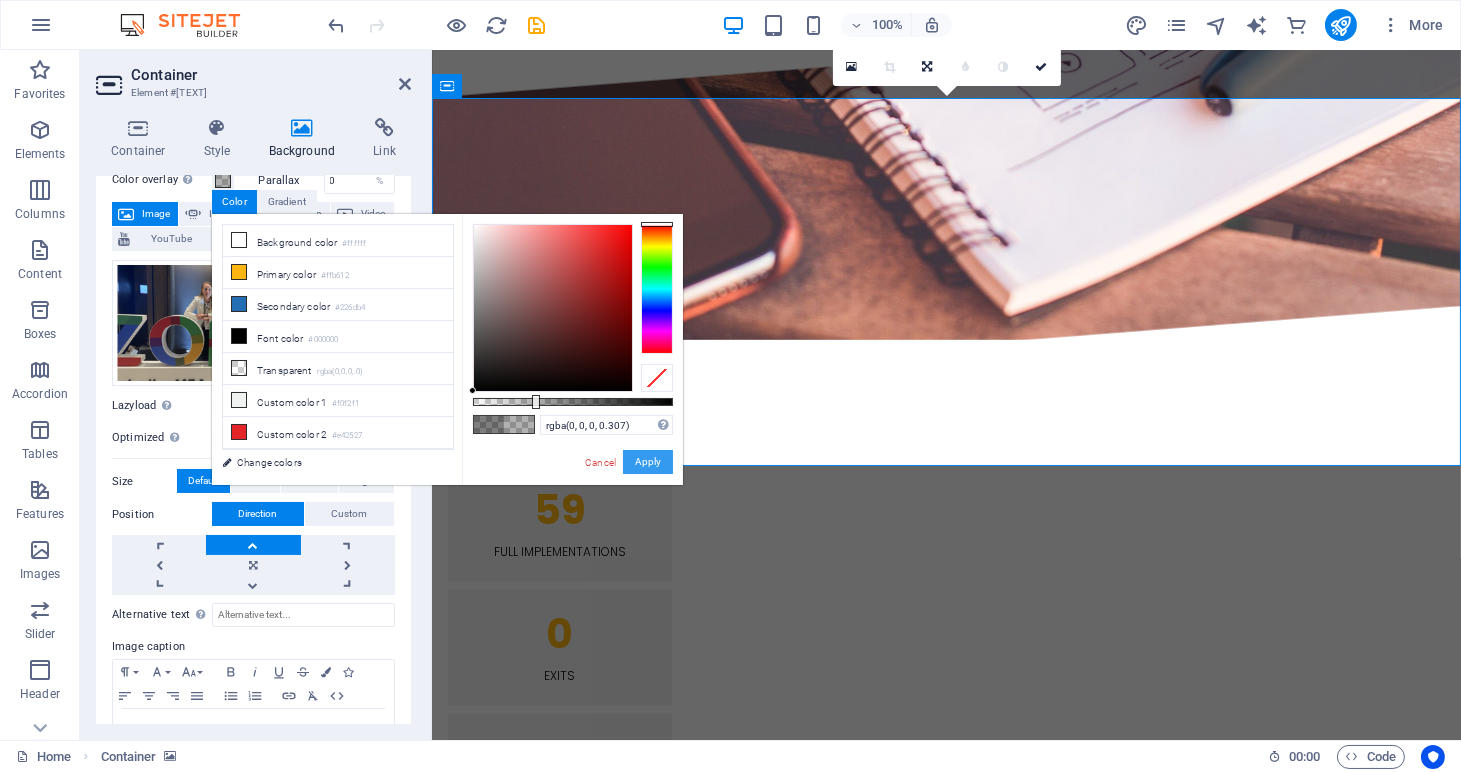 click on "Apply" at bounding box center (648, 462) 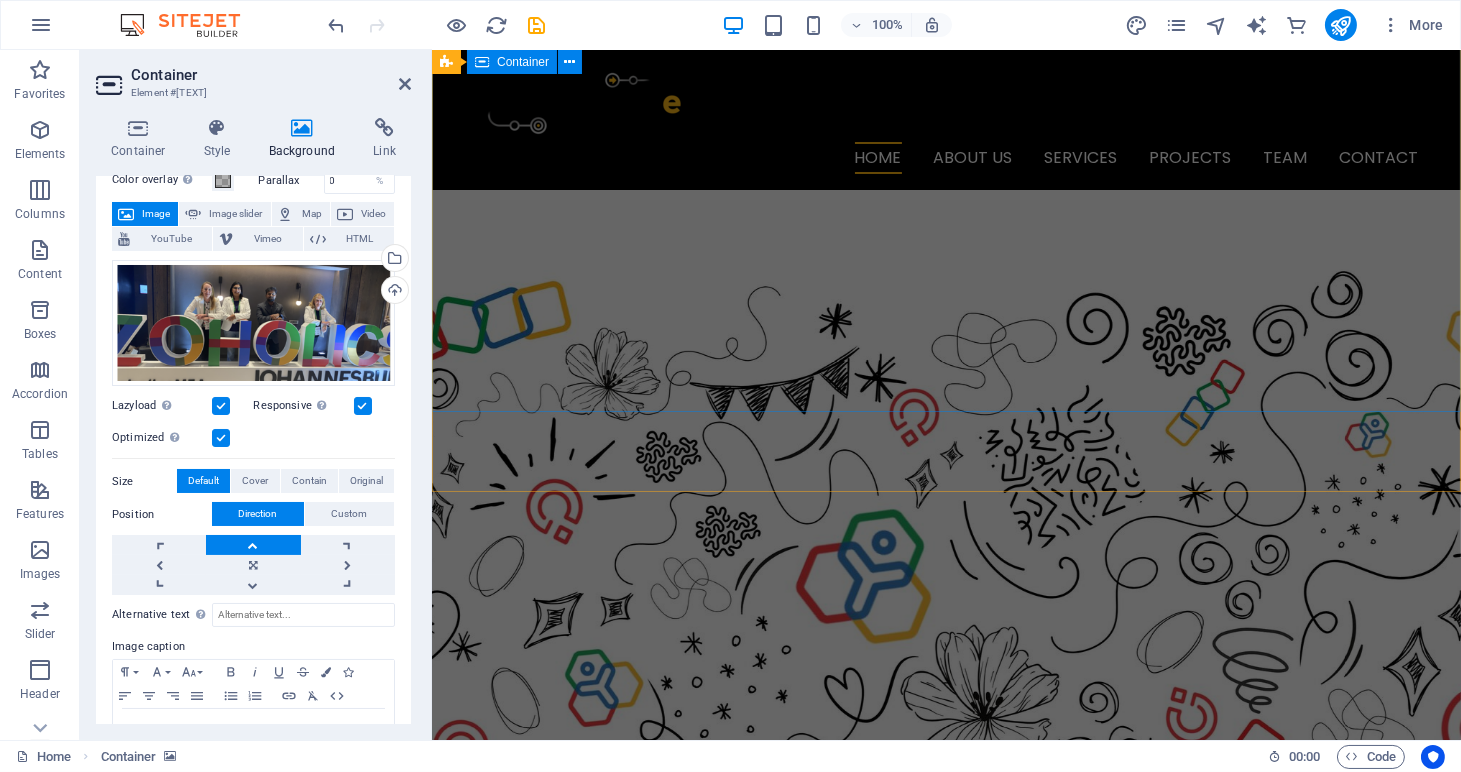 scroll, scrollTop: 0, scrollLeft: 0, axis: both 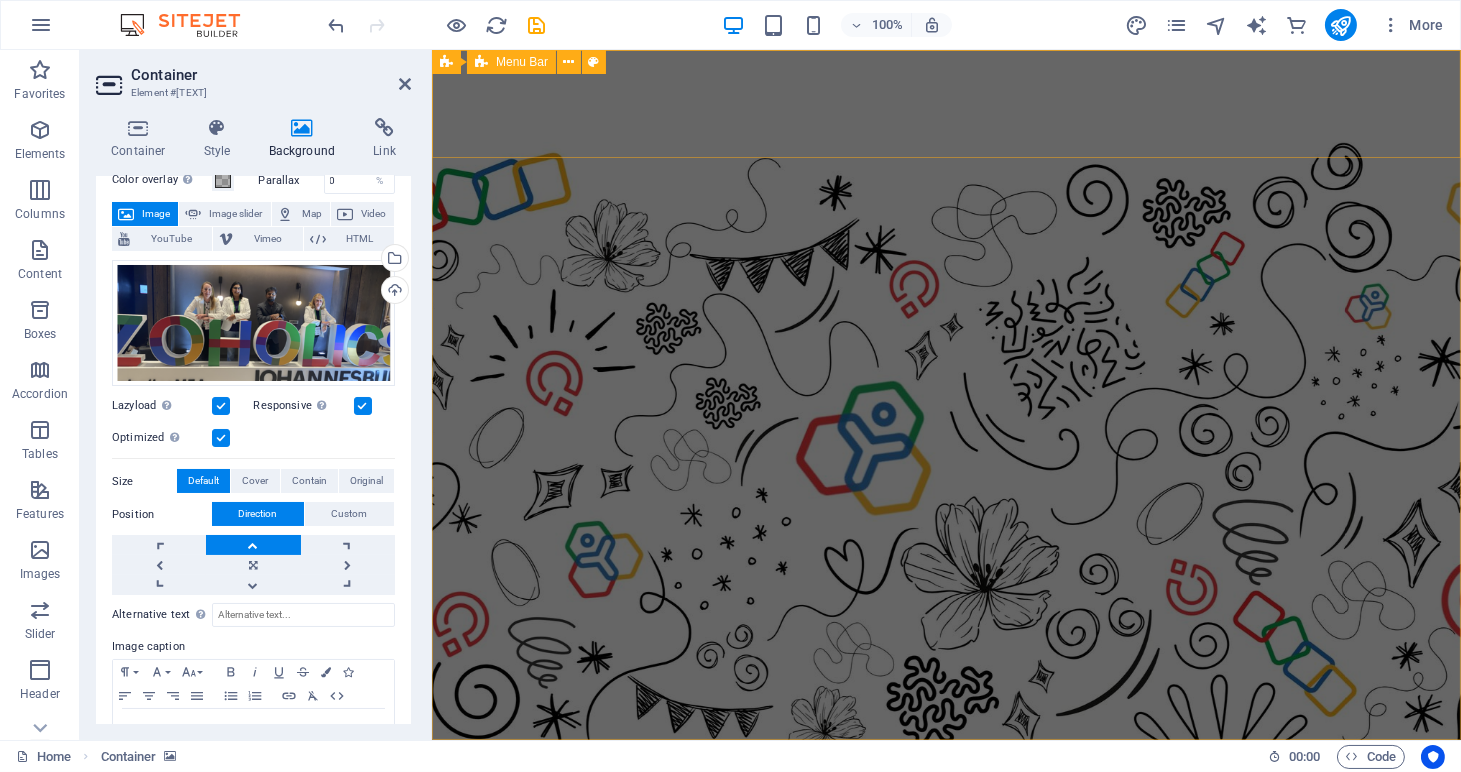 click on "Home About us Services Projects Team Contact" at bounding box center (945, 810) 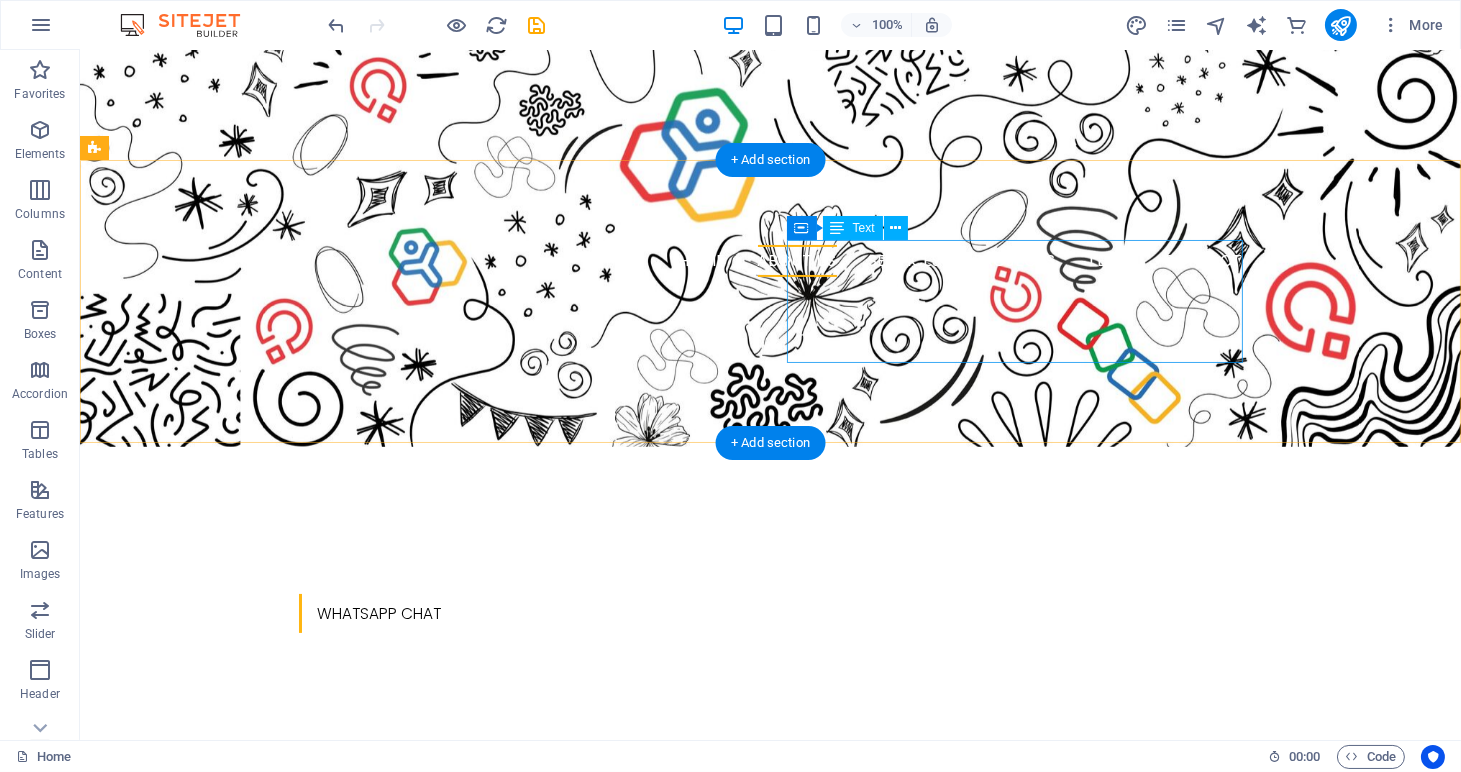 scroll, scrollTop: 588, scrollLeft: 0, axis: vertical 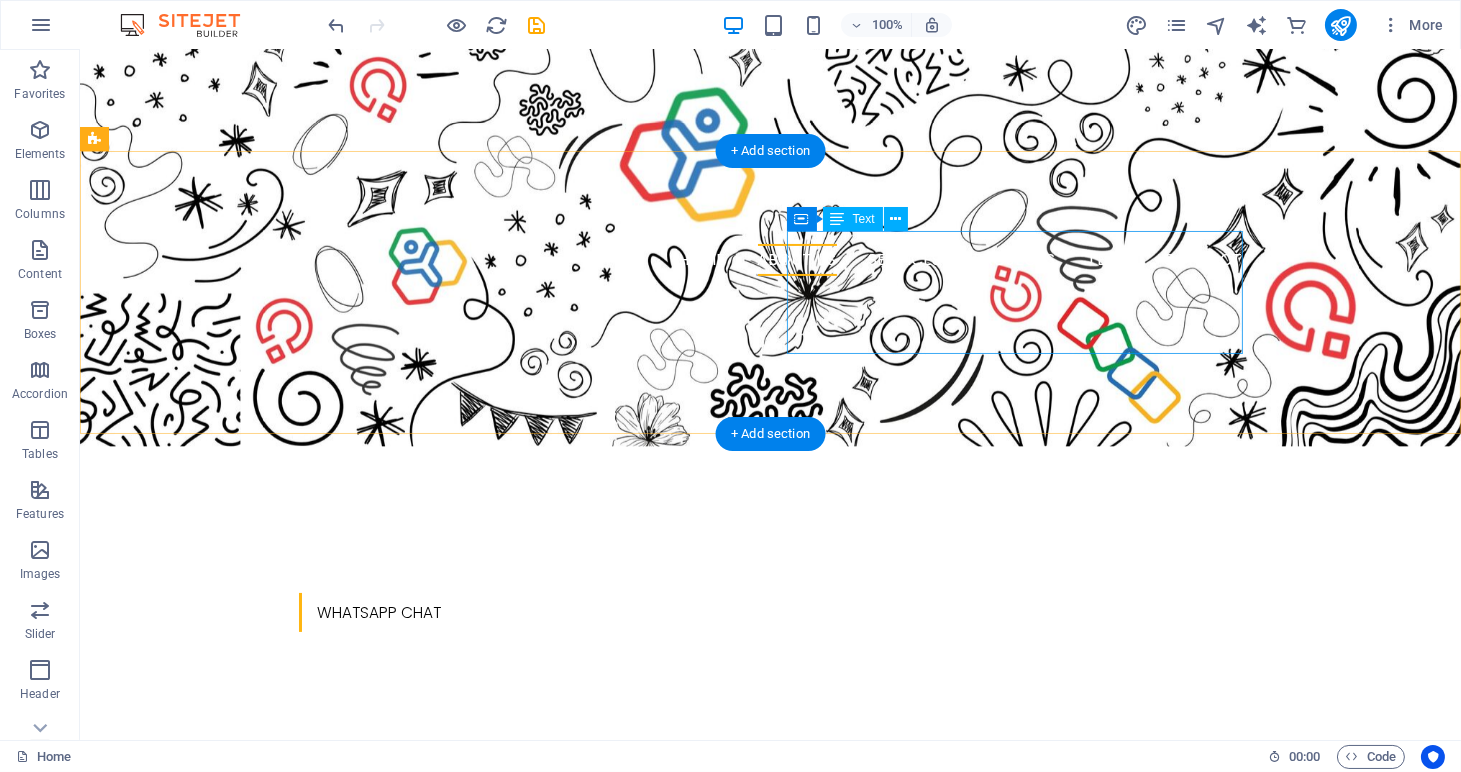click on "We’re a specialised Zoho Partner helping HR Managers and Recruiters automate and love their processes. Our team is small, passionate, and deeply focused on delivering smart, human centered solutions; exclusively Zoho People and Zoho Recruit." at bounding box center [324, 985] 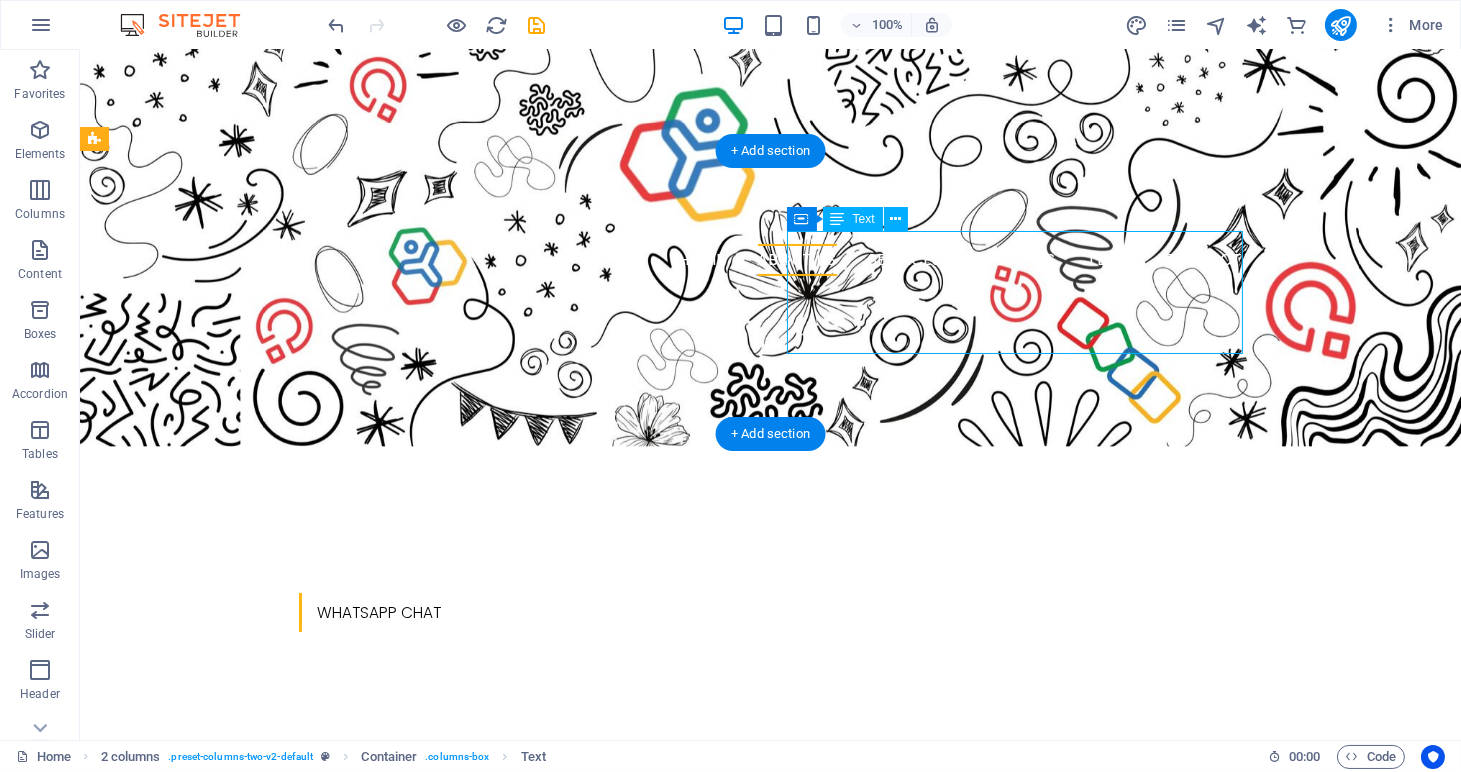 click on "We’re a specialised Zoho Partner helping HR Managers and Recruiters automate and love their processes. Our team is small, passionate, and deeply focused on delivering smart, human centered solutions; exclusively Zoho People and Zoho Recruit." at bounding box center [324, 985] 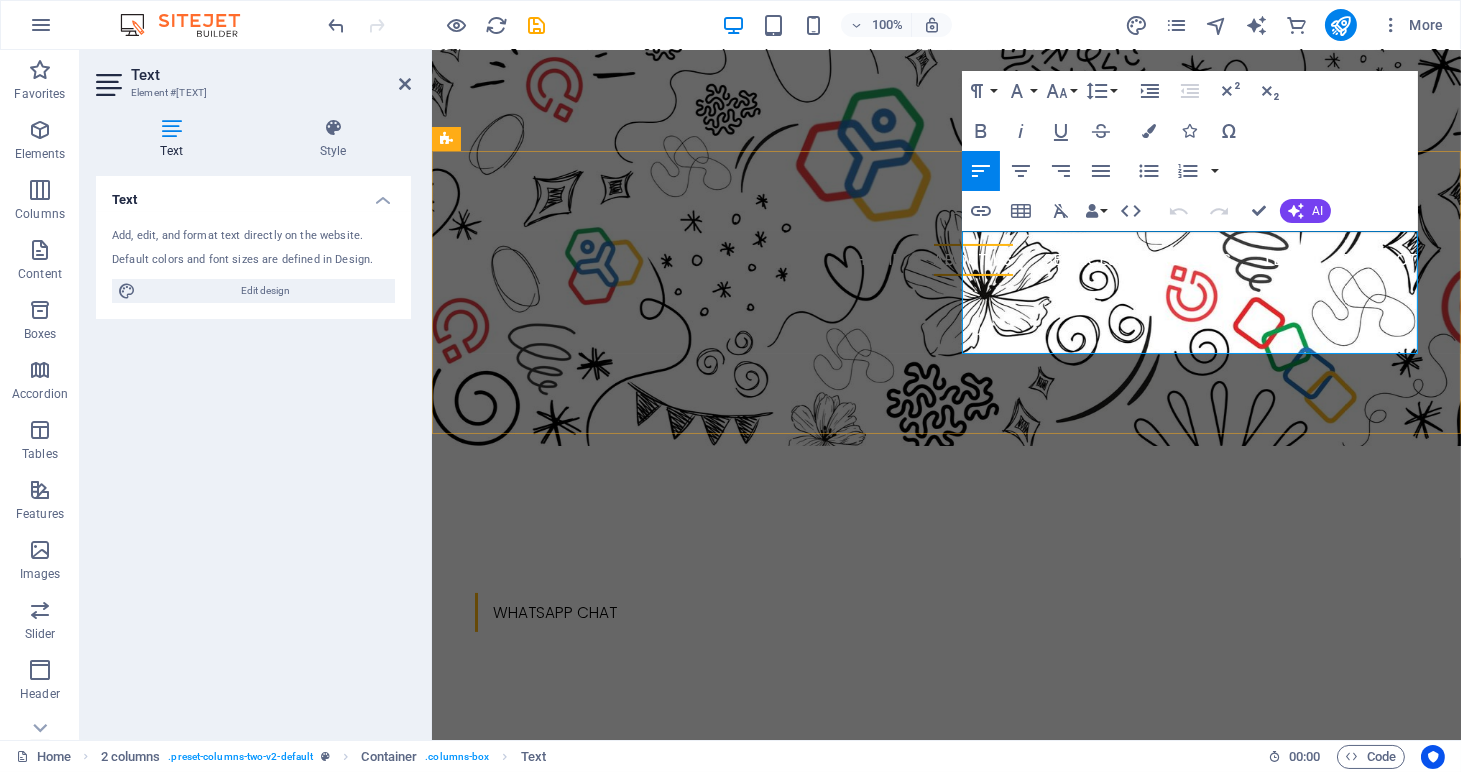 click on "We’re a specialised Zoho Partner helping HR Managers and Recruiters automate and love their processes. Our team is small, passionate, and deeply focused on delivering smart, human centered solutions; exclusively Zoho People and Zoho Recruit." at bounding box center (675, 985) 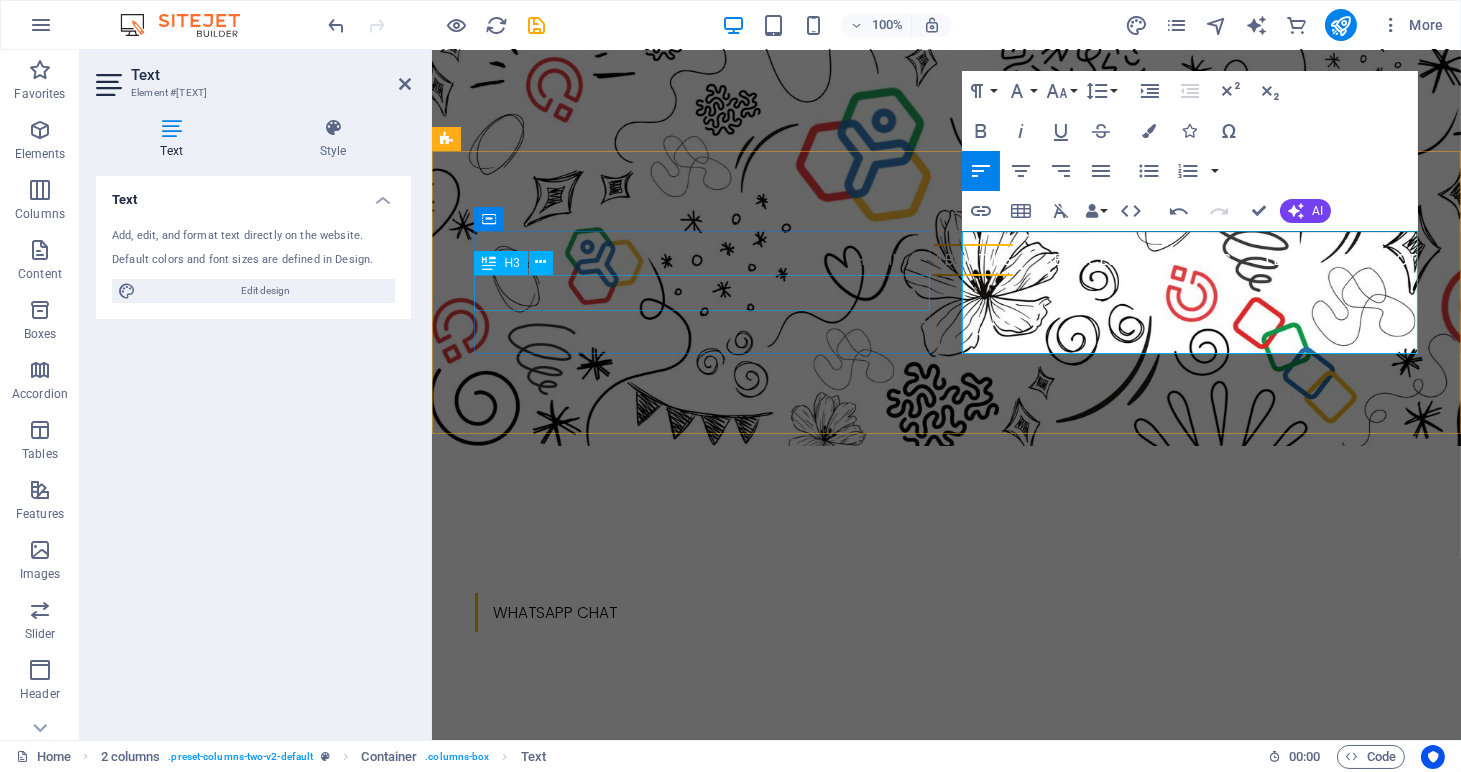 click on "about  us" at bounding box center (675, 890) 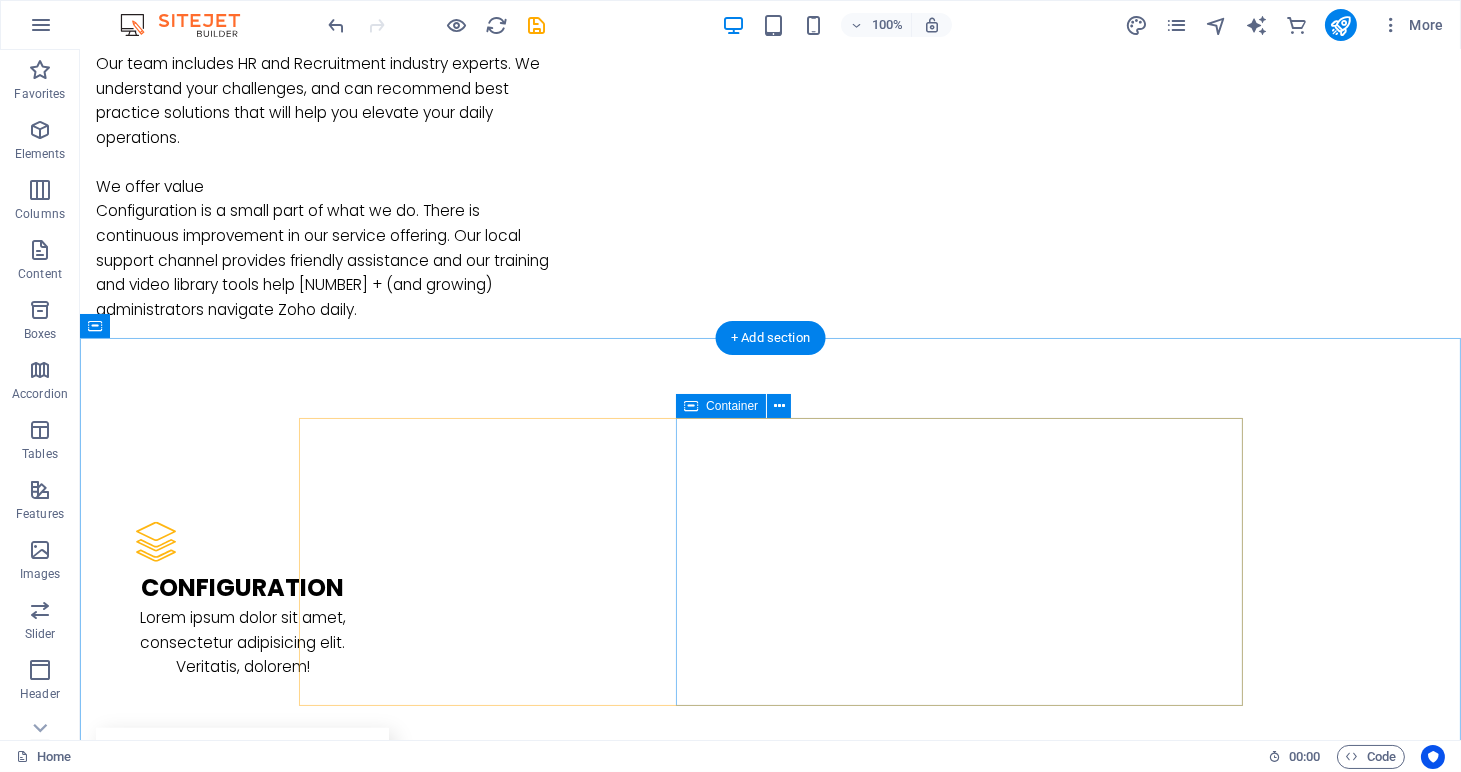 scroll, scrollTop: 2682, scrollLeft: 0, axis: vertical 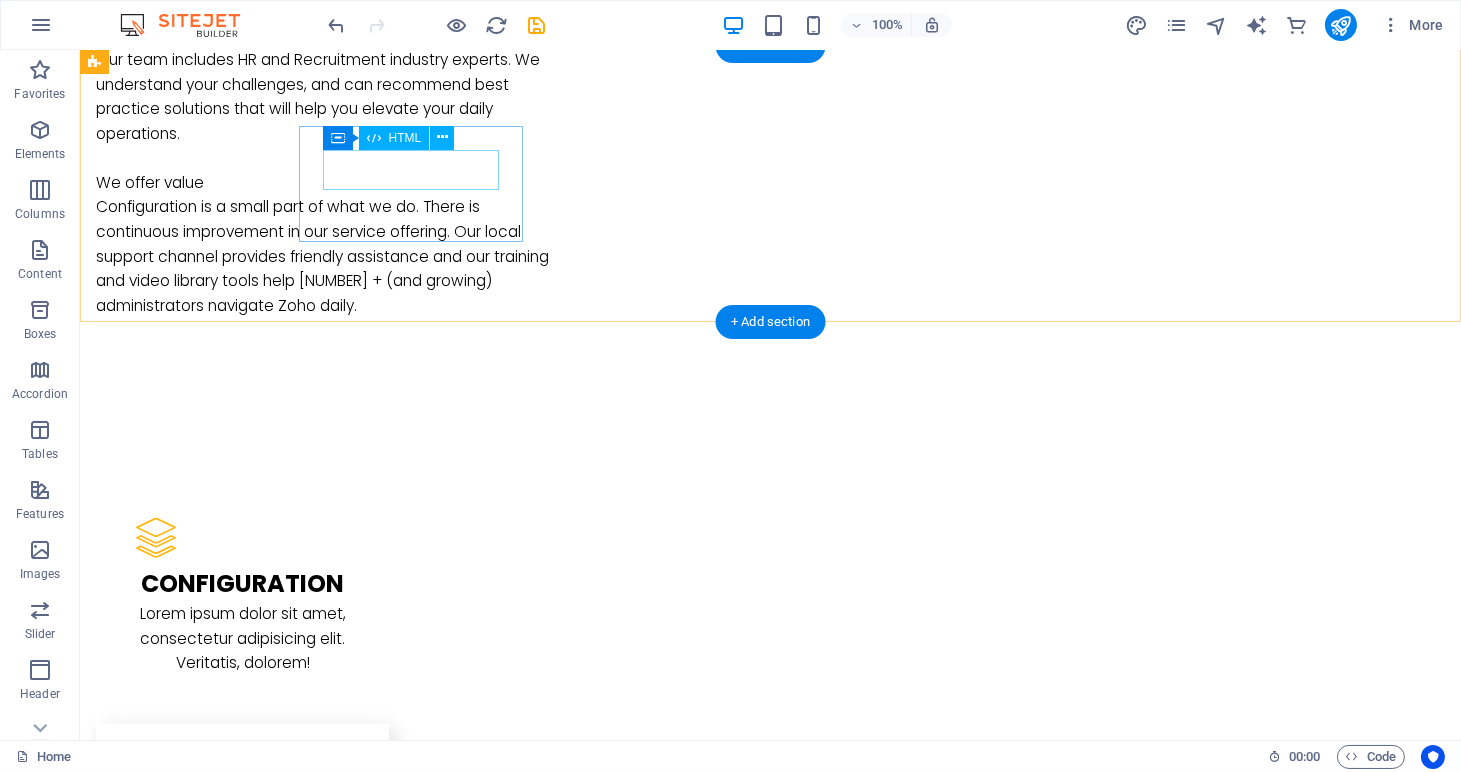 click on "59" at bounding box center (208, 2141) 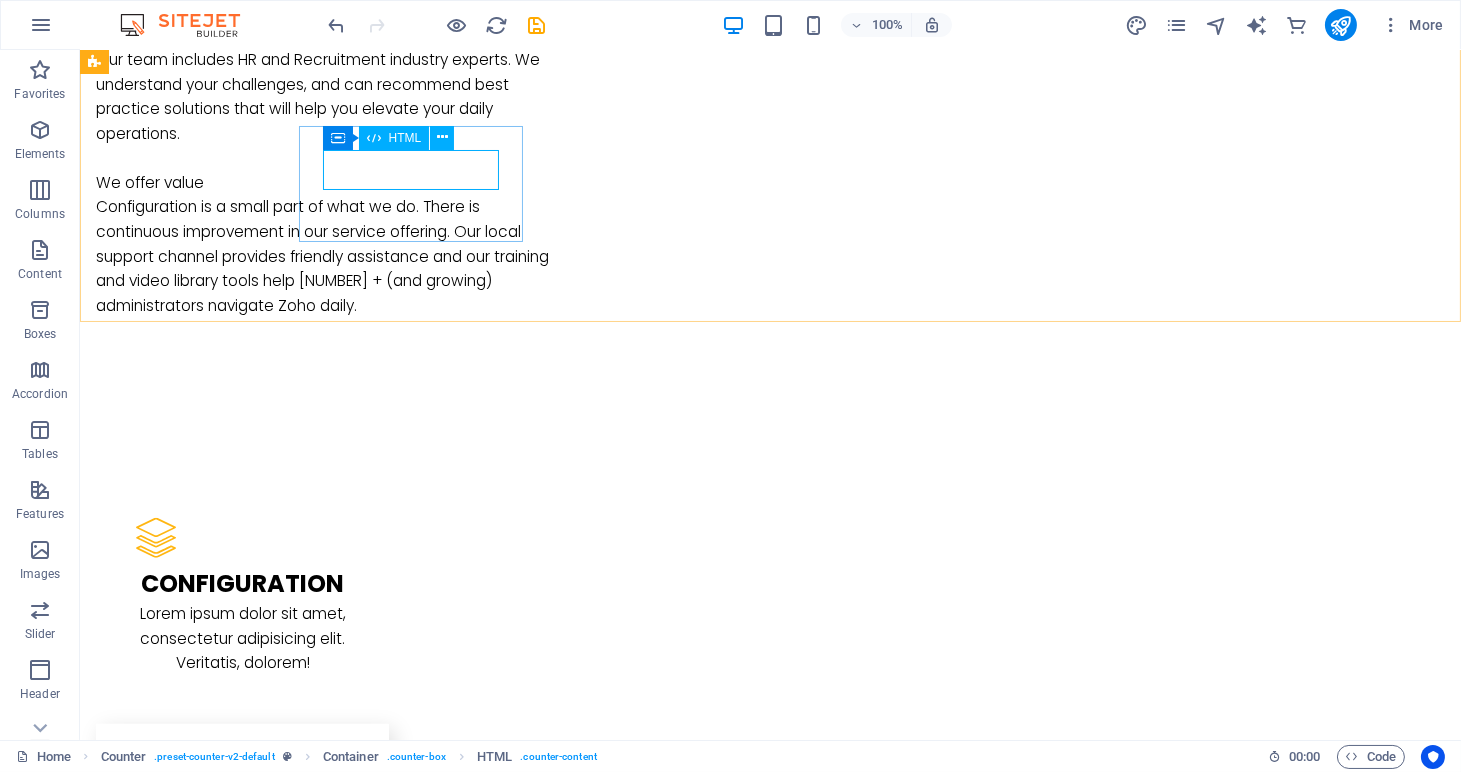 click on "HTML" at bounding box center (405, 138) 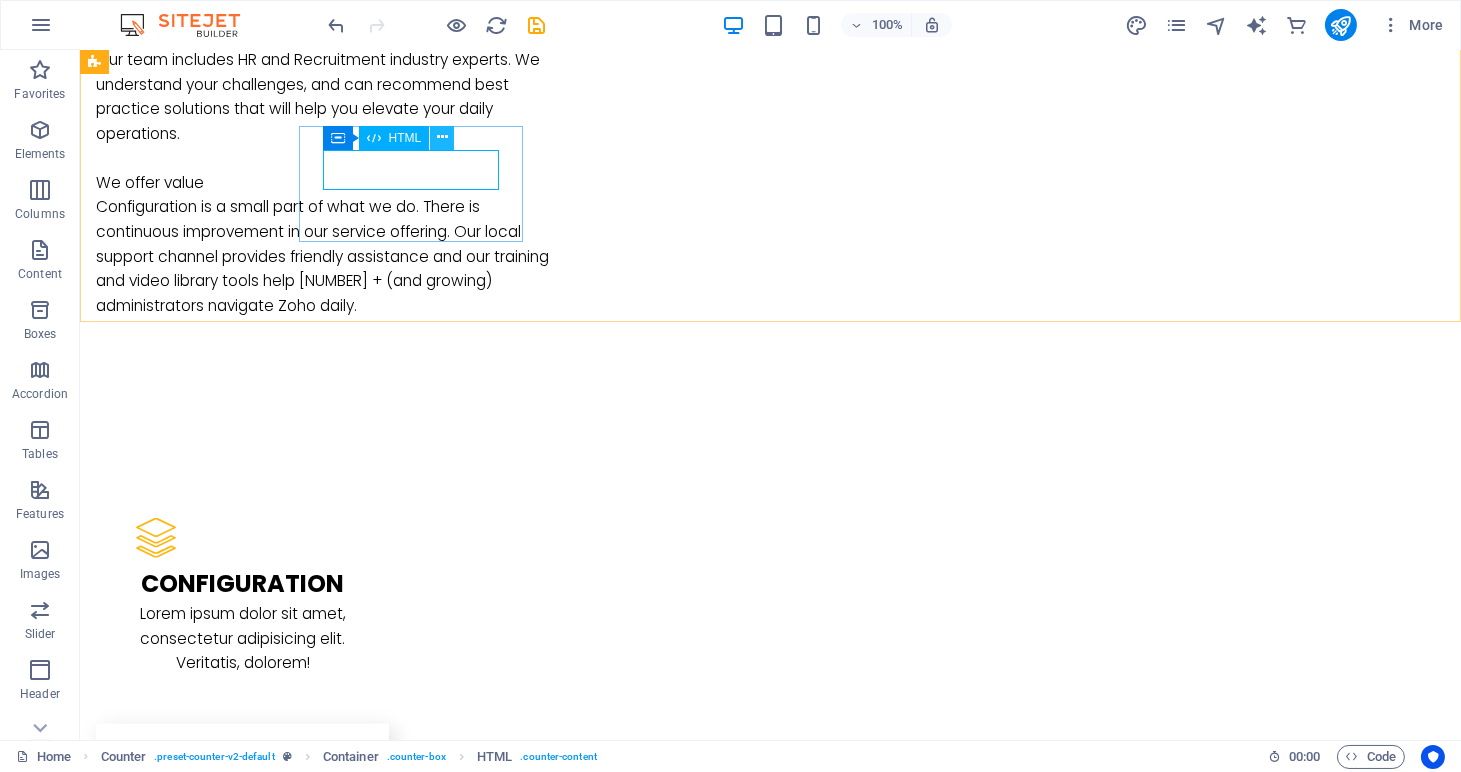 click at bounding box center (442, 137) 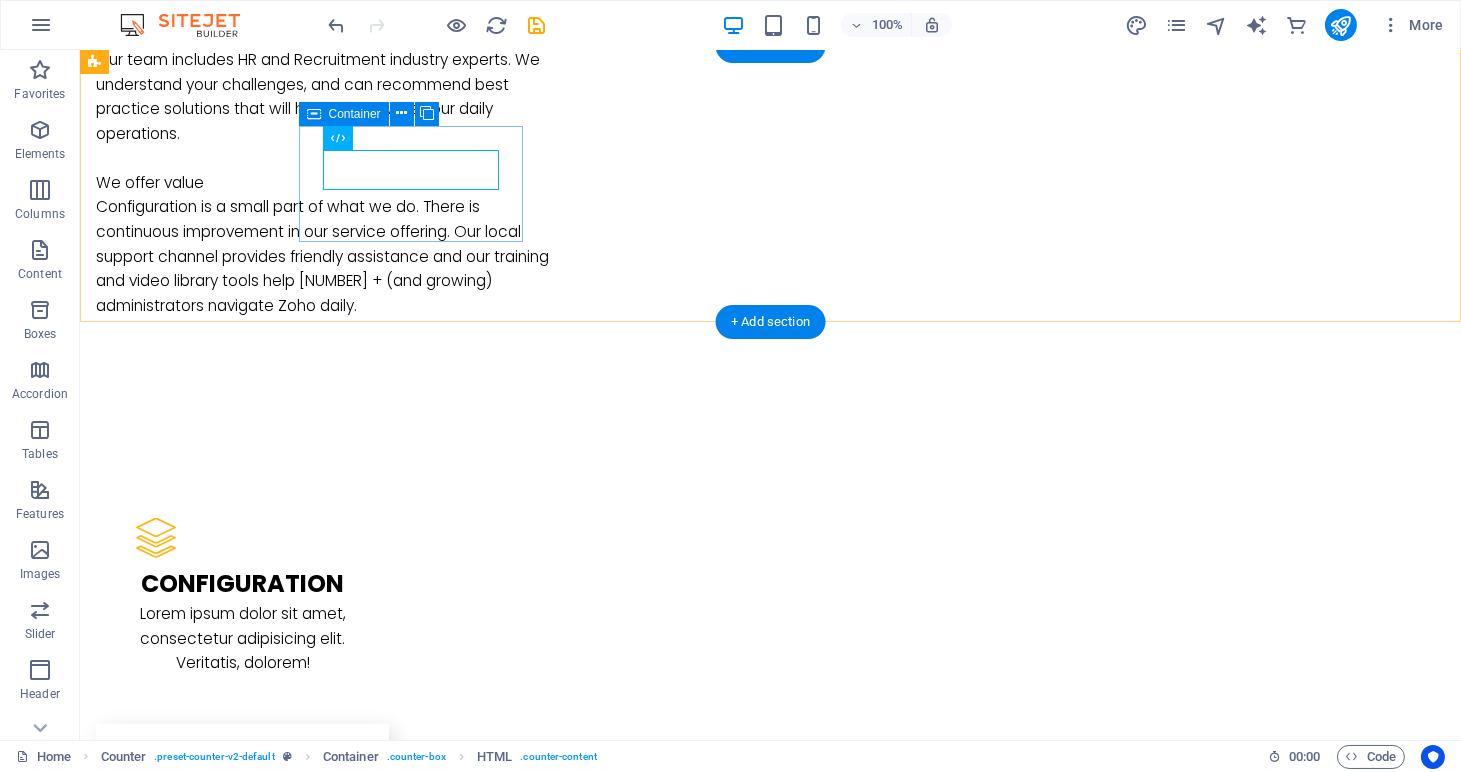 click on "59 Full implementations" at bounding box center (208, 2155) 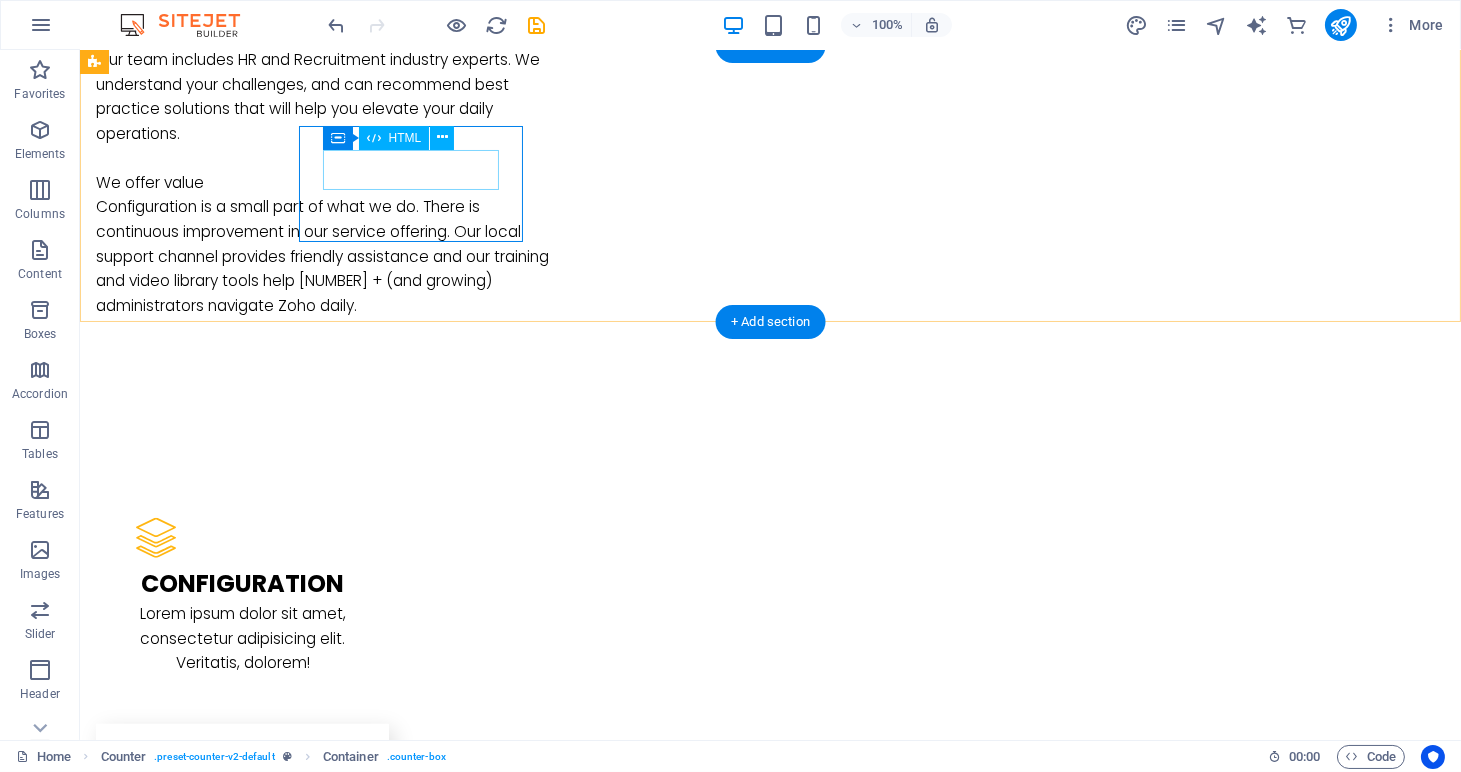 click on "59" at bounding box center [208, 2141] 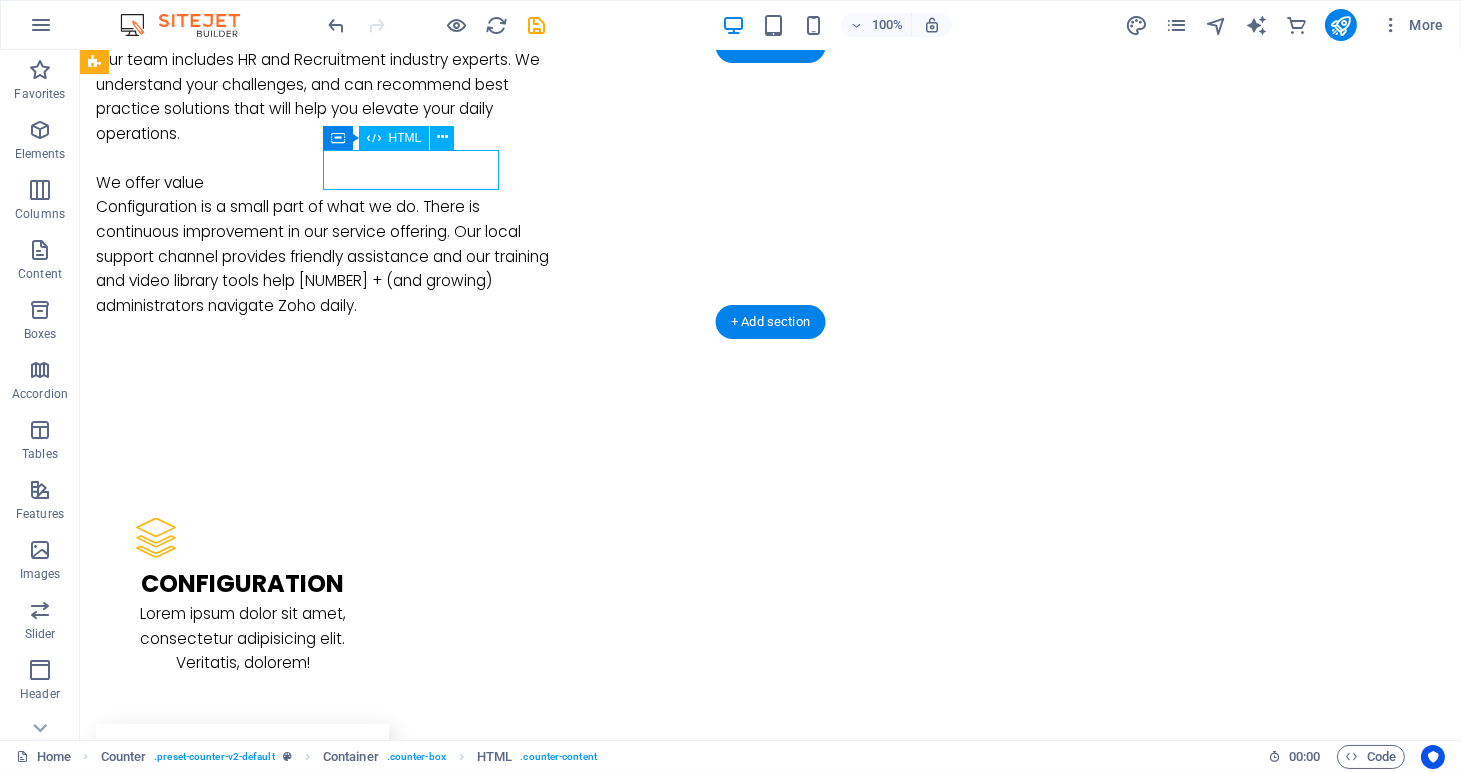click on "59" at bounding box center [208, 2141] 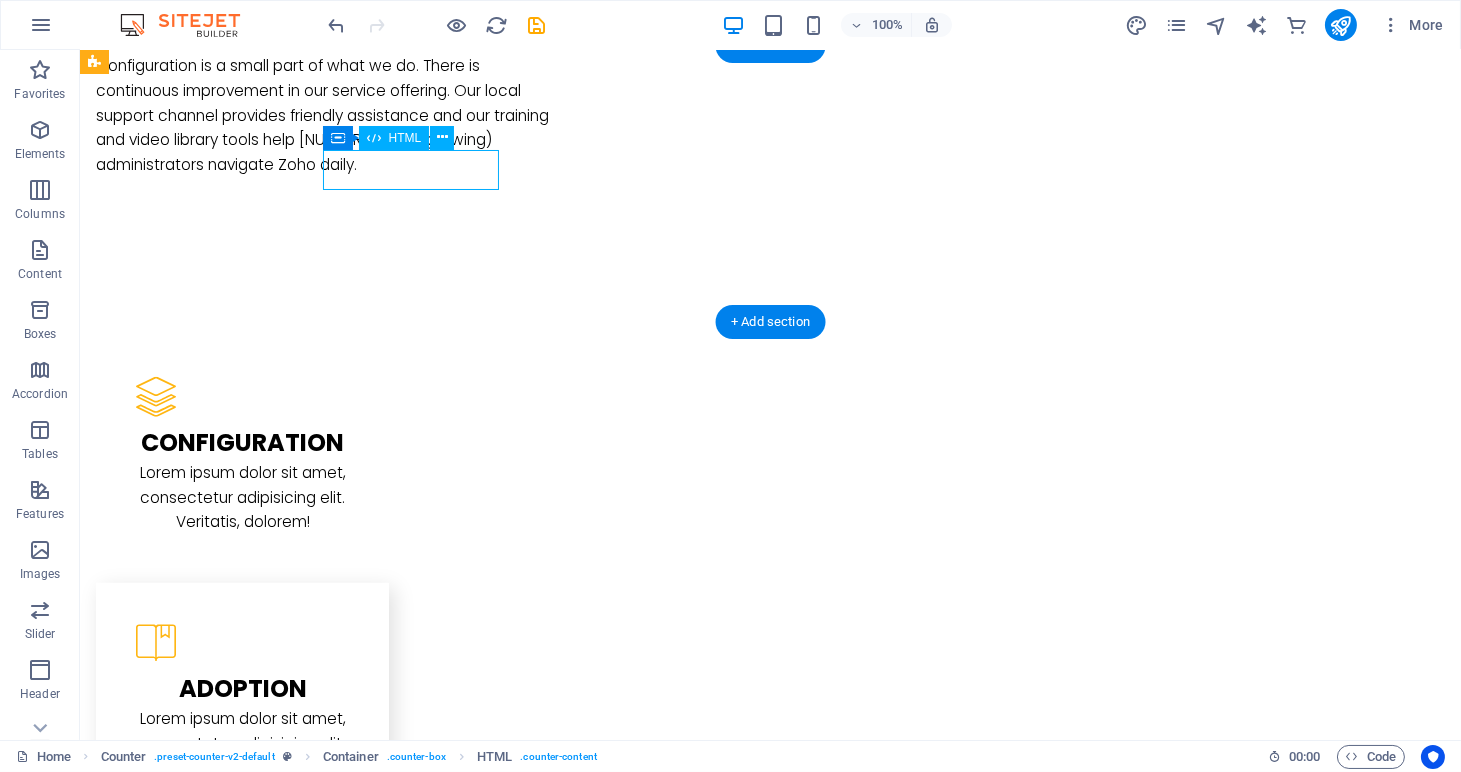 scroll, scrollTop: 2600, scrollLeft: 0, axis: vertical 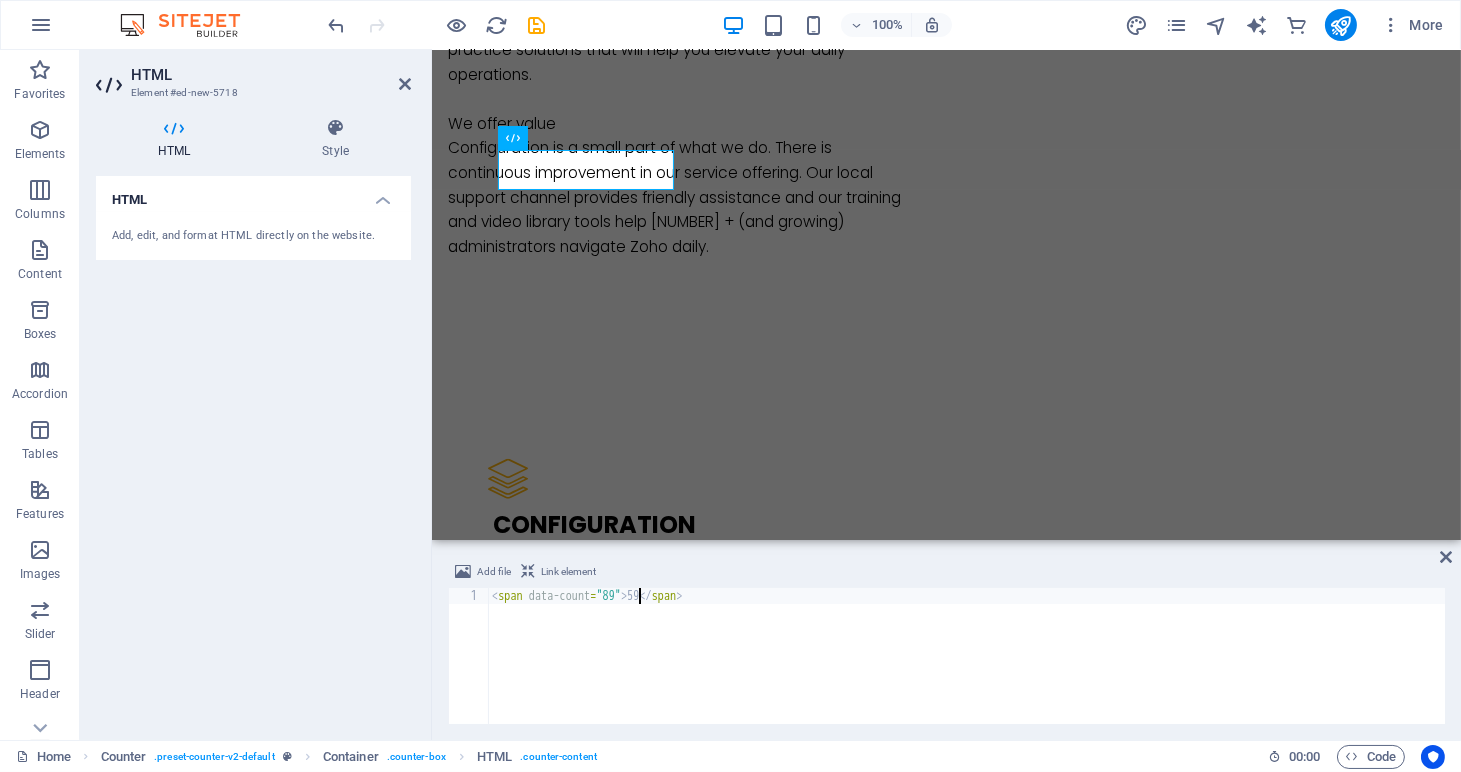 click on "< span   data-count = "89" > 59 </ span >" at bounding box center (966, 672) 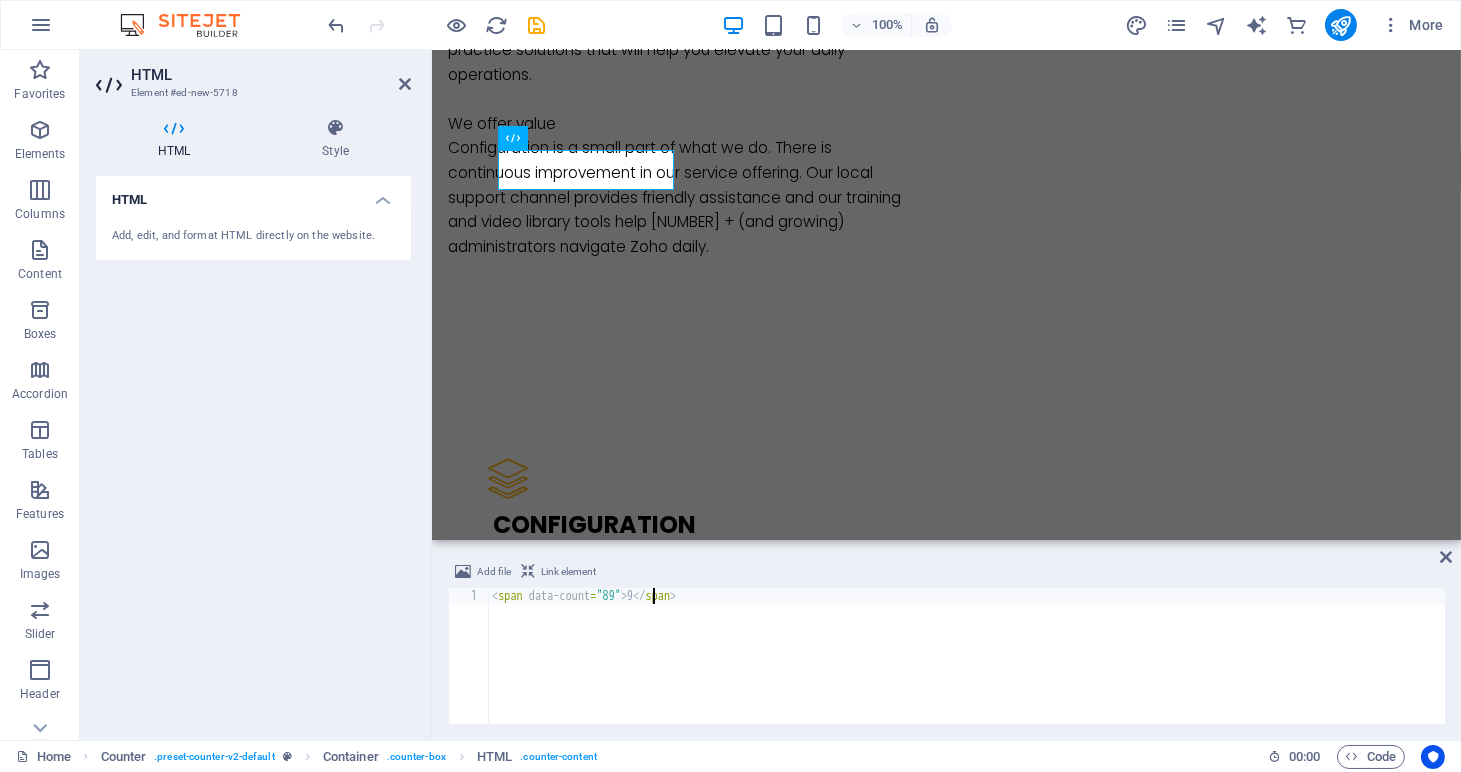 scroll, scrollTop: 0, scrollLeft: 13, axis: horizontal 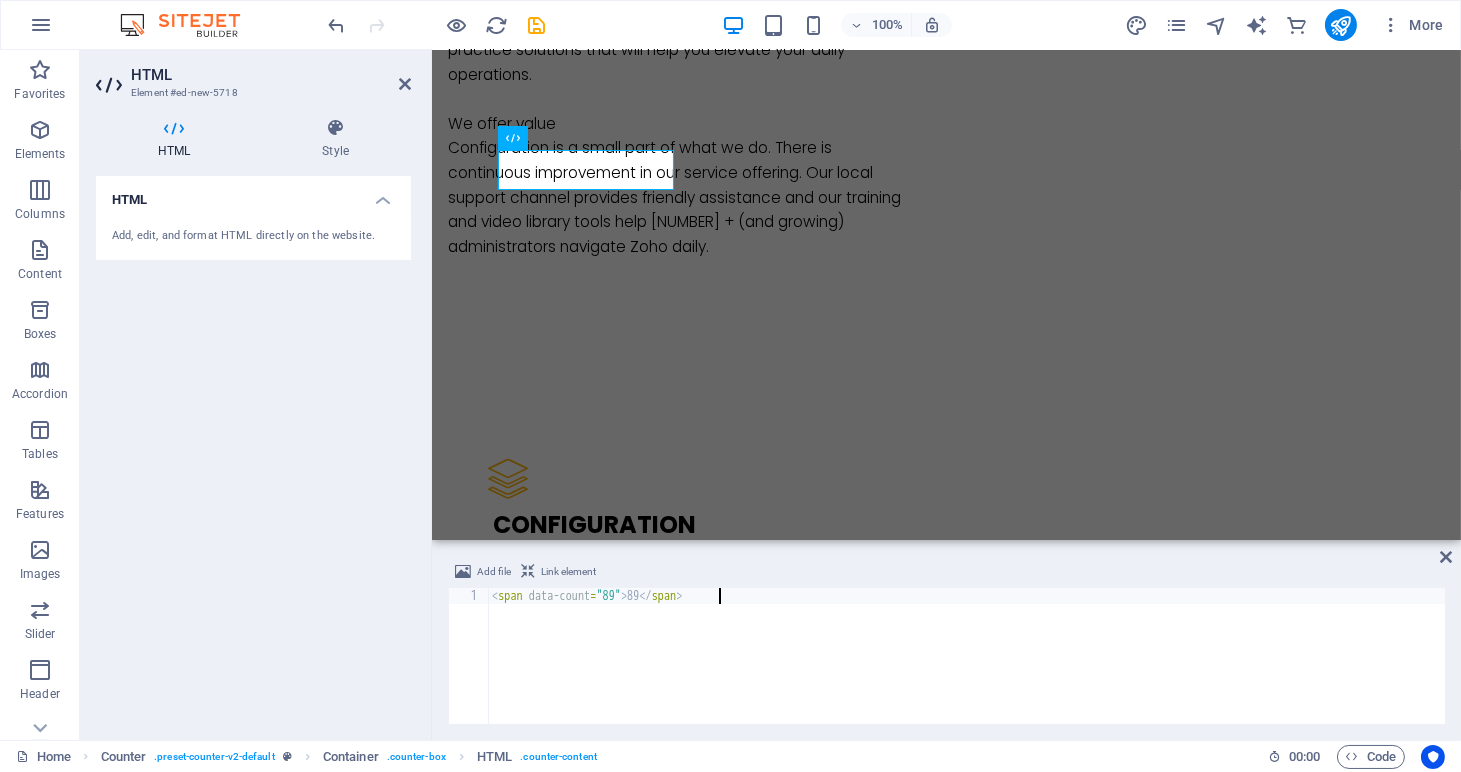 click on "< span   data-count = "89" > 89 </ span >" at bounding box center [966, 672] 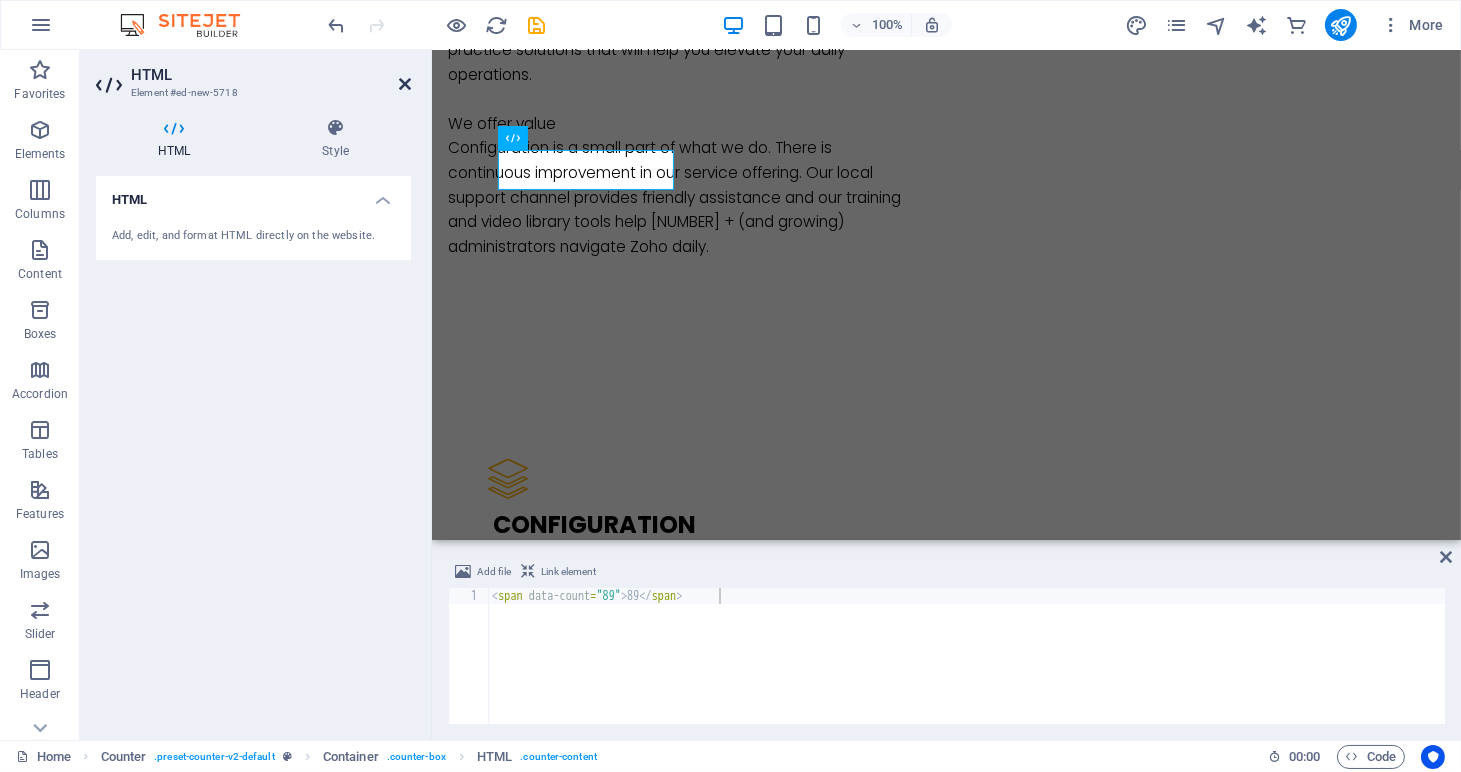 click at bounding box center (405, 84) 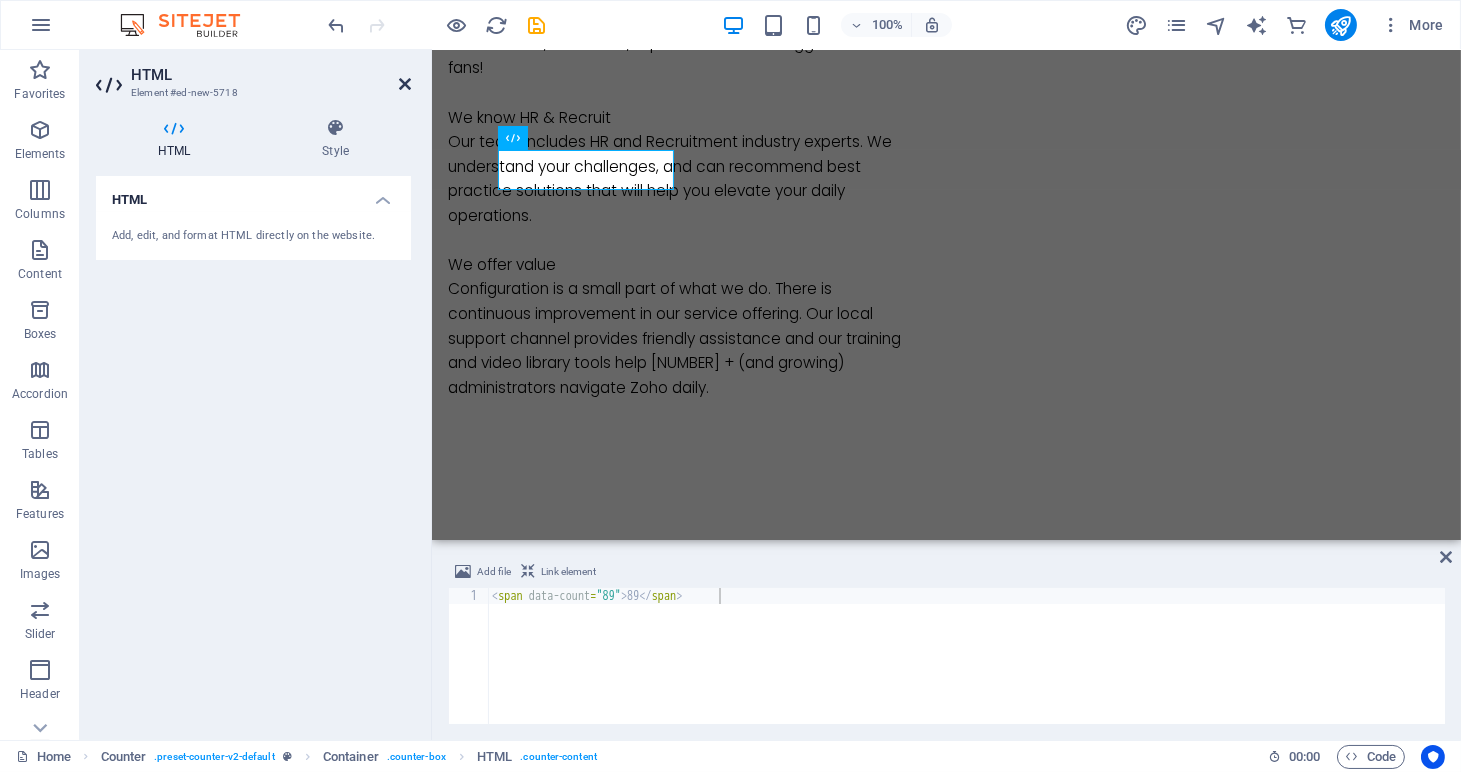 scroll, scrollTop: 2682, scrollLeft: 0, axis: vertical 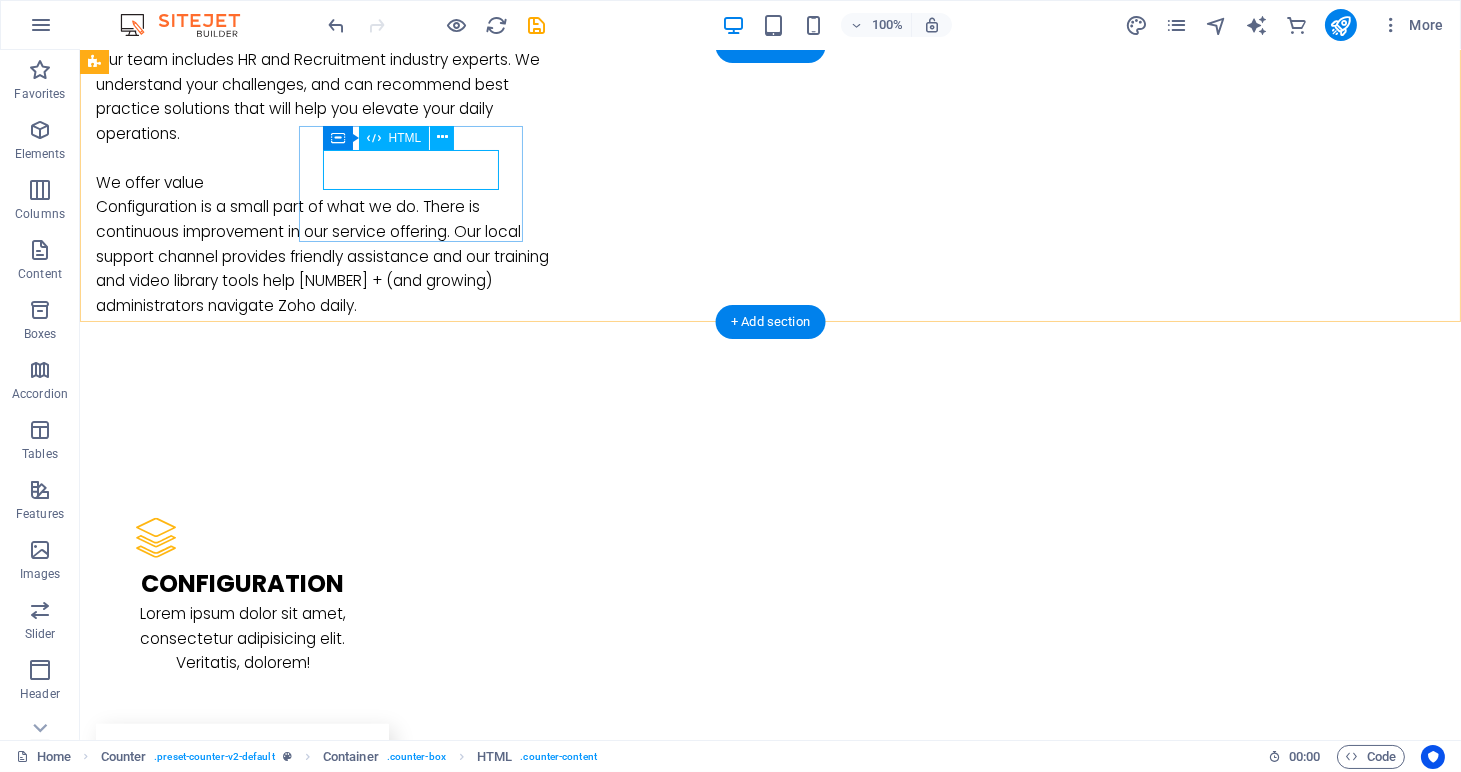 click on "89" at bounding box center [208, 2141] 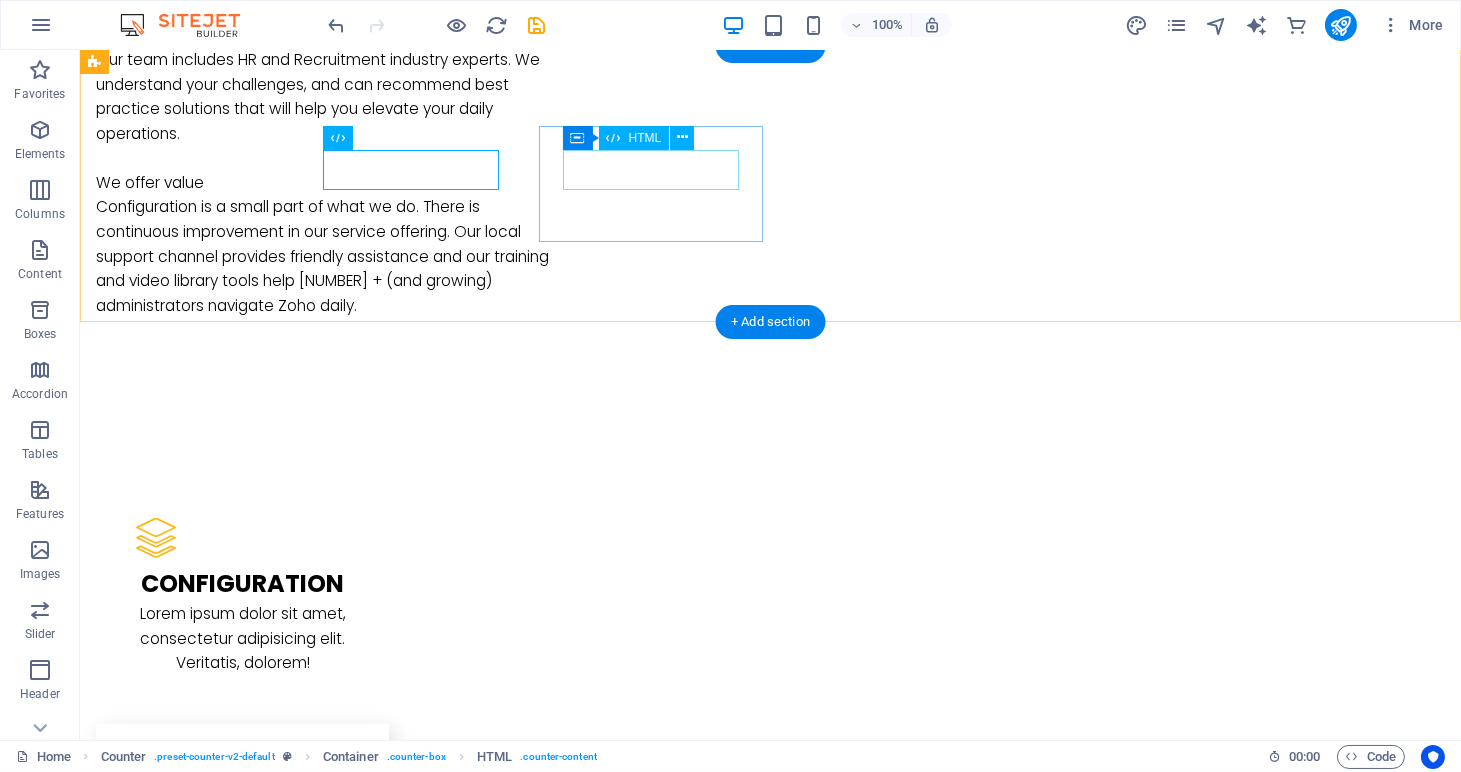 click on "18" at bounding box center (208, 2265) 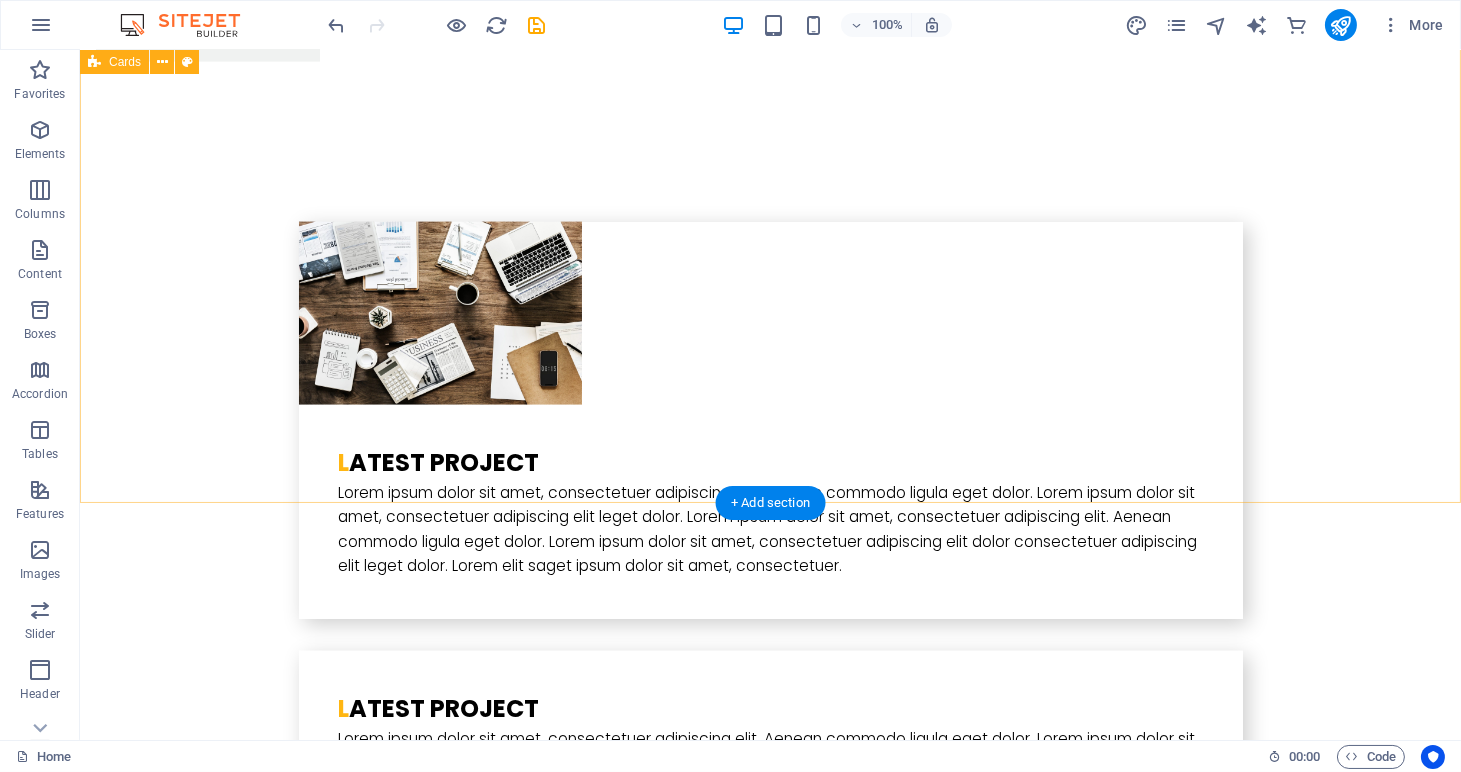 scroll, scrollTop: 5212, scrollLeft: 0, axis: vertical 